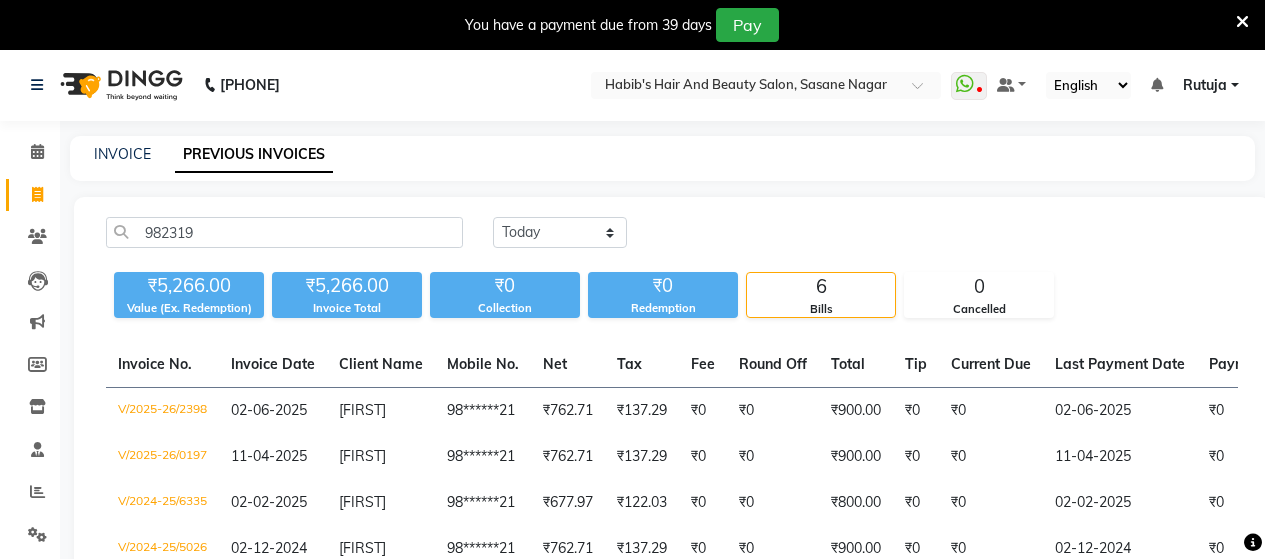 scroll, scrollTop: 0, scrollLeft: 0, axis: both 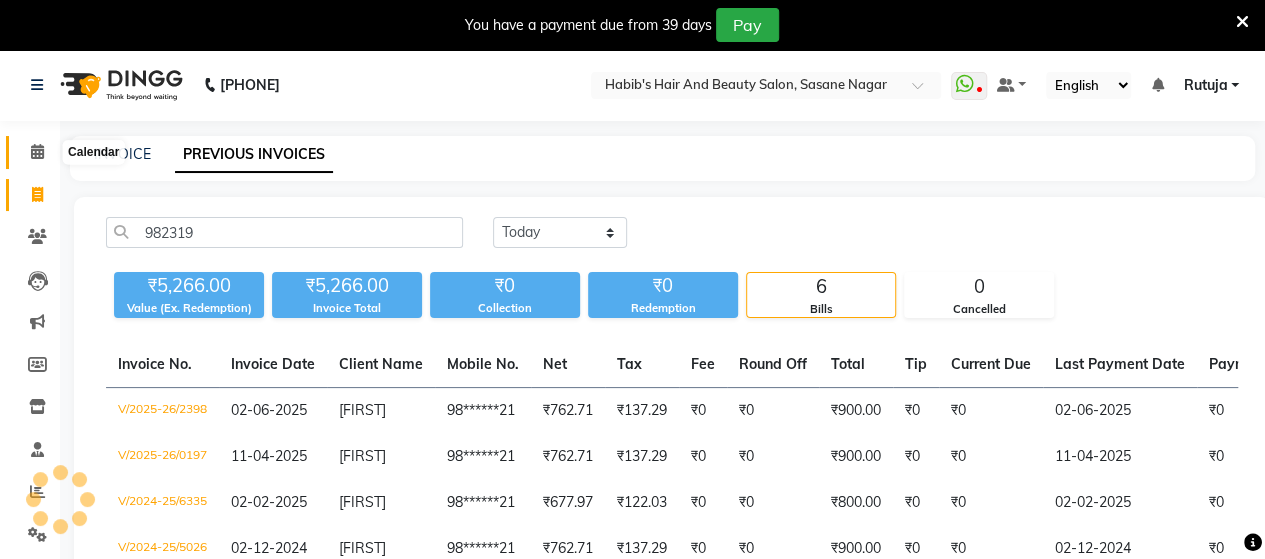 click 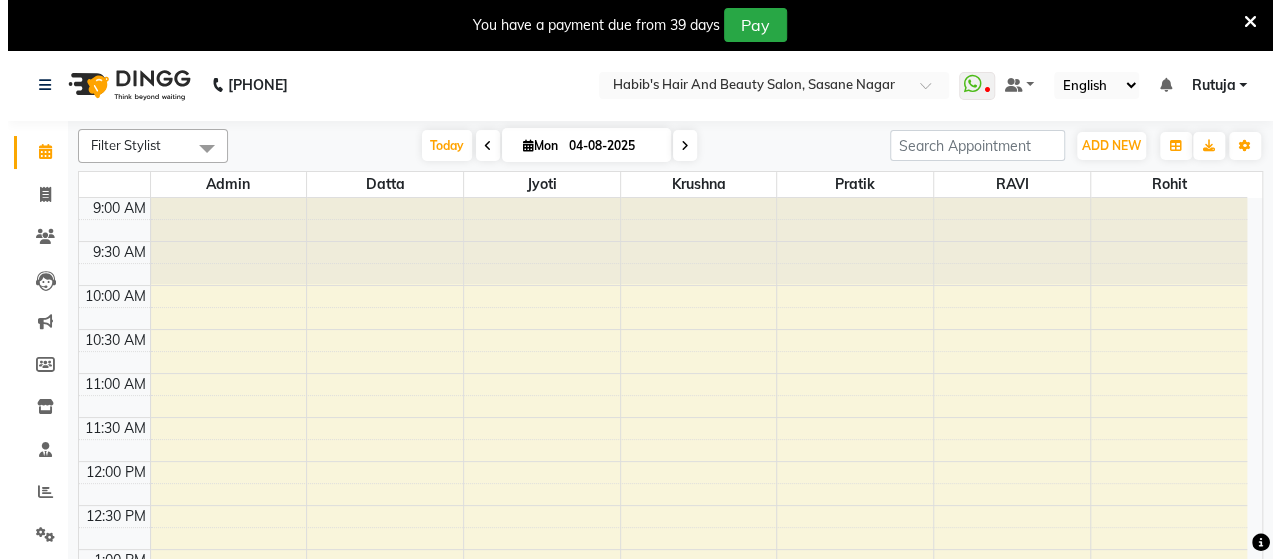 scroll, scrollTop: 0, scrollLeft: 0, axis: both 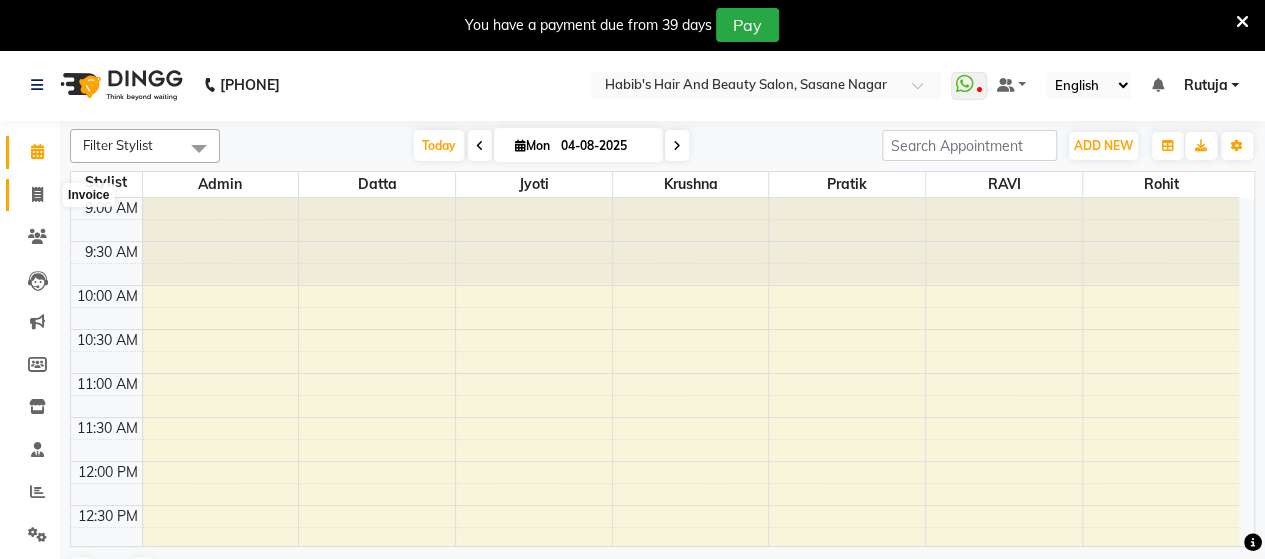 click 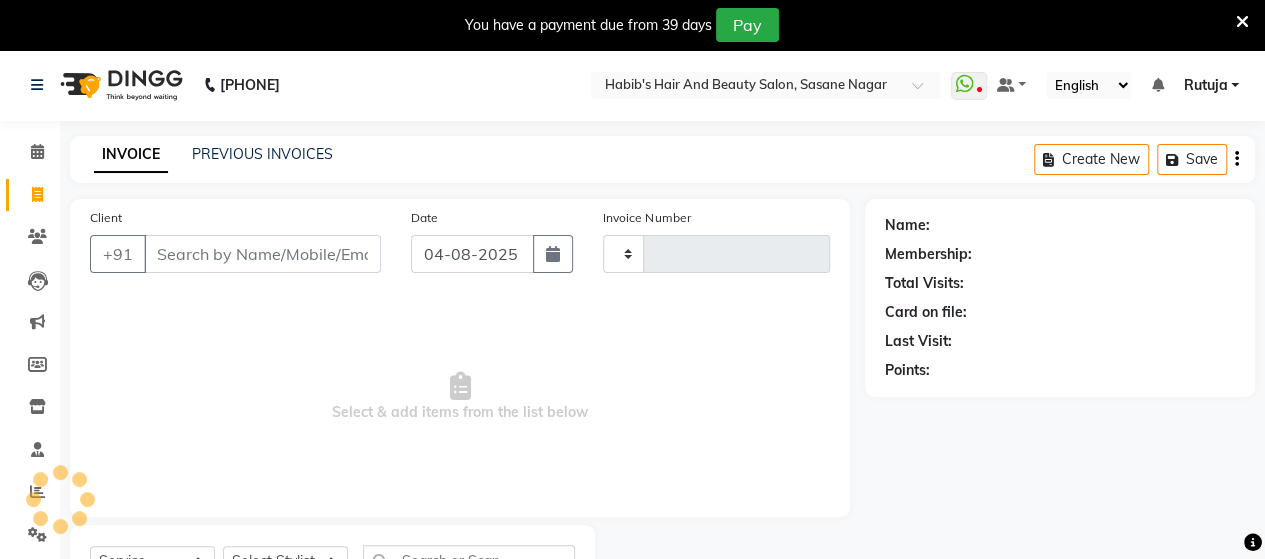 type on "3165" 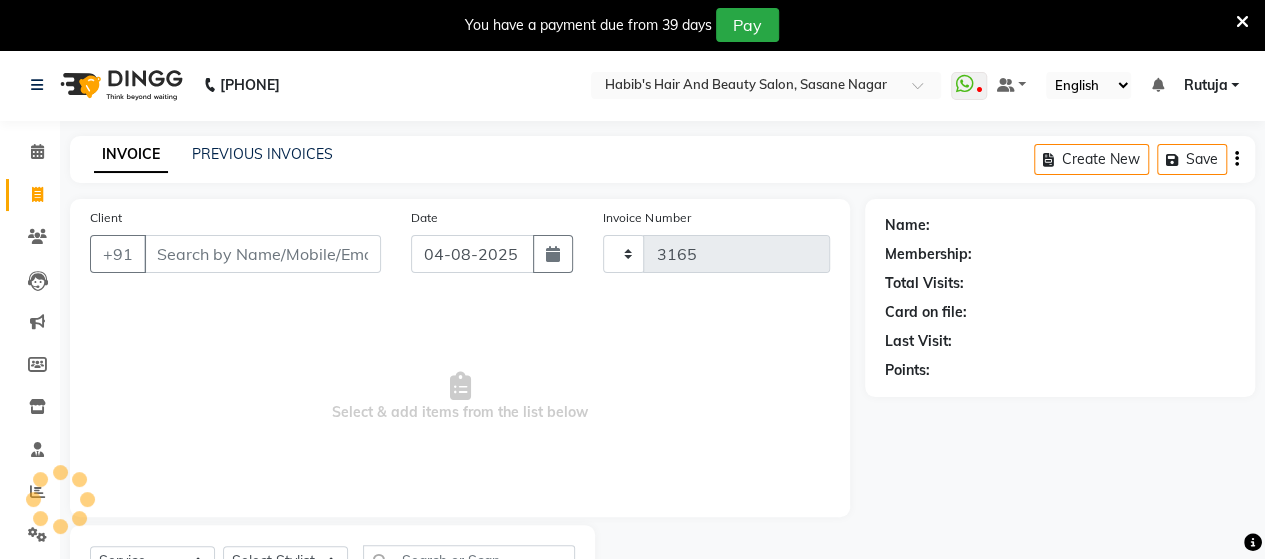 select on "6429" 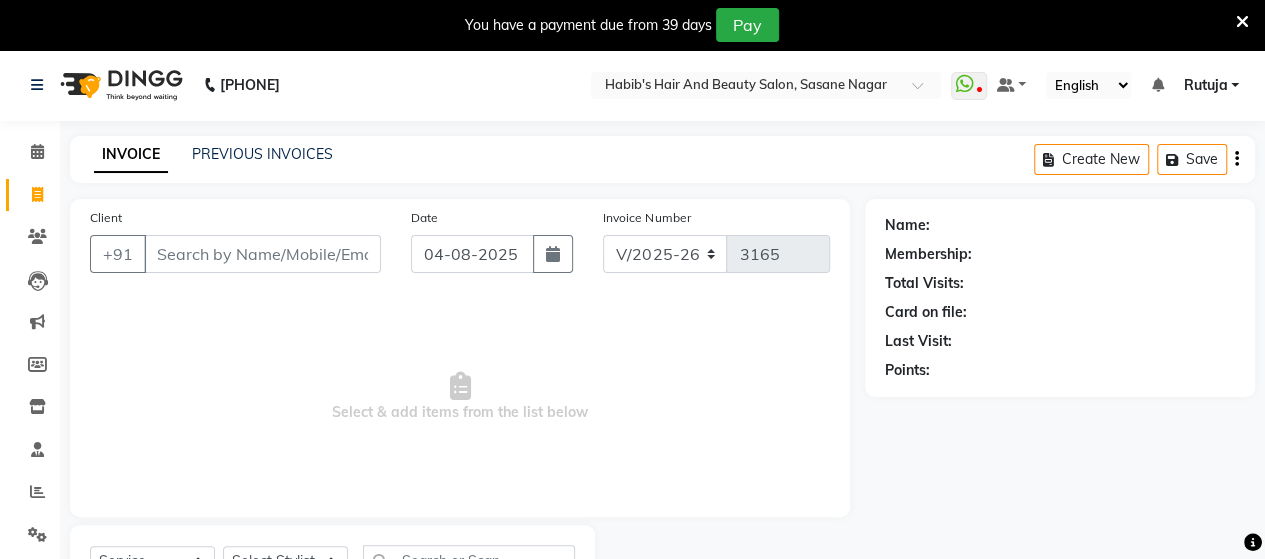 click on "Client" at bounding box center [262, 254] 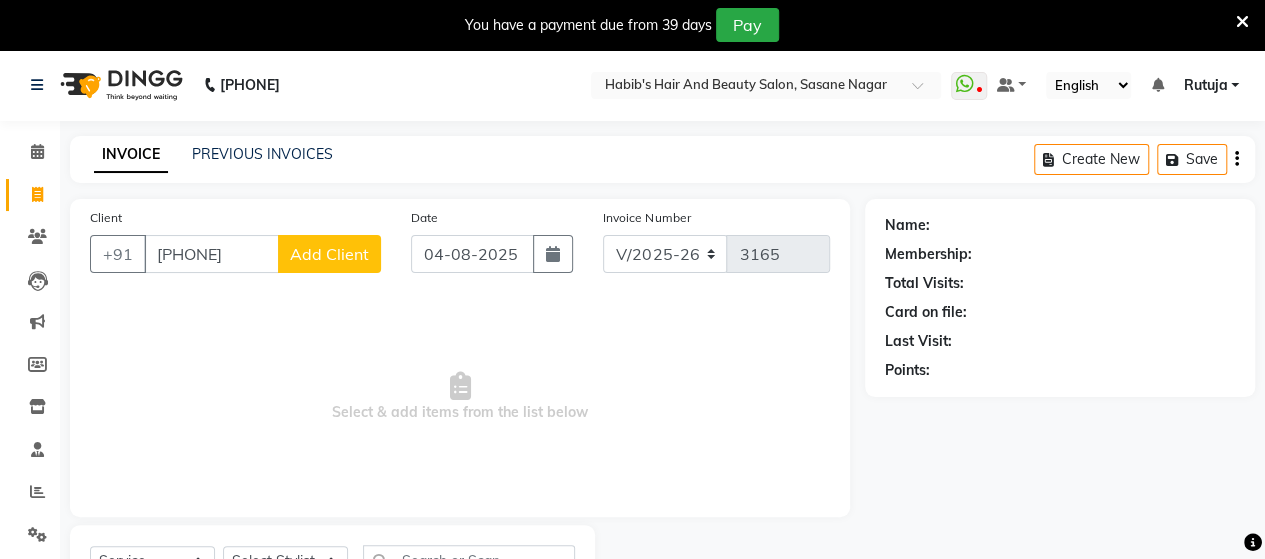 type on "[PHONE]" 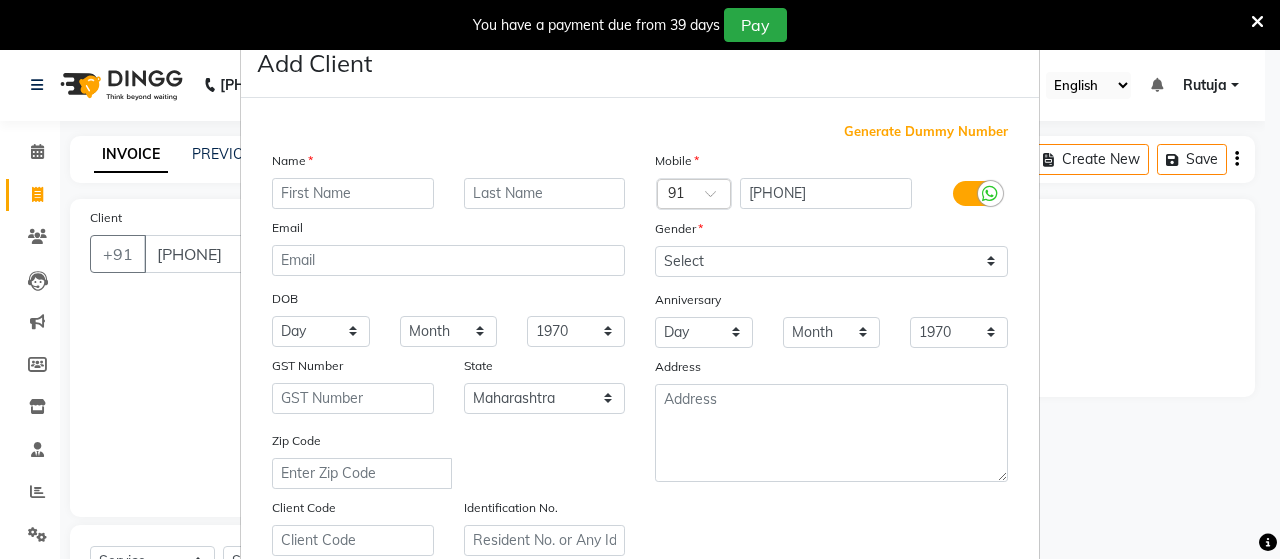click at bounding box center (353, 193) 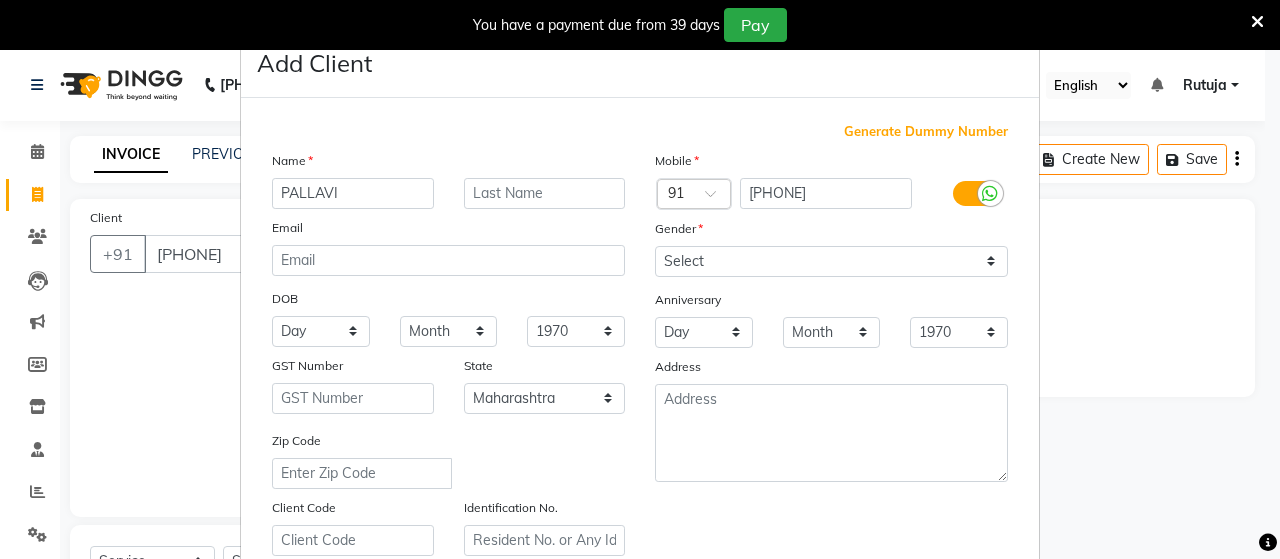 type on "PALLAVI" 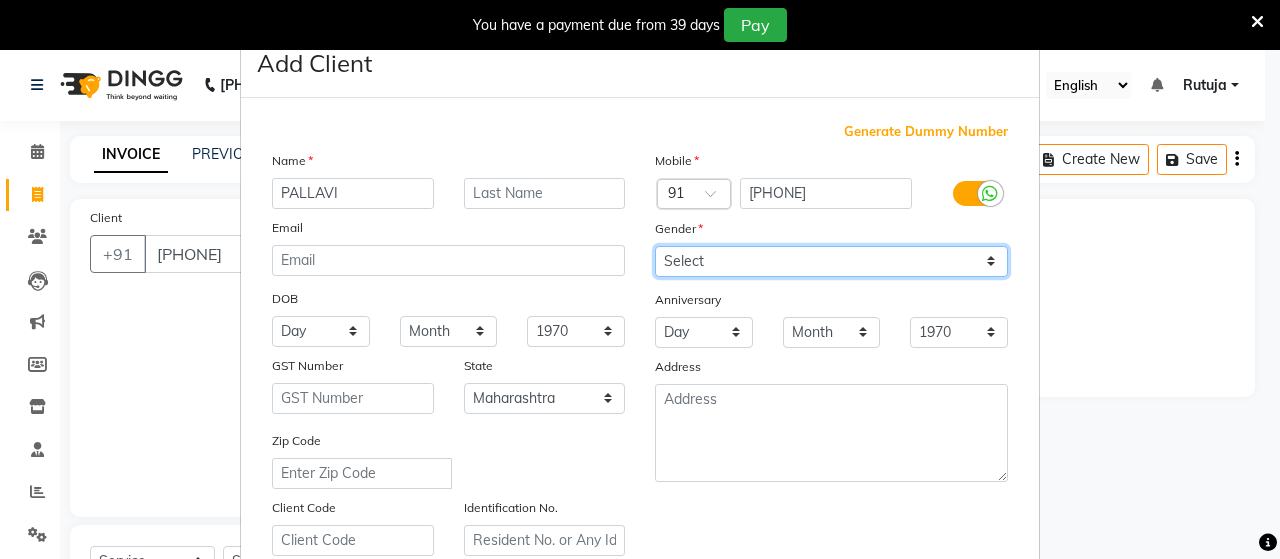 click on "Select Male Female Other Prefer Not To Say" at bounding box center [831, 261] 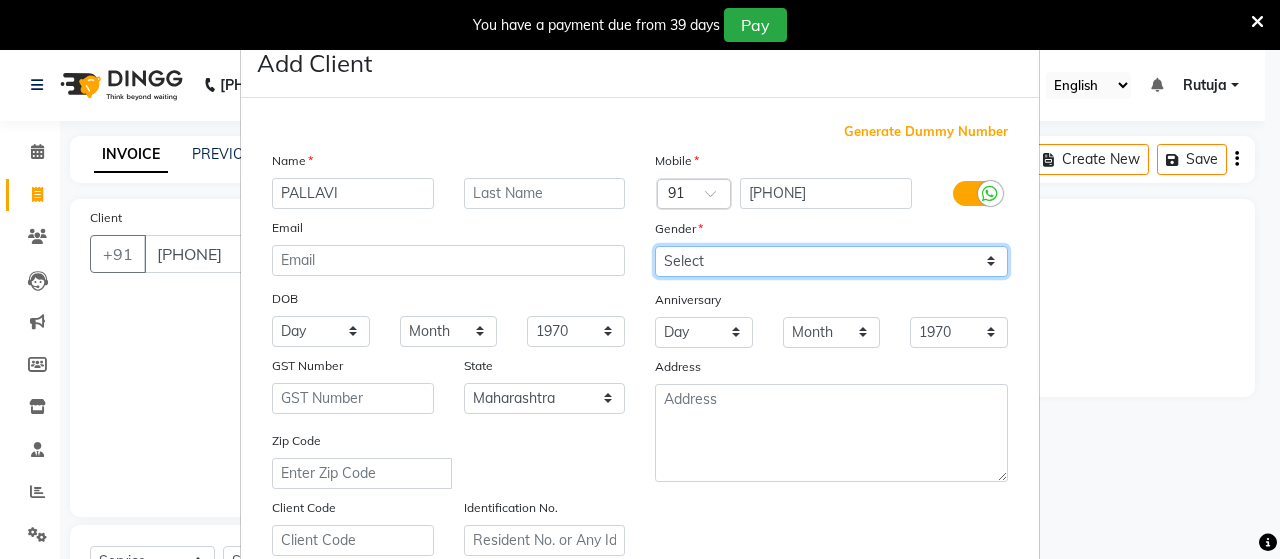 select on "female" 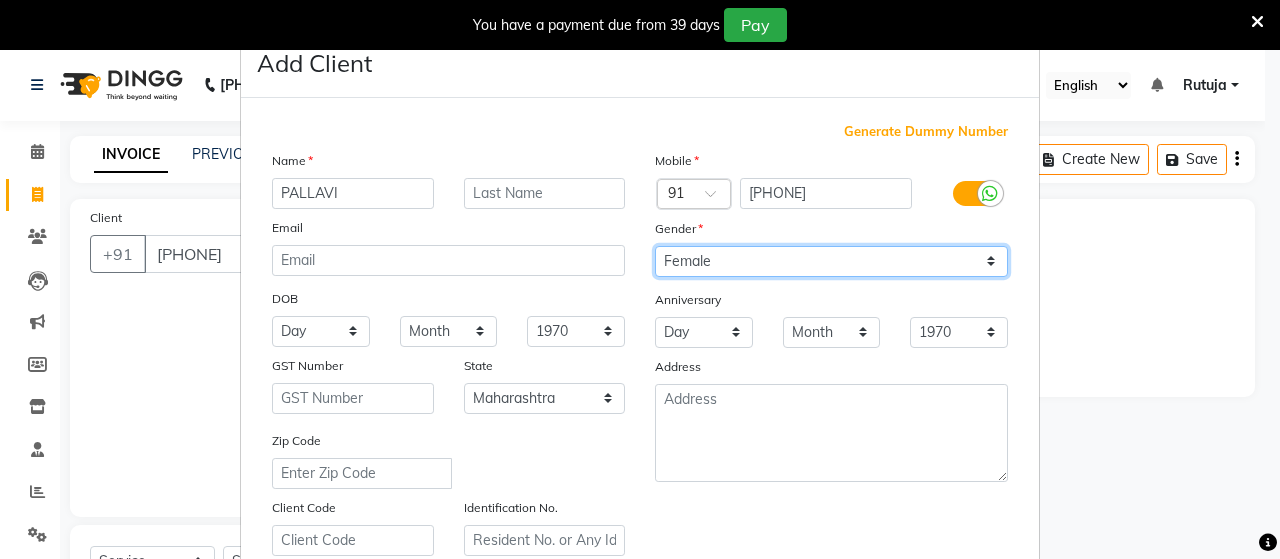 click on "Select Male Female Other Prefer Not To Say" at bounding box center [831, 261] 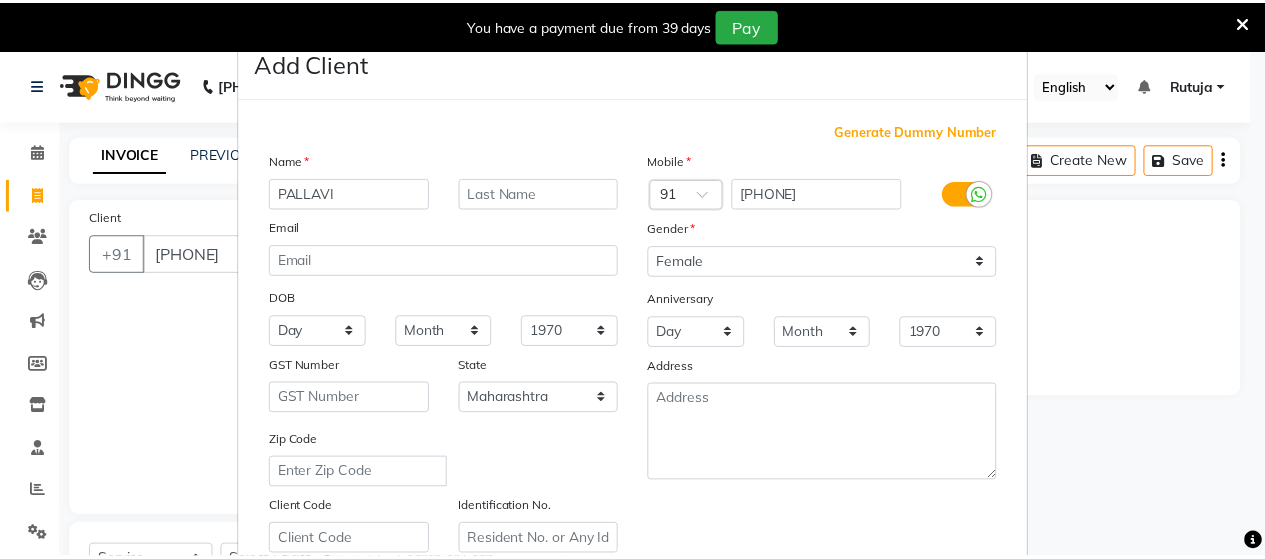 scroll, scrollTop: 360, scrollLeft: 0, axis: vertical 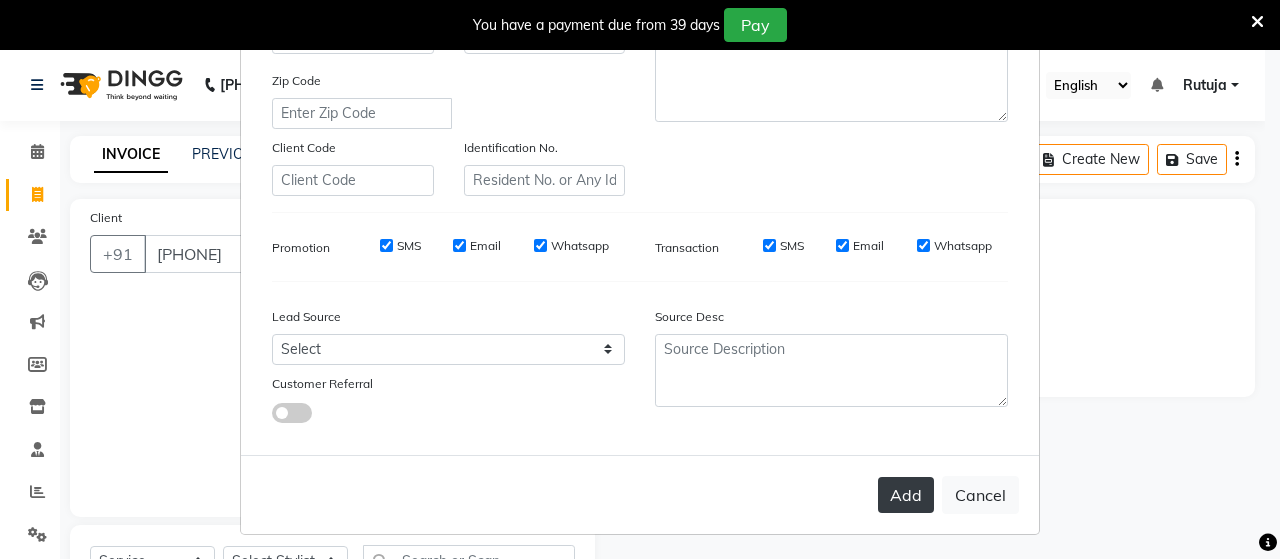 click on "Add" at bounding box center [906, 495] 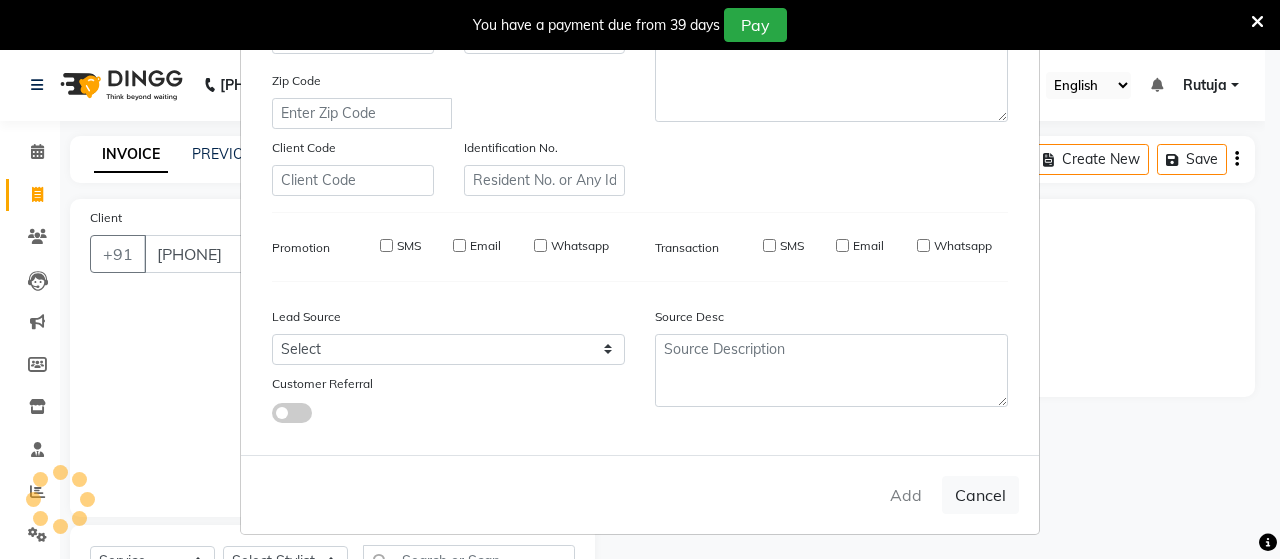 type on "94******45" 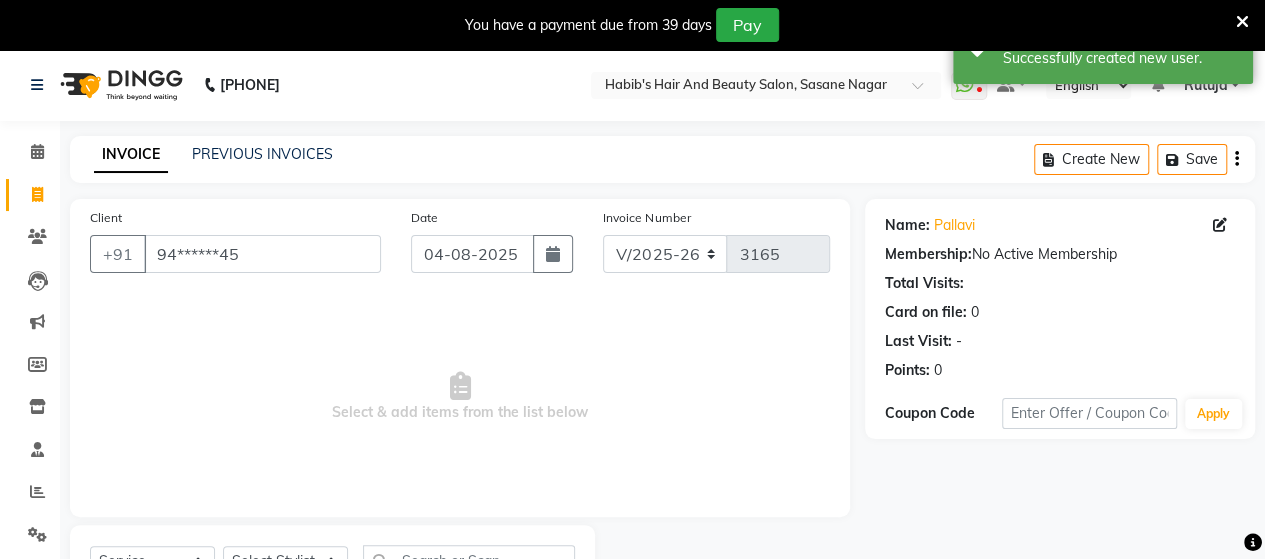 drag, startPoint x: 1255, startPoint y: 272, endPoint x: 1279, endPoint y: 275, distance: 24.186773 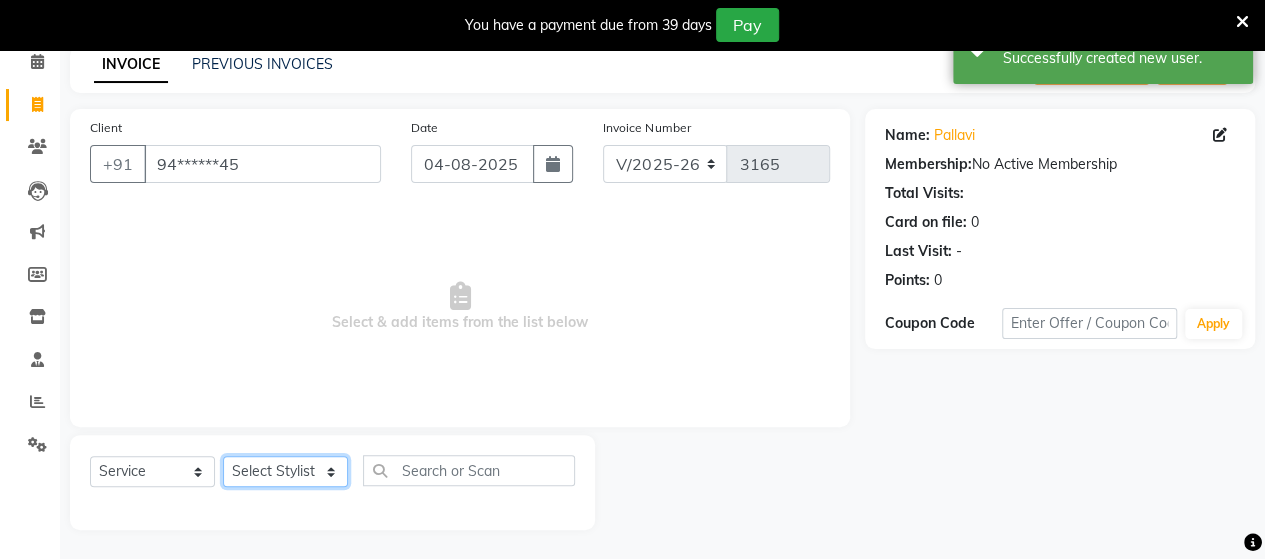 click on "Select Stylist Admin Datta  Jyoti  Krushna  Pratik  RAVI Rohit Rutuja" 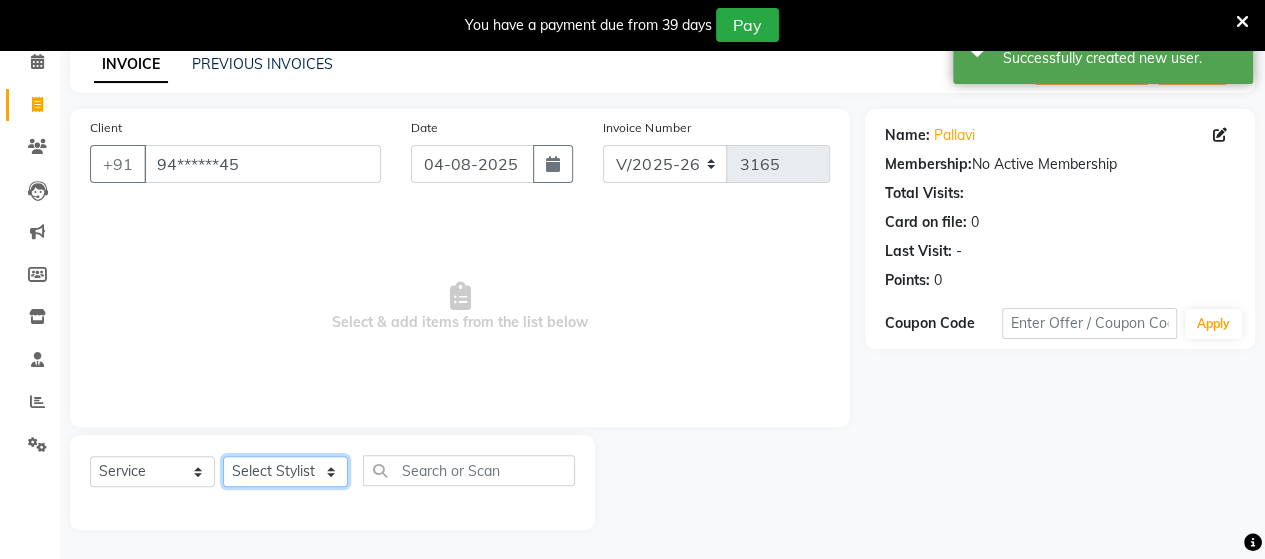select on "62464" 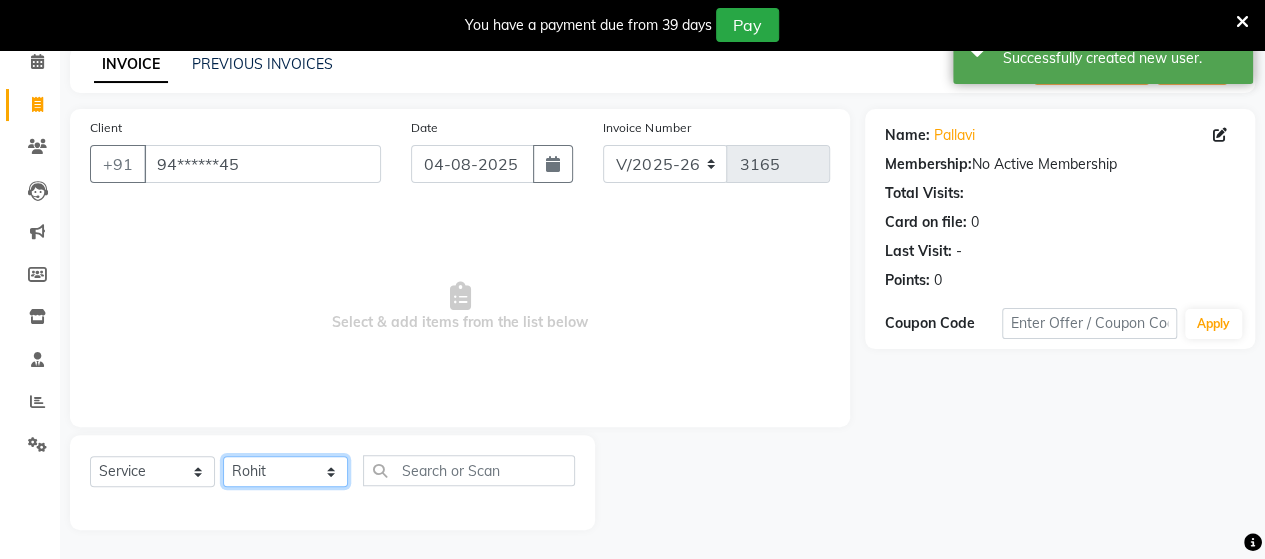 click on "Select Stylist Admin Datta  Jyoti  Krushna  Pratik  RAVI Rohit Rutuja" 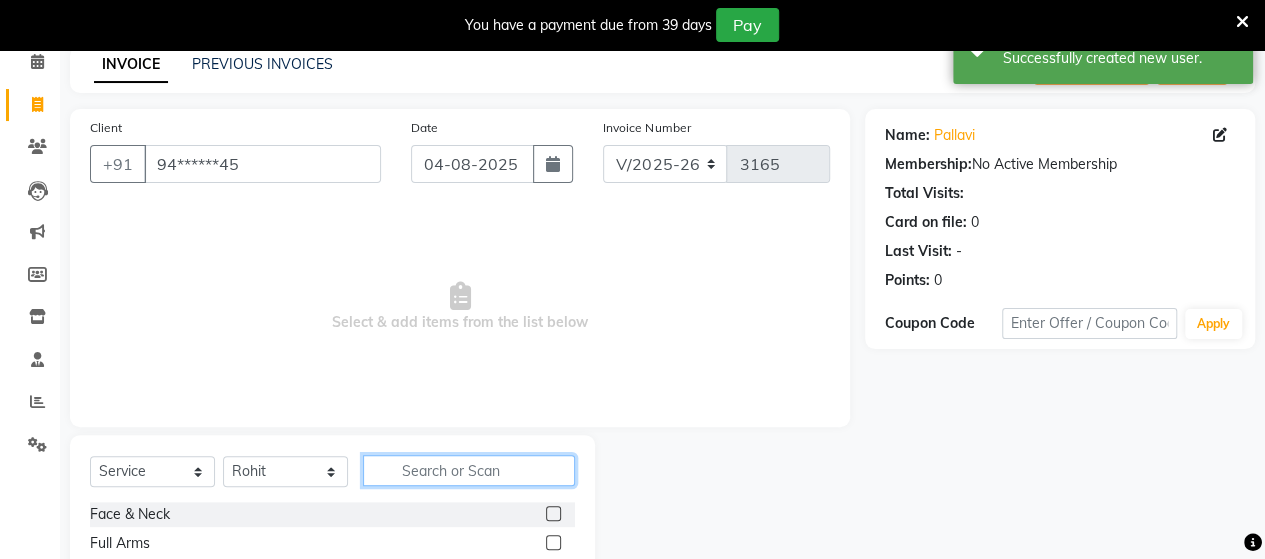 click 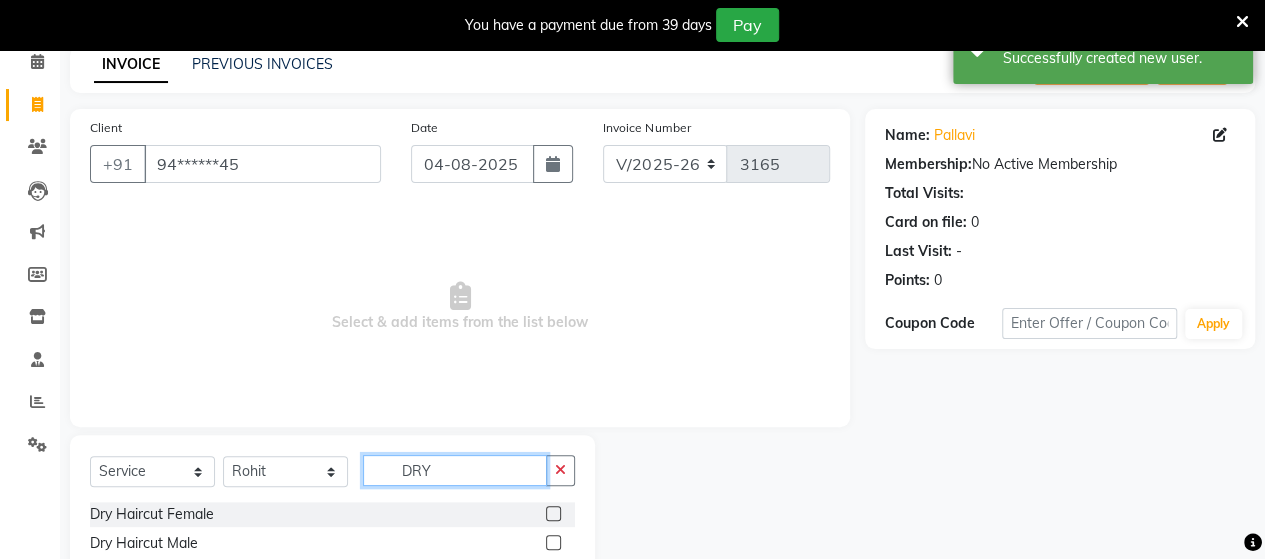 type on "DRY" 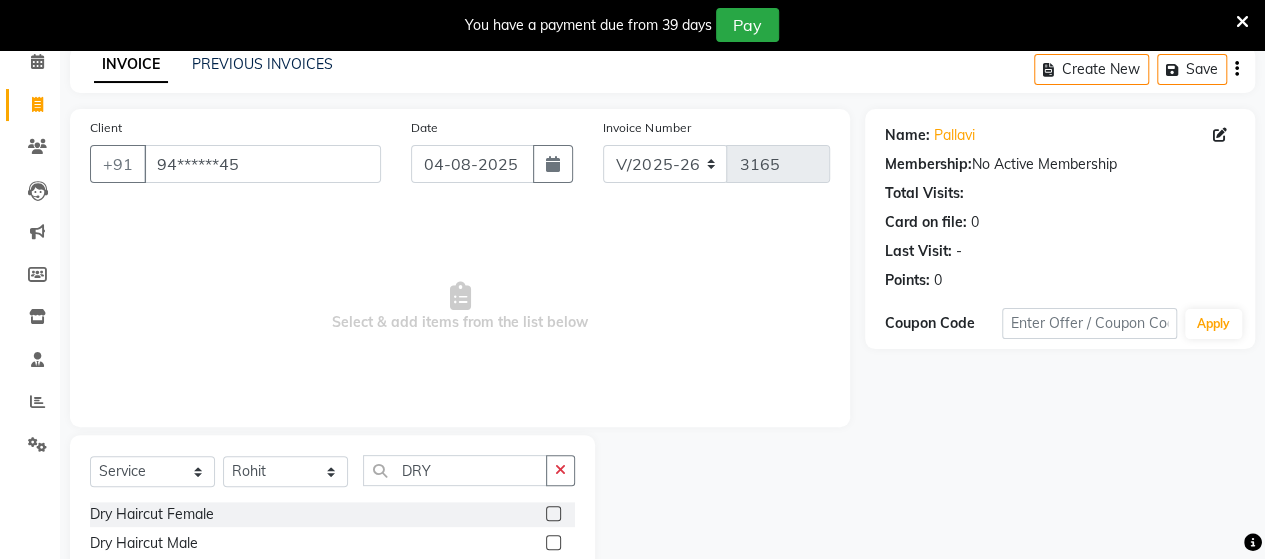 click 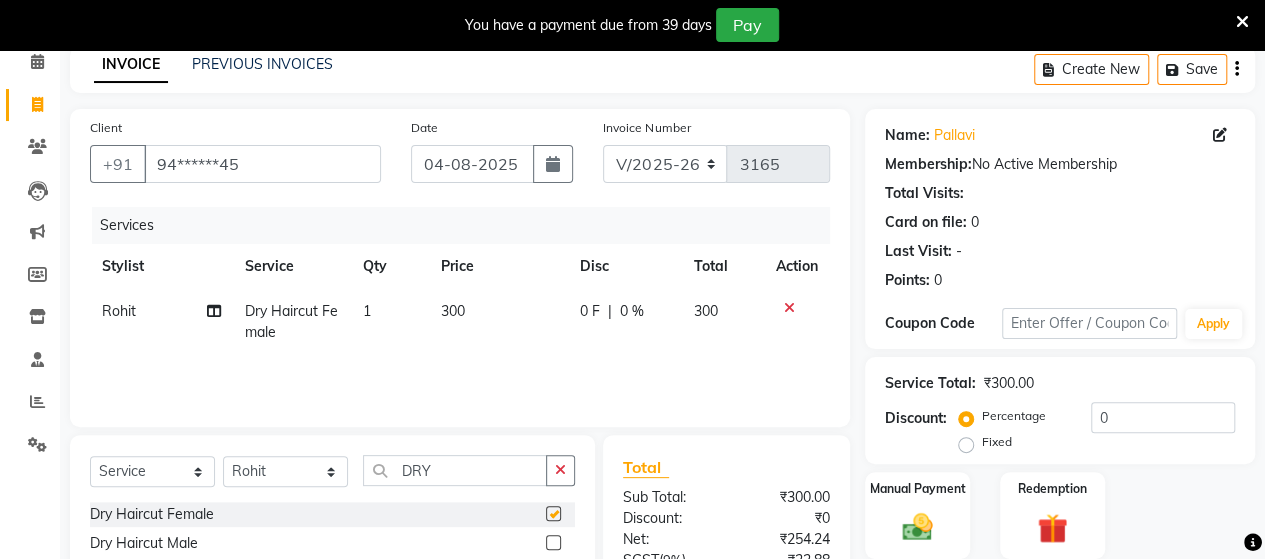 checkbox on "false" 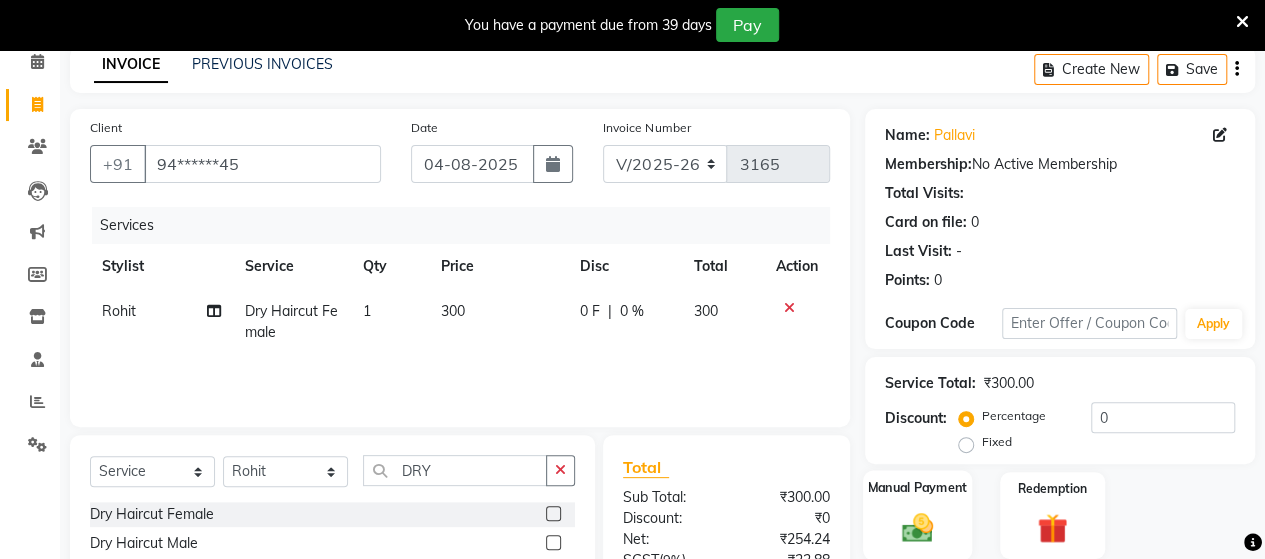 click on "Manual Payment" 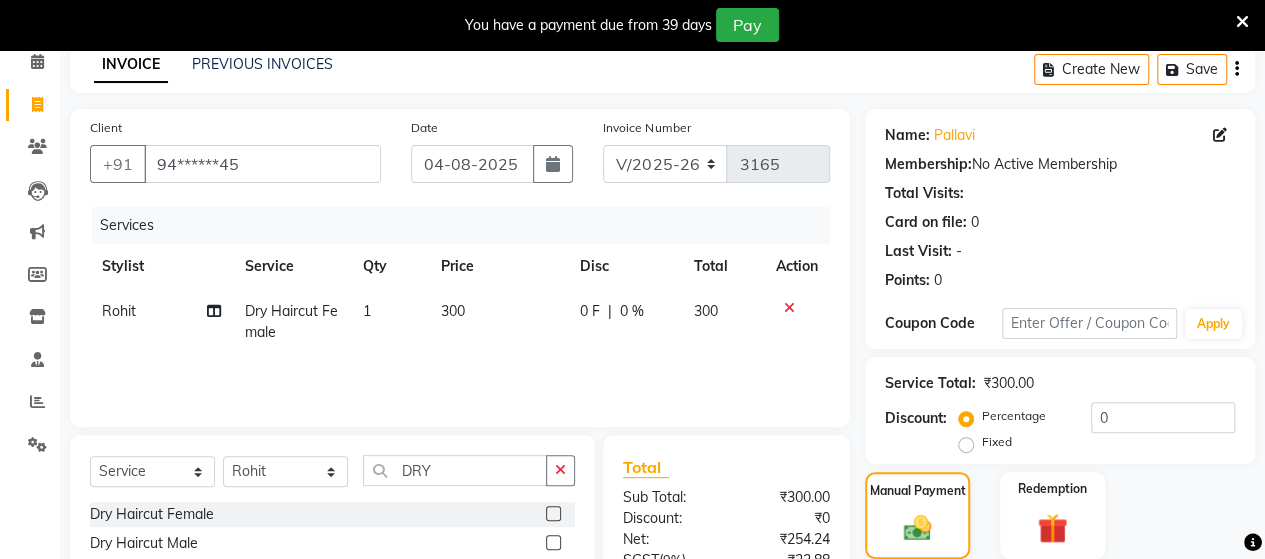 scroll, scrollTop: 288, scrollLeft: 0, axis: vertical 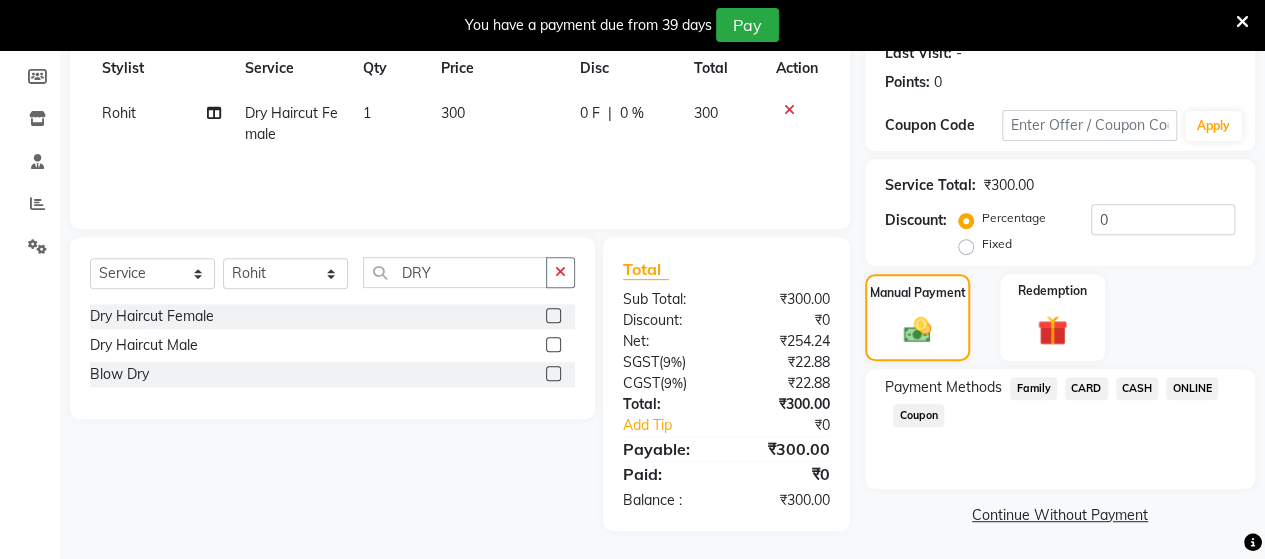click on "ONLINE" 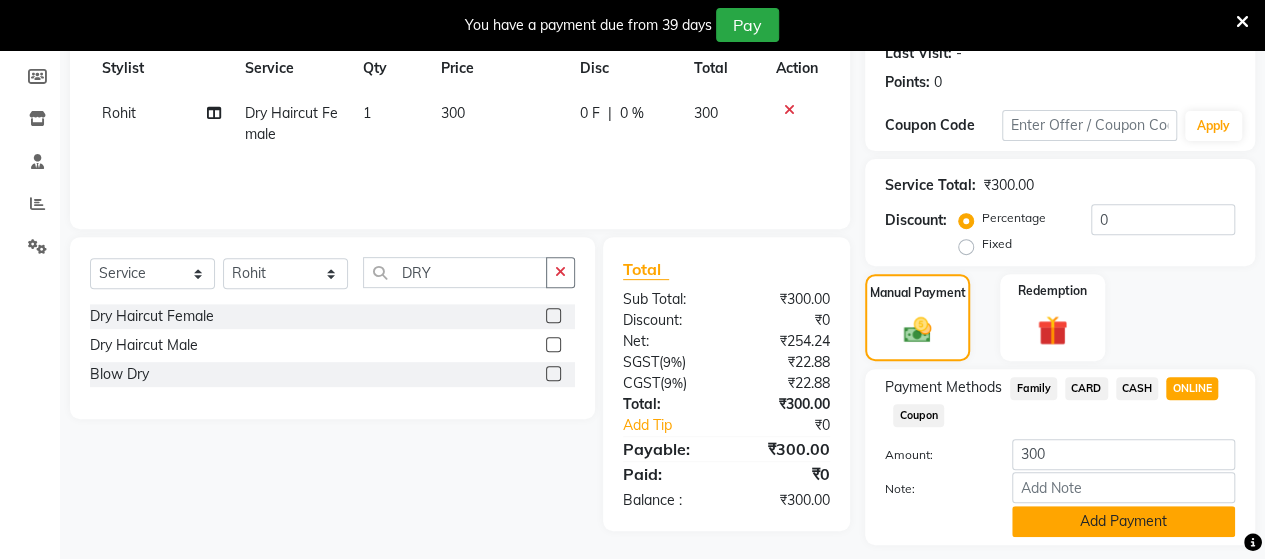 click on "Add Payment" 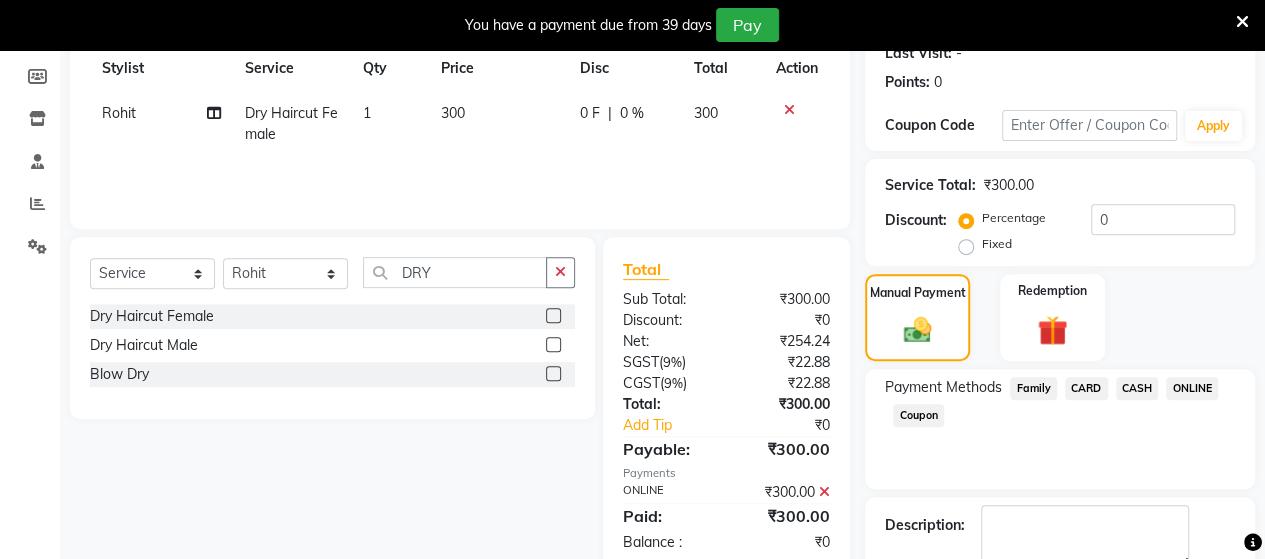 scroll, scrollTop: 400, scrollLeft: 0, axis: vertical 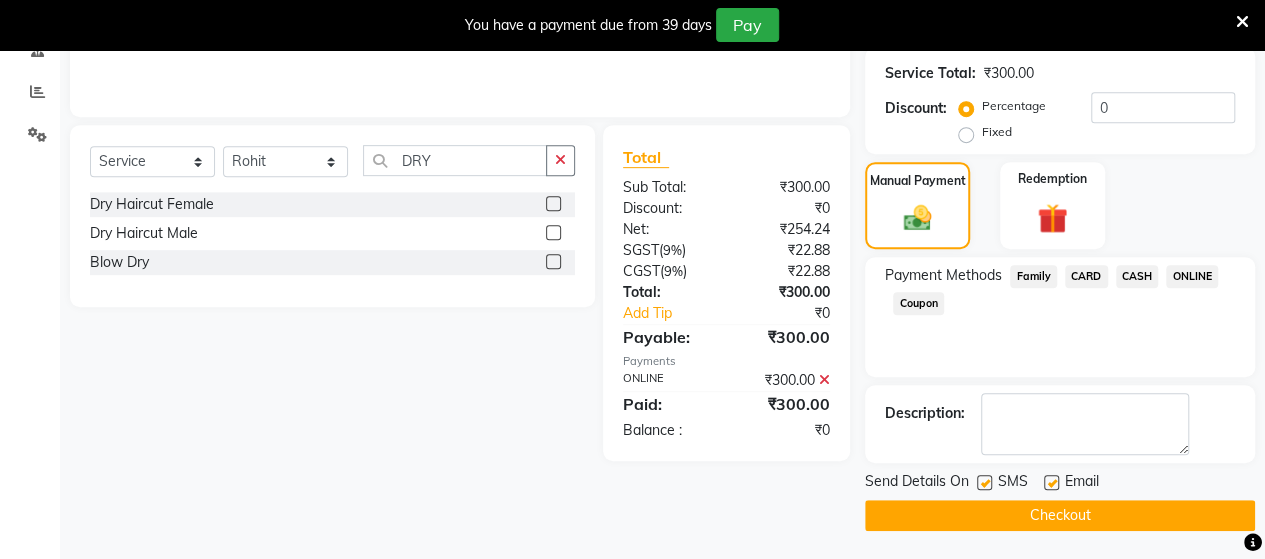 click on "Checkout" 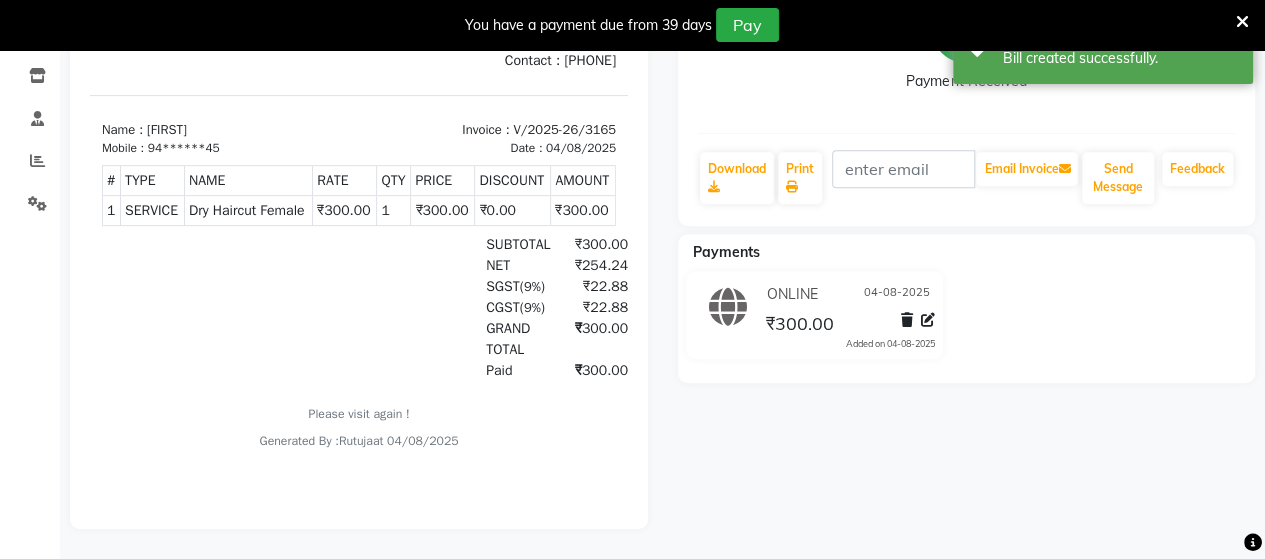 scroll, scrollTop: 0, scrollLeft: 0, axis: both 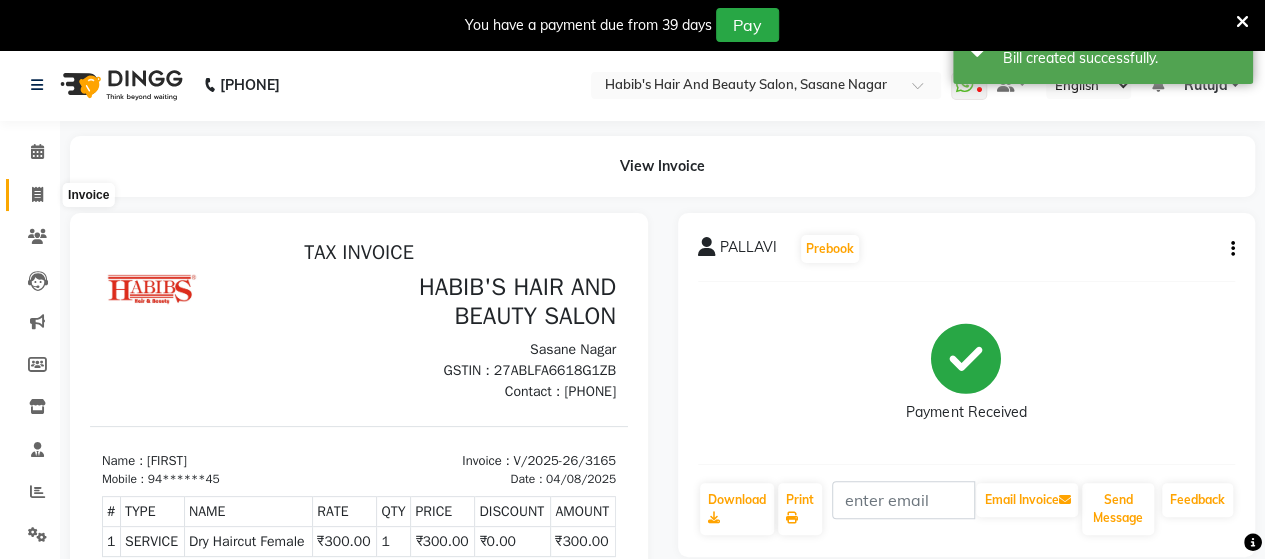 click 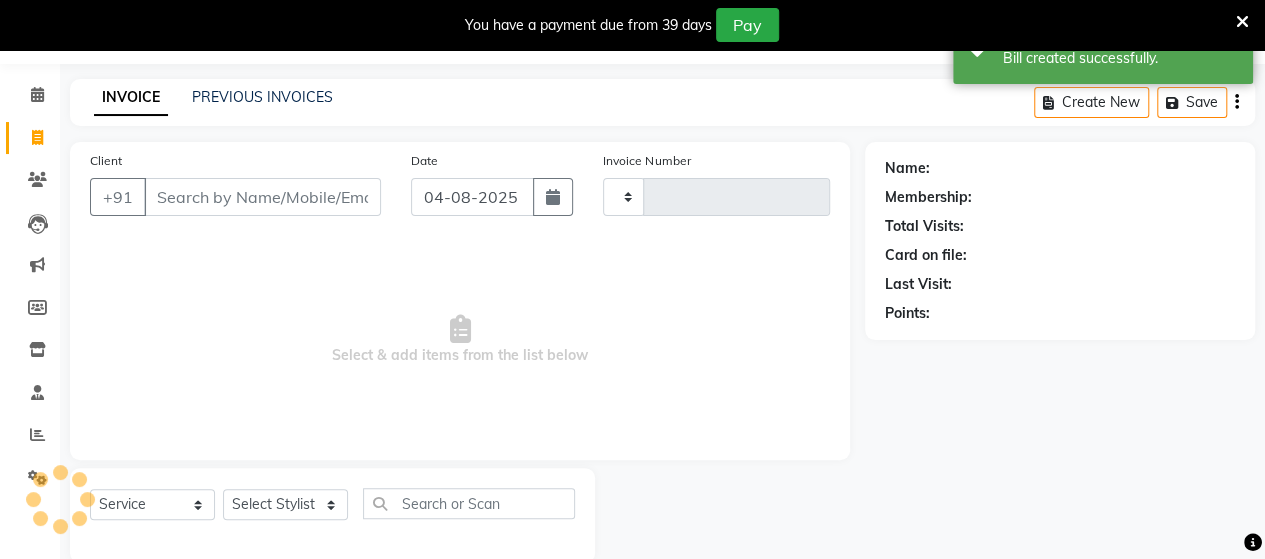 type on "3166" 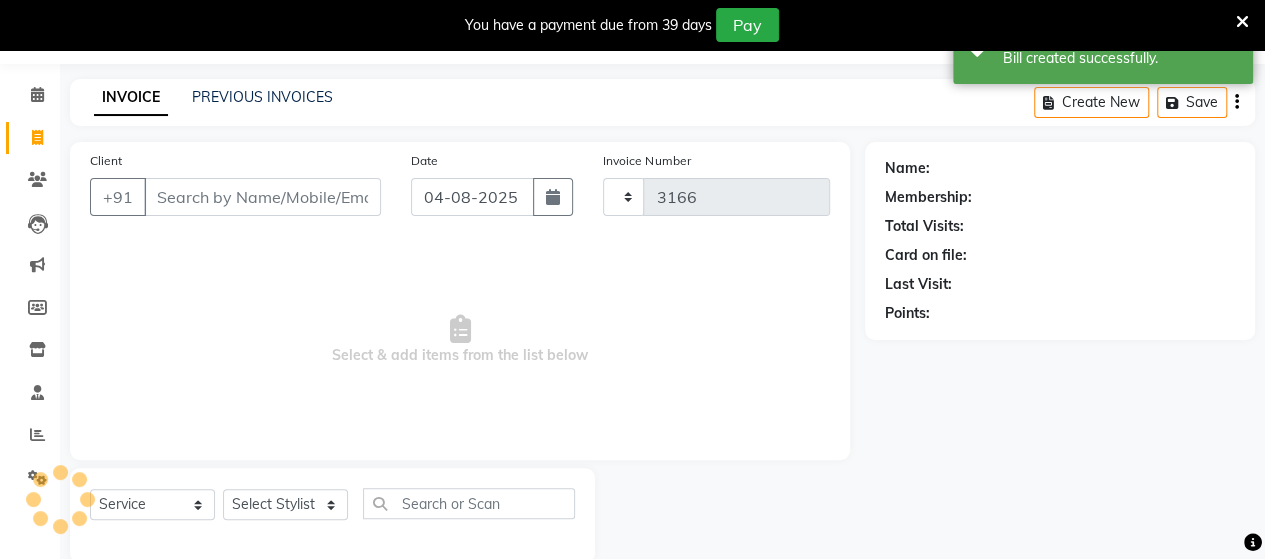 select on "6429" 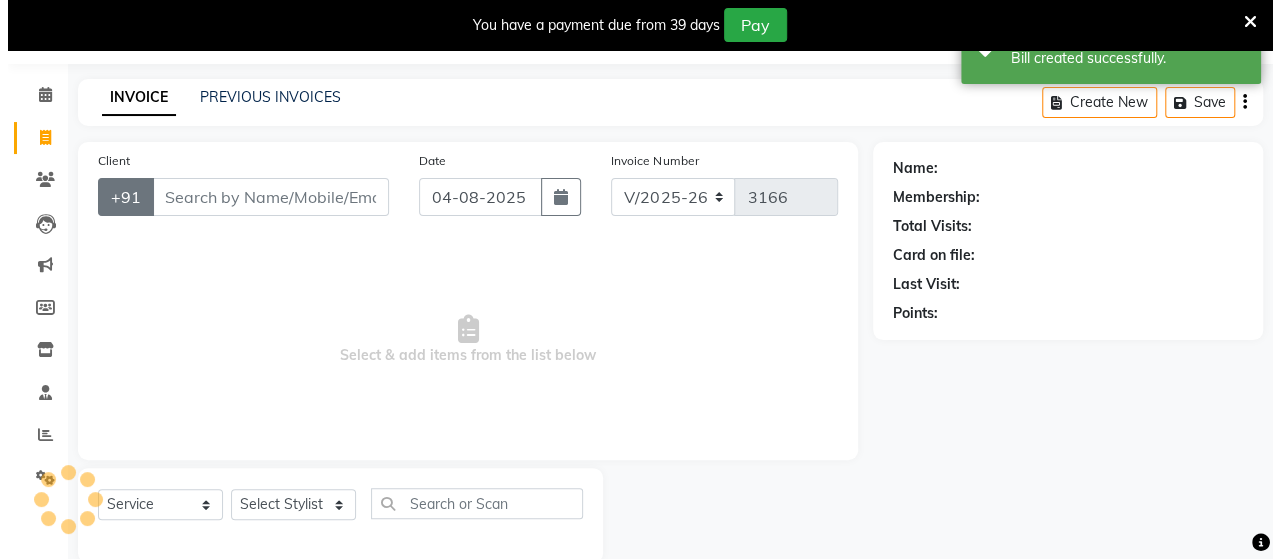 scroll, scrollTop: 90, scrollLeft: 0, axis: vertical 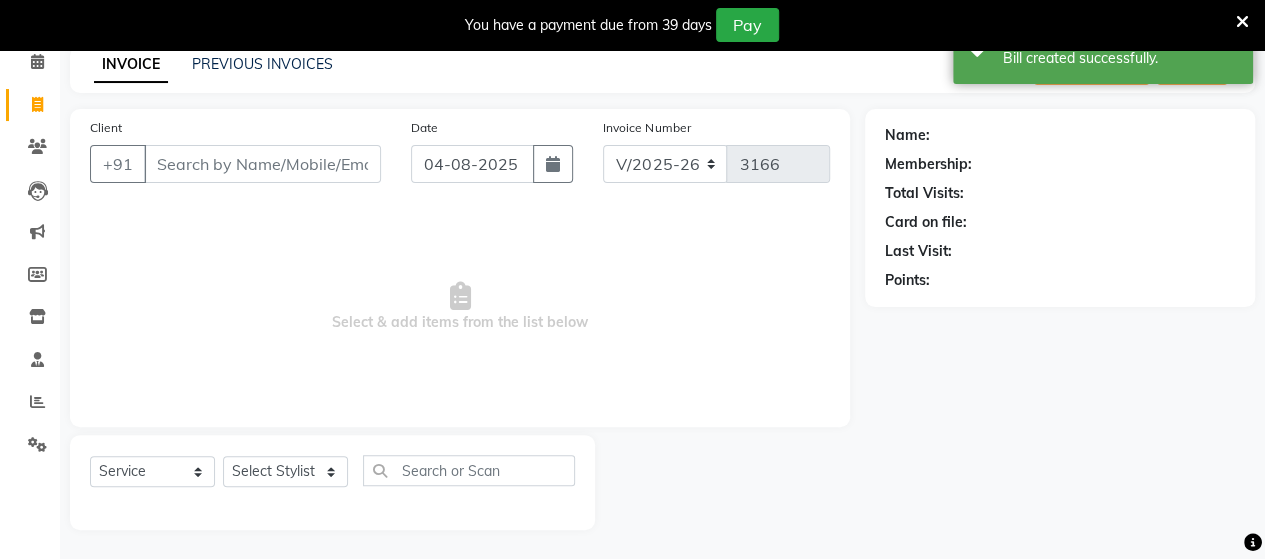 click on "Client" at bounding box center [262, 164] 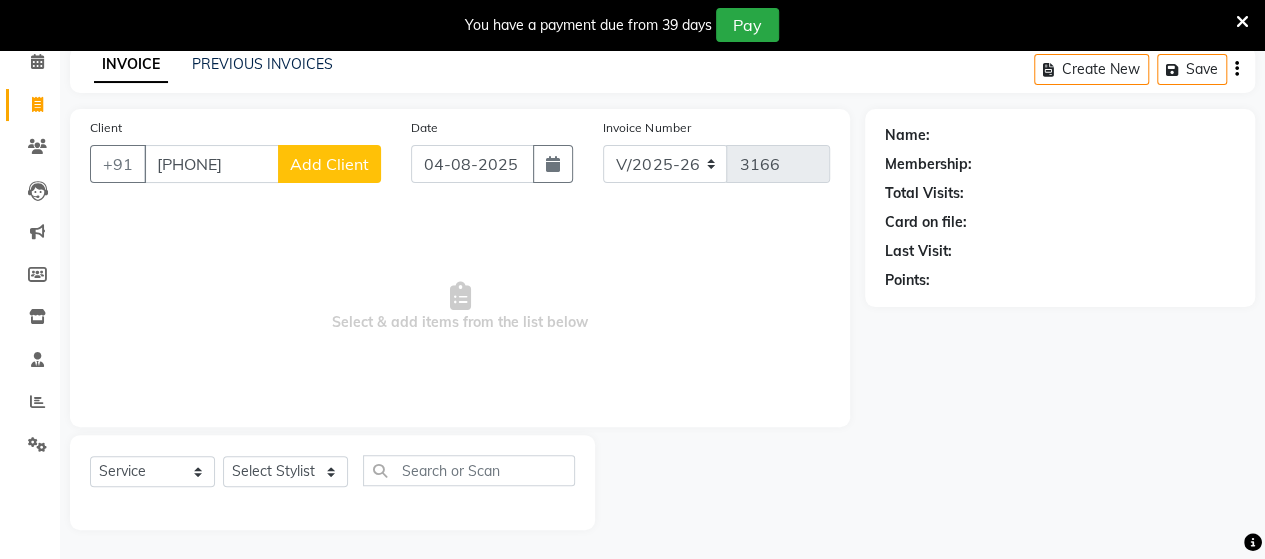 type on "[PHONE]" 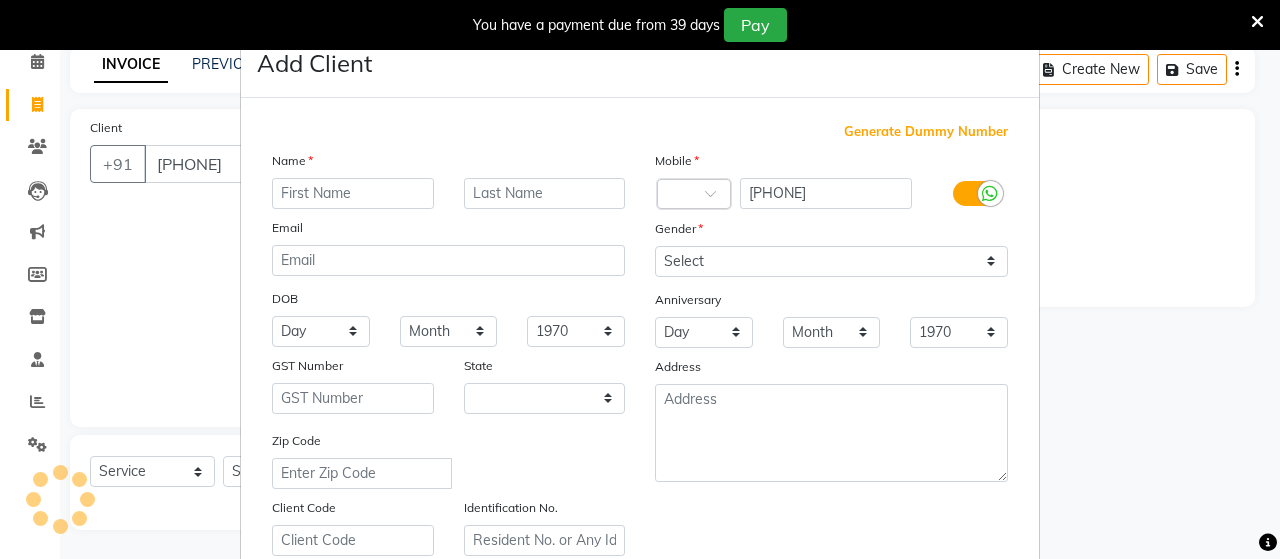 select on "22" 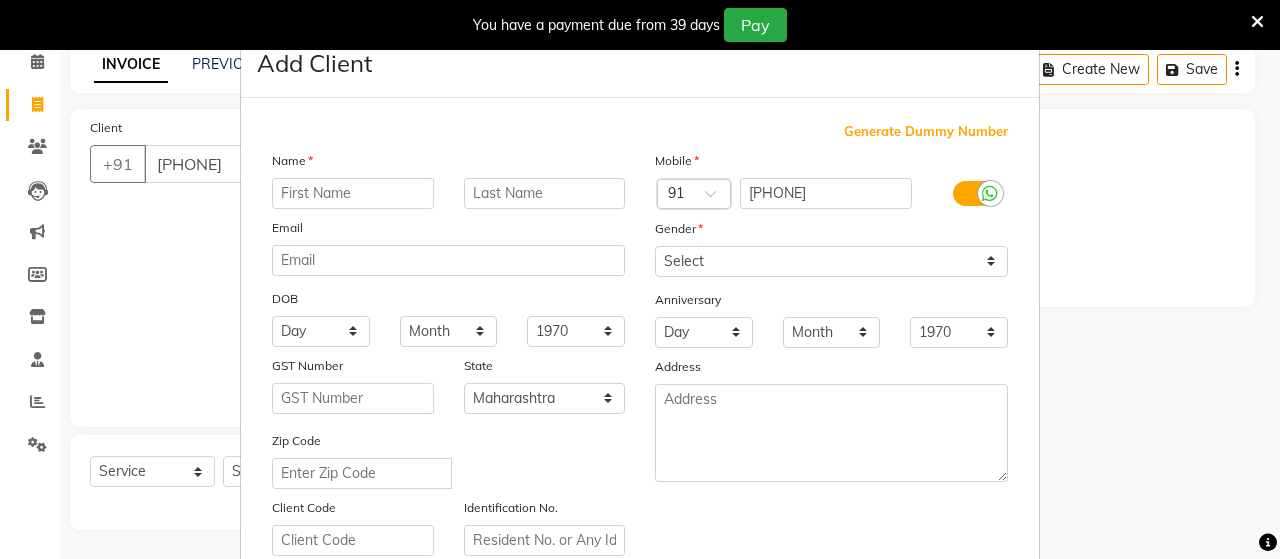 click at bounding box center [353, 193] 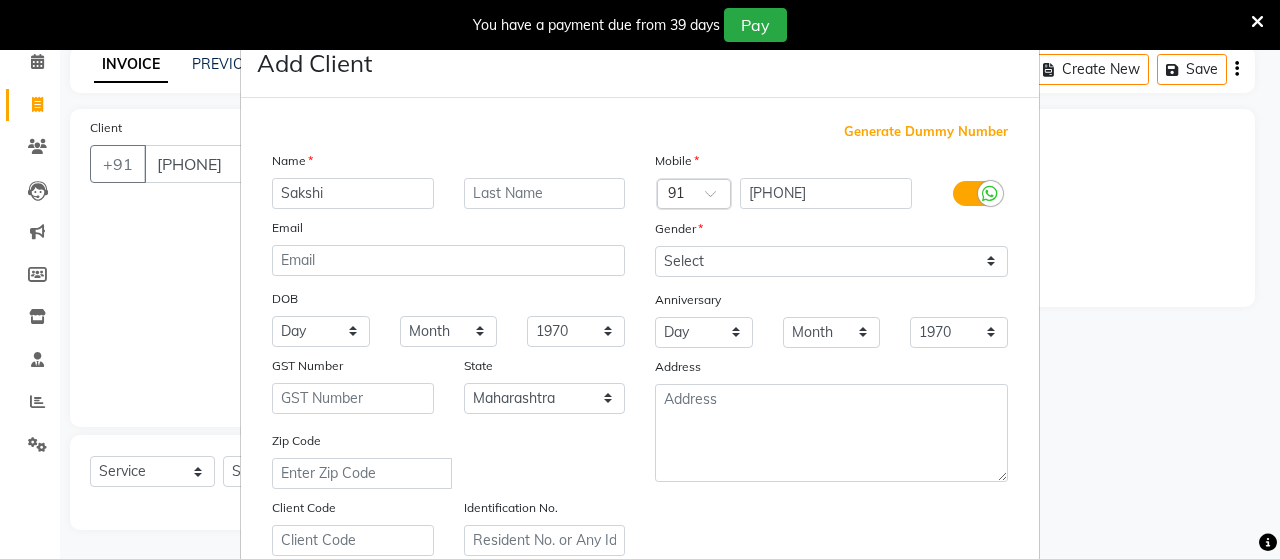 type on "Sakshi" 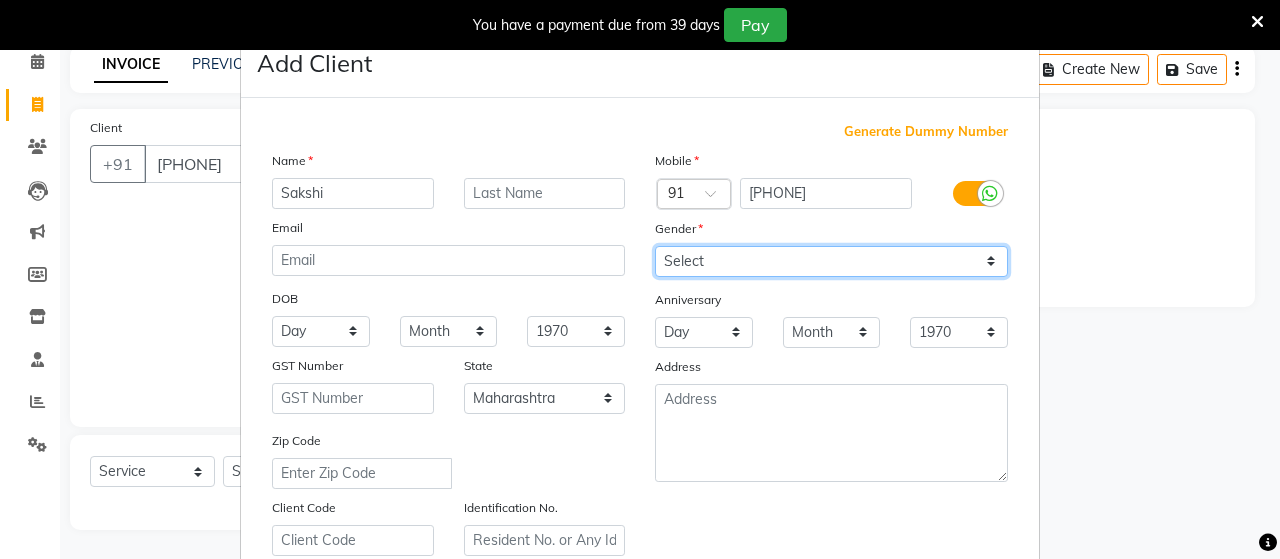 click on "Select Male Female Other Prefer Not To Say" at bounding box center (831, 261) 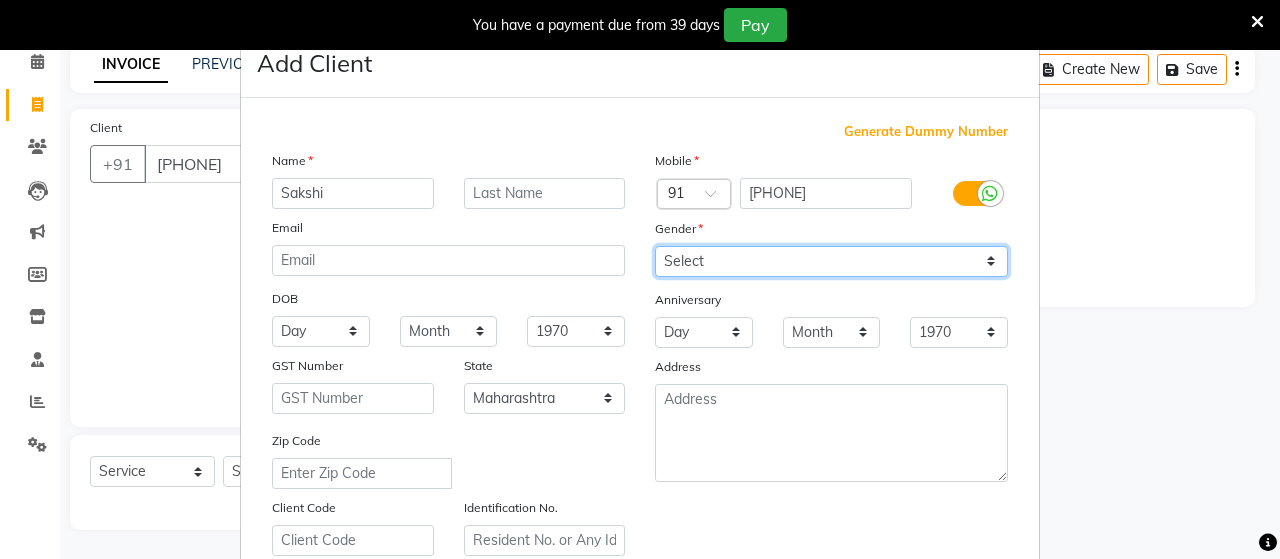 select on "female" 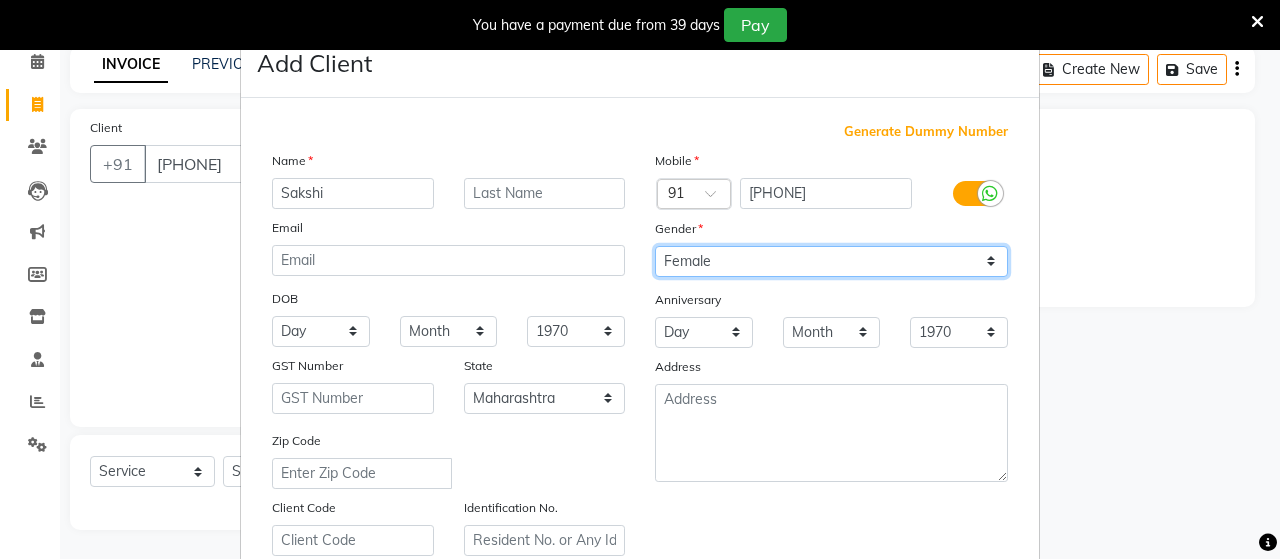 click on "Select Male Female Other Prefer Not To Say" at bounding box center [831, 261] 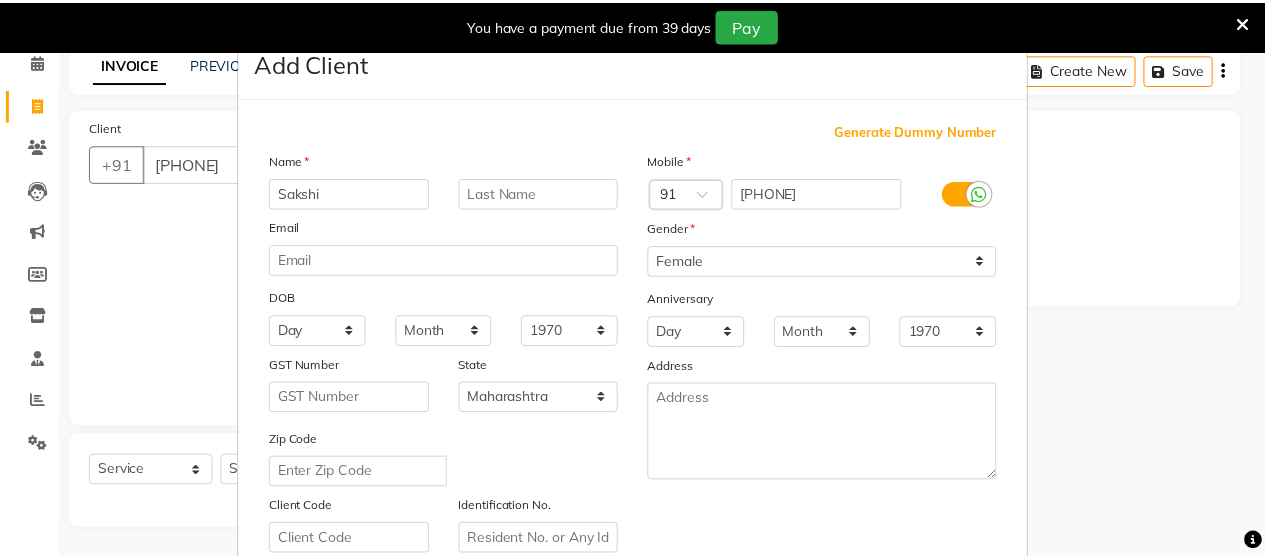 scroll, scrollTop: 360, scrollLeft: 0, axis: vertical 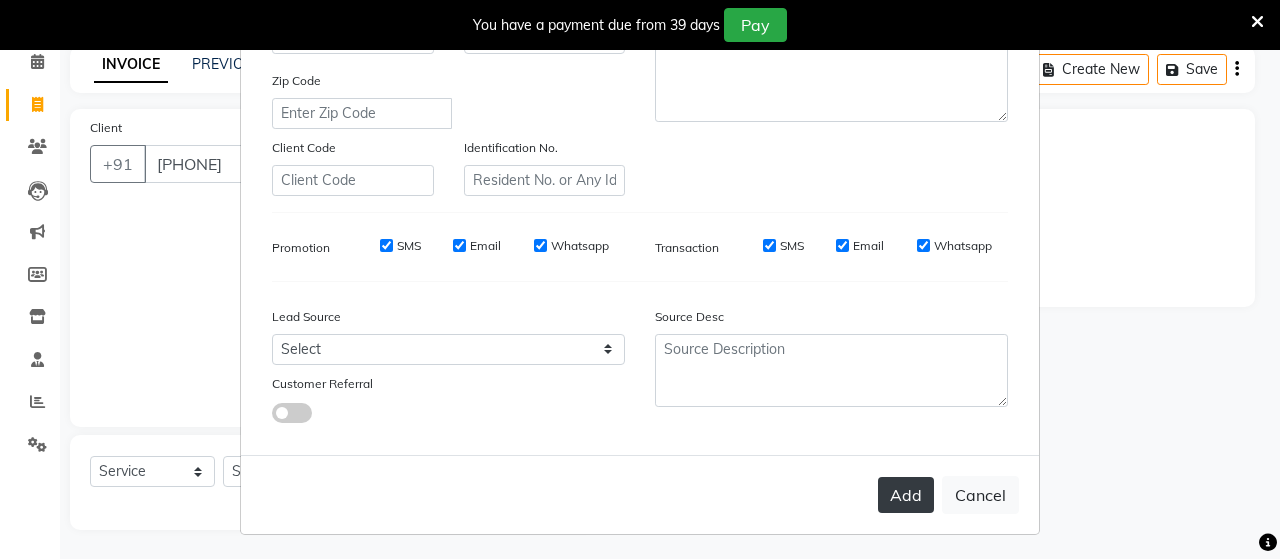 click on "Add" at bounding box center (906, 495) 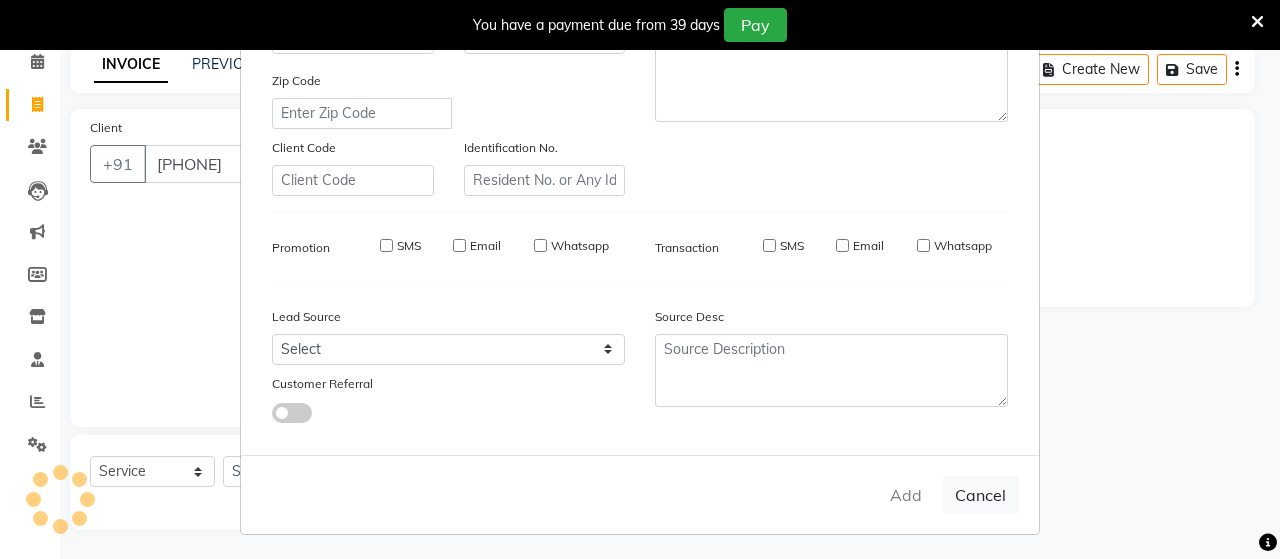 type on "93******08" 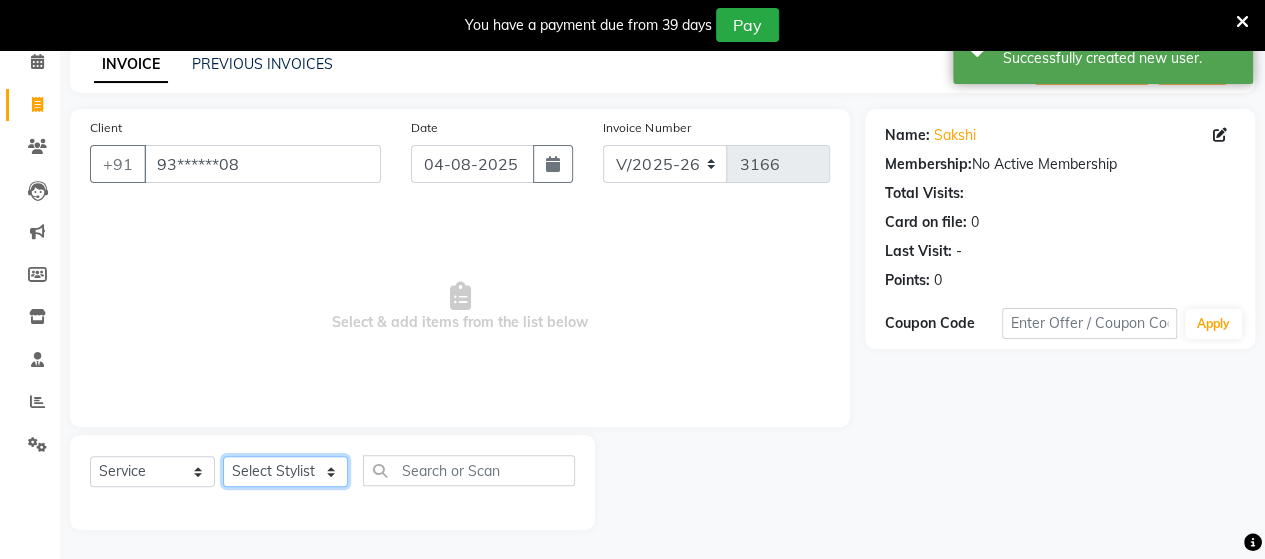 click on "Select Stylist Admin Datta  Jyoti  Krushna  Pratik  RAVI Rohit Rutuja" 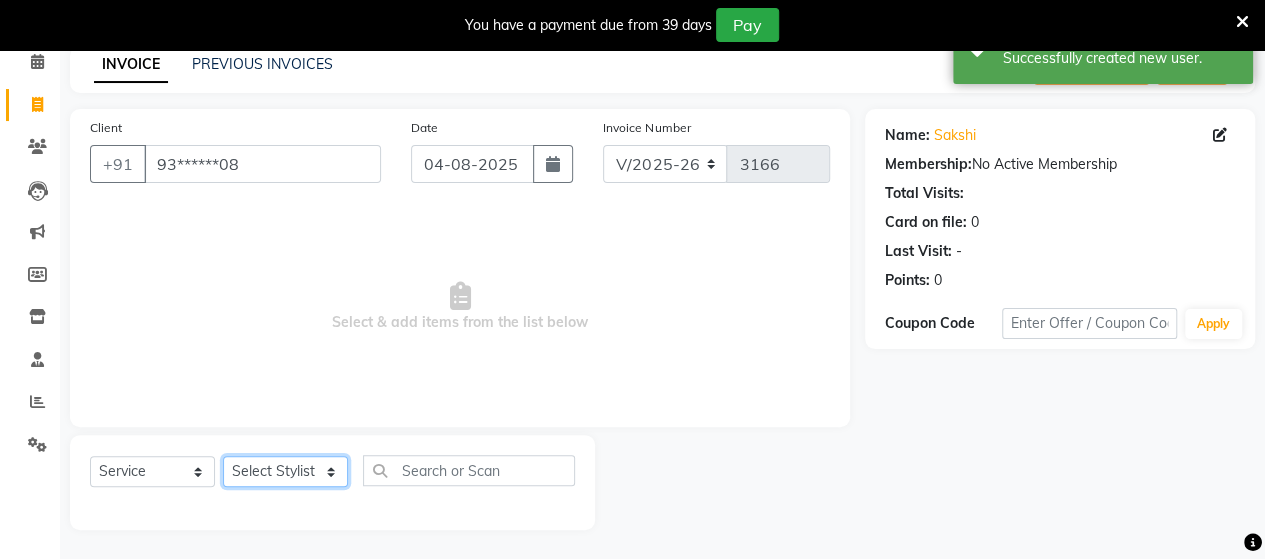 select on "48829" 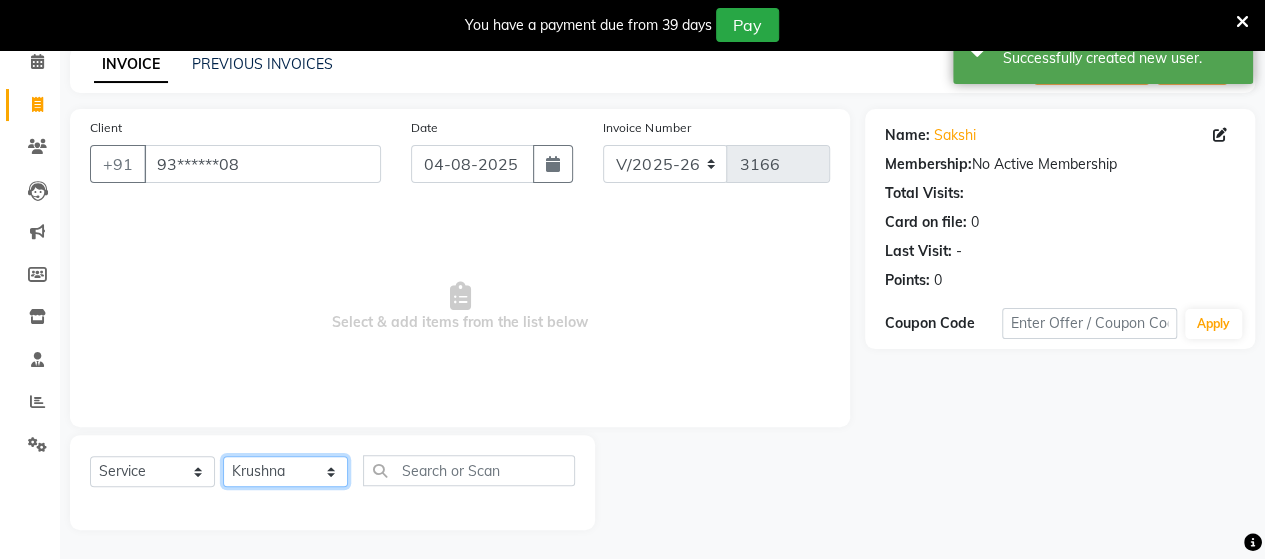click on "Select Stylist Admin Datta  Jyoti  Krushna  Pratik  RAVI Rohit Rutuja" 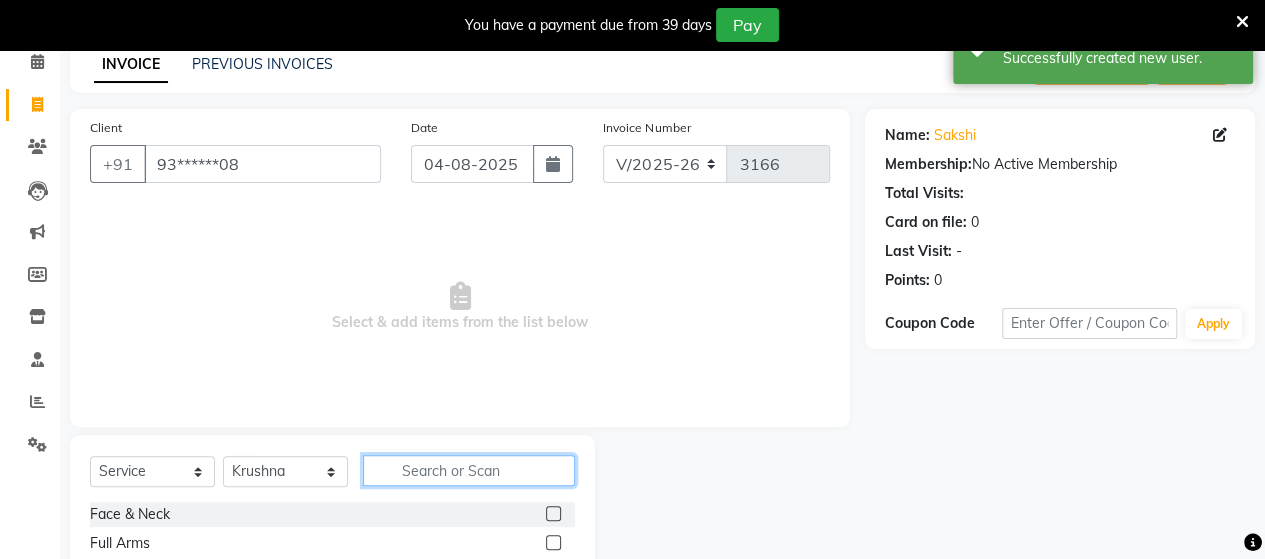 click 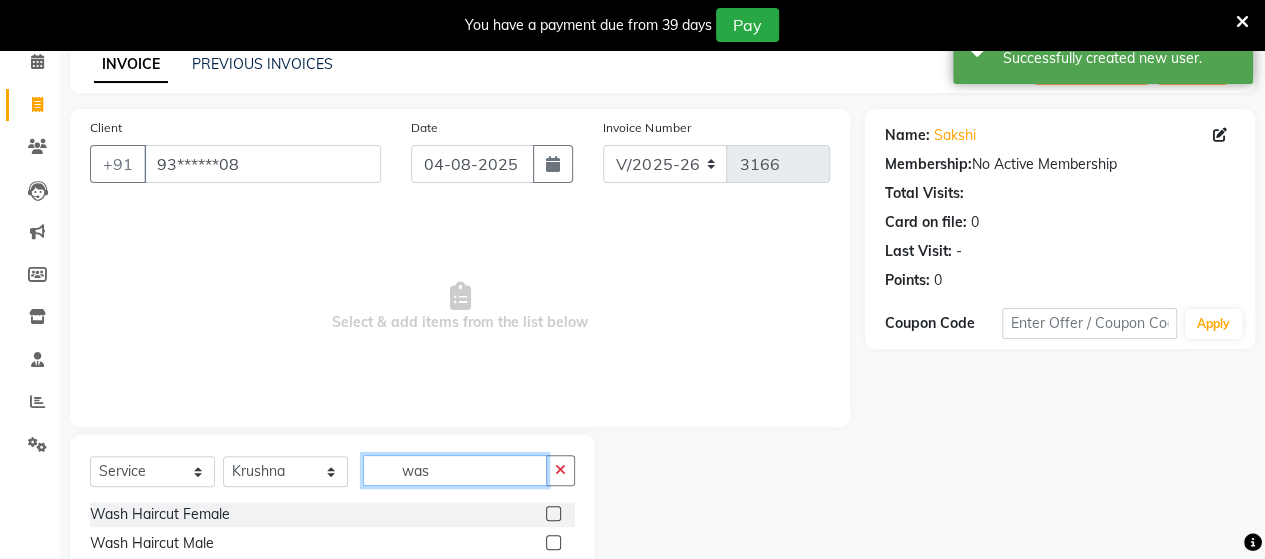 scroll, scrollTop: 206, scrollLeft: 0, axis: vertical 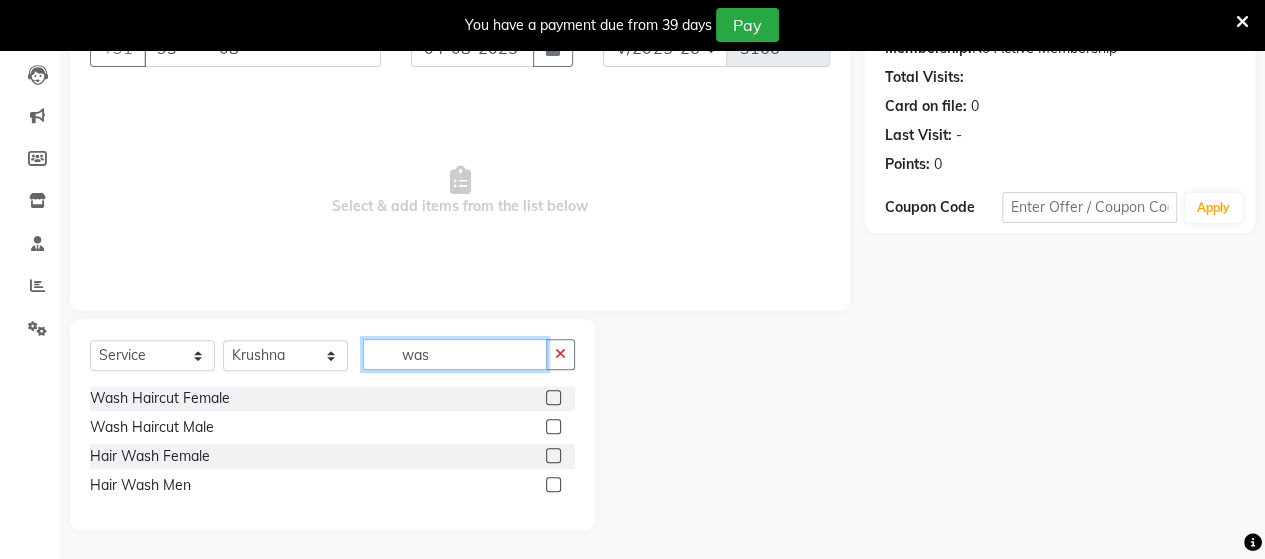 type on "was" 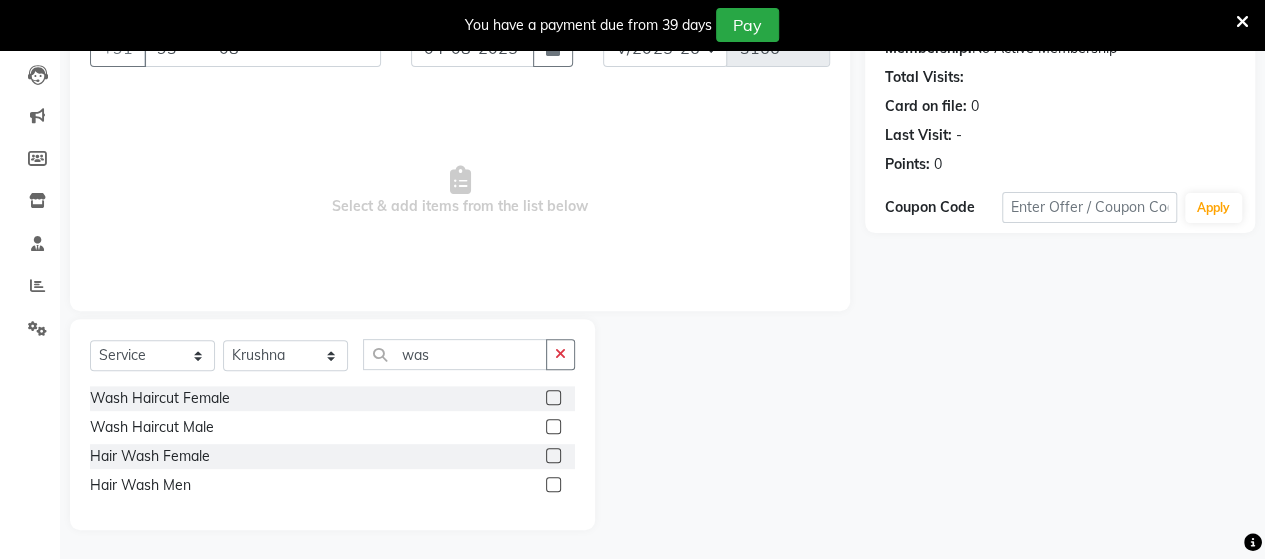 click 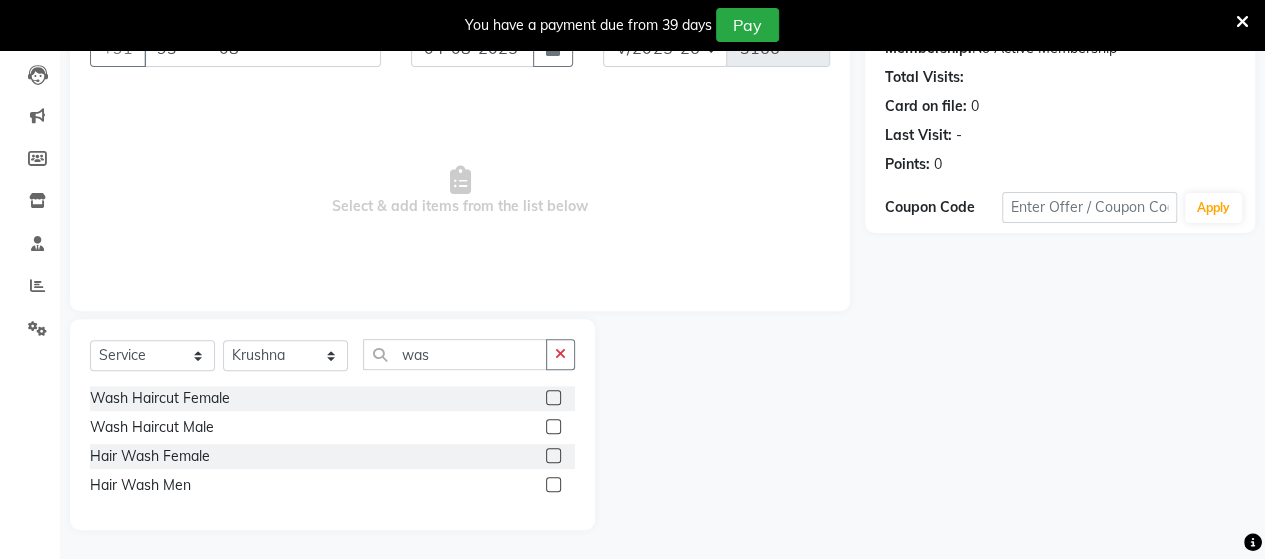 click at bounding box center (552, 456) 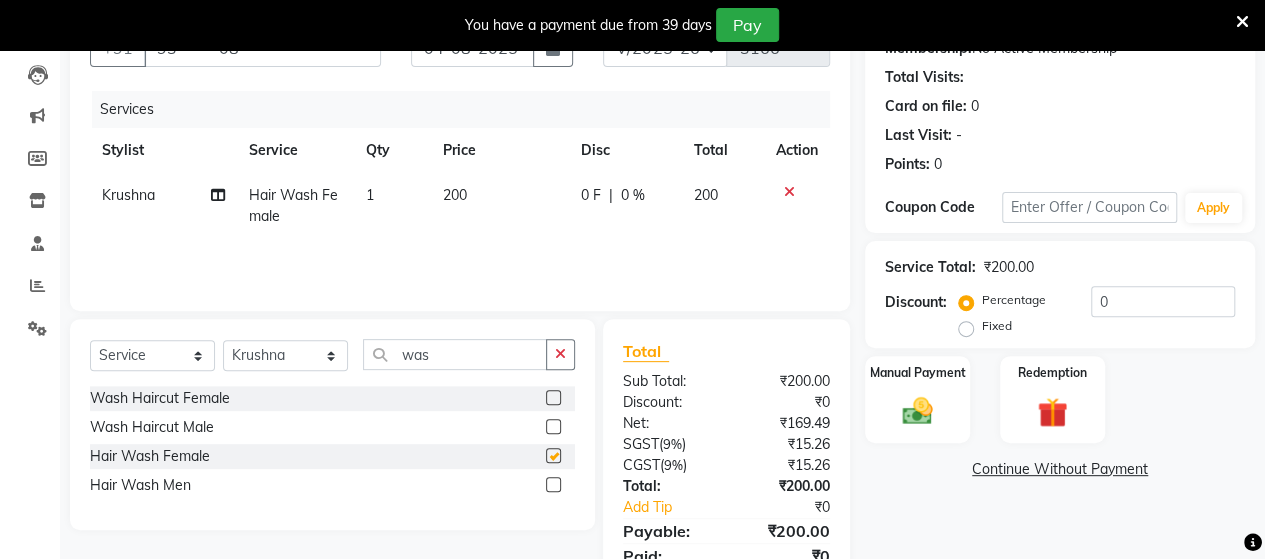 checkbox on "false" 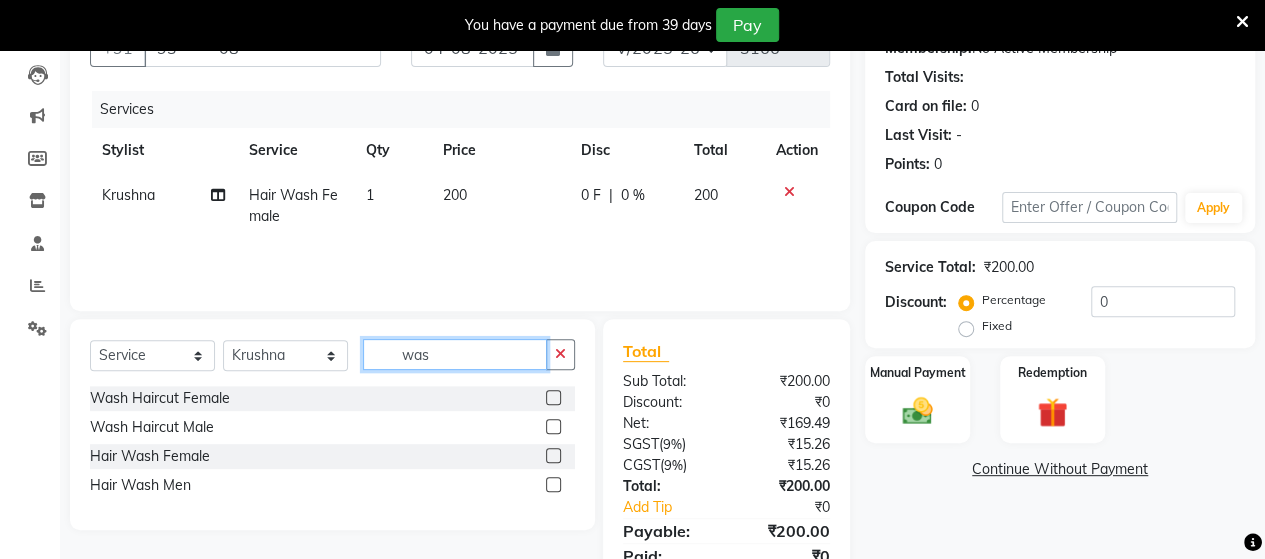 click on "was" 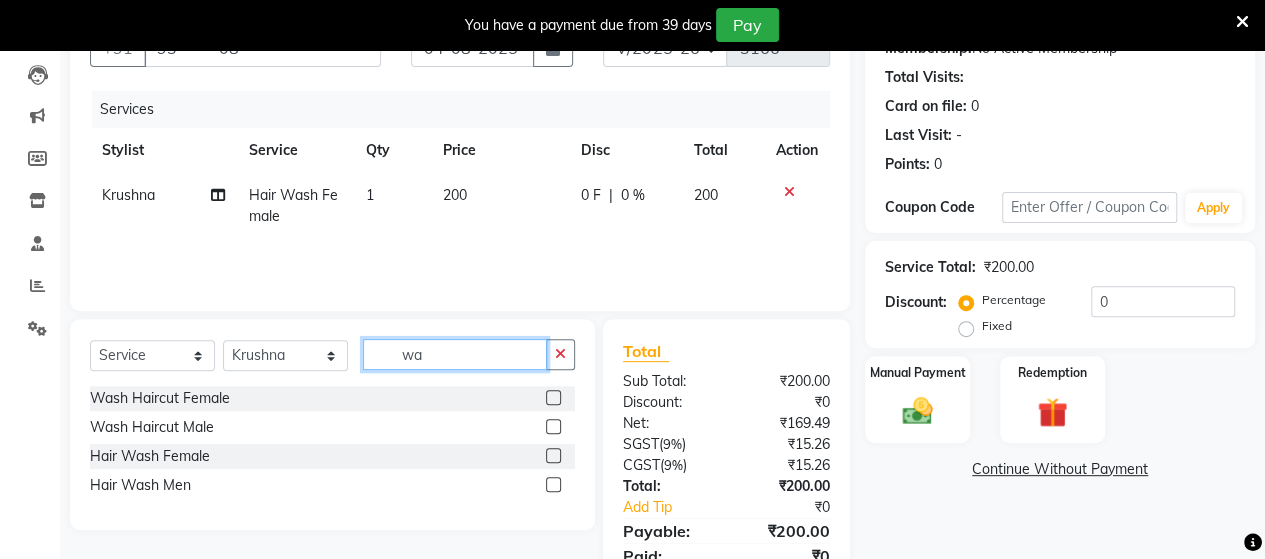 type on "w" 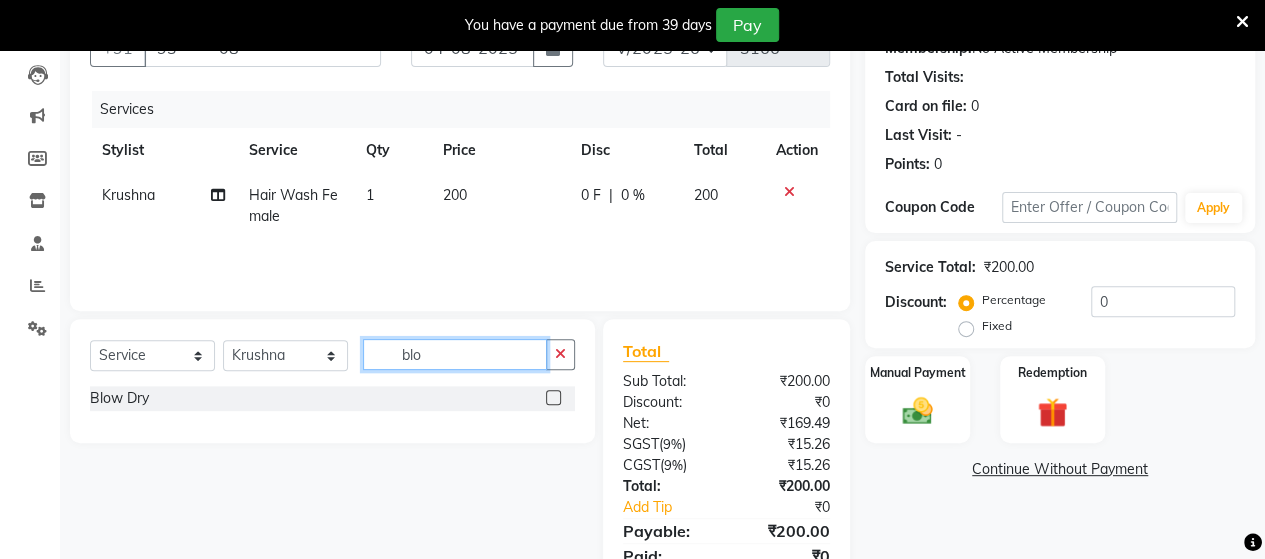 type on "blo" 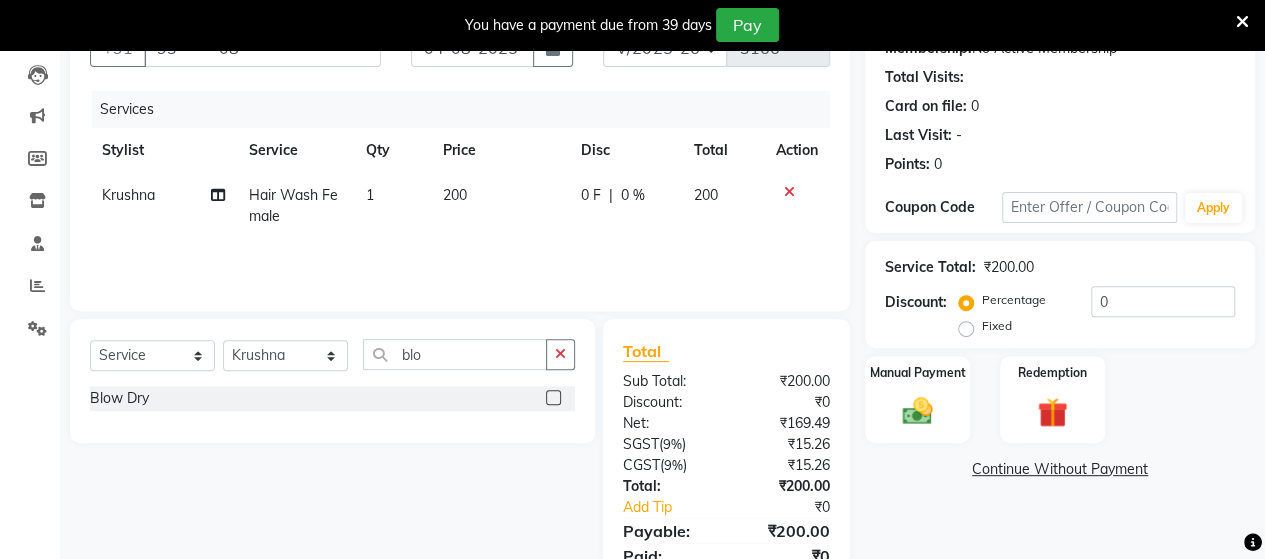 click 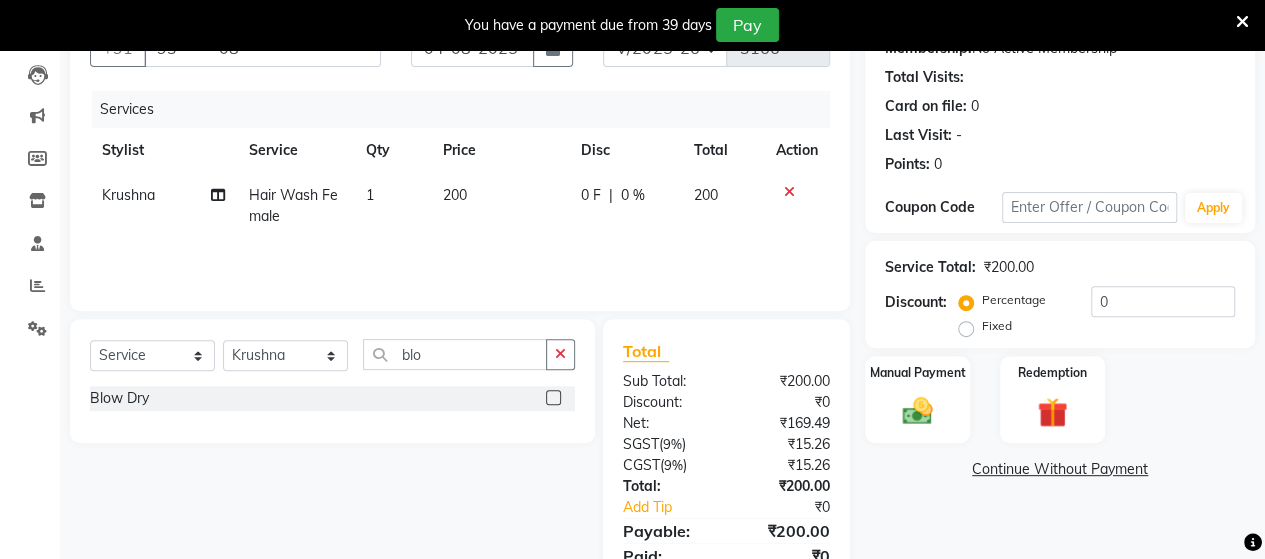 click at bounding box center (552, 398) 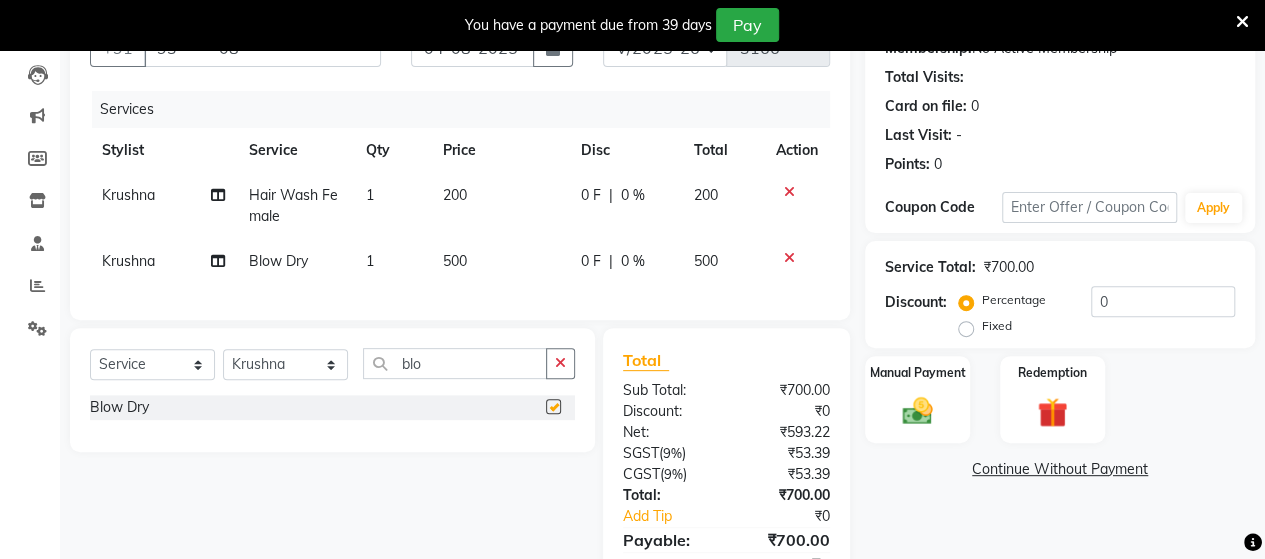 checkbox on "false" 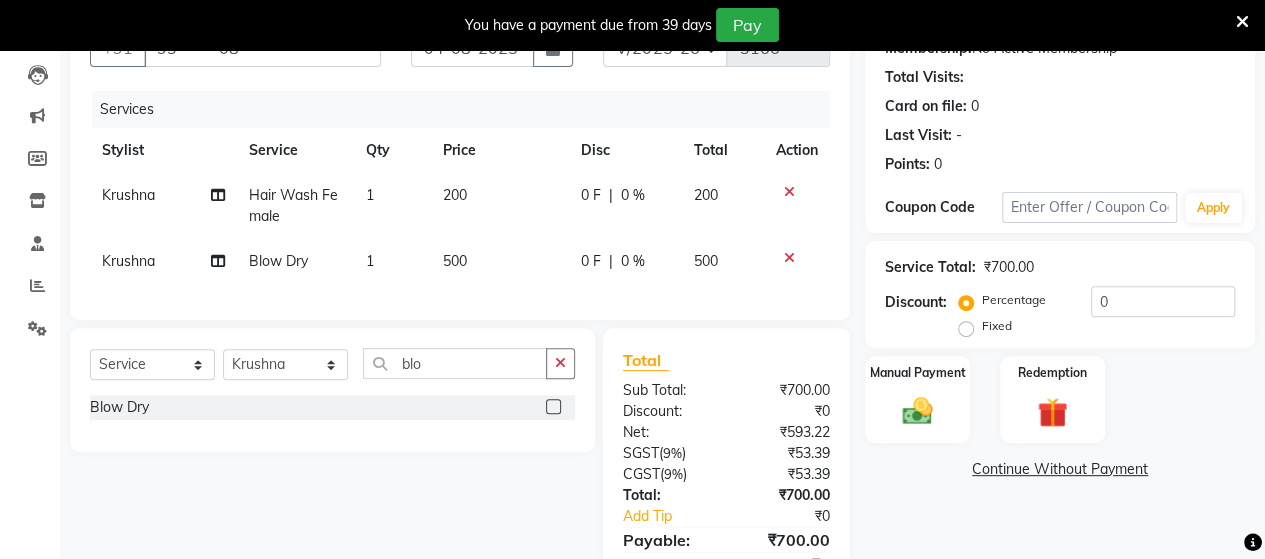 click on "500" 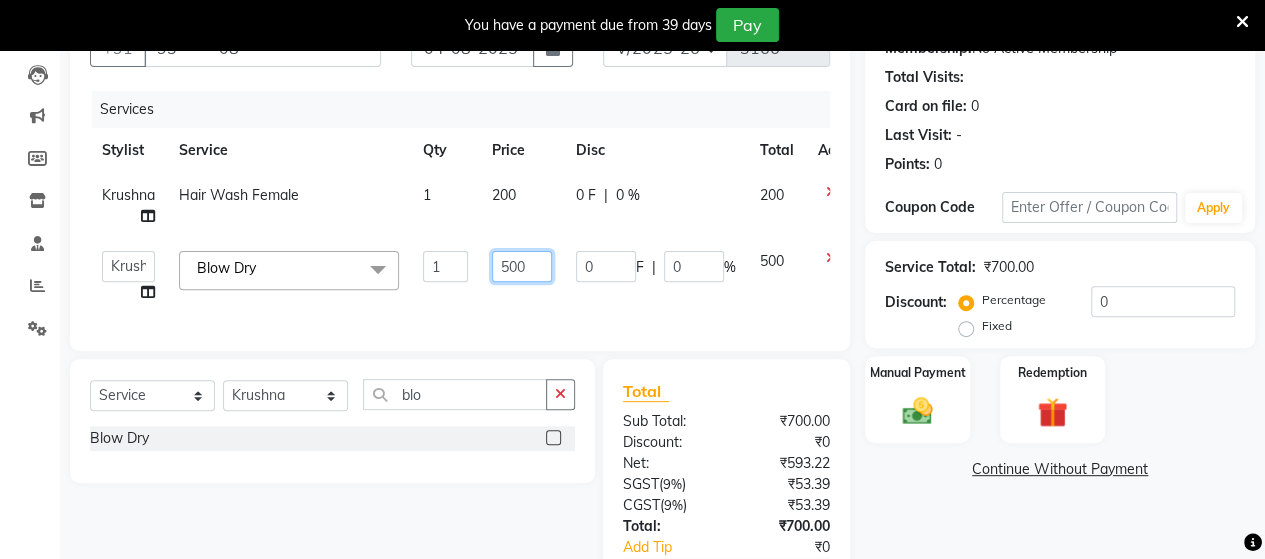 click on "500" 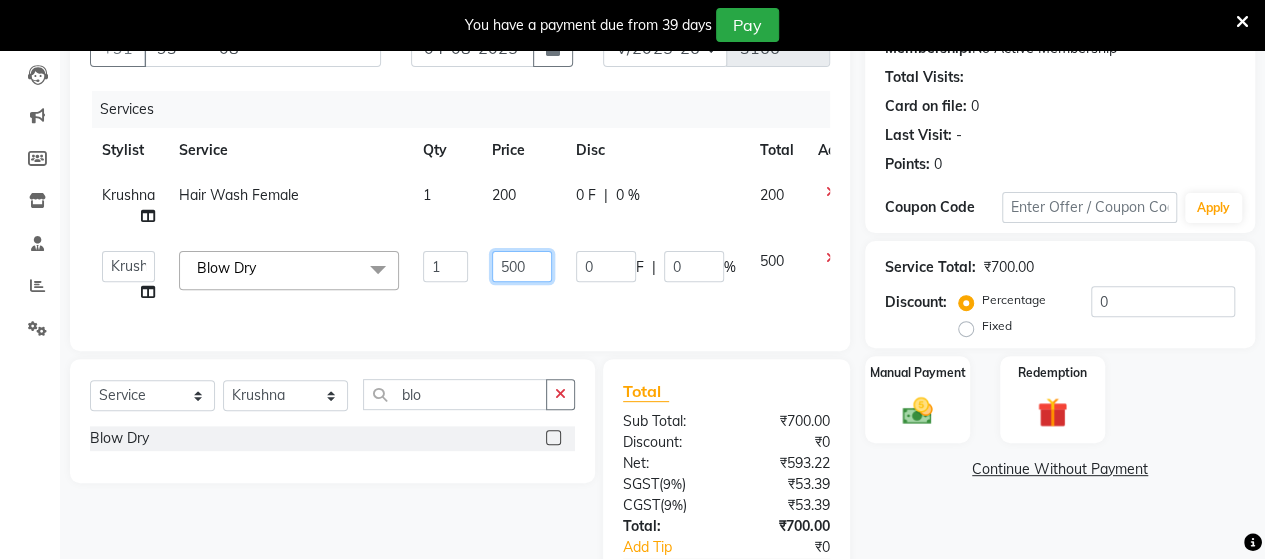 click on "500" 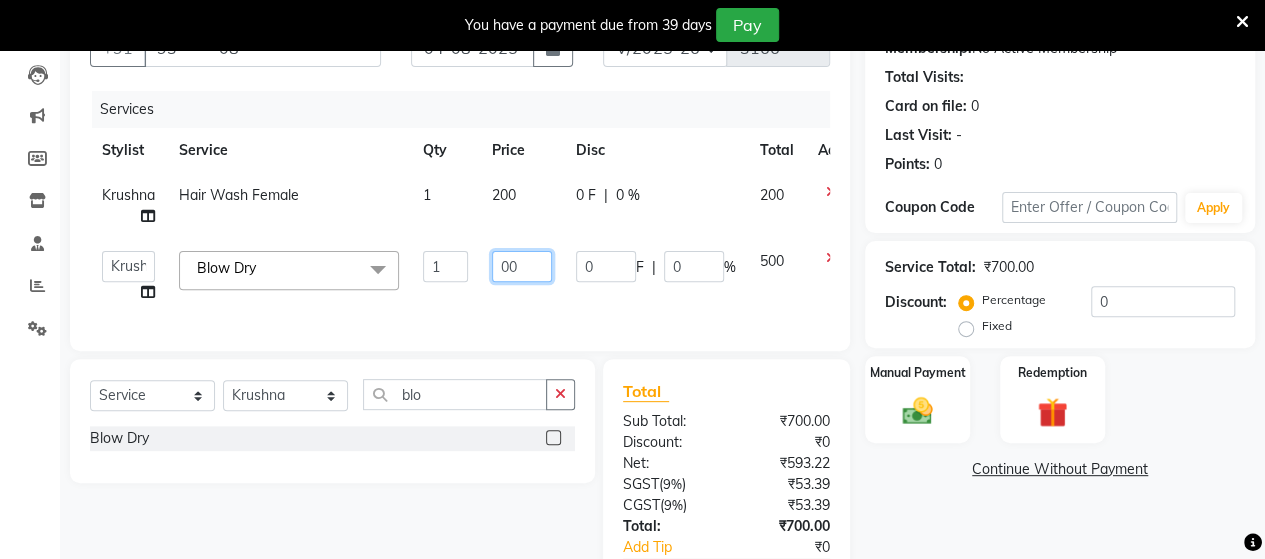 type on "300" 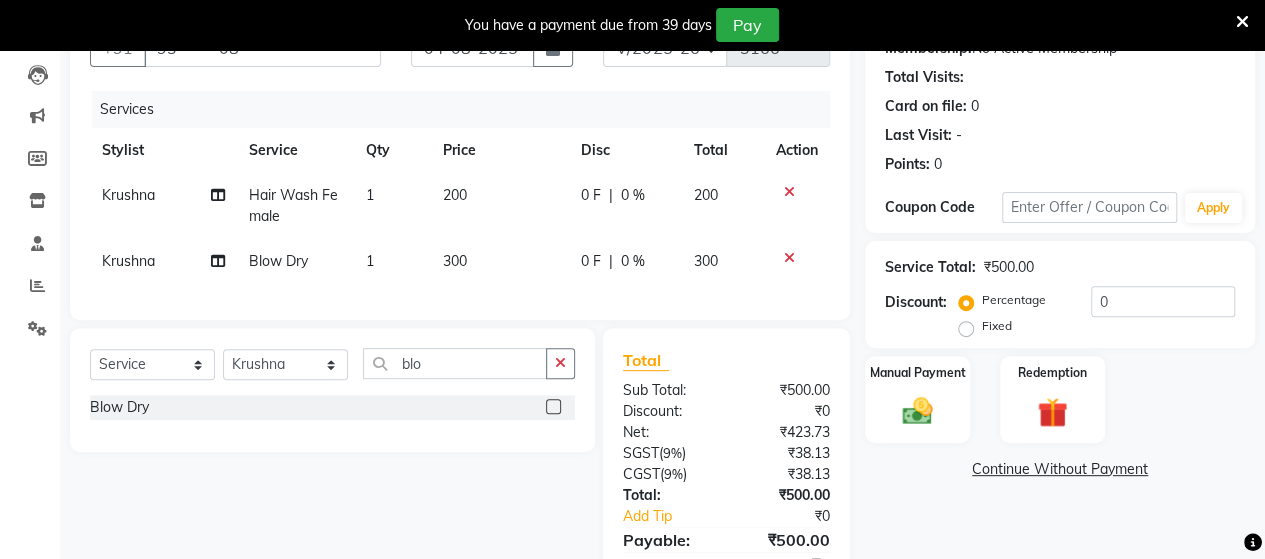 click on "200" 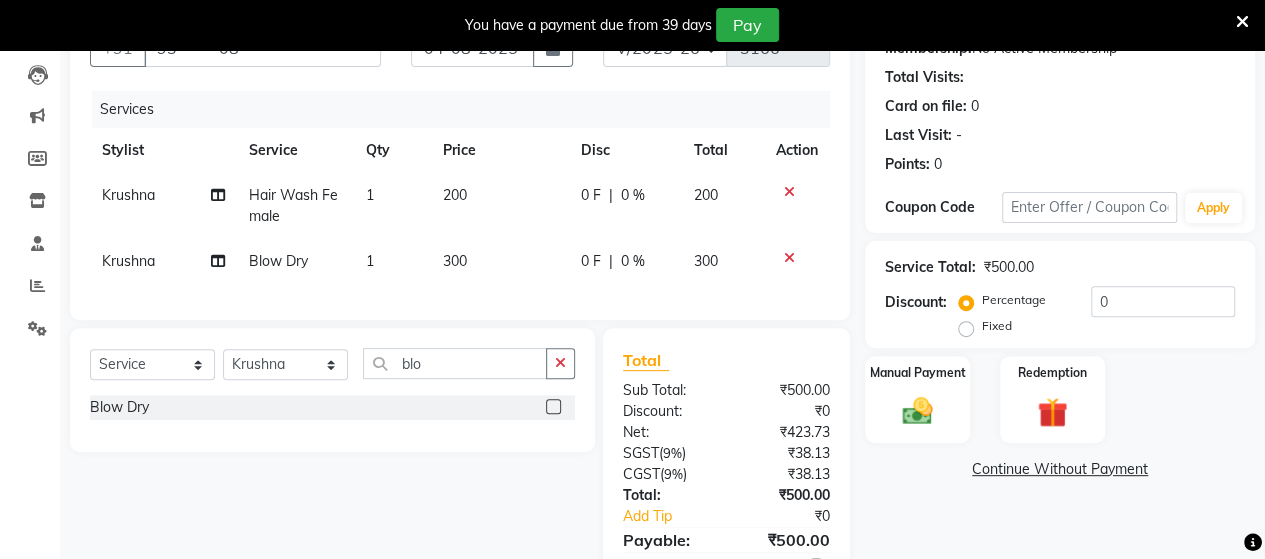select on "48829" 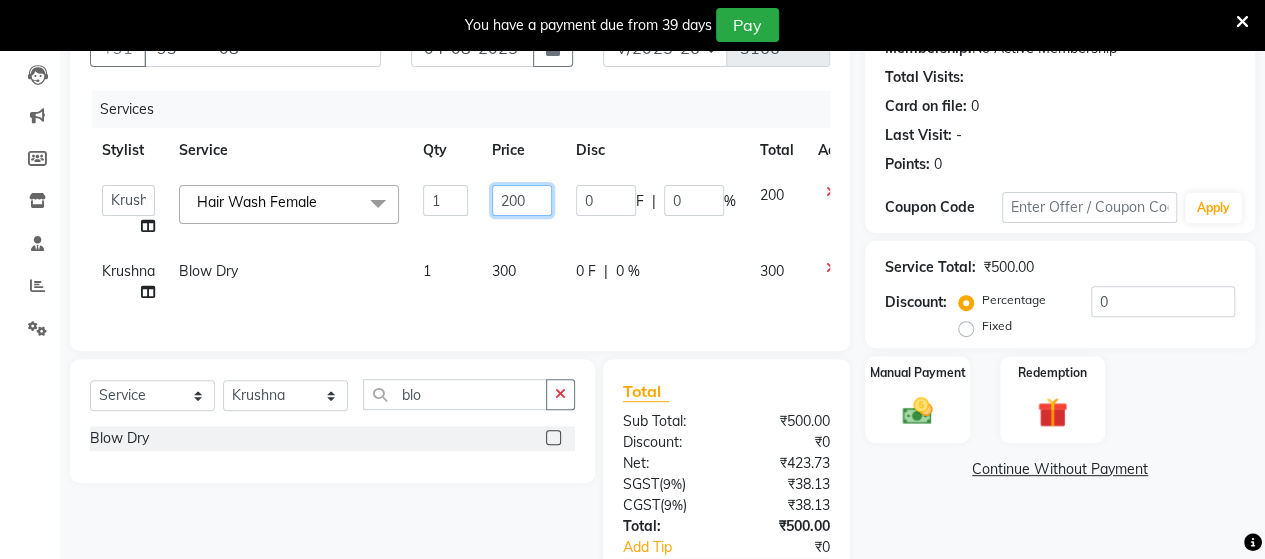 click on "200" 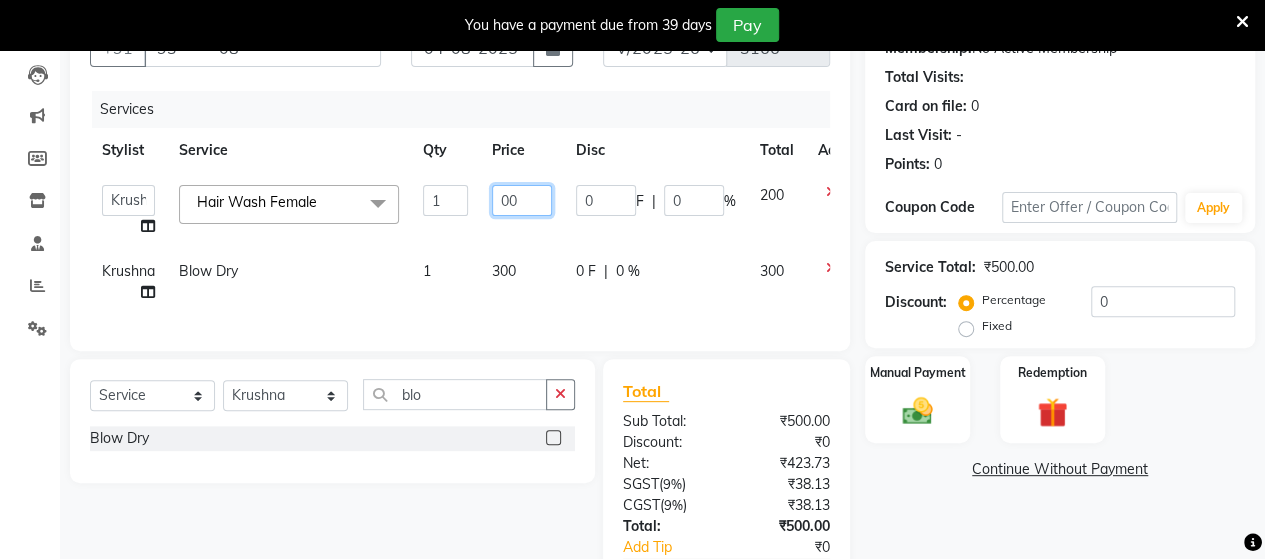 type on "300" 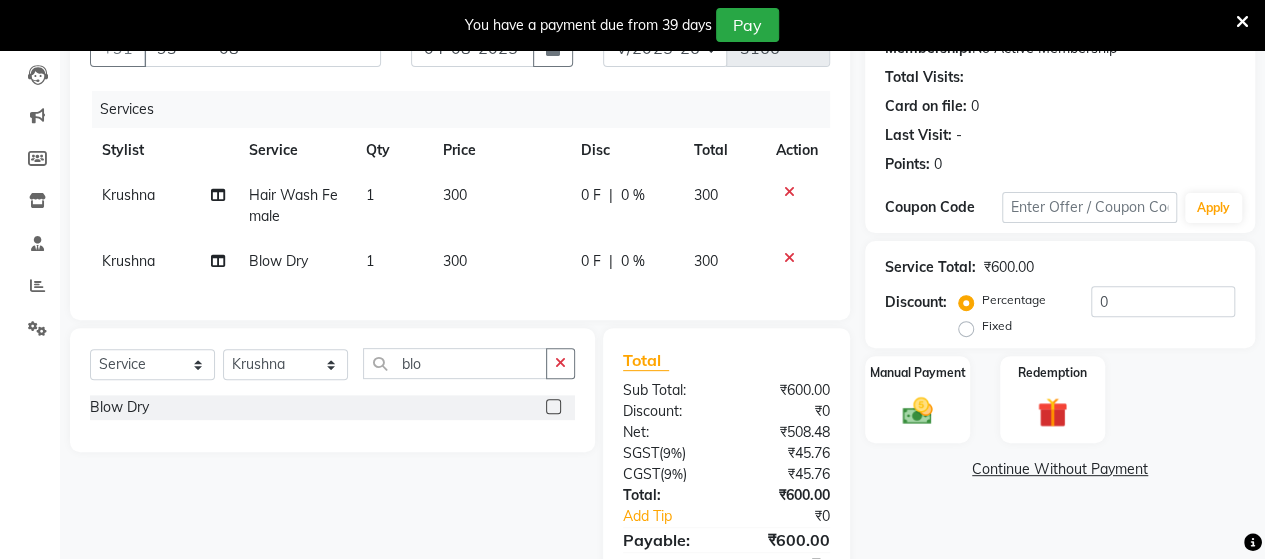 click on "300" 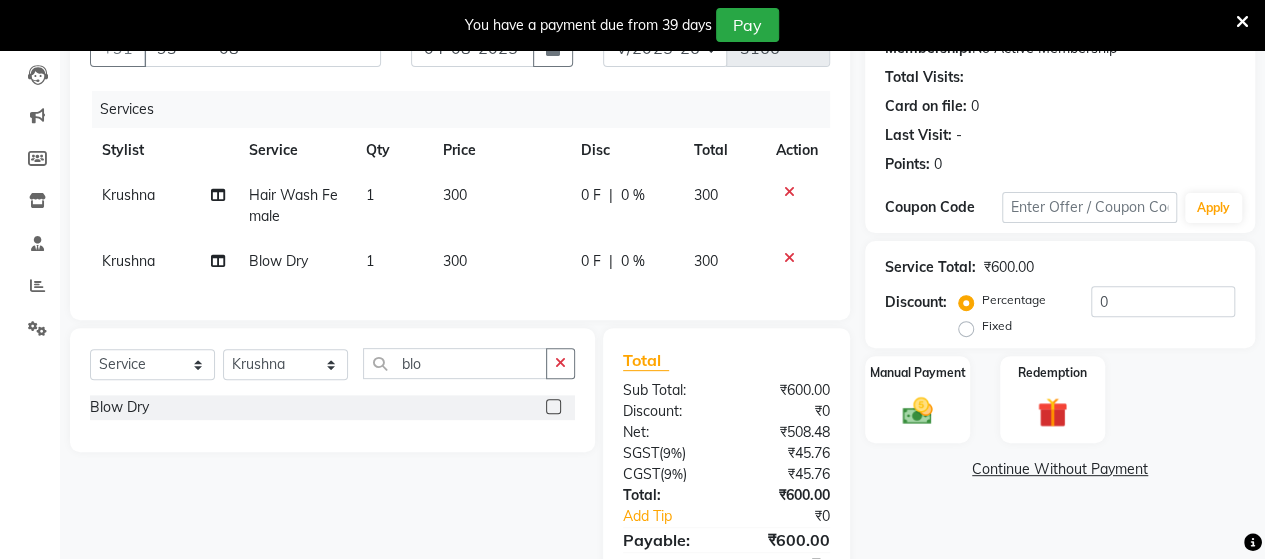 select on "48829" 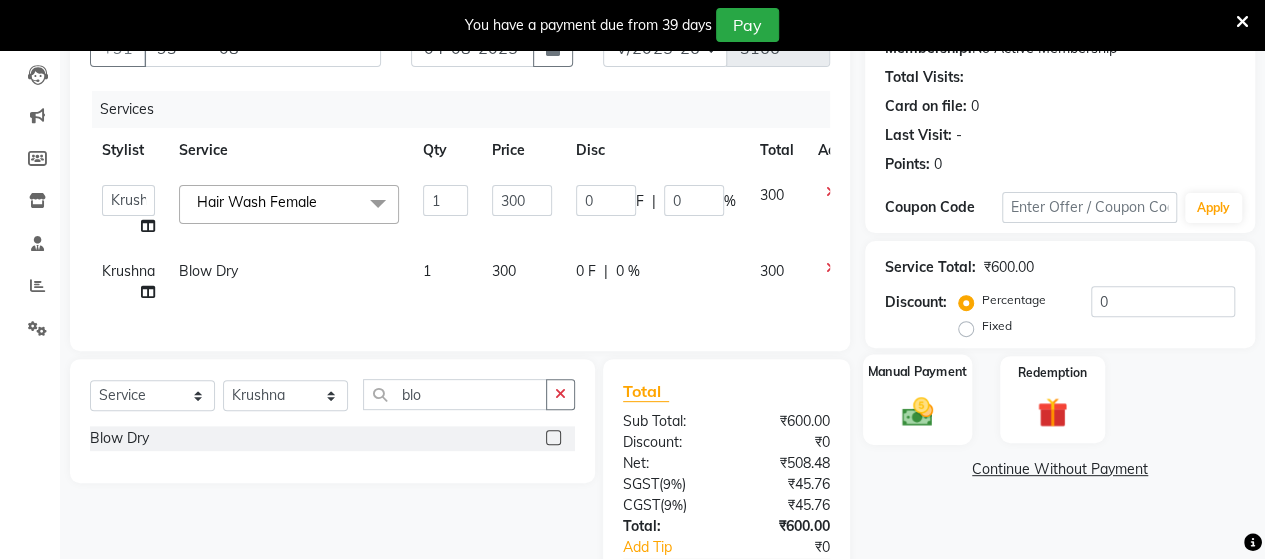 click 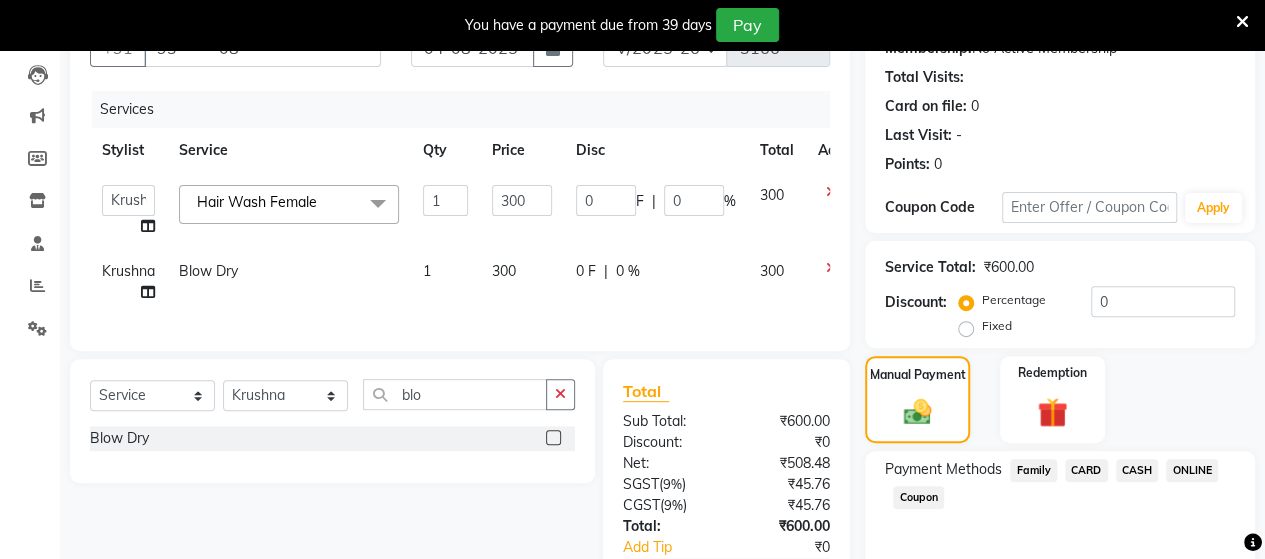 scroll, scrollTop: 344, scrollLeft: 0, axis: vertical 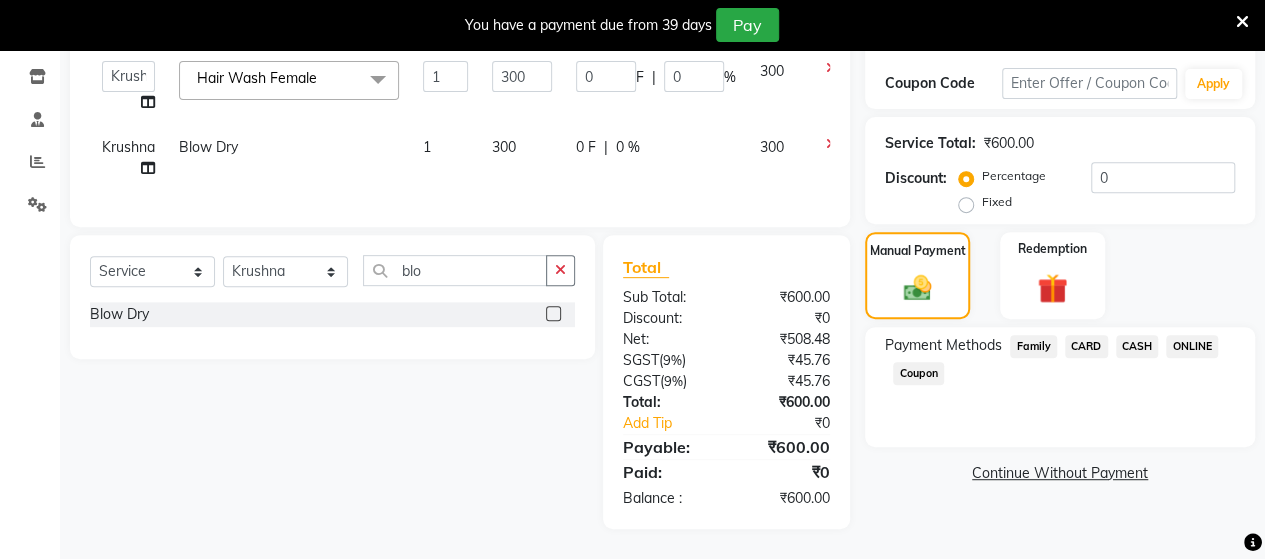 click on "ONLINE" 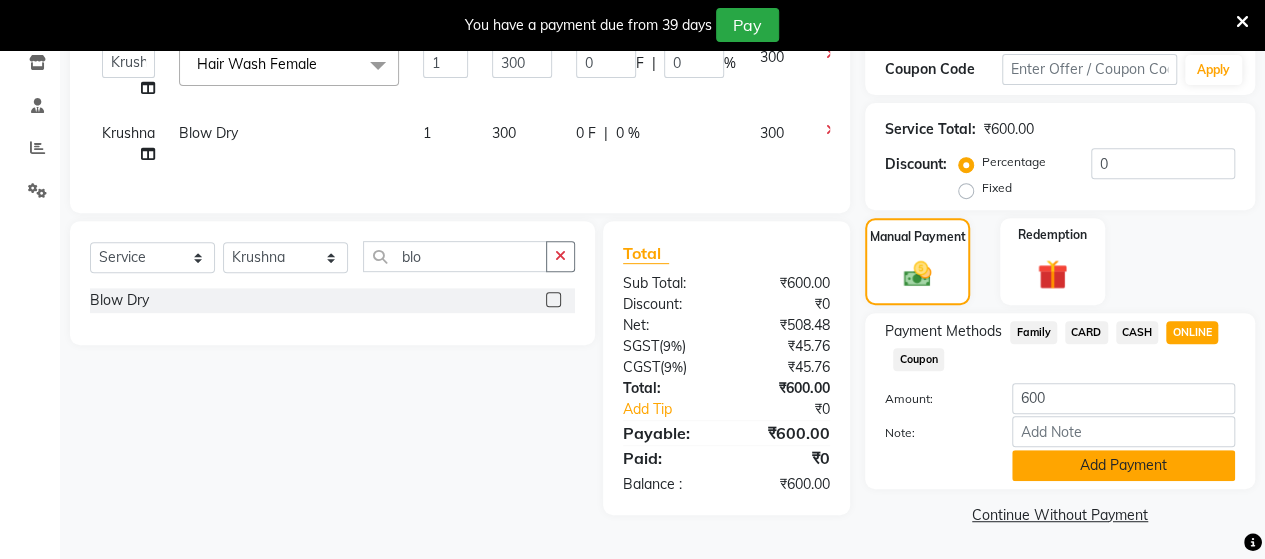 click on "Add Payment" 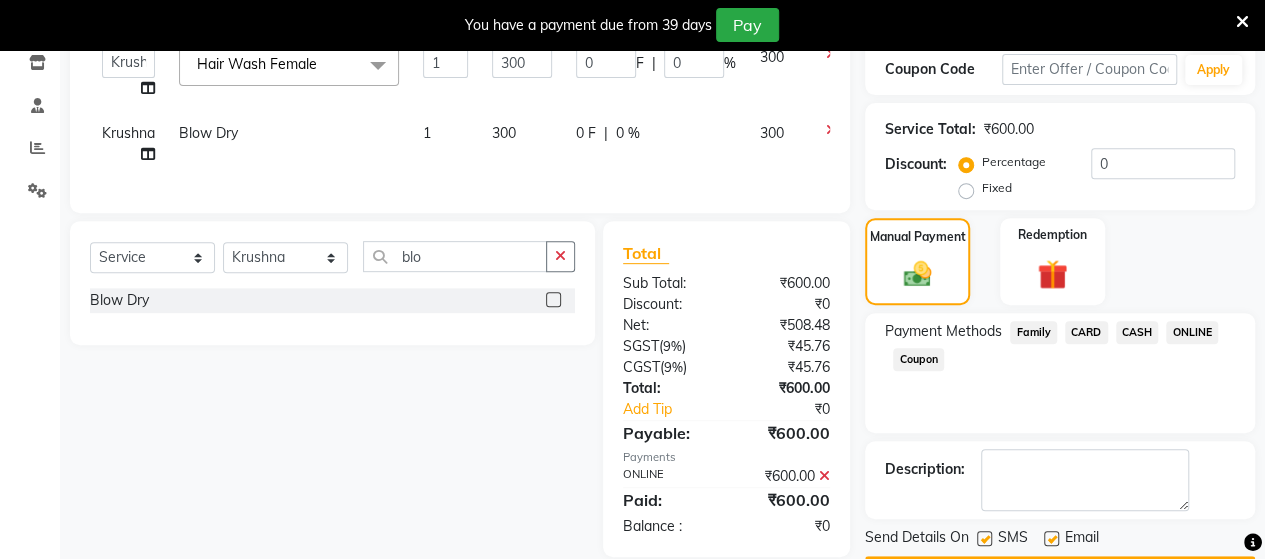 scroll, scrollTop: 400, scrollLeft: 0, axis: vertical 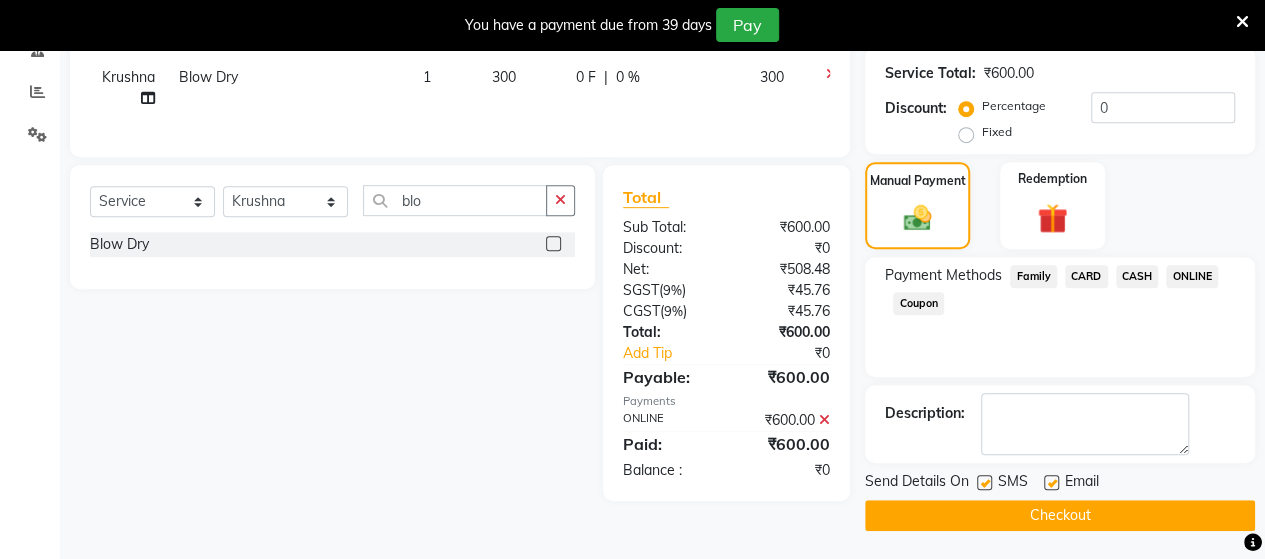 click on "Checkout" 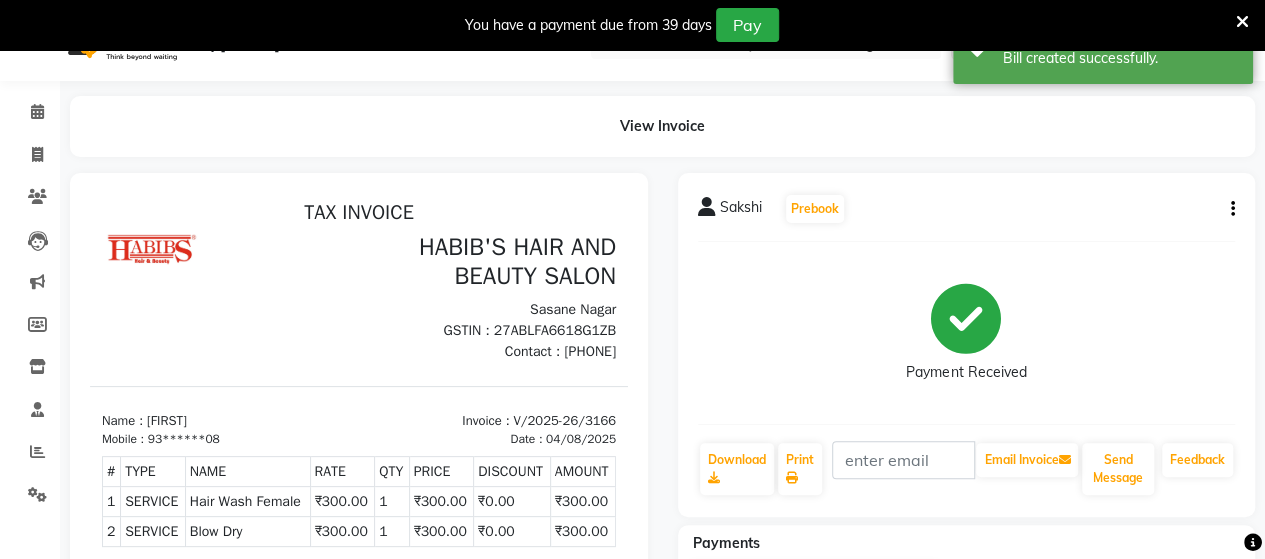 scroll, scrollTop: 0, scrollLeft: 0, axis: both 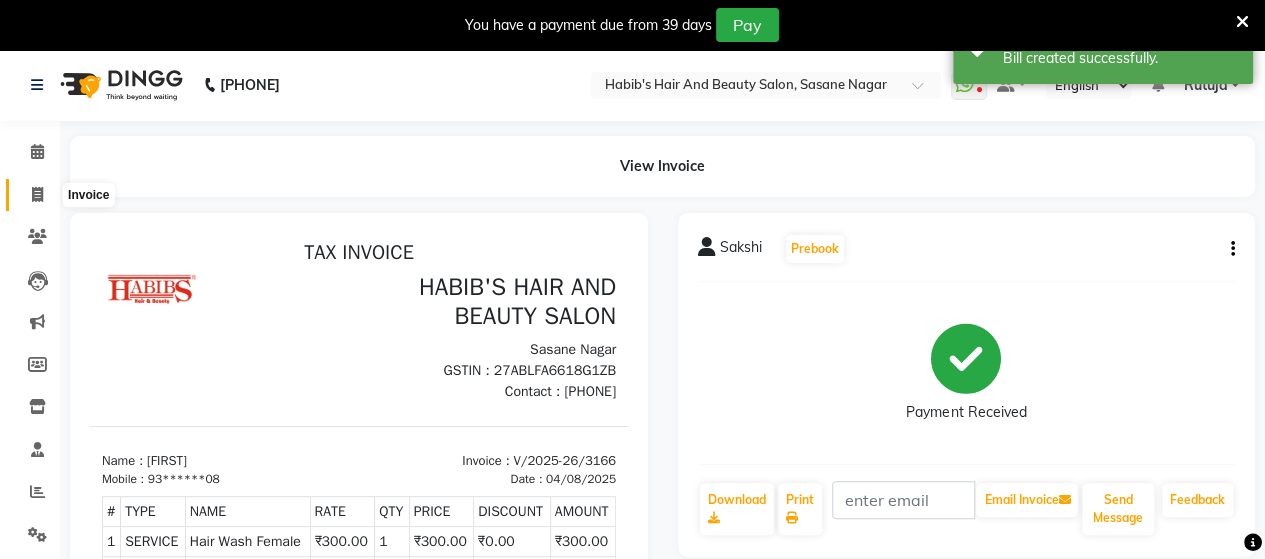 click 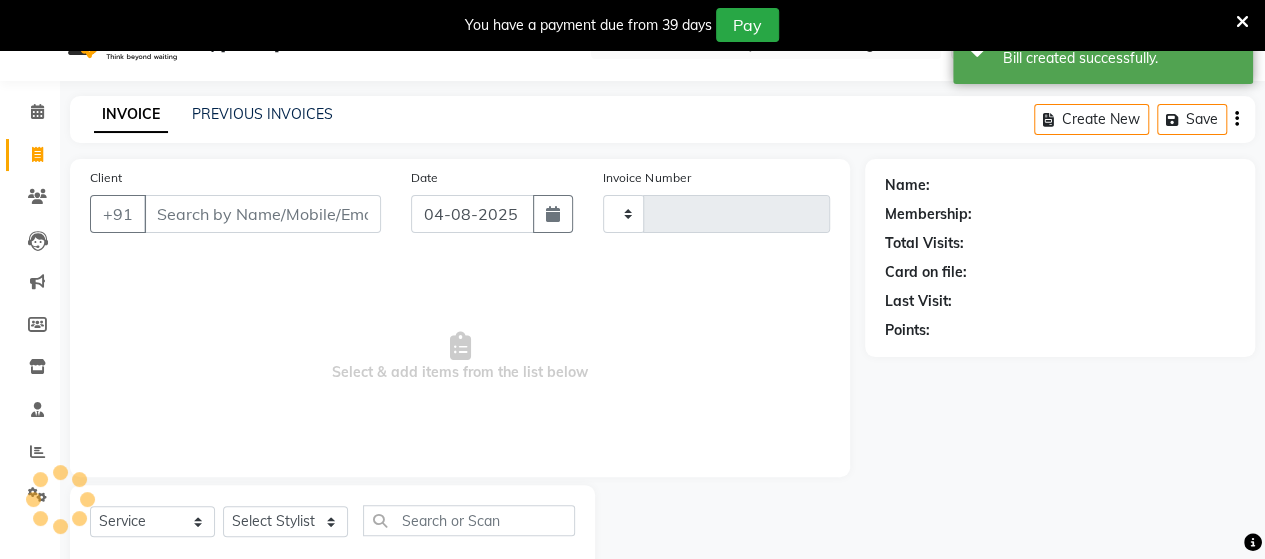type on "3167" 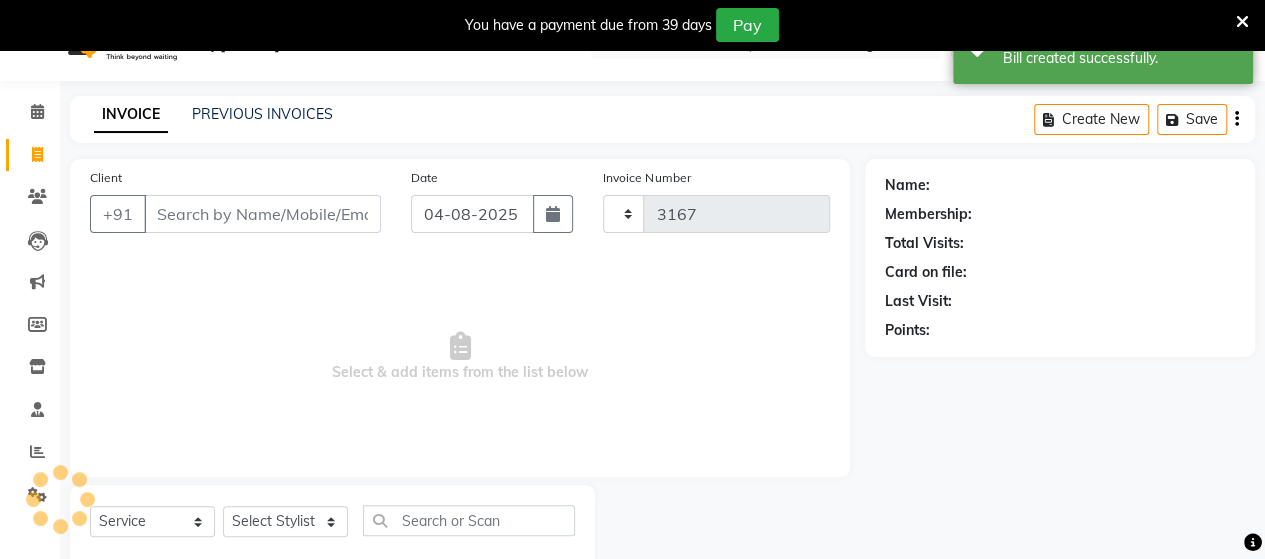 select on "6429" 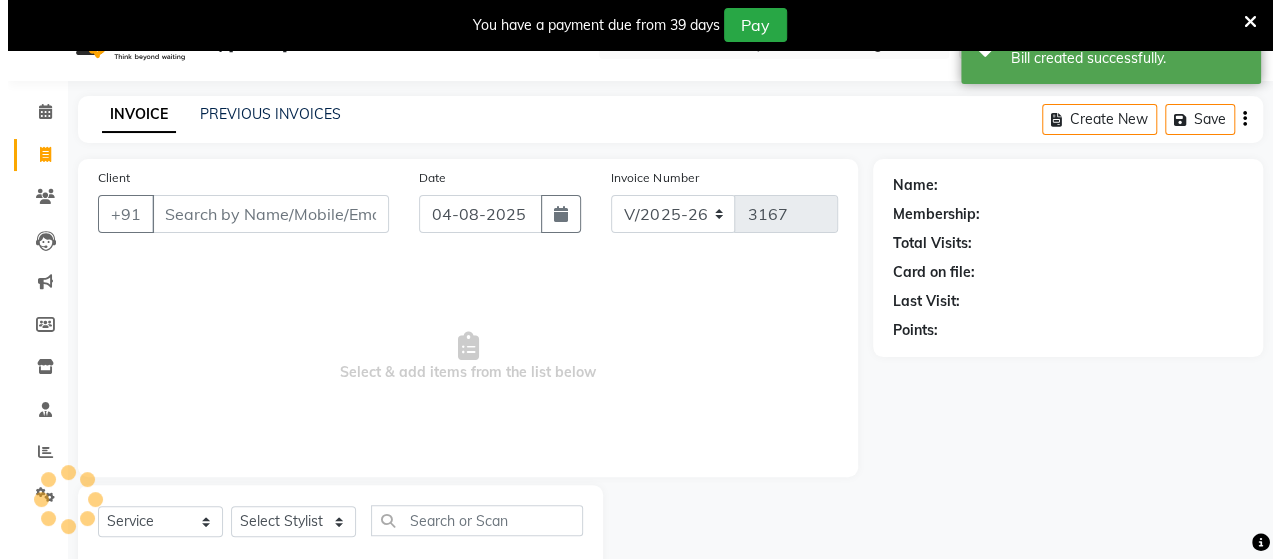 scroll, scrollTop: 90, scrollLeft: 0, axis: vertical 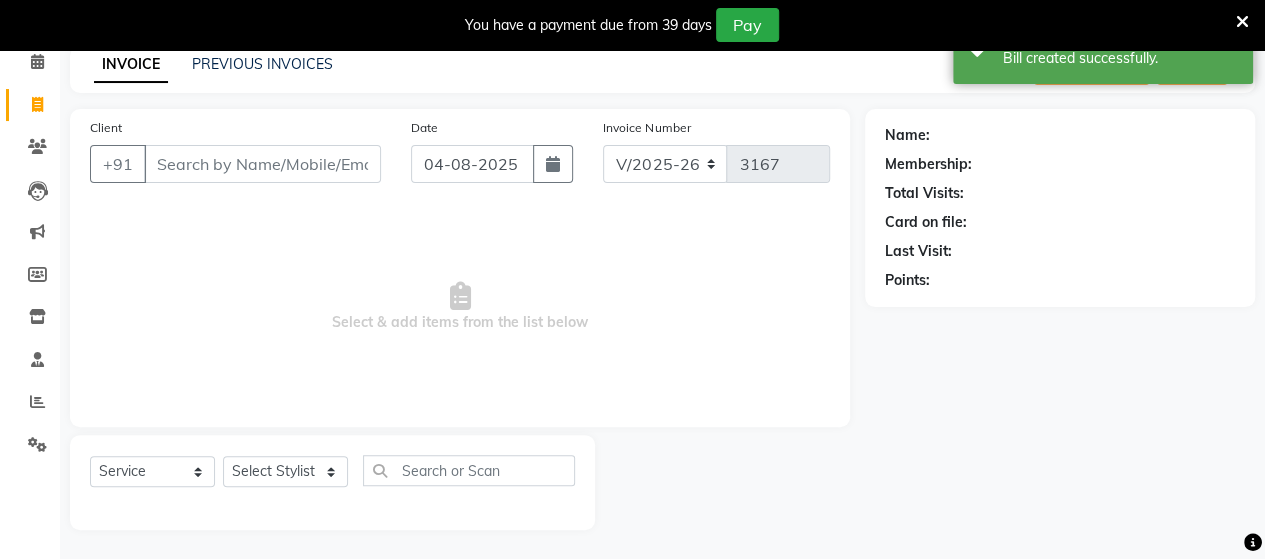 drag, startPoint x: 215, startPoint y: 186, endPoint x: 220, endPoint y: 153, distance: 33.37664 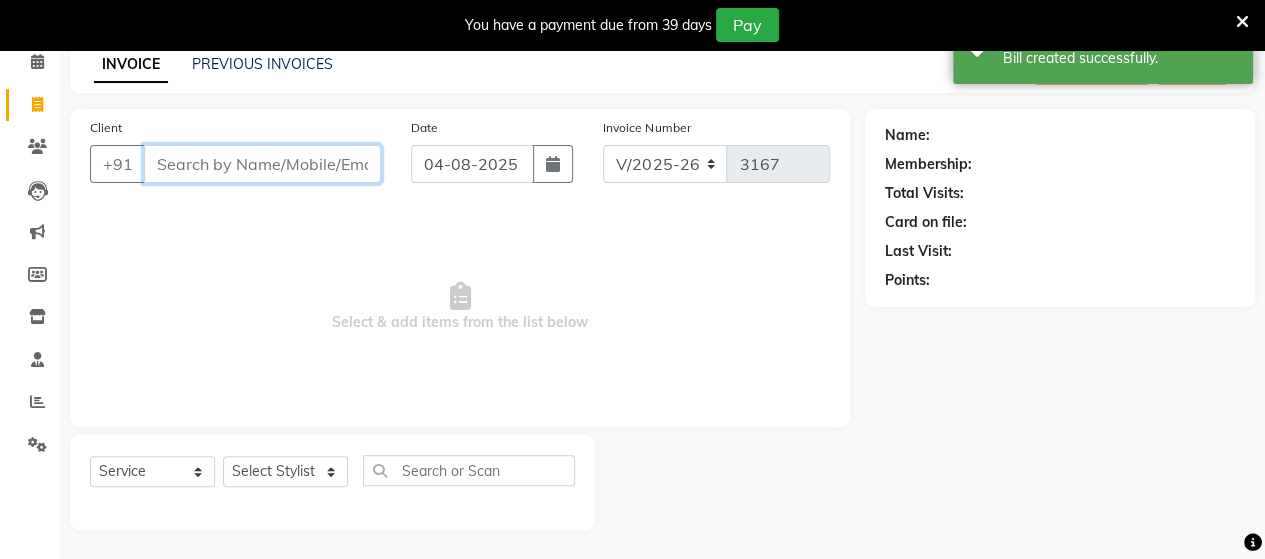 click on "Client" at bounding box center (262, 164) 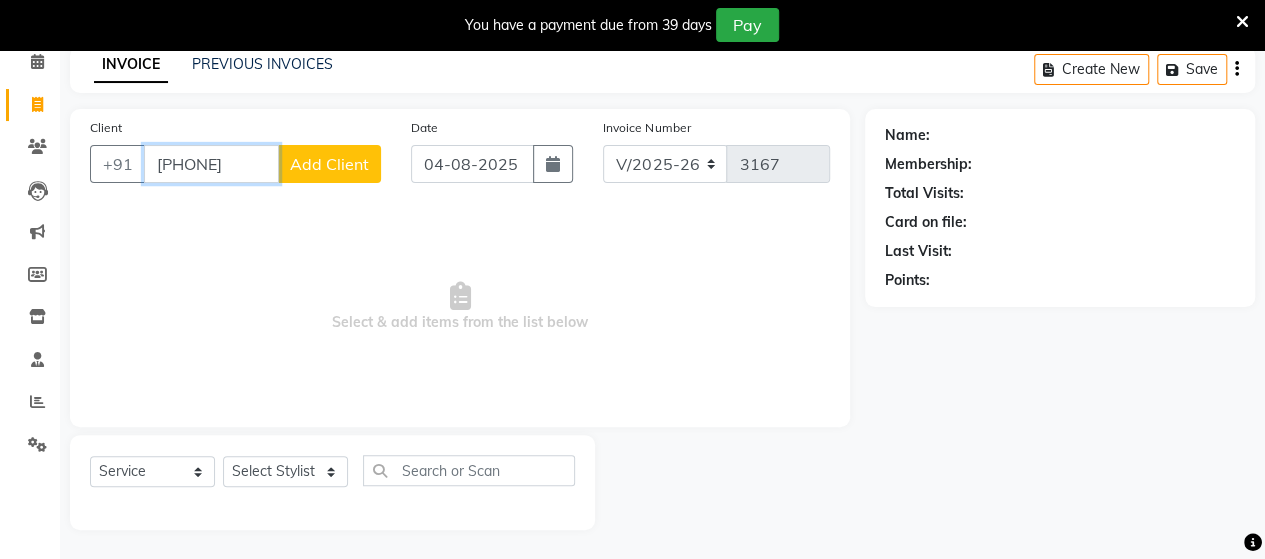 type on "[PHONE]" 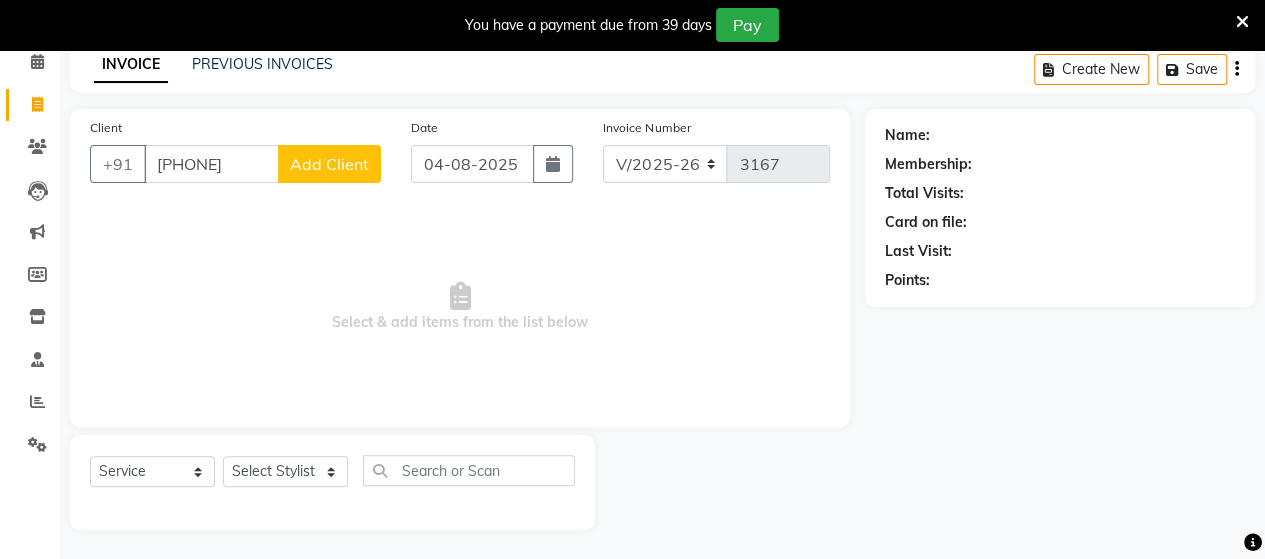 click on "Add Client" 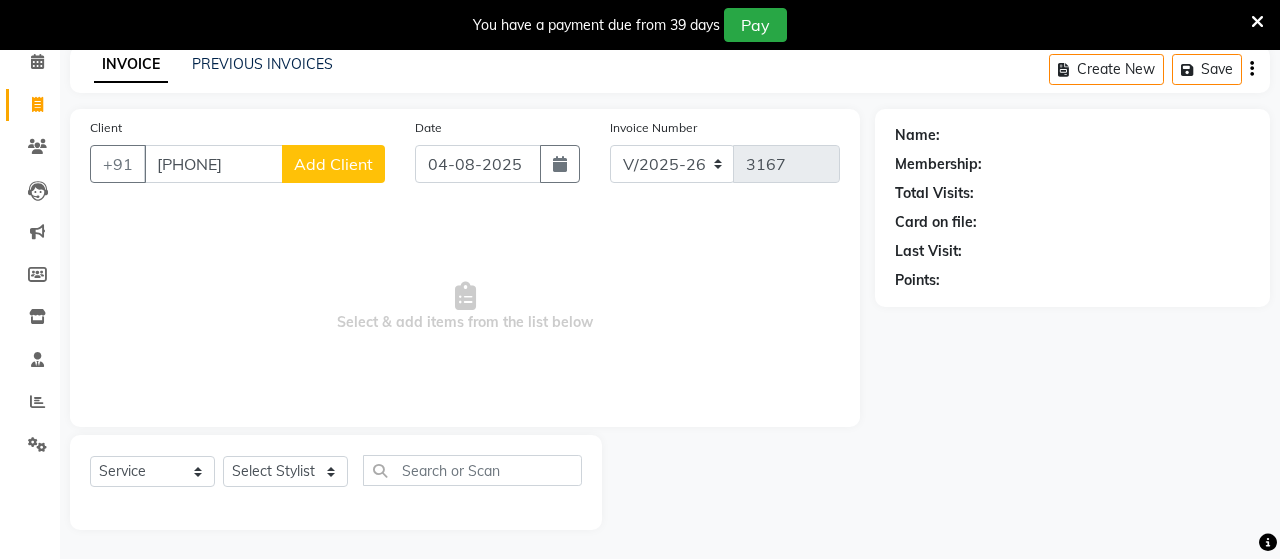 select on "22" 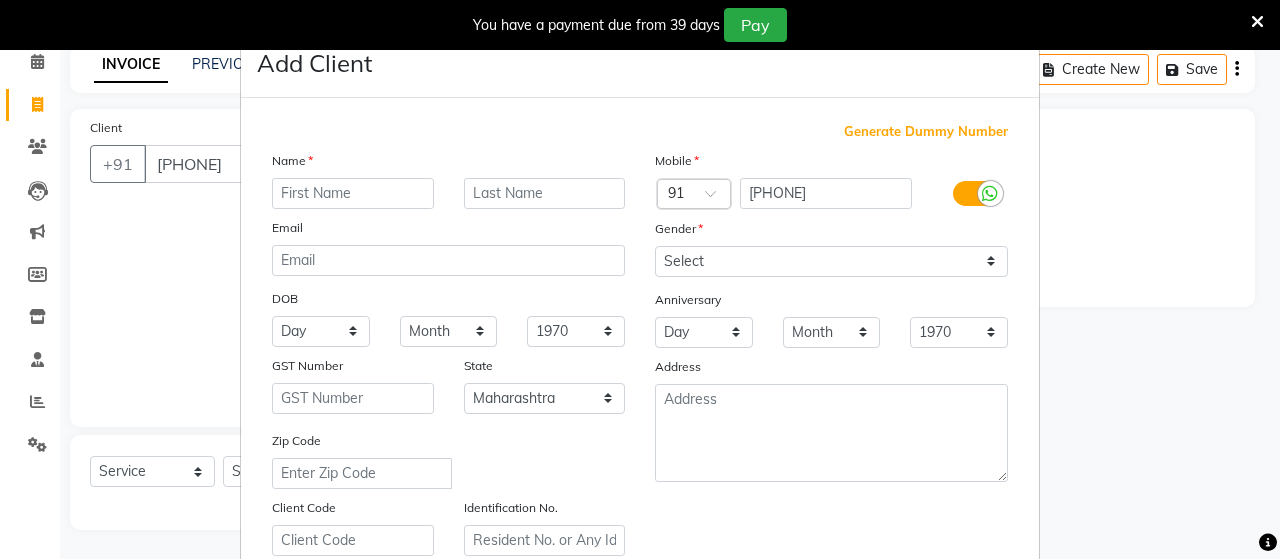 click at bounding box center (353, 193) 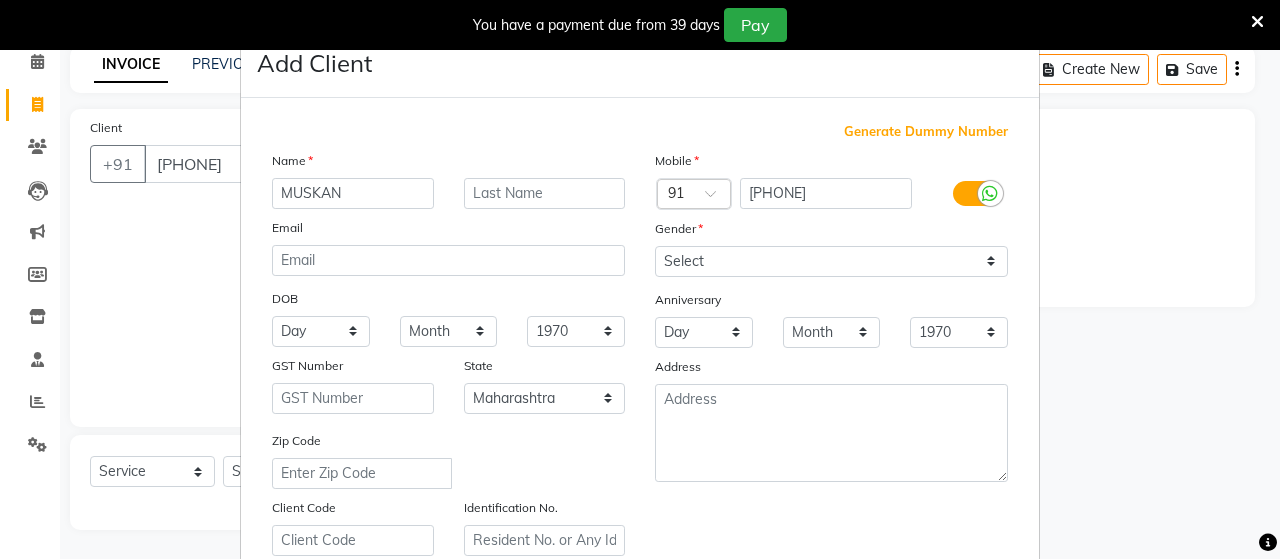 type on "MUSKAN" 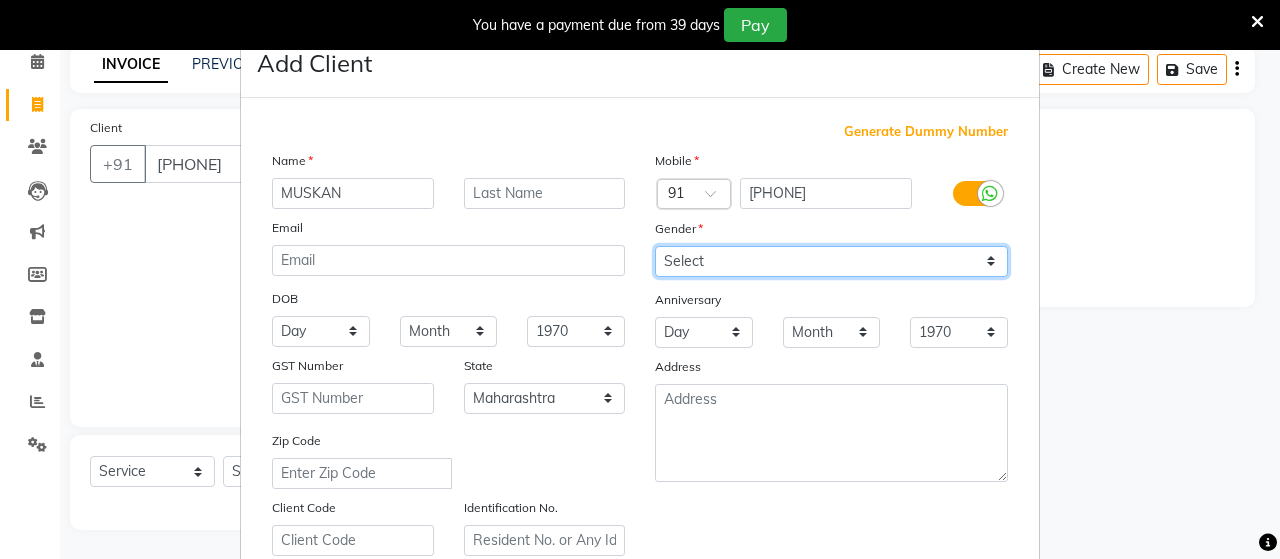click on "Select Male Female Other Prefer Not To Say" at bounding box center (831, 261) 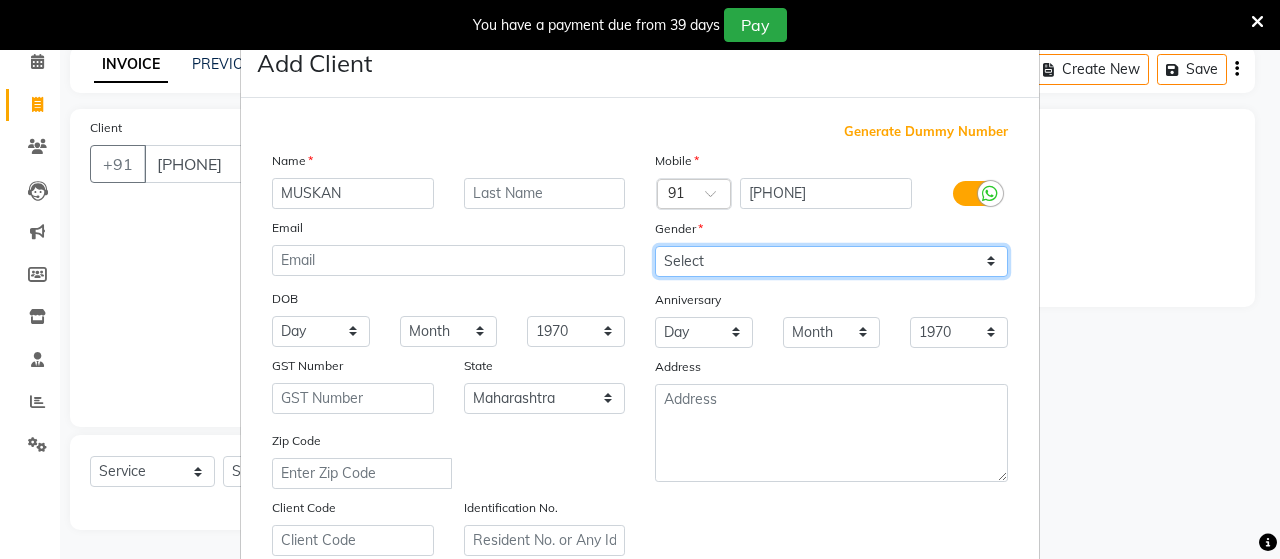 select on "female" 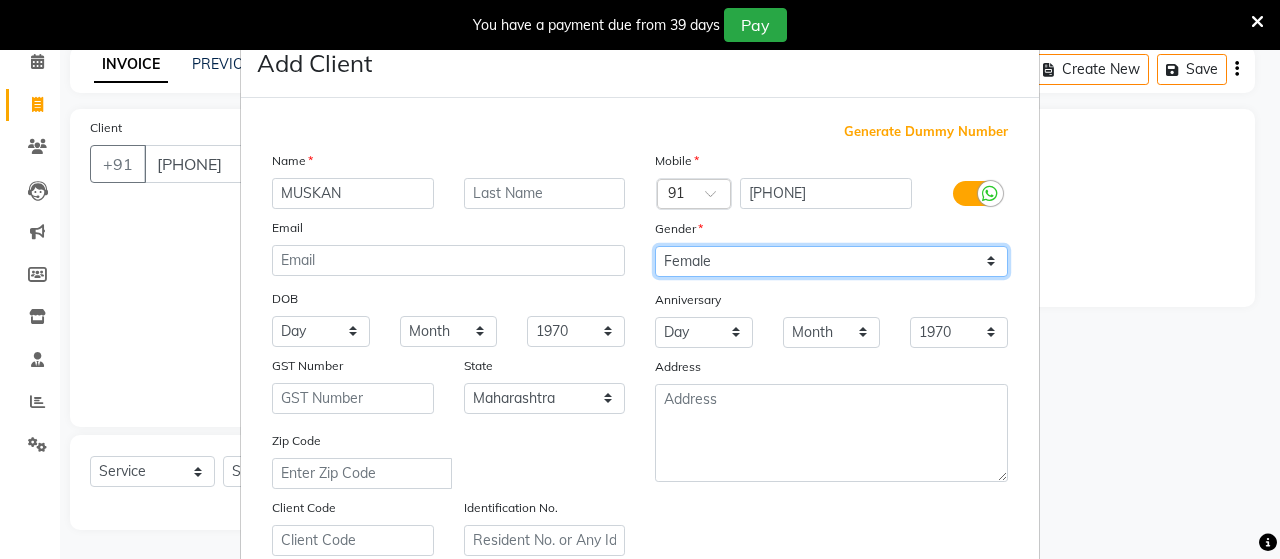 click on "Select Male Female Other Prefer Not To Say" at bounding box center [831, 261] 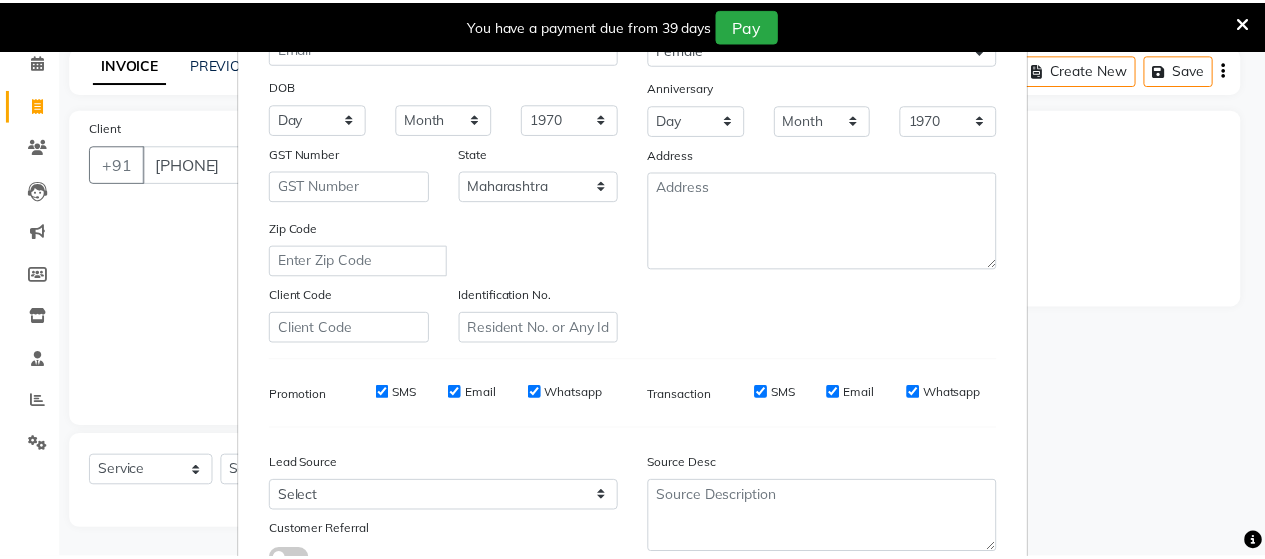 scroll, scrollTop: 360, scrollLeft: 0, axis: vertical 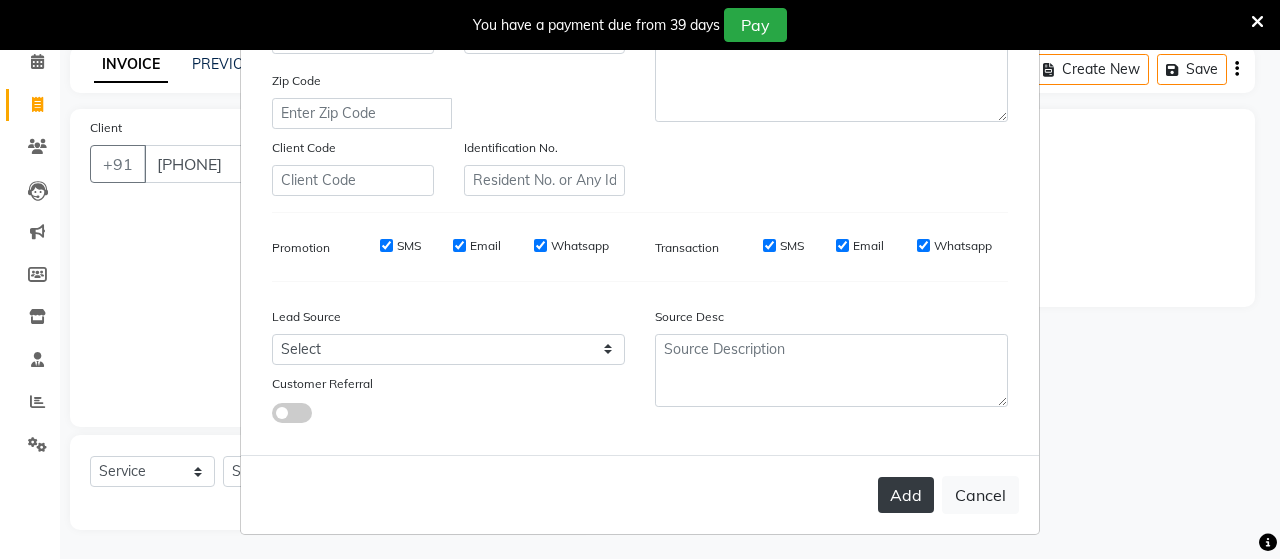 click on "Add" at bounding box center (906, 495) 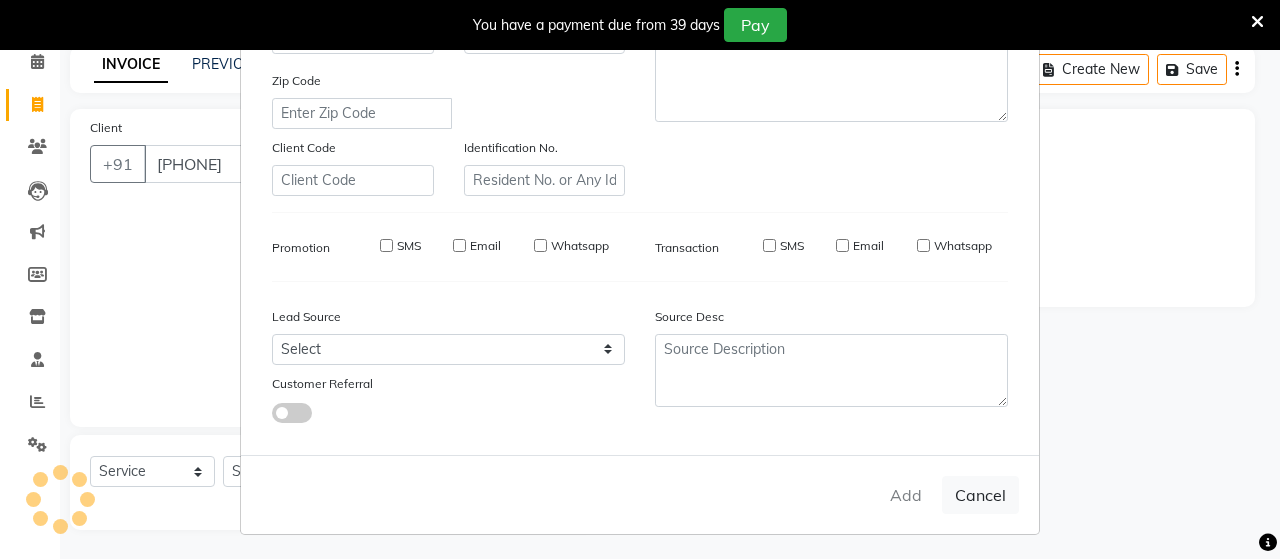 type on "87******24" 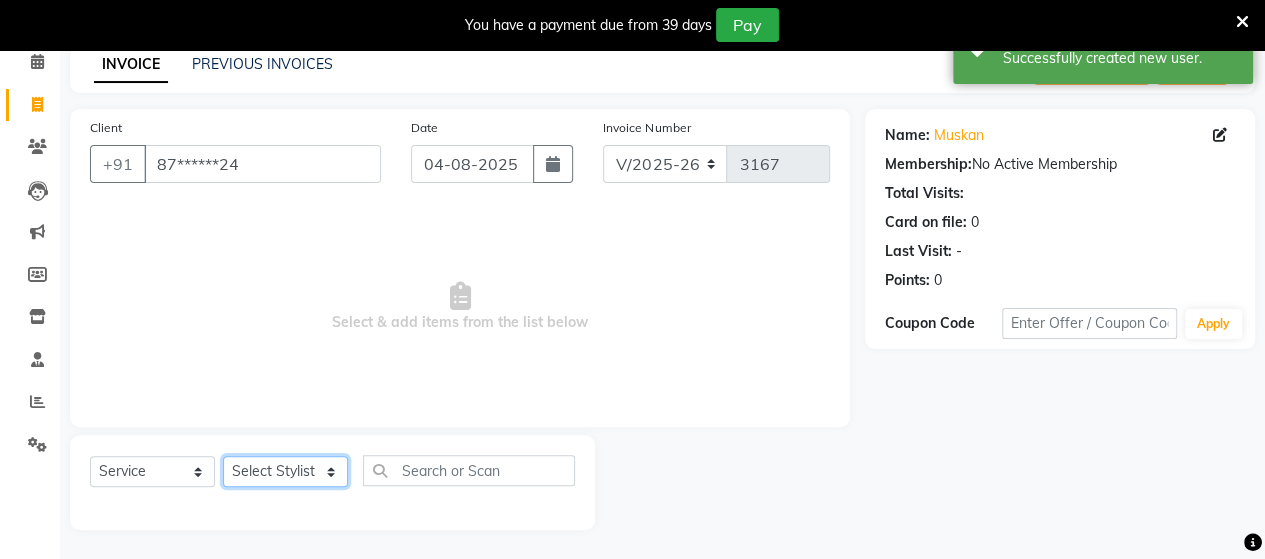 click on "Select Stylist Admin Datta  Jyoti  Krushna  Pratik  RAVI Rohit Rutuja" 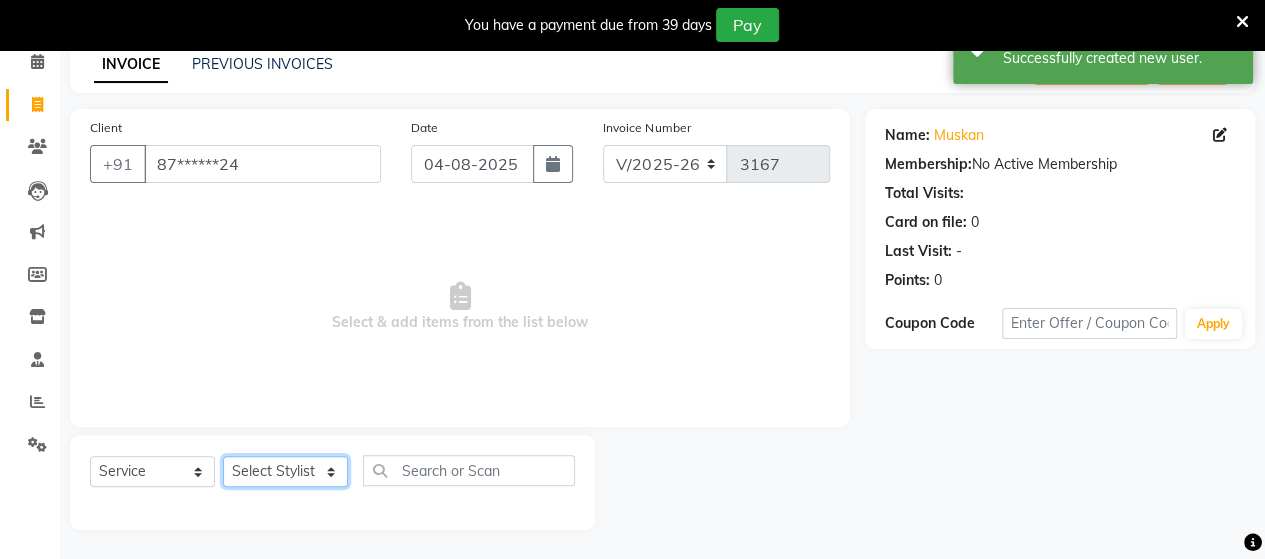 select on "58673" 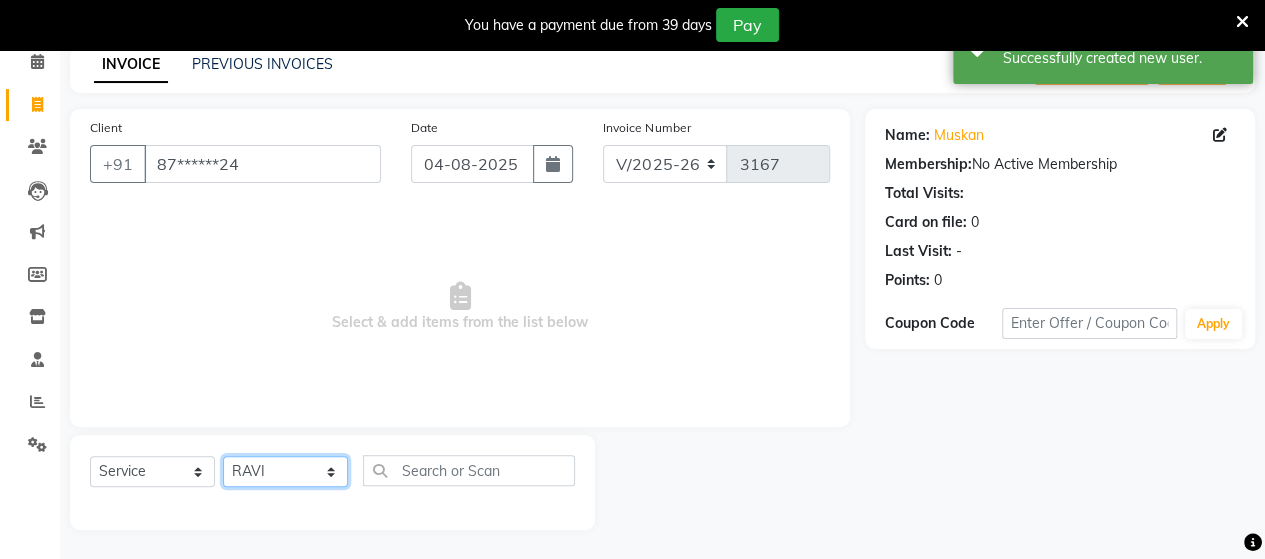 click on "Select Stylist Admin Datta  Jyoti  Krushna  Pratik  RAVI Rohit Rutuja" 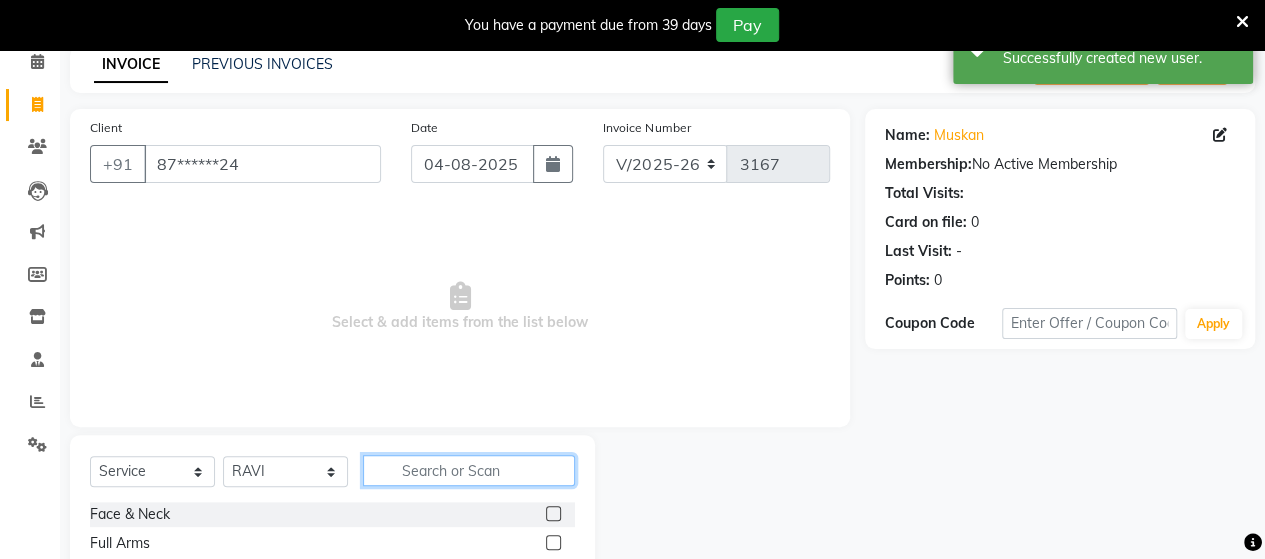 click 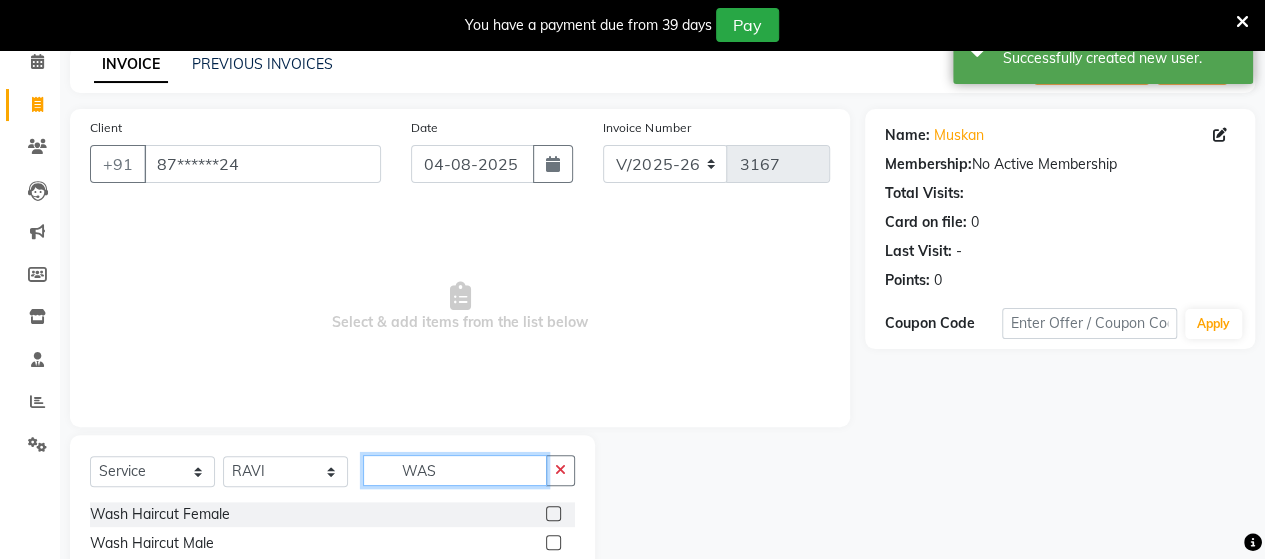 type on "WAS" 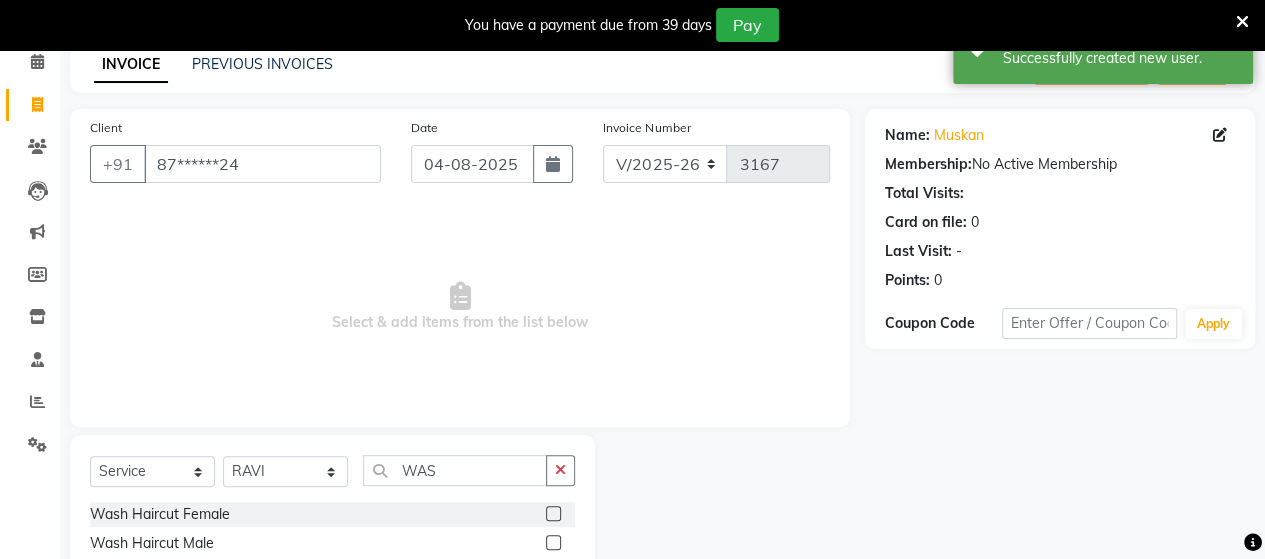 click 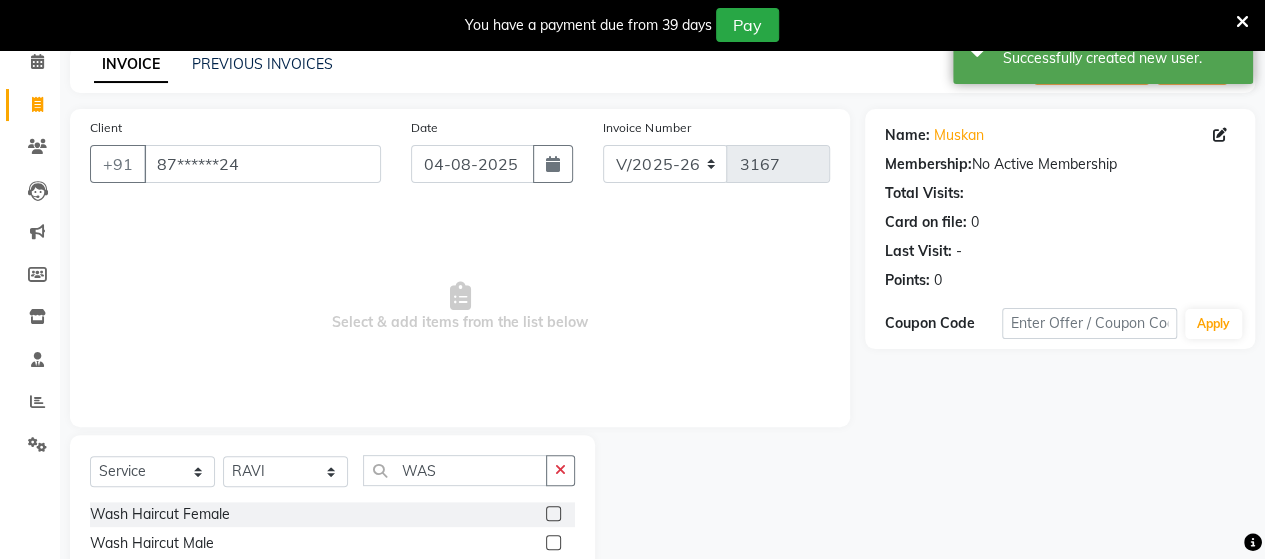 click at bounding box center [552, 514] 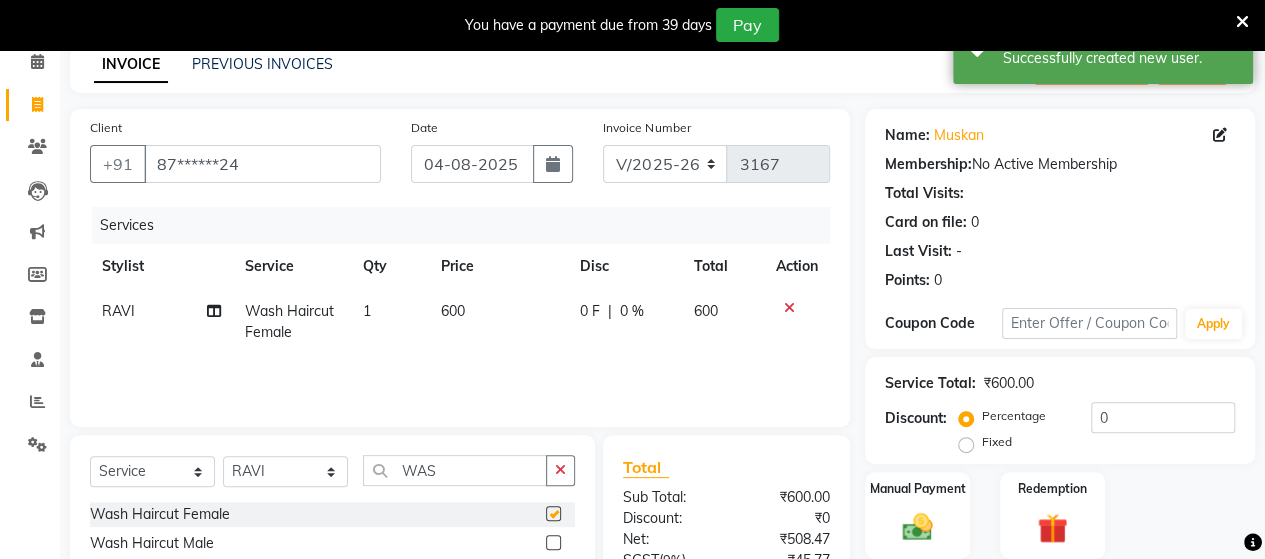 checkbox on "false" 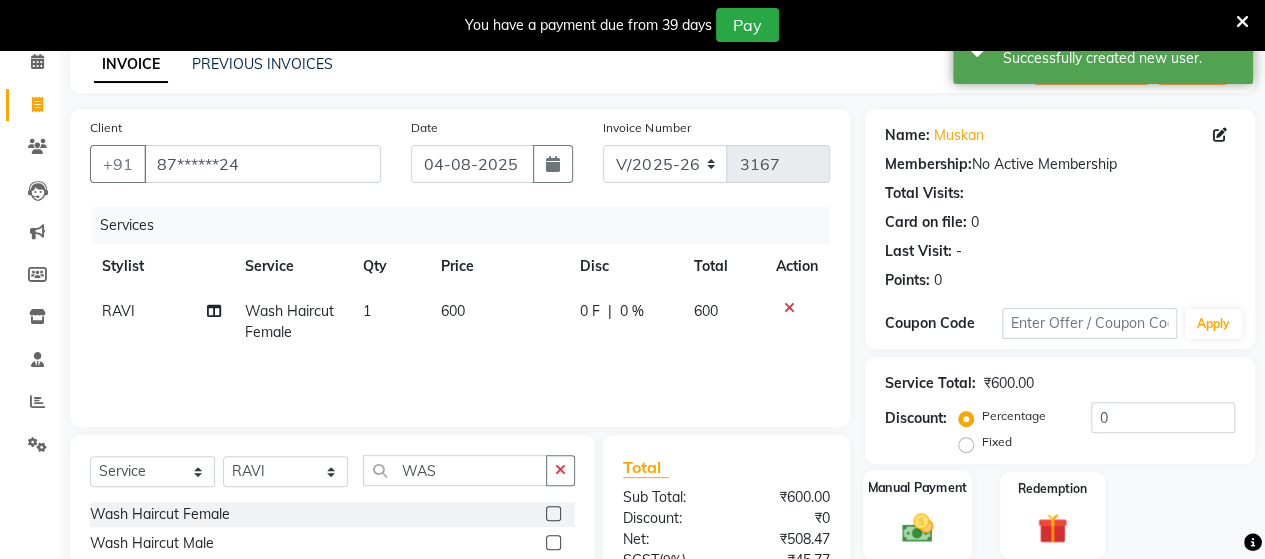 click on "Manual Payment" 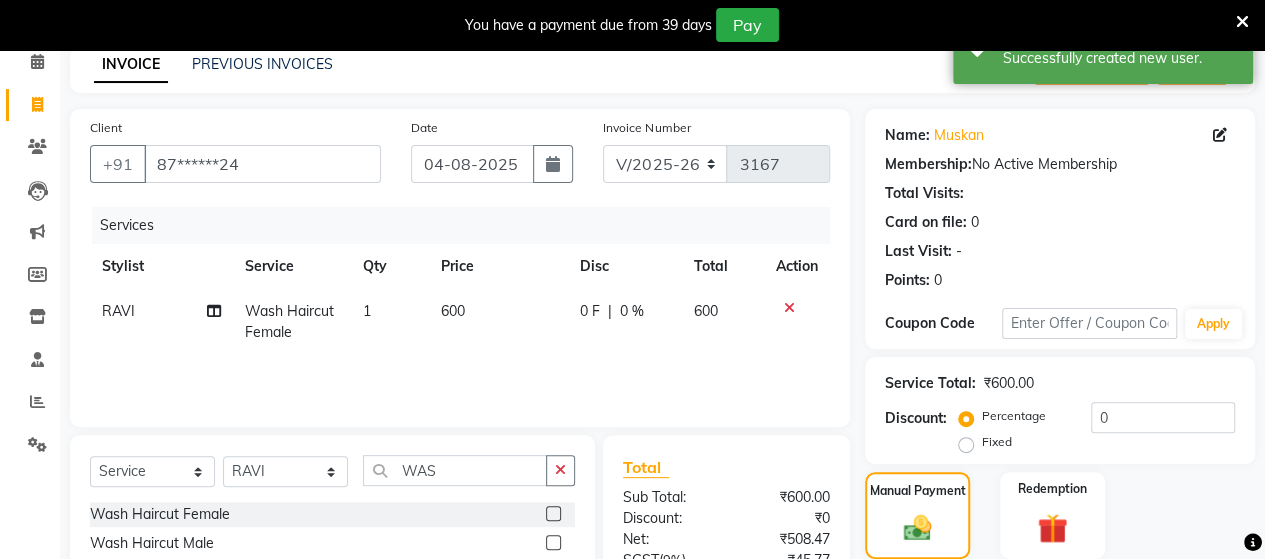 scroll, scrollTop: 288, scrollLeft: 0, axis: vertical 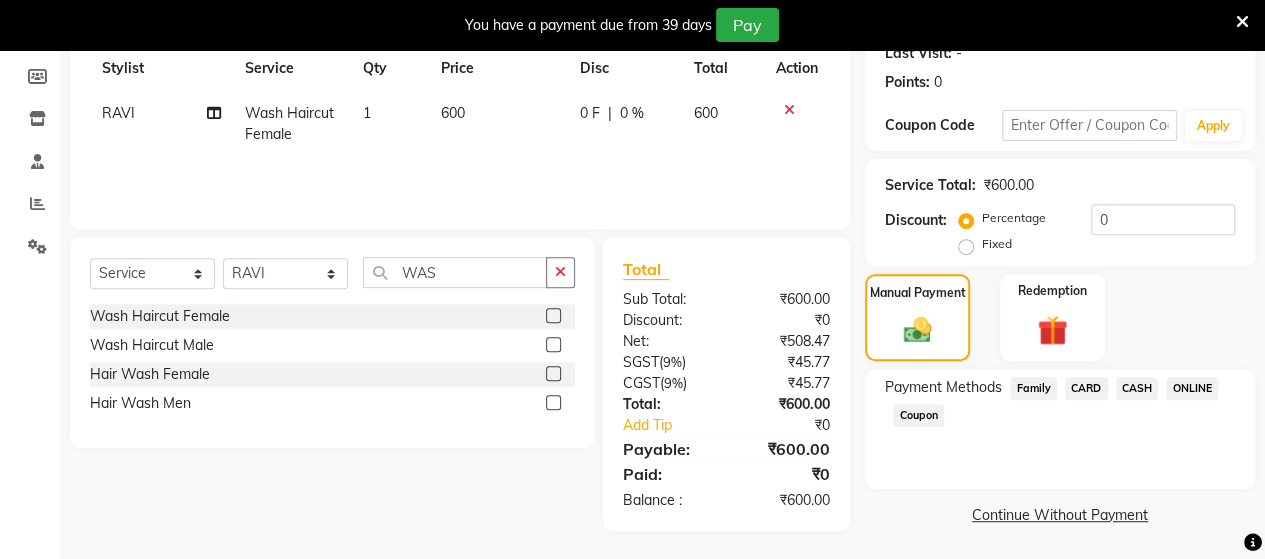click on "CASH" 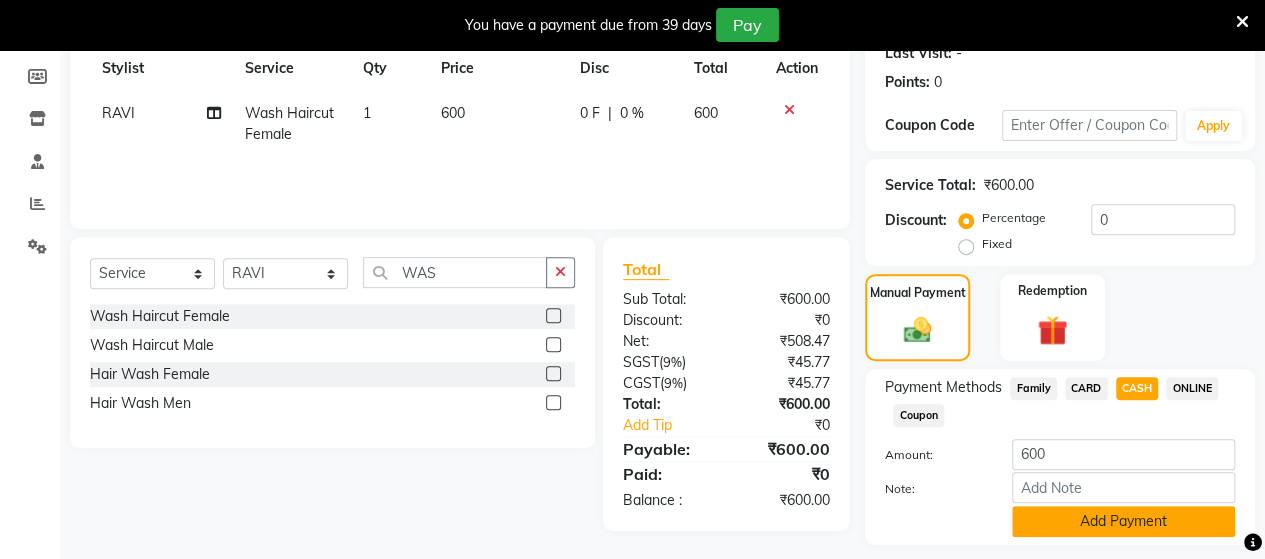click on "Add Payment" 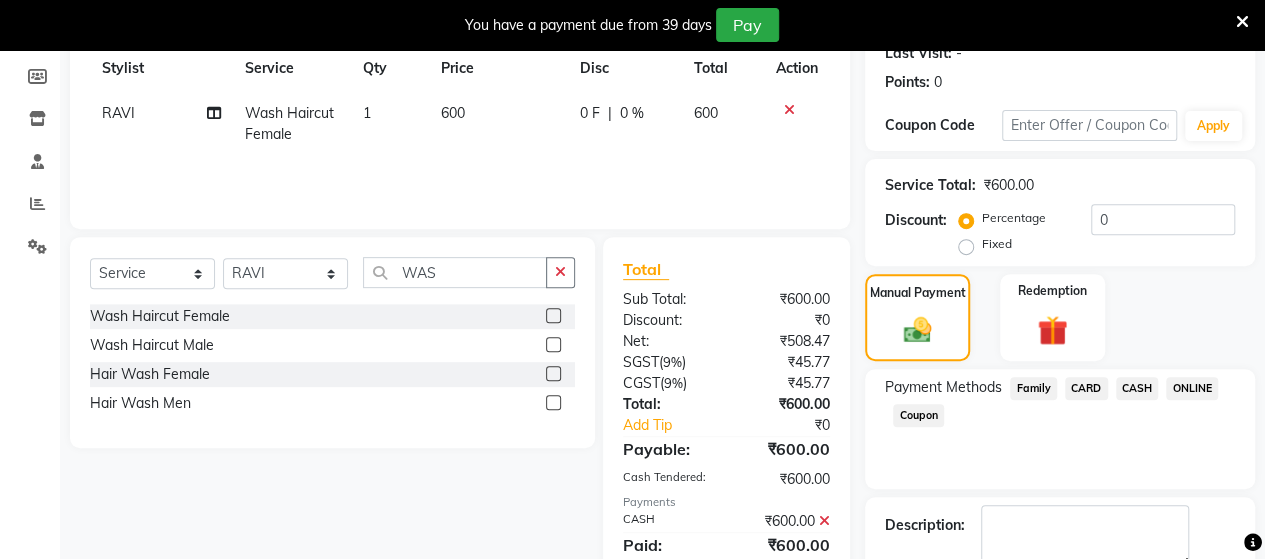 scroll, scrollTop: 400, scrollLeft: 0, axis: vertical 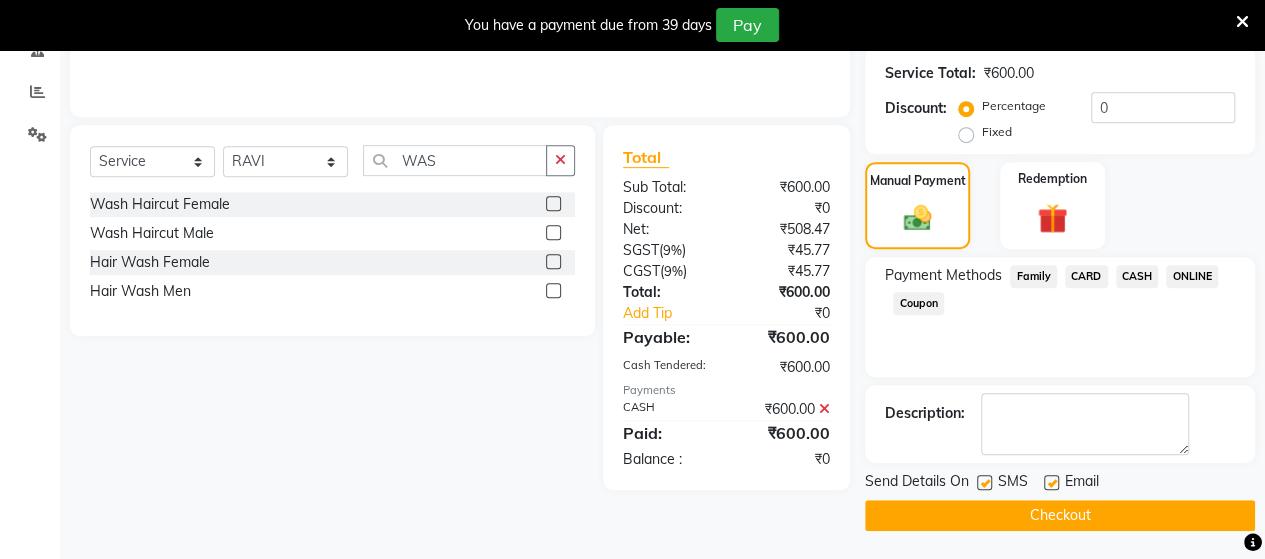 click on "Checkout" 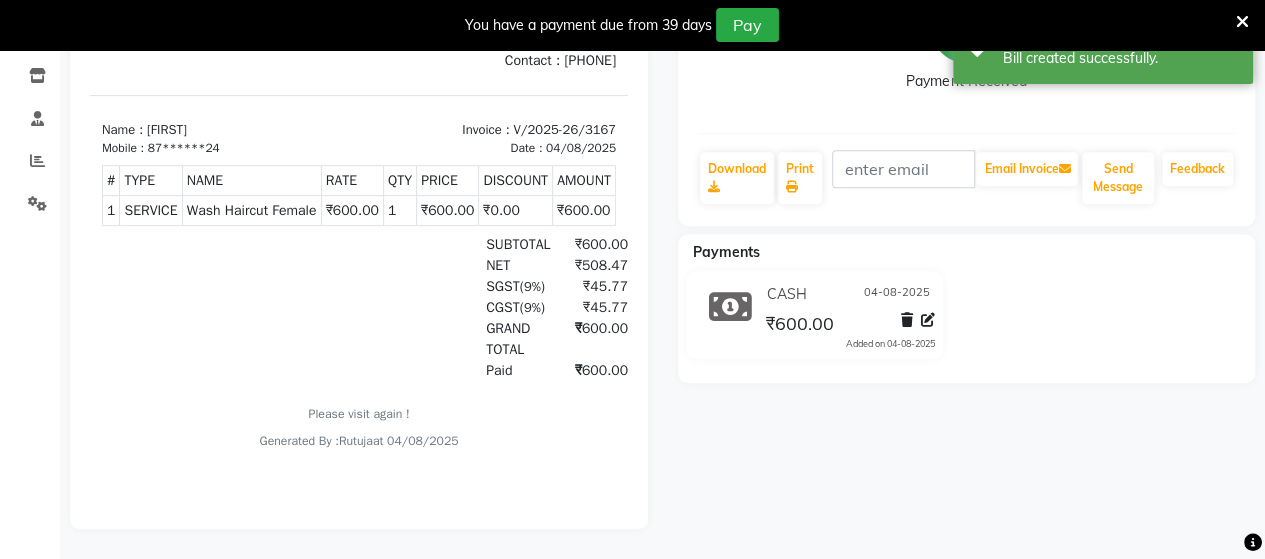 scroll, scrollTop: 0, scrollLeft: 0, axis: both 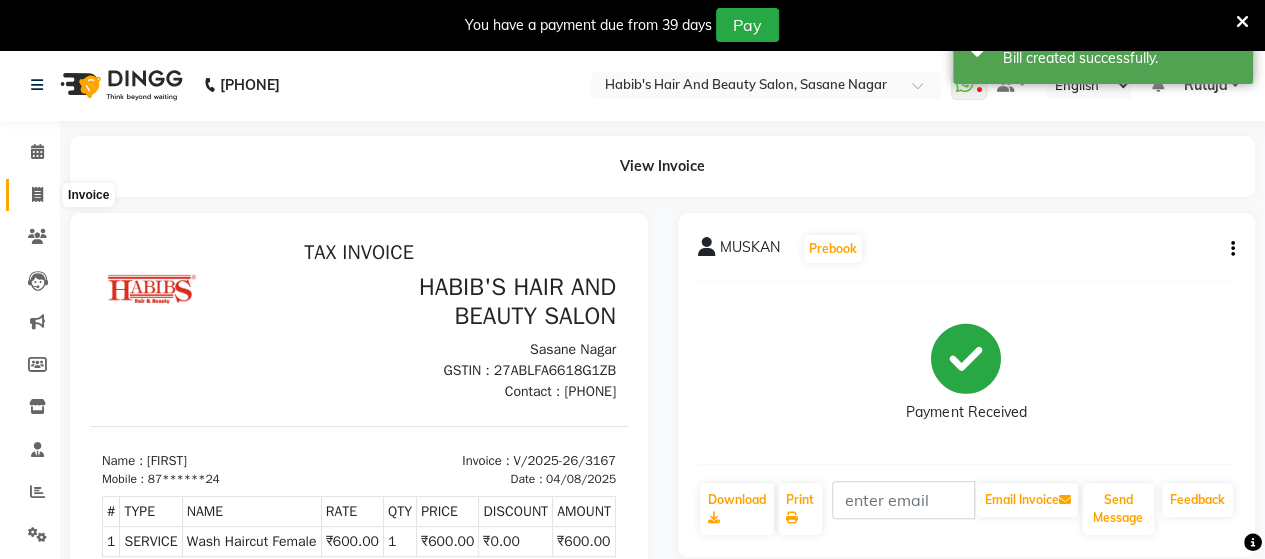 click 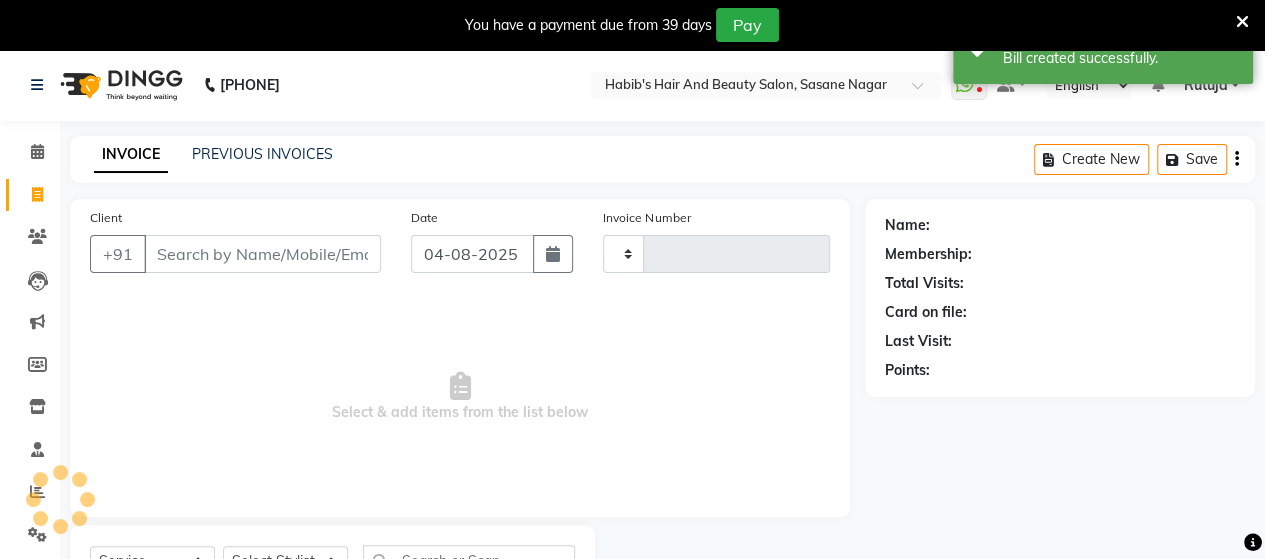 scroll, scrollTop: 90, scrollLeft: 0, axis: vertical 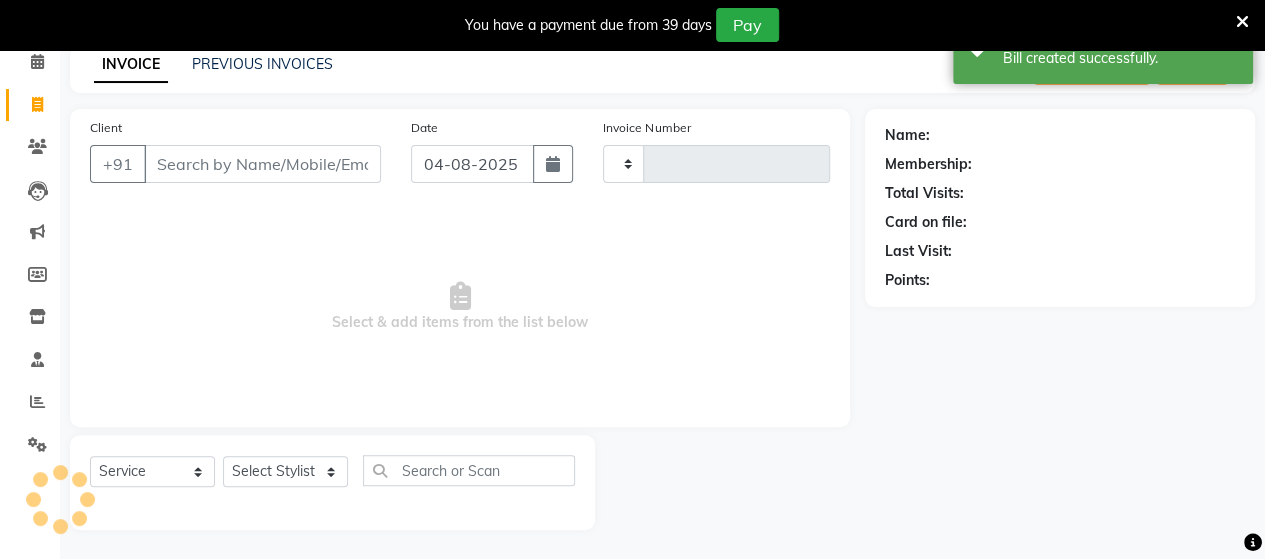 type on "3168" 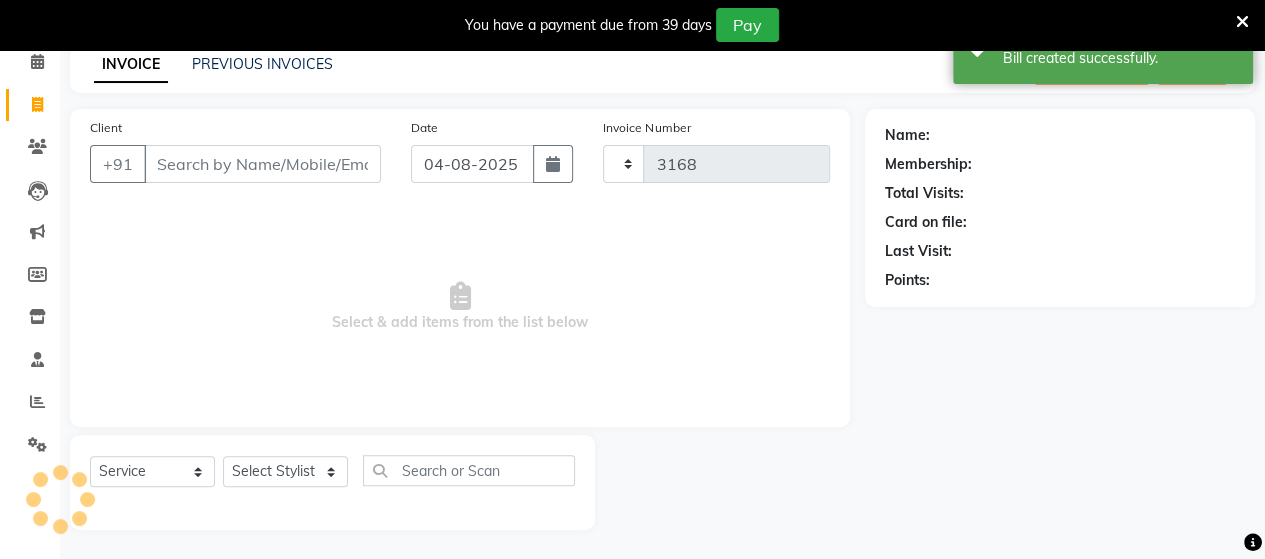 select on "6429" 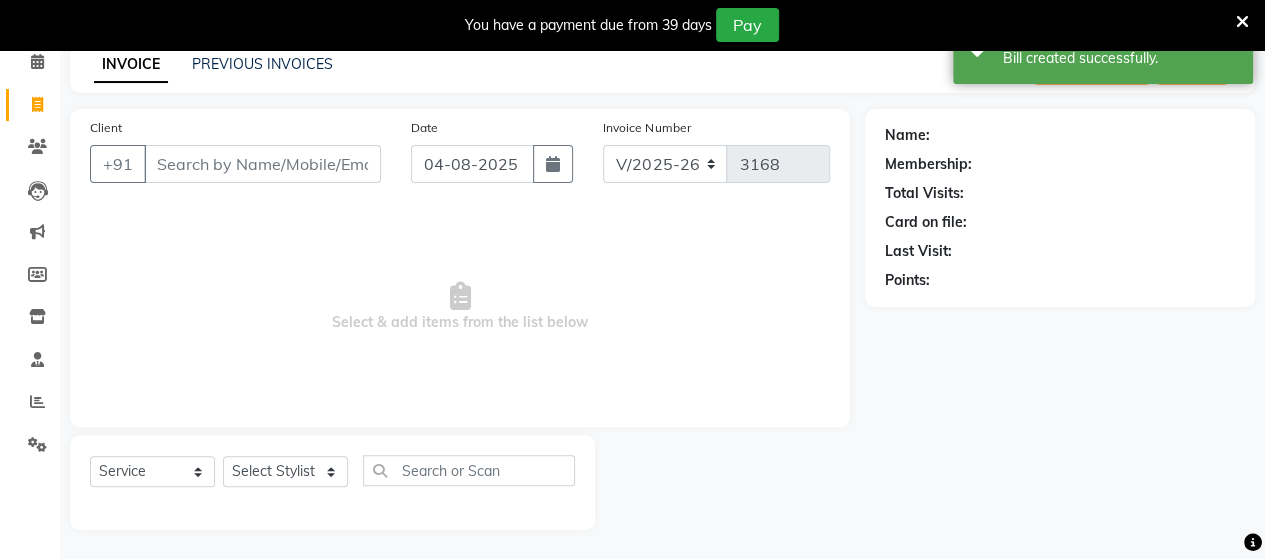 click on "Client" at bounding box center (262, 164) 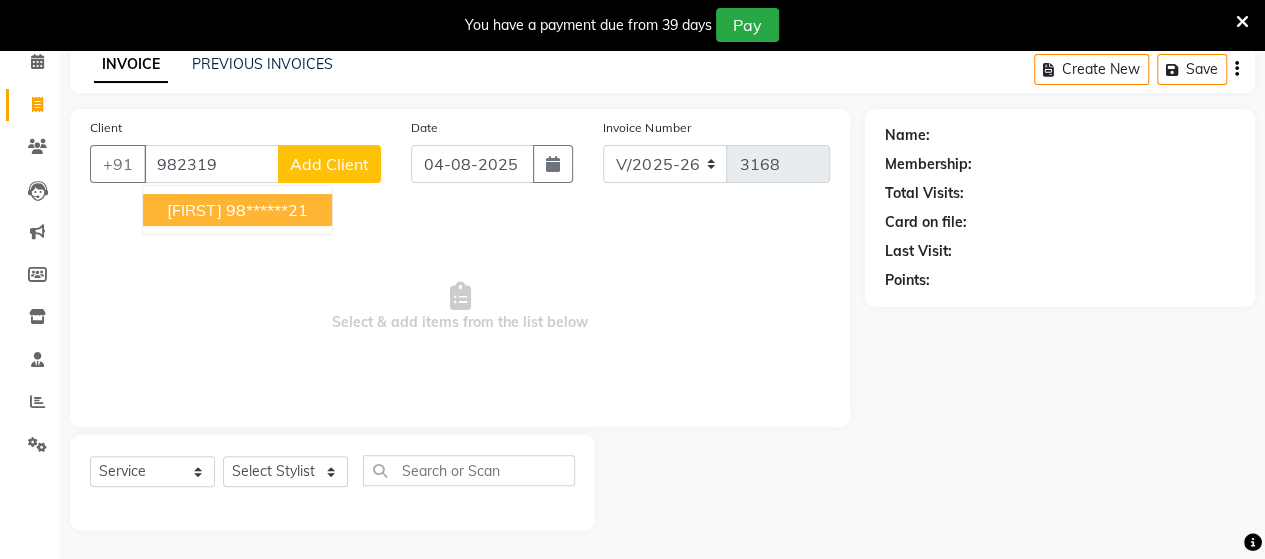 click on "[FIRST] [PHONE]" at bounding box center (237, 210) 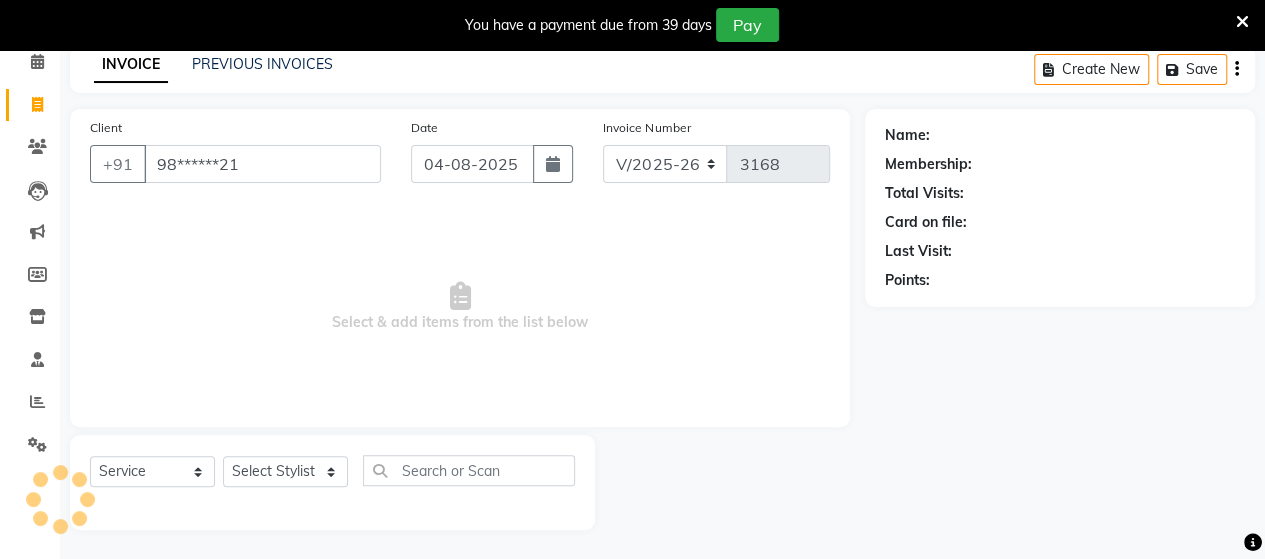 type on "98******21" 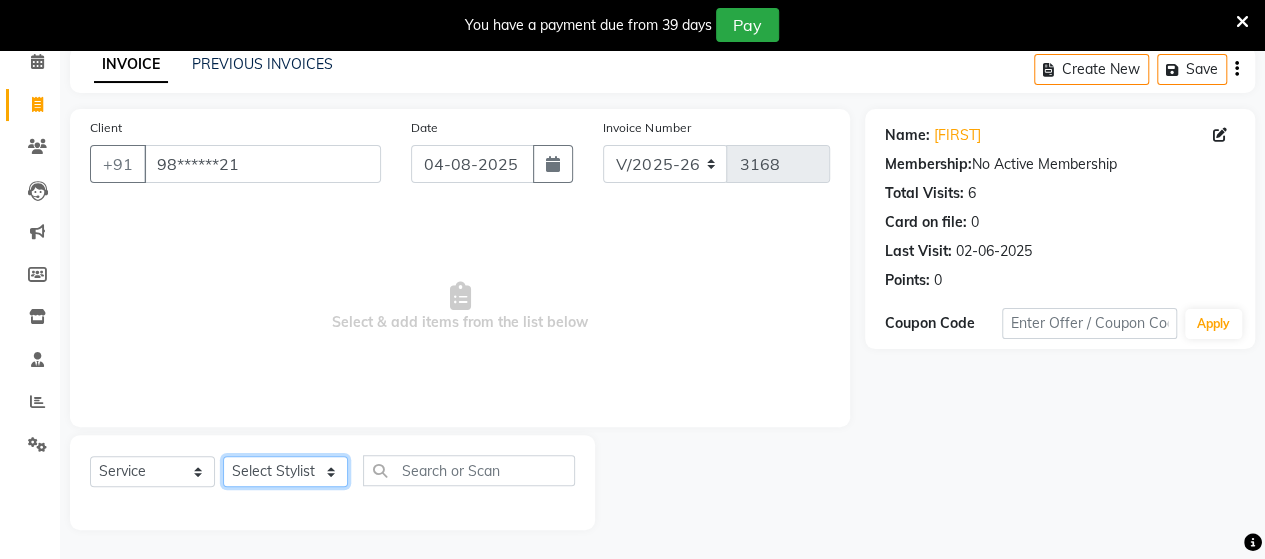 click on "Select Stylist Admin Datta  Jyoti  Krushna  Pratik  RAVI Rohit Rutuja" 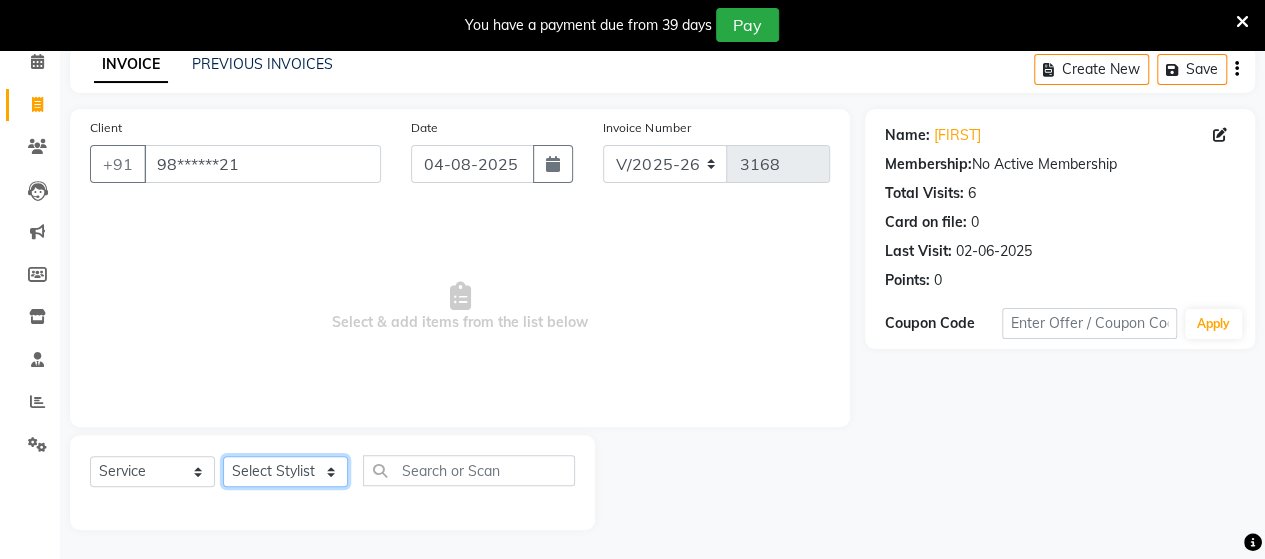 select on "48826" 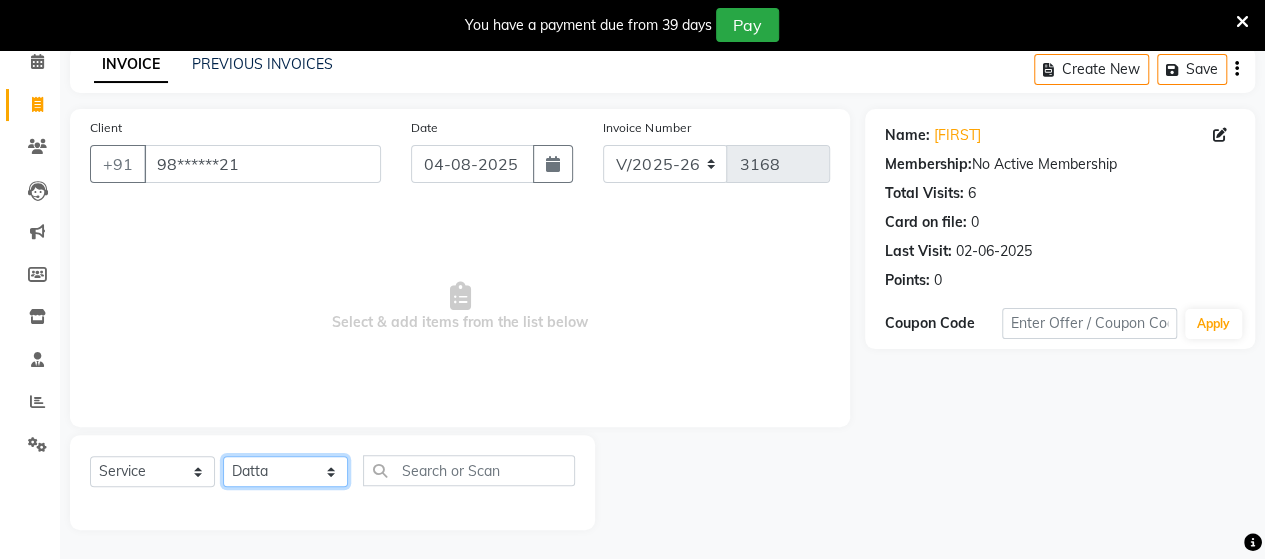 click on "Select Stylist Admin Datta  Jyoti  Krushna  Pratik  RAVI Rohit Rutuja" 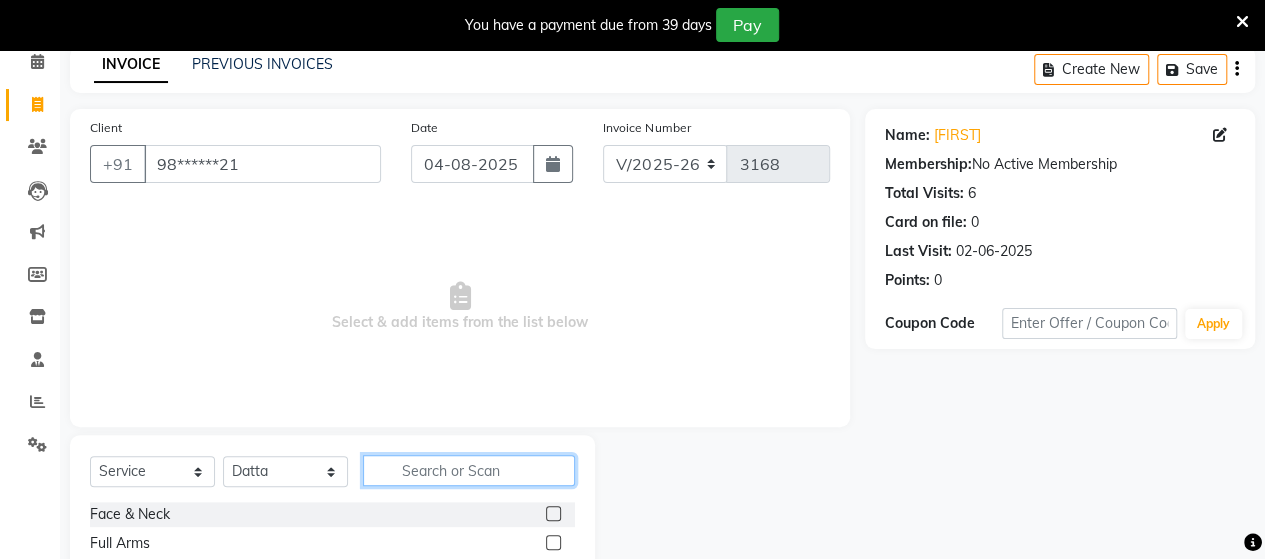 click 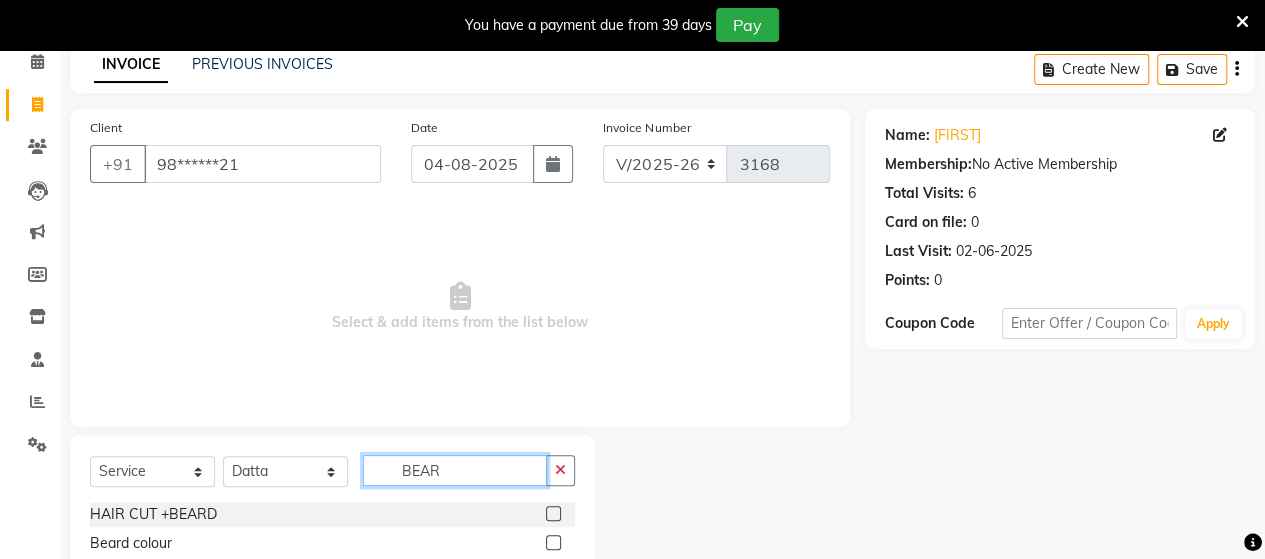 type on "BEAR" 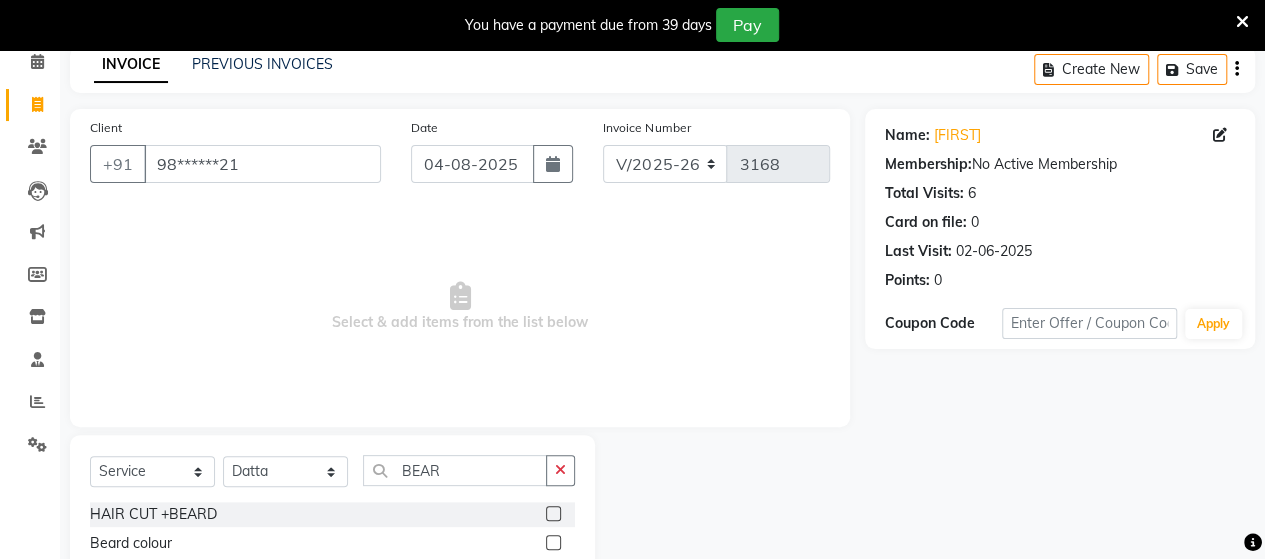 click 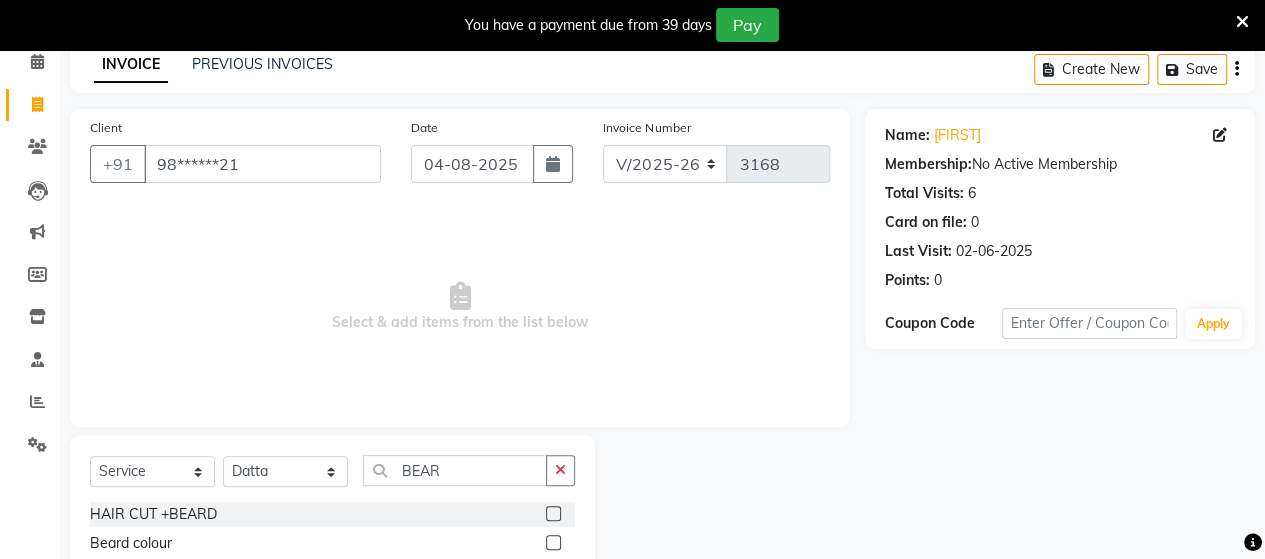 click at bounding box center (552, 543) 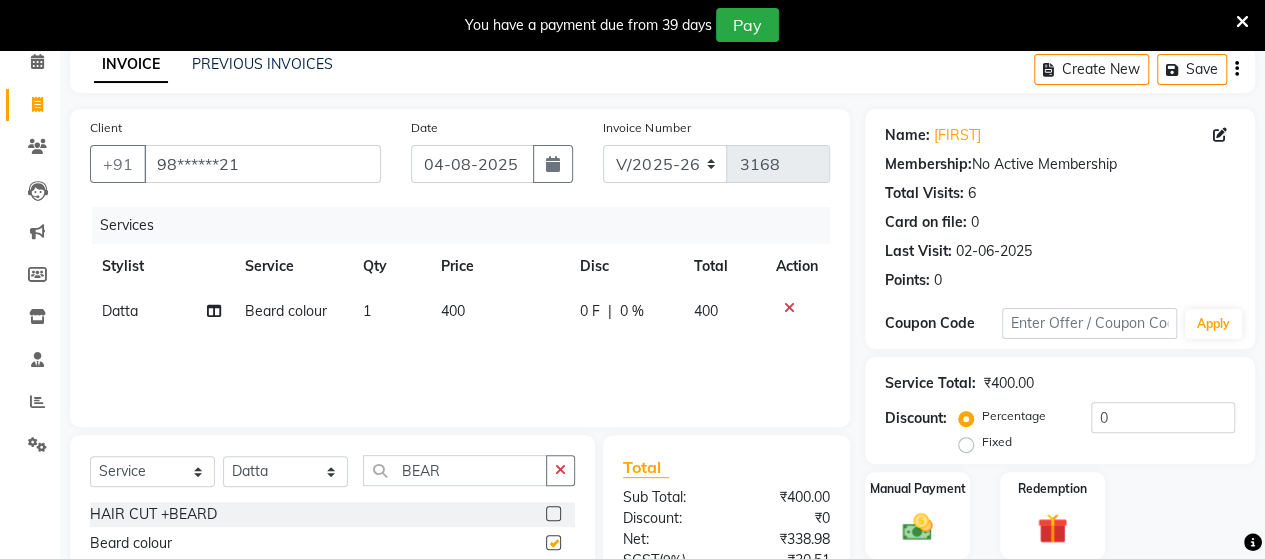 checkbox on "false" 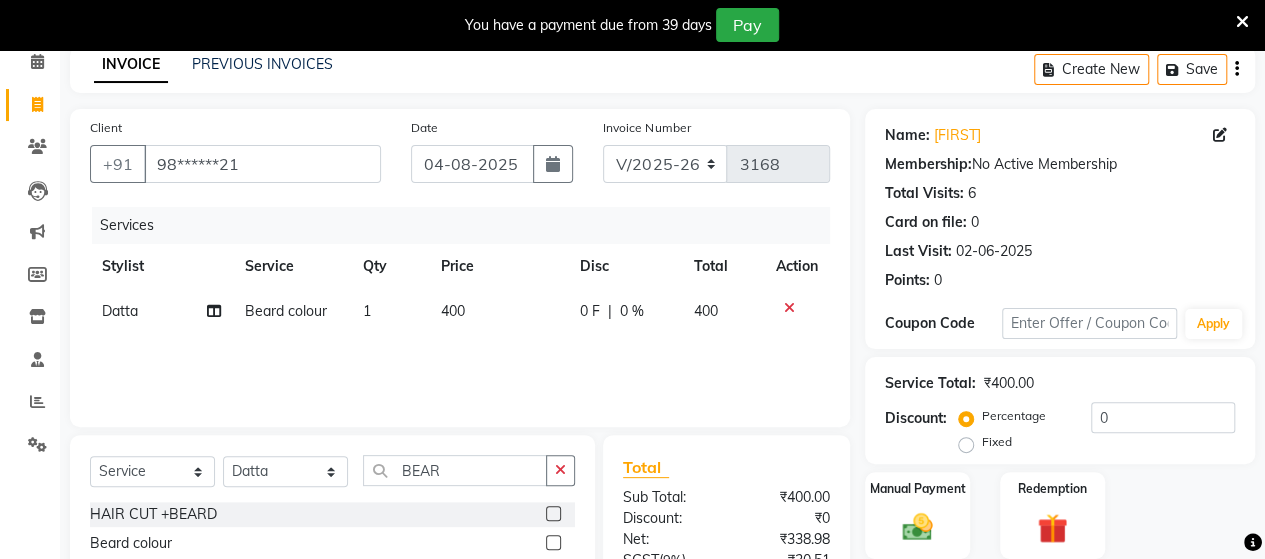 click on "400" 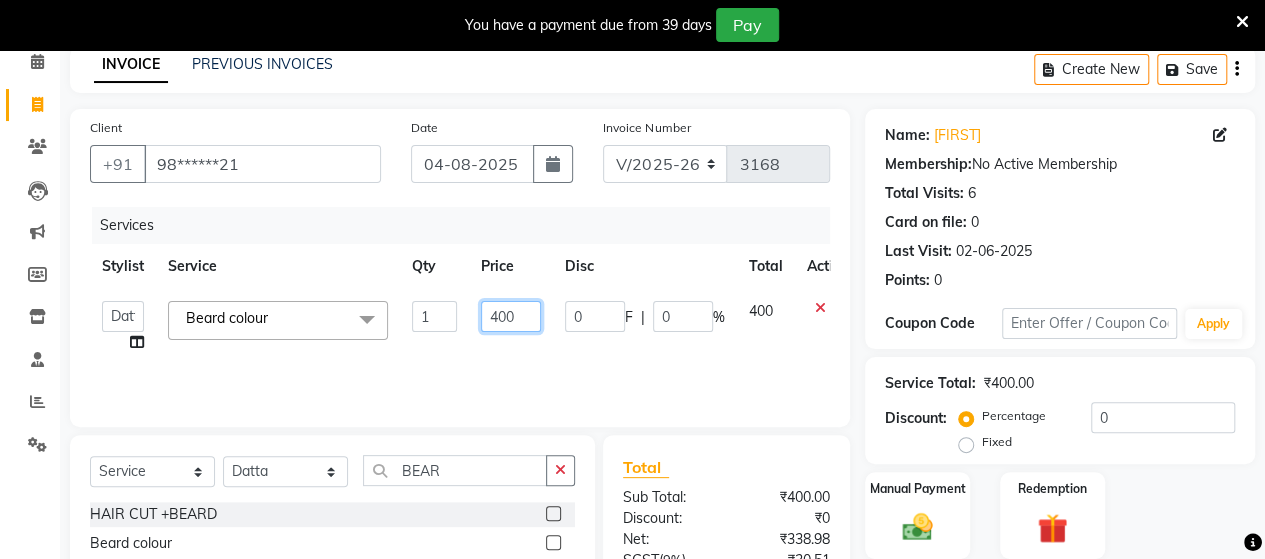 click on "400" 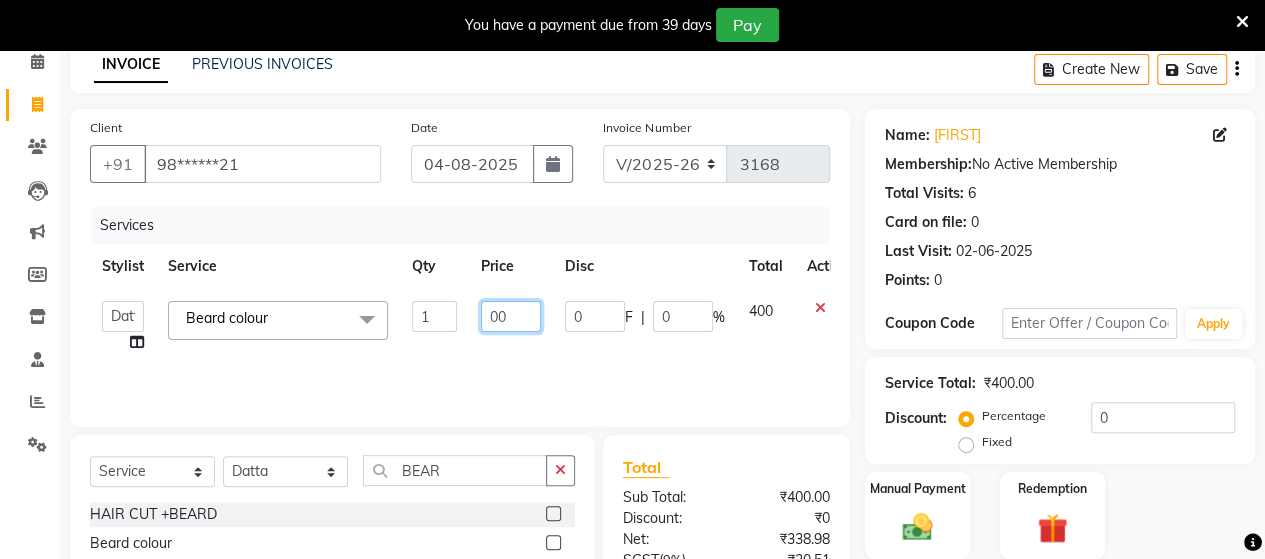 type on "600" 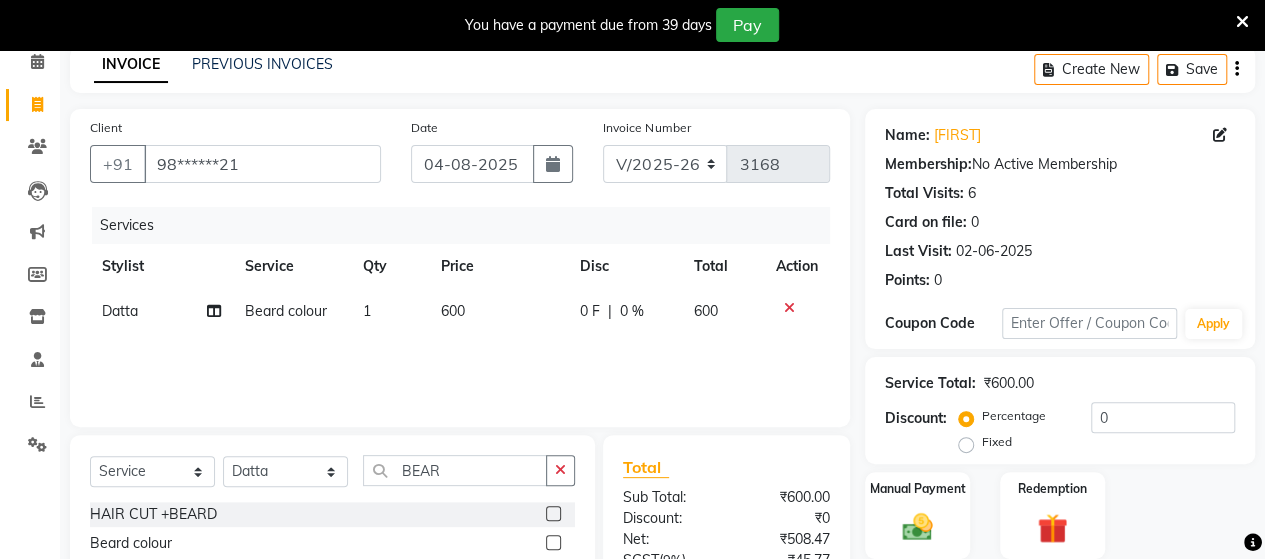 click on "[NAME] Beard colour 1 600 0 F | 0 % 600" 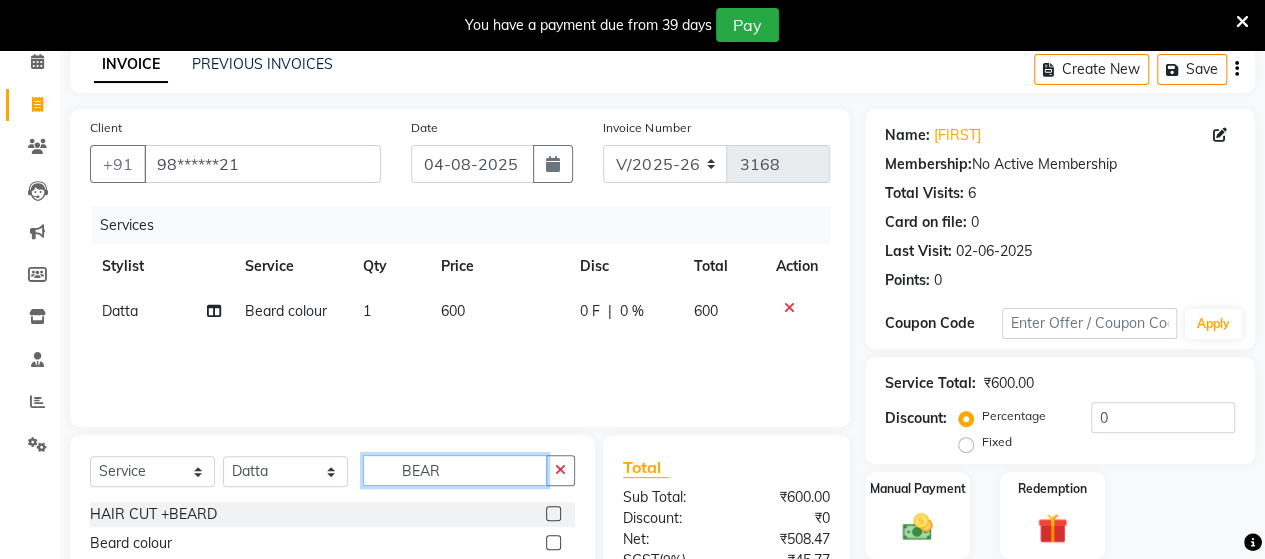 click on "BEAR" 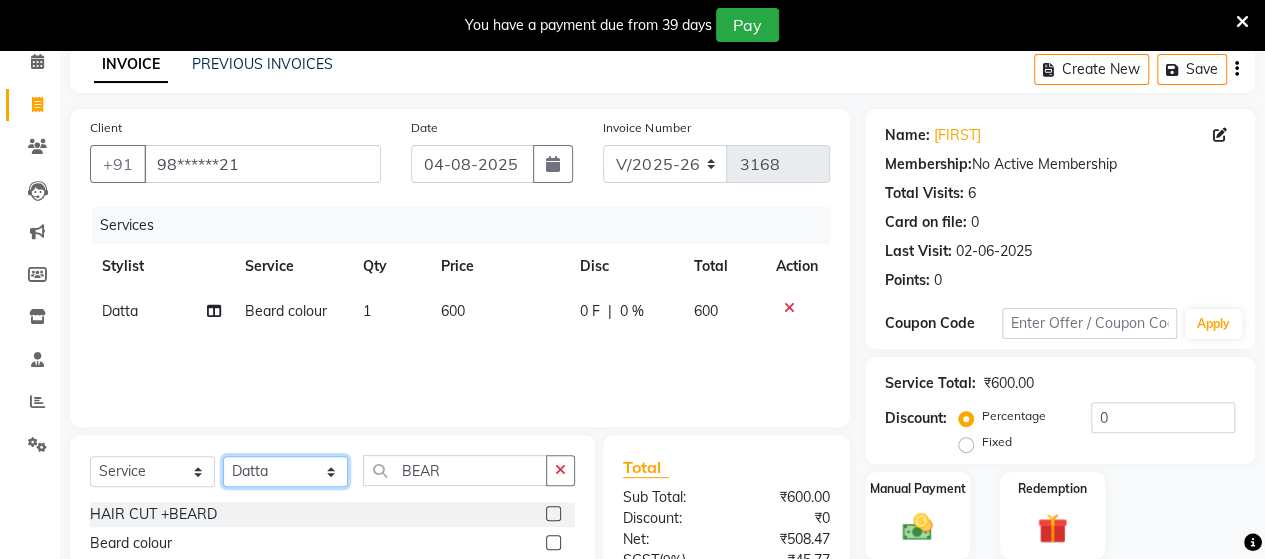 click on "Select Stylist Admin Datta  Jyoti  Krushna  Pratik  RAVI Rohit Rutuja" 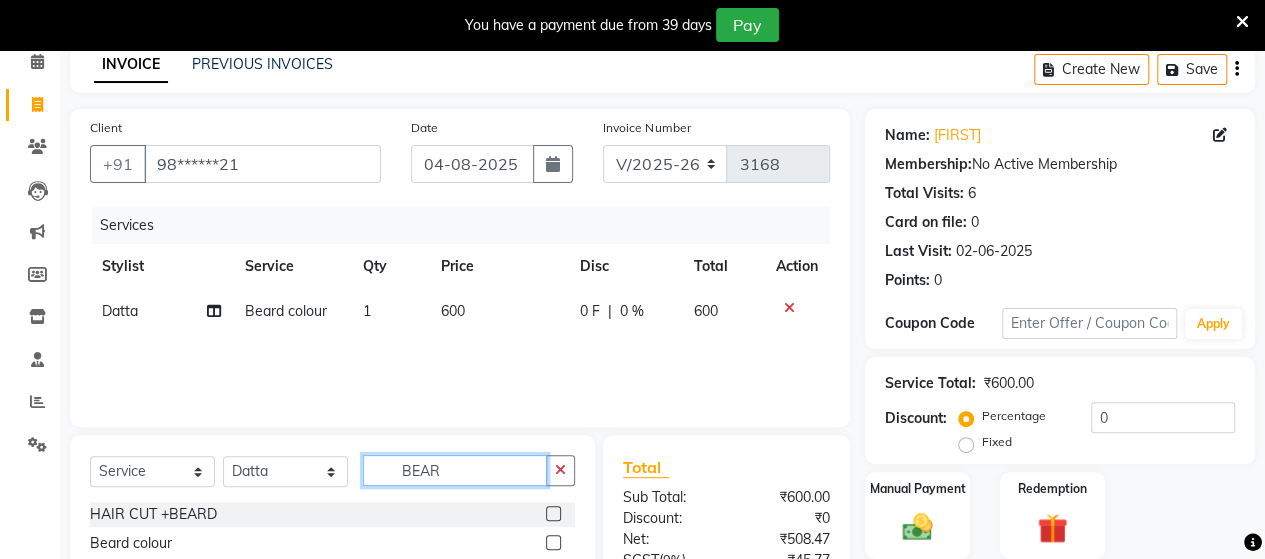 click on "BEAR" 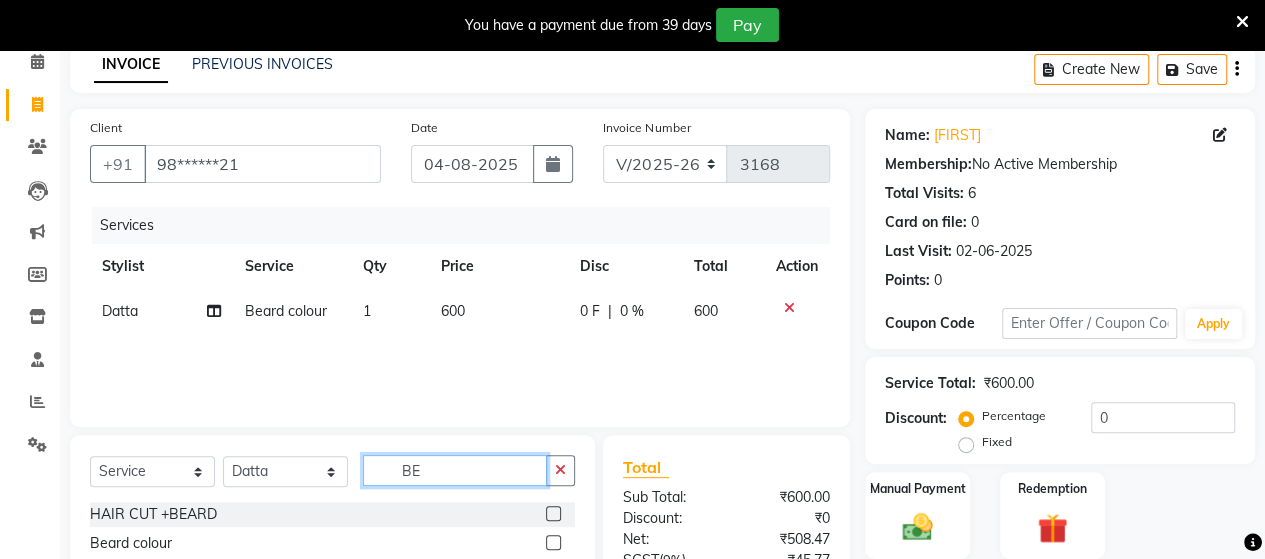 type on "B" 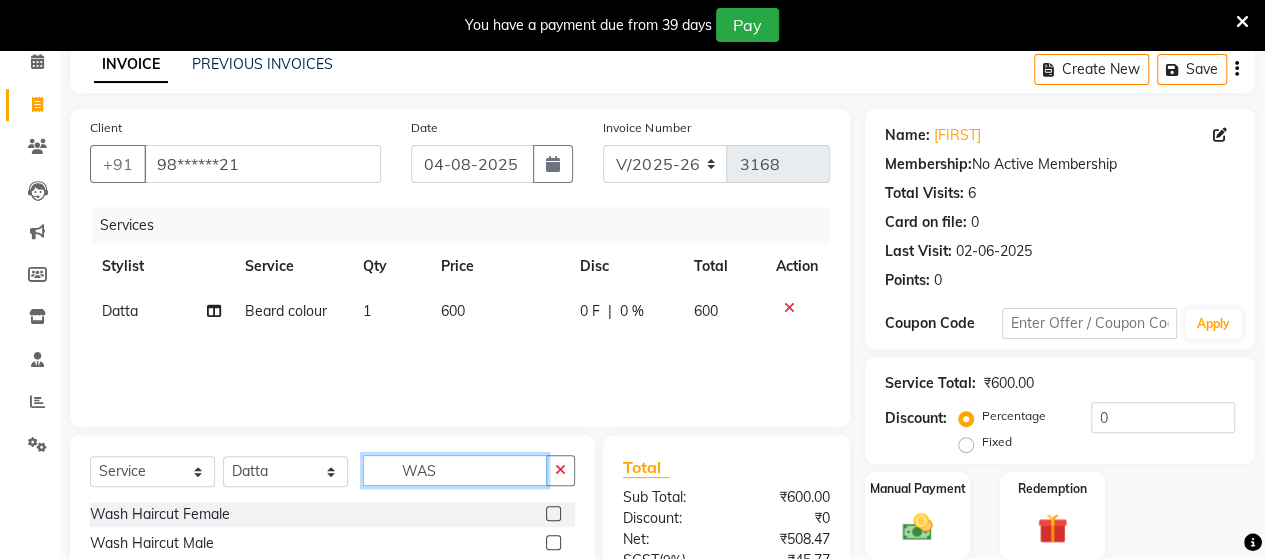 scroll, scrollTop: 288, scrollLeft: 0, axis: vertical 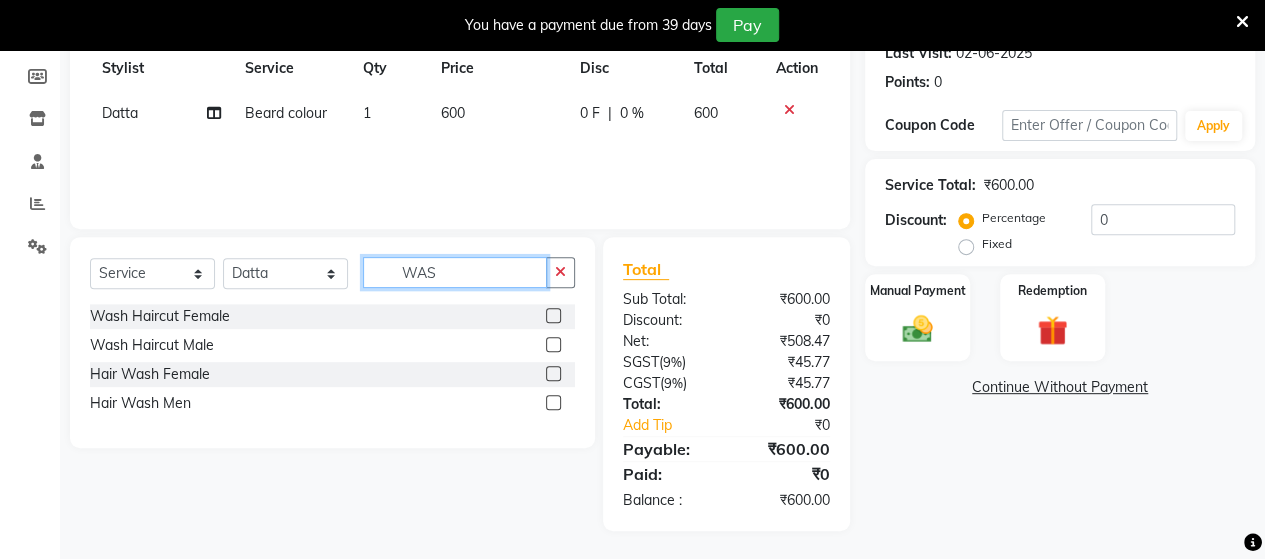 type on "WAS" 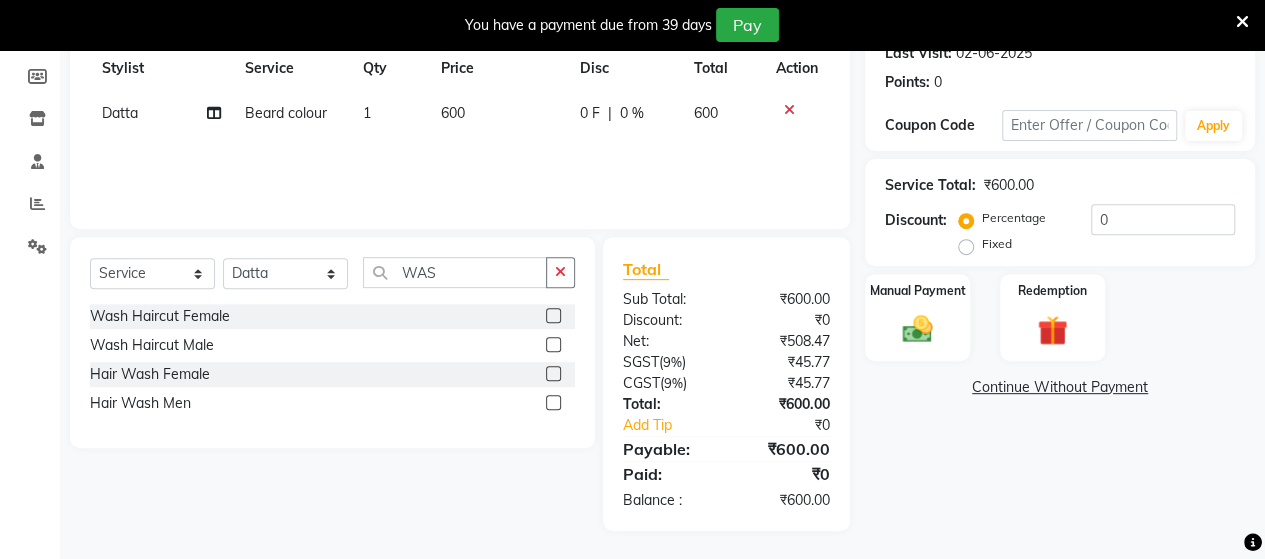 click 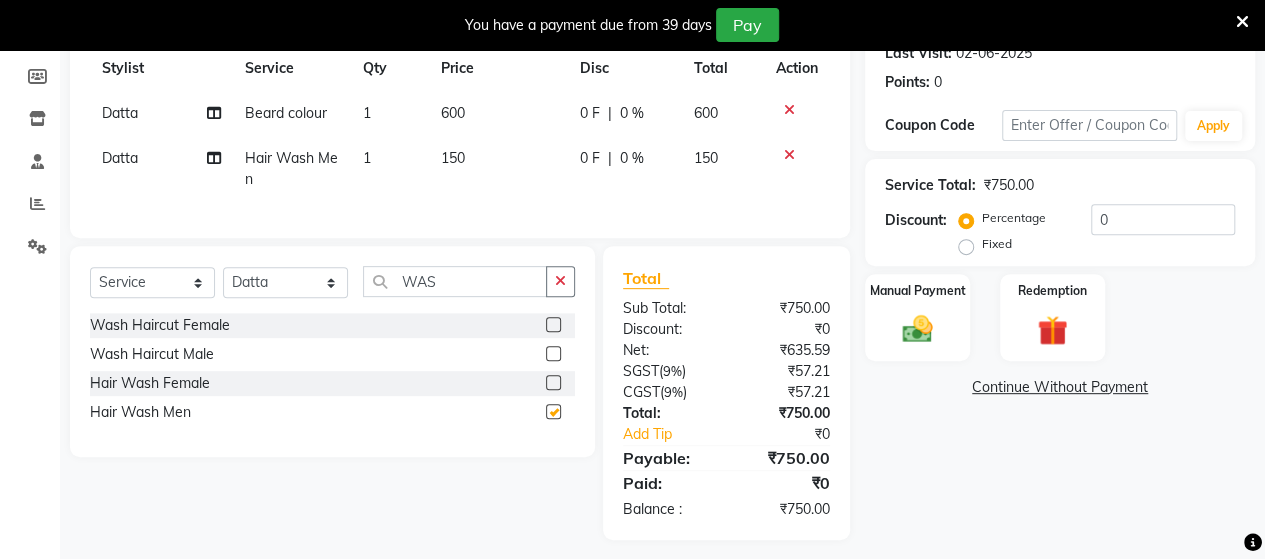 checkbox on "false" 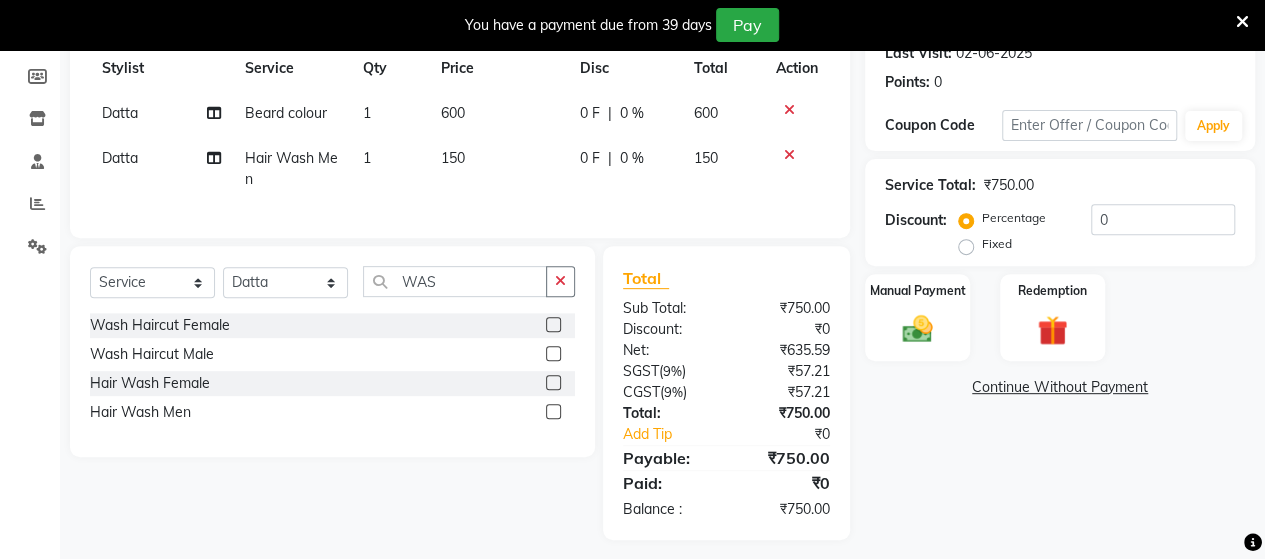 click on "150" 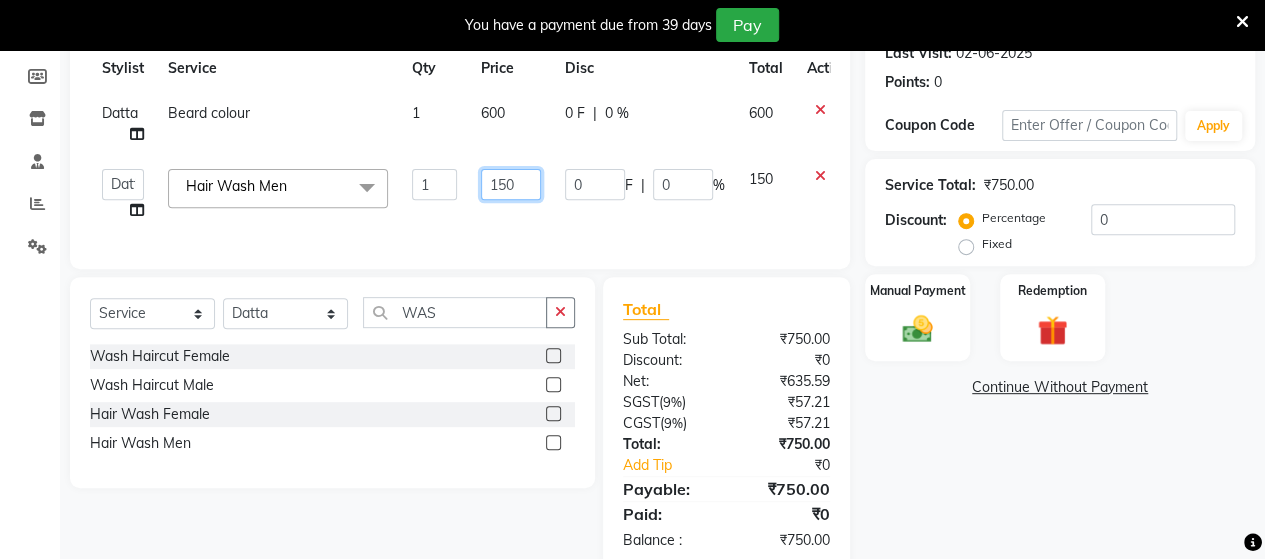 click on "150" 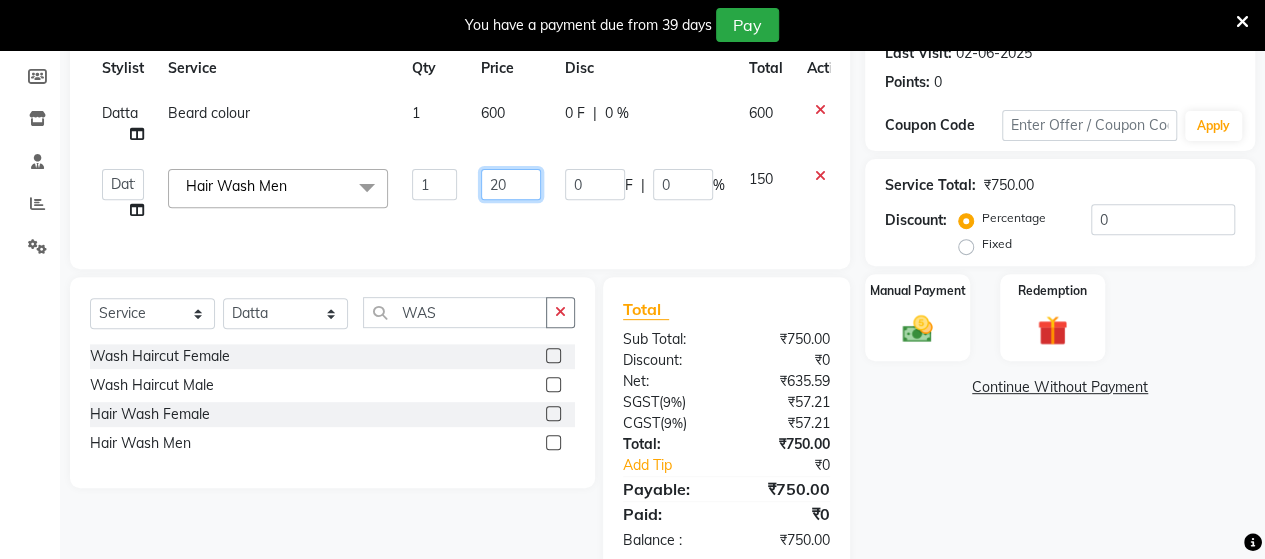 type on "200" 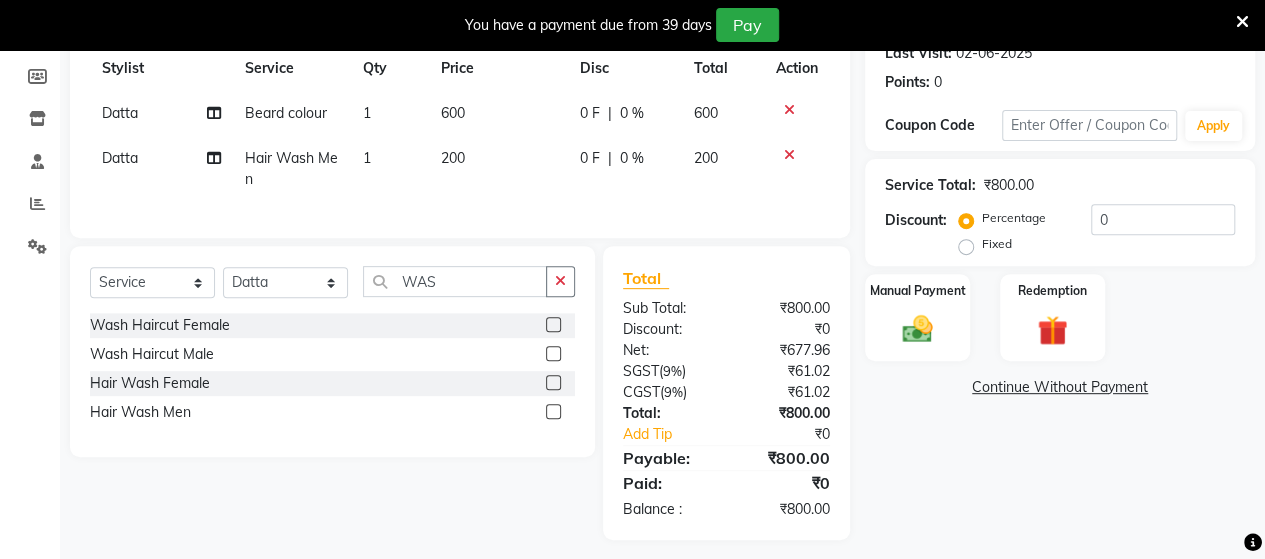 click on "[NAME] Beard colour 1 600 0 F | 0 % 600 [NAME] Hair Wash Men 1 200 0 F | 0 % 200" 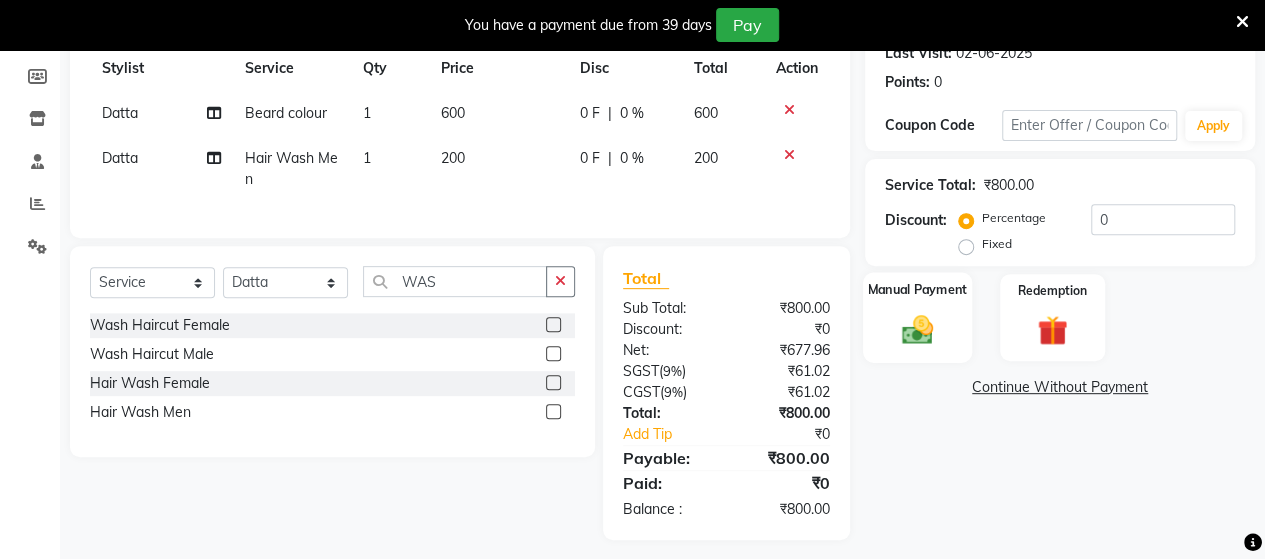 click 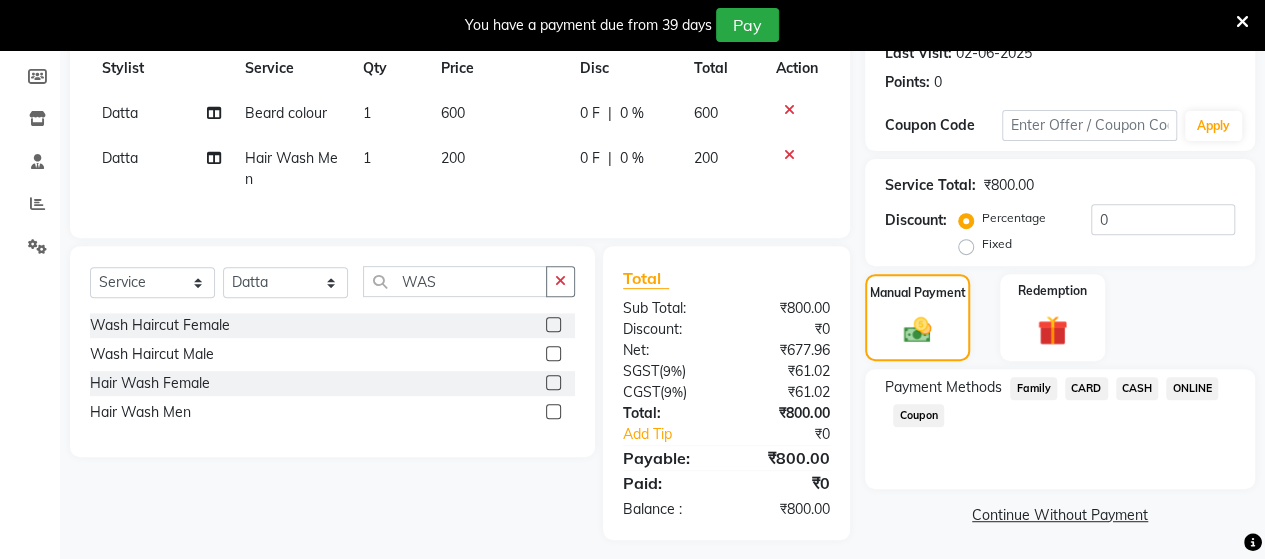 click on "ONLINE" 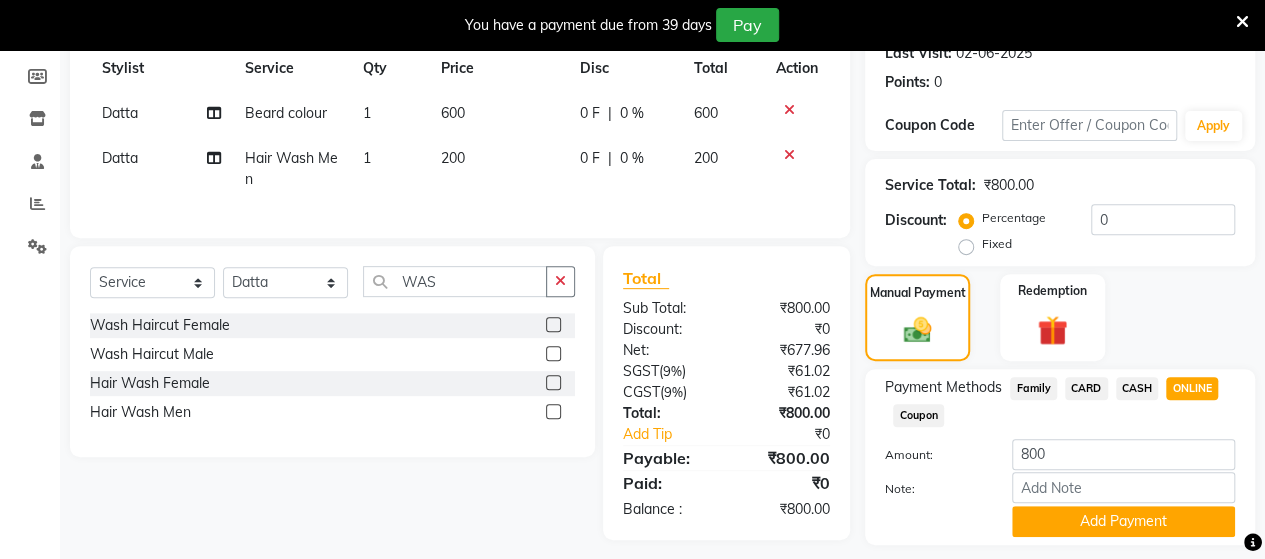 scroll, scrollTop: 344, scrollLeft: 0, axis: vertical 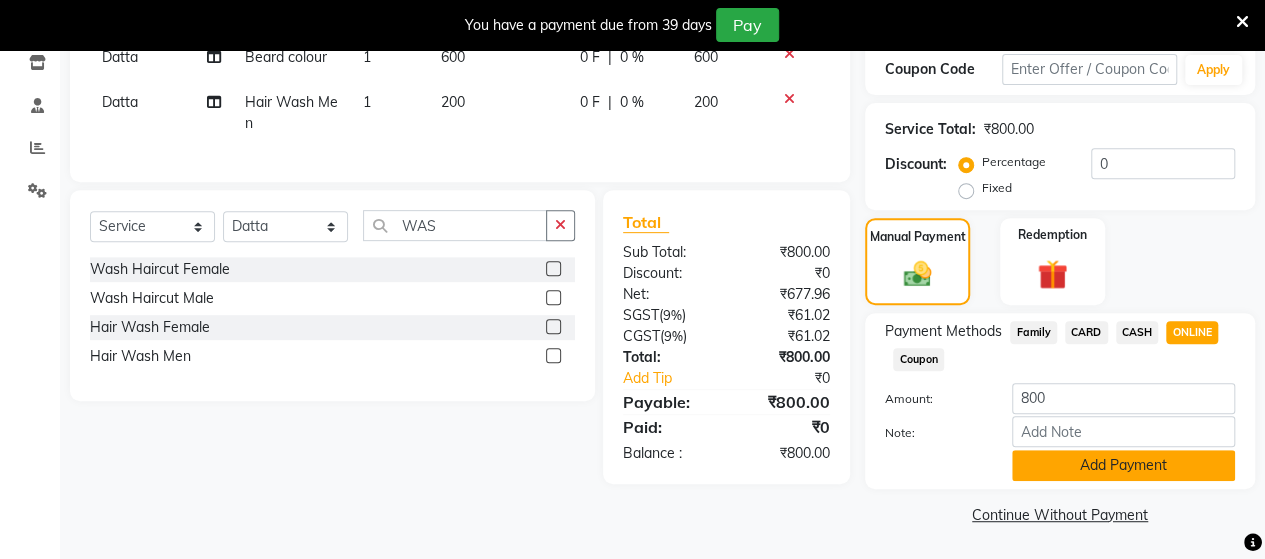 click on "Add Payment" 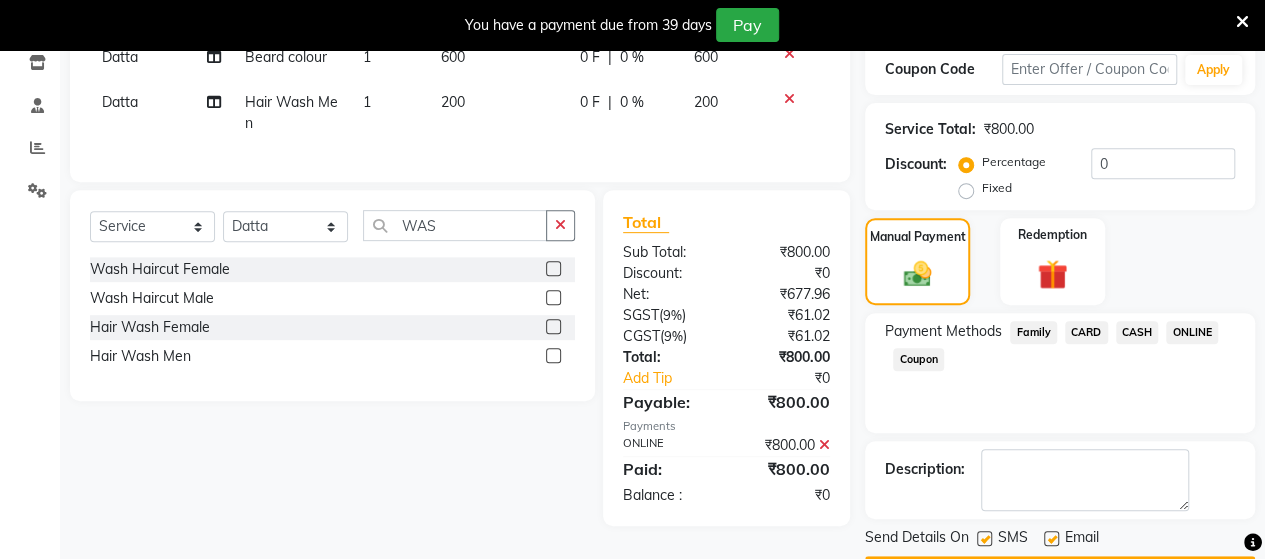 scroll, scrollTop: 400, scrollLeft: 0, axis: vertical 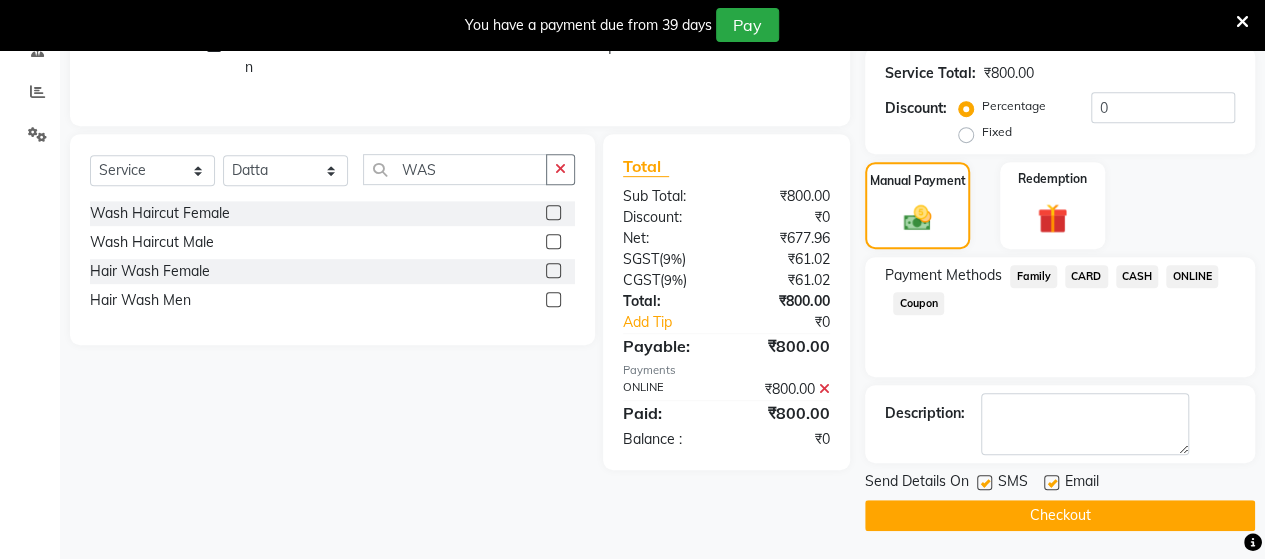 click on "Checkout" 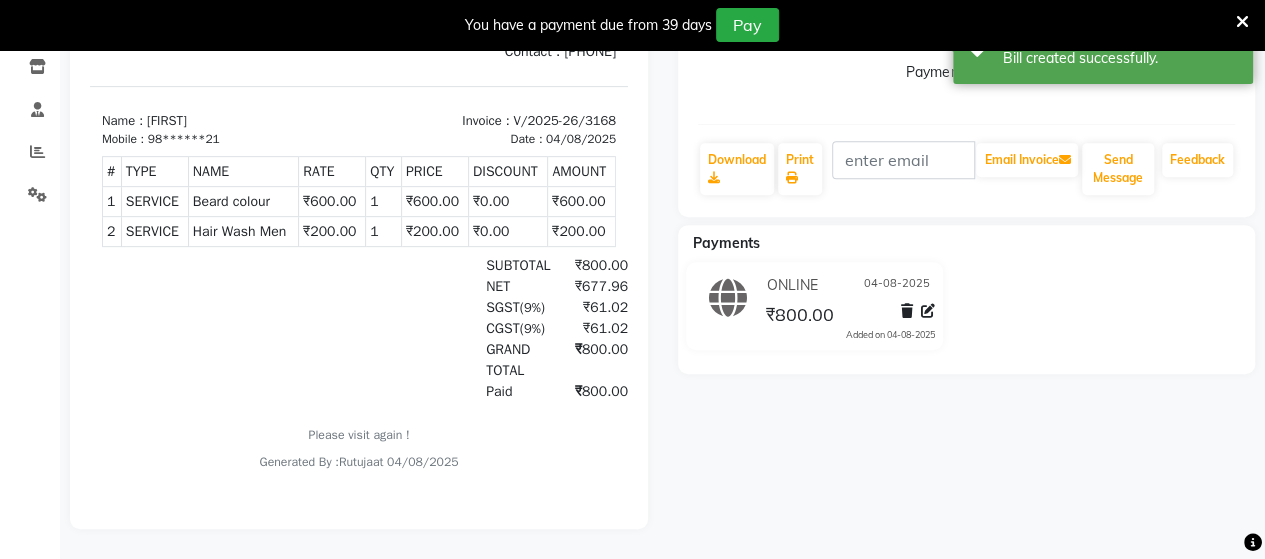 scroll, scrollTop: 19, scrollLeft: 0, axis: vertical 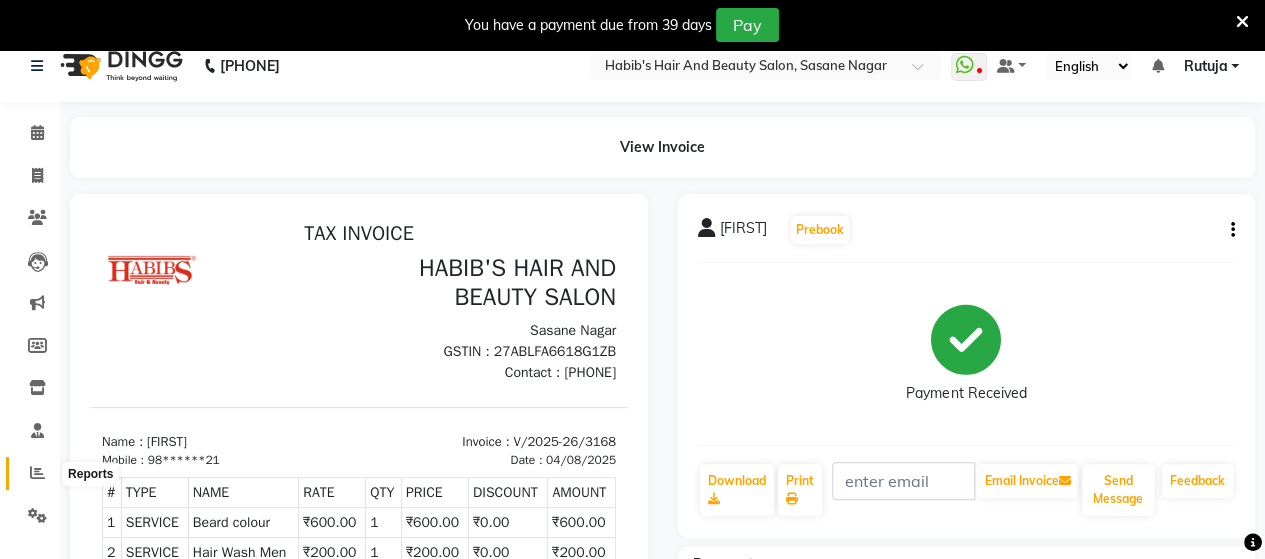 click 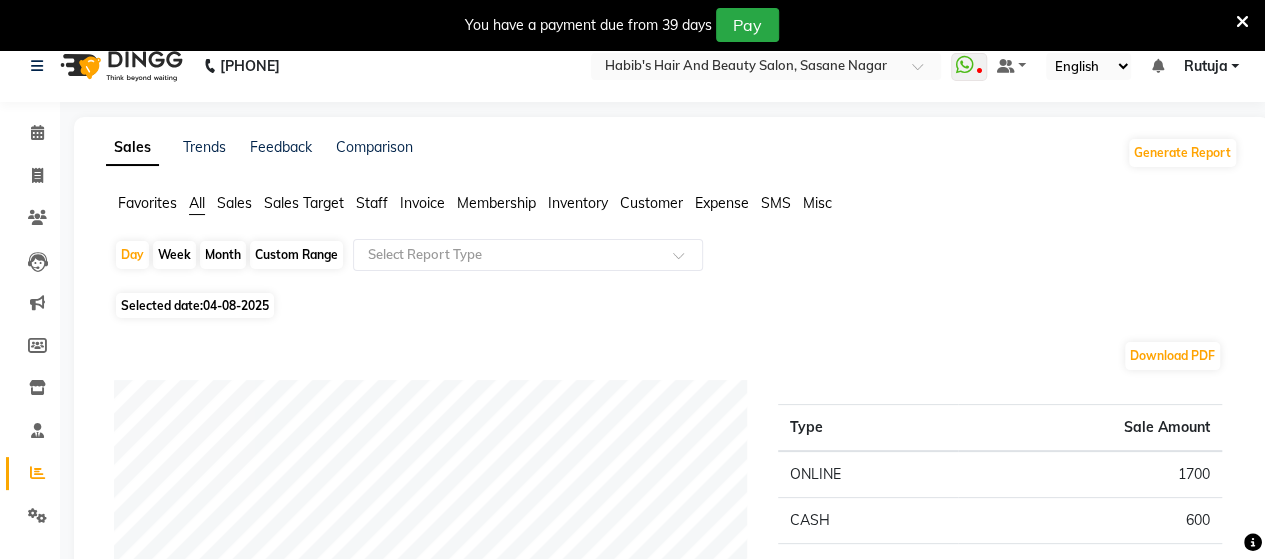 click on "Custom Range" 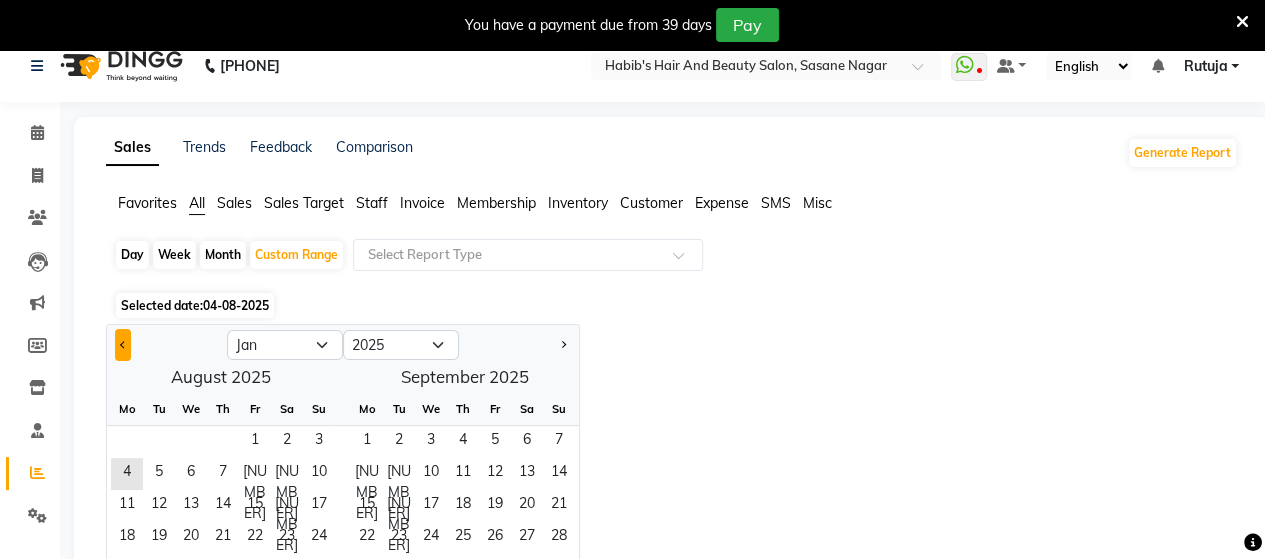 click 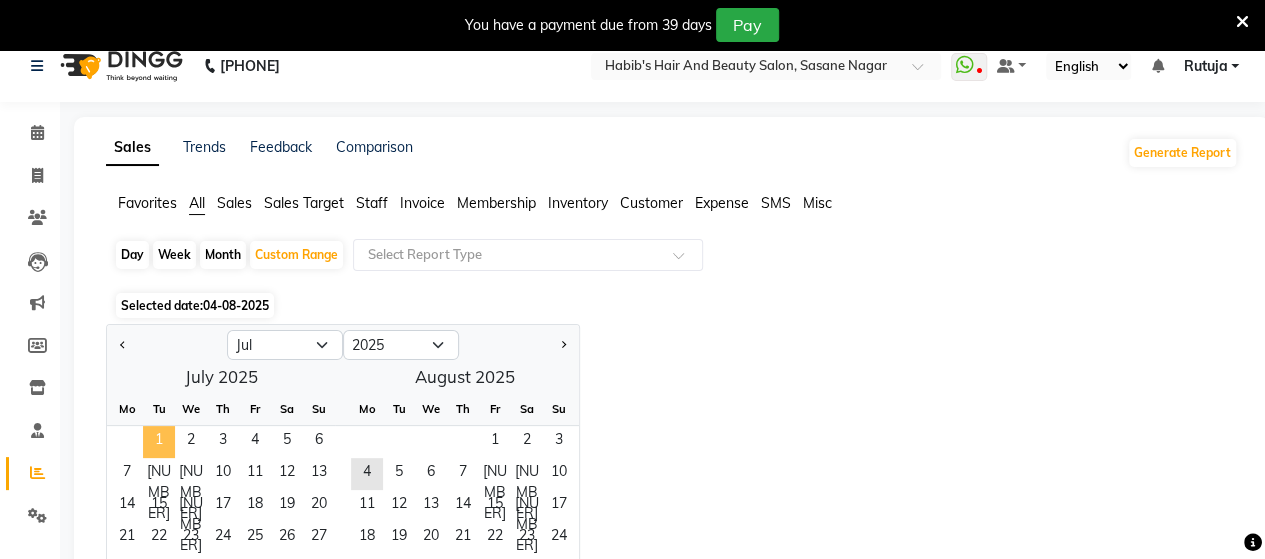 click on "1" 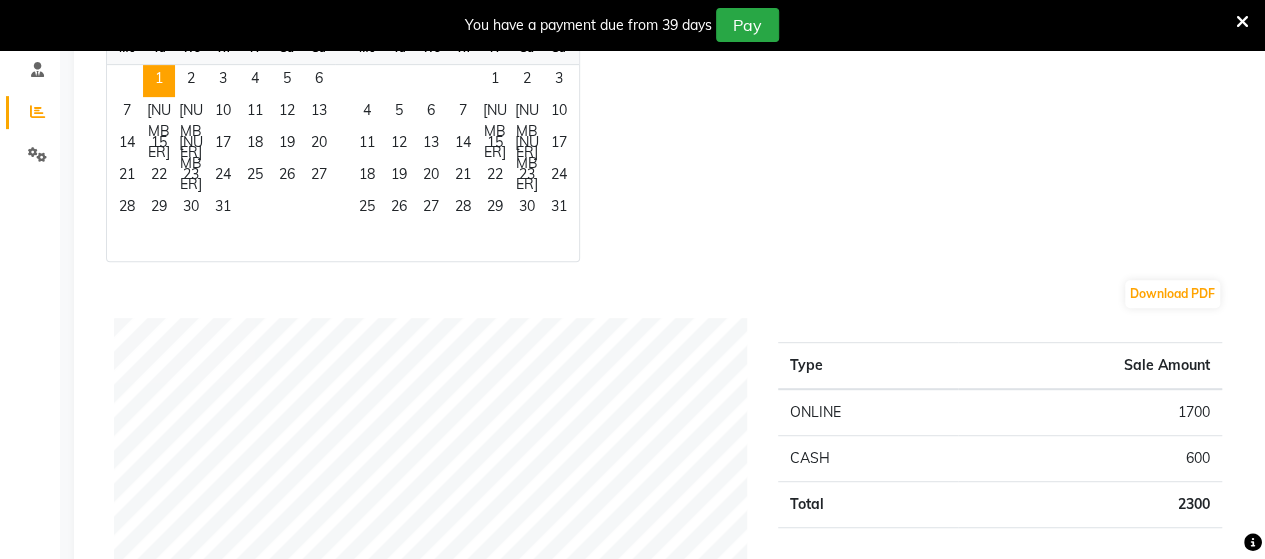 scroll, scrollTop: 407, scrollLeft: 0, axis: vertical 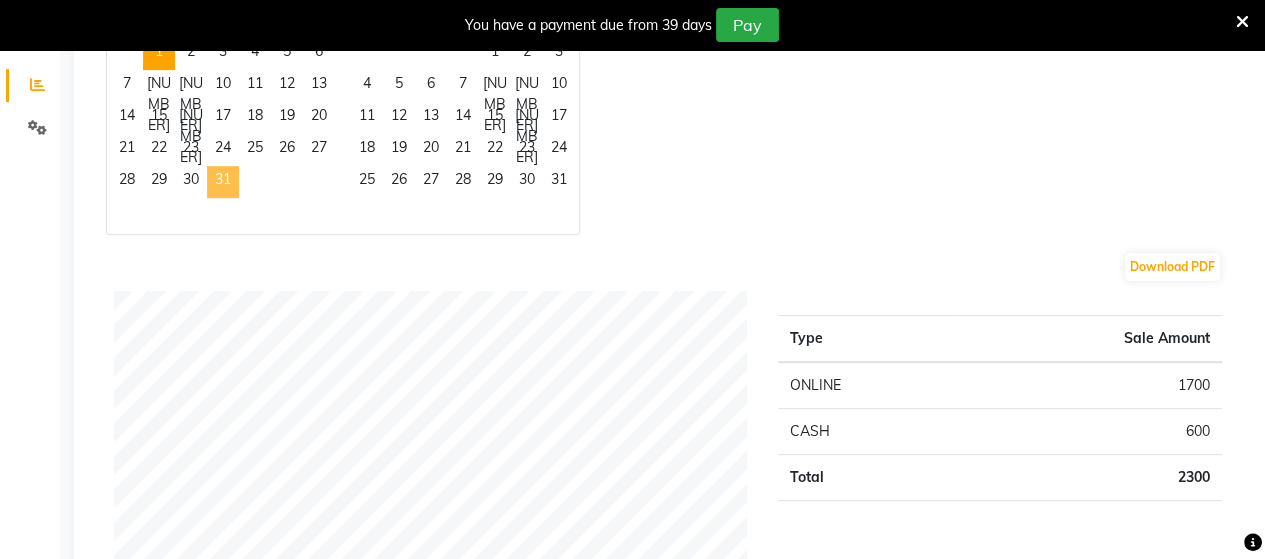 click on "31" 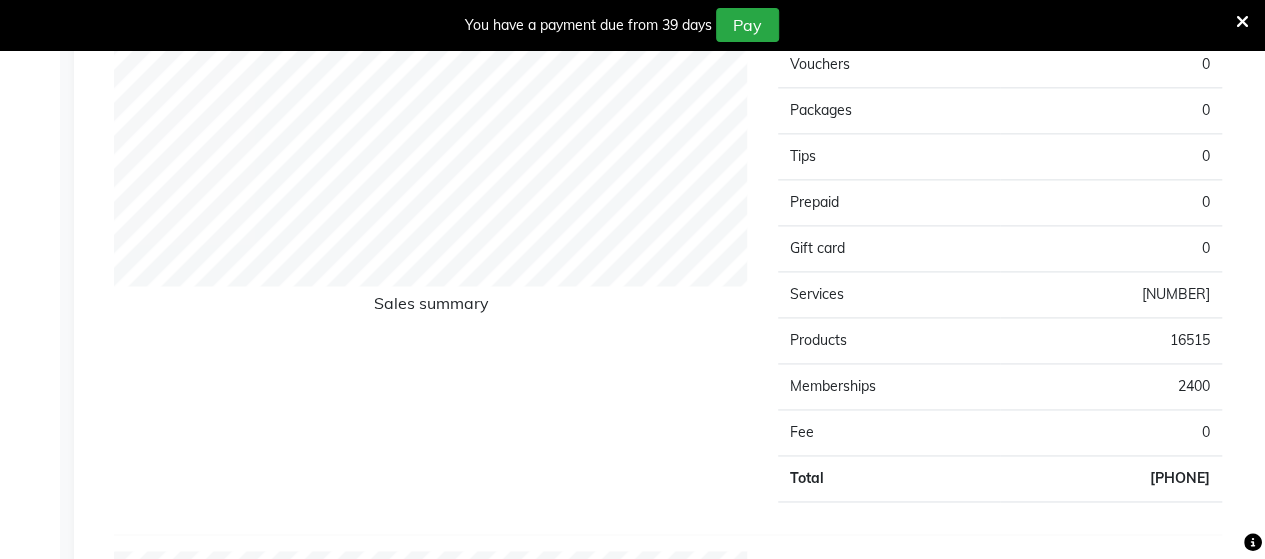 scroll, scrollTop: 1312, scrollLeft: 0, axis: vertical 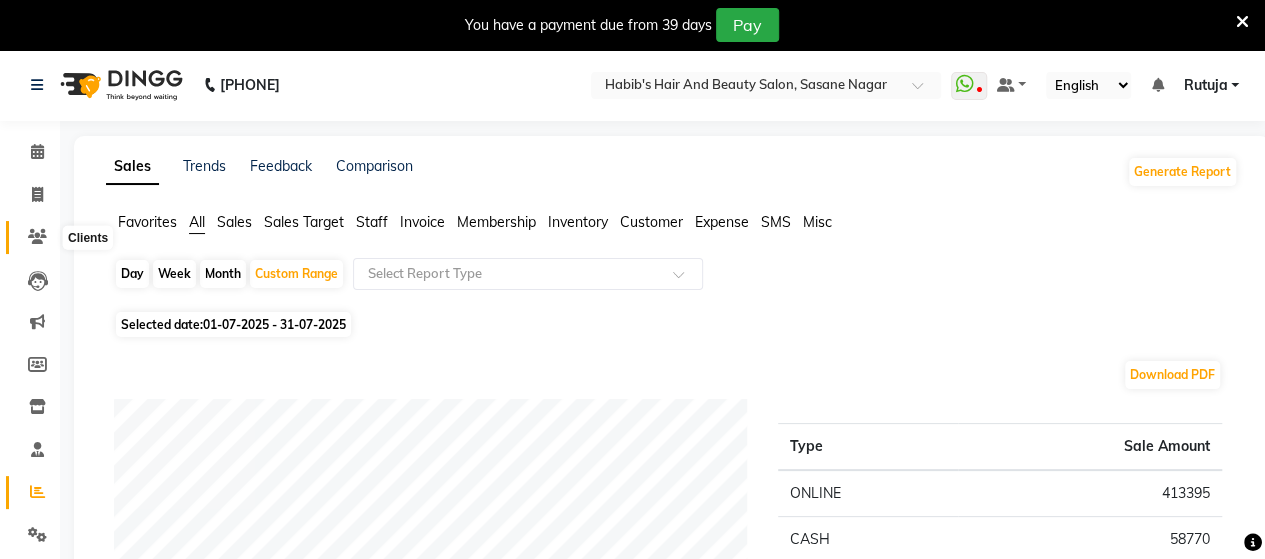 click 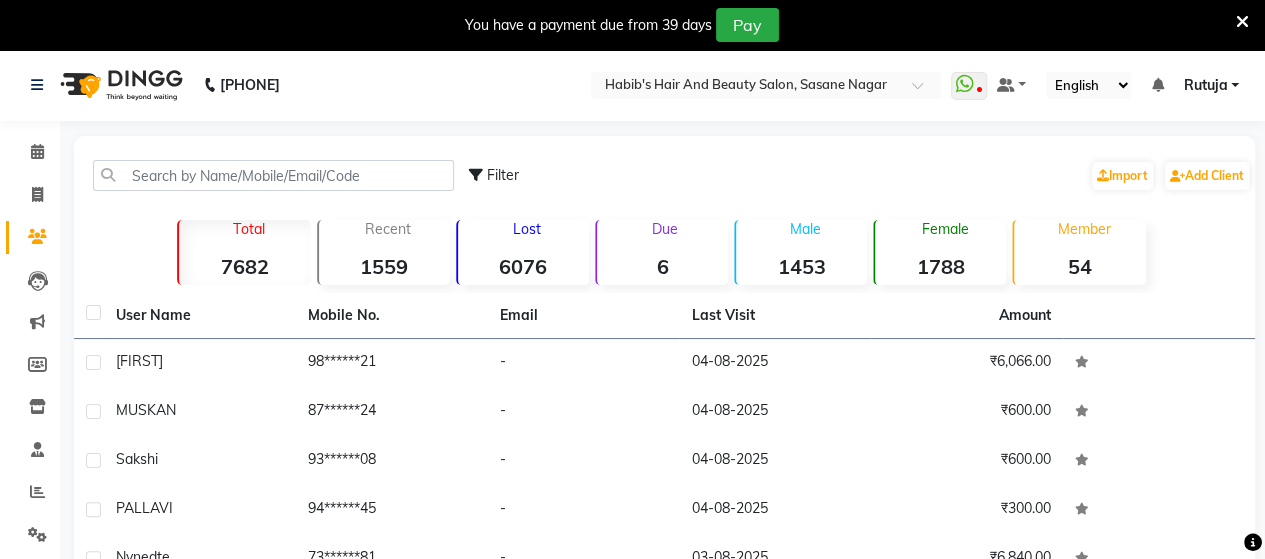 click on "54" 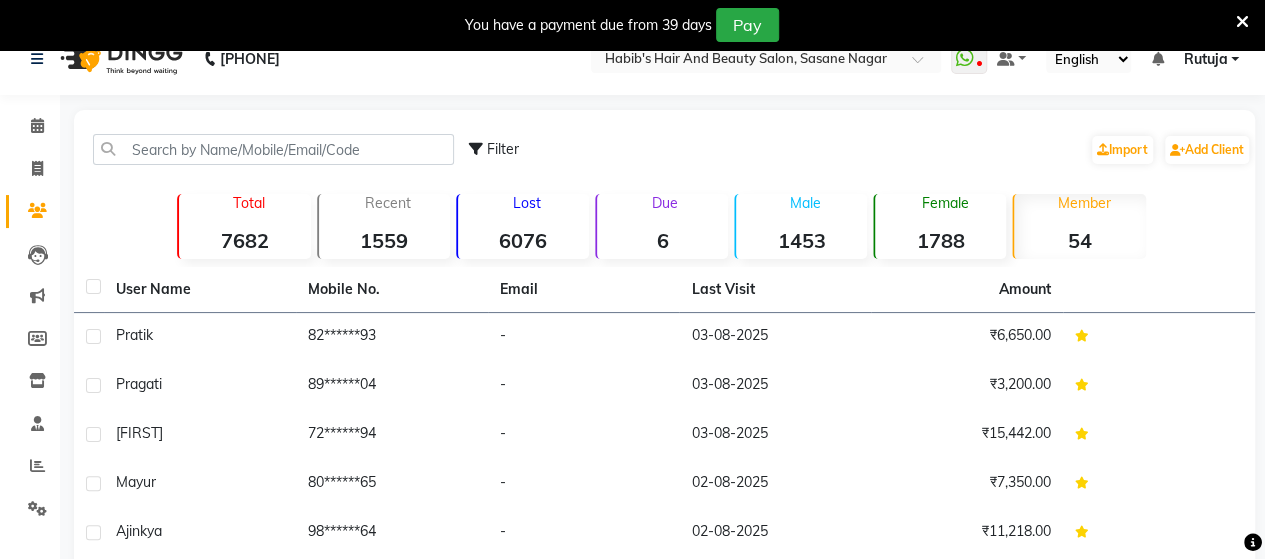 scroll, scrollTop: 33, scrollLeft: 0, axis: vertical 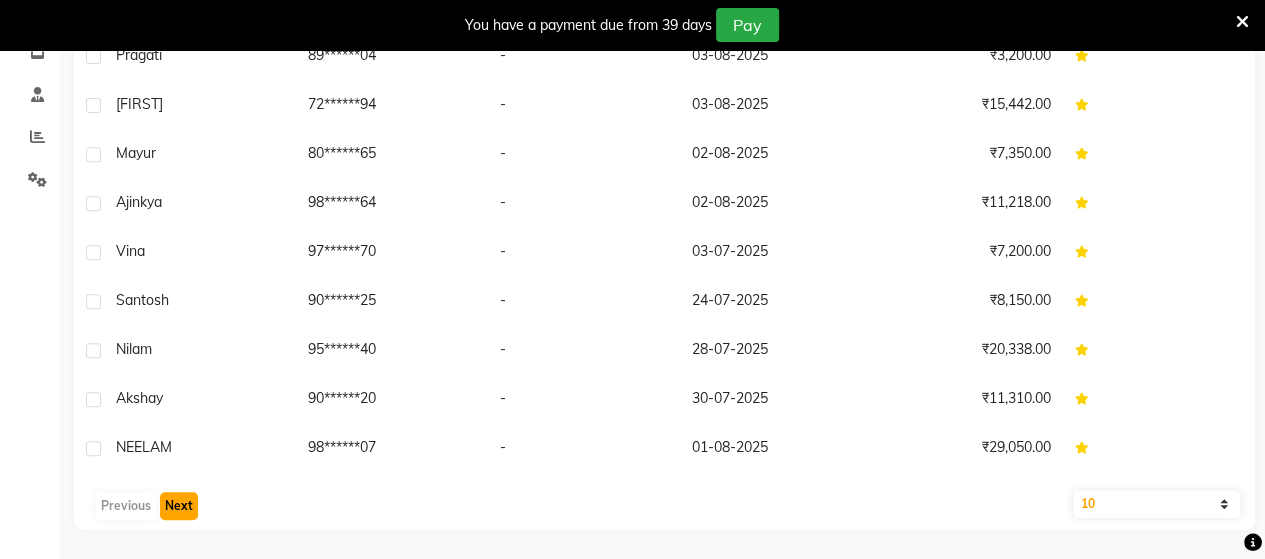 click on "Next" 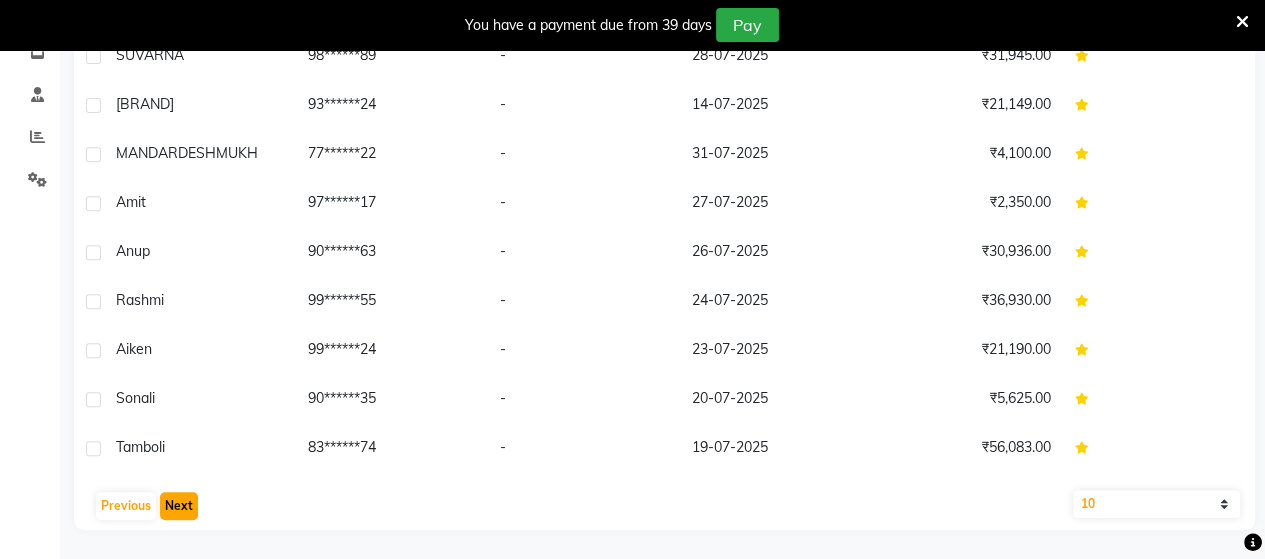 click on "Next" 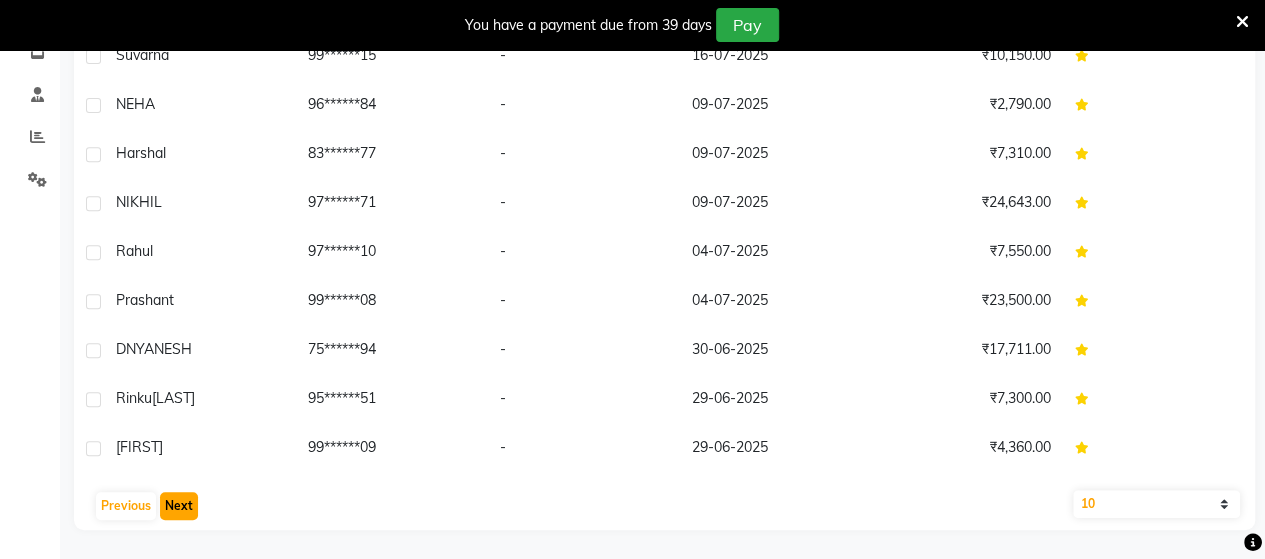 click on "Next" 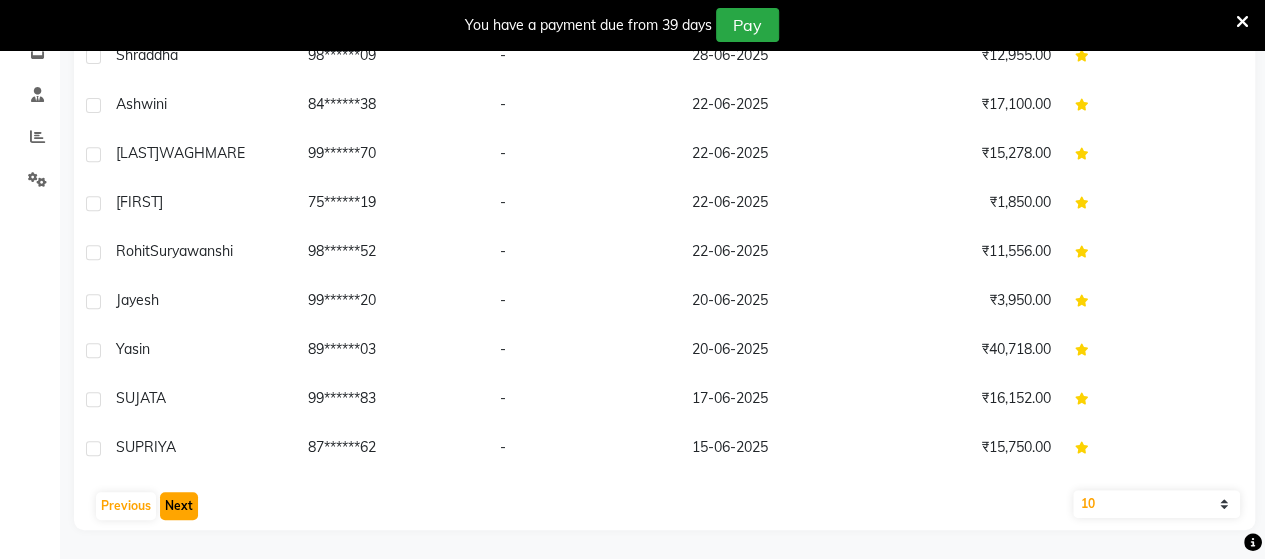click on "Next" 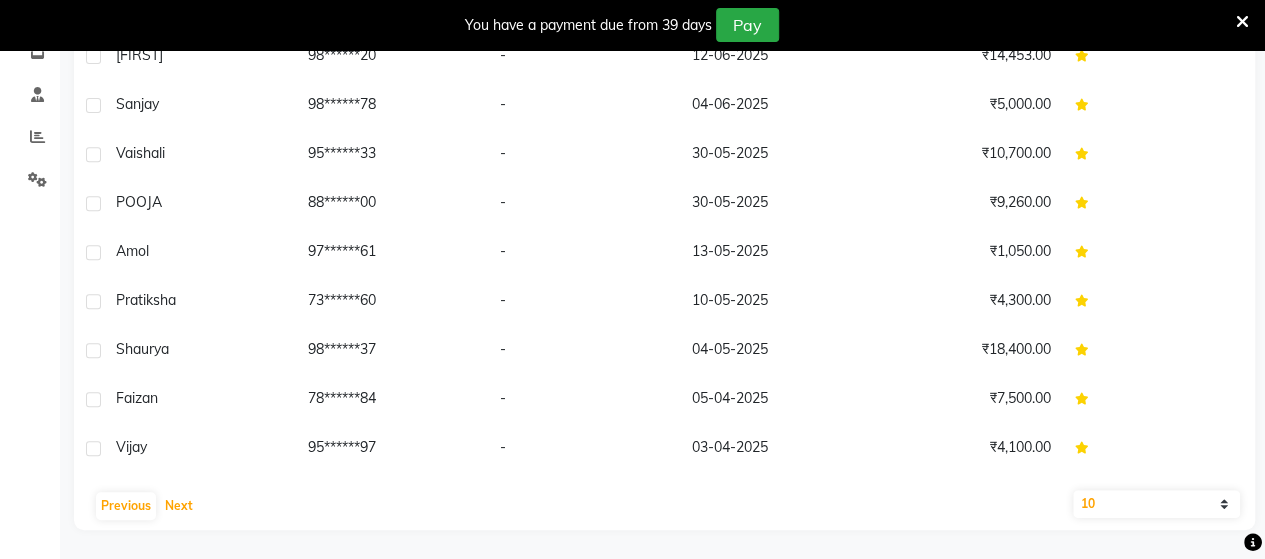 scroll, scrollTop: 0, scrollLeft: 0, axis: both 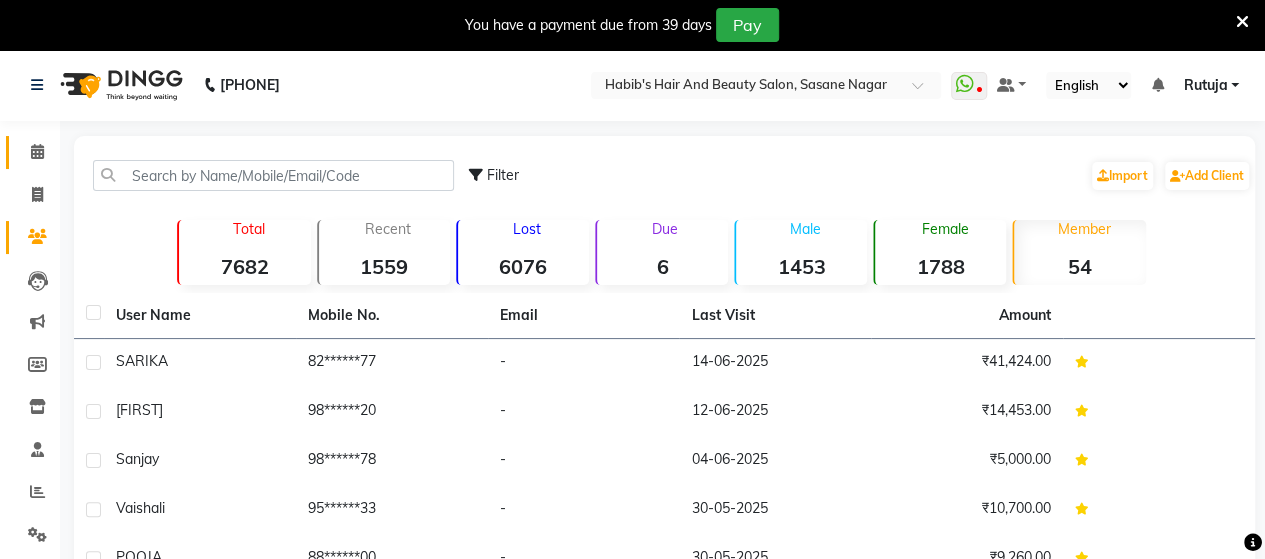 click on "Calendar" 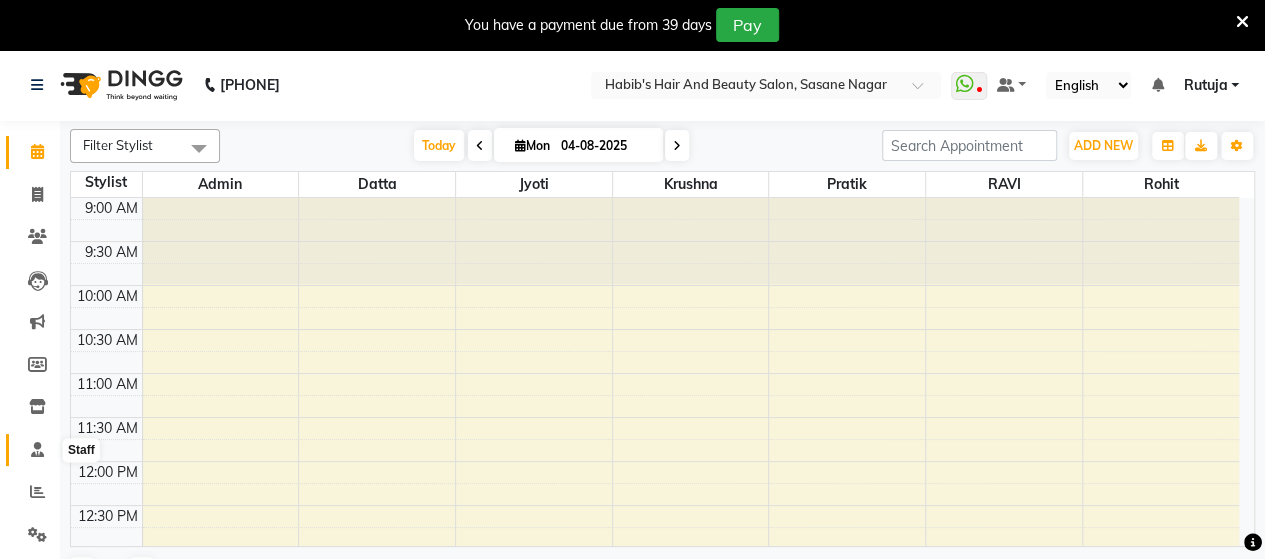 click 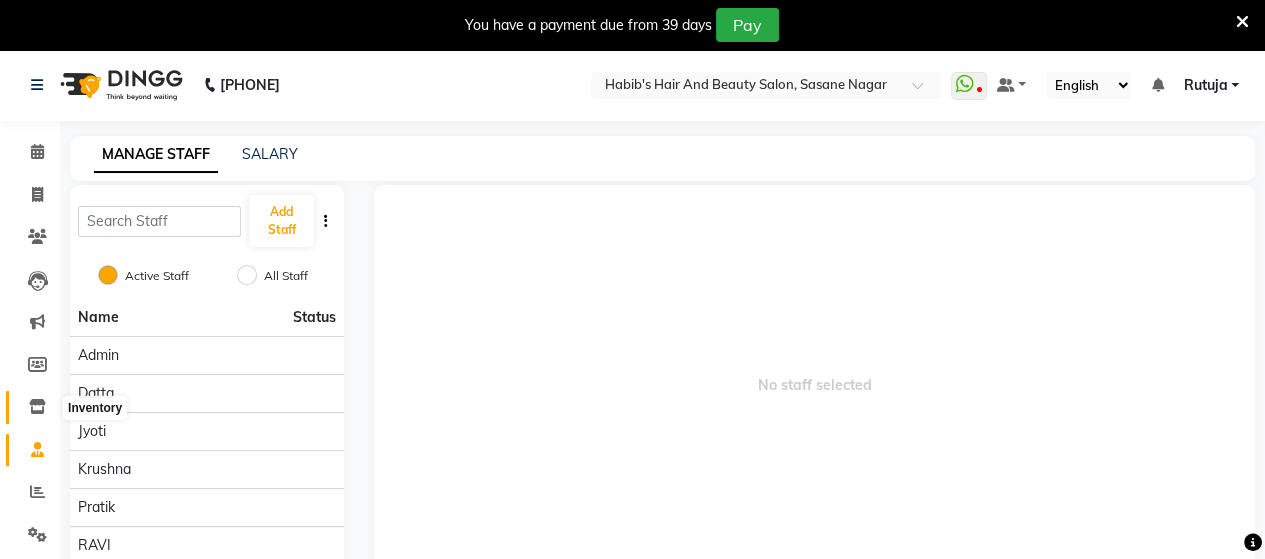 click 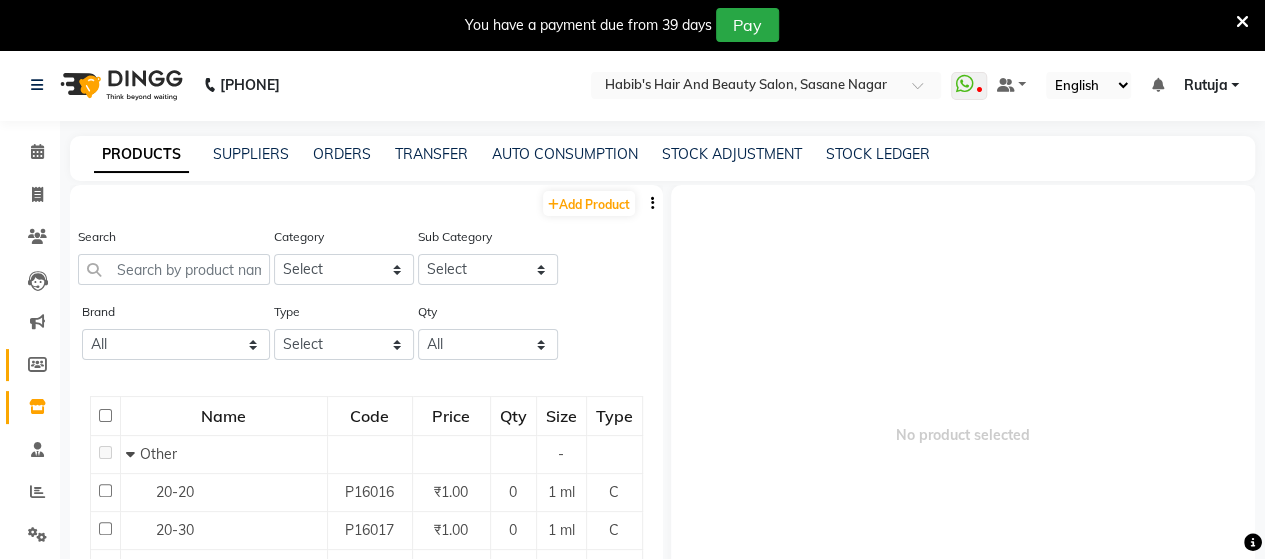 click 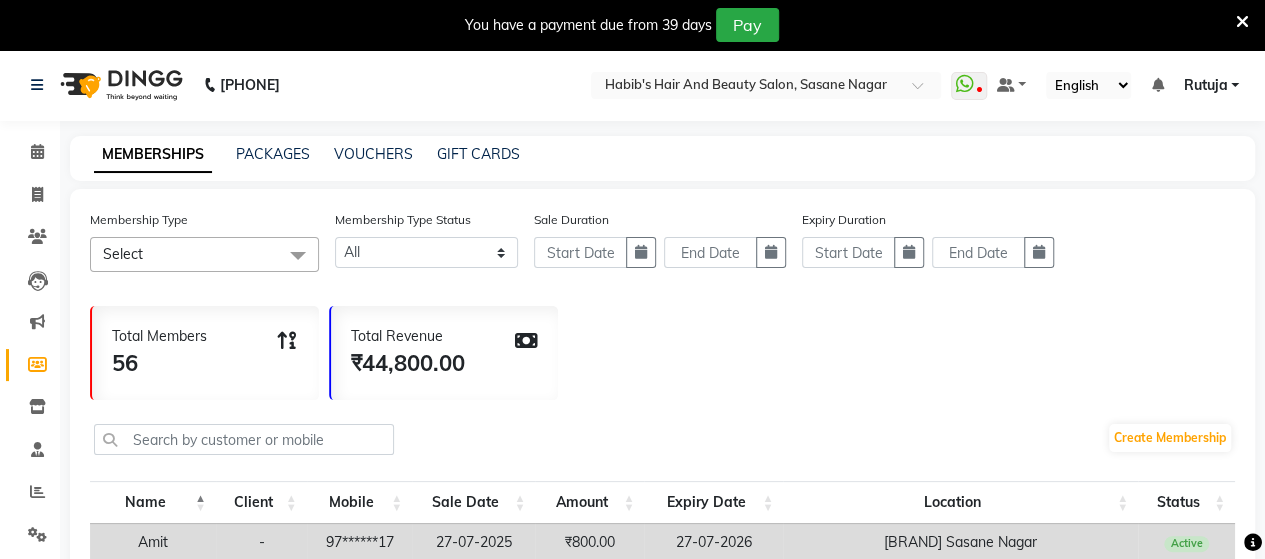 click on "Select" 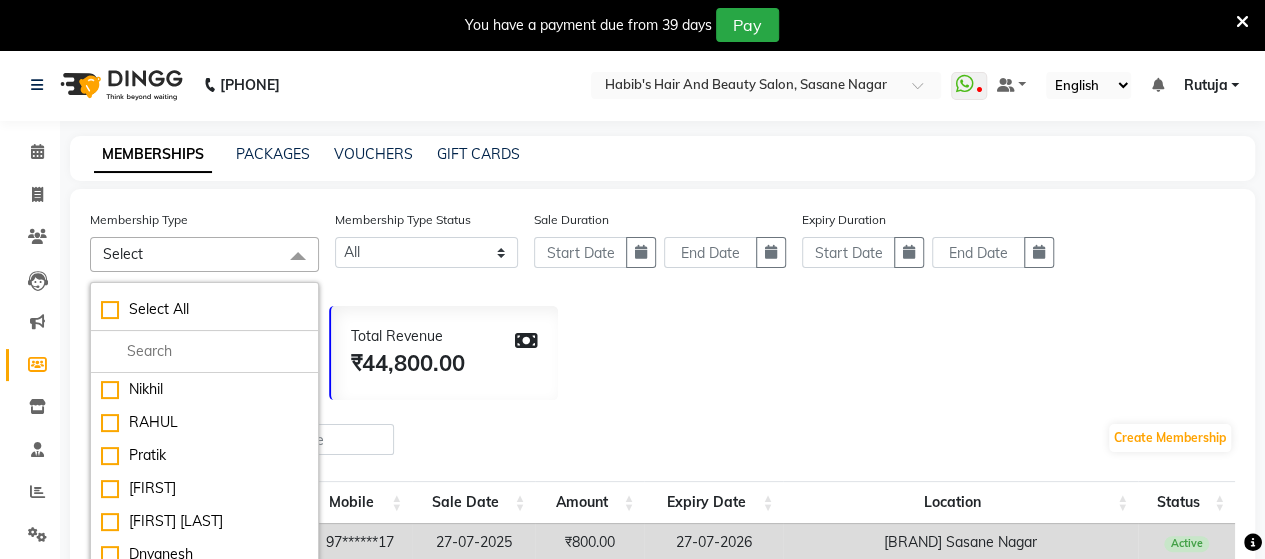 click on "Total Members 56 Total Revenue ₹44,800.00" 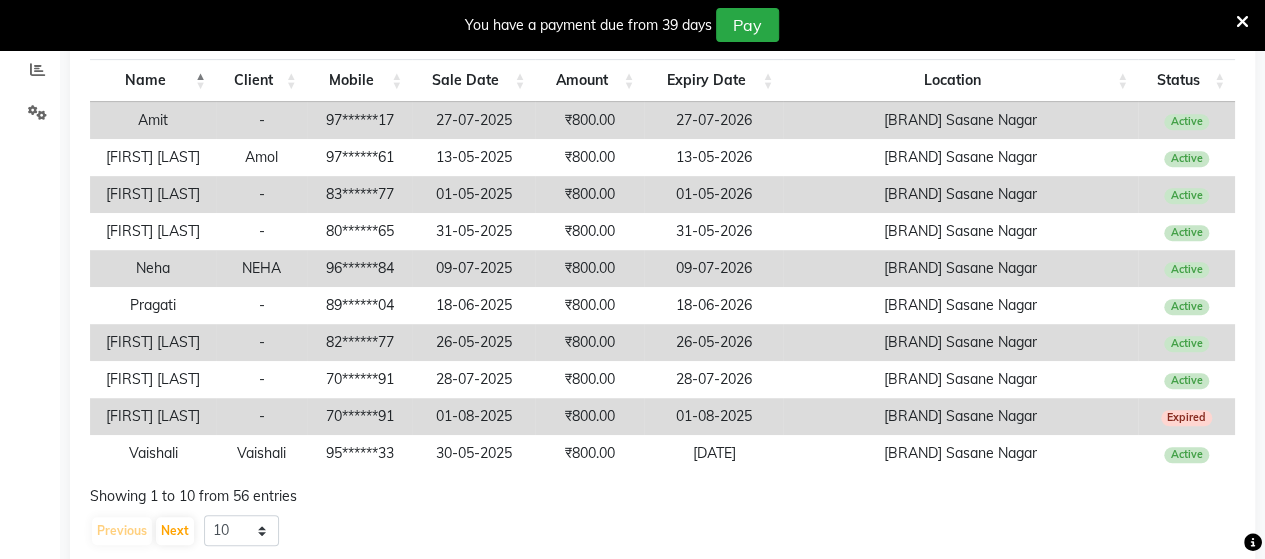 scroll, scrollTop: 482, scrollLeft: 0, axis: vertical 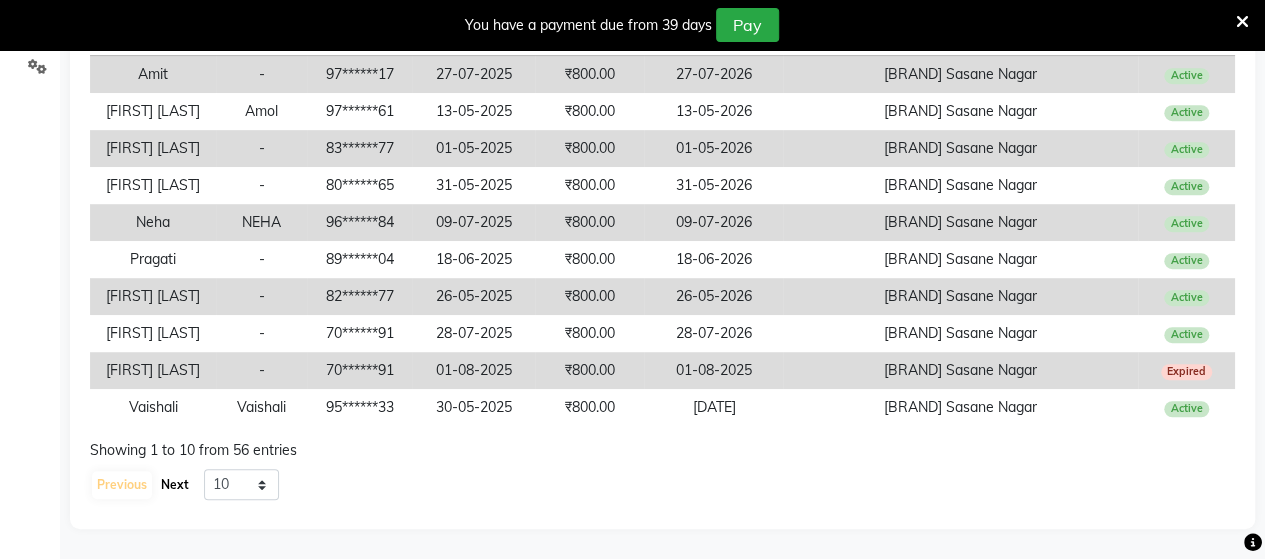 click on "Next" 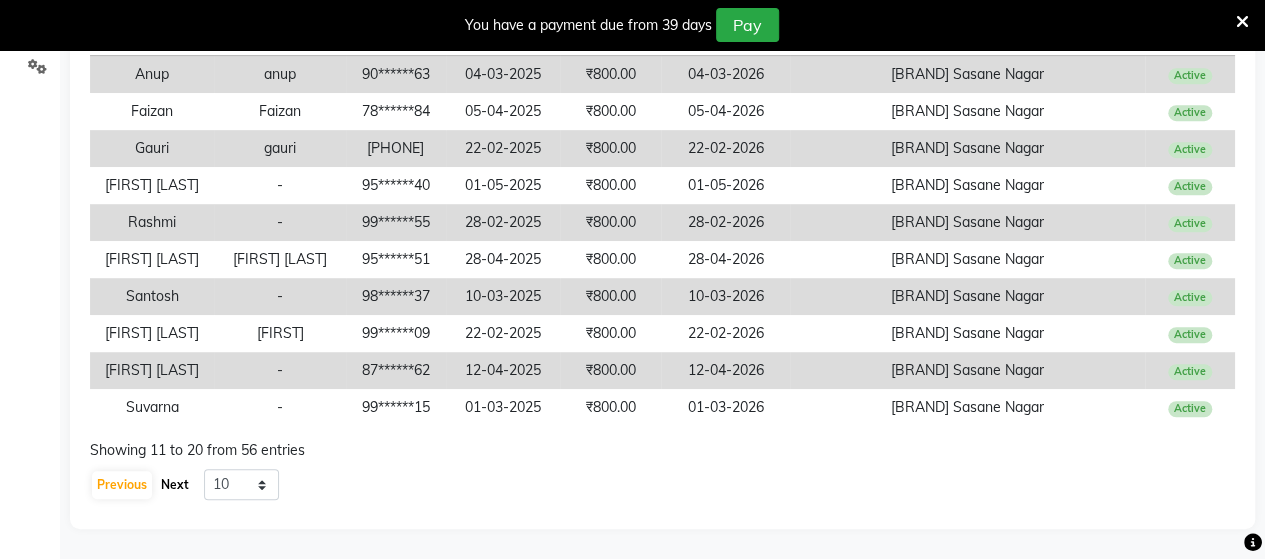 click on "Next" 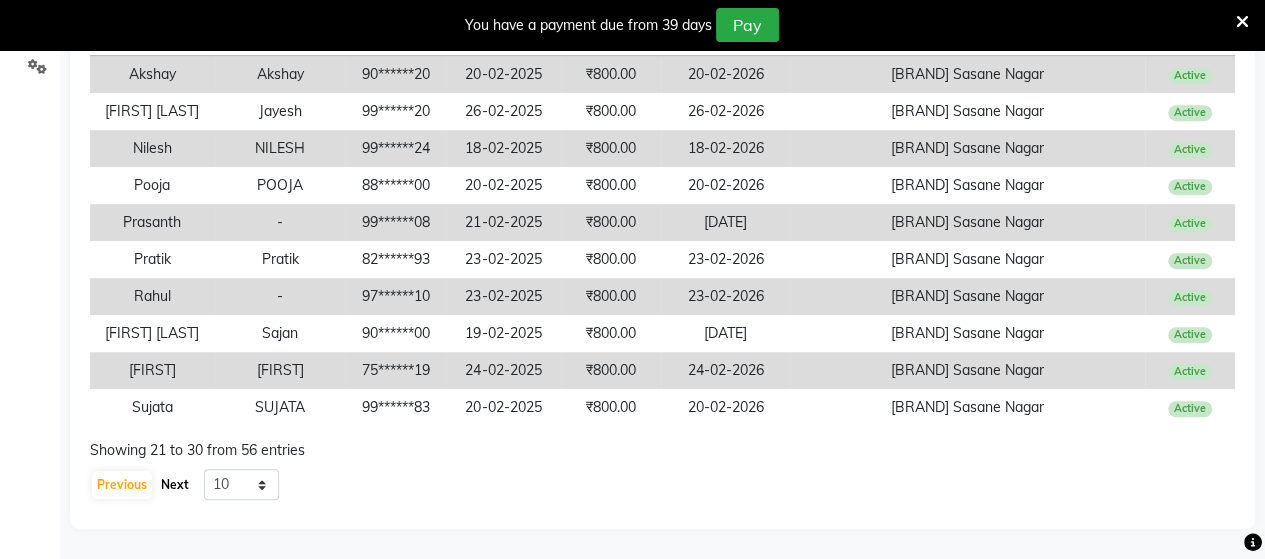 click on "Next" 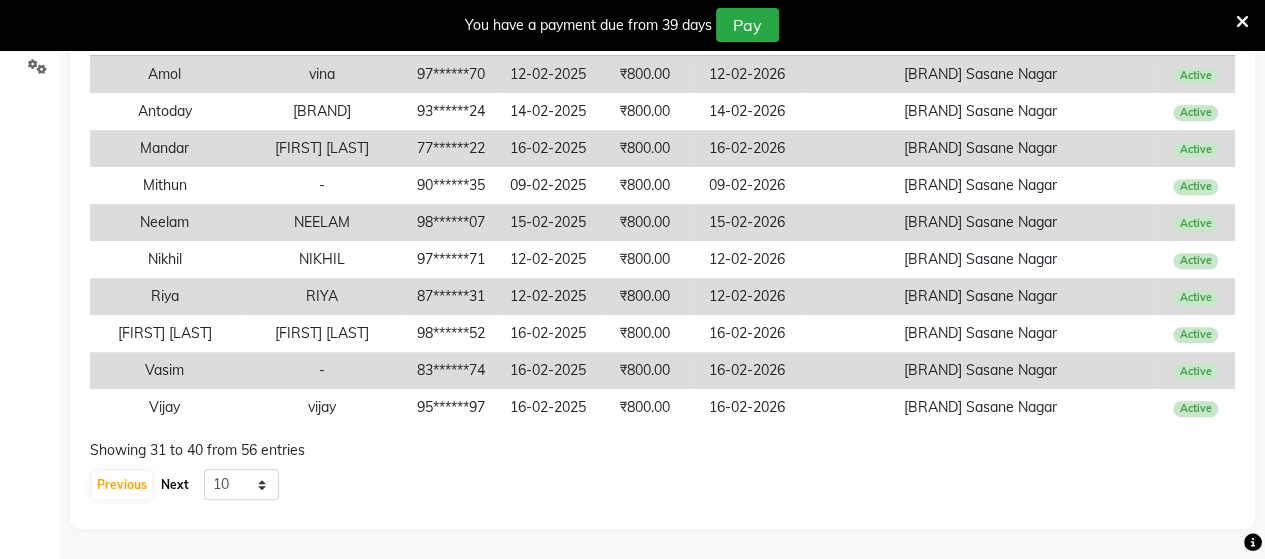 click on "Next" 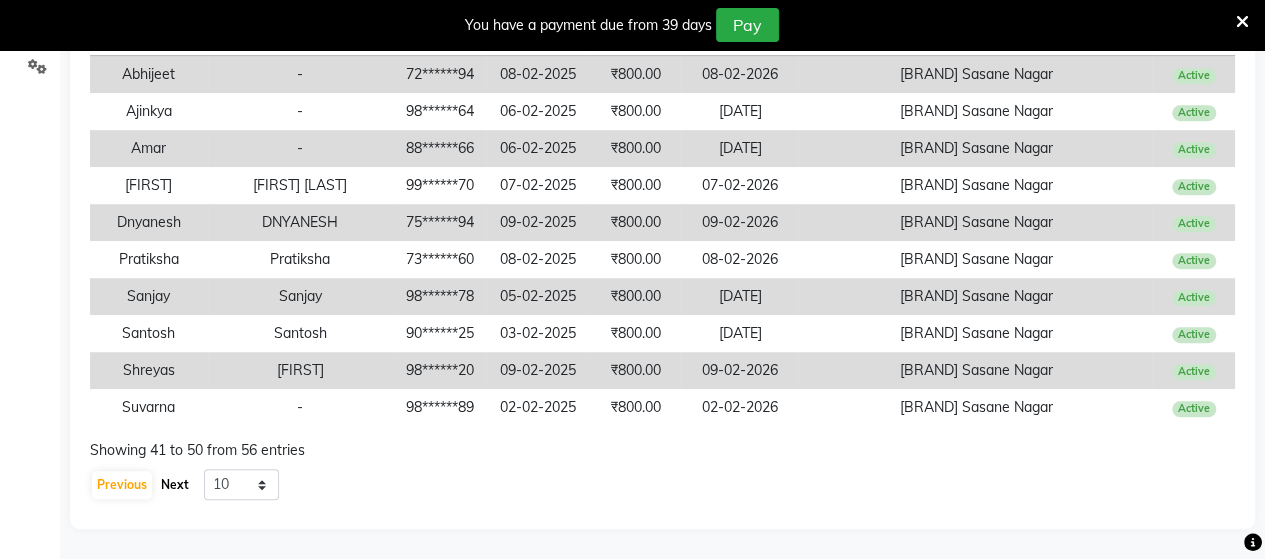 click on "Next" 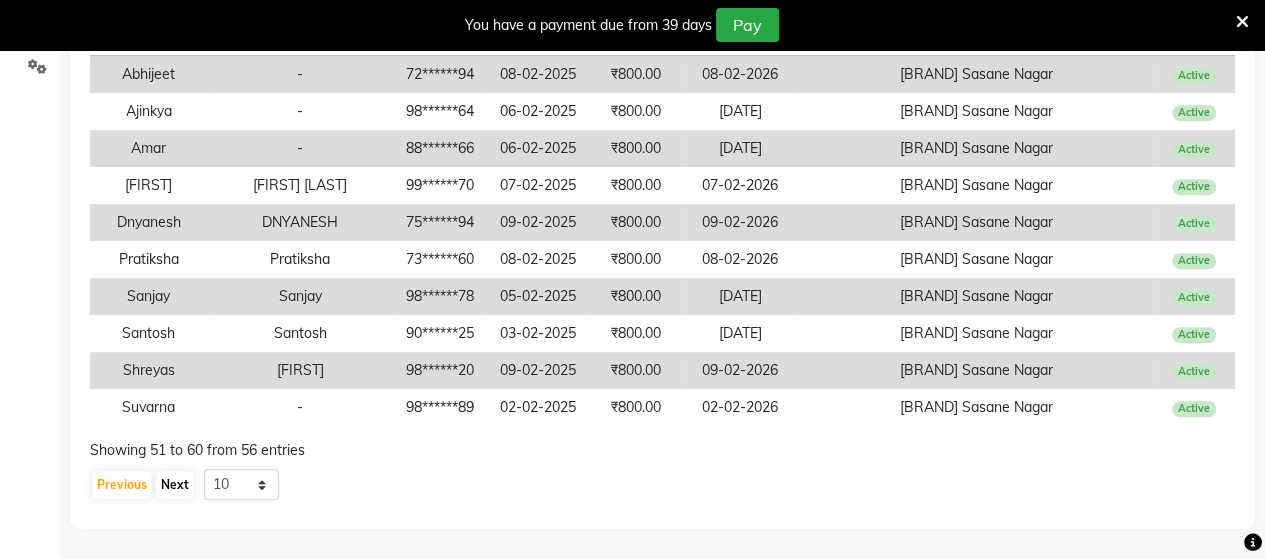 scroll, scrollTop: 334, scrollLeft: 0, axis: vertical 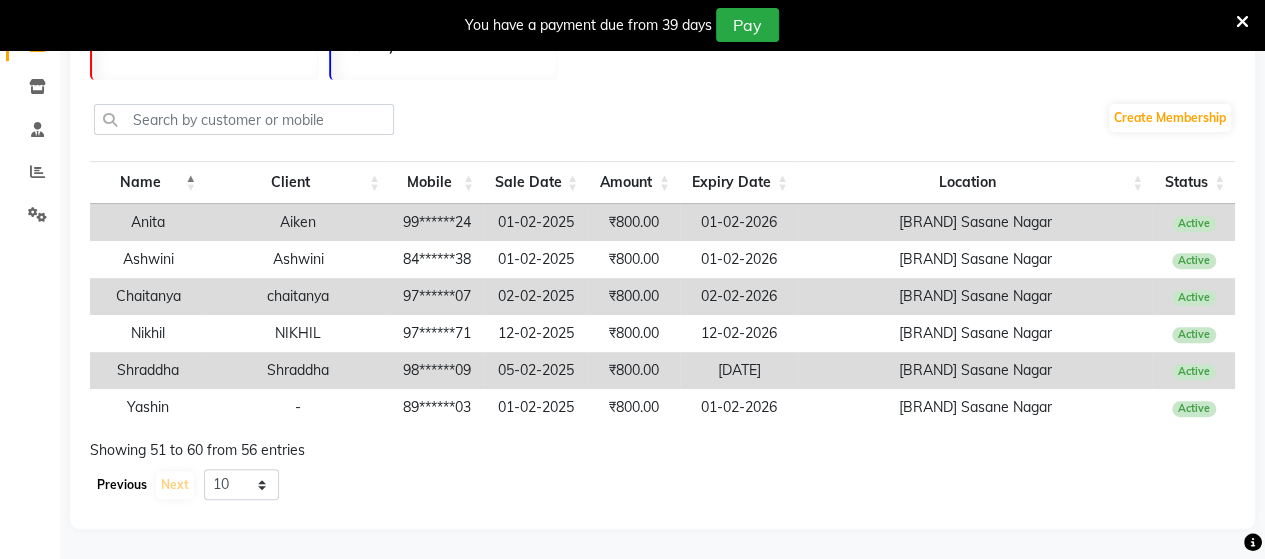 click on "Previous" 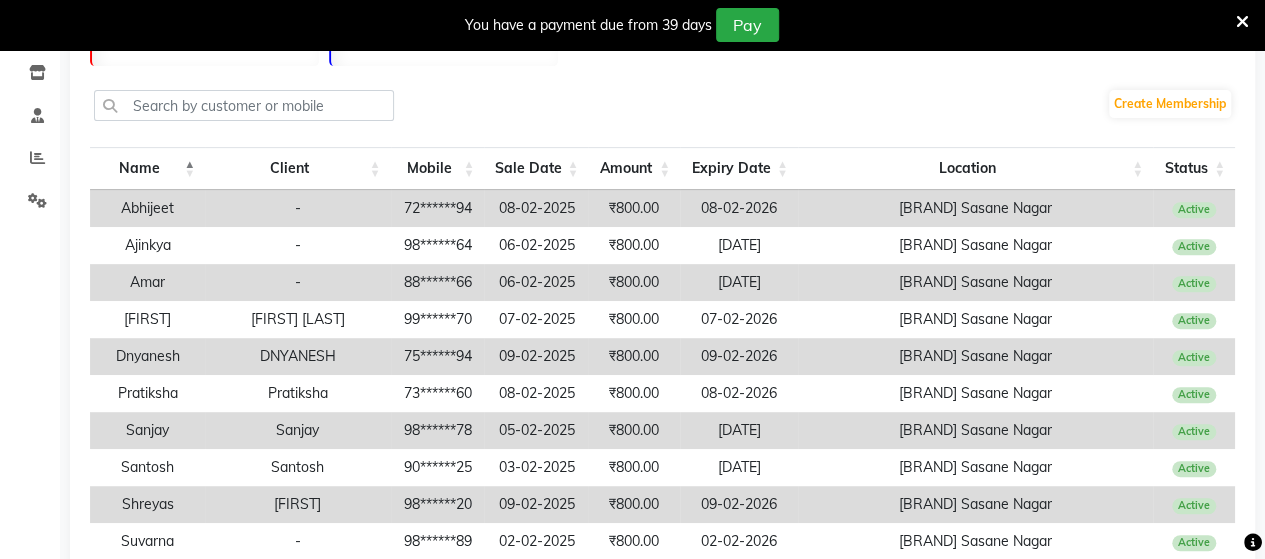 click on "Shreyas" at bounding box center (147, 504) 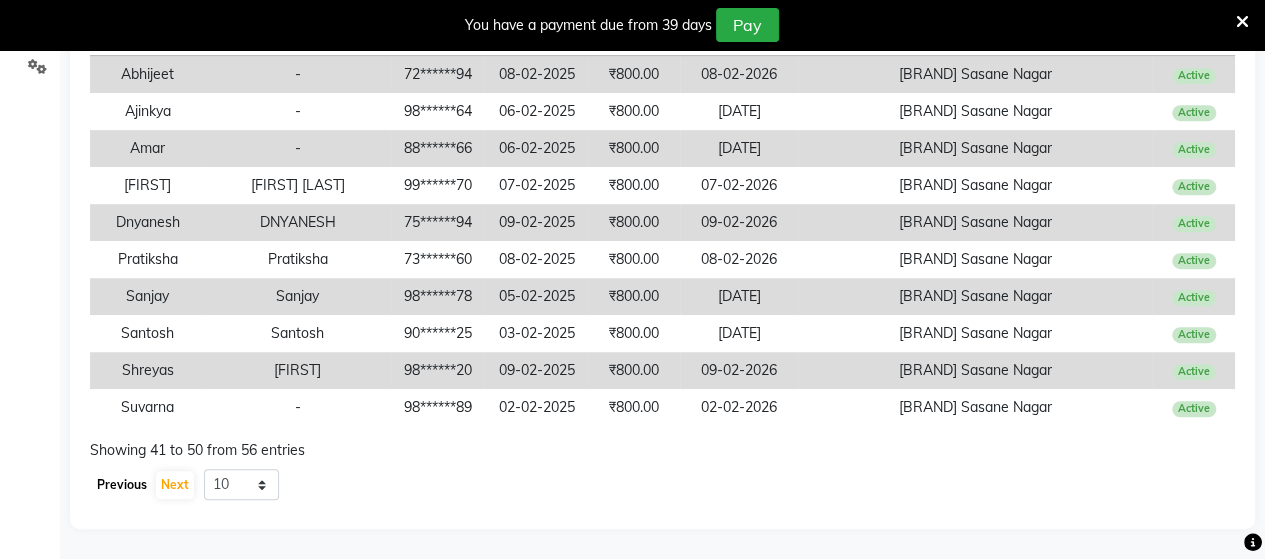 click on "Previous" 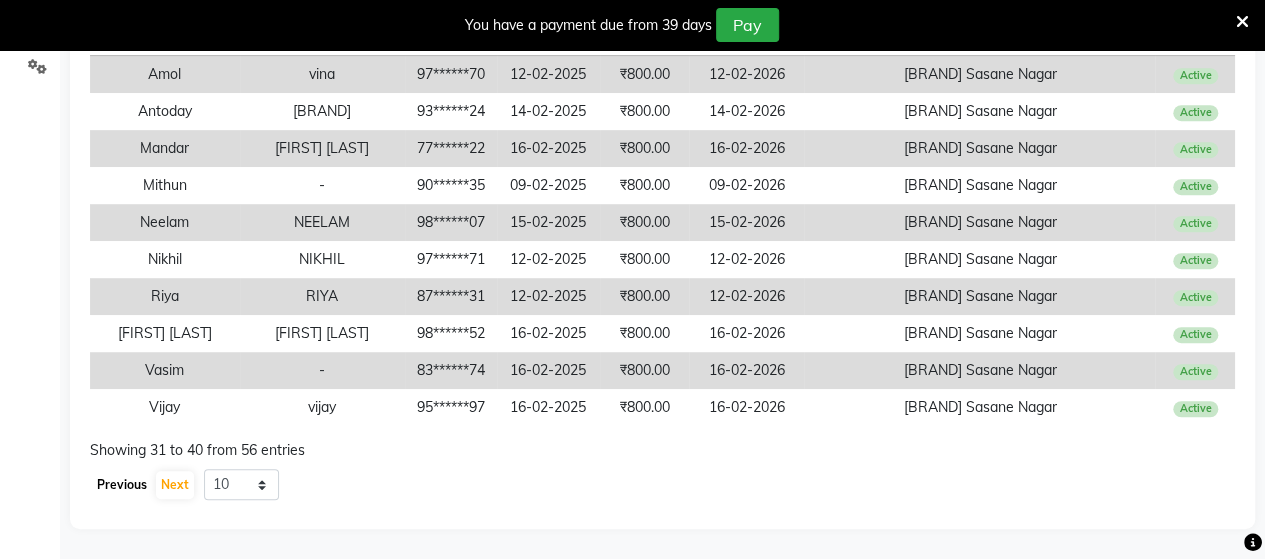 click on "Previous" 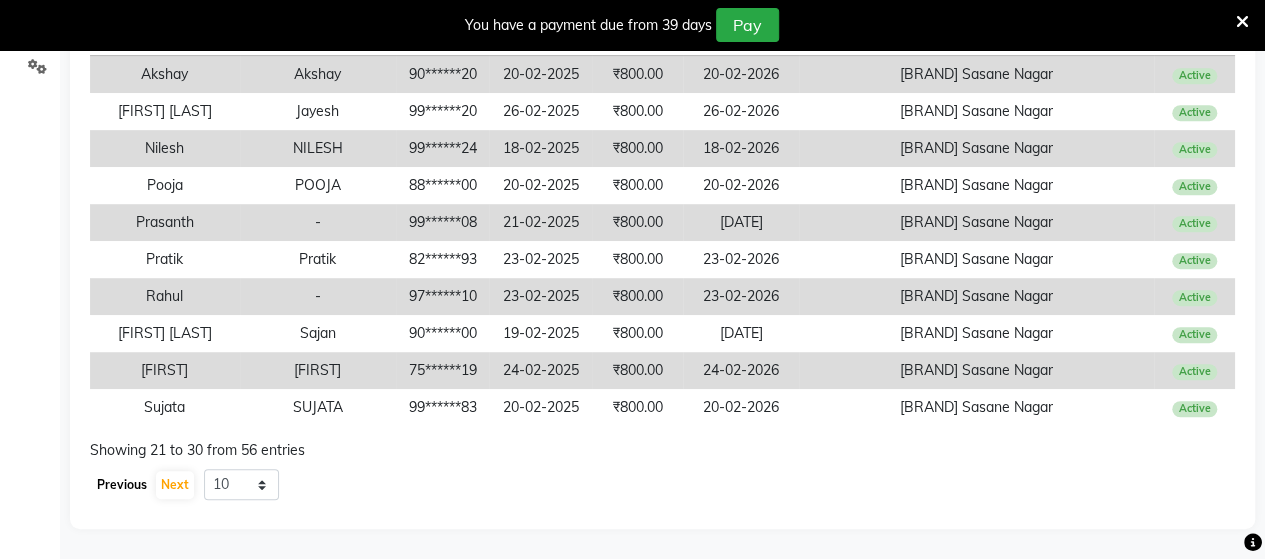 click on "Previous" 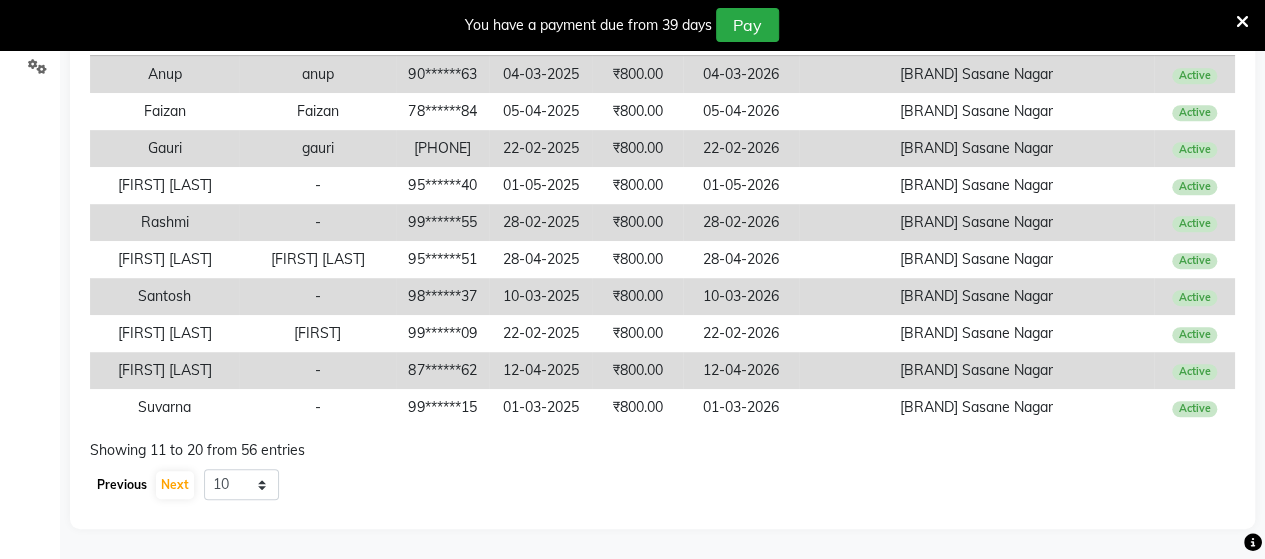 click on "Previous" 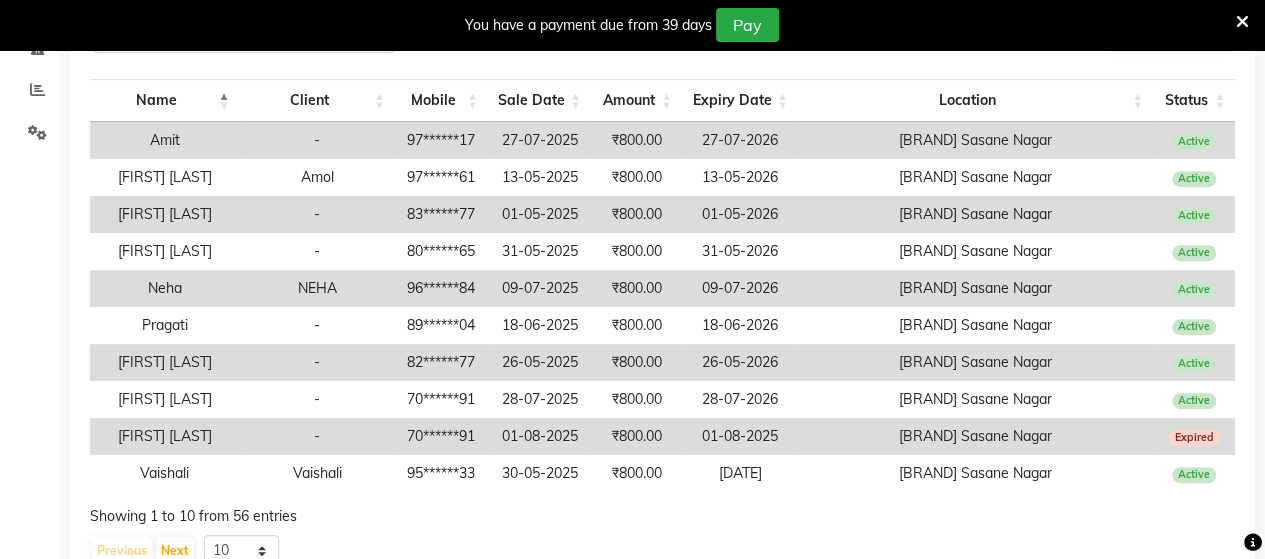 scroll, scrollTop: 399, scrollLeft: 0, axis: vertical 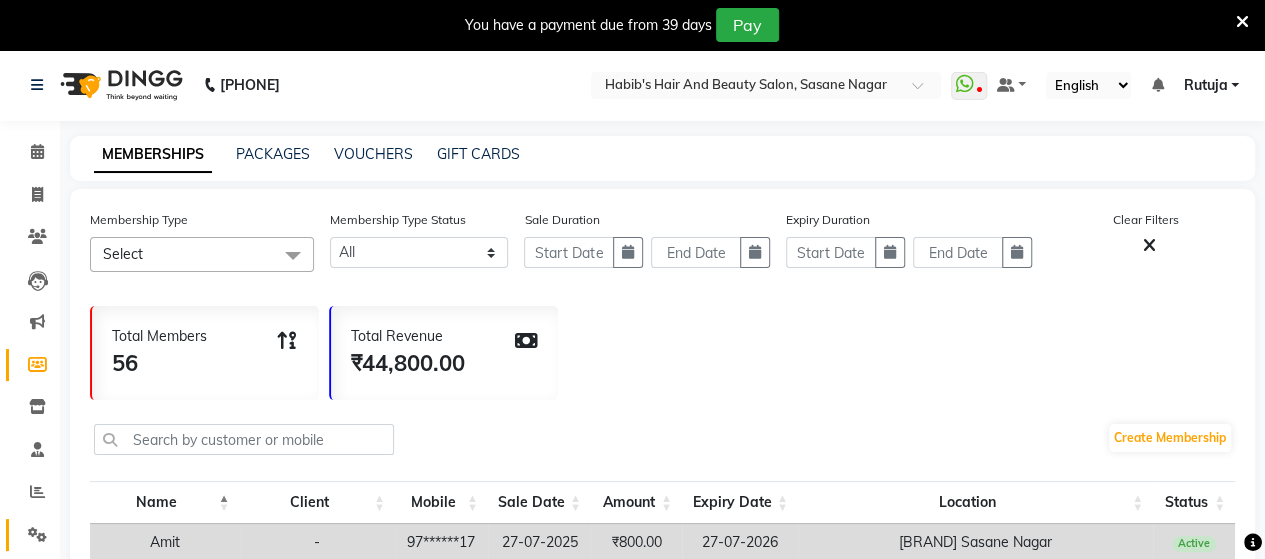 click on "Settings" 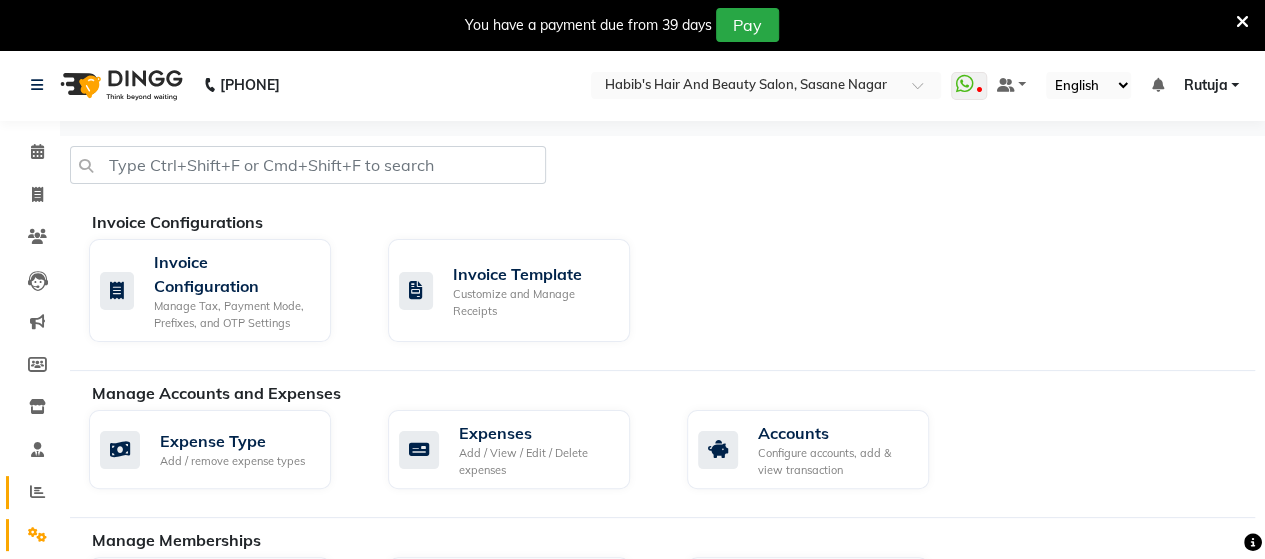 click on "Add Client Generate Dummy Number Name NITIN Email DOB Day 01 02 03 04 05 06 07 08 09 10 11 12 13 14 15 16 17 18 19 20 21 22 23 24 25 26 27 28 29 30 31 Month January February March April May June July August September October November December 1940 1941 1942 1943 1944 1945 1946 1947 1948 1949 1950 1951 1952 1953 1954 1955 1956 1957 1958 1959 1960 1961 1962 1963 1964 1965 1966 1967 1968 1969 1970 1971 1972 1973 1974 1975 1976 1977 1978 1979 1980 1981 1982 1983 1984 1985 1986 1987 1988 1989 1990 1991 1992 1993 1994 1995 1996 1997 1998 1999 2000 2001 2002 2003 2004 2005 2006 2007 2008 2009 2010 2011 2012 2013 2014 2015 2016 2017 2018 2019 2020 2021 2022 2023 2024 GST Number State Select Andaman and Nicobar Islands Andhra Pradesh Arunachal Pradesh Assam Bihar Chandigarh Chhattisgarh Dadra and Nagar Haveli Daman and Diu Delhi Goa Gujarat Haryana Himachal Pradesh Jammu and Kashmir Jharkhand Karnataka Kerala Lakshadweep Madhya Pradesh Maharashtra Manipur Meghalaya Mizoram Nagaland Odisha Pondicherry Punjab Rajasthan" at bounding box center [632, 835] 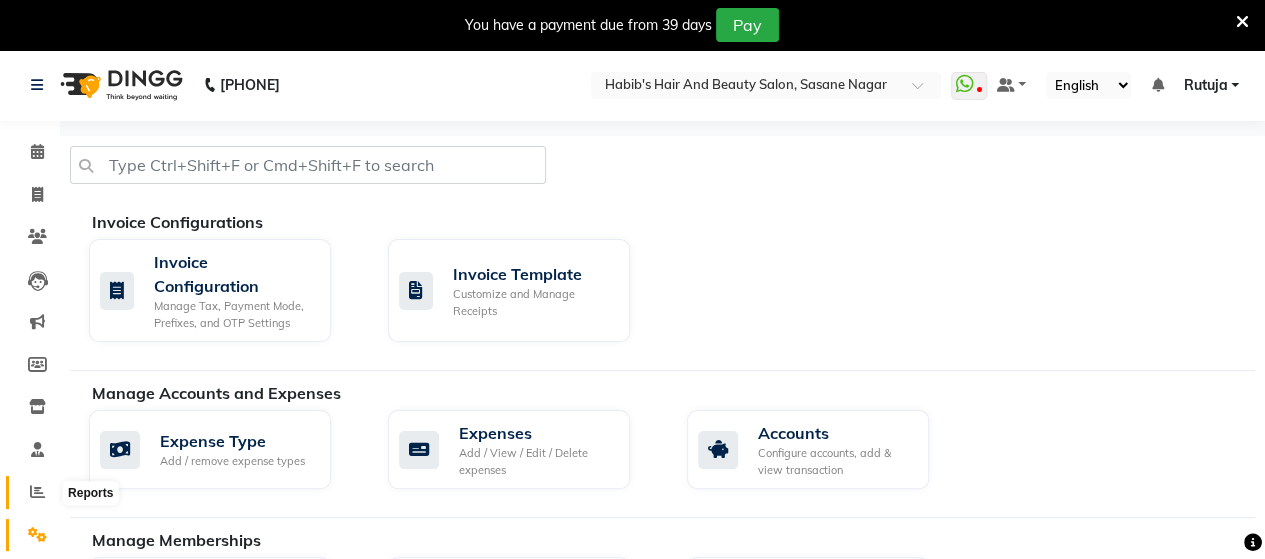 click 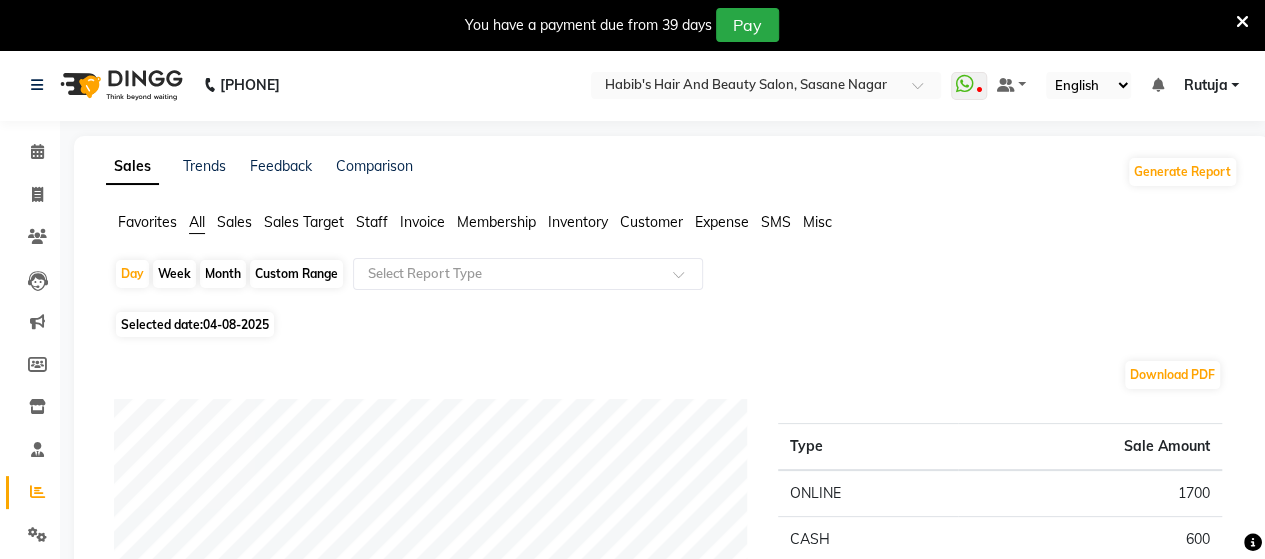 click on "Custom Range" 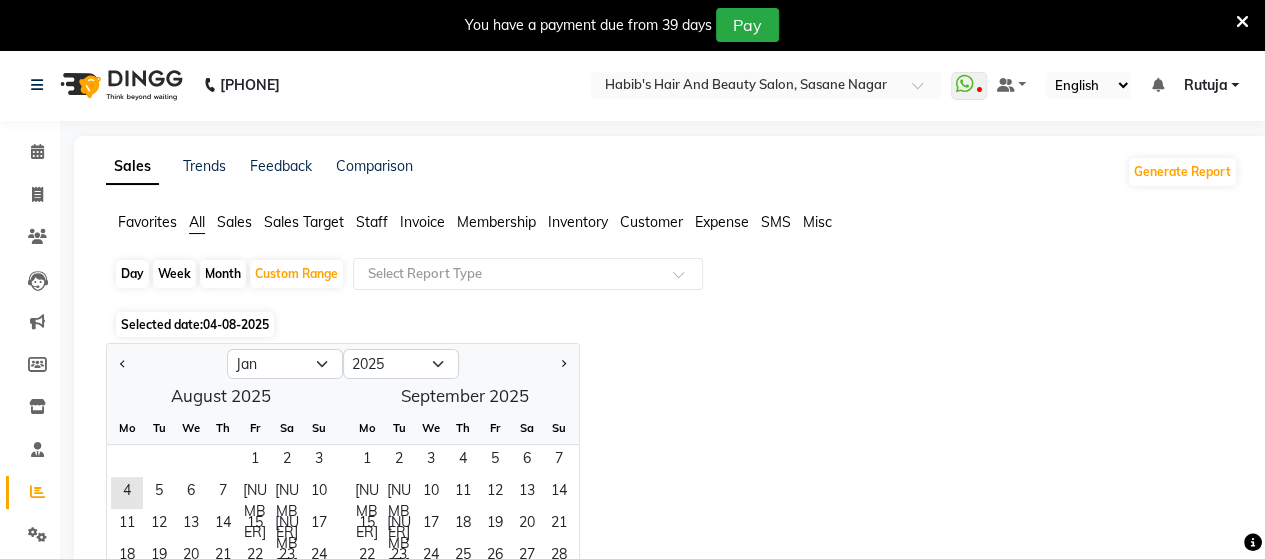 click 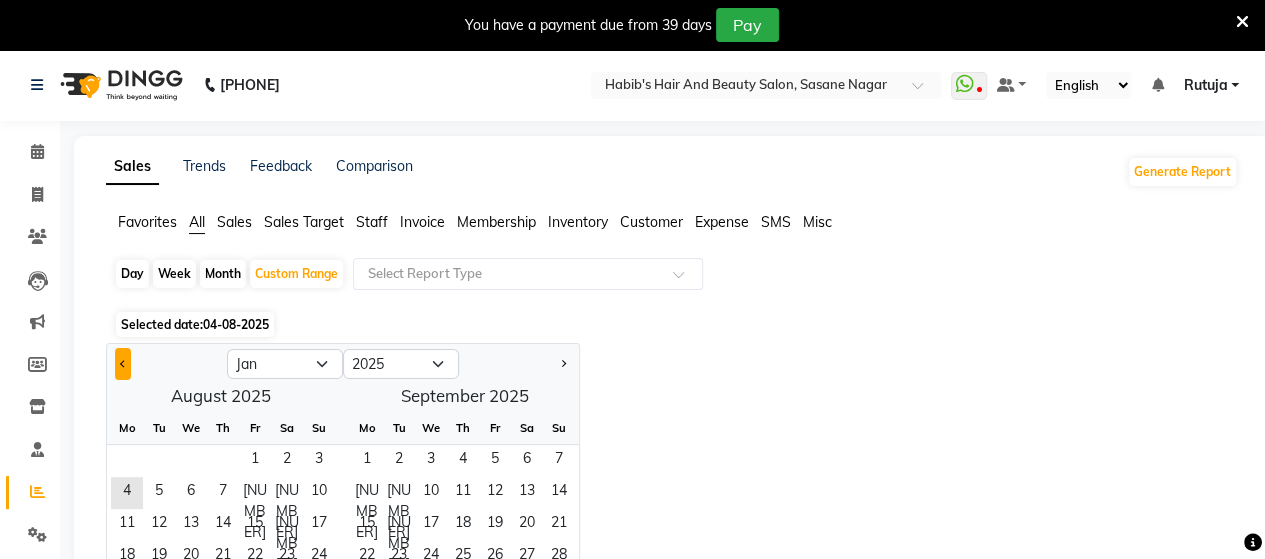 click 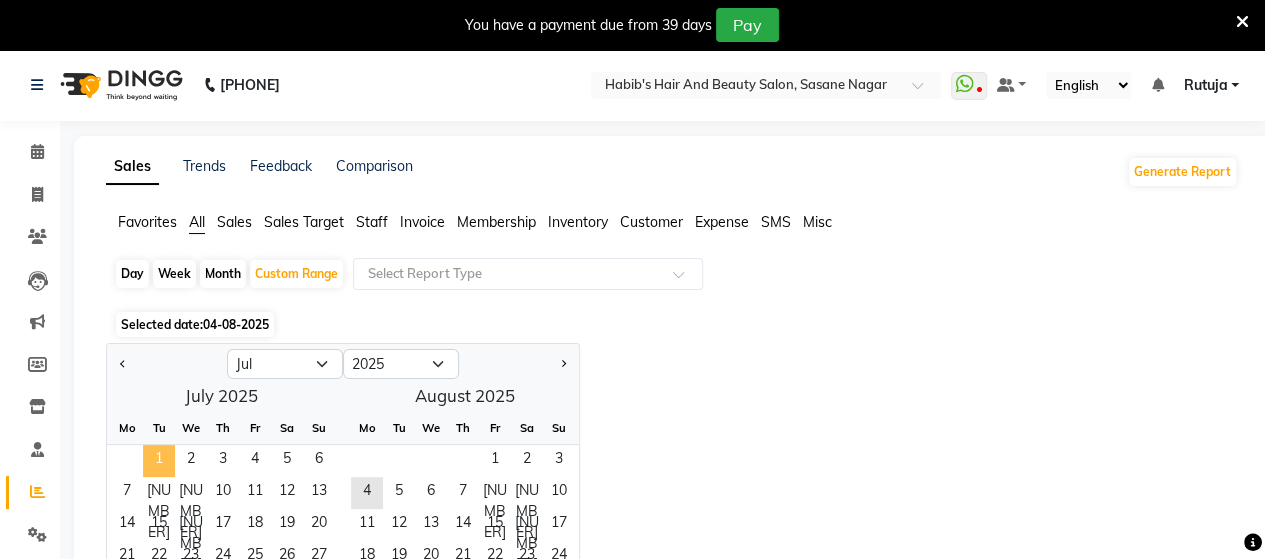 click on "1" 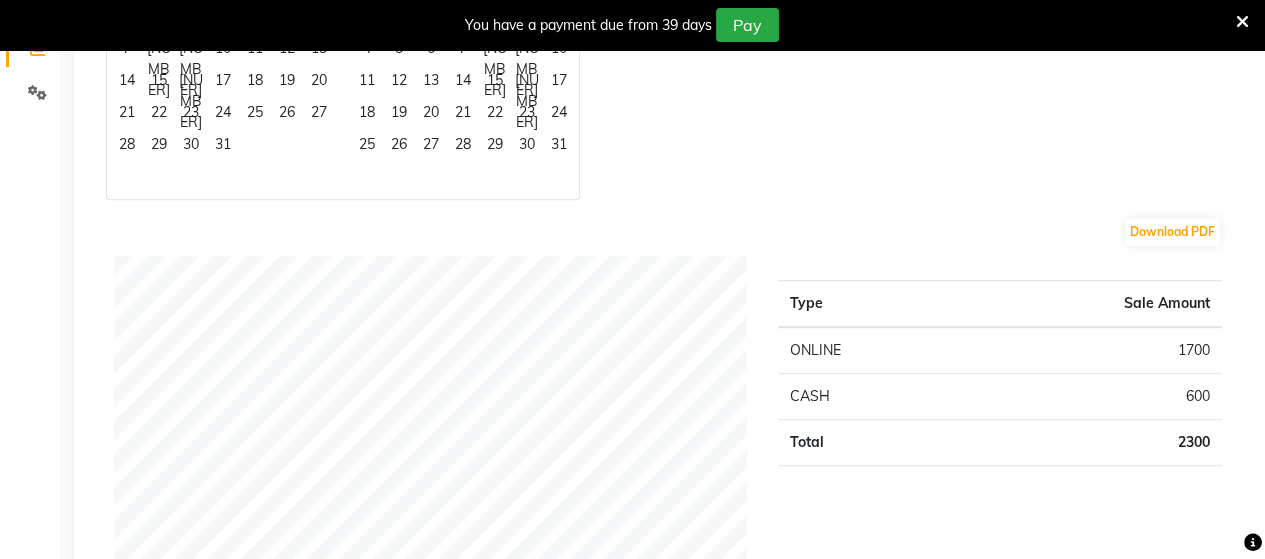 scroll, scrollTop: 480, scrollLeft: 0, axis: vertical 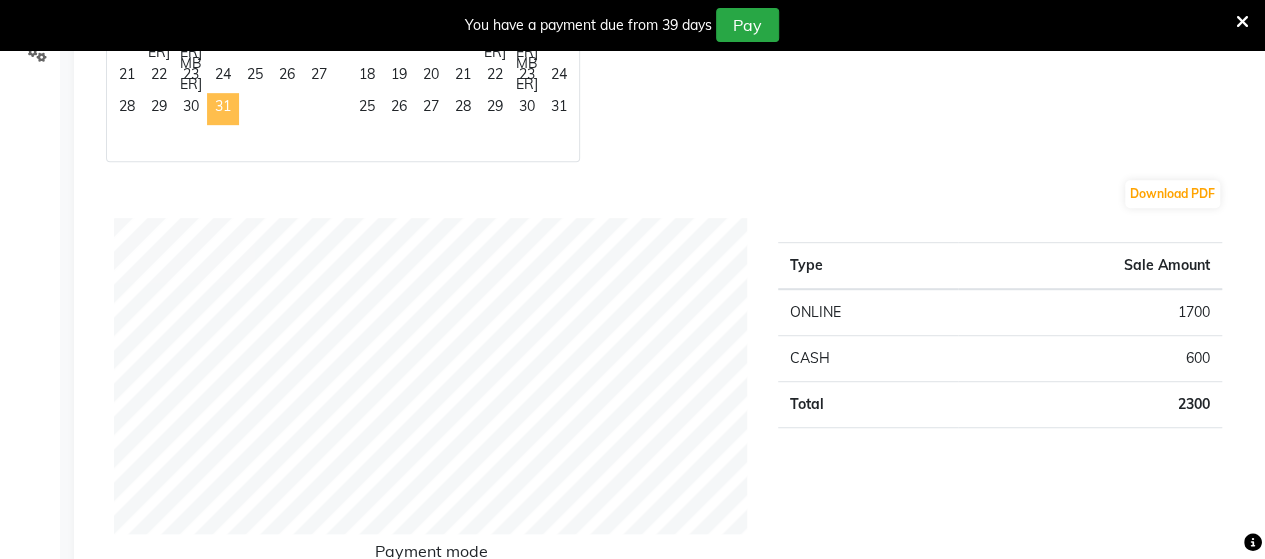 click on "31" 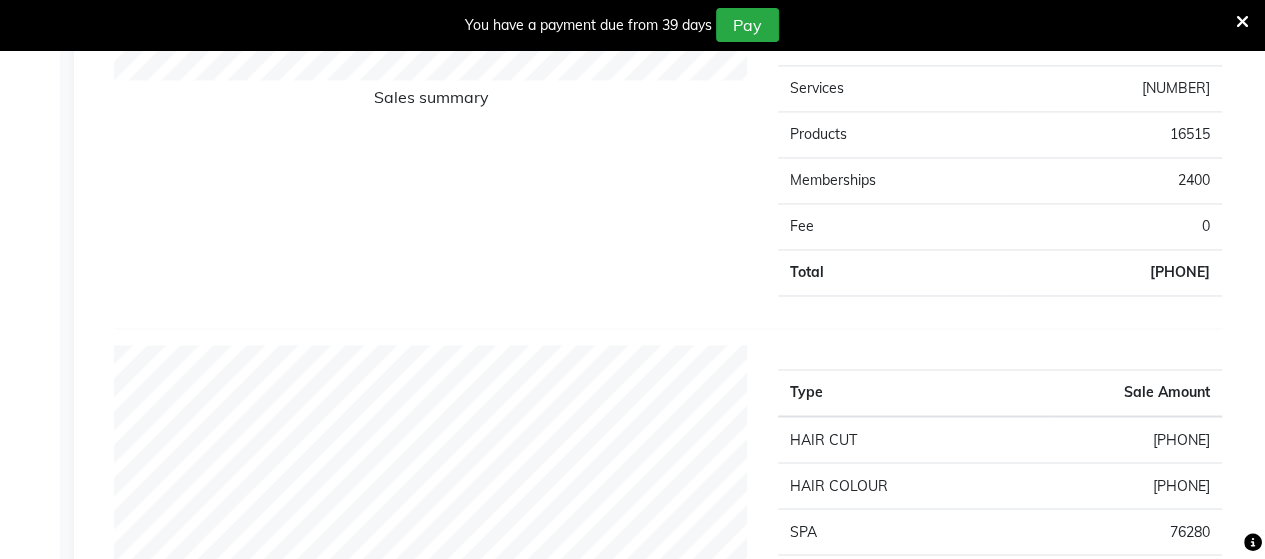 scroll, scrollTop: 1494, scrollLeft: 0, axis: vertical 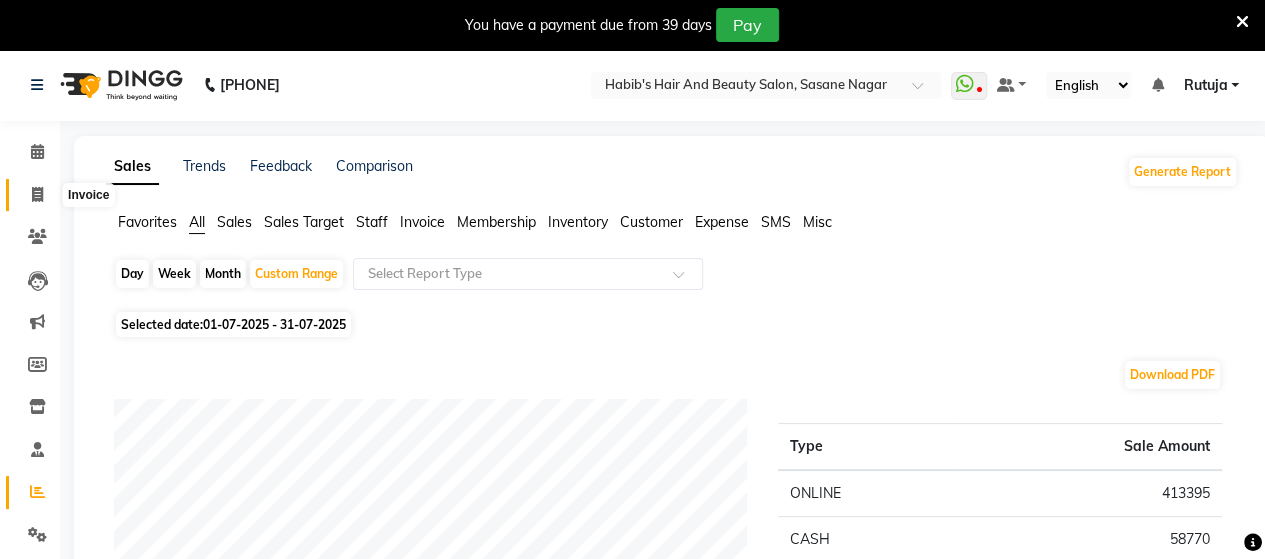 click 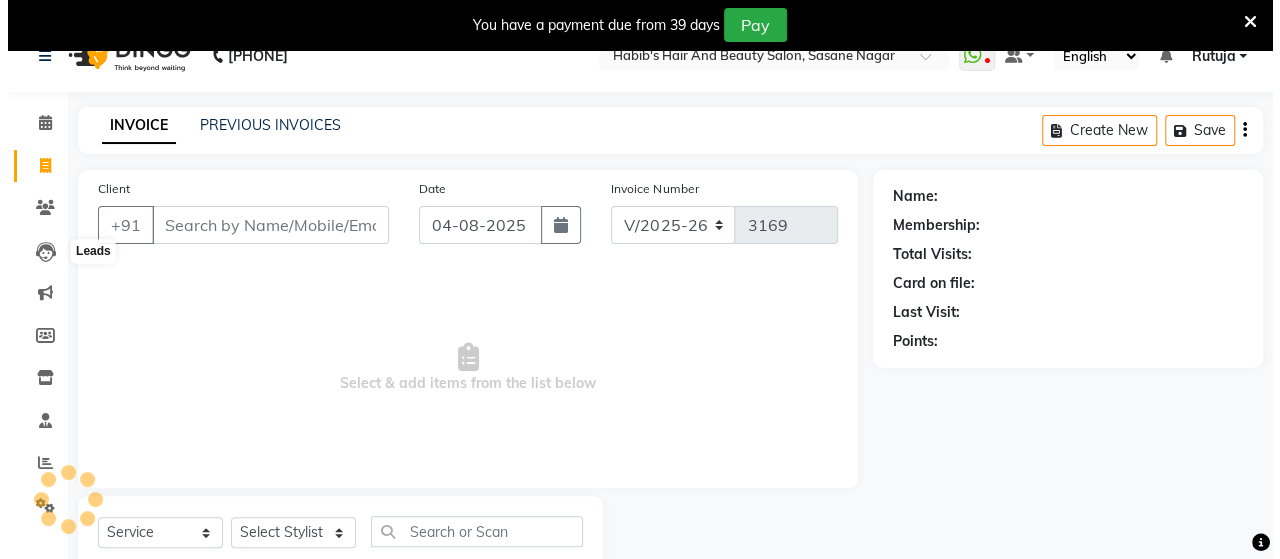 scroll, scrollTop: 90, scrollLeft: 0, axis: vertical 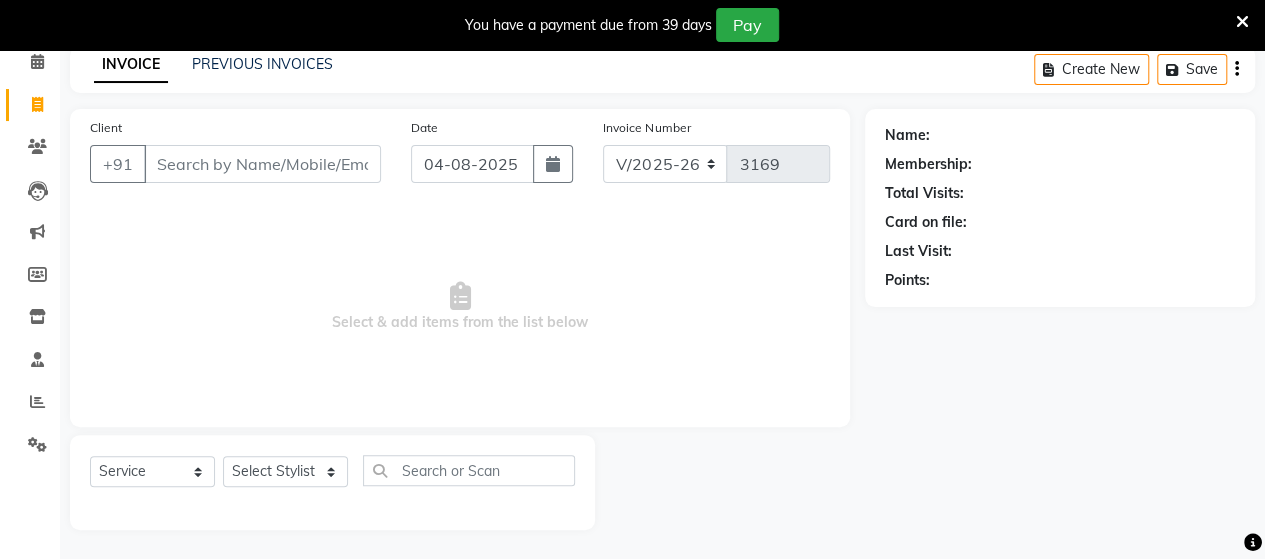 click on "Client" at bounding box center [262, 164] 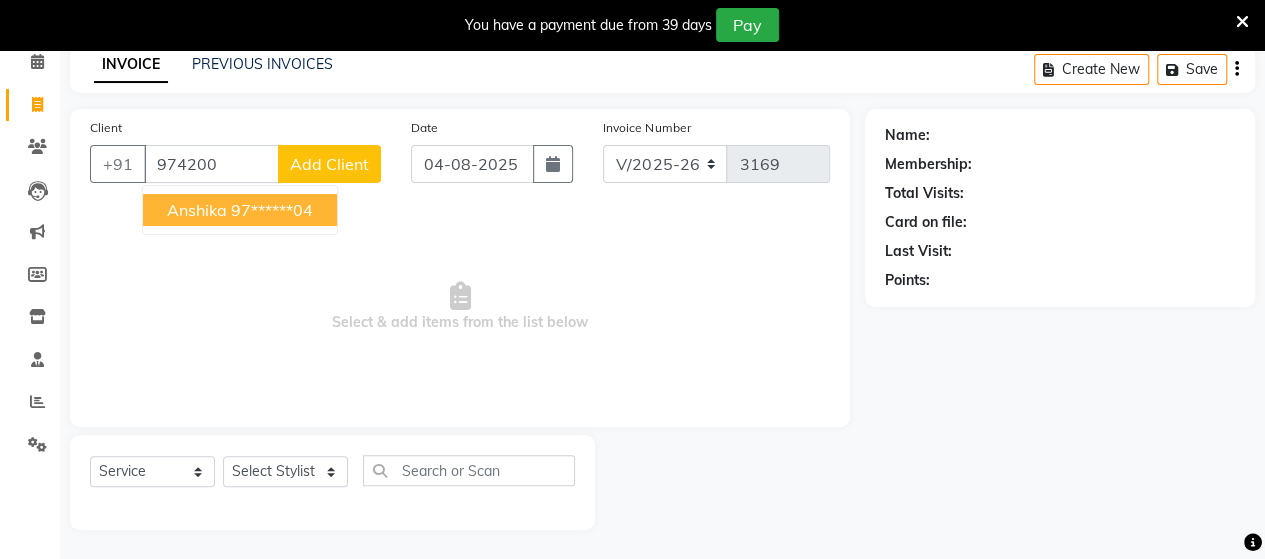 click on "97******04" at bounding box center [272, 210] 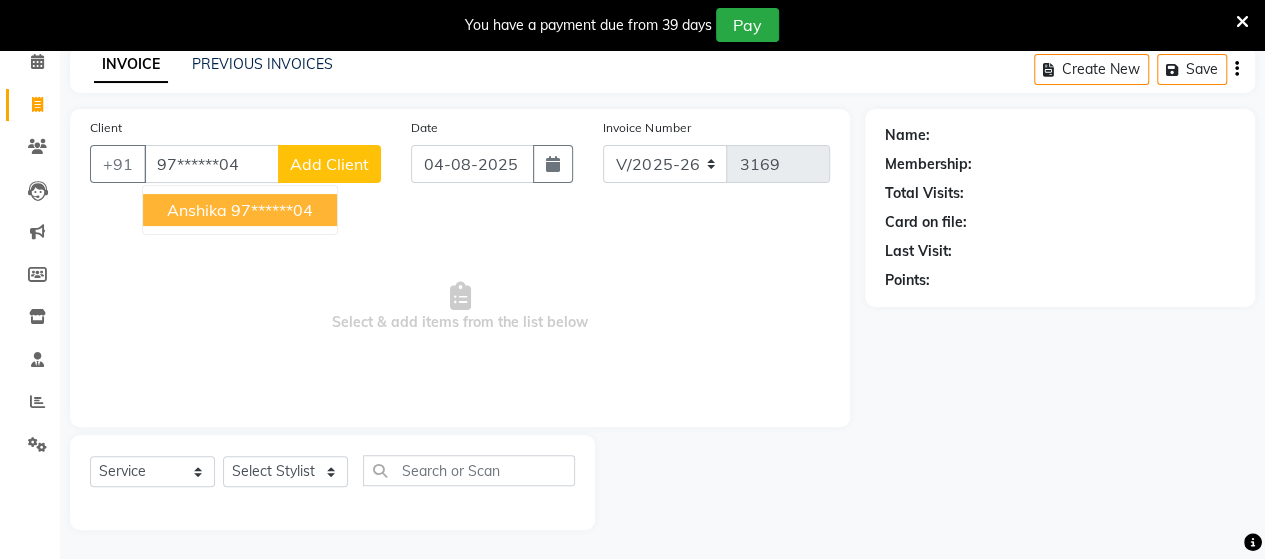 type on "97******04" 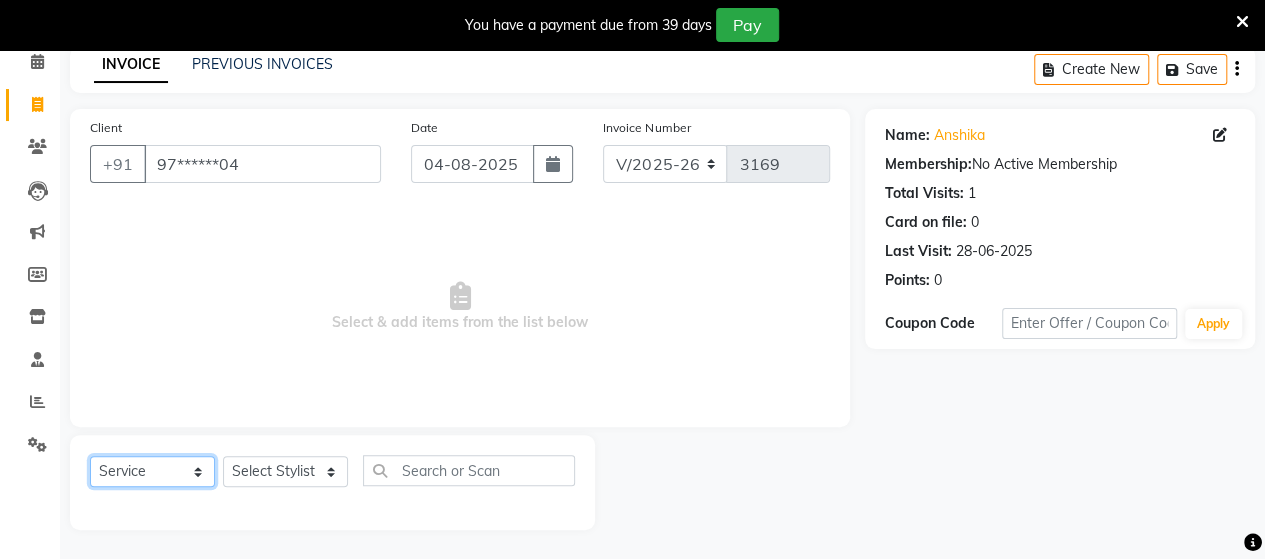 click on "Select  Service  Product  Membership  Package Voucher Prepaid Gift Card" 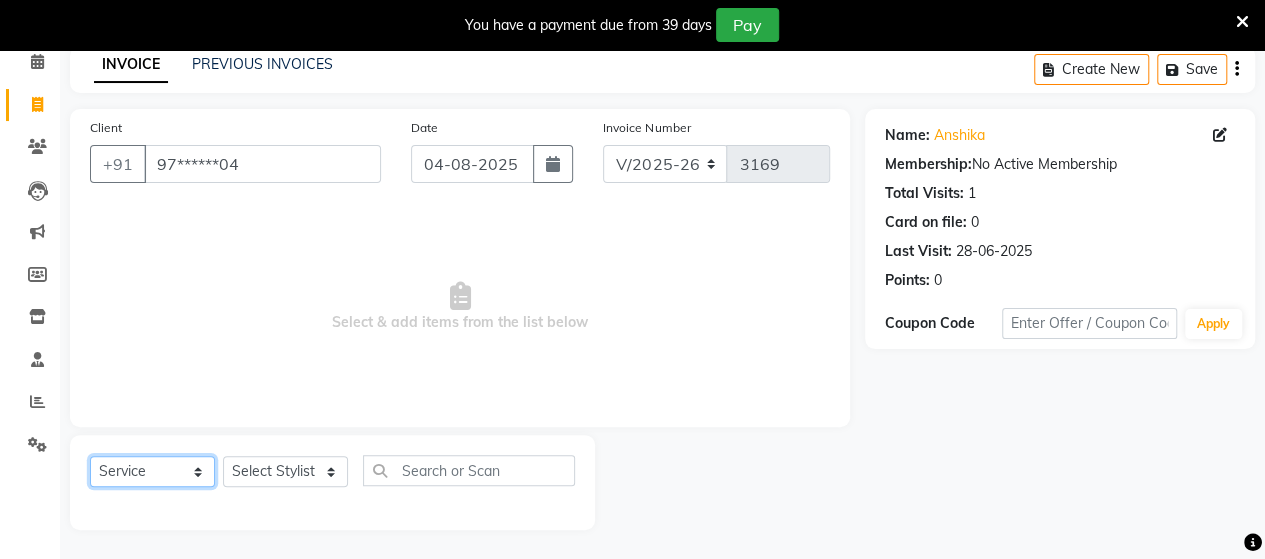 select on "membership" 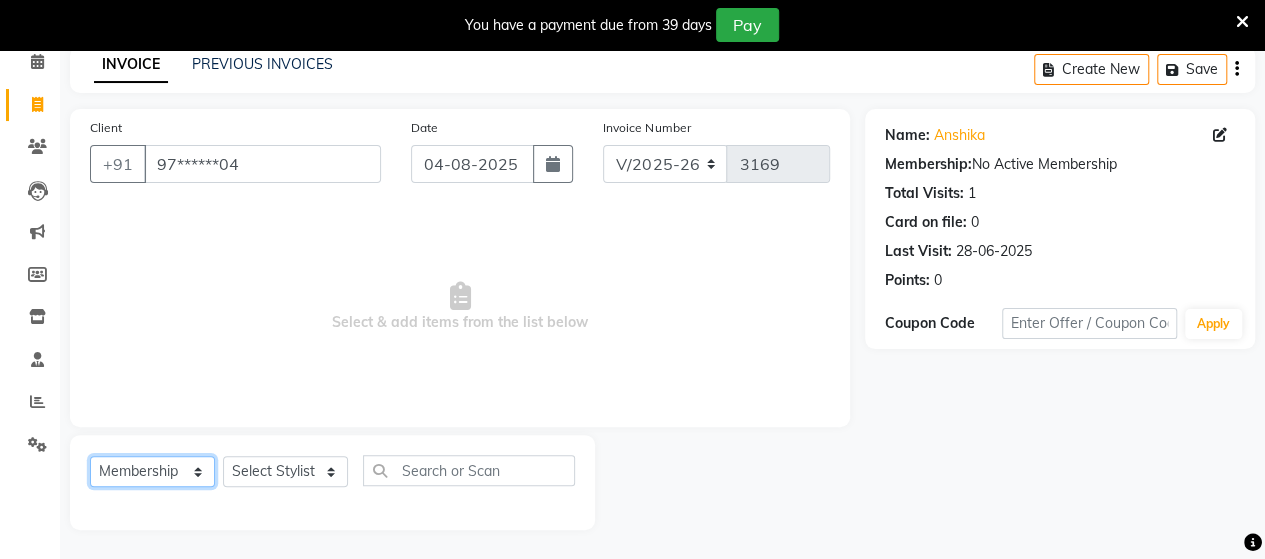 click on "Select  Service  Product  Membership  Package Voucher Prepaid Gift Card" 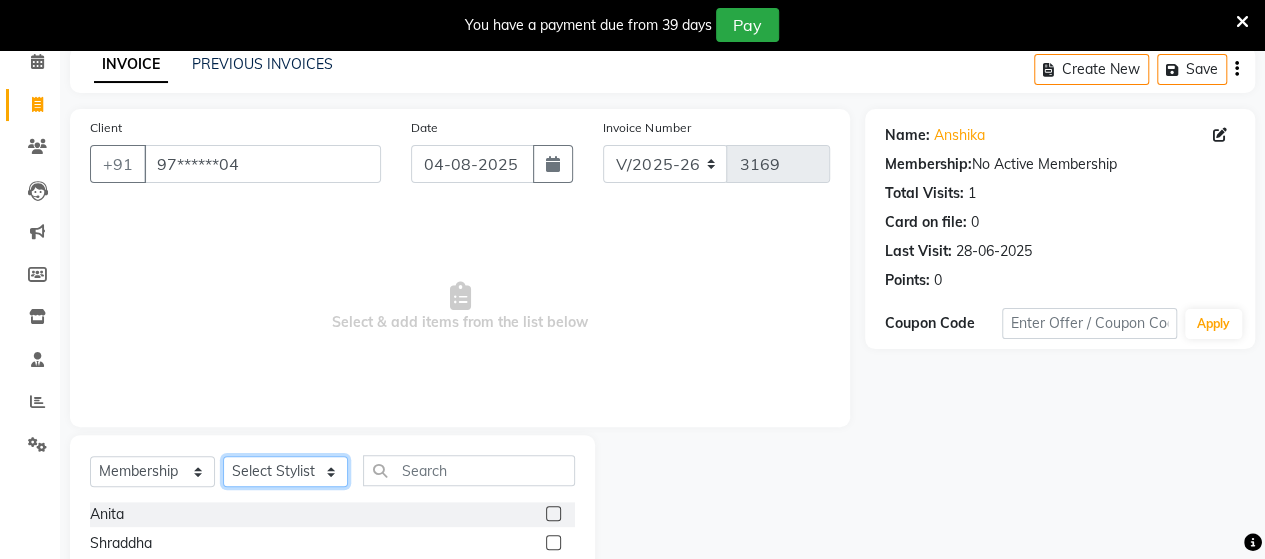 click on "Select Stylist Admin Datta  Jyoti  Krushna  Pratik  RAVI Rohit Rutuja" 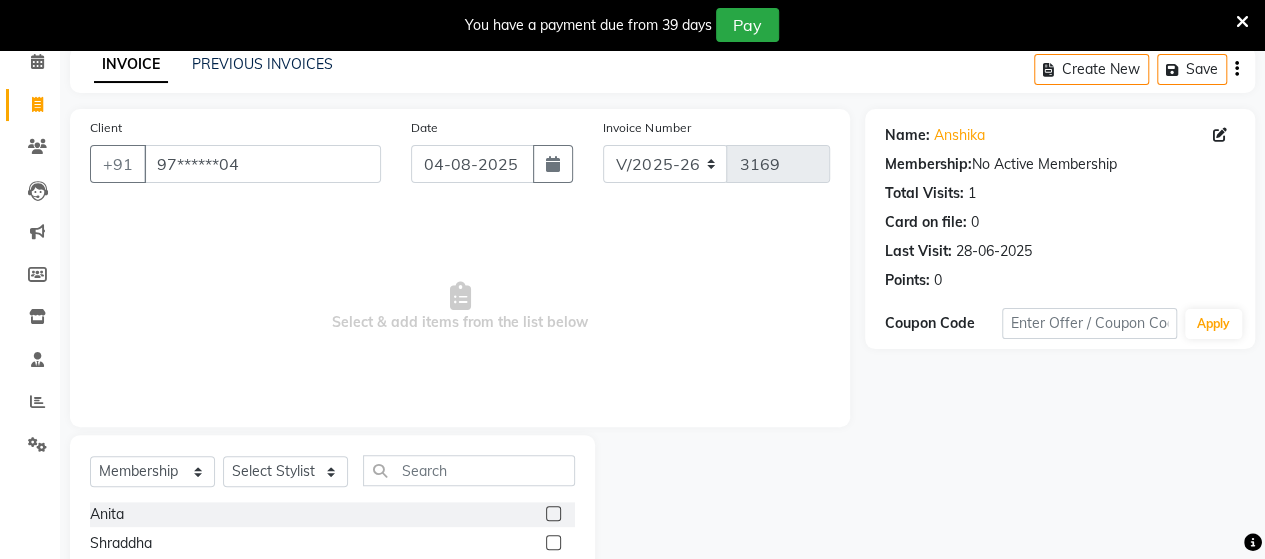 click on "Select & add items from the list below" at bounding box center [460, 307] 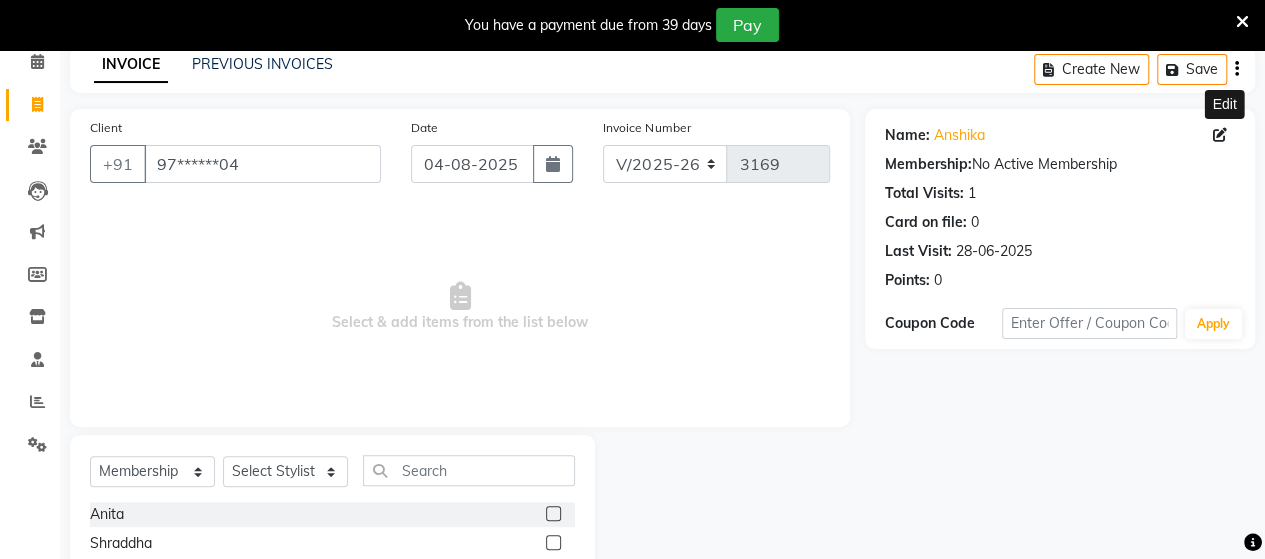 click 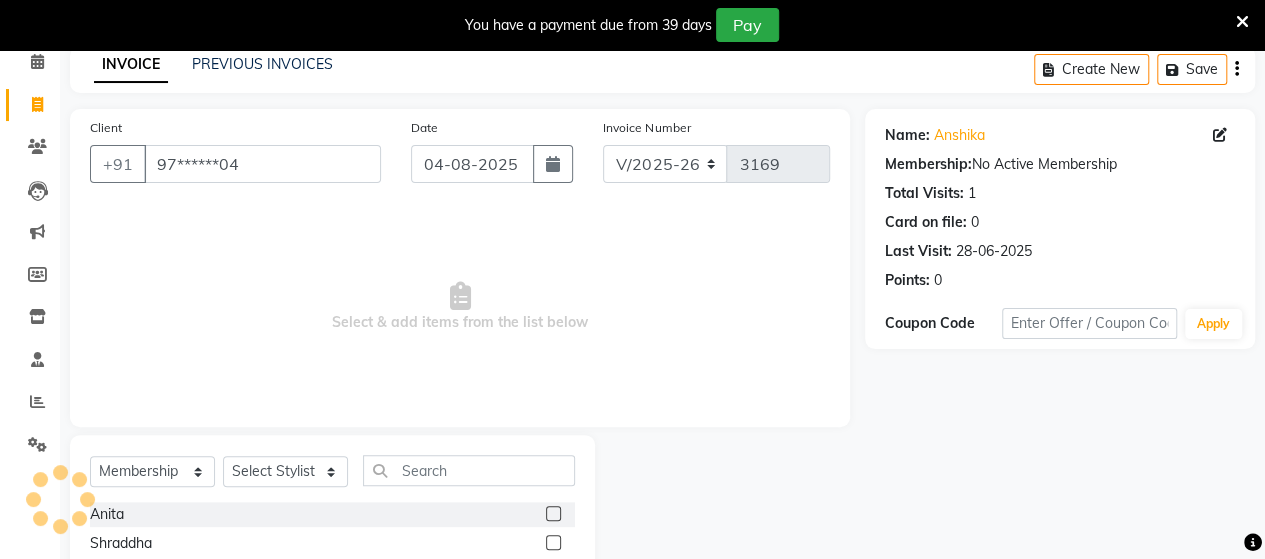 select on "22" 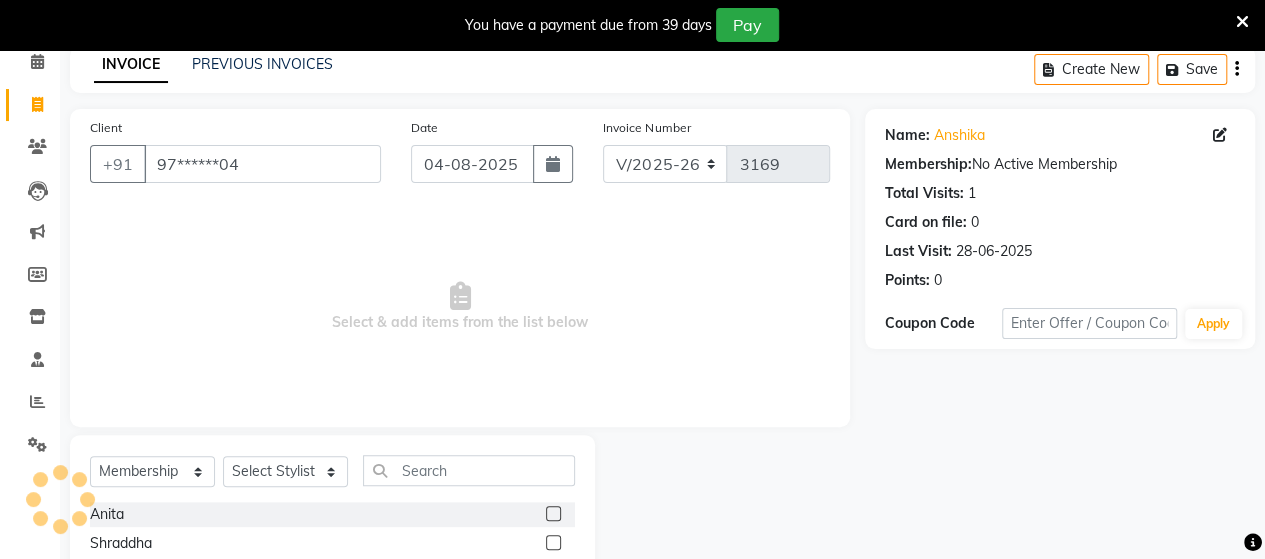select on "female" 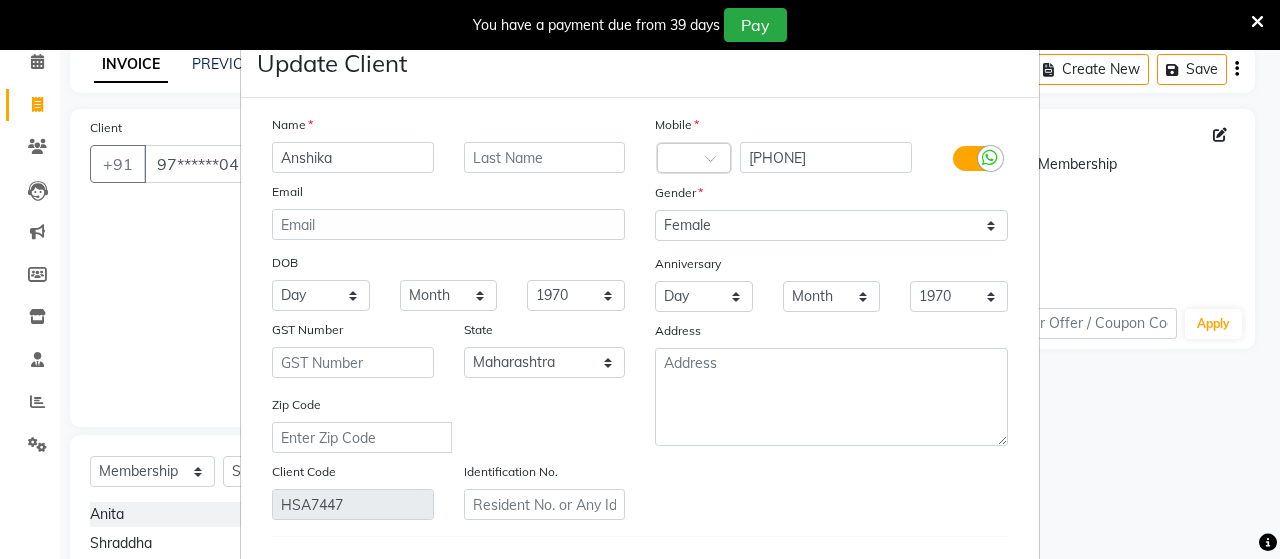 click on "Update Client Name [FIRST] Email DOB Day 01 02 03 04 05 06 07 08 09 10 11 12 13 14 15 16 17 18 19 20 21 22 23 24 25 26 27 28 29 30 31 Month January February March April May June July August September October November December 1940 1941 1942 1943 1944 1945 1946 1947 1948 1949 1950 1951 1952 1953 1954 1955 1956 1957 1958 1959 1960 1961 1962 1963 1964 1965 1966 1967 1968 1969 1970 1971 1972 1973 1974 1975 1976 1977 1978 1979 1980 1981 1982 1983 1984 1985 1986 1987 1988 1989 1990 1991 1992 1993 1994 1995 1996 1997 1998 1999 2000 2001 2002 2003 2004 2005 2006 2007 2008 2009 2010 2011 2012 2013 2014 2015 2016 2017 2018 2019 2020 2021 2022 2023 2024 GST Number State Select Andaman and Nicobar Islands Andhra Pradesh Arunachal Pradesh Assam Bihar Chandigarh Chhattisgarh Dadra and Nagar Haveli Daman and Diu Delhi Goa Gujarat Haryana Himachal Pradesh Jammu and Kashmir Jharkhand Karnataka Kerala Lakshadweep Madhya Pradesh Maharashtra Manipur Meghalaya Mizoram Nagaland Odisha Pondicherry Punjab Rajasthan Sikkim Tamil Nadu" at bounding box center [640, 279] 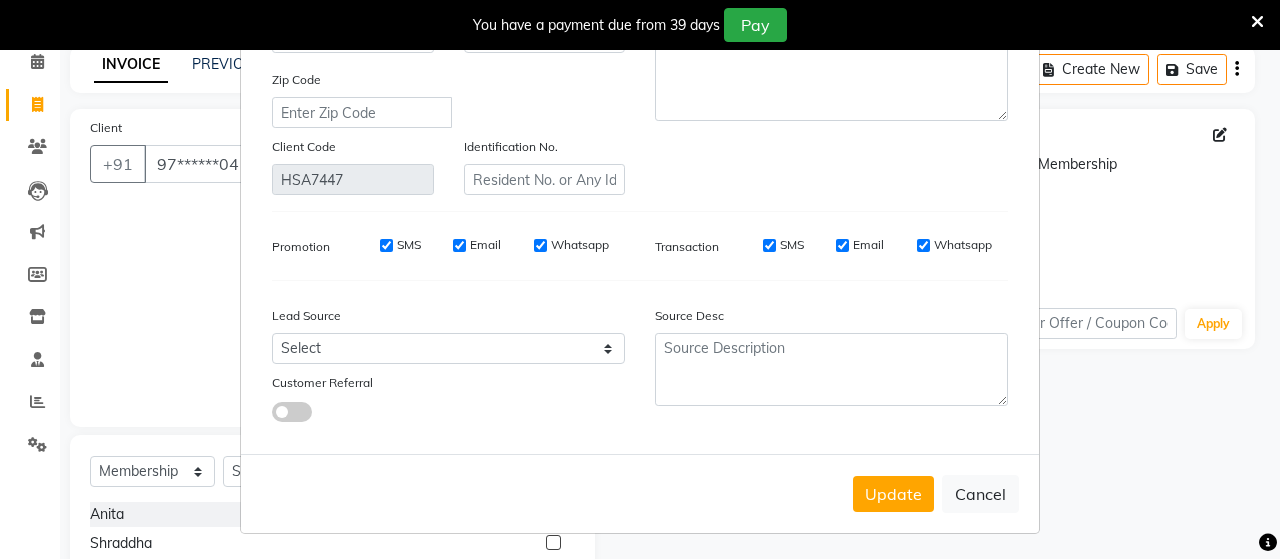 scroll, scrollTop: 284, scrollLeft: 0, axis: vertical 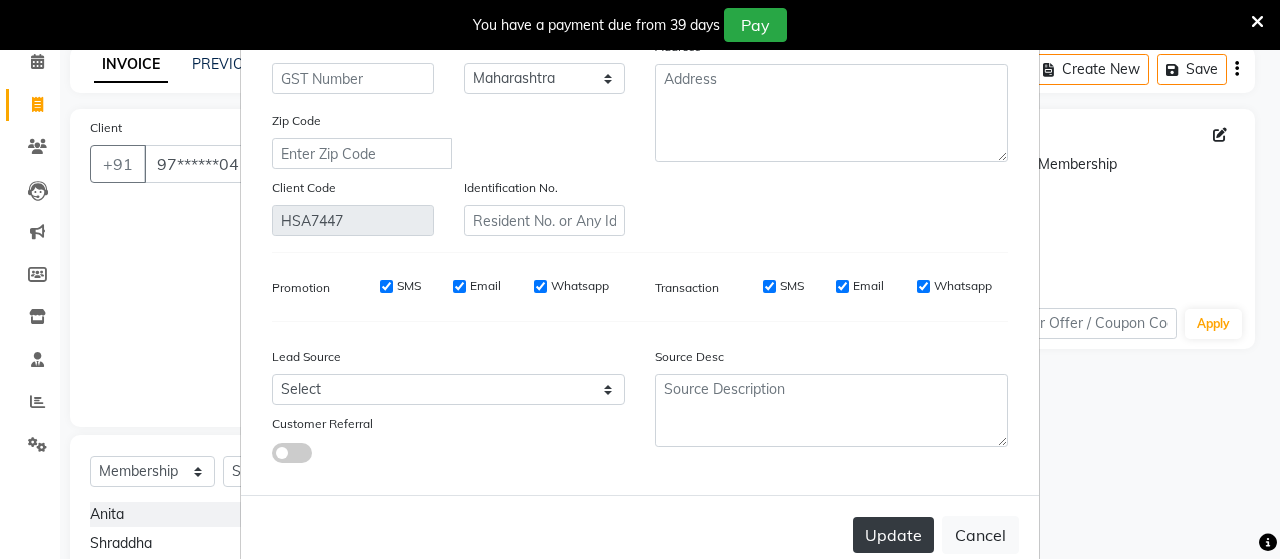 click on "Update" at bounding box center (893, 535) 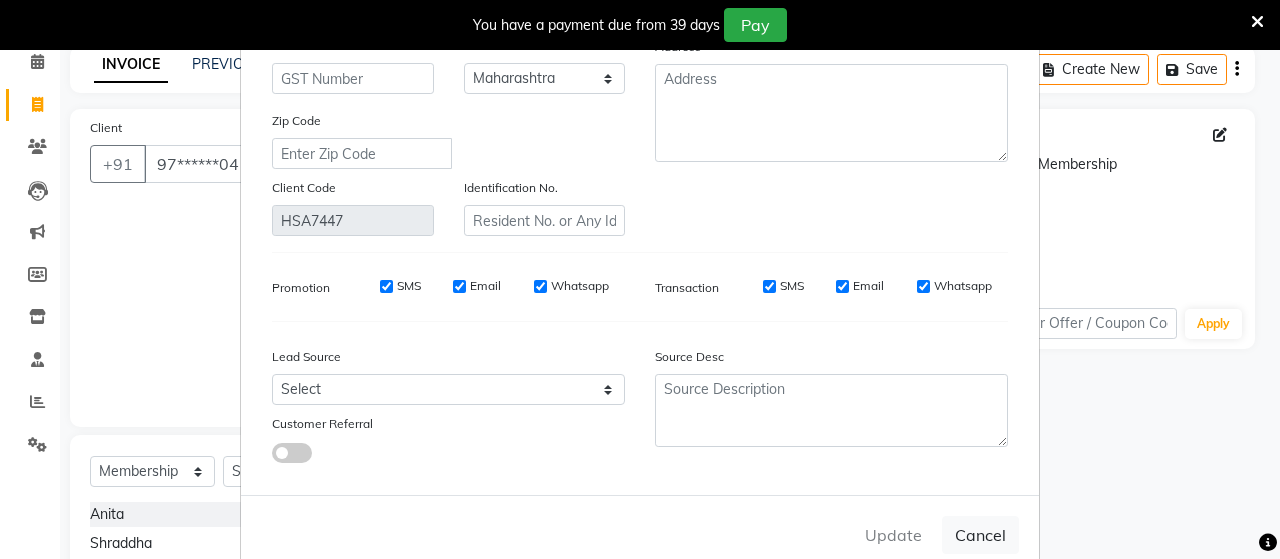 scroll, scrollTop: 11, scrollLeft: 0, axis: vertical 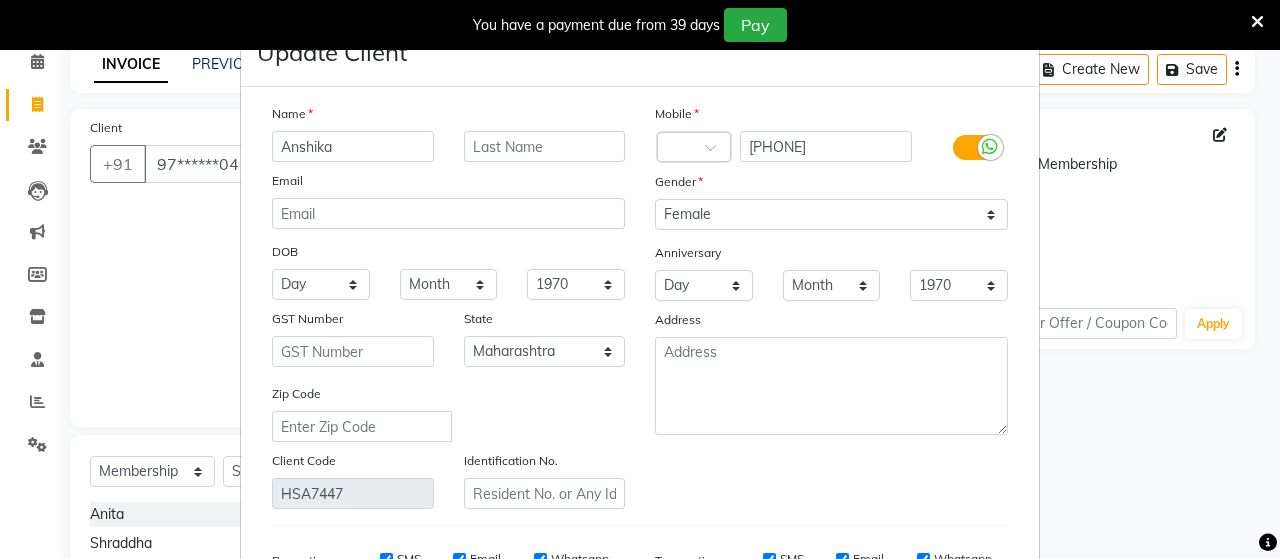 click on "Update Client Name [FIRST] Email DOB Day 01 02 03 04 05 06 07 08 09 10 11 12 13 14 15 16 17 18 19 20 21 22 23 24 25 26 27 28 29 30 31 Month January February March April May June July August September October November December 1940 1941 1942 1943 1944 1945 1946 1947 1948 1949 1950 1951 1952 1953 1954 1955 1956 1957 1958 1959 1960 1961 1962 1963 1964 1965 1966 1967 1968 1969 1970 1971 1972 1973 1974 1975 1976 1977 1978 1979 1980 1981 1982 1983 1984 1985 1986 1987 1988 1989 1990 1991 1992 1993 1994 1995 1996 1997 1998 1999 2000 2001 2002 2003 2004 2005 2006 2007 2008 2009 2010 2011 2012 2013 2014 2015 2016 2017 2018 2019 2020 2021 2022 2023 2024 GST Number State Select Andaman and Nicobar Islands Andhra Pradesh Arunachal Pradesh Assam Bihar Chandigarh Chhattisgarh Dadra and Nagar Haveli Daman and Diu Delhi Goa Gujarat Haryana Himachal Pradesh Jammu and Kashmir Jharkhand Karnataka Kerala Lakshadweep Madhya Pradesh Maharashtra Manipur Meghalaya Mizoram Nagaland Odisha Pondicherry Punjab Rajasthan Sikkim Tamil Nadu" at bounding box center [640, 279] 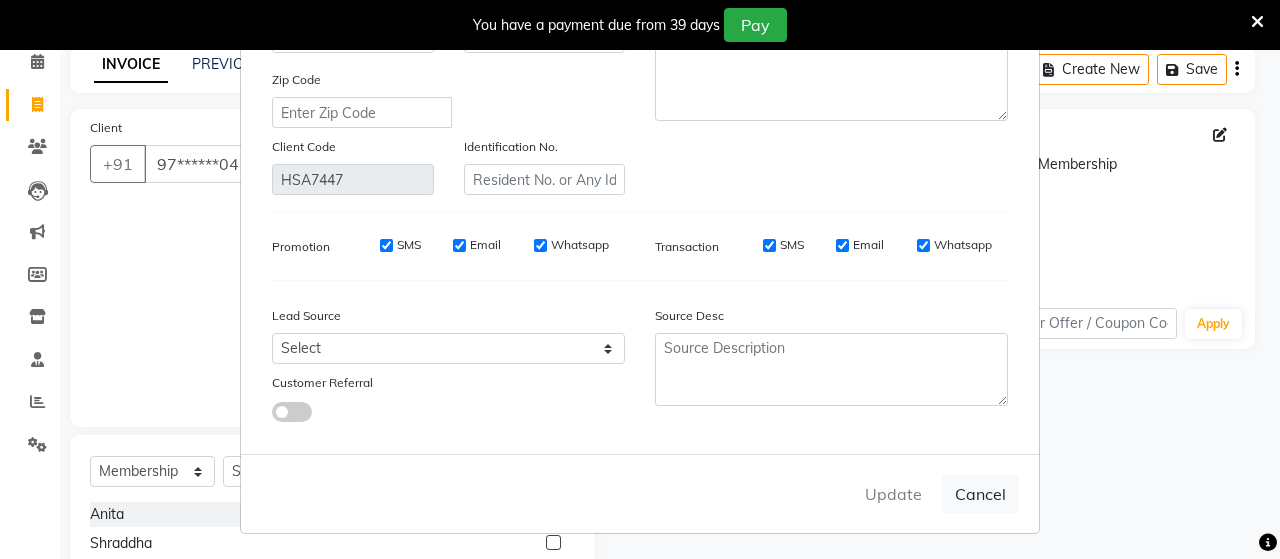 scroll, scrollTop: 0, scrollLeft: 0, axis: both 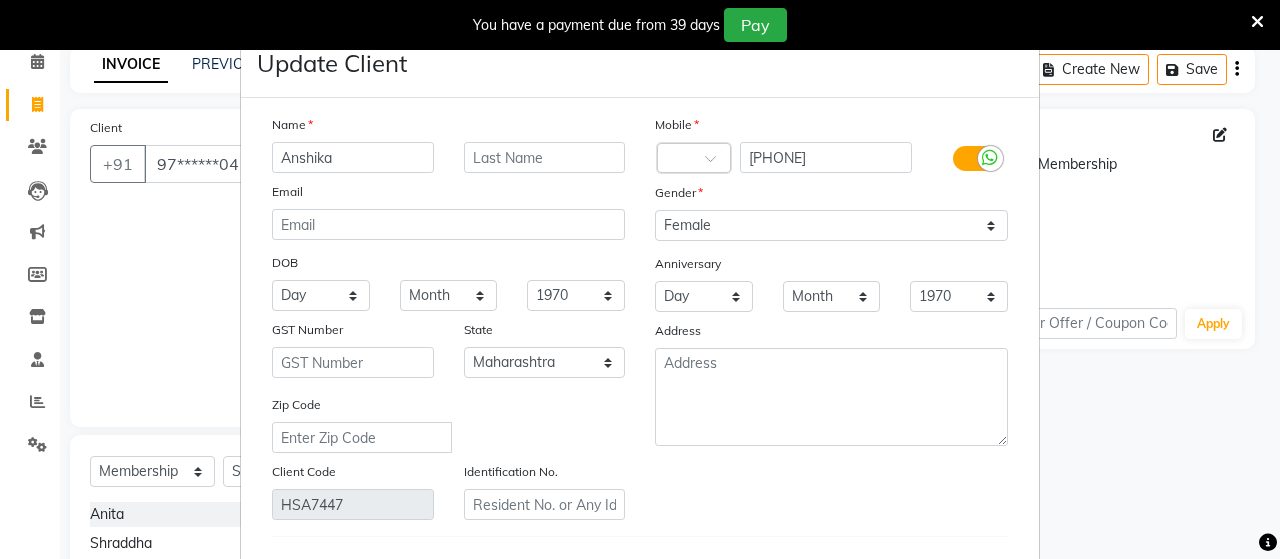 click on "Update Client Name [FIRST] Email DOB Day 01 02 03 04 05 06 07 08 09 10 11 12 13 14 15 16 17 18 19 20 21 22 23 24 25 26 27 28 29 30 31 Month January February March April May June July August September October November December 1940 1941 1942 1943 1944 1945 1946 1947 1948 1949 1950 1951 1952 1953 1954 1955 1956 1957 1958 1959 1960 1961 1962 1963 1964 1965 1966 1967 1968 1969 1970 1971 1972 1973 1974 1975 1976 1977 1978 1979 1980 1981 1982 1983 1984 1985 1986 1987 1988 1989 1990 1991 1992 1993 1994 1995 1996 1997 1998 1999 2000 2001 2002 2003 2004 2005 2006 2007 2008 2009 2010 2011 2012 2013 2014 2015 2016 2017 2018 2019 2020 2021 2022 2023 2024 GST Number State Select Andaman and Nicobar Islands Andhra Pradesh Arunachal Pradesh Assam Bihar Chandigarh Chhattisgarh Dadra and Nagar Haveli Daman and Diu Delhi Goa Gujarat Haryana Himachal Pradesh Jammu and Kashmir Jharkhand Karnataka Kerala Lakshadweep Madhya Pradesh Maharashtra Manipur Meghalaya Mizoram Nagaland Odisha Pondicherry Punjab Rajasthan Sikkim Tamil Nadu" at bounding box center [640, 279] 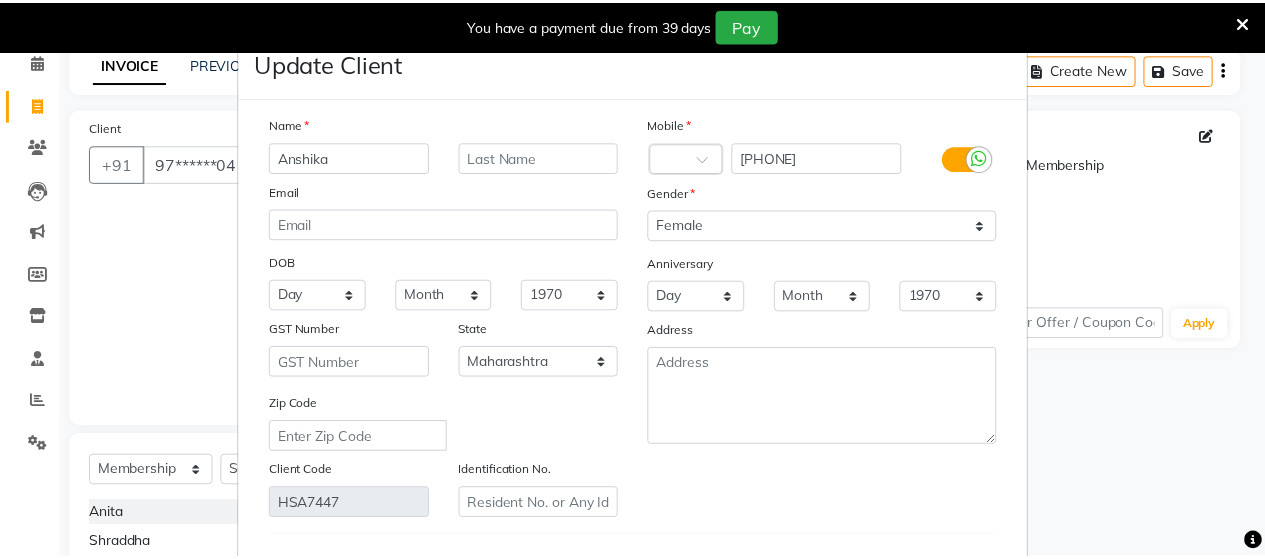 scroll, scrollTop: 325, scrollLeft: 0, axis: vertical 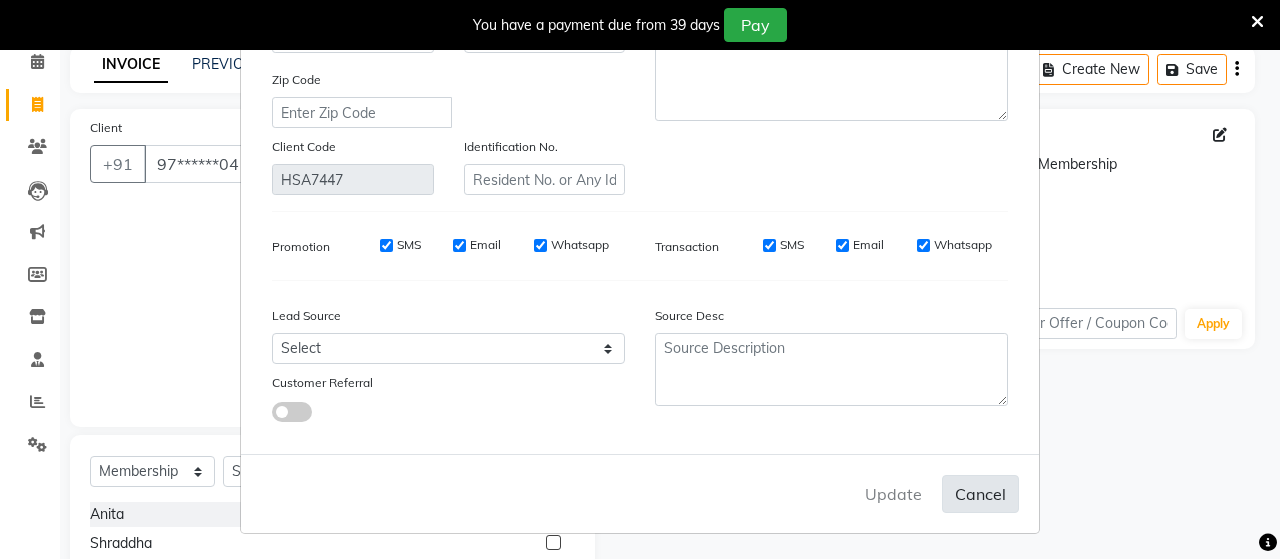 click on "Cancel" at bounding box center [980, 494] 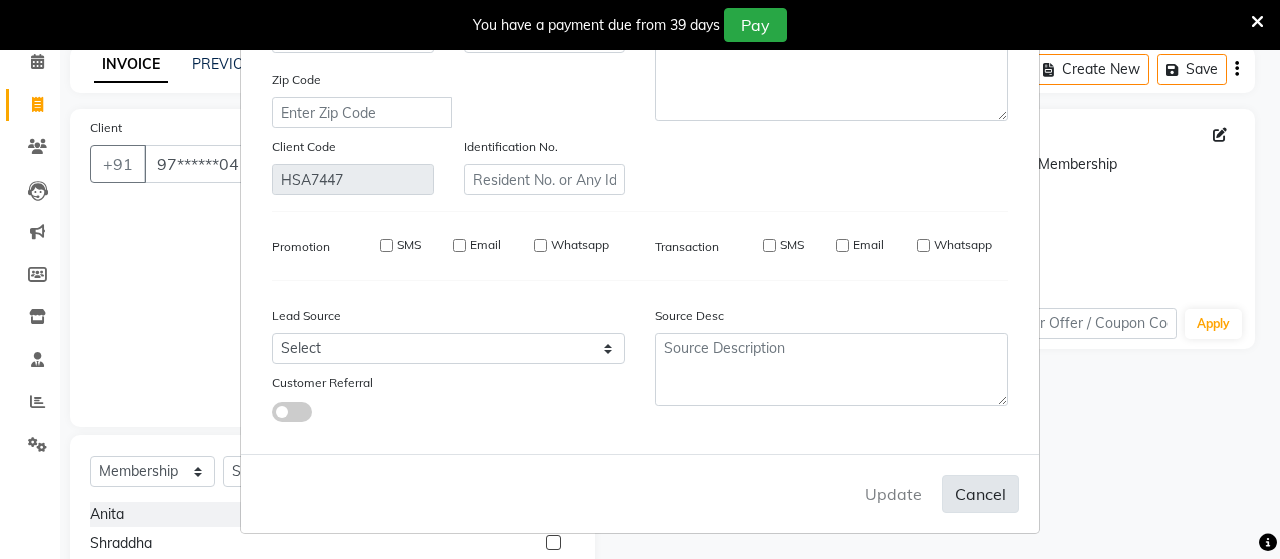 type 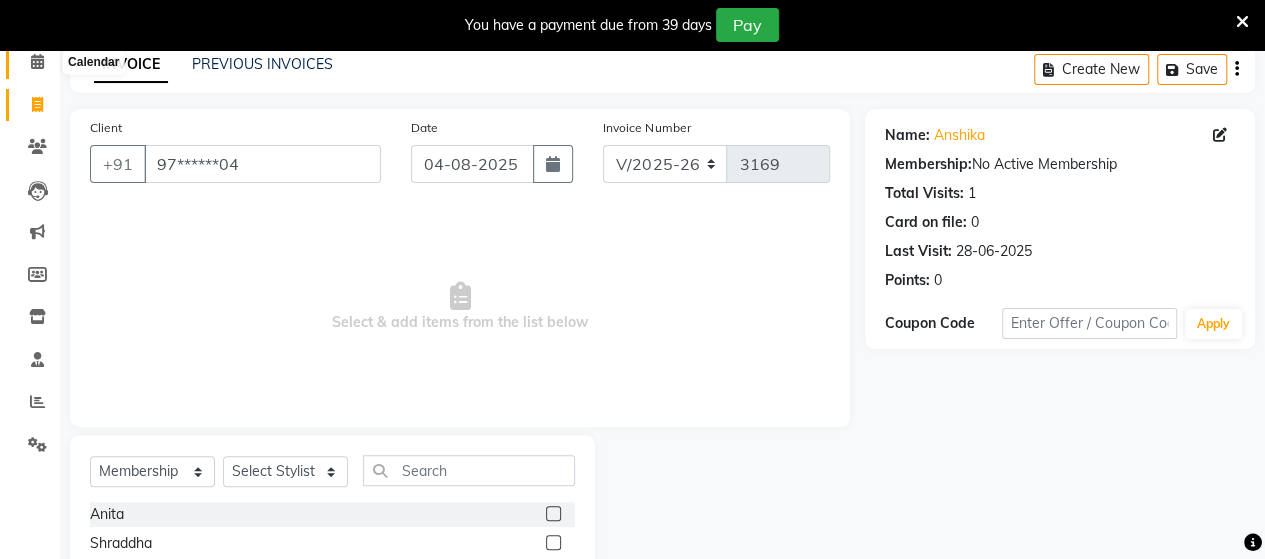click 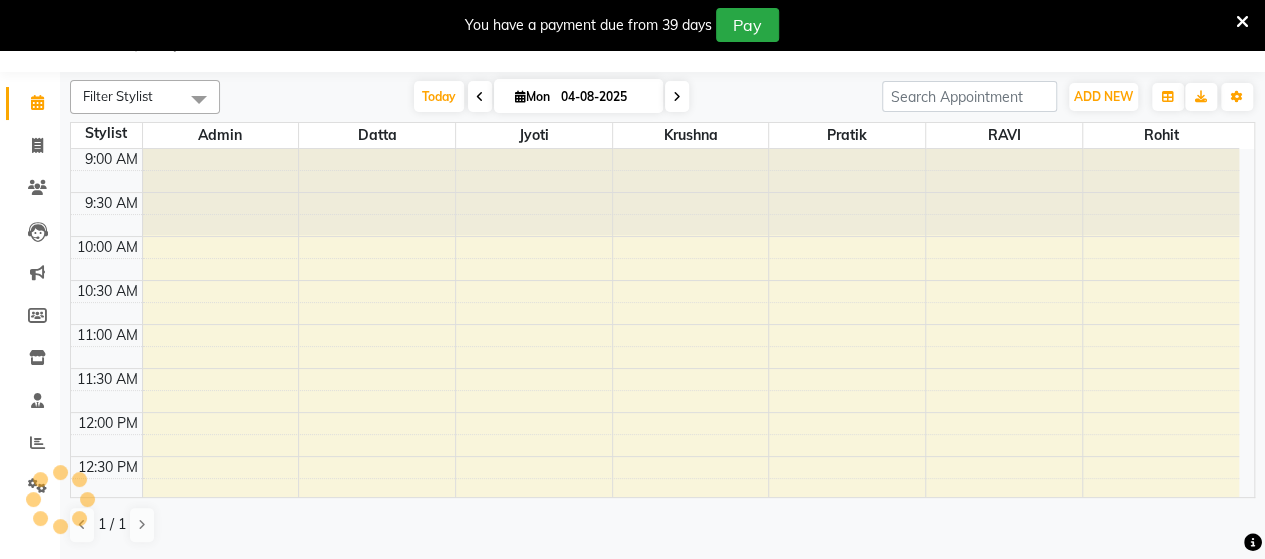 scroll, scrollTop: 49, scrollLeft: 0, axis: vertical 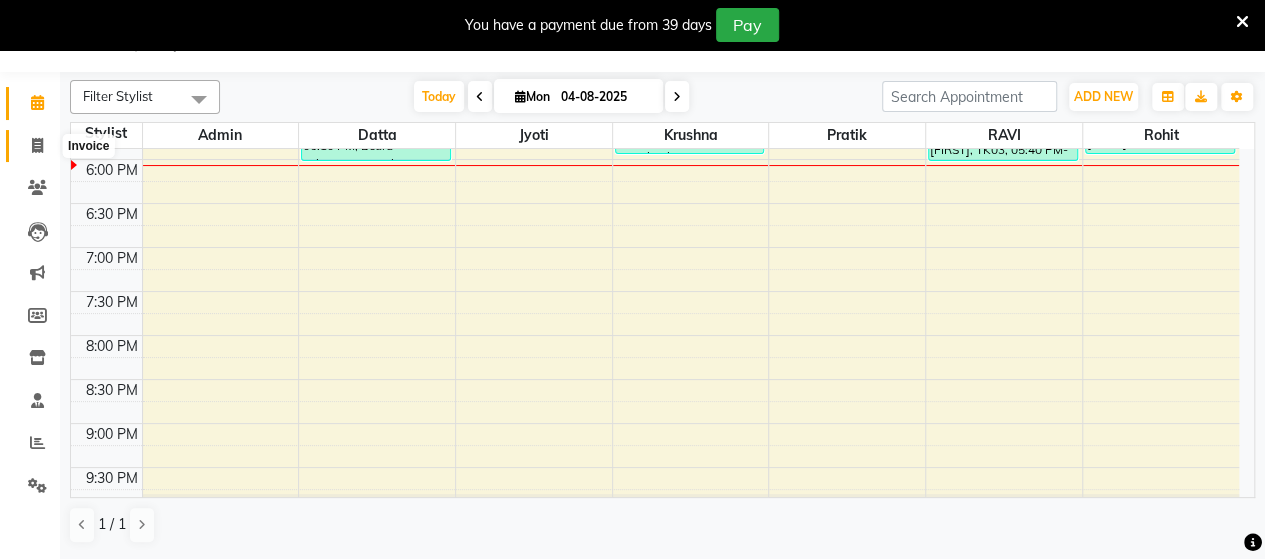 click 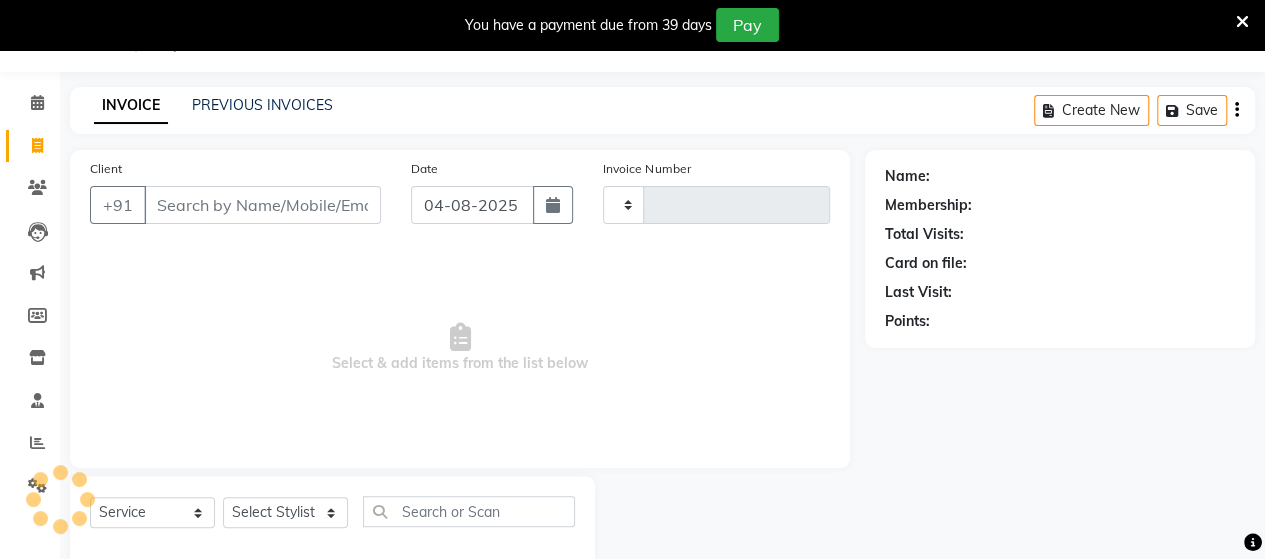 type on "3169" 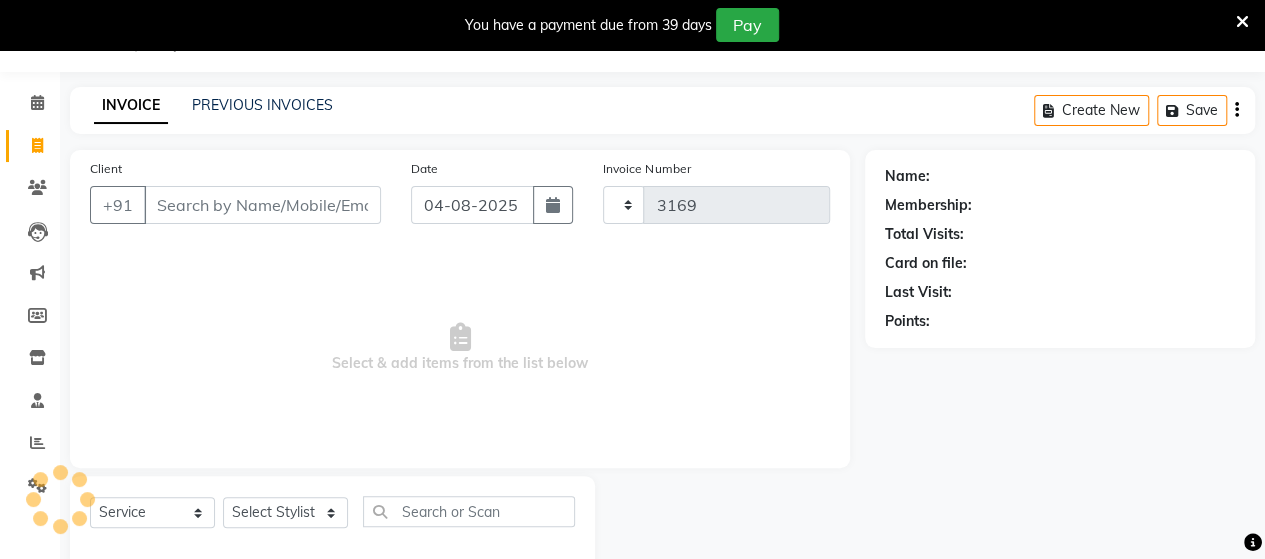 select on "6429" 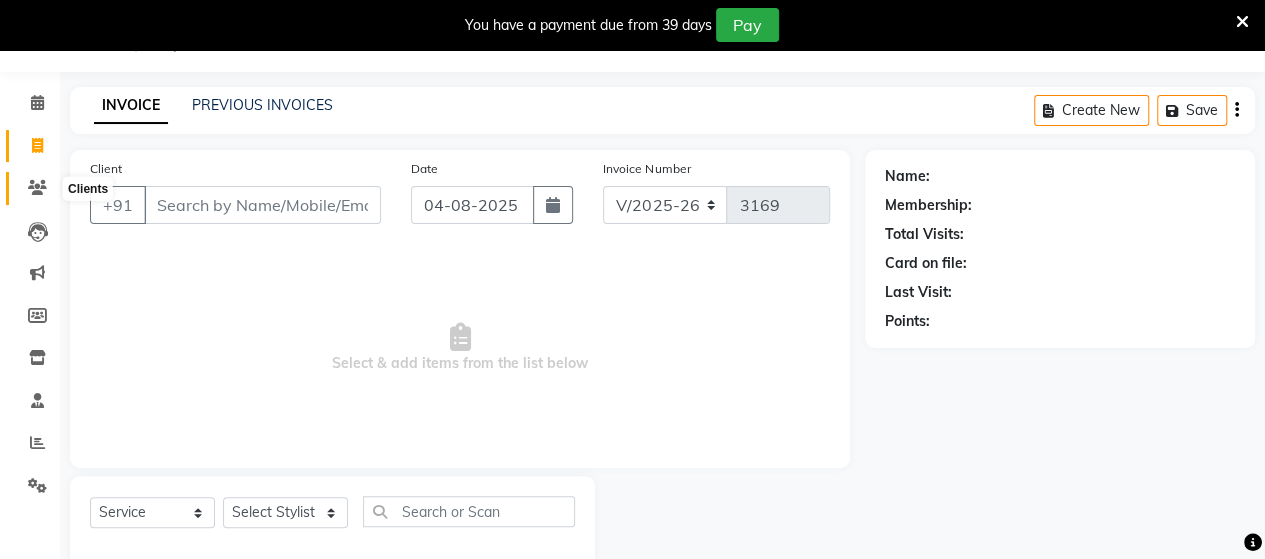 click 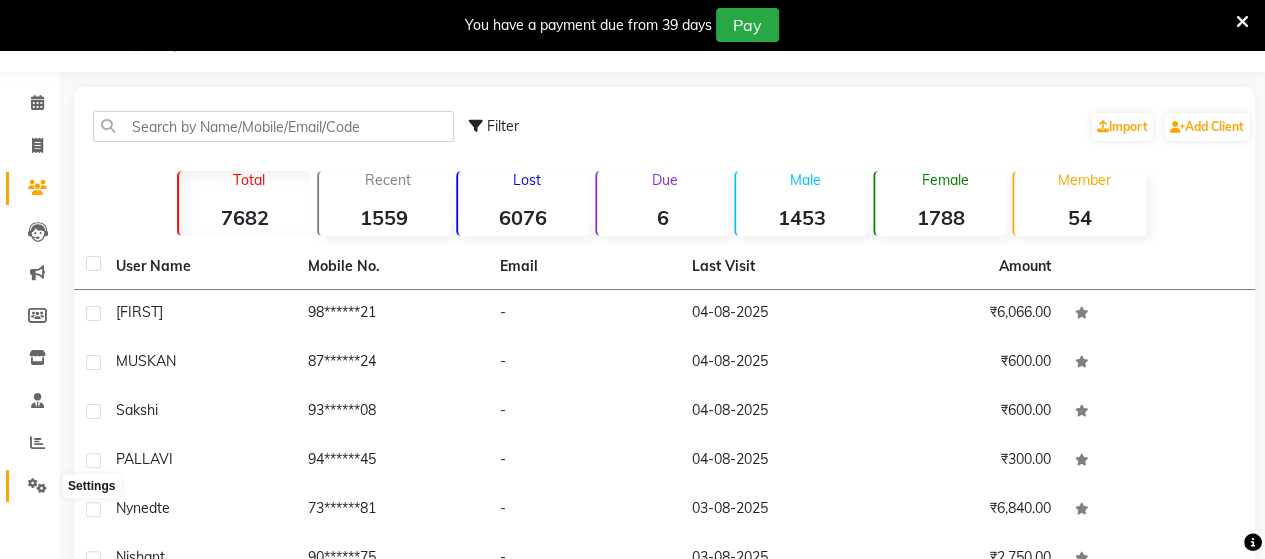click 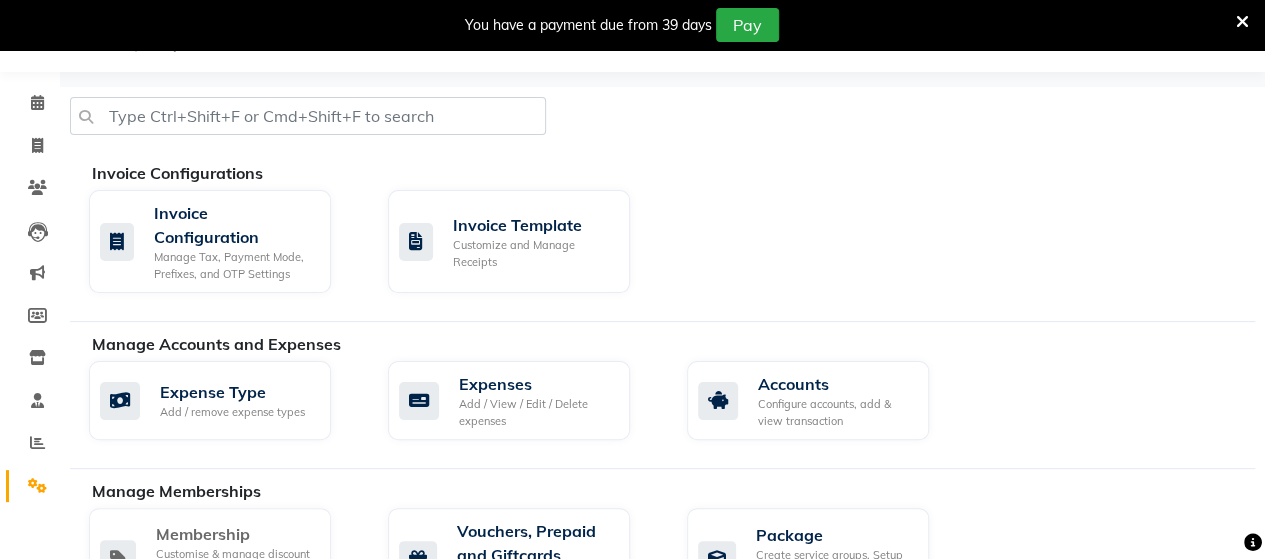 click on "Membership" 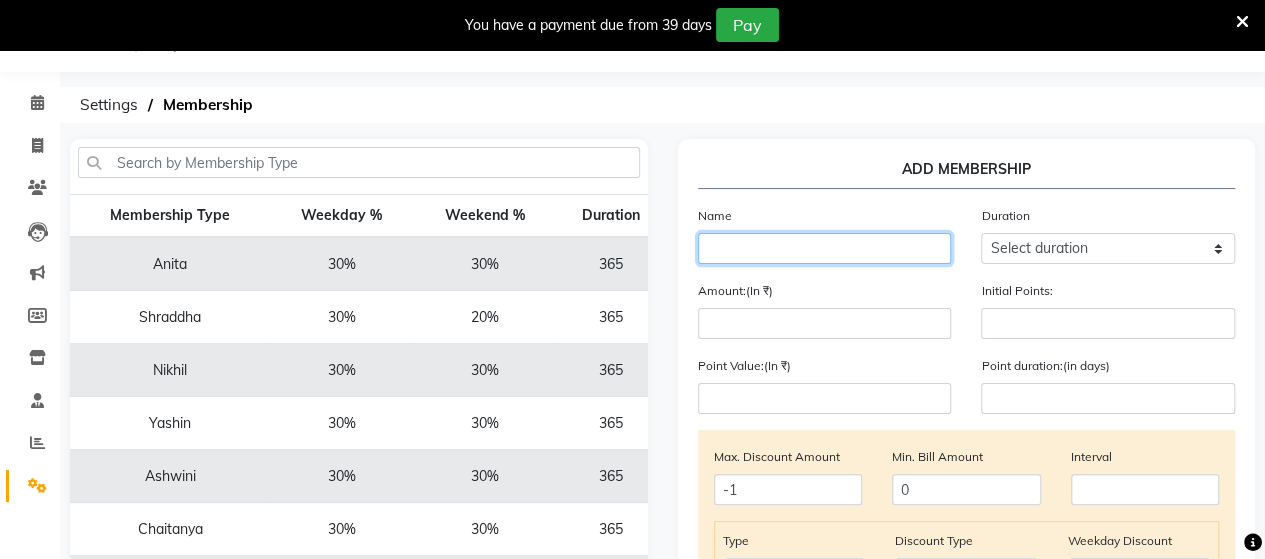 click 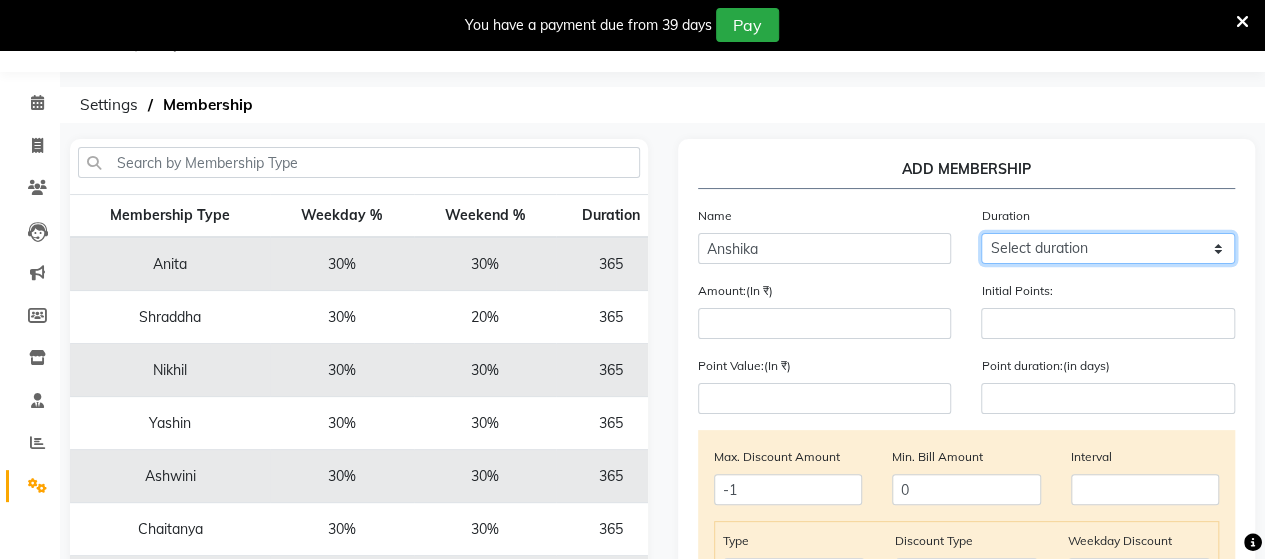 click on "Select duration Week  Half-month  Month  Year  Life Time  4 Months  8 Months  6 Months  15 Months  18 Months  30 Months  90 Days  210 Days  240 Days  270 Days  395 Days  425 Days  1 Day  2 Years  10 Months  3 Years  5 Years" 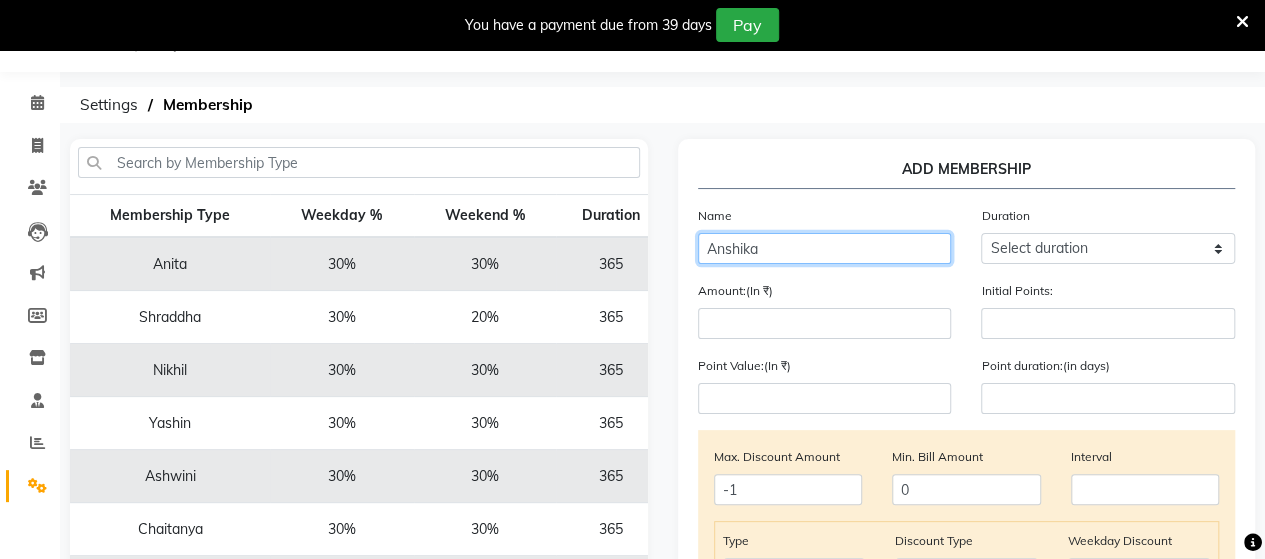 click on "Anshika" 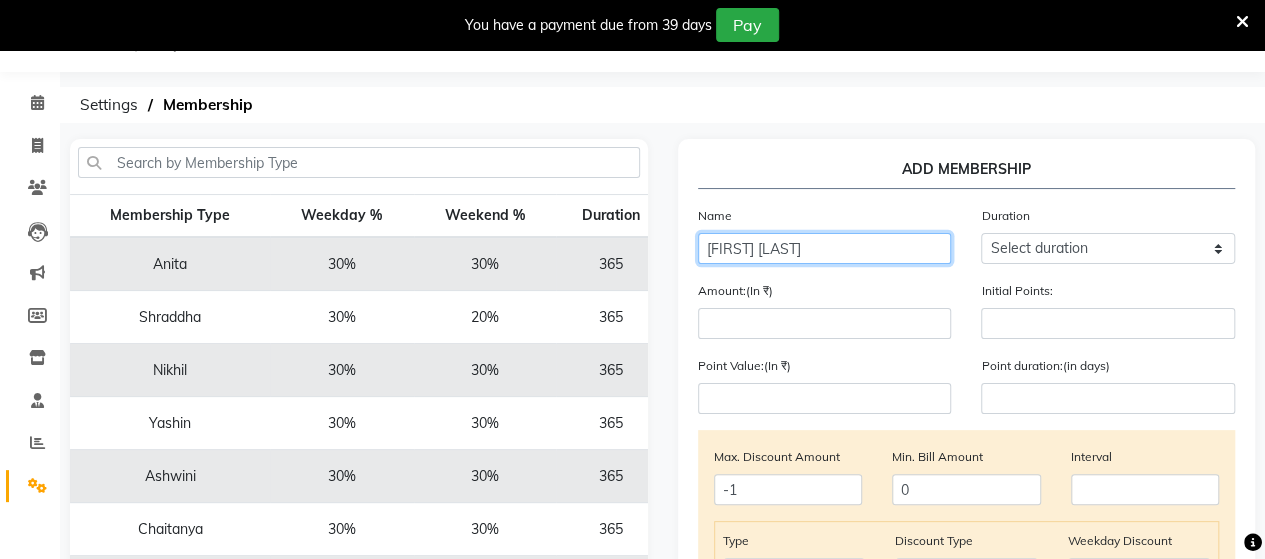 type on "[FIRST] [LAST]" 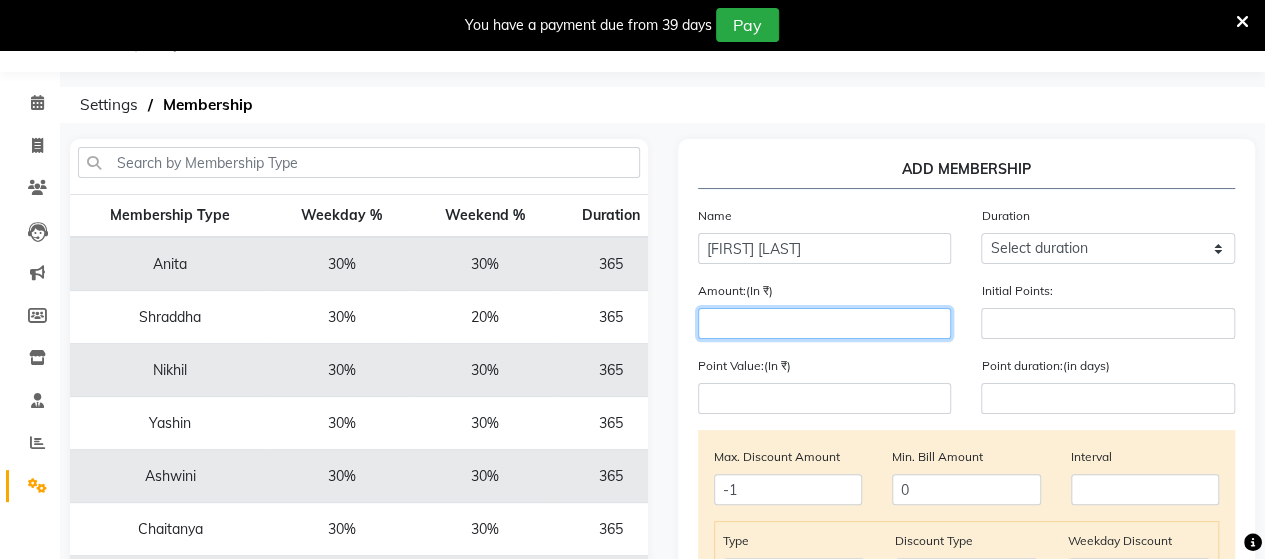 click 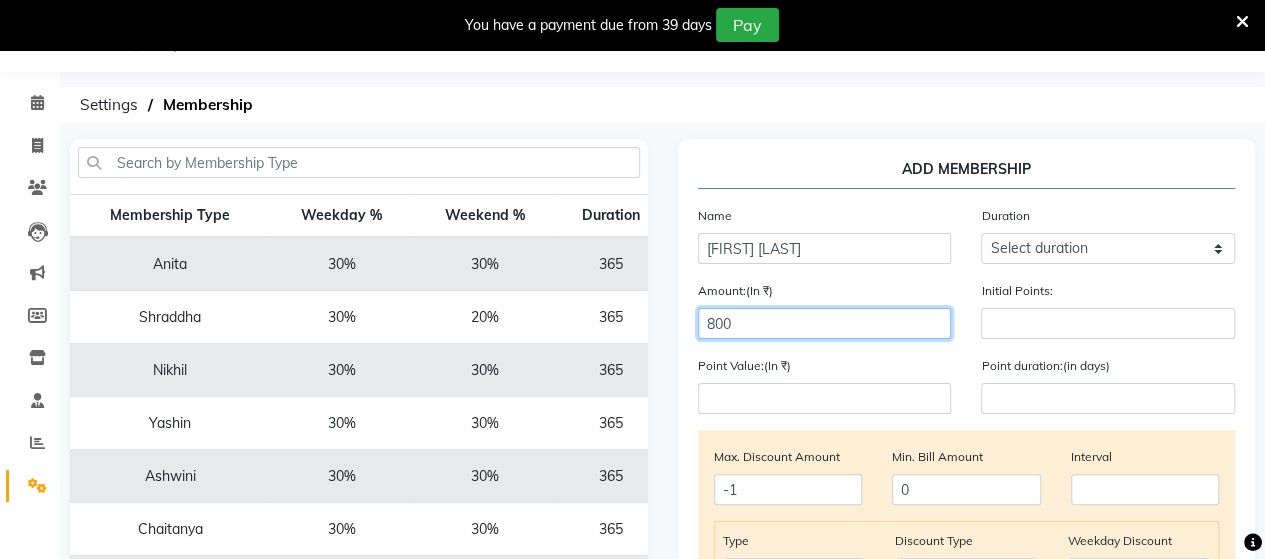 type on "800" 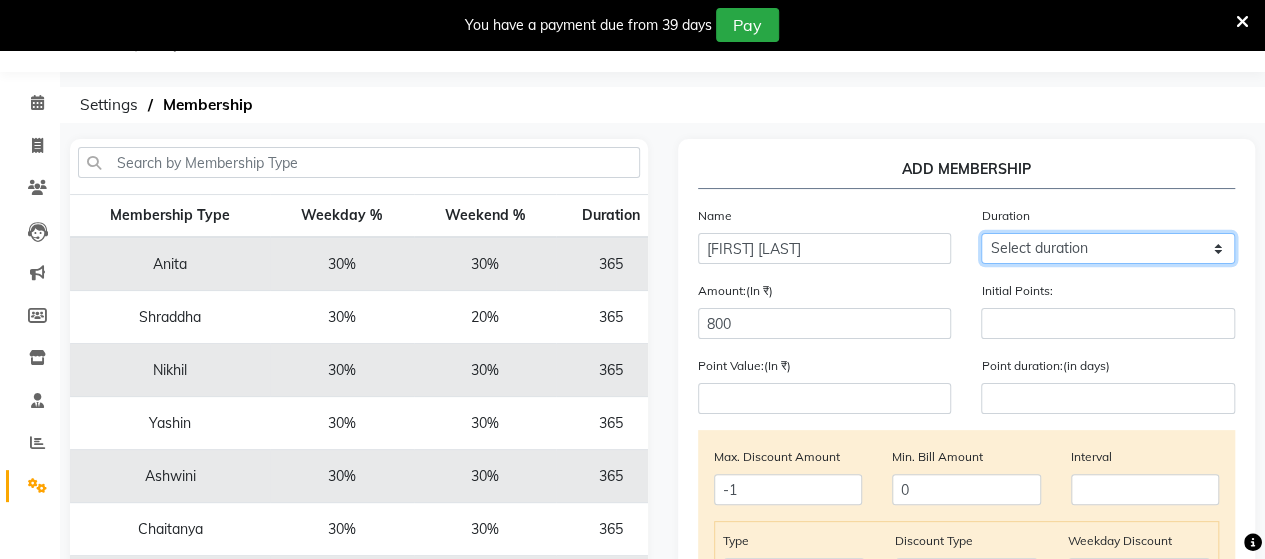 click on "Select duration Week  Half-month  Month  Year  Life Time  4 Months  8 Months  6 Months  15 Months  18 Months  30 Months  90 Days  210 Days  240 Days  270 Days  395 Days  425 Days  1 Day  2 Years  10 Months  3 Years  5 Years" 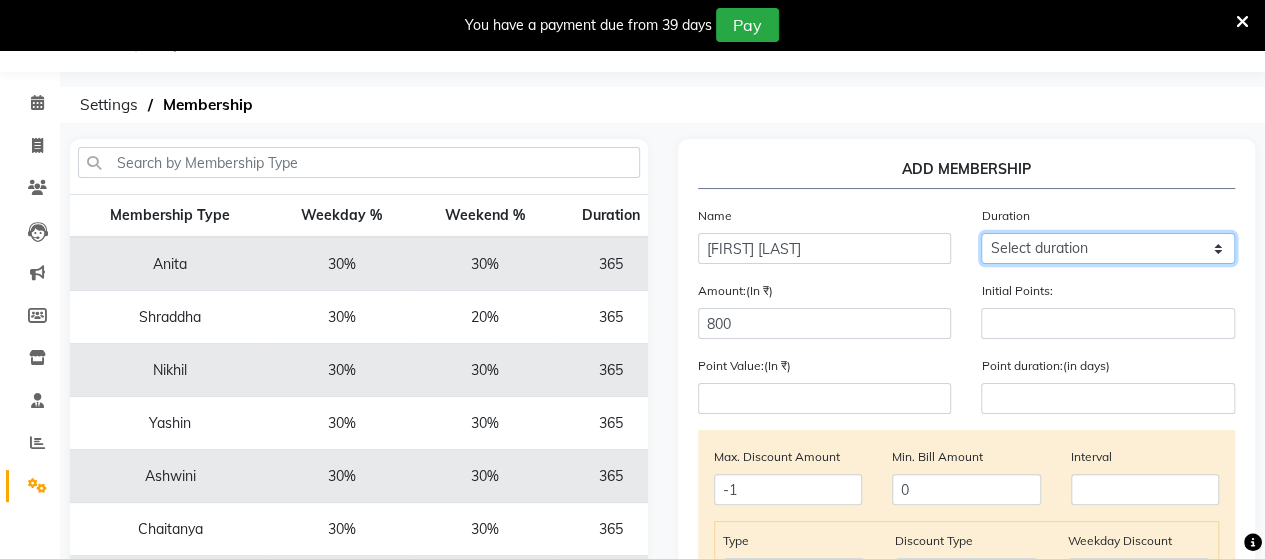 select on "4: 365" 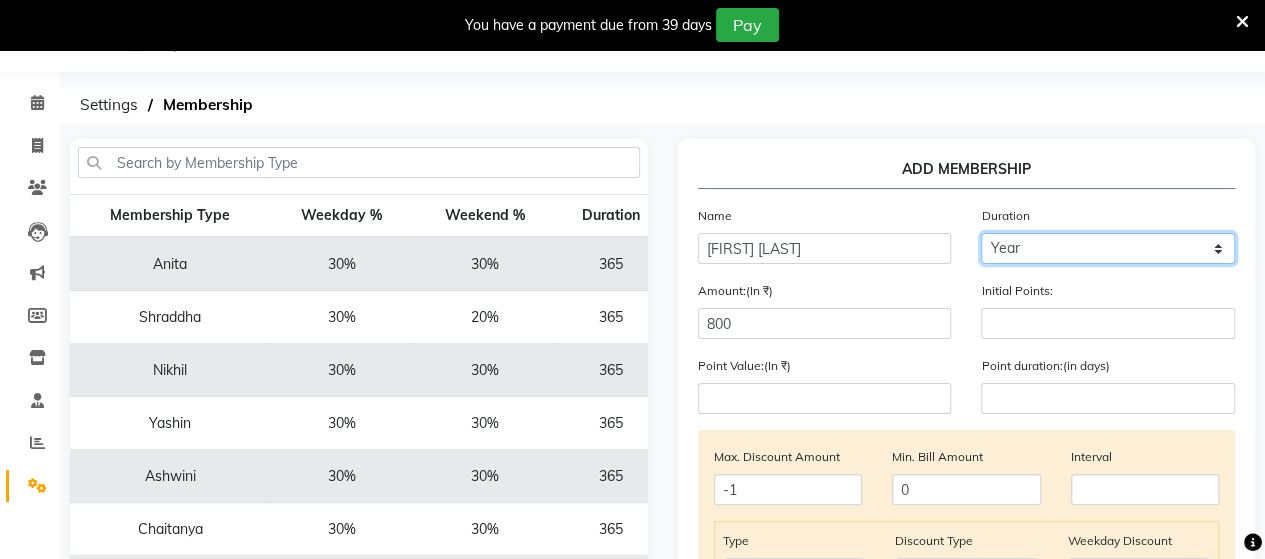 click on "Select duration Week  Half-month  Month  Year  Life Time  4 Months  8 Months  6 Months  15 Months  18 Months  30 Months  90 Days  210 Days  240 Days  270 Days  395 Days  425 Days  1 Day  2 Years  10 Months  3 Years  5 Years" 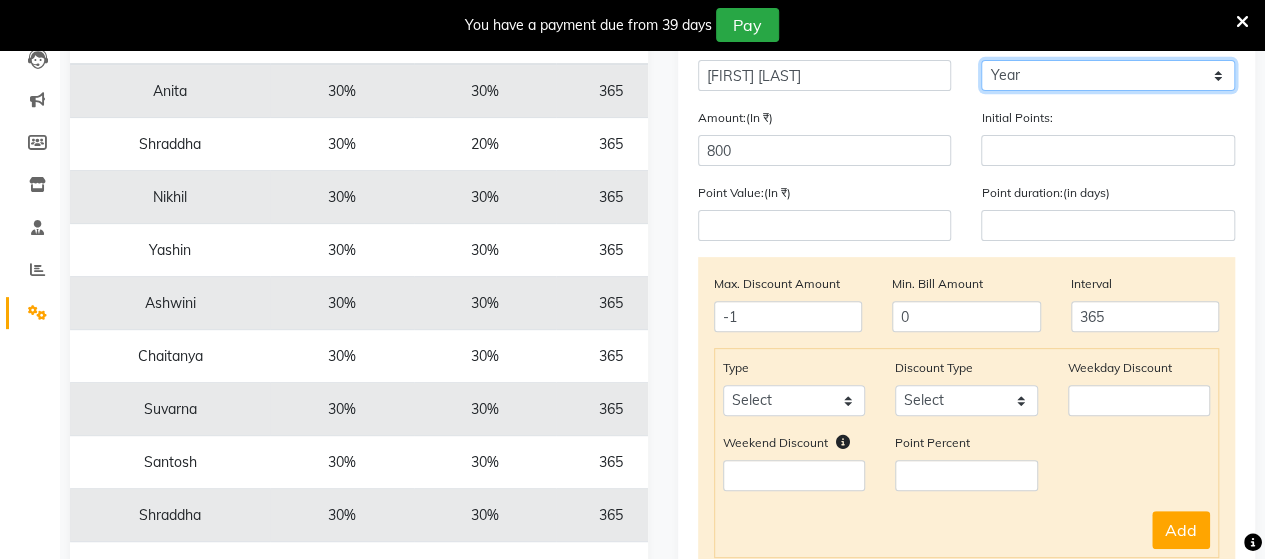 scroll, scrollTop: 226, scrollLeft: 0, axis: vertical 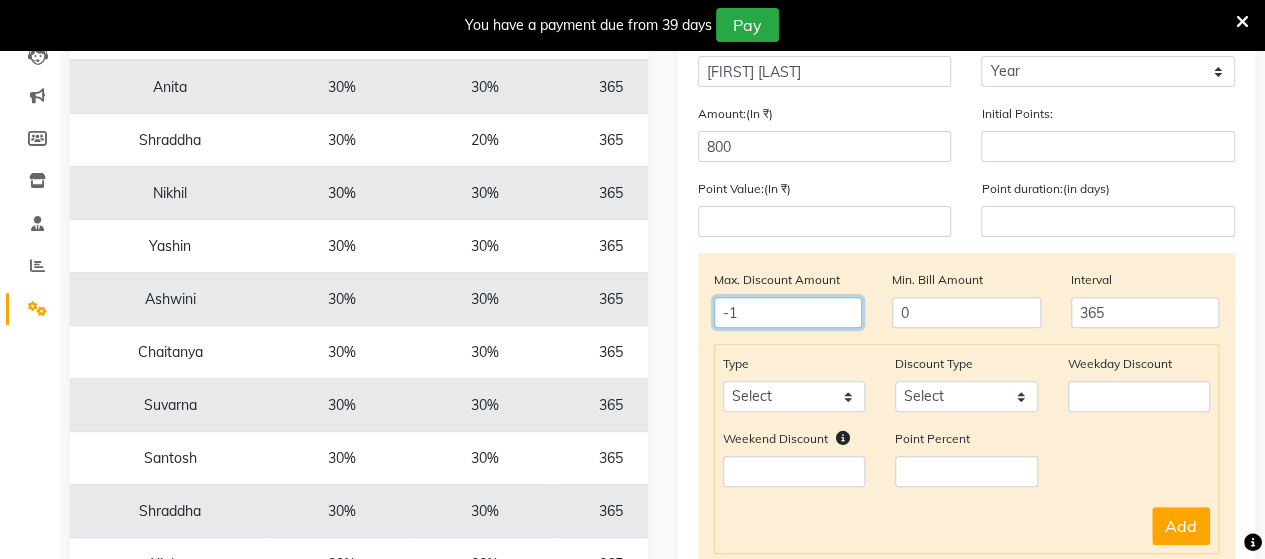 click on "-1" 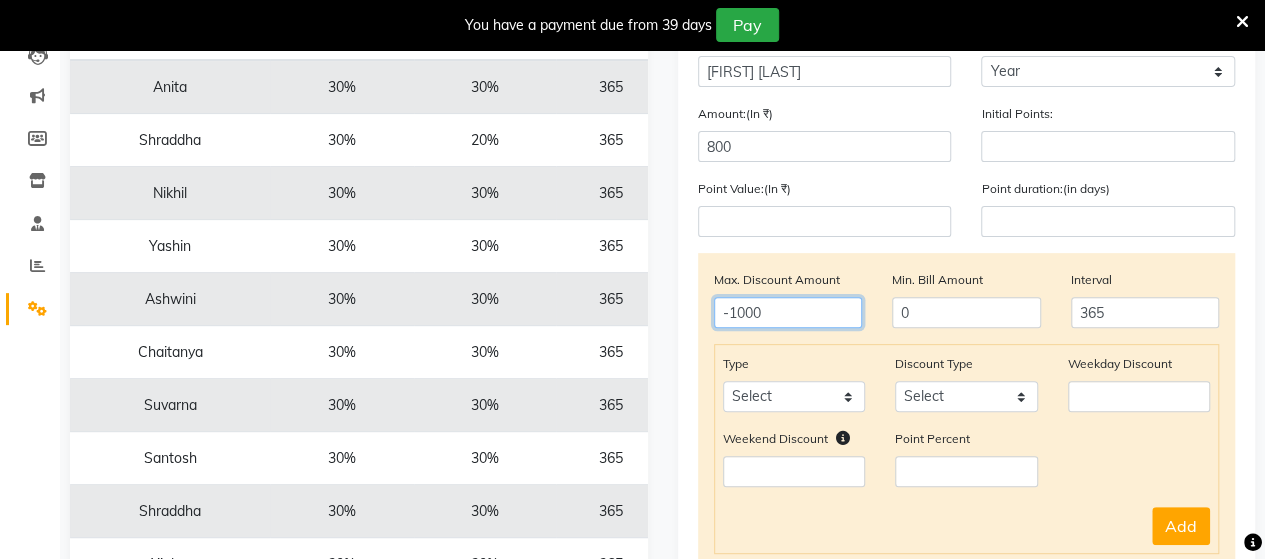 type on "-1000" 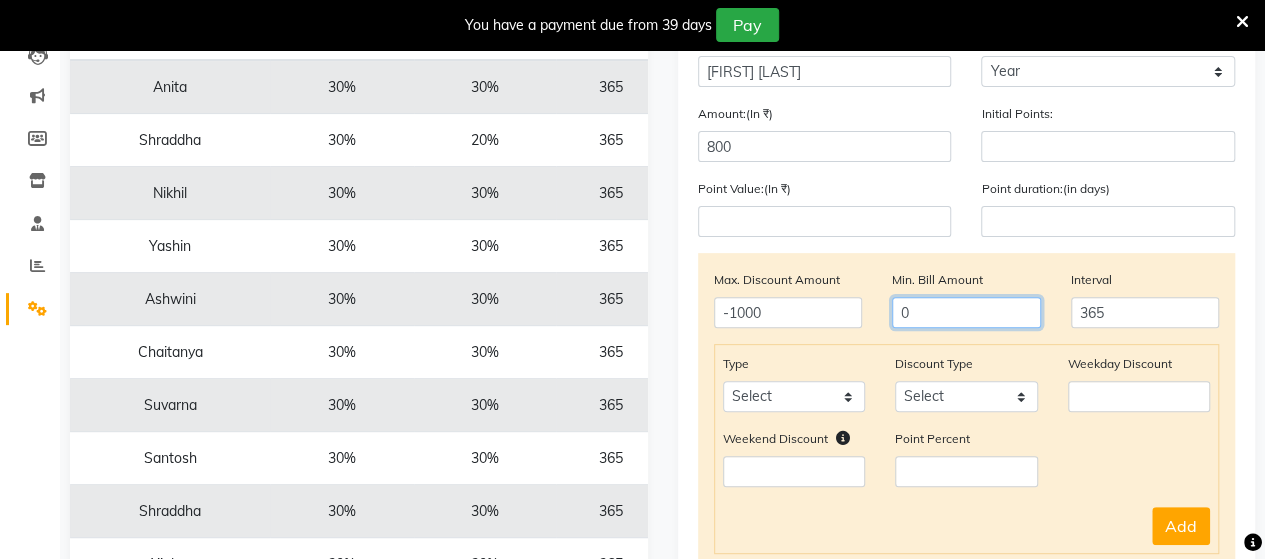 click on "0" 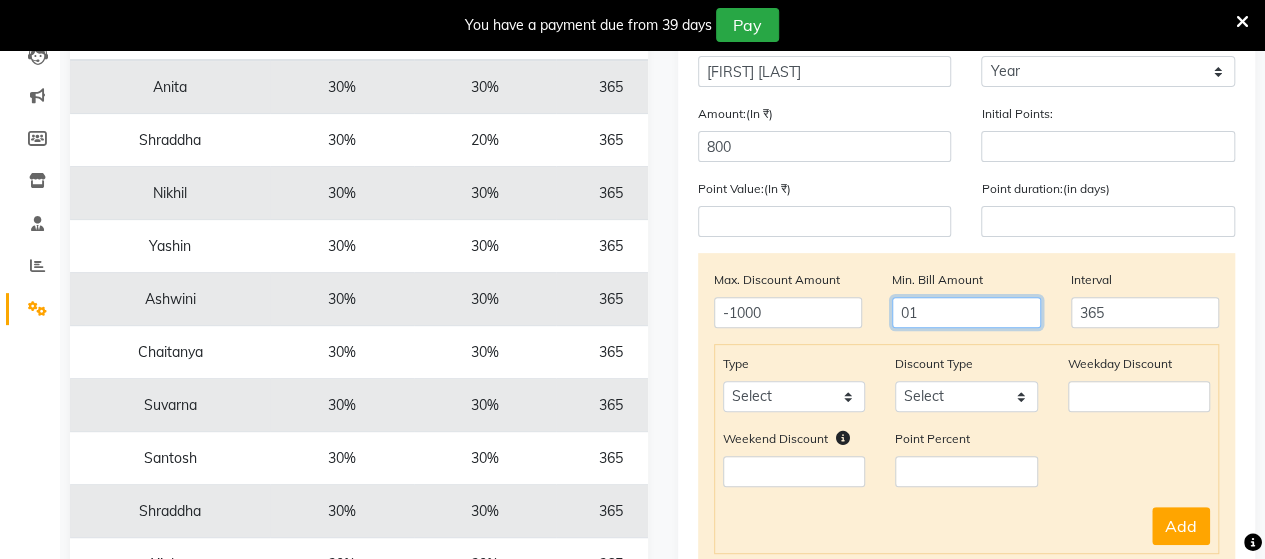 type on "0" 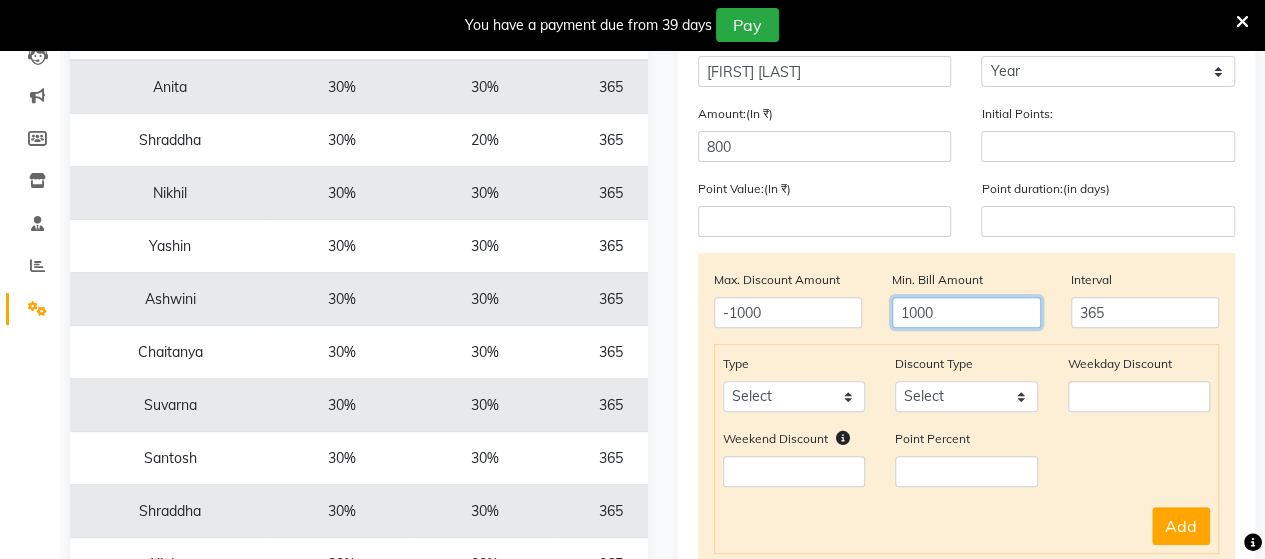 type on "1000" 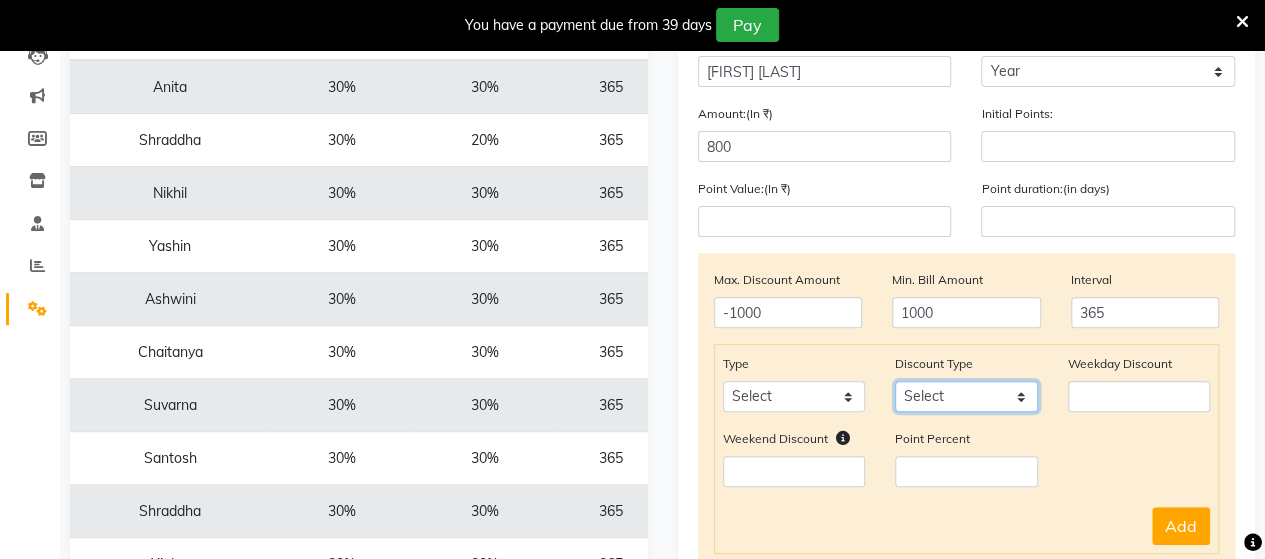 click on "Select Percent Flat" 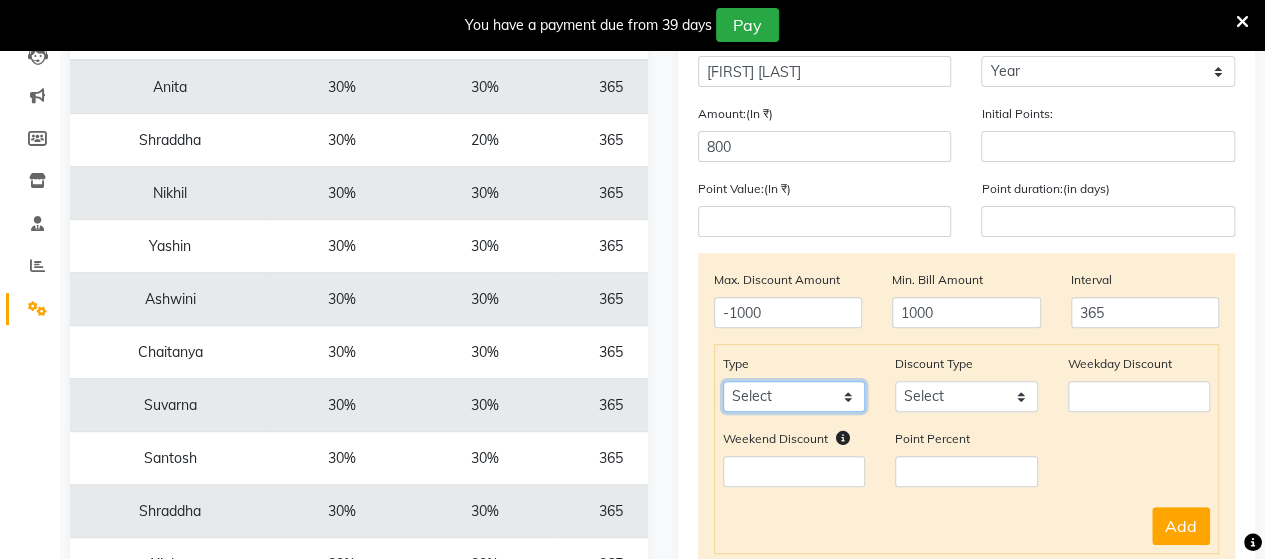 click on "Select Service Product Package Prepaid Voucher" 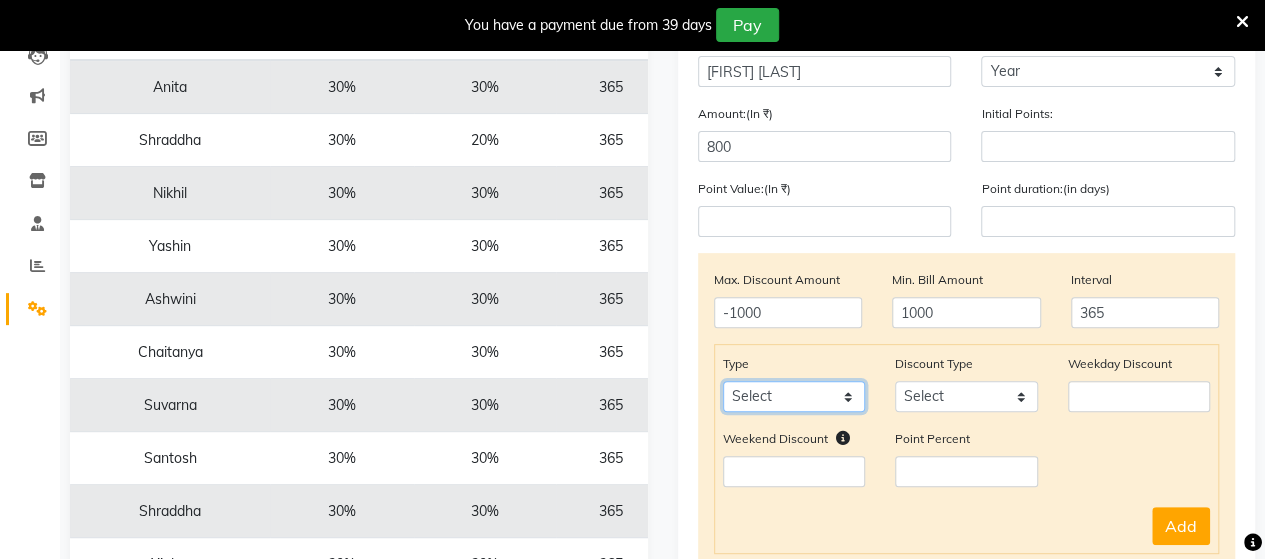 select on "service" 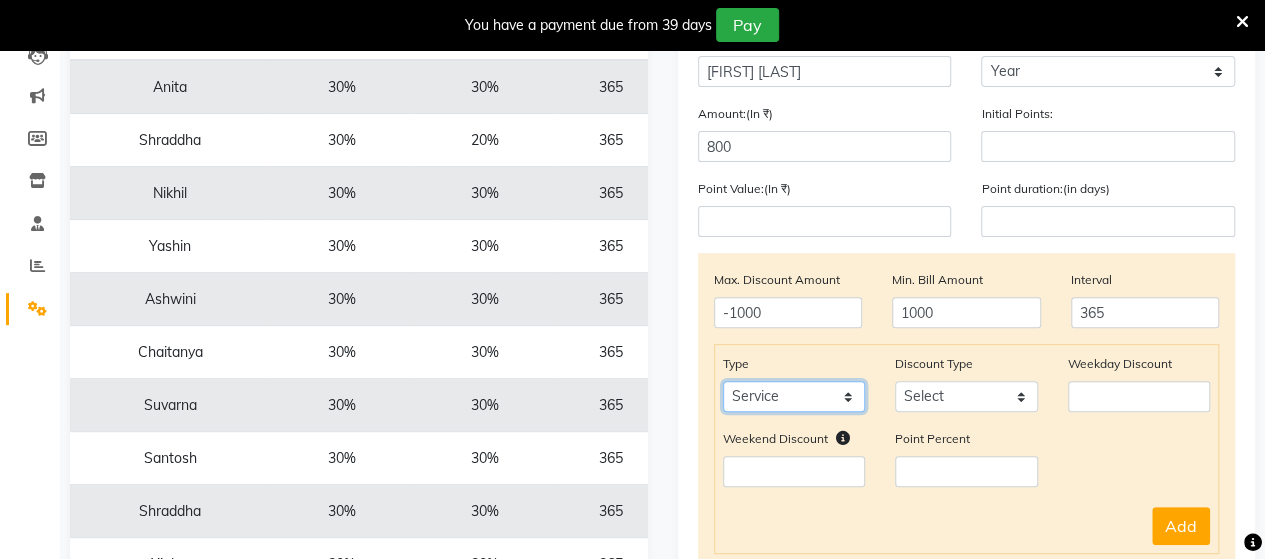 click on "Select Service Product Package Prepaid Voucher" 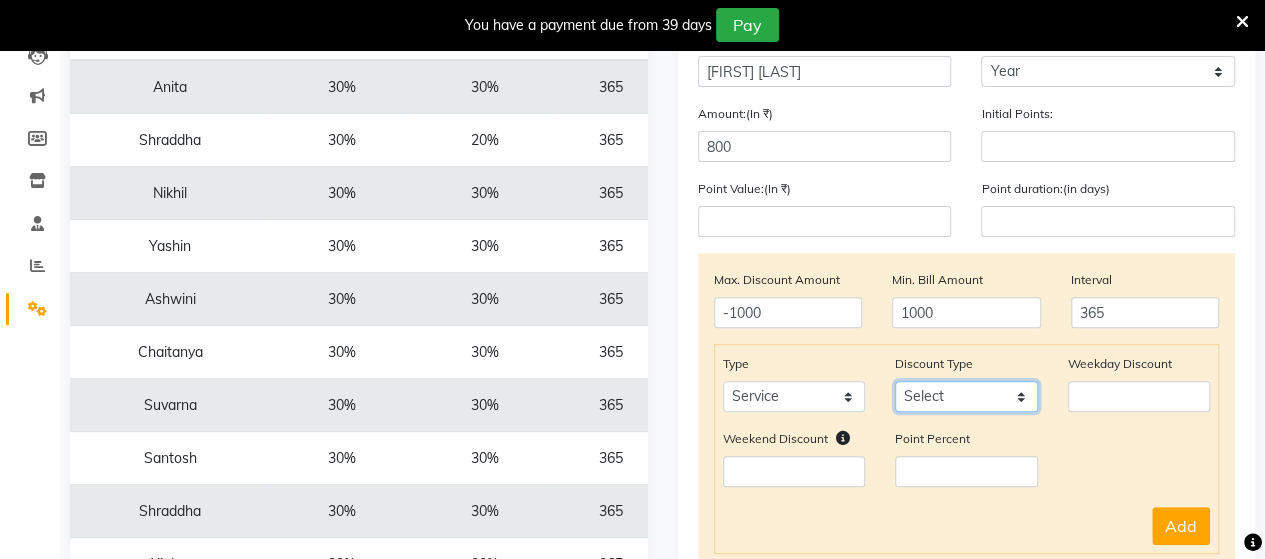 click on "Select Percent Flat" 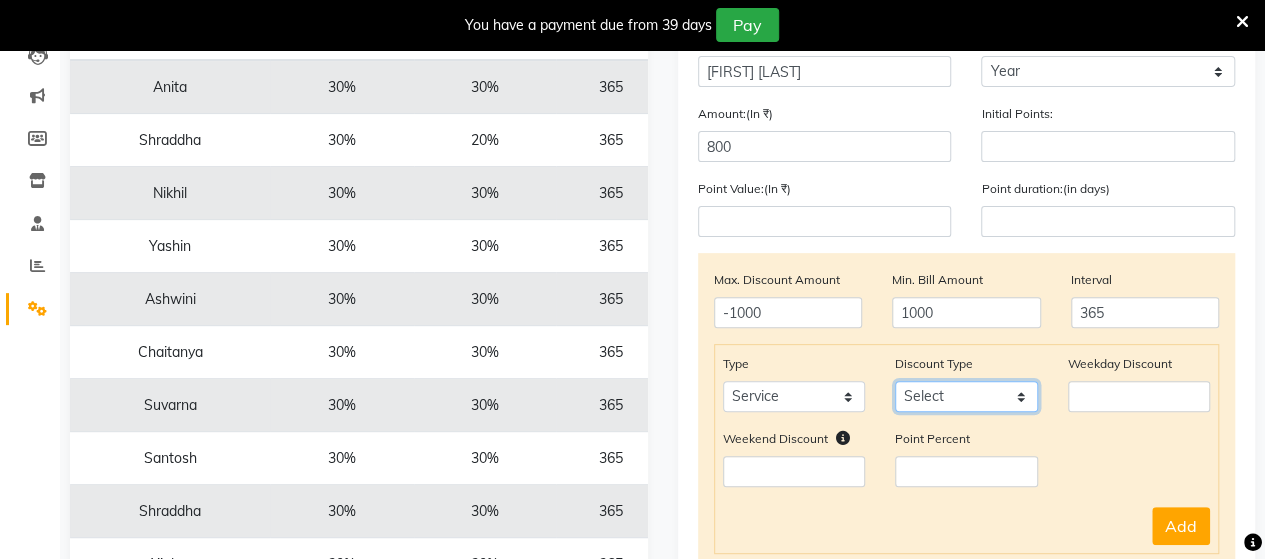 select on "Percent" 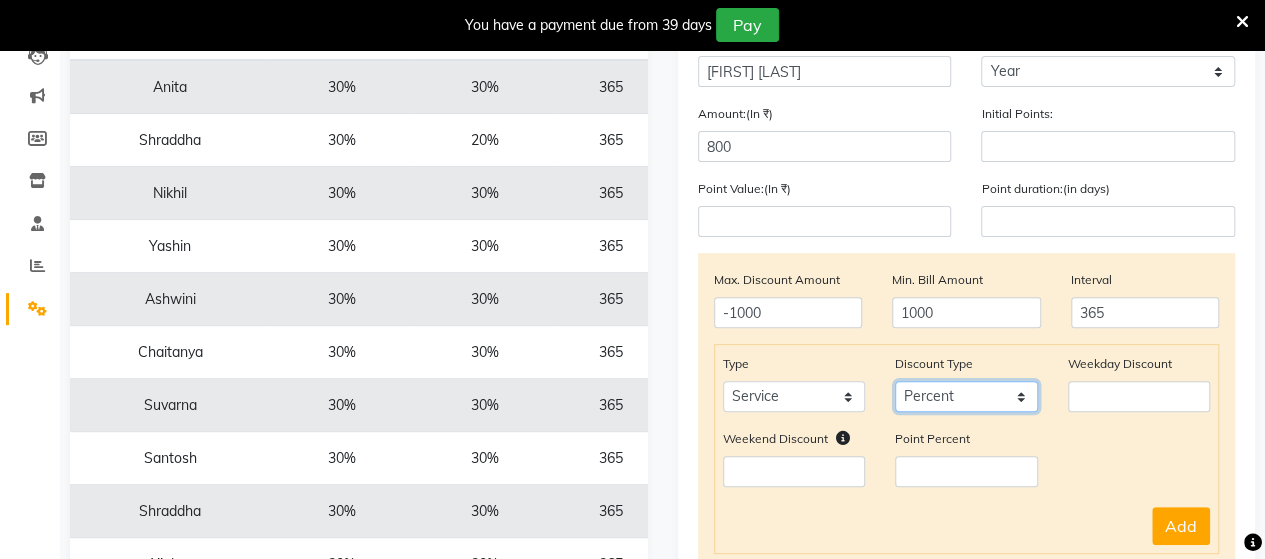 click on "Select Percent Flat" 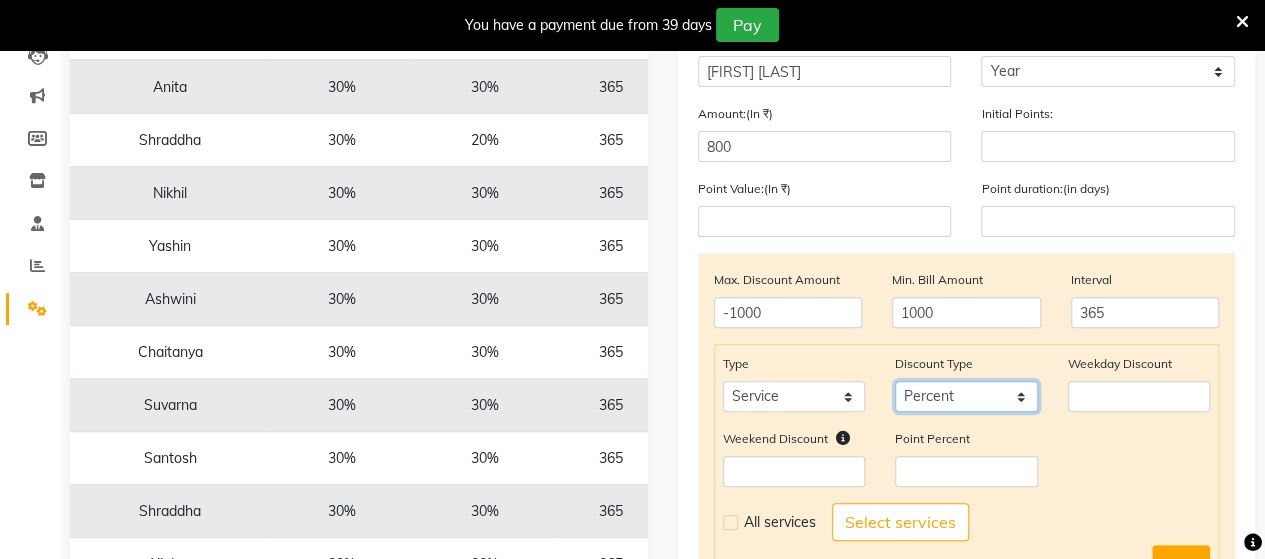 scroll, scrollTop: 540, scrollLeft: 0, axis: vertical 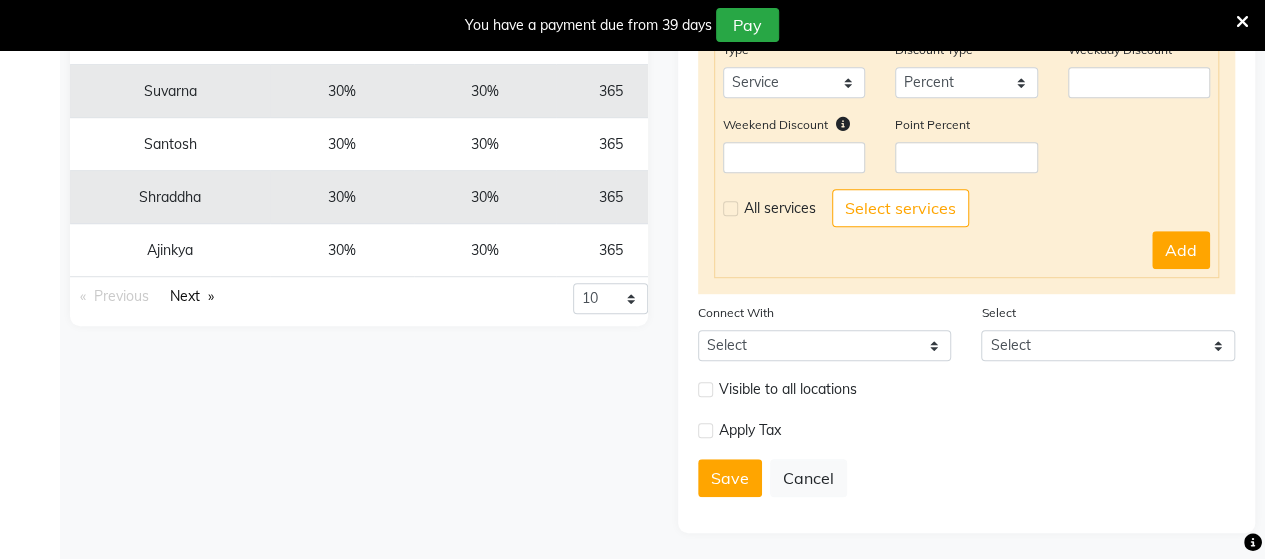 click on "Type Select Service Product Package Prepaid Voucher Discount Type Select Percent Flat Weekday Discount Weekend Discount    Point Percent All services Select services Add" 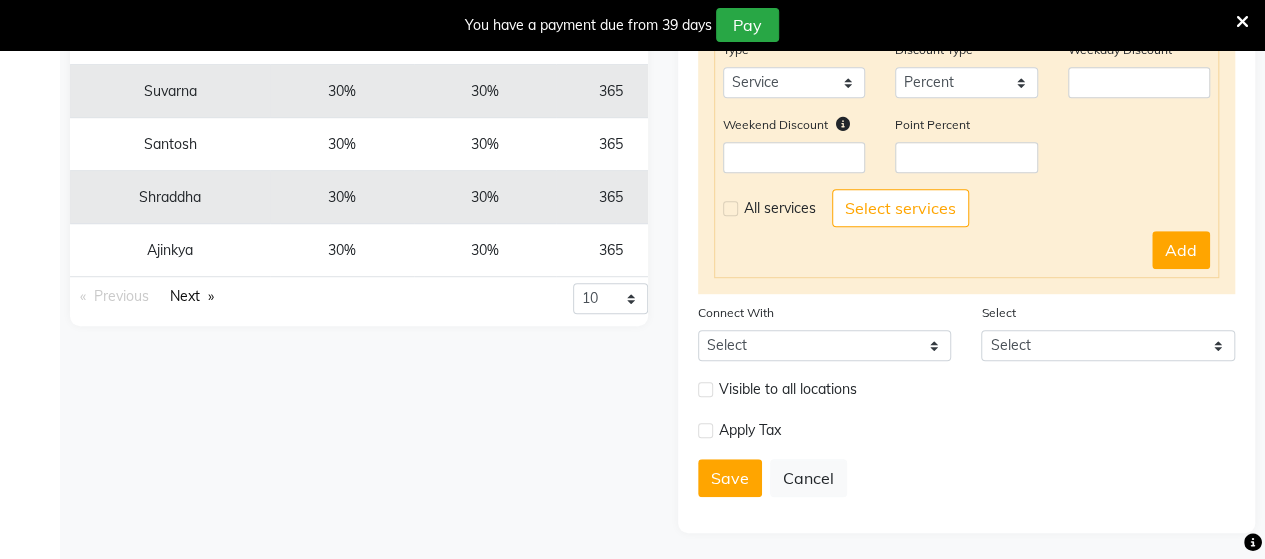 click on "All services Select services" 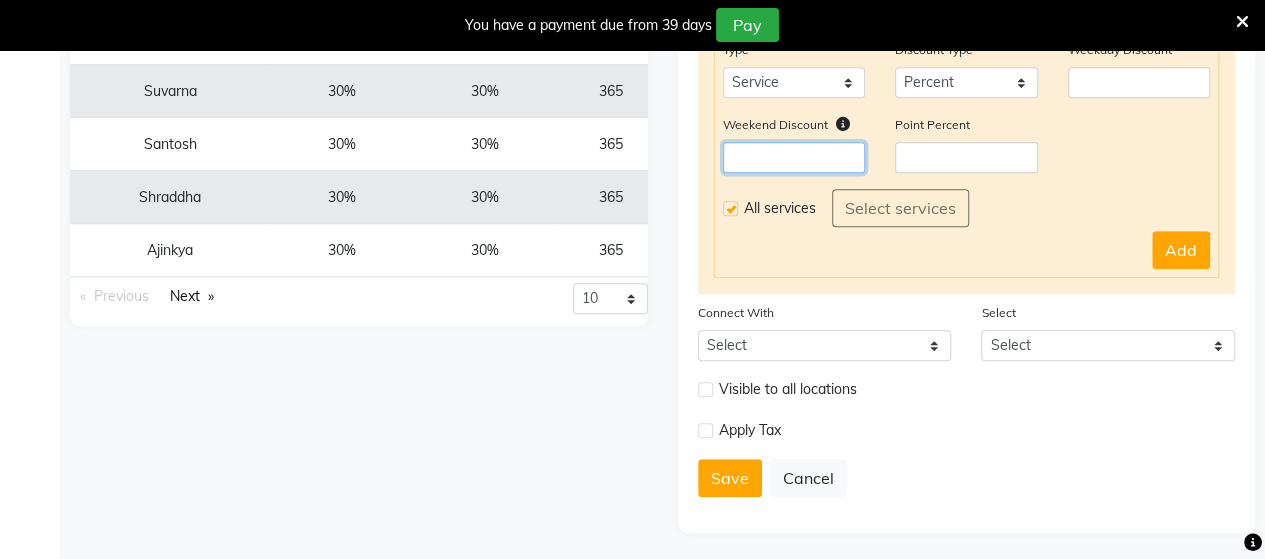 click 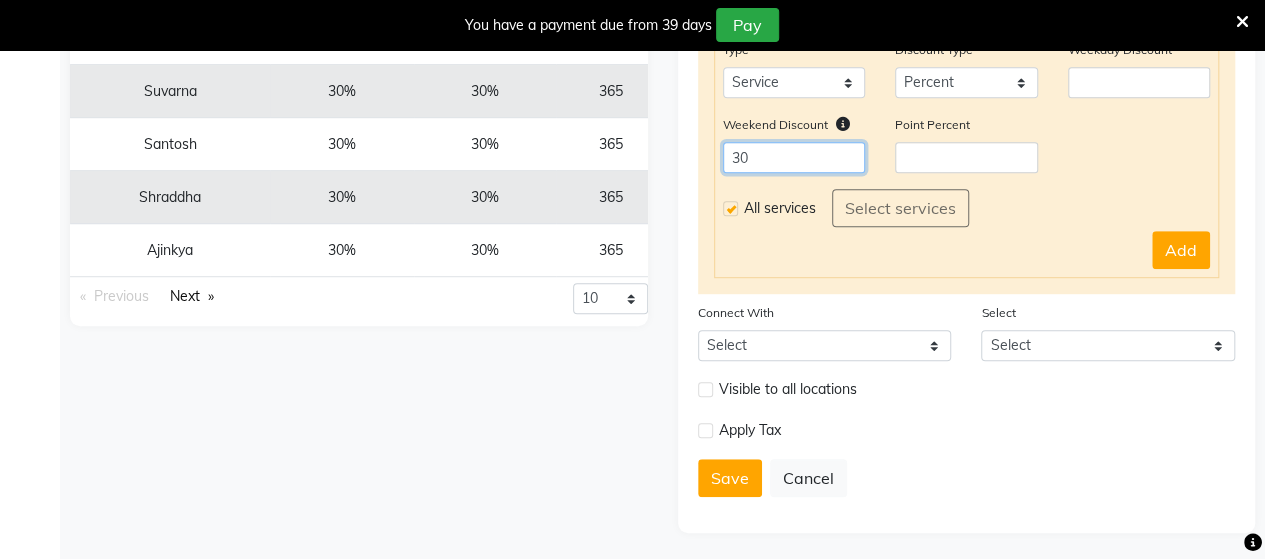 type on "30" 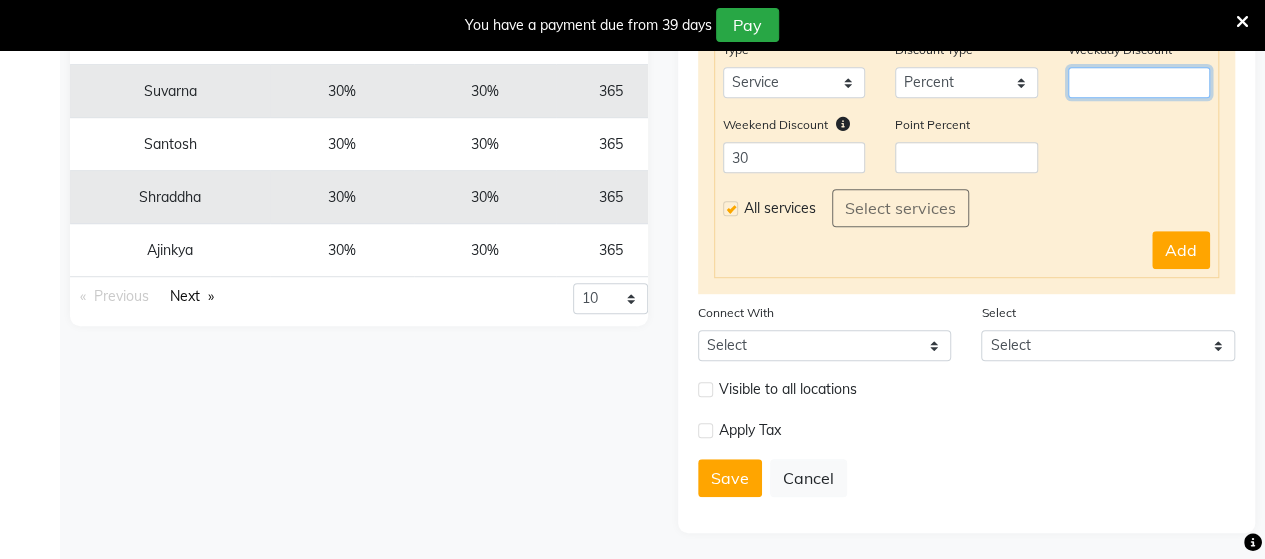 click 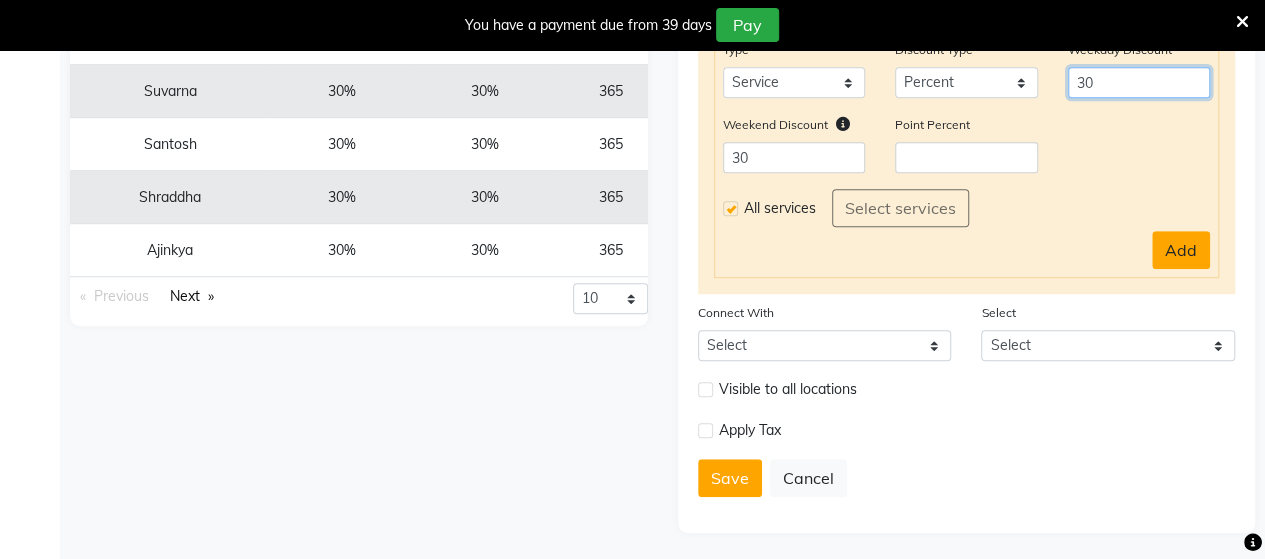 type on "30" 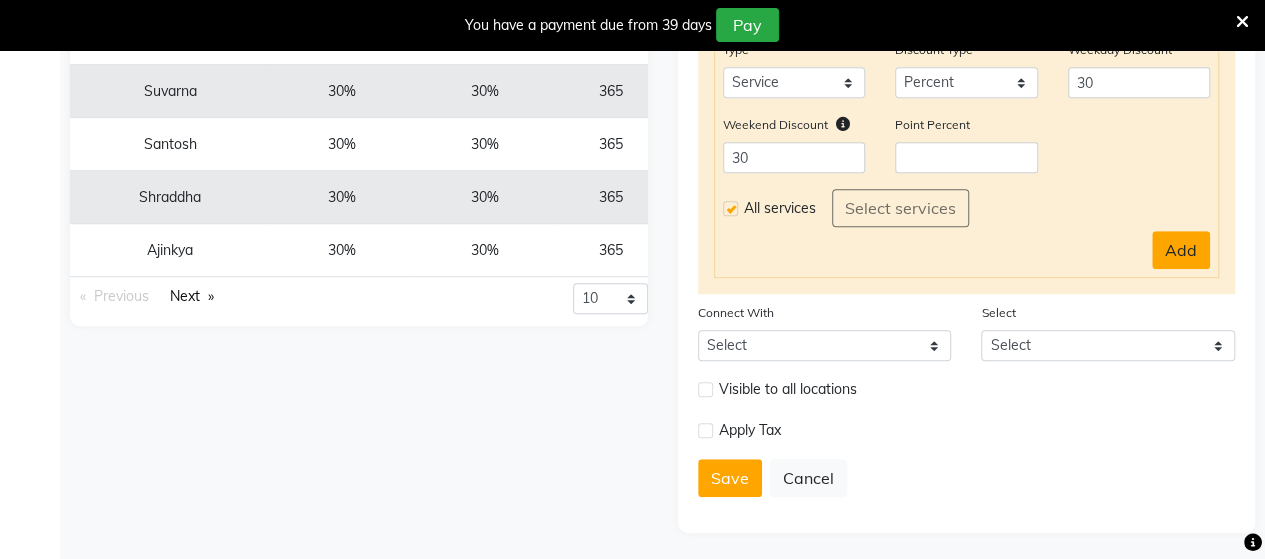 click on "Add" 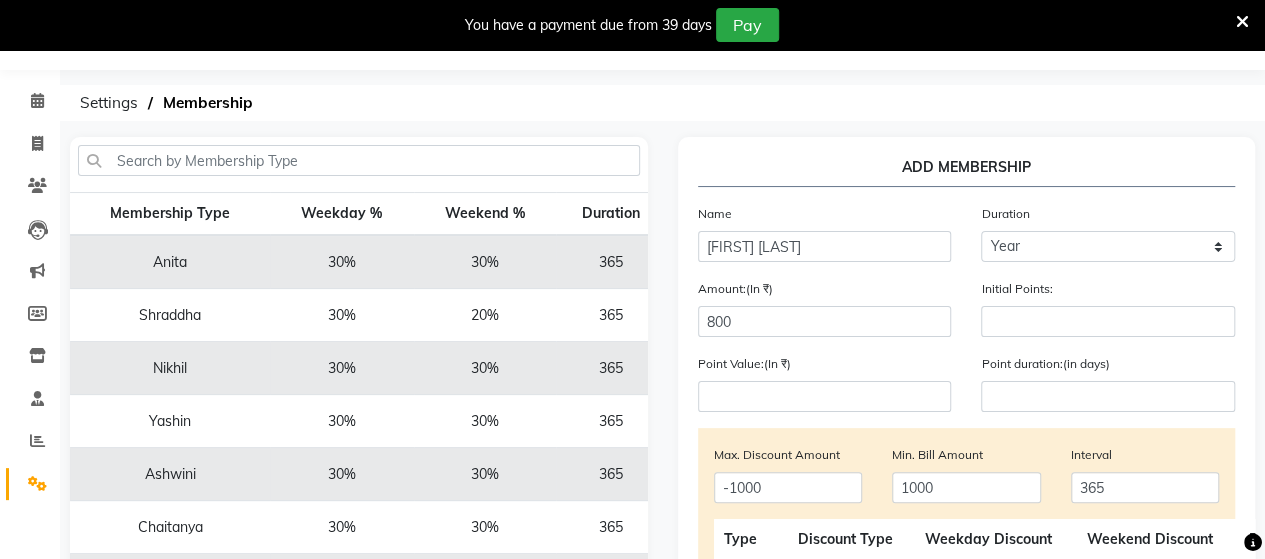 scroll, scrollTop: 540, scrollLeft: 0, axis: vertical 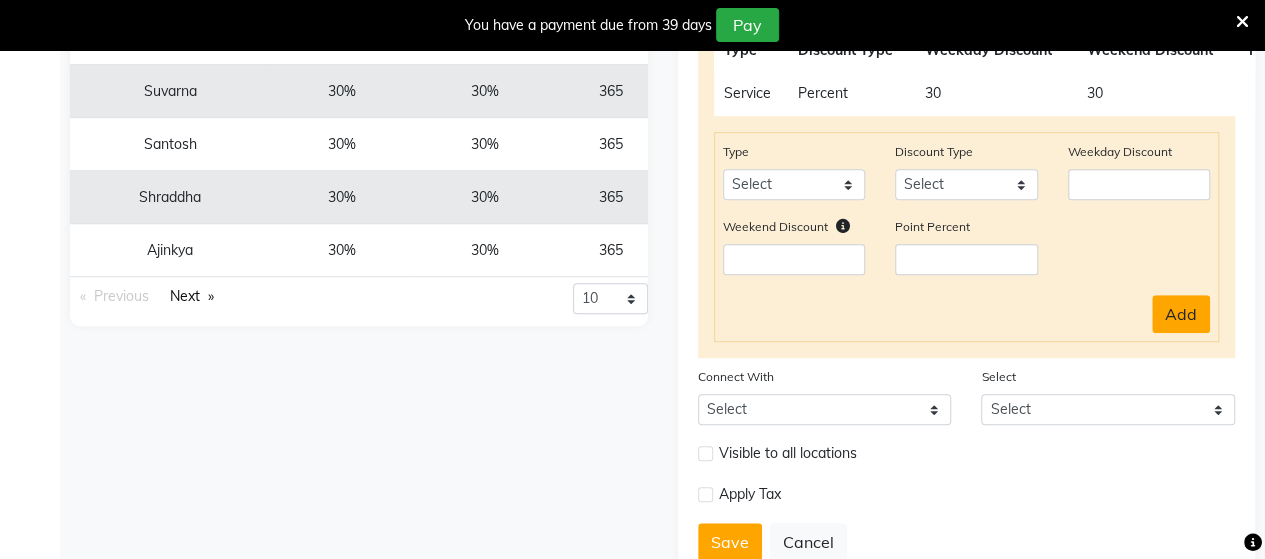 click on "Add" 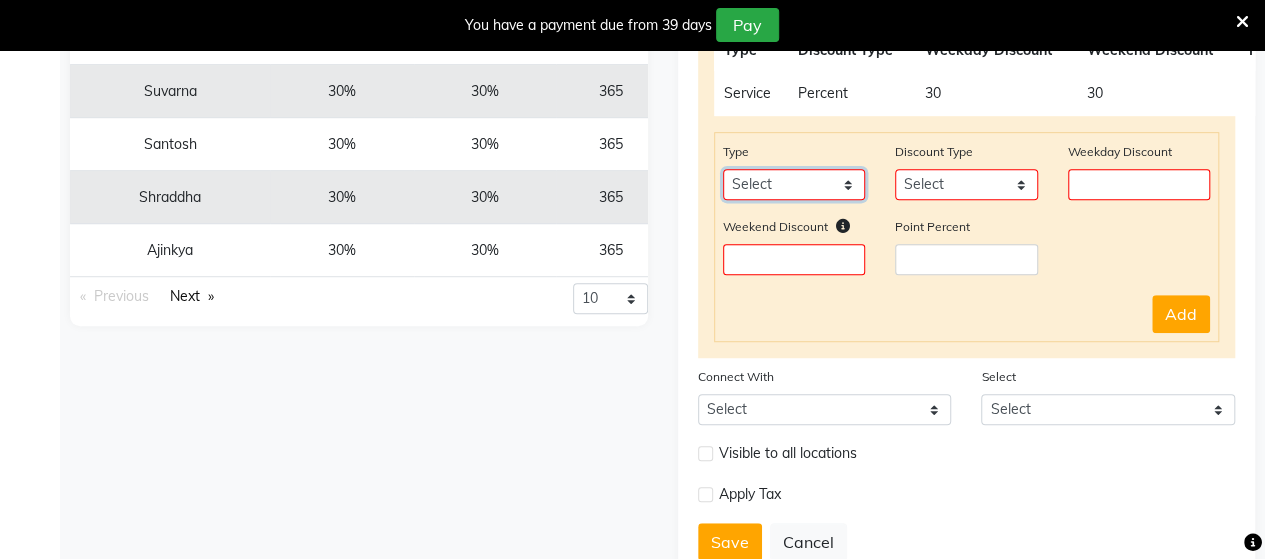 click on "Select Product Package Prepaid Voucher" 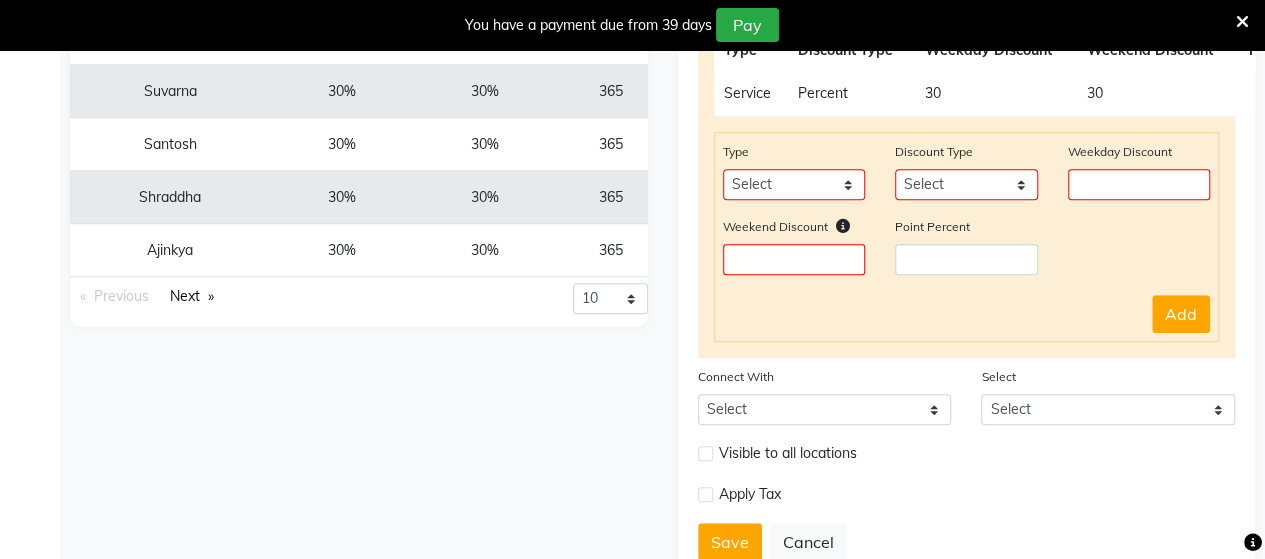 click on "Membership Type Weekday % Weekend % Duration Amount [FIRST] 30% 30% 365 ₹800.00 [FIRST] 30% 20% 365 ₹800.00 [FIRST] 30% 30% 365 ₹800.00 [FIRST] 30% 30% 365 ₹800.00 [FIRST] 30% 30% 365 ₹800.00 [FIRST] 30% 30% 365 ₹800.00 [FIRST] 30% 30% 365 ₹800.00 [FIRST] 30% 30% 365 ₹800.00 [FIRST] 30% 30% 365 ₹800.00 [FIRST] 30% 30% 365 ₹800.00  Previous  page  1 / 6   Next  page 10 20 50 100" 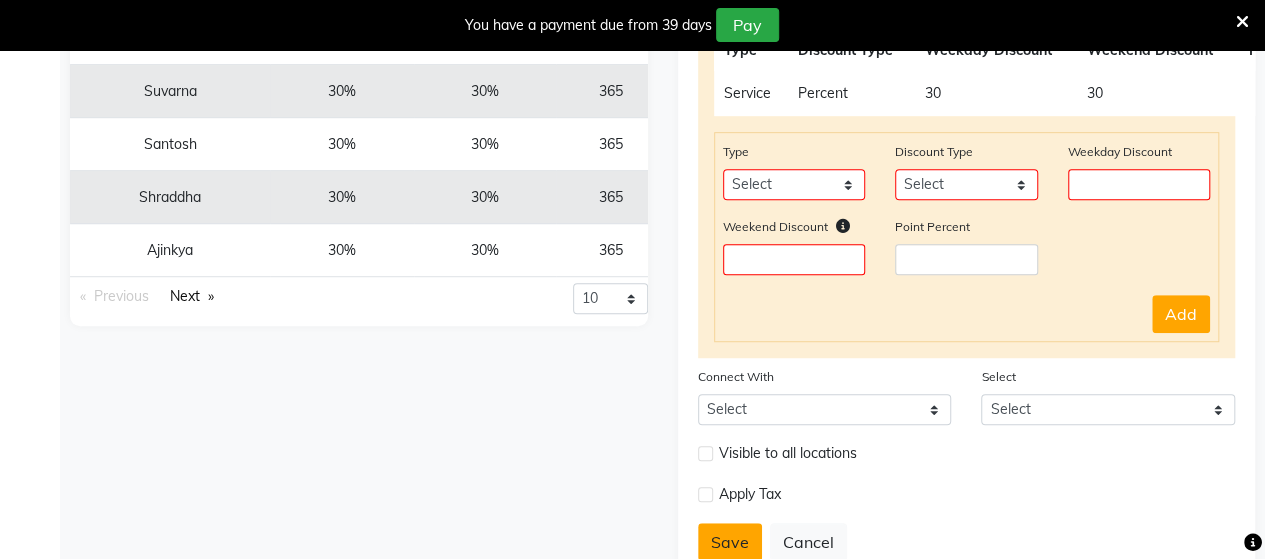 click on "Save" 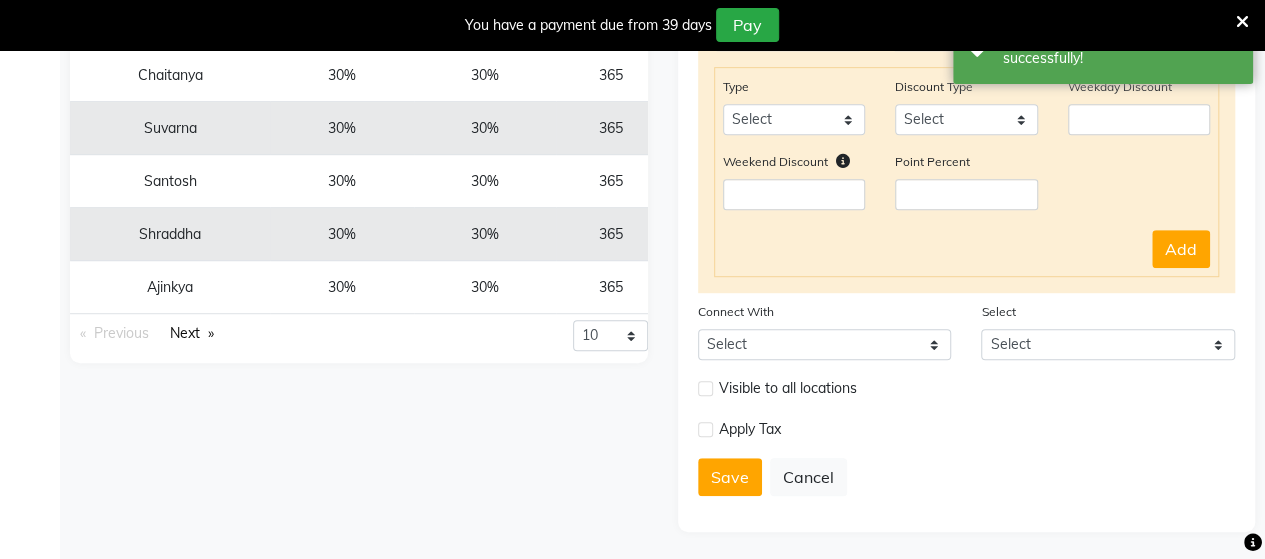 scroll, scrollTop: 0, scrollLeft: 0, axis: both 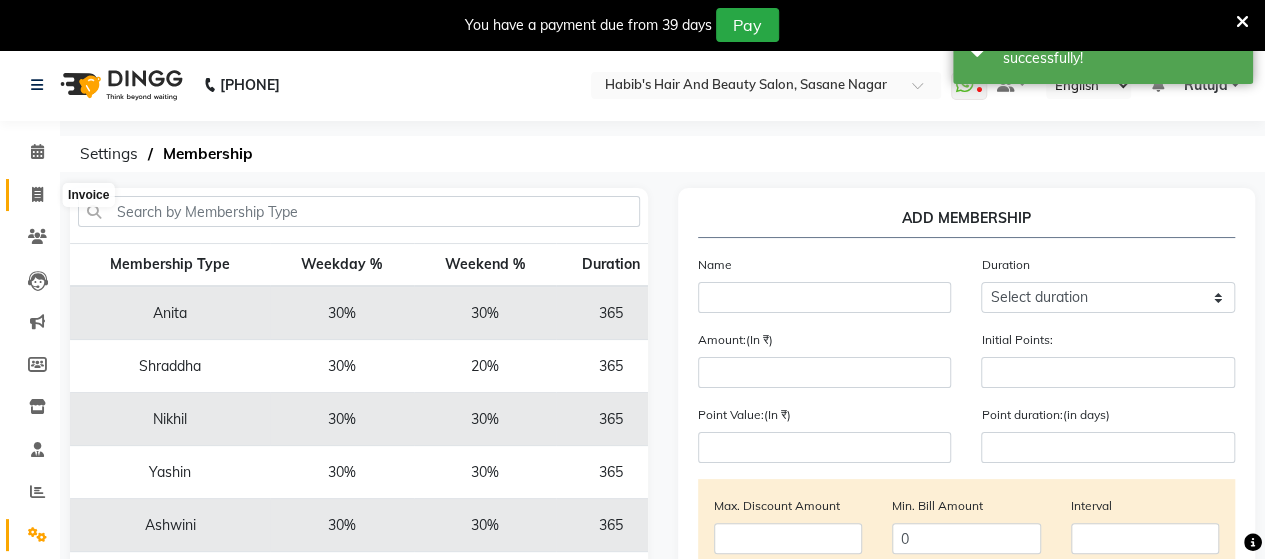 click 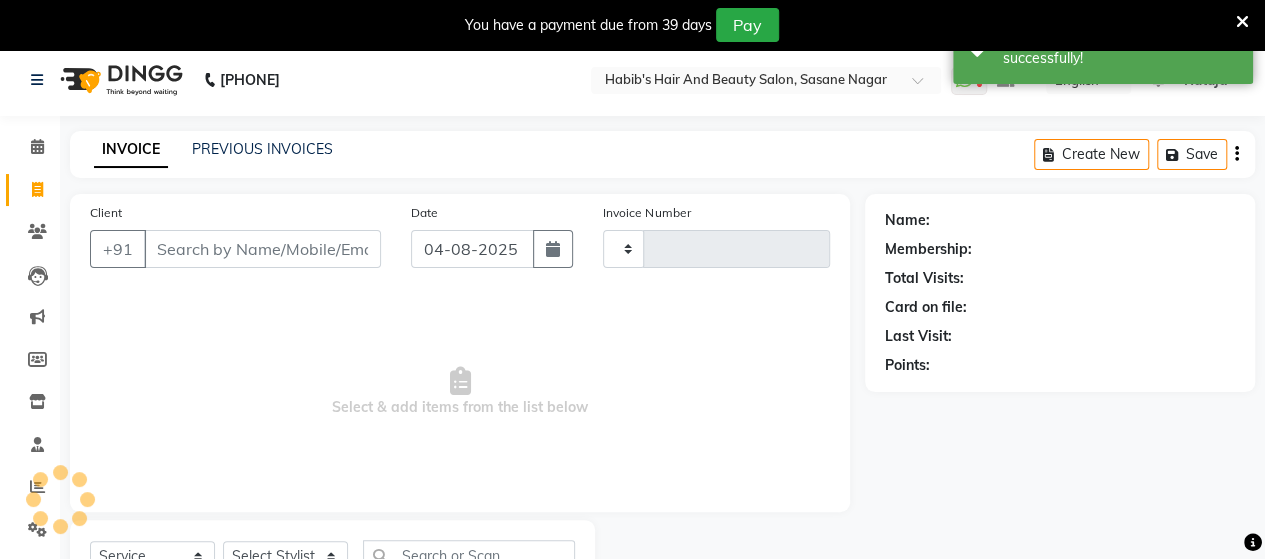 type on "3169" 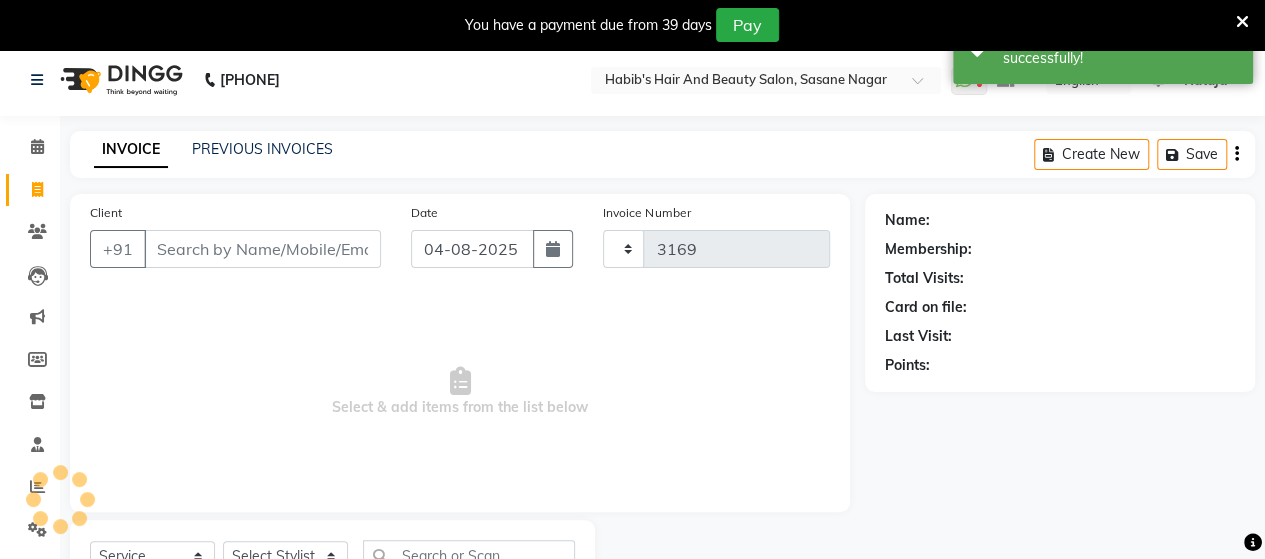 select on "6429" 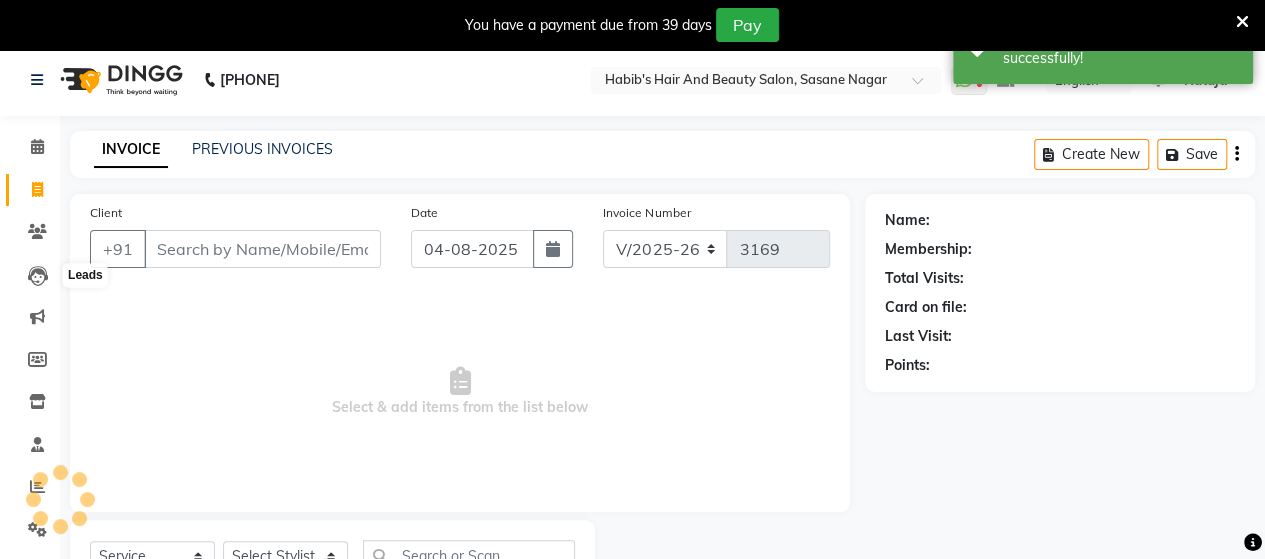 scroll, scrollTop: 90, scrollLeft: 0, axis: vertical 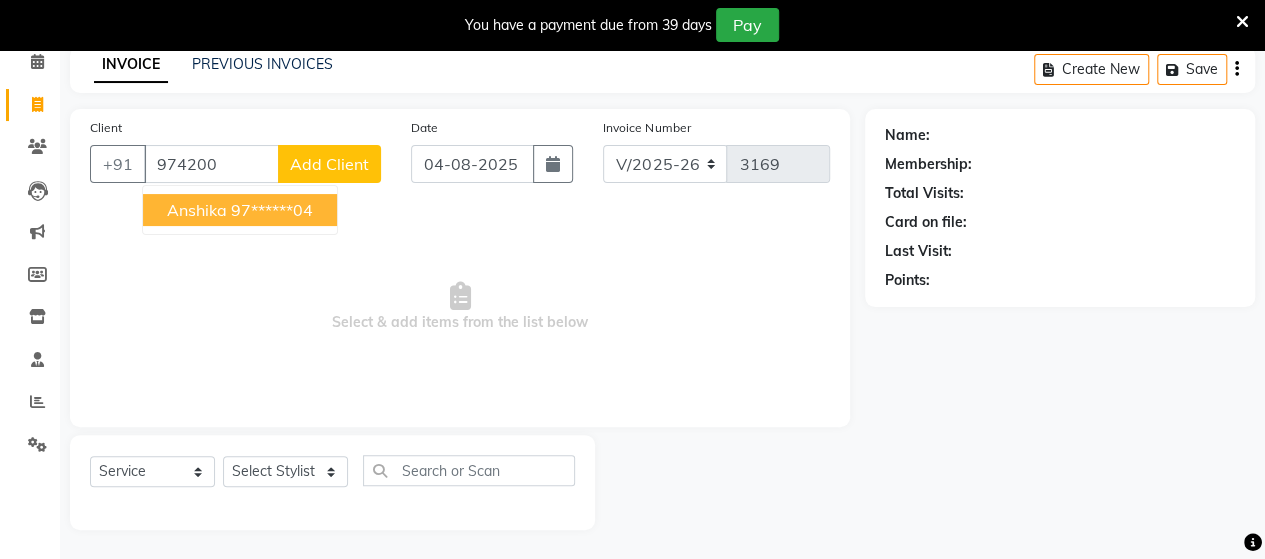 click on "97******04" at bounding box center [272, 210] 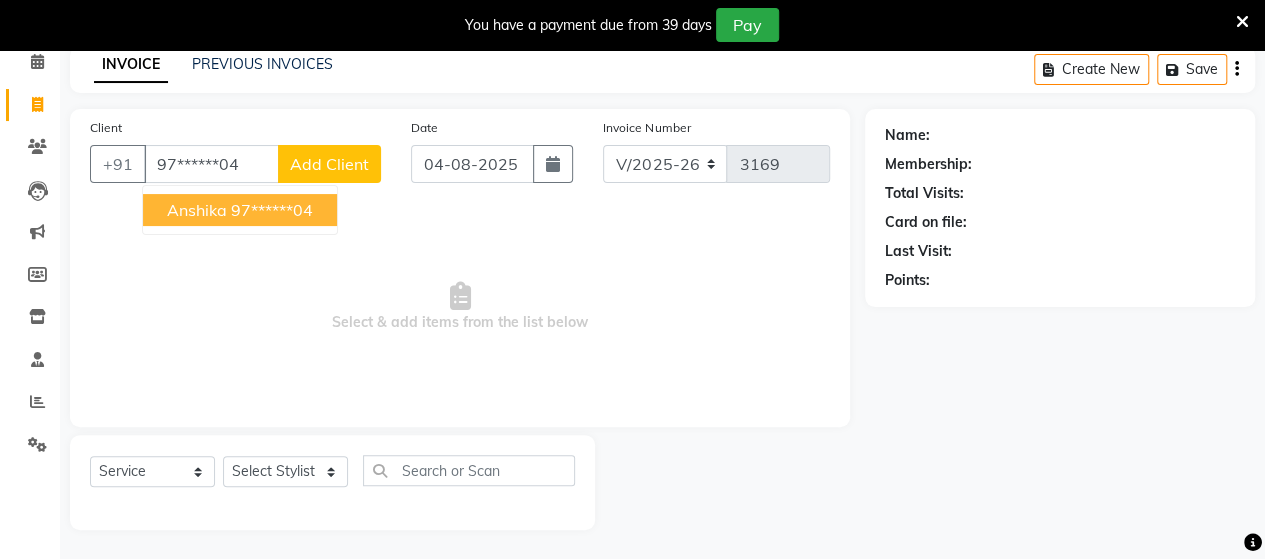 type on "97******04" 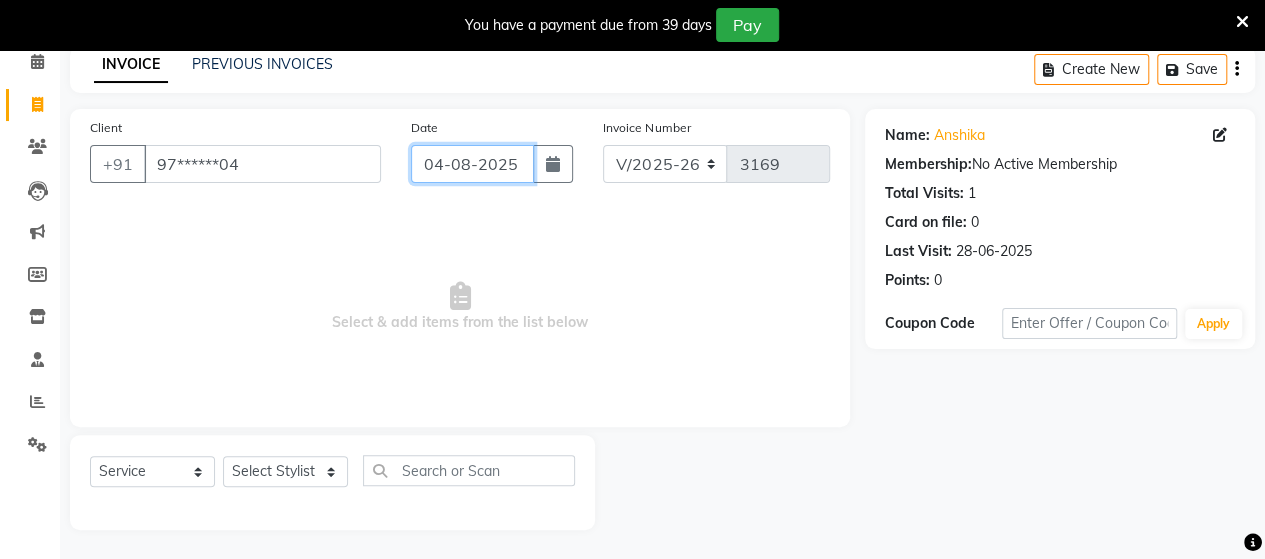 click on "04-08-2025" 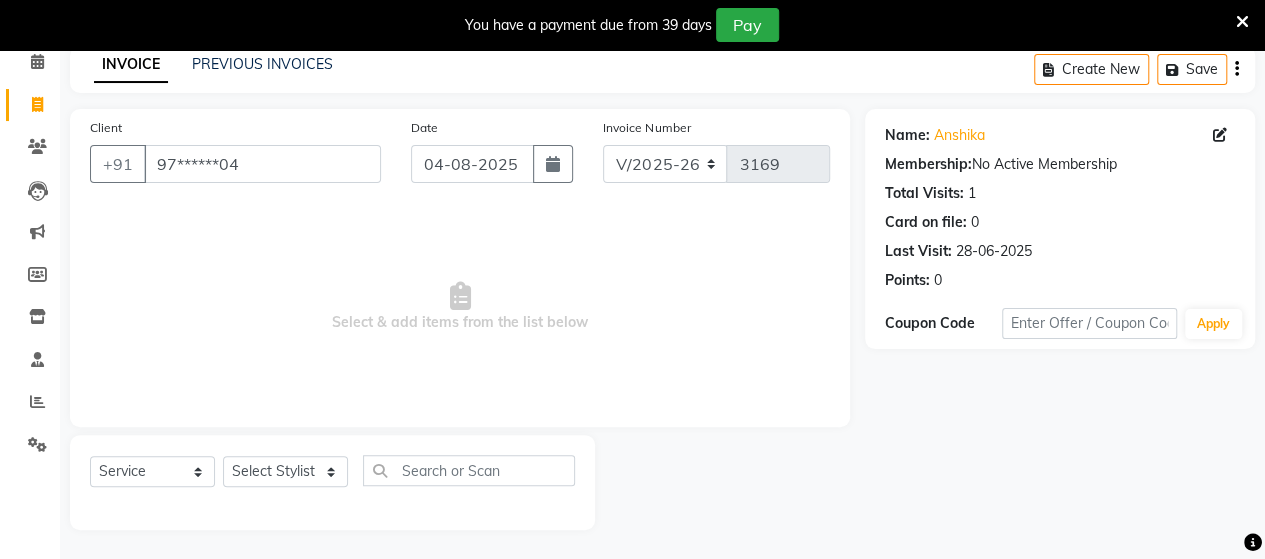 select on "[NUMBER]" 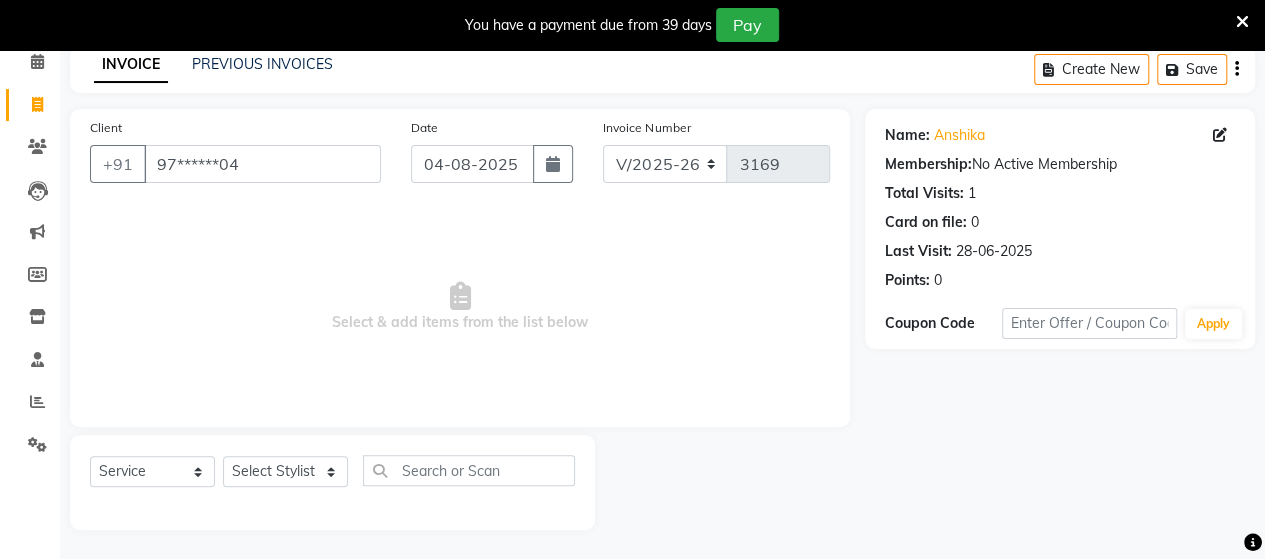 select on "2025" 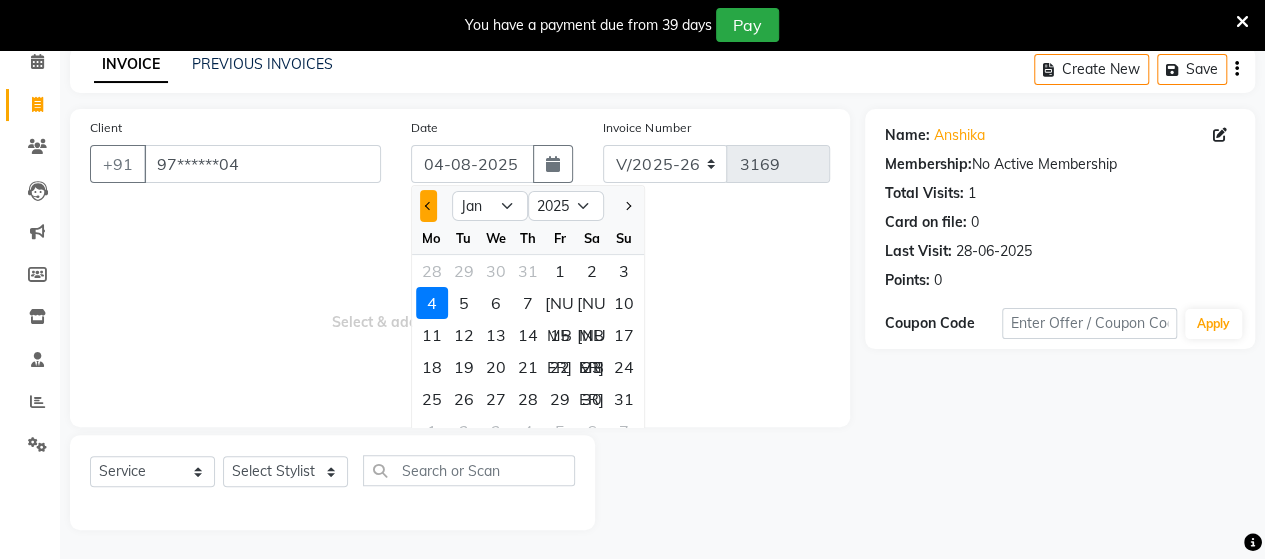 click 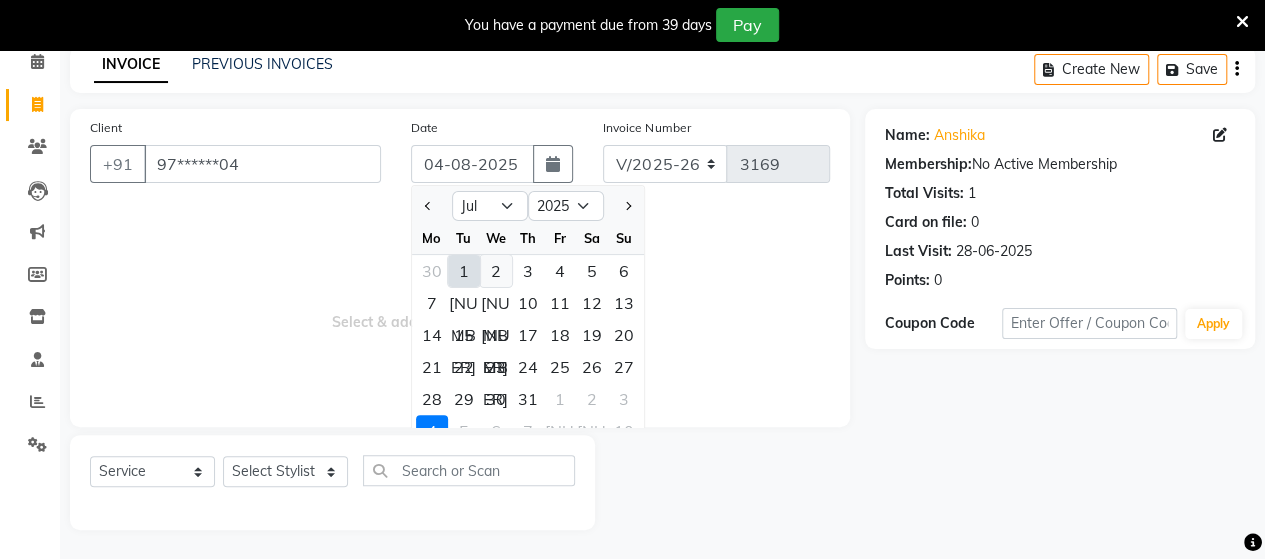 click on "2" 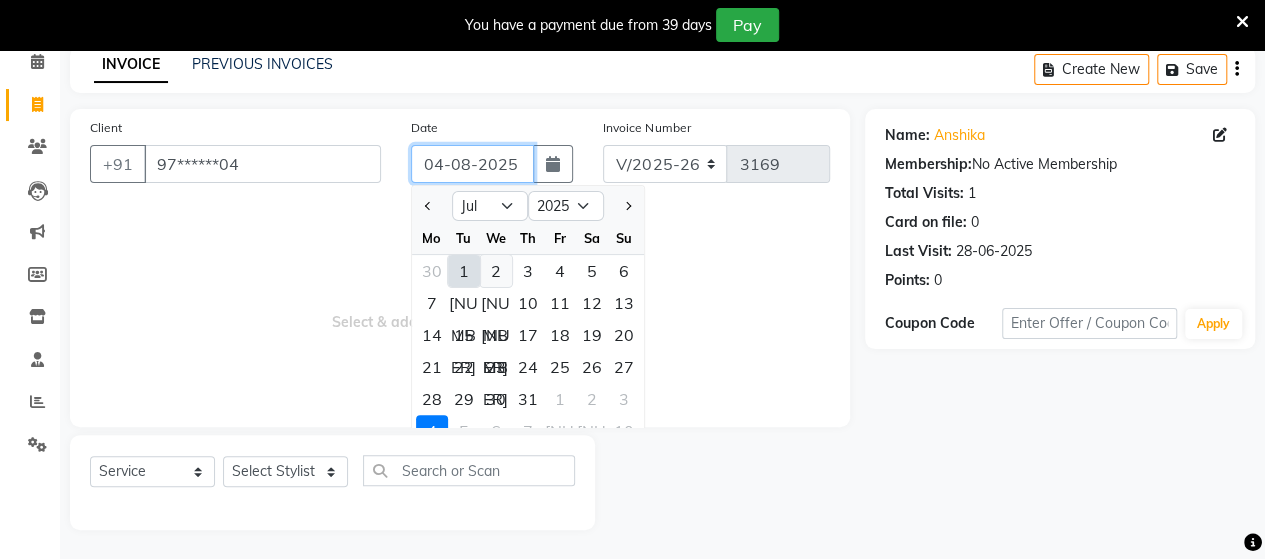 type on "02-07-2025" 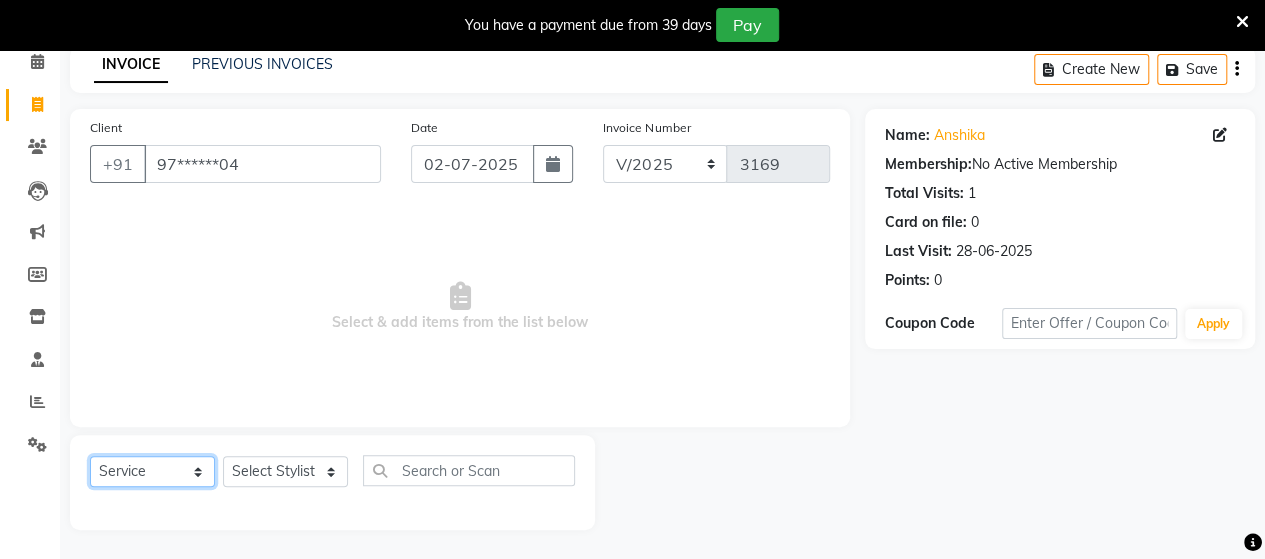 click on "Select  Service  Product  Membership  Package Voucher Prepaid Gift Card" 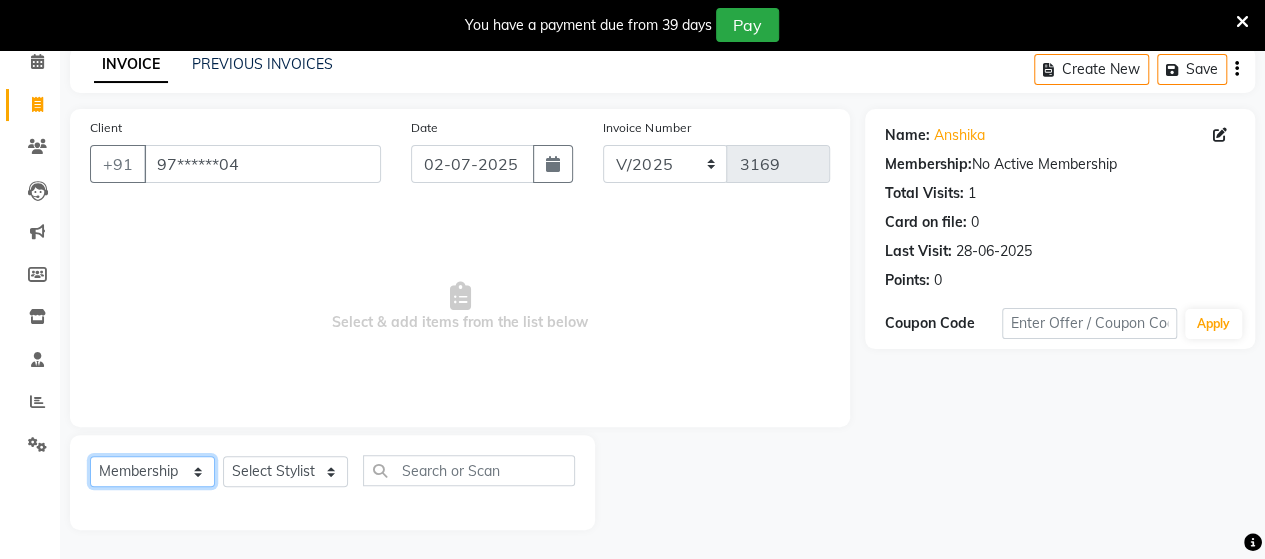 click on "Select  Service  Product  Membership  Package Voucher Prepaid Gift Card" 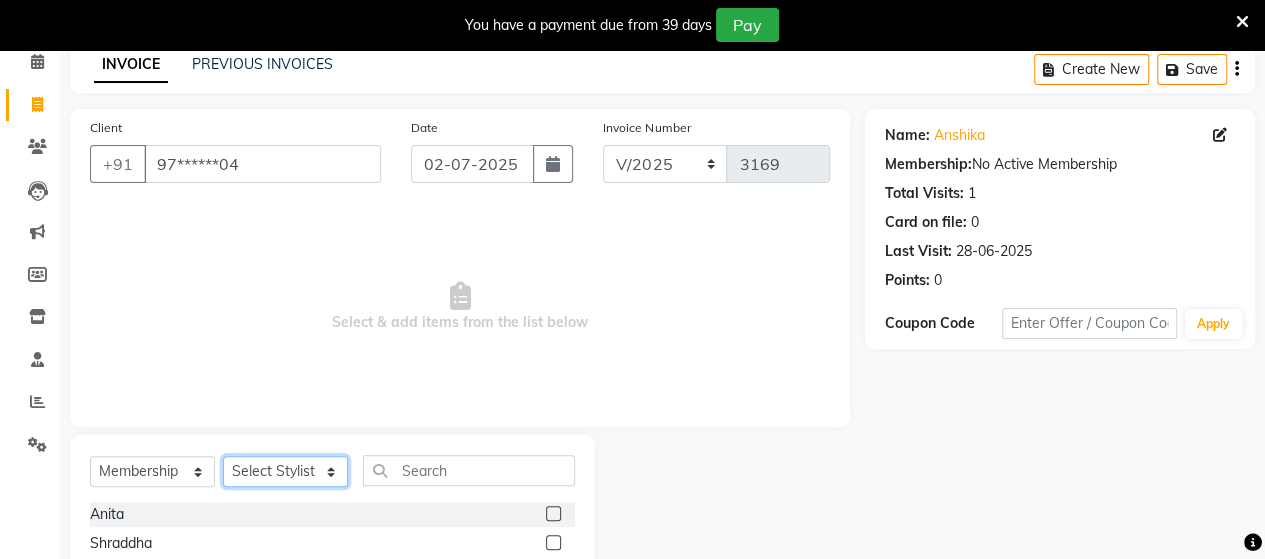 click on "Select Stylist Admin Datta  Jyoti  Krushna  Pratik  RAVI Rohit Rutuja" 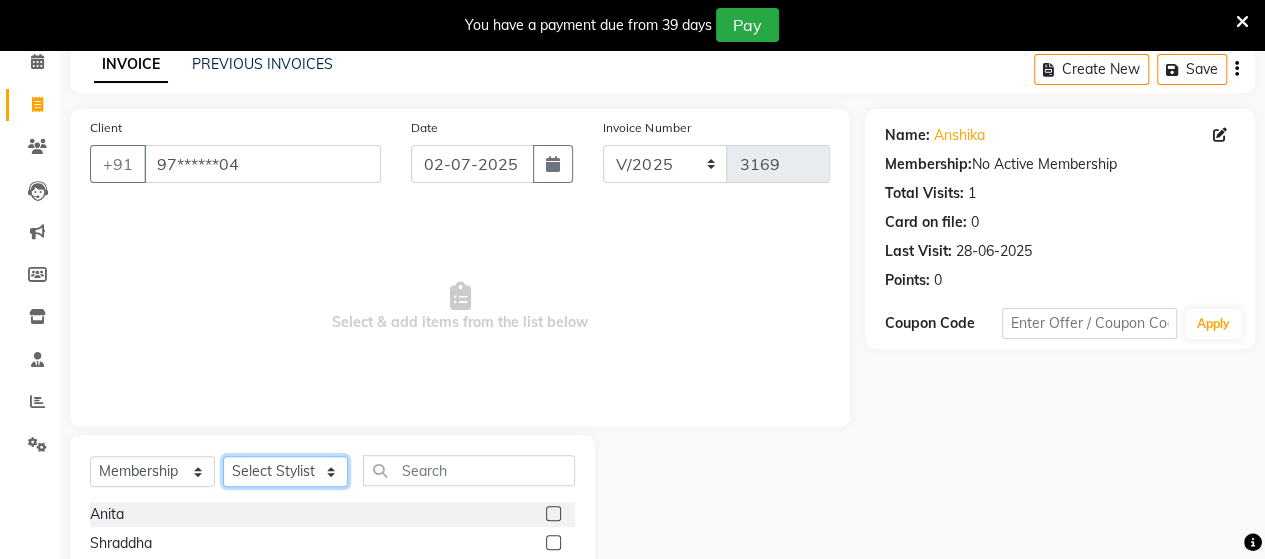 select on "62464" 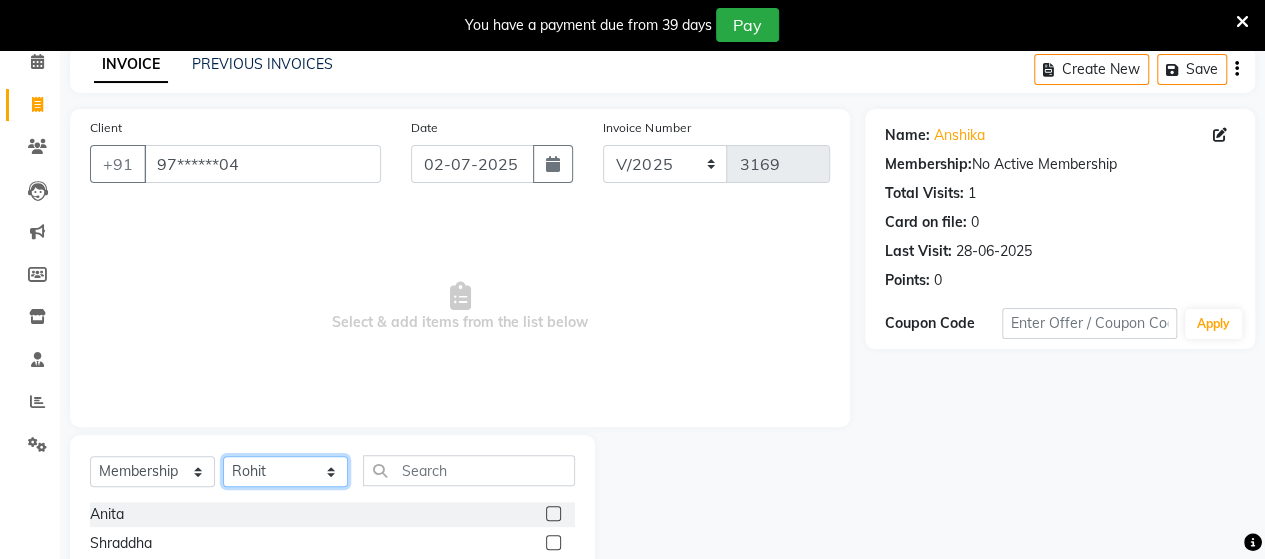 click on "Select Stylist Admin Datta  Jyoti  Krushna  Pratik  RAVI Rohit Rutuja" 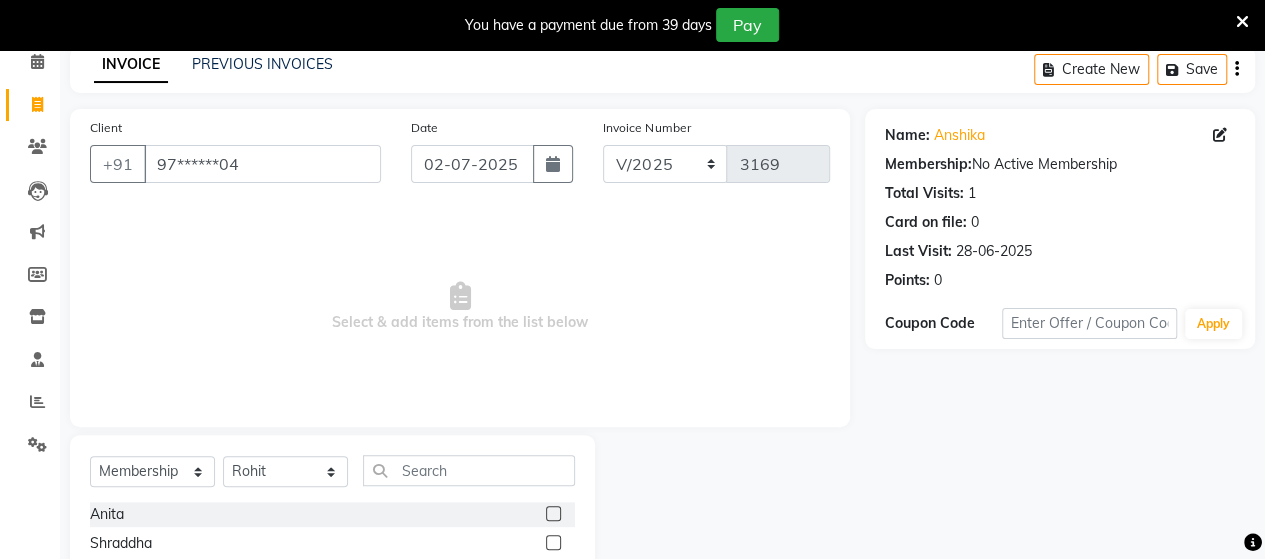 drag, startPoint x: 401, startPoint y: 487, endPoint x: 428, endPoint y: 471, distance: 31.38471 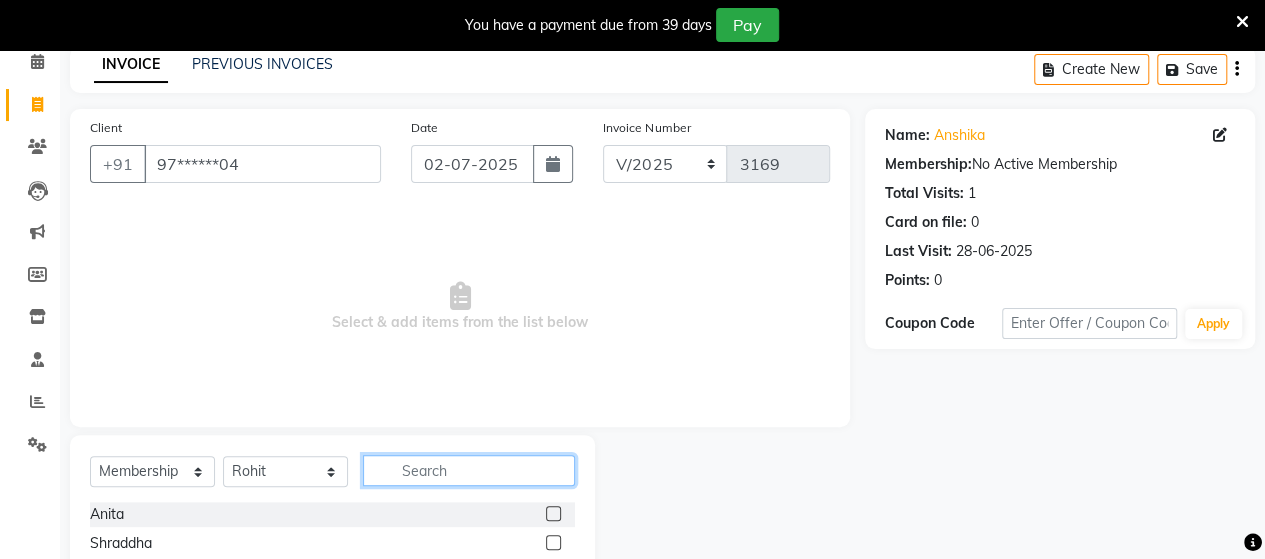 click 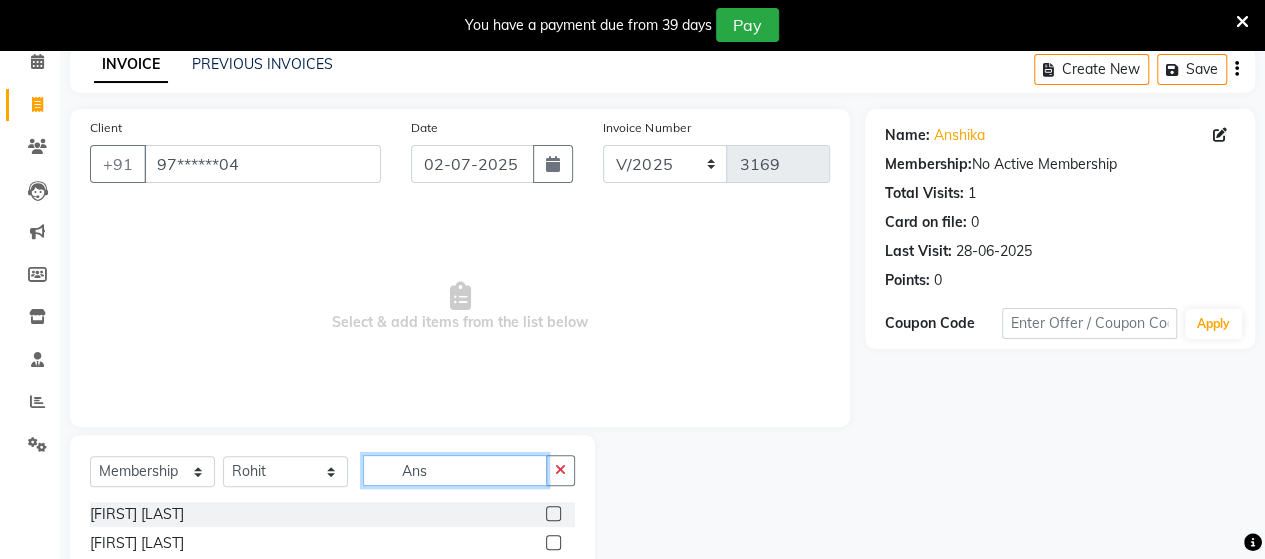 type on "Ans" 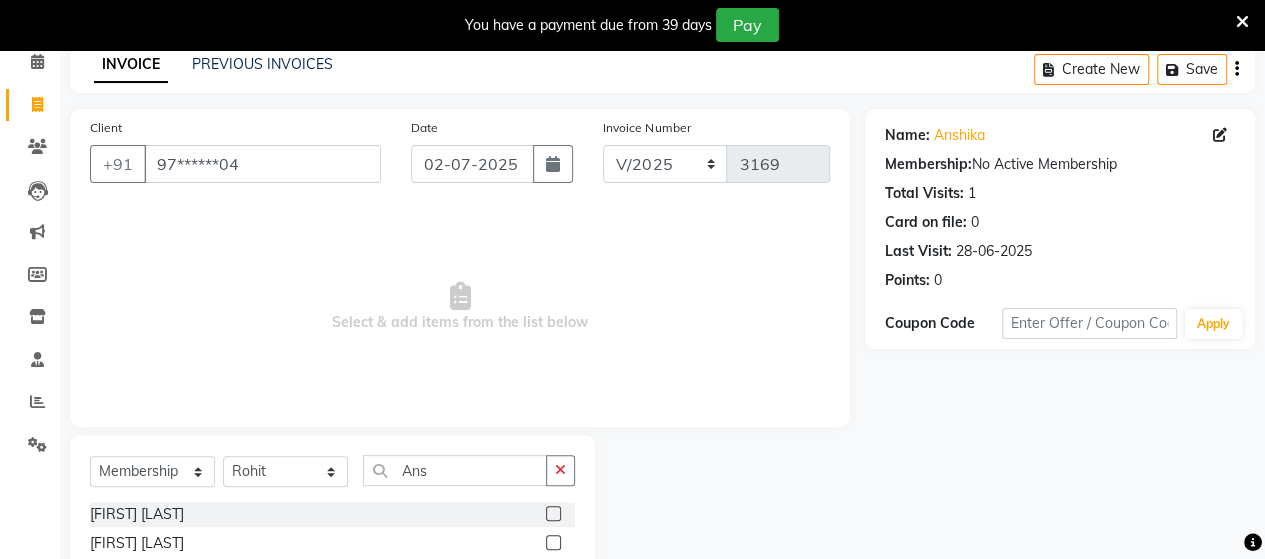 click 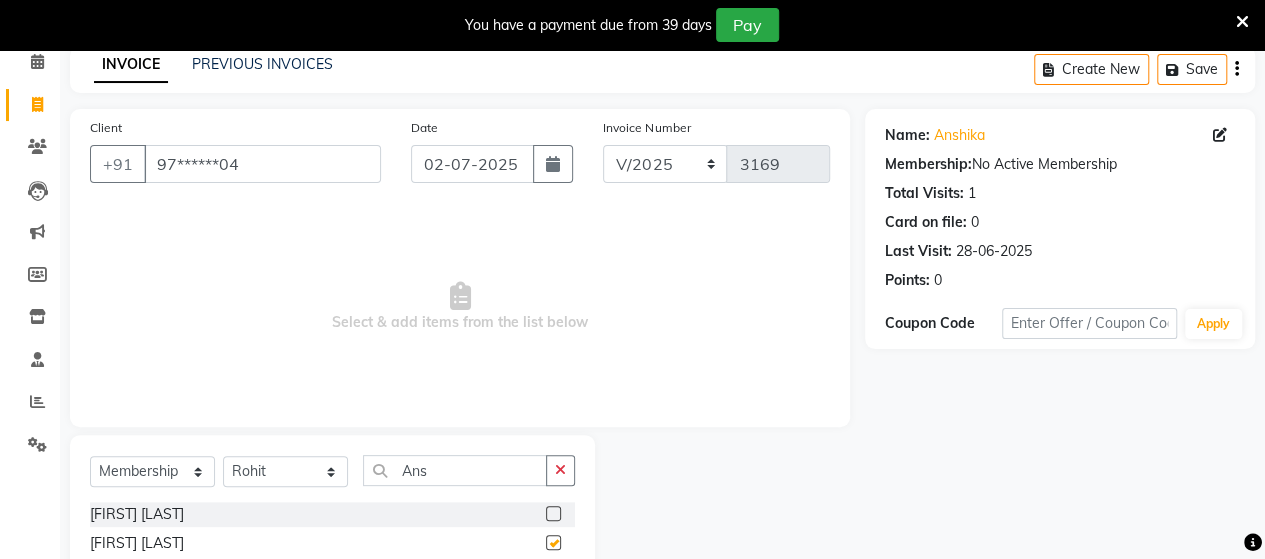 select on "select" 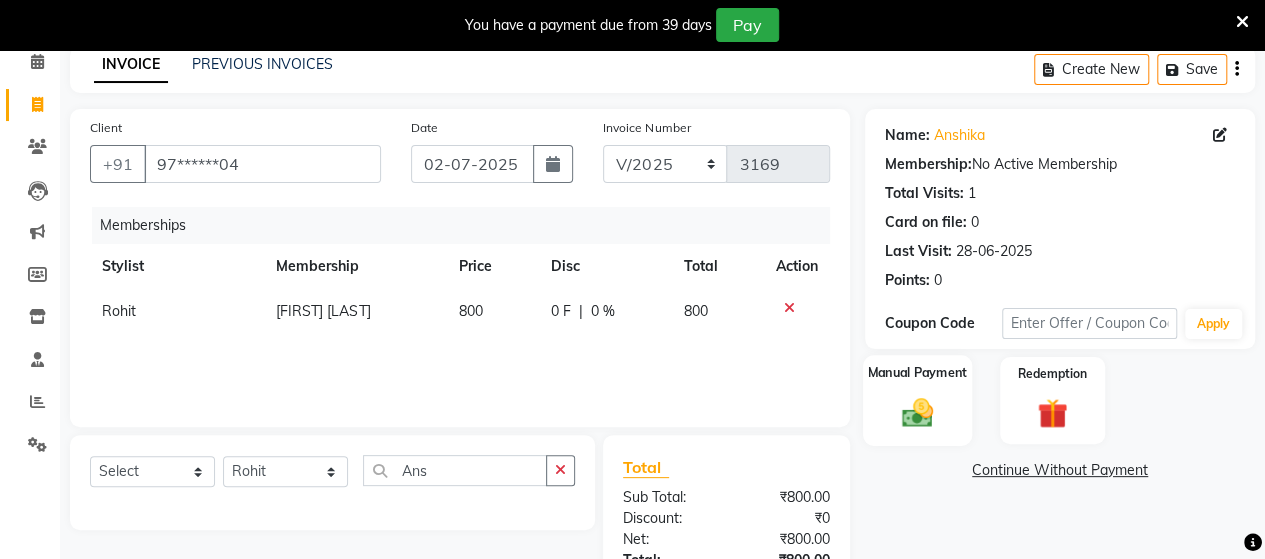 click on "Manual Payment" 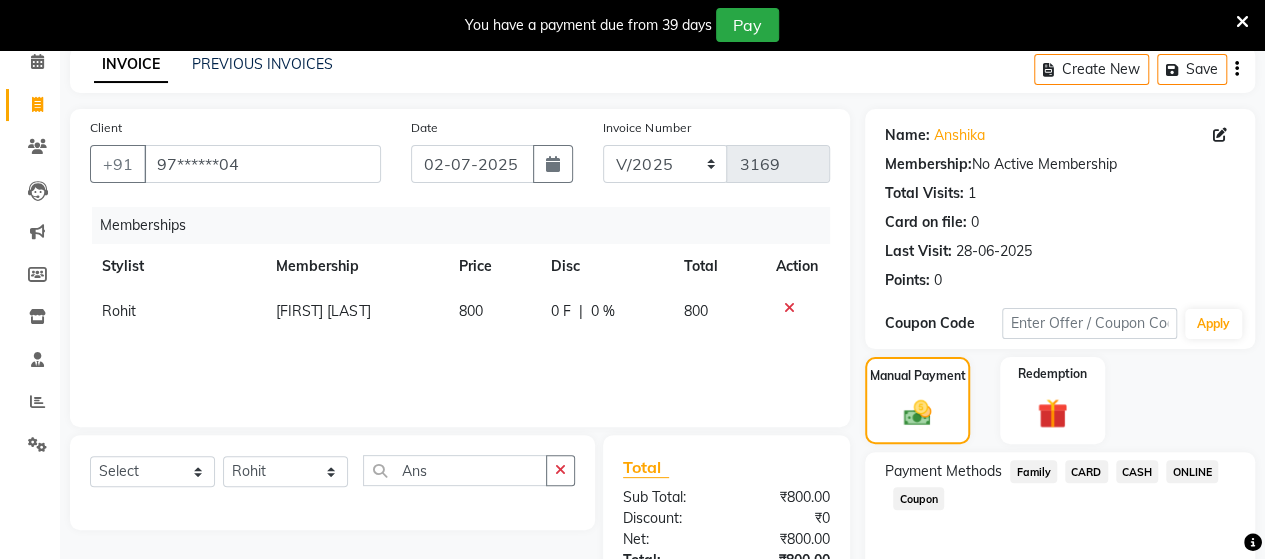scroll, scrollTop: 225, scrollLeft: 0, axis: vertical 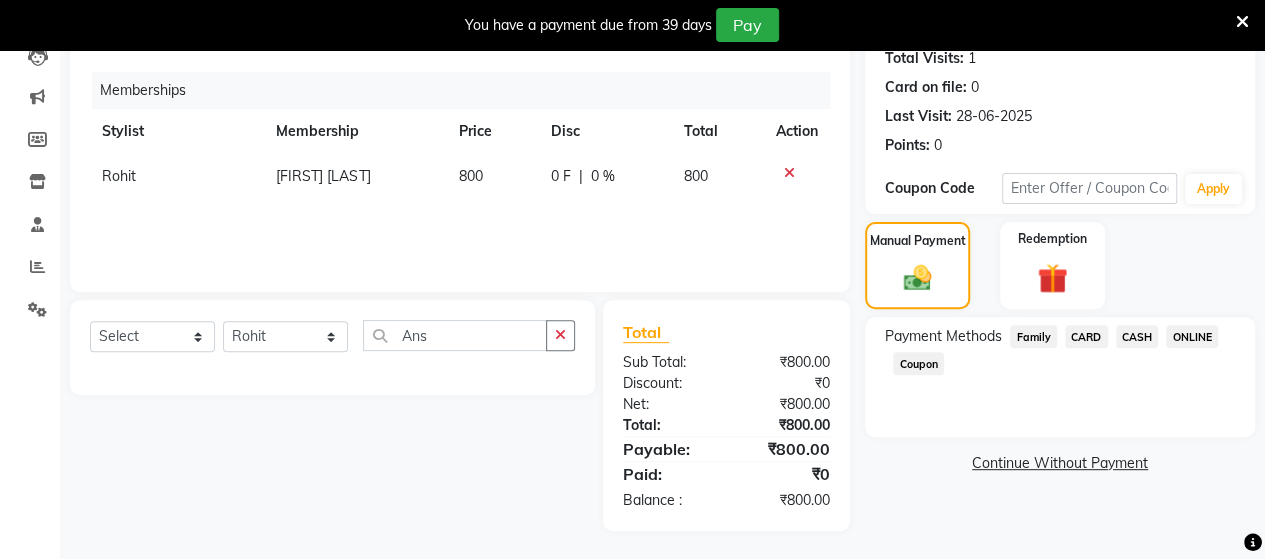 click on "ONLINE" 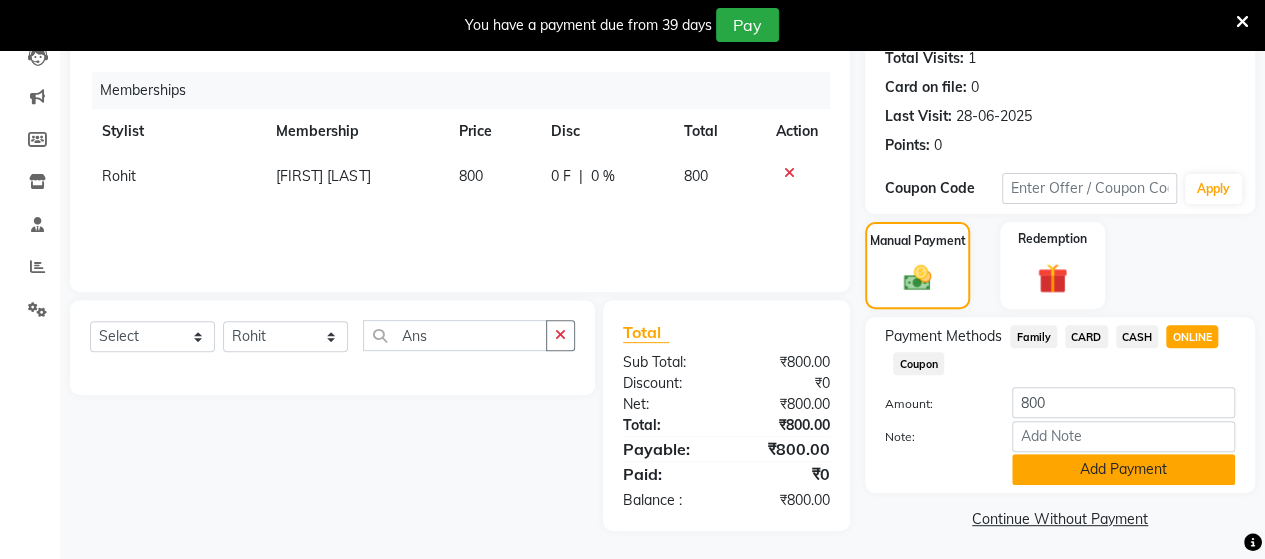 click on "Add Payment" 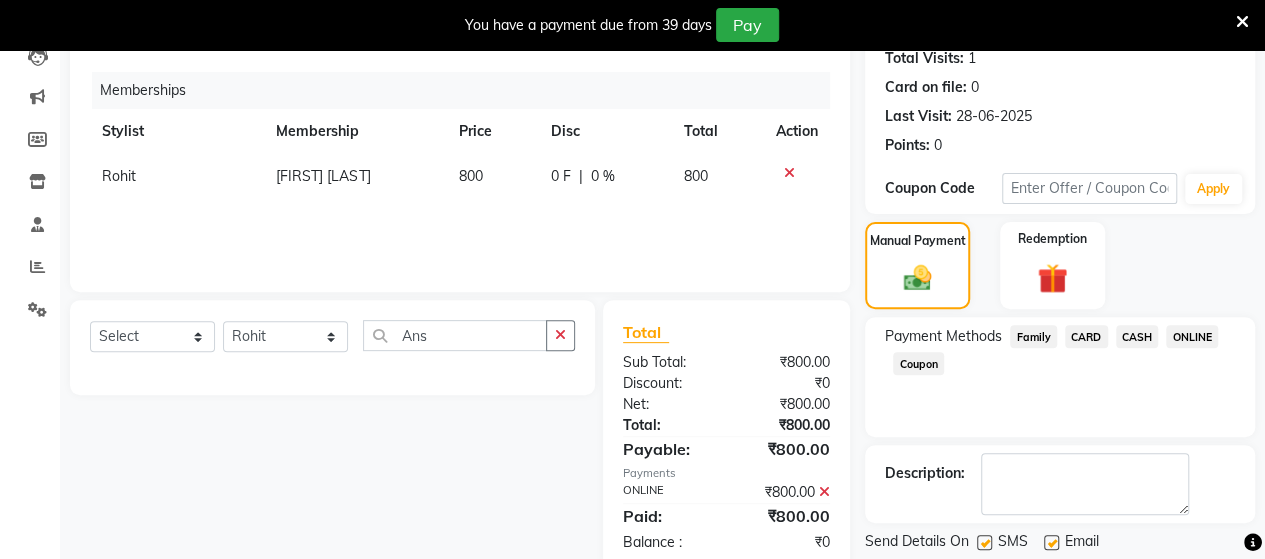 scroll, scrollTop: 284, scrollLeft: 0, axis: vertical 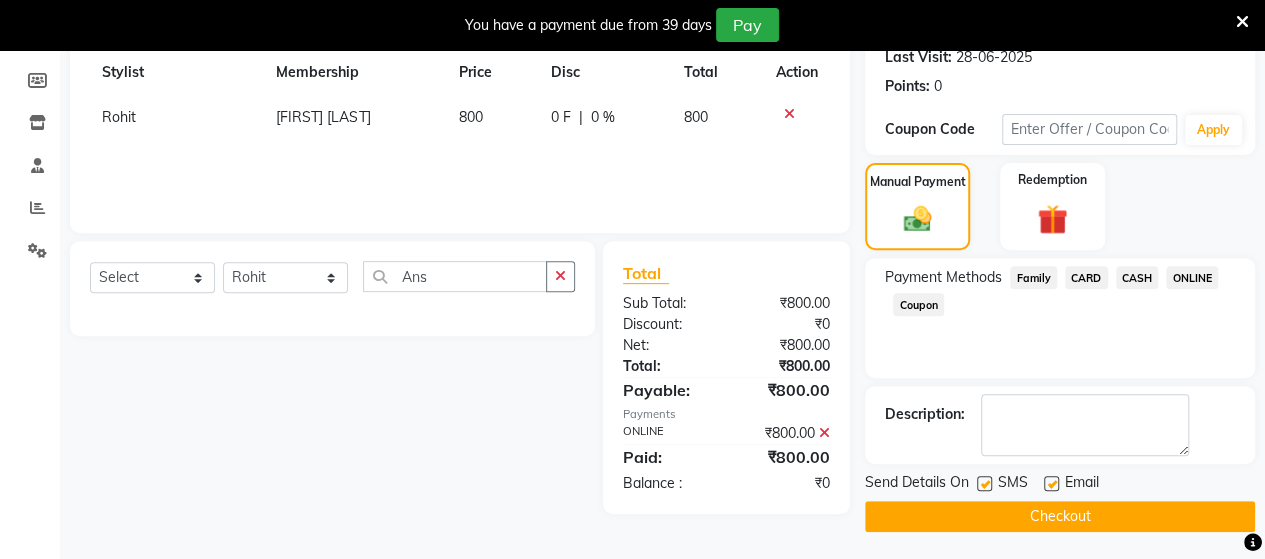 click on "Checkout" 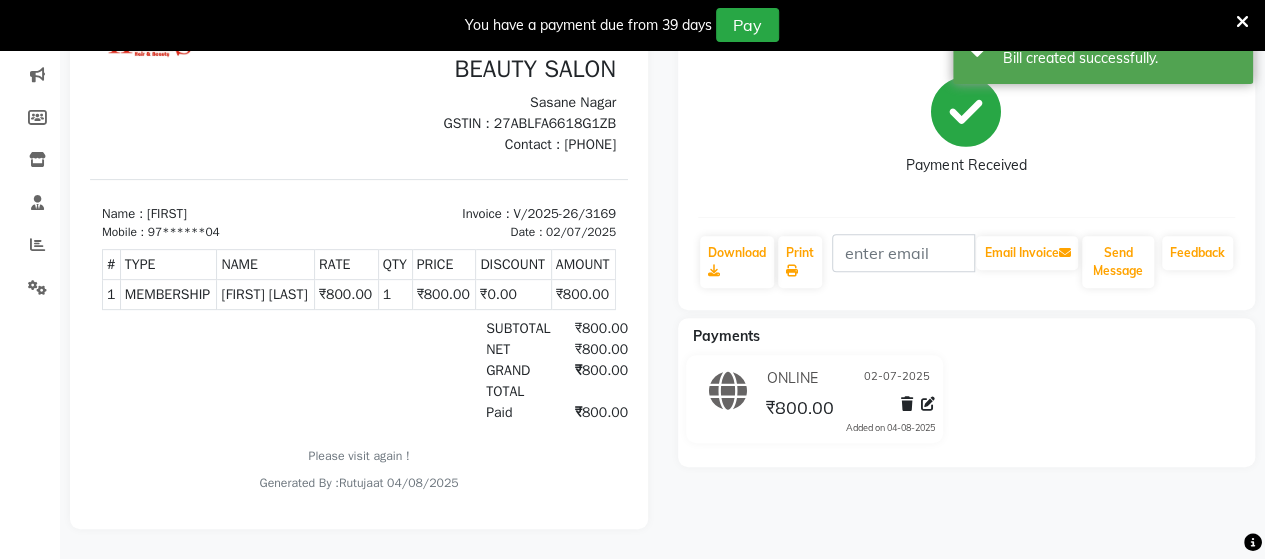scroll, scrollTop: 0, scrollLeft: 0, axis: both 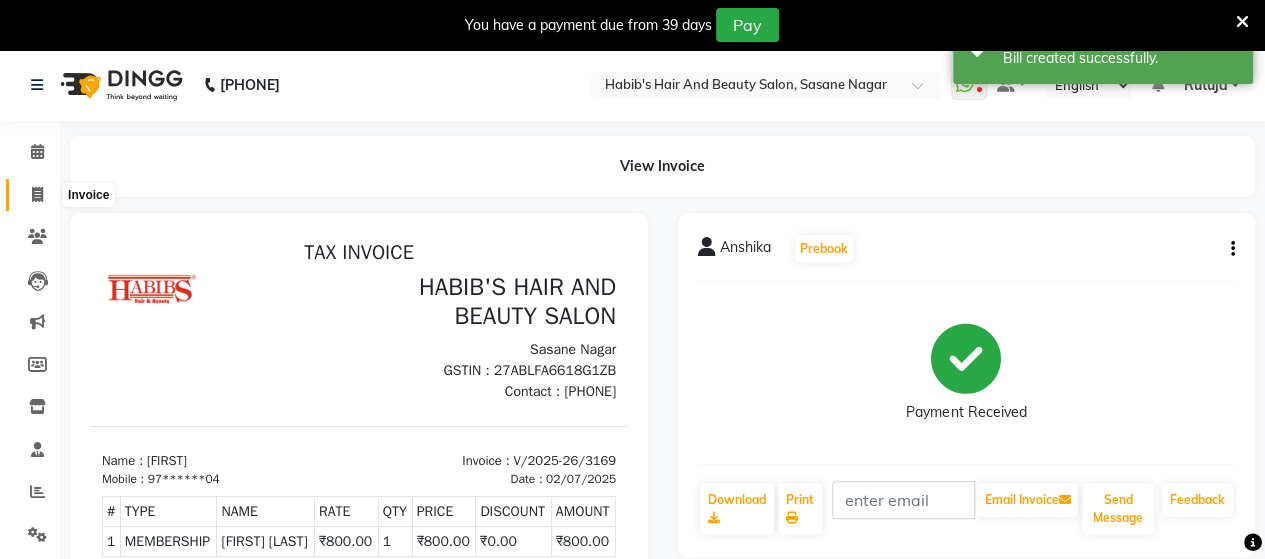 click 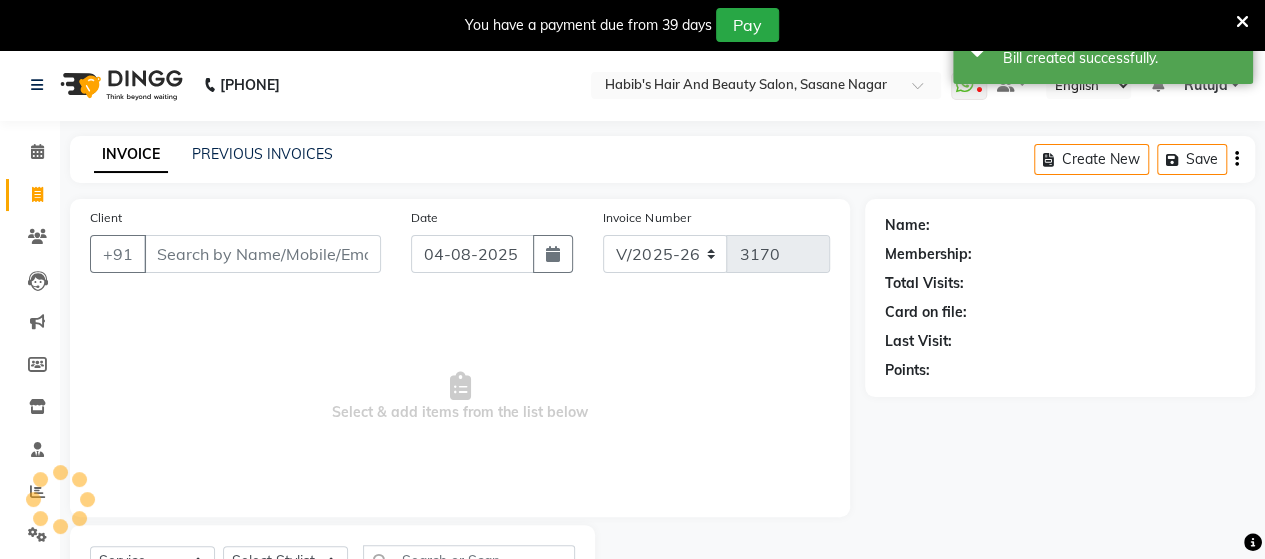 scroll, scrollTop: 90, scrollLeft: 0, axis: vertical 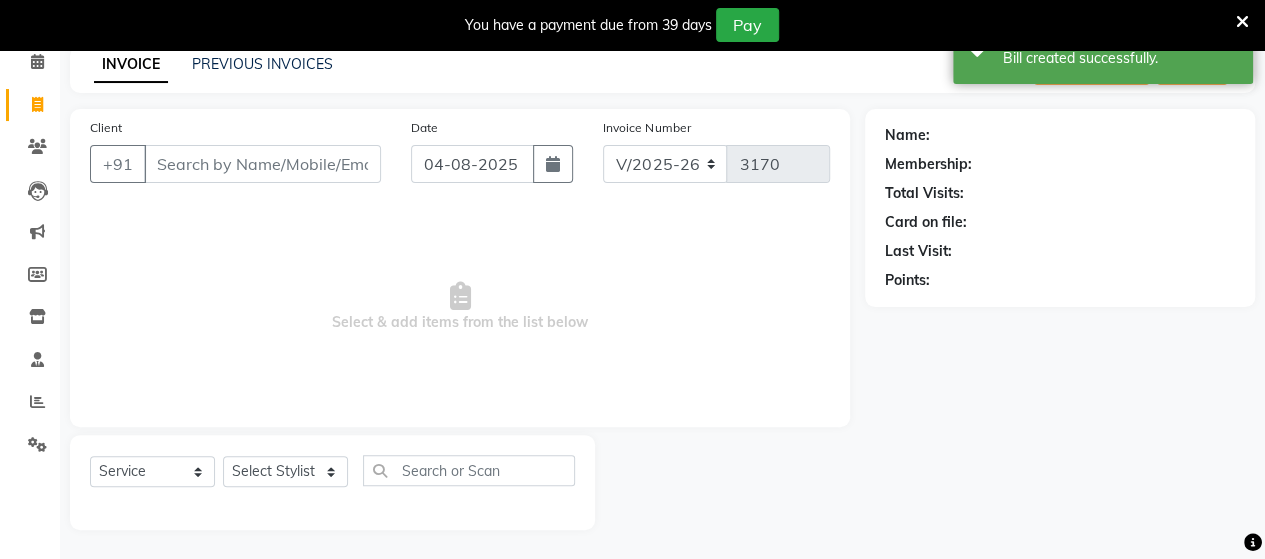 click on "Client" at bounding box center (262, 164) 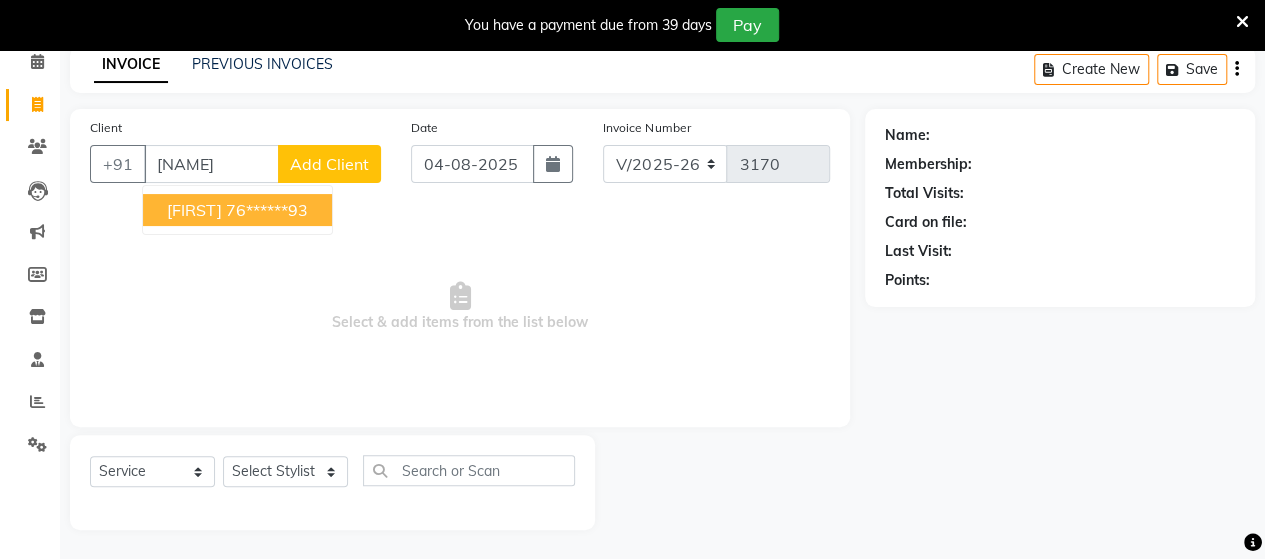 click on "76******93" at bounding box center (267, 210) 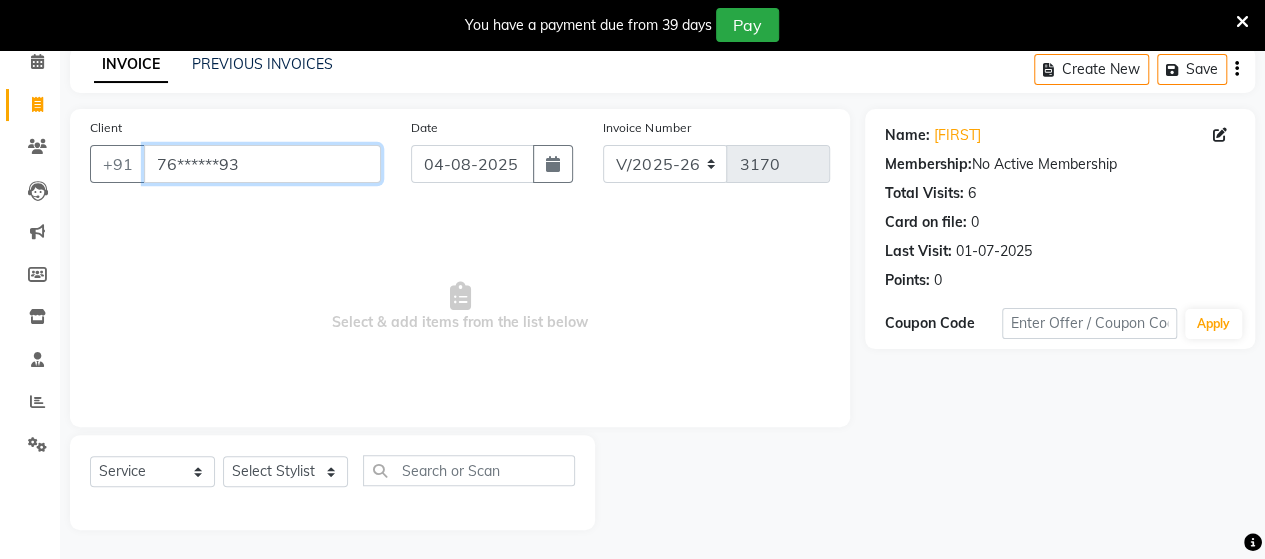 click on "76******93" at bounding box center (262, 164) 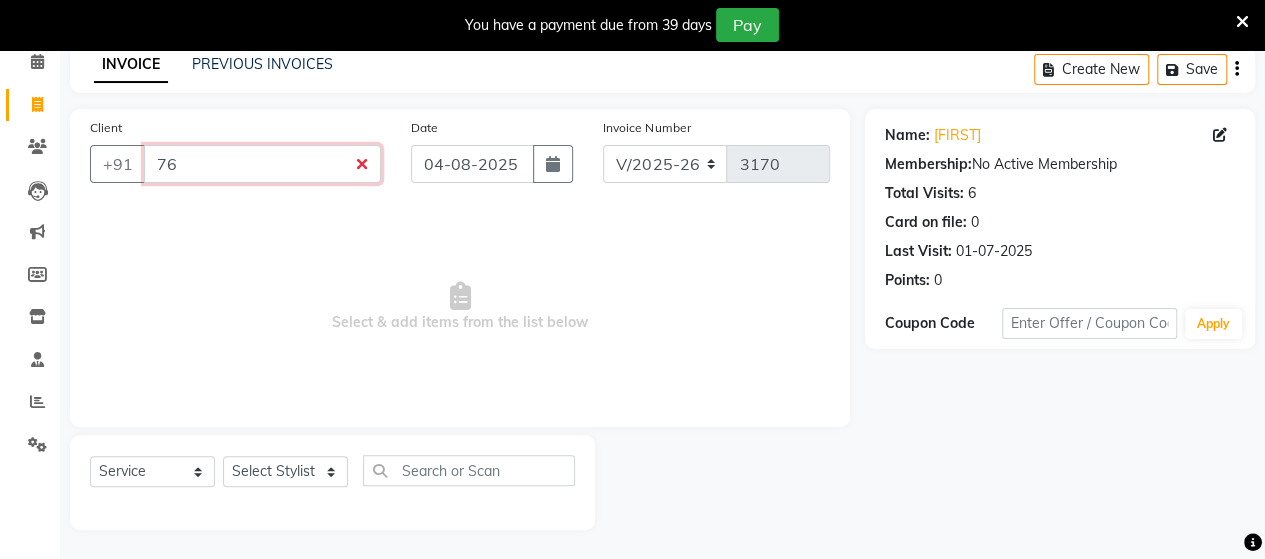 type on "7" 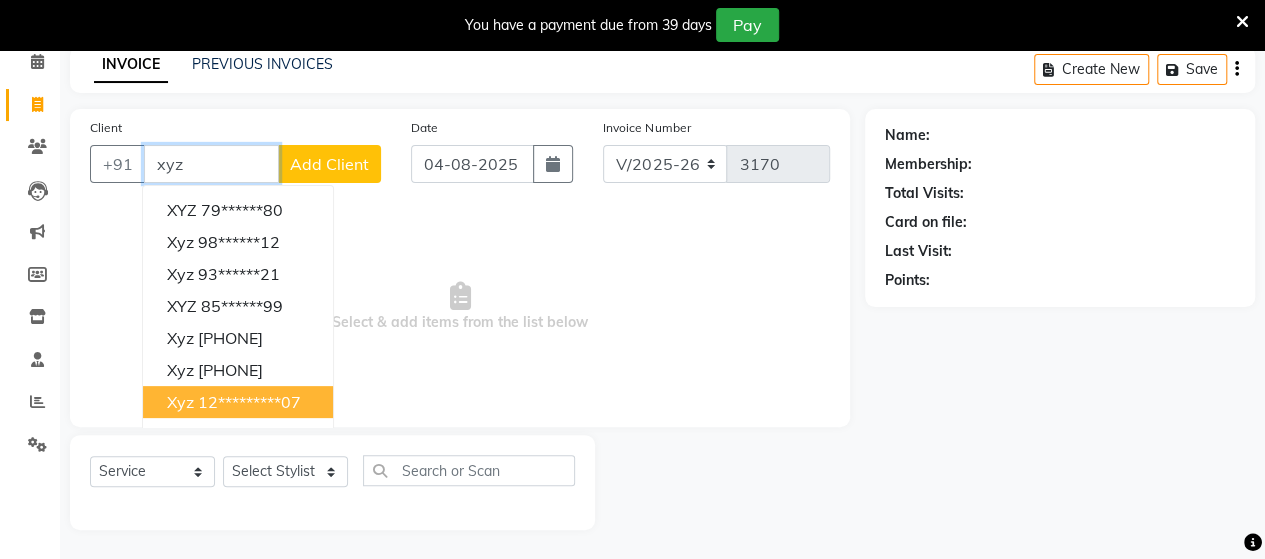 click on "12*********07" at bounding box center (249, 402) 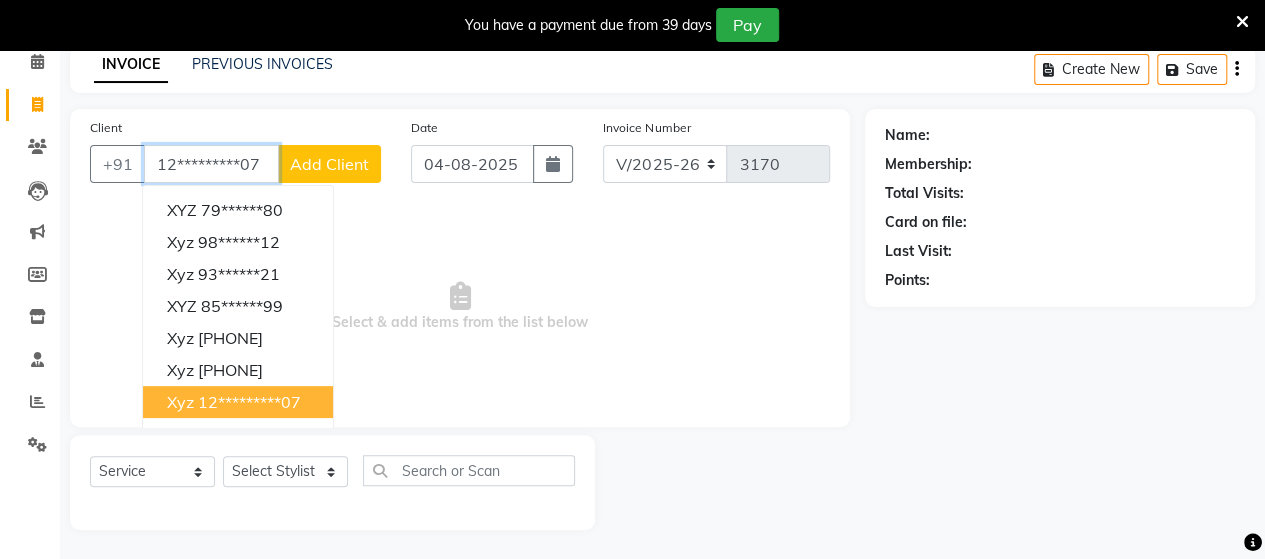 type on "12*********07" 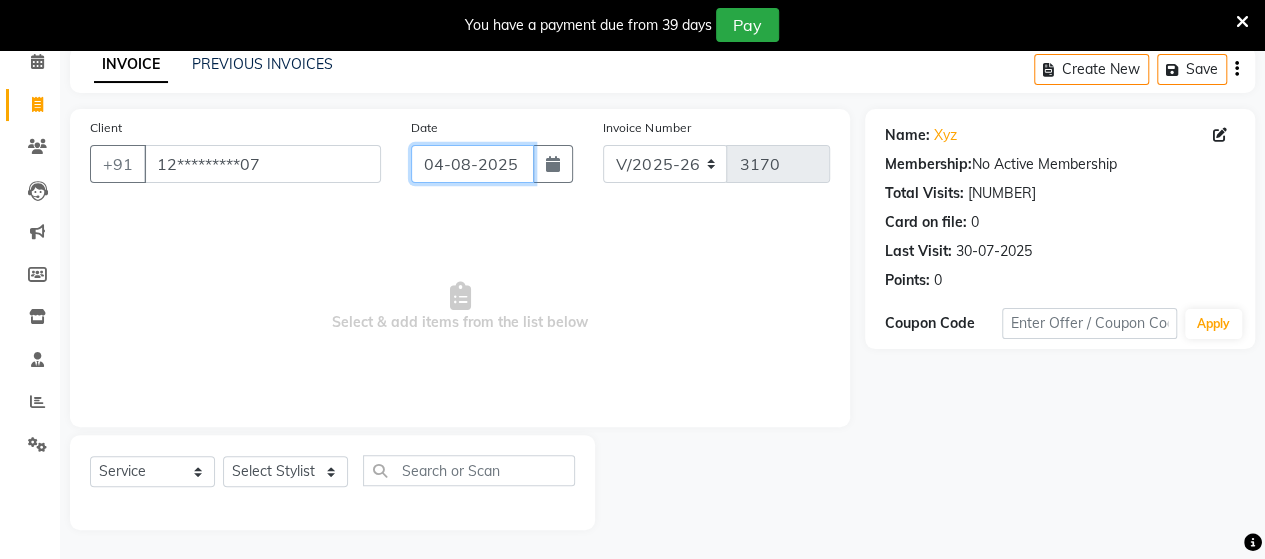 click on "04-08-2025" 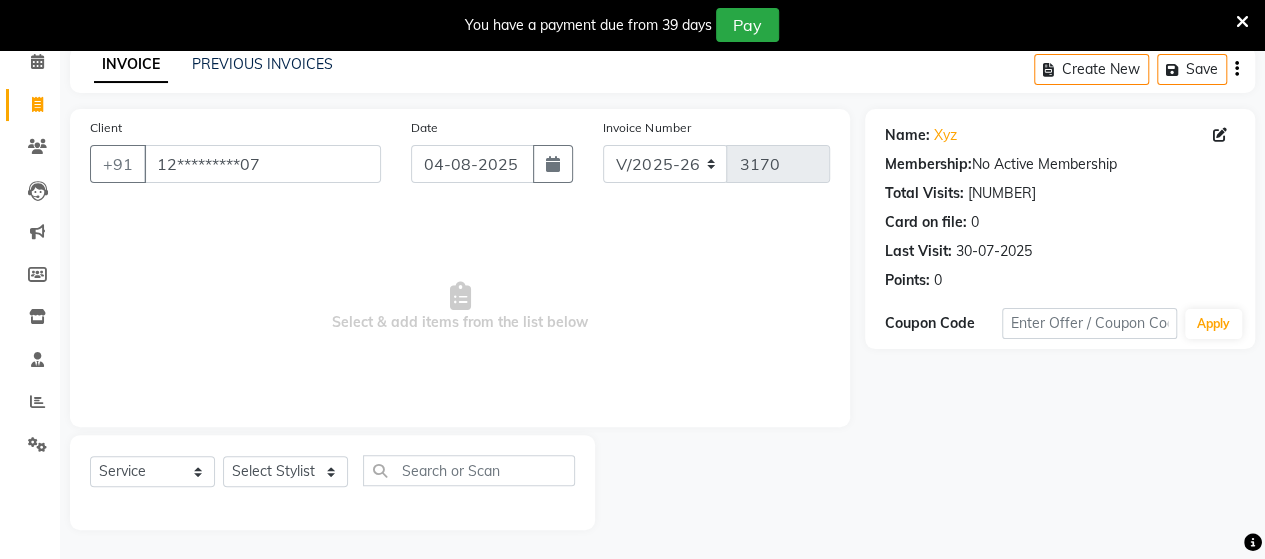 select on "[NUMBER]" 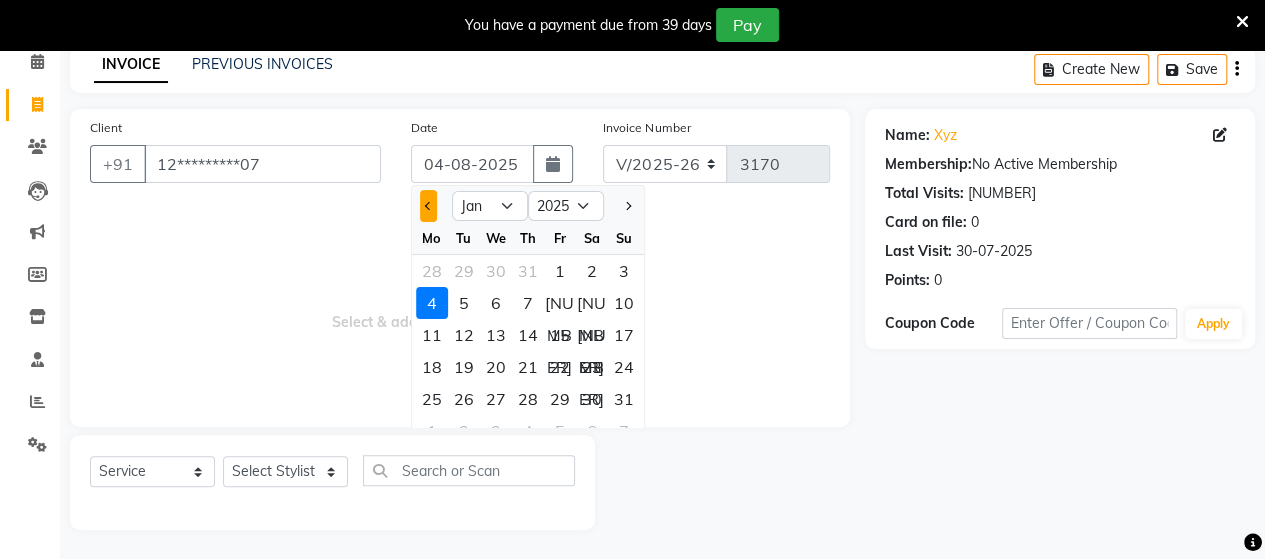 click 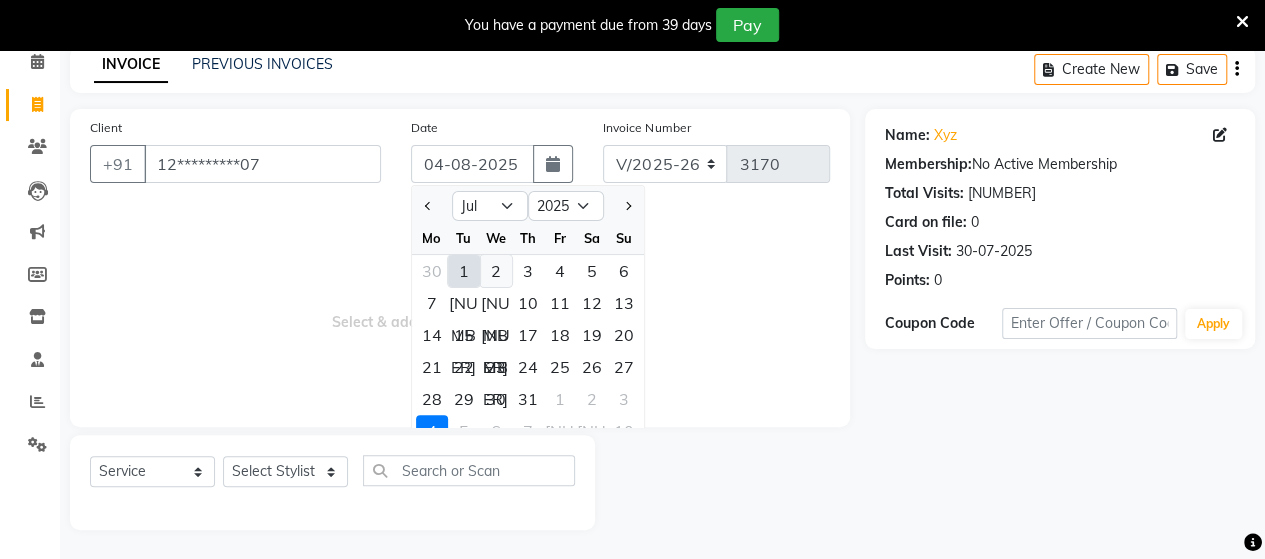 click on "2" 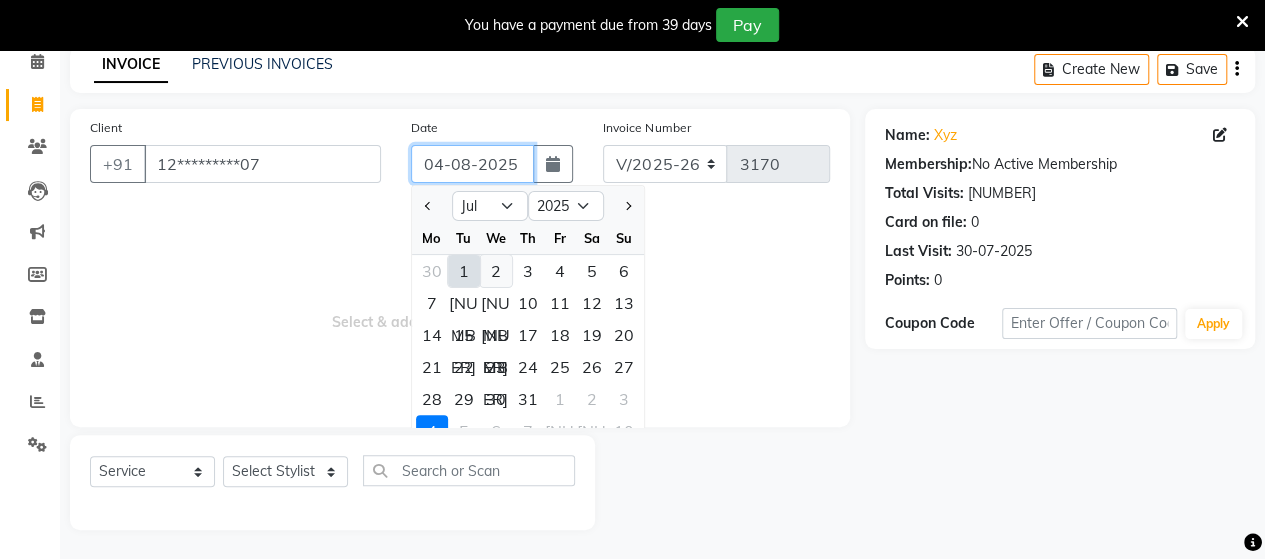 type on "02-07-2025" 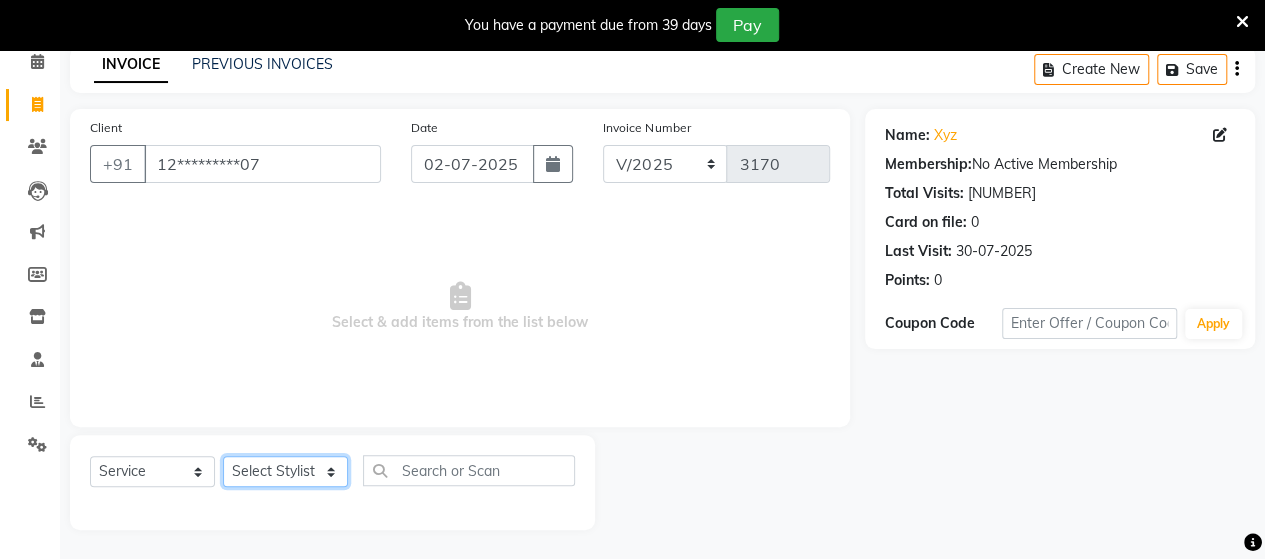 click on "Select Stylist Admin Datta  Jyoti  Krushna  Pratik  RAVI Rohit Rutuja" 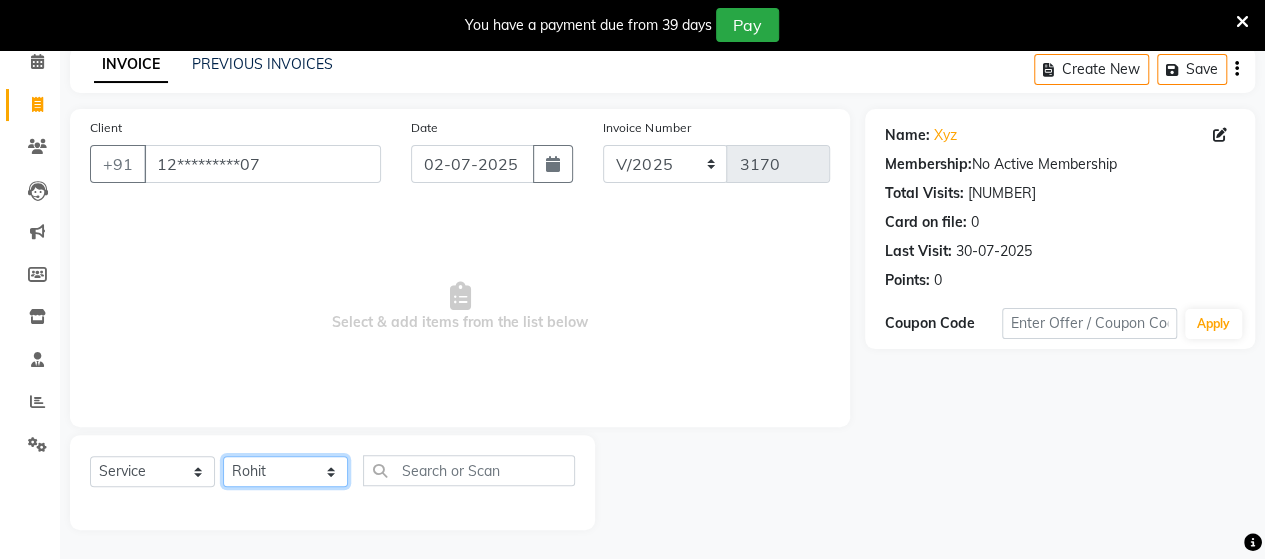 click on "Select Stylist Admin Datta  Jyoti  Krushna  Pratik  RAVI Rohit Rutuja" 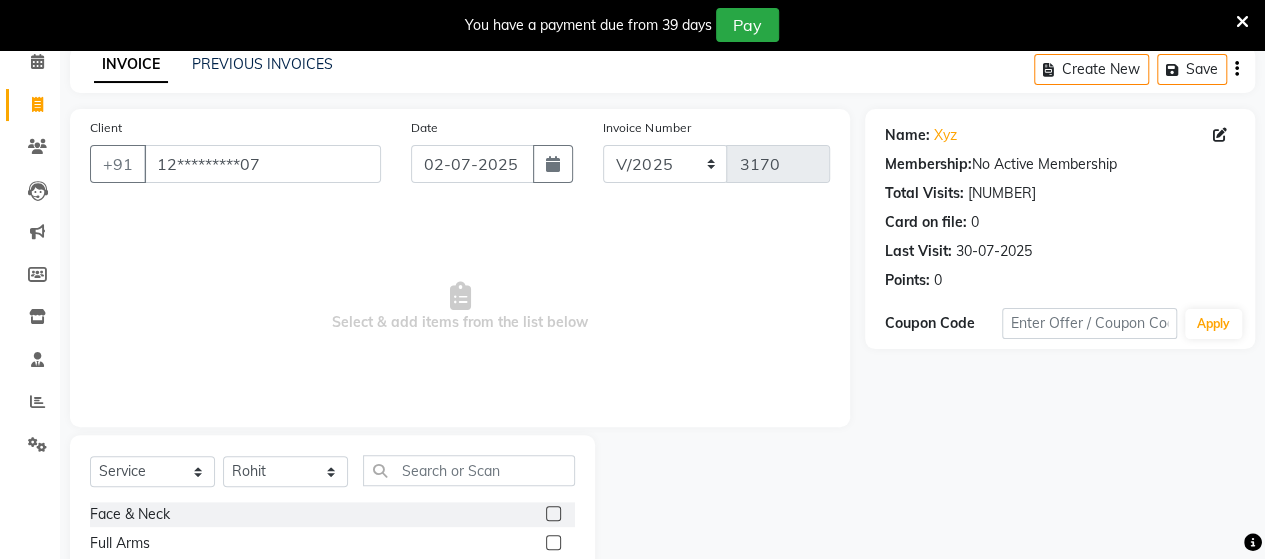 click on "Client +[PHONE] Date [DATE] Invoice Number V/2025 V/2025-26 3170 Select & add items from the list below" 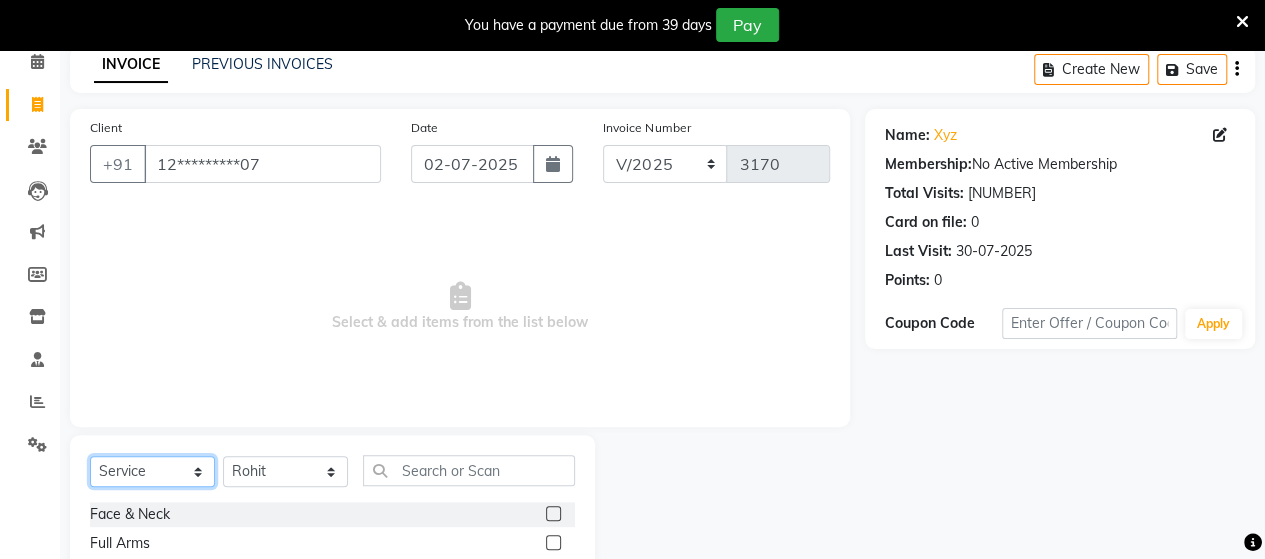 click on "Select  Service  Product  Membership  Package Voucher Prepaid Gift Card" 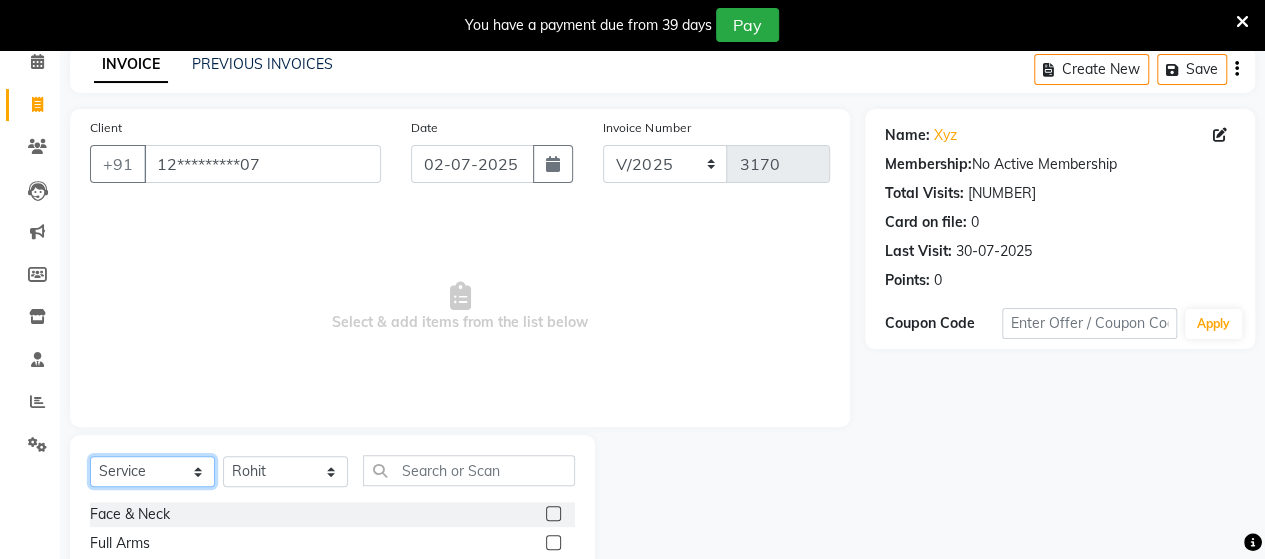 select on "product" 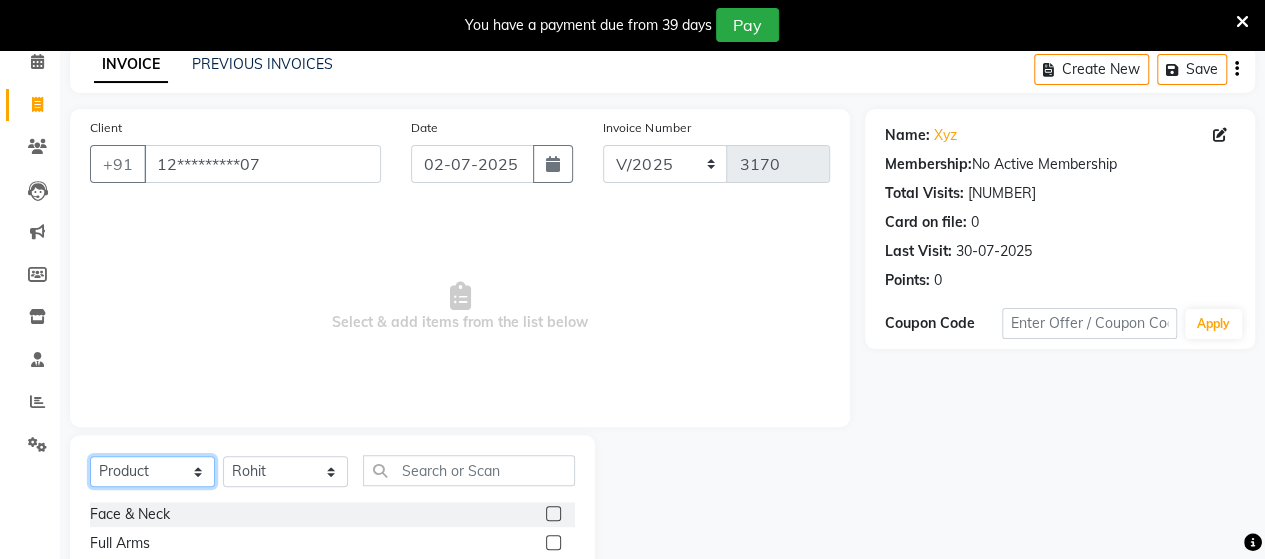click on "Select  Service  Product  Membership  Package Voucher Prepaid Gift Card" 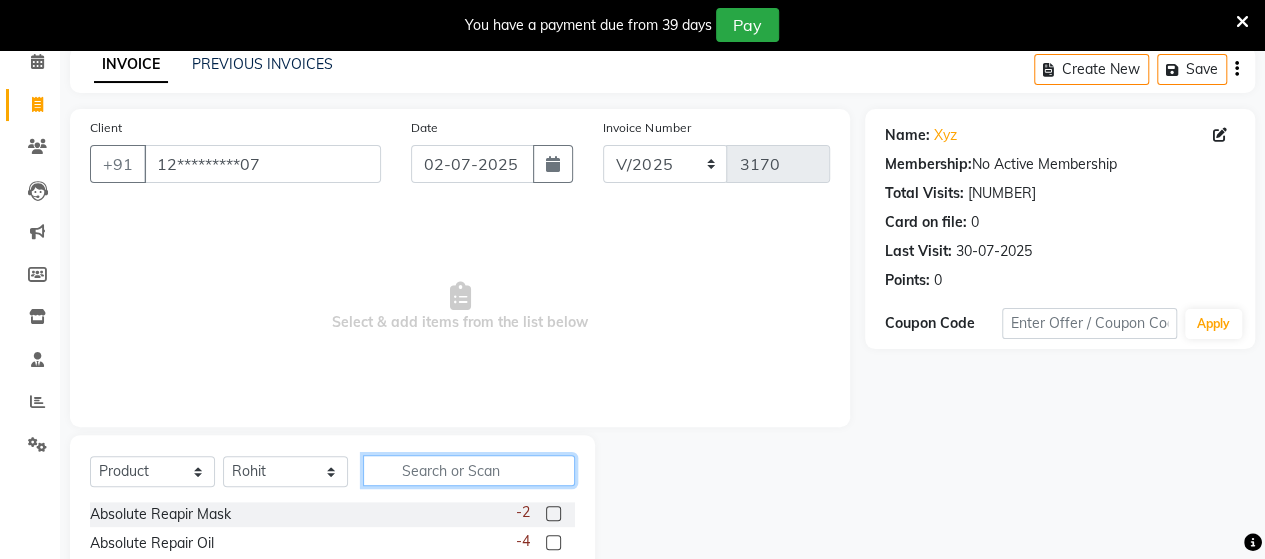 click 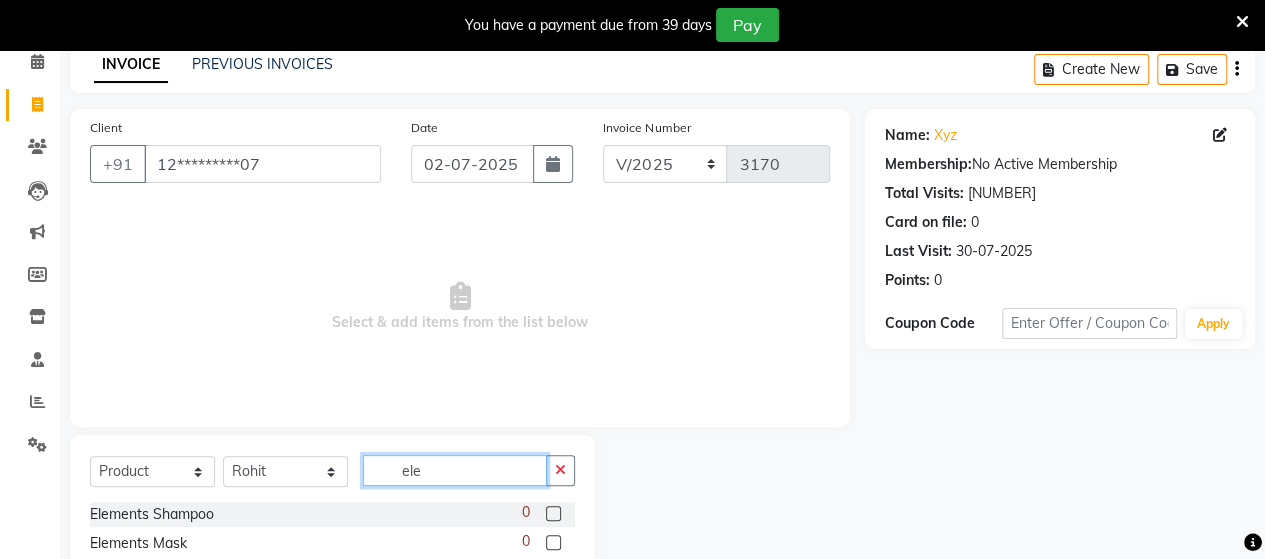 type on "ele" 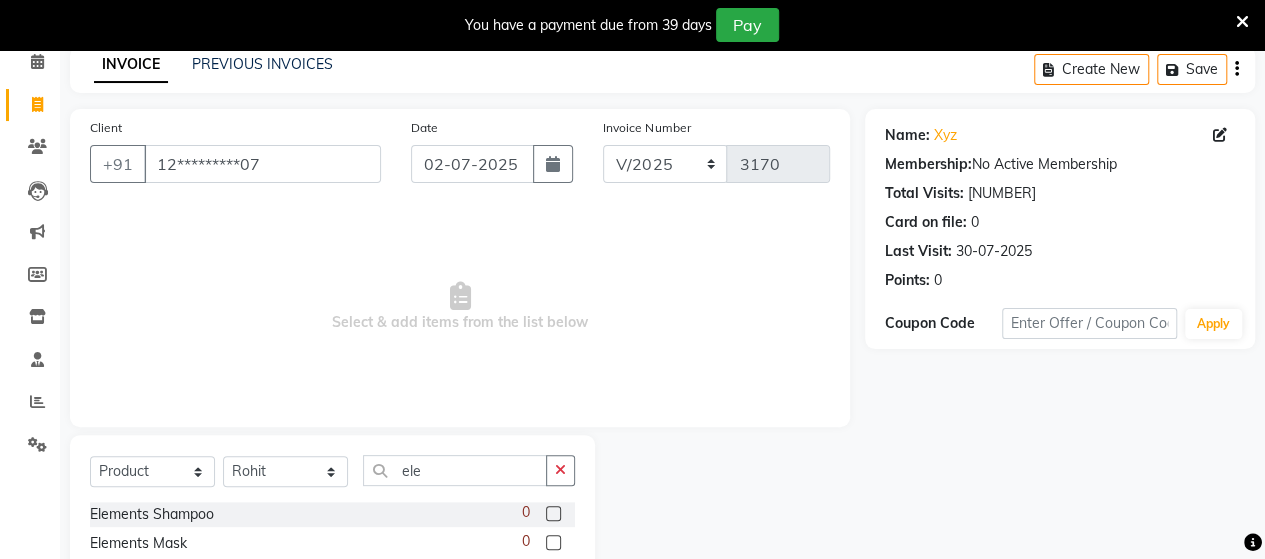 click 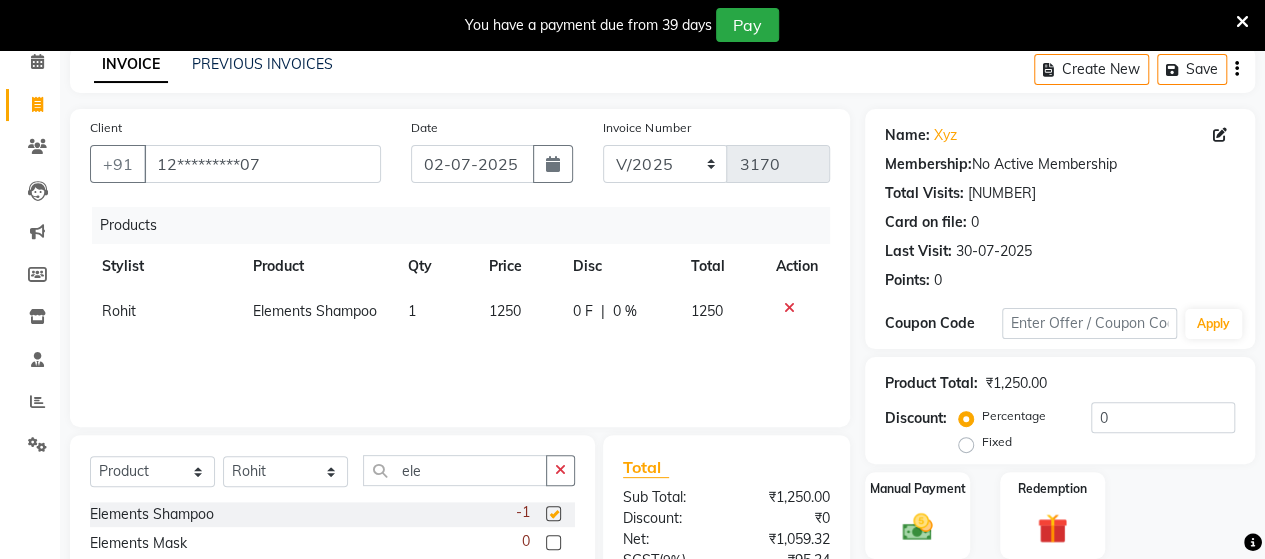 checkbox on "false" 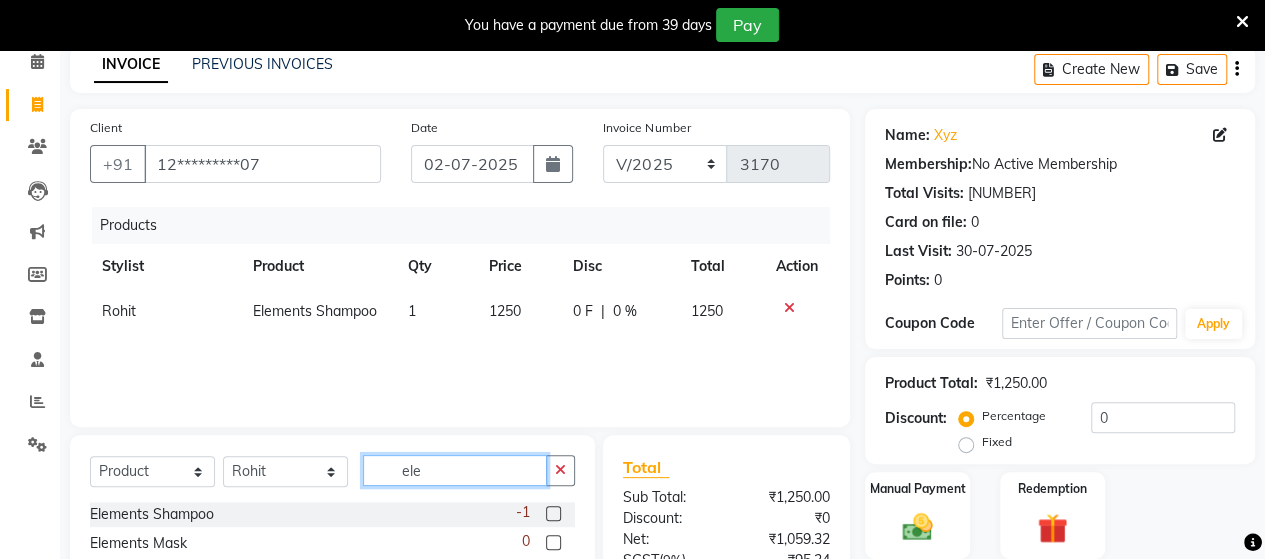 click on "ele" 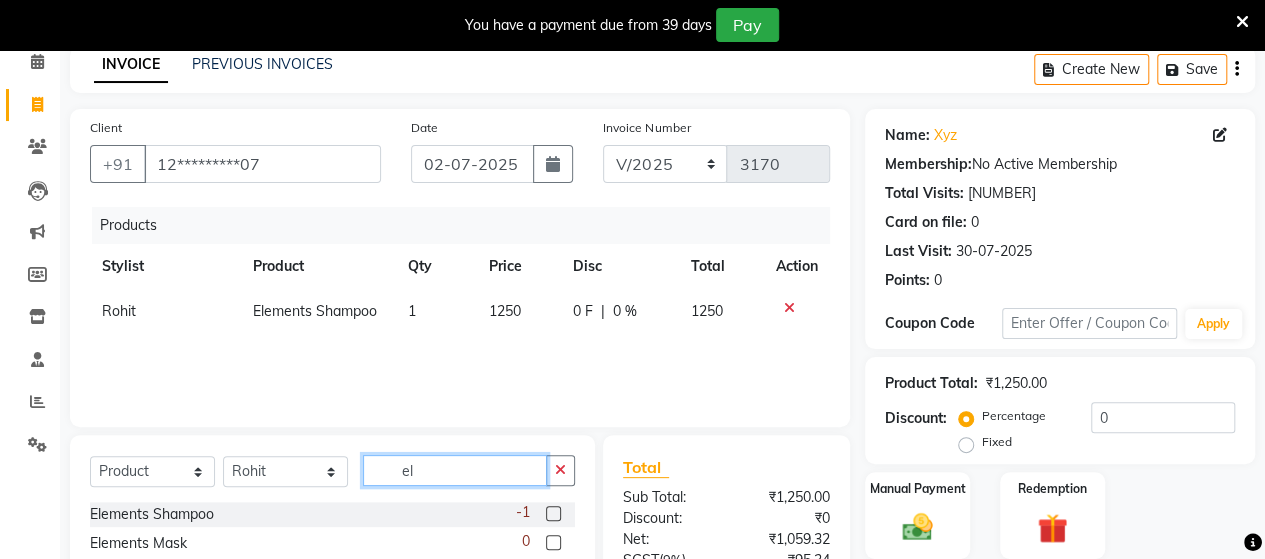 type on "e" 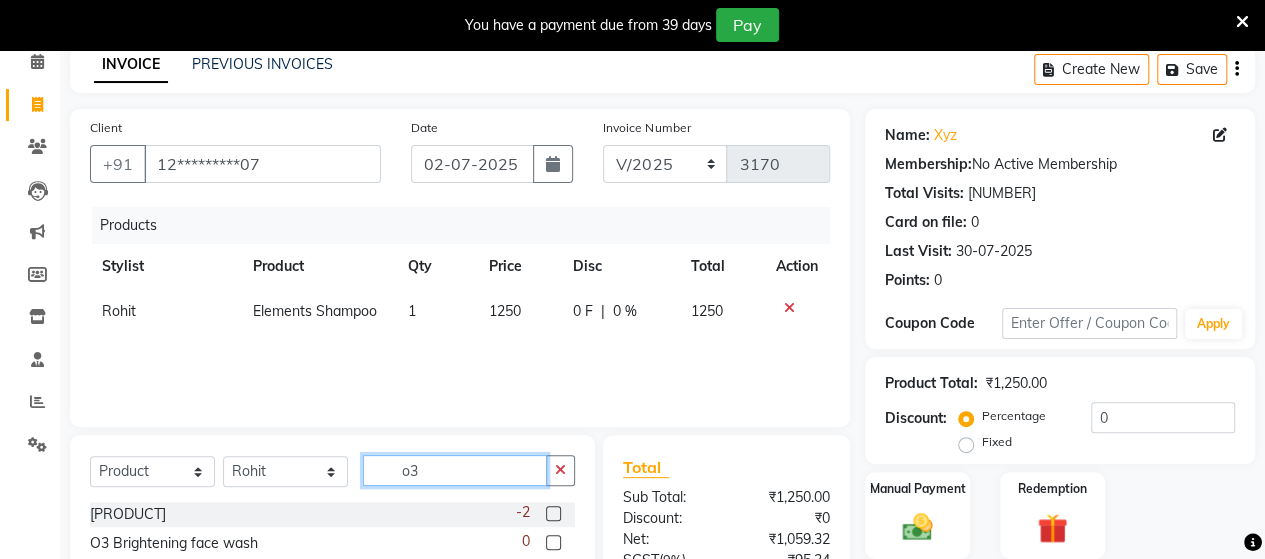 type on "o3" 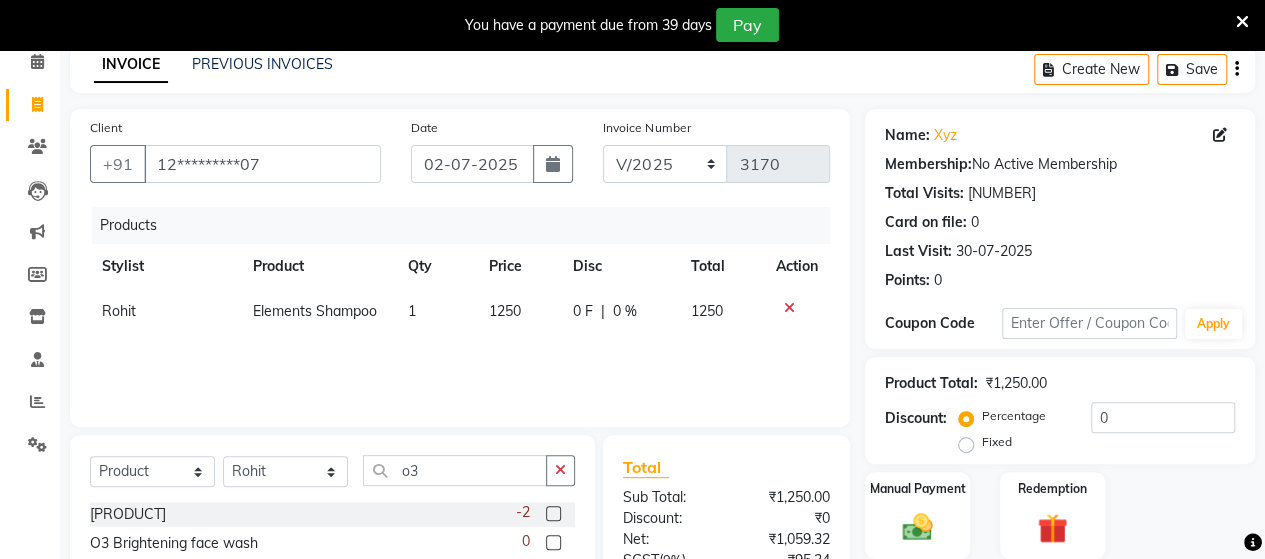 click 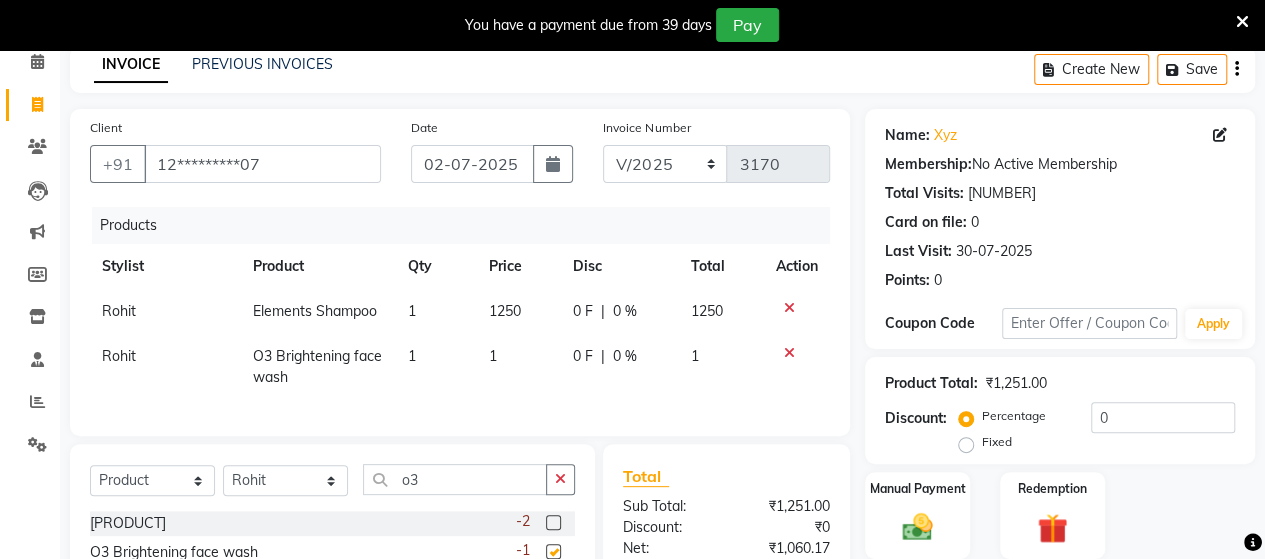 checkbox on "false" 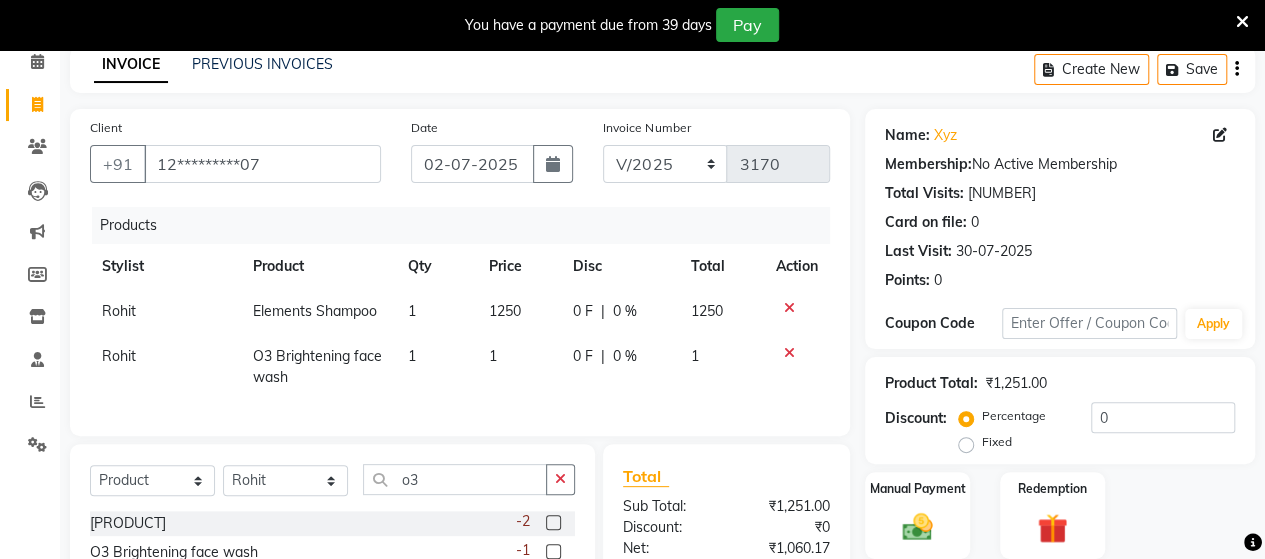 click on "1" 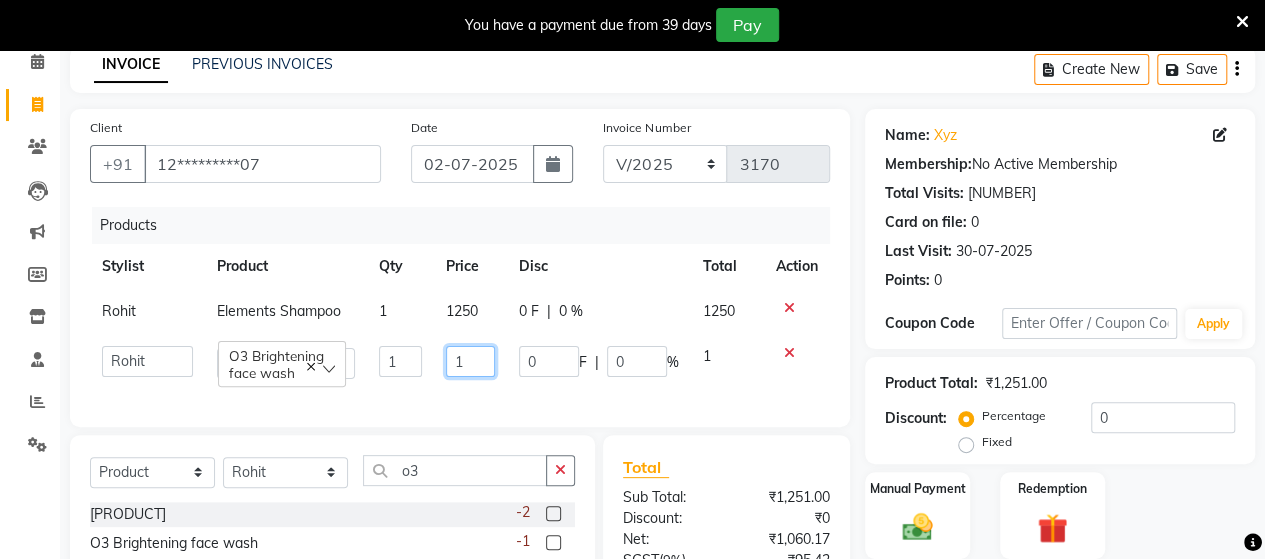 click on "1" 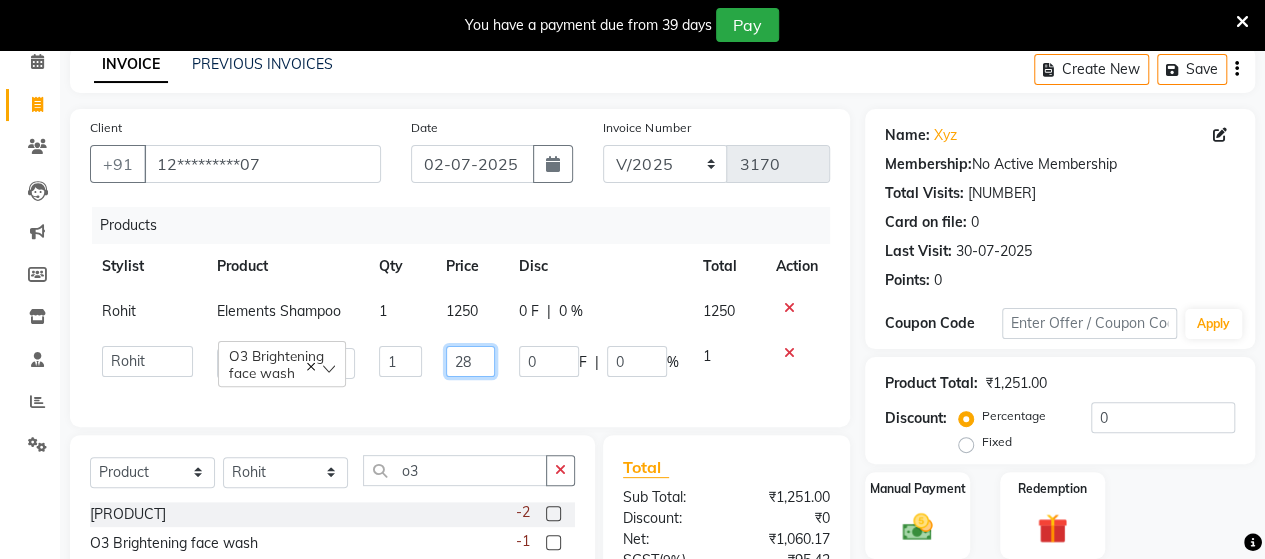 type on "285" 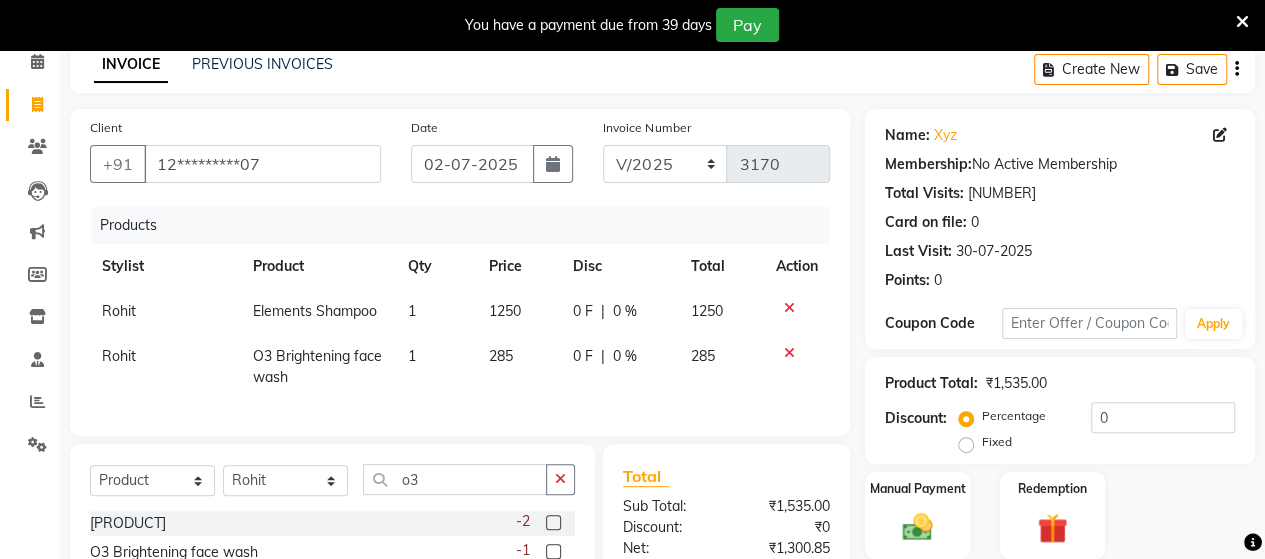 click on "[FIRST] Elements Shampoo 1 1250 0 F | 0 % 1250 [FIRST] O3 Brightening face wash 1 285 0 F | 0 % 285" 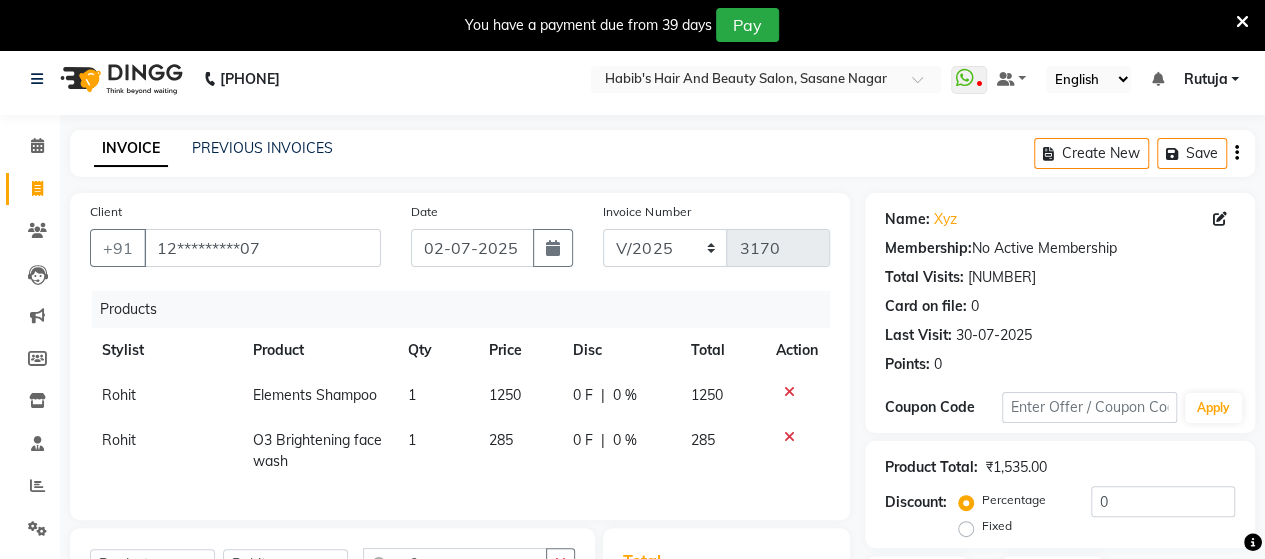 scroll, scrollTop: 292, scrollLeft: 0, axis: vertical 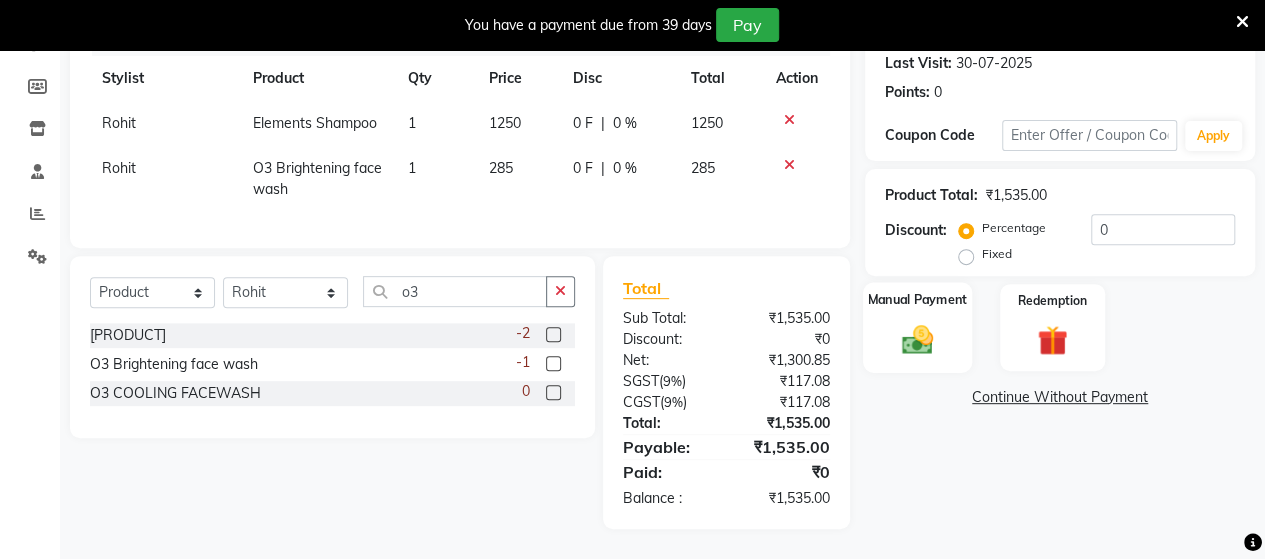 click 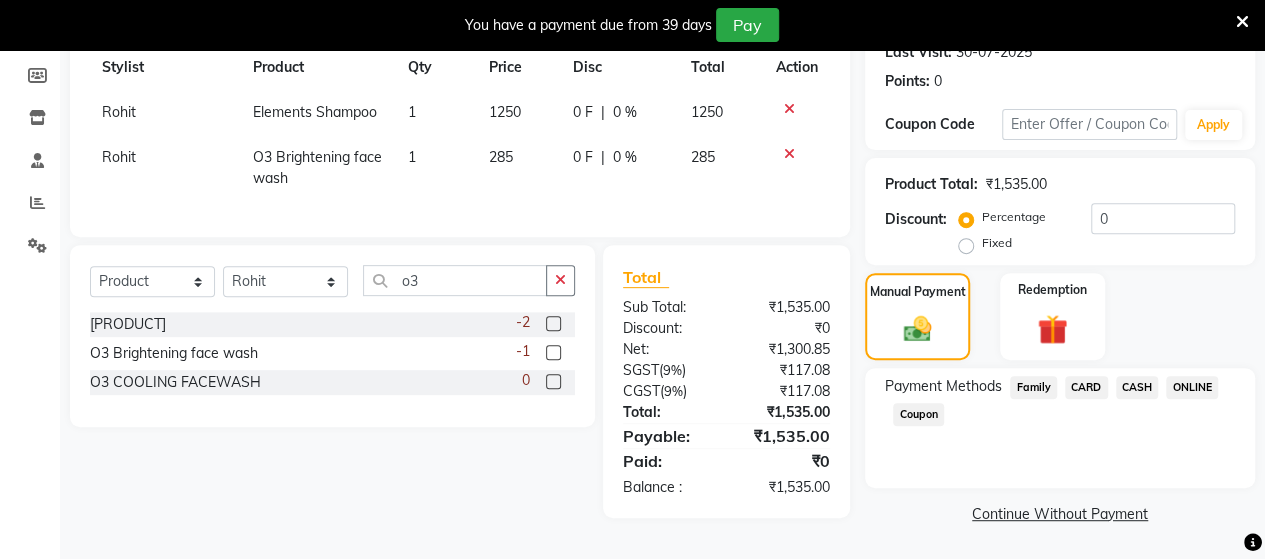 click on "ONLINE" 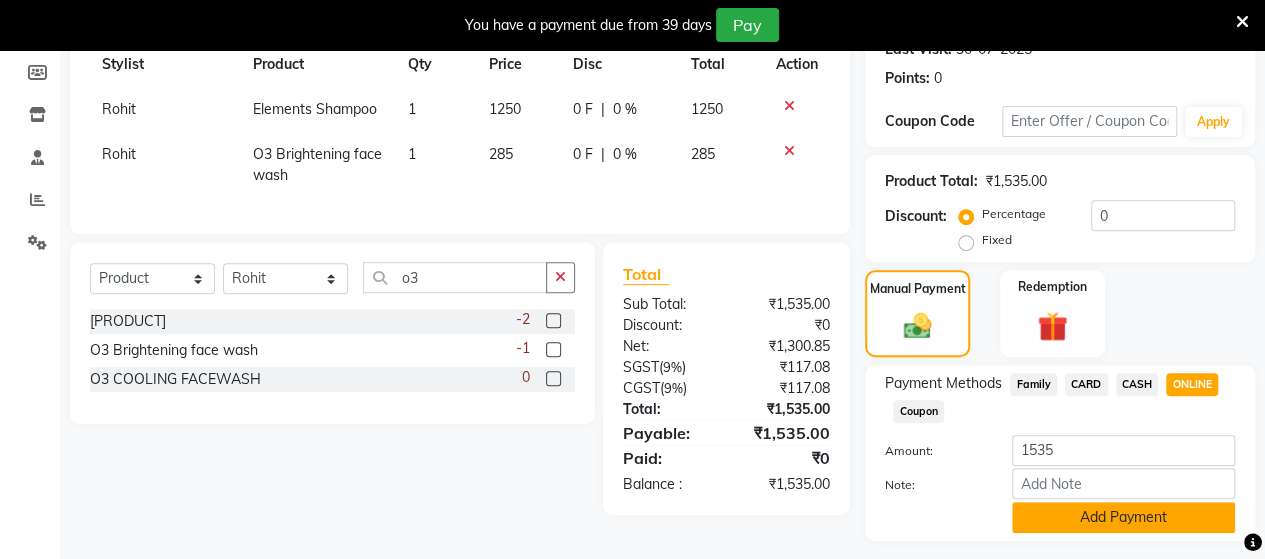 click on "Add Payment" 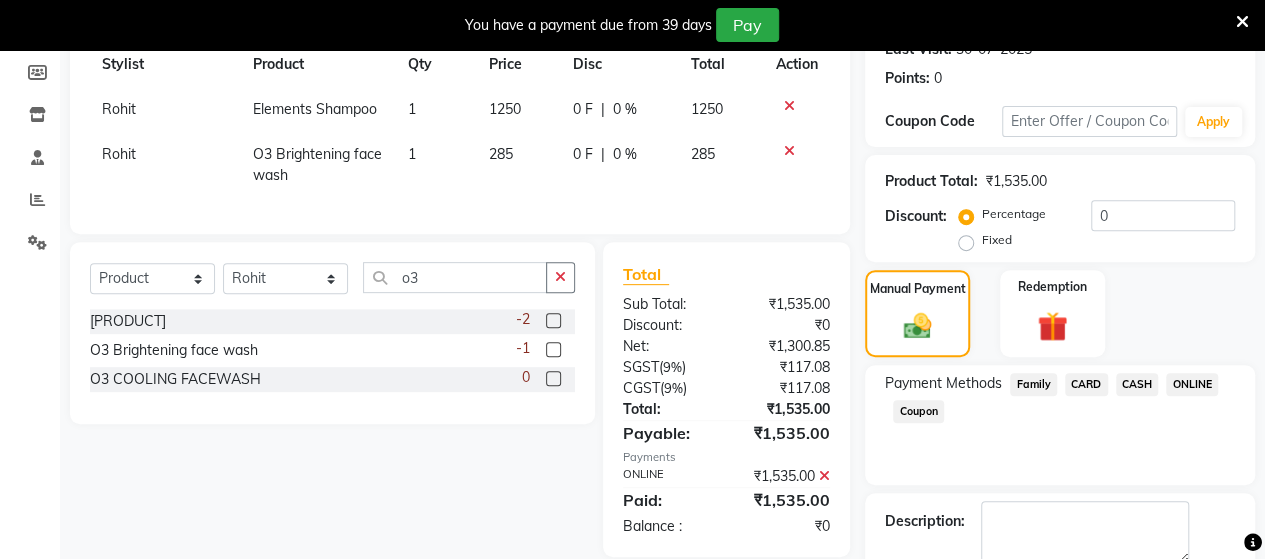 scroll, scrollTop: 400, scrollLeft: 0, axis: vertical 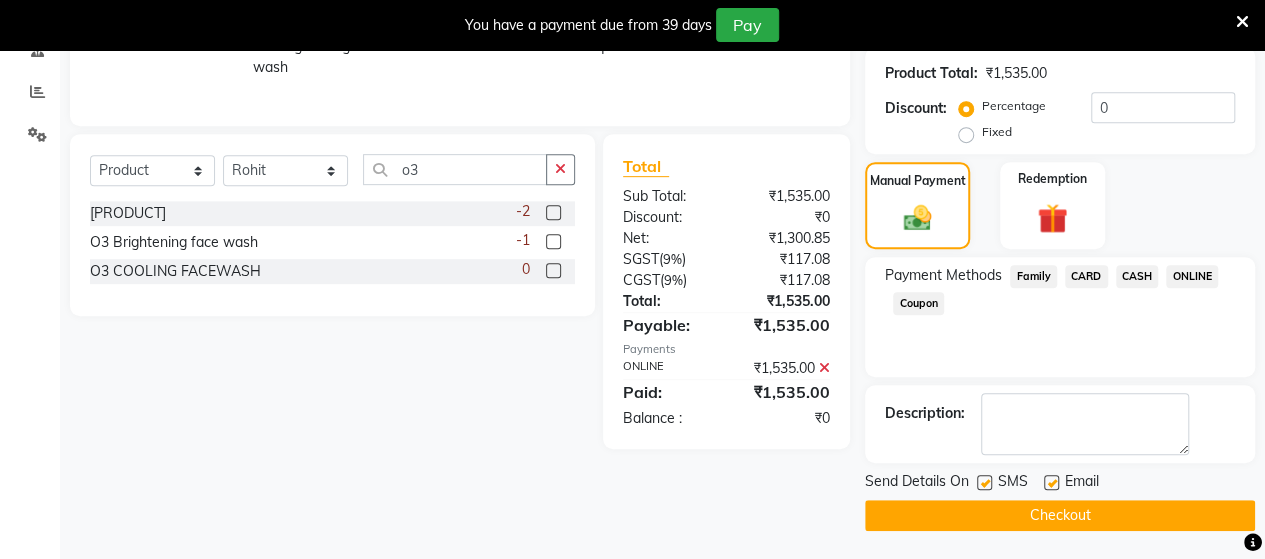click on "Checkout" 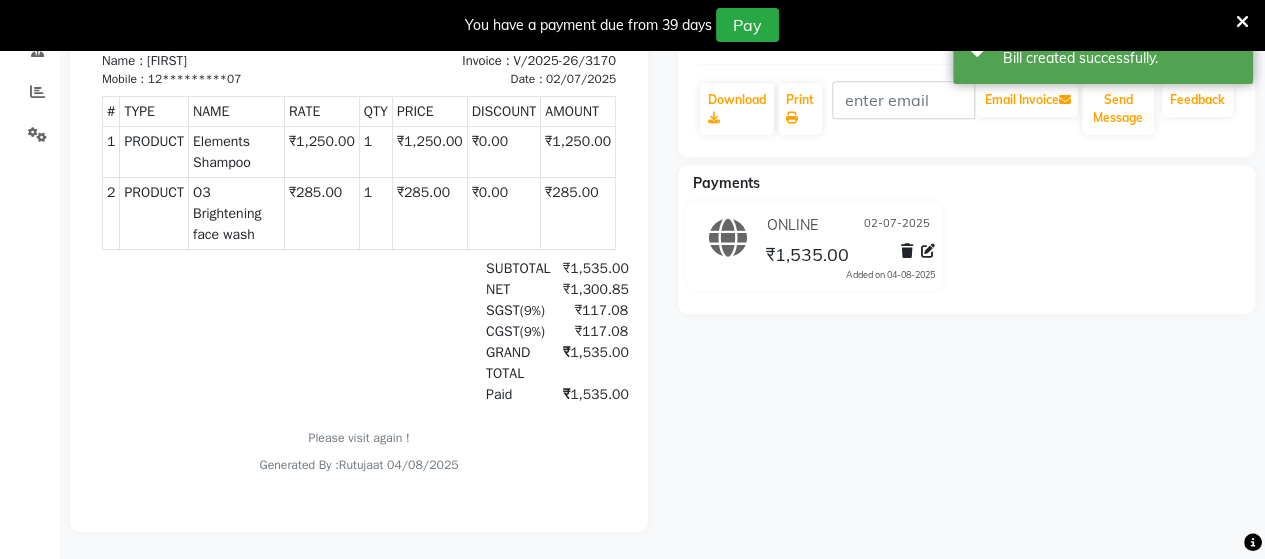 scroll, scrollTop: 0, scrollLeft: 0, axis: both 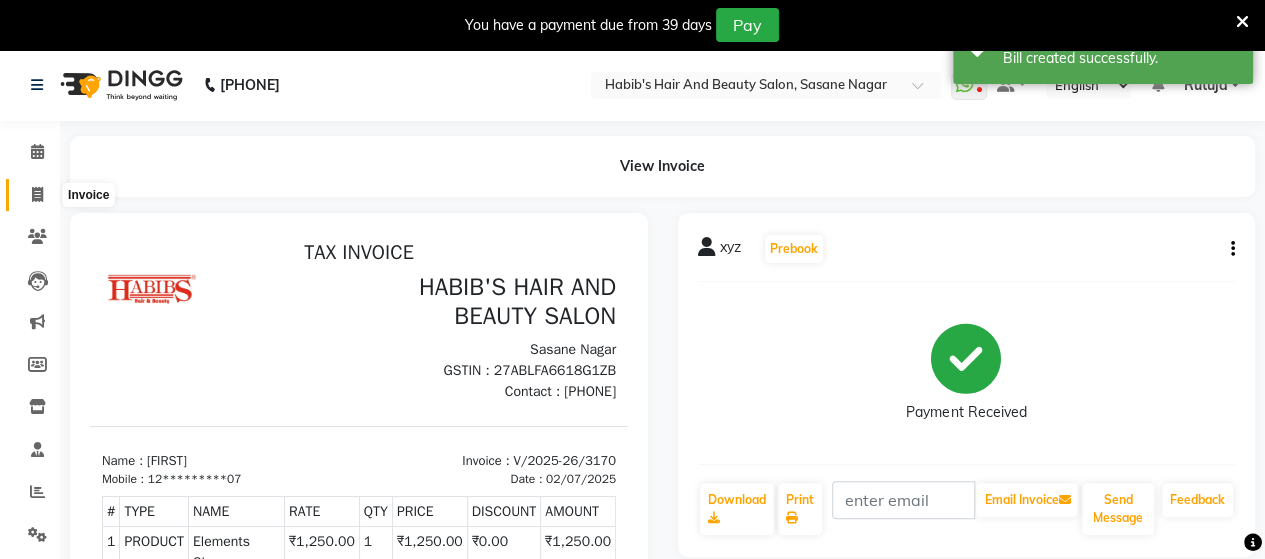 click 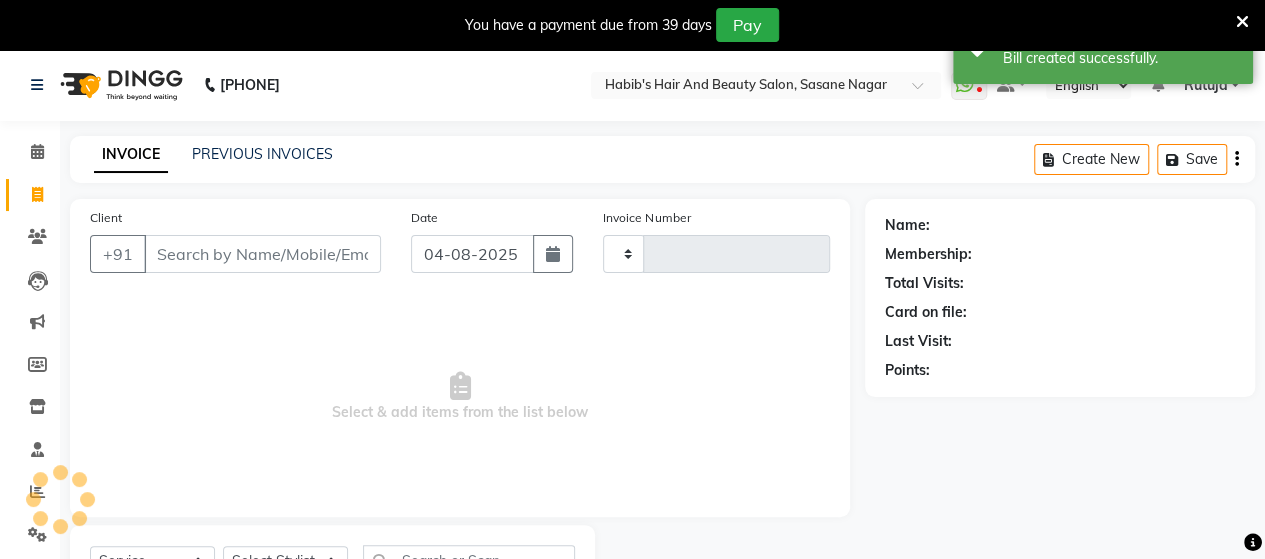 scroll, scrollTop: 90, scrollLeft: 0, axis: vertical 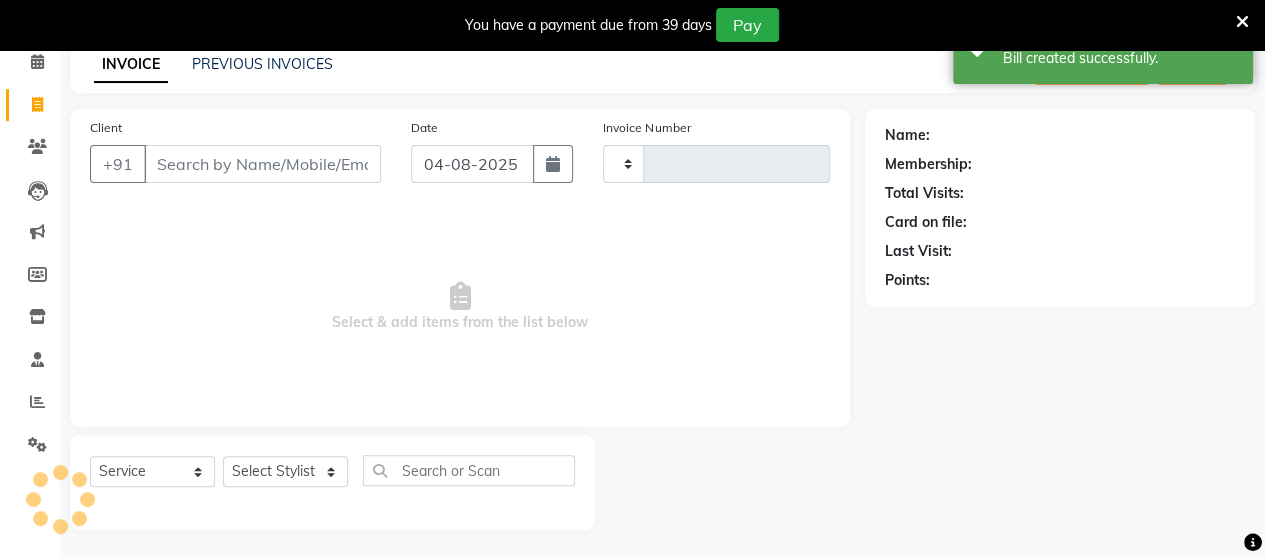 click on "Client" at bounding box center (262, 164) 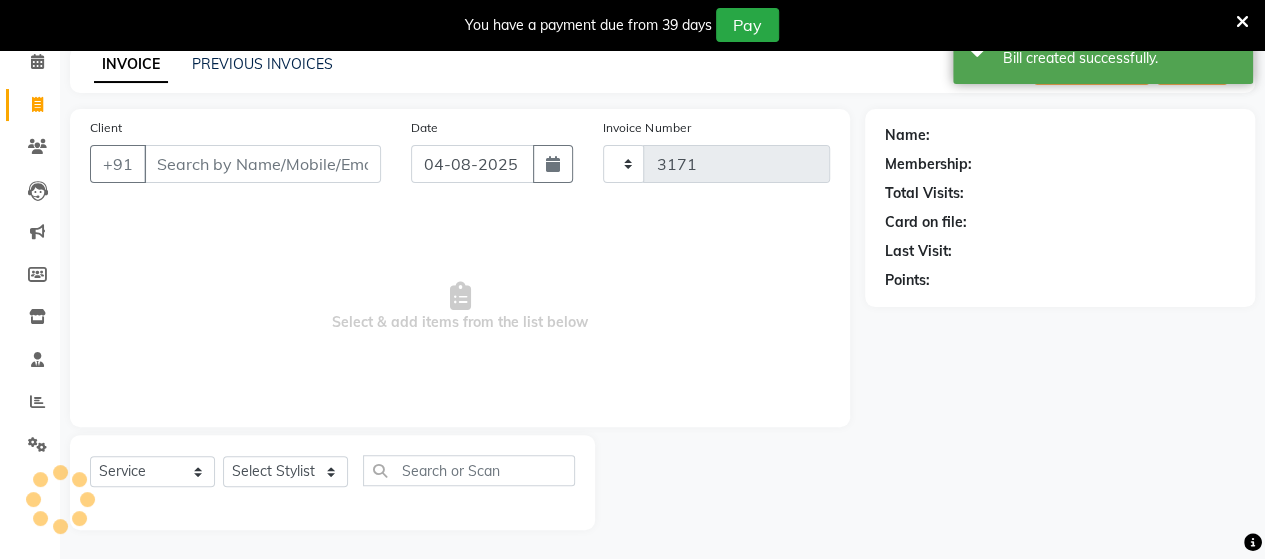 select on "6429" 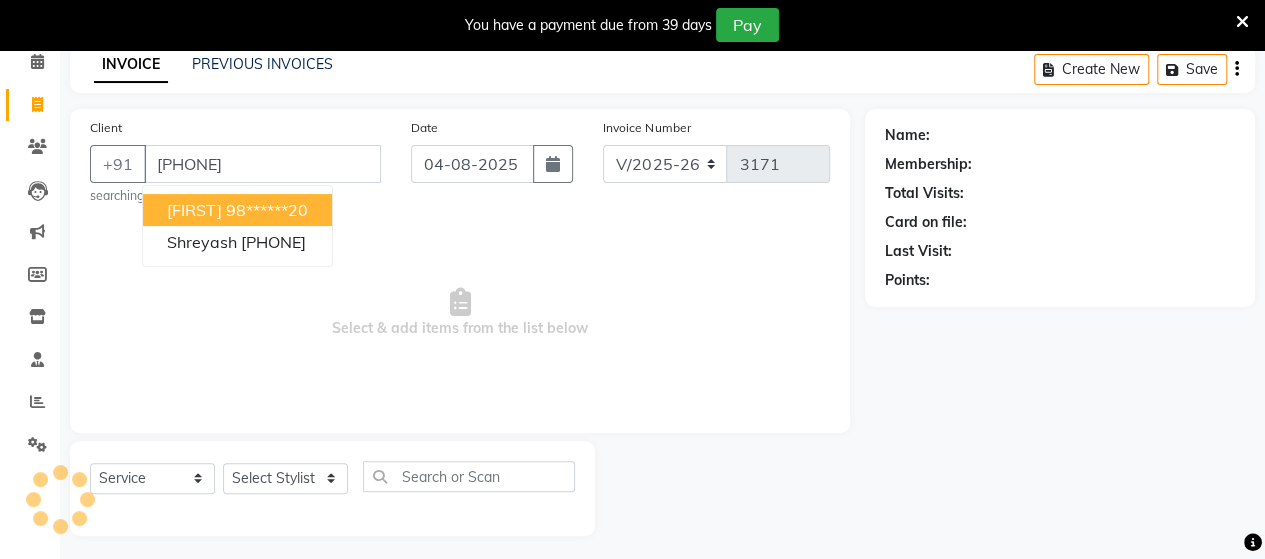 click on "98******20" at bounding box center [267, 210] 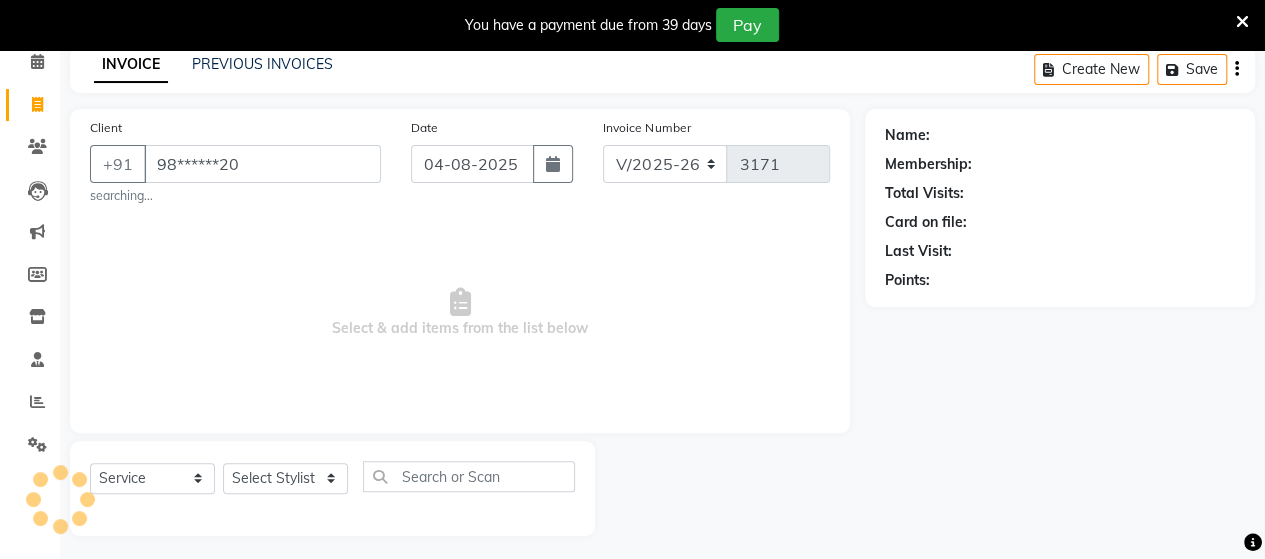 type on "98******20" 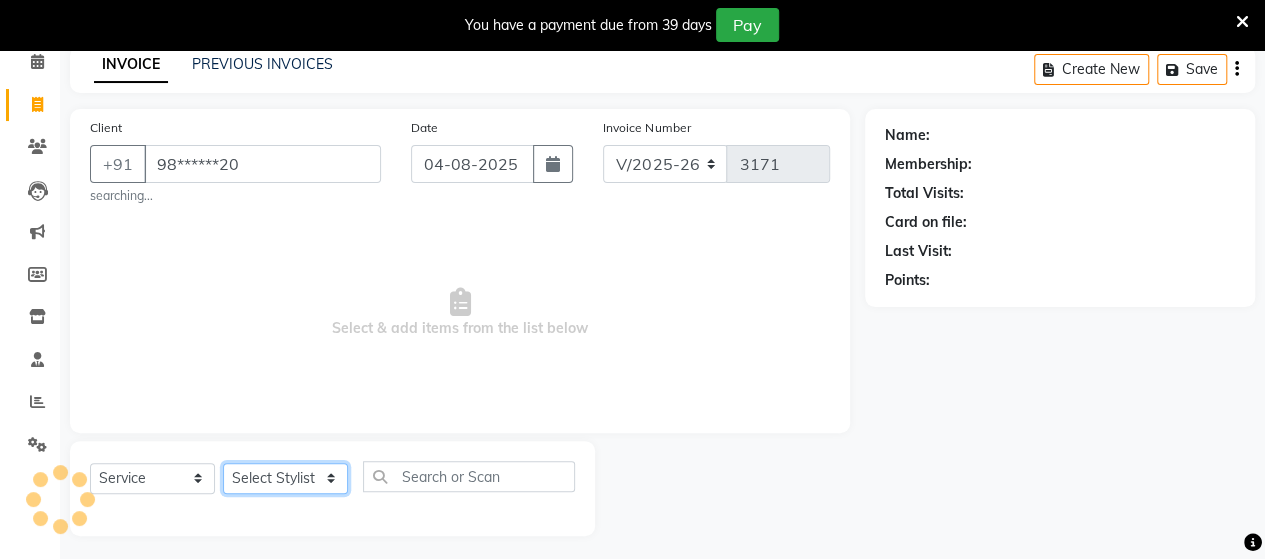 click on "Select Stylist Admin Datta  Jyoti  Krushna  Pratik  RAVI Rohit Rutuja" 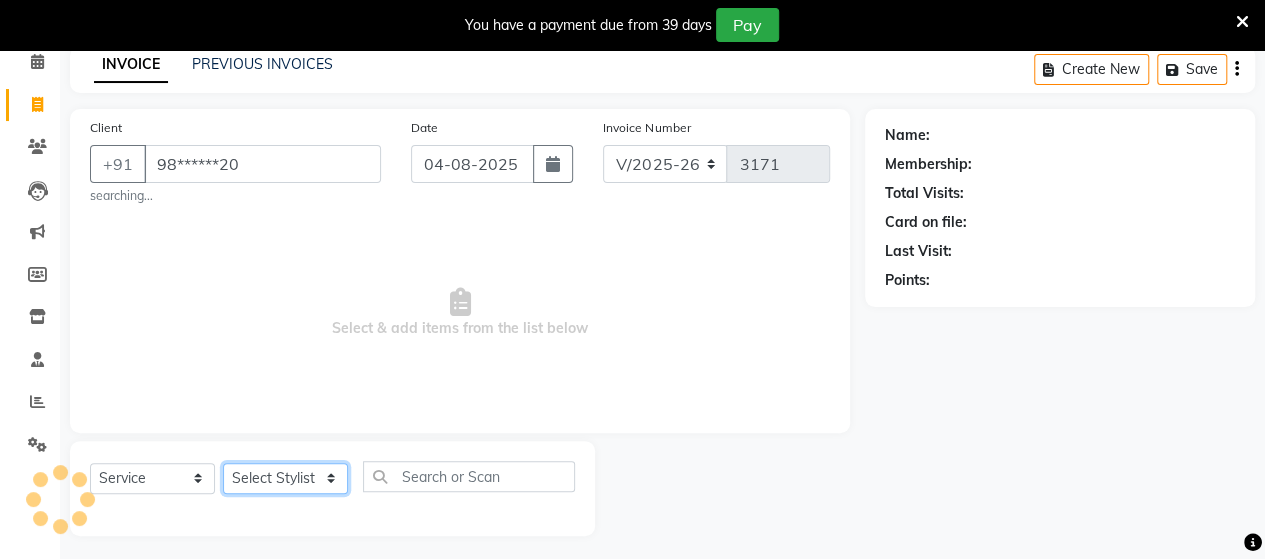select on "48826" 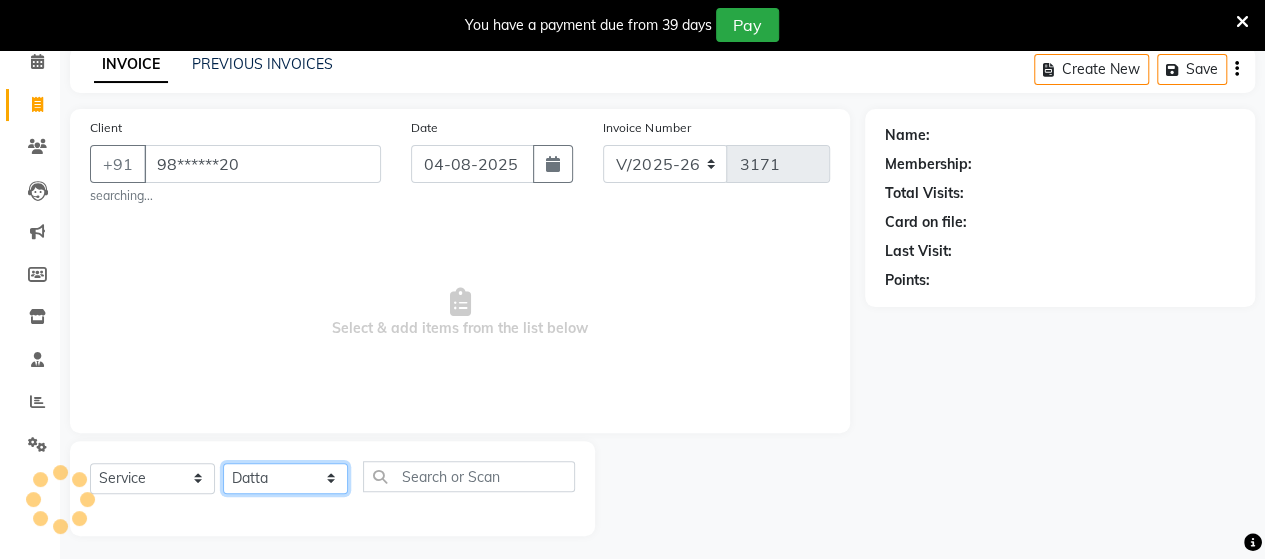 click on "Select Stylist Admin Datta  Jyoti  Krushna  Pratik  RAVI Rohit Rutuja" 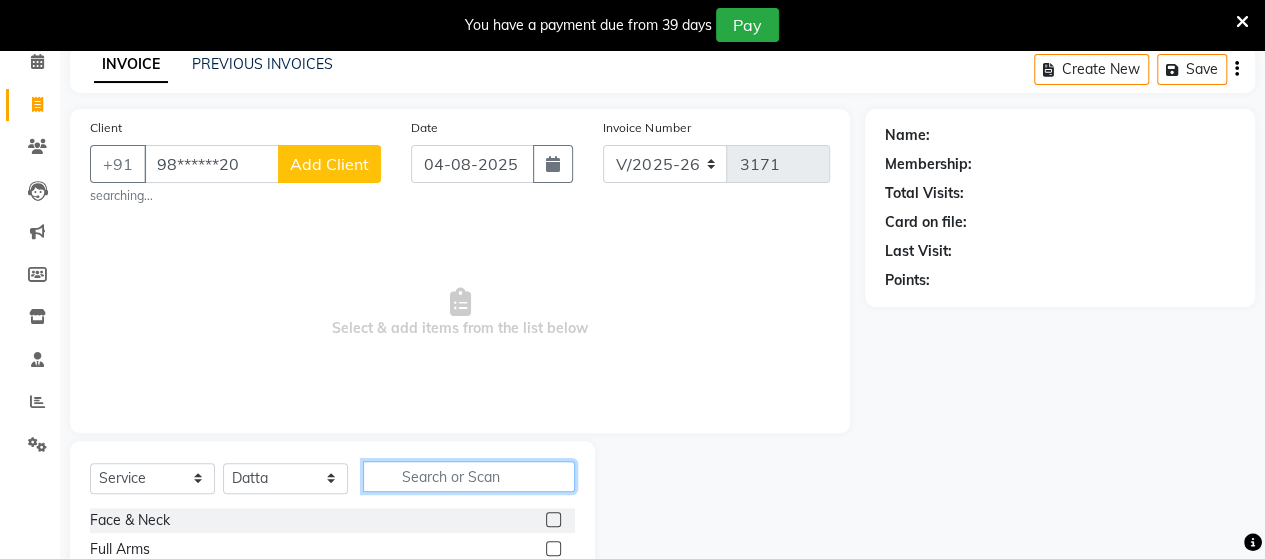 click 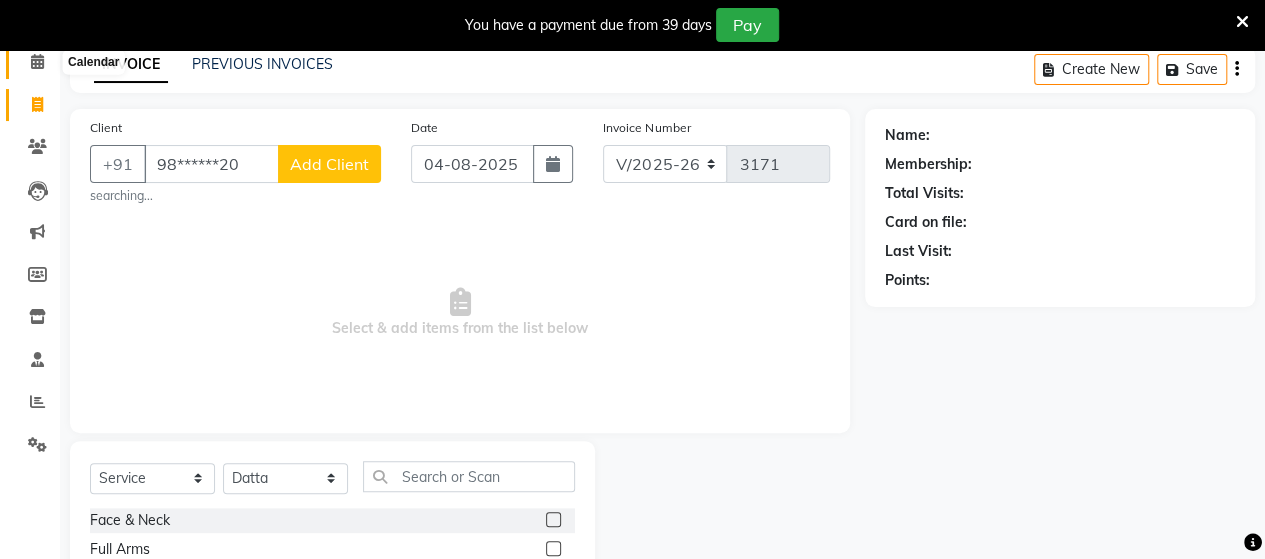 click 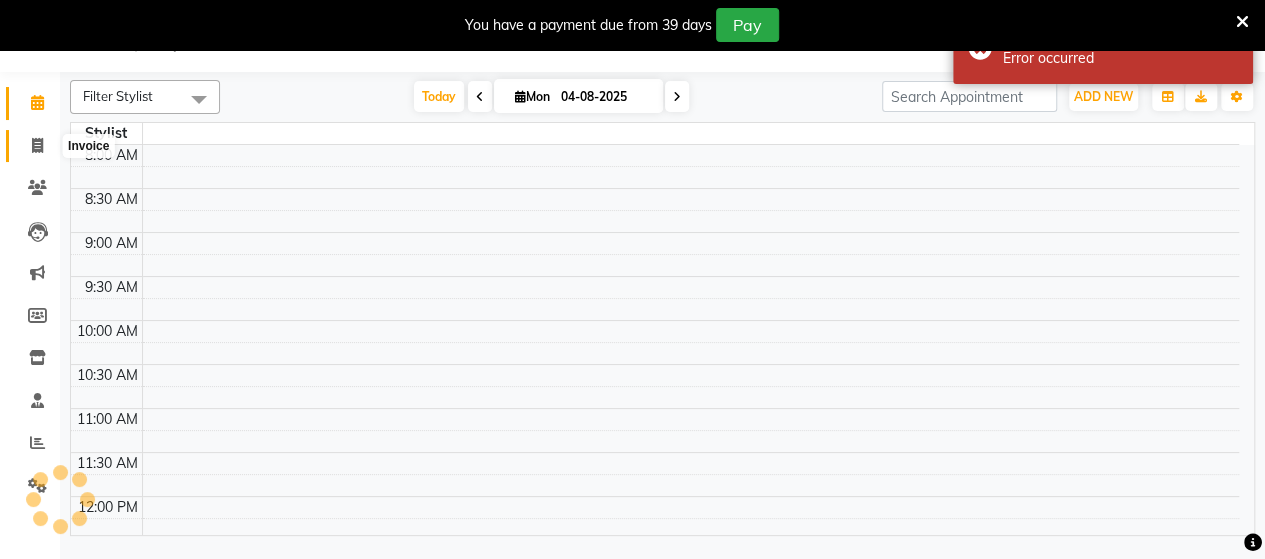 click 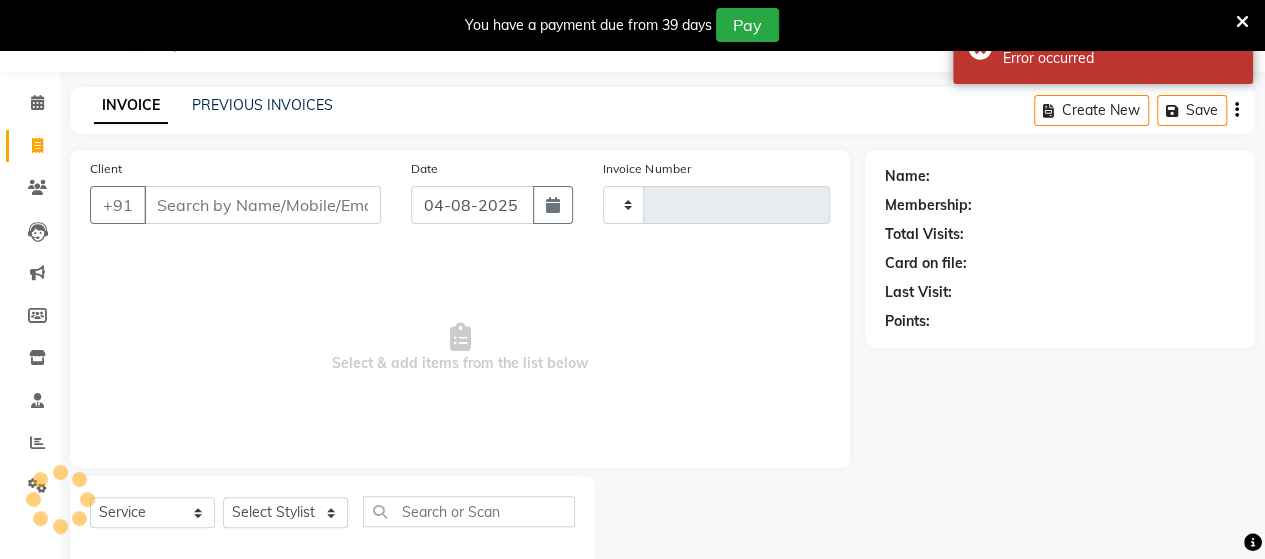 type on "3171" 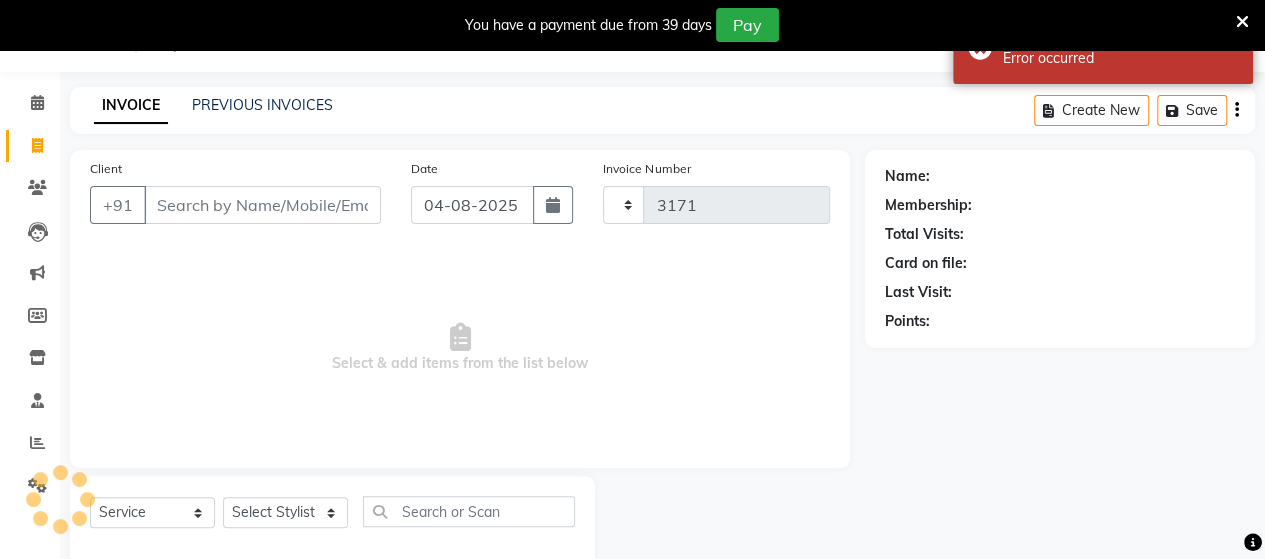 select on "6429" 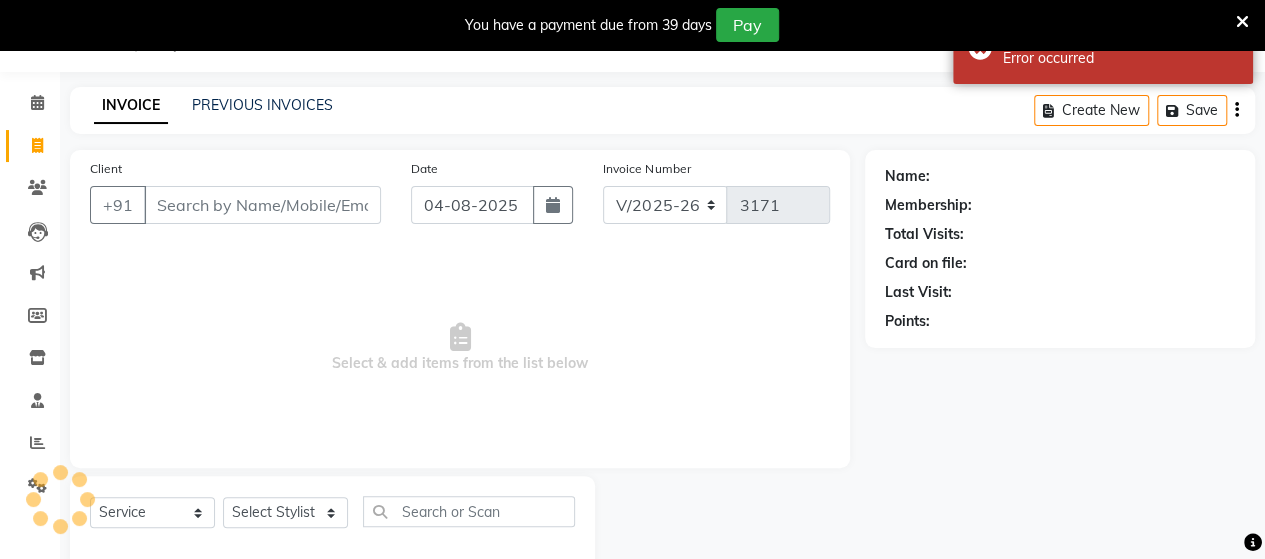 click on "Client" at bounding box center (262, 205) 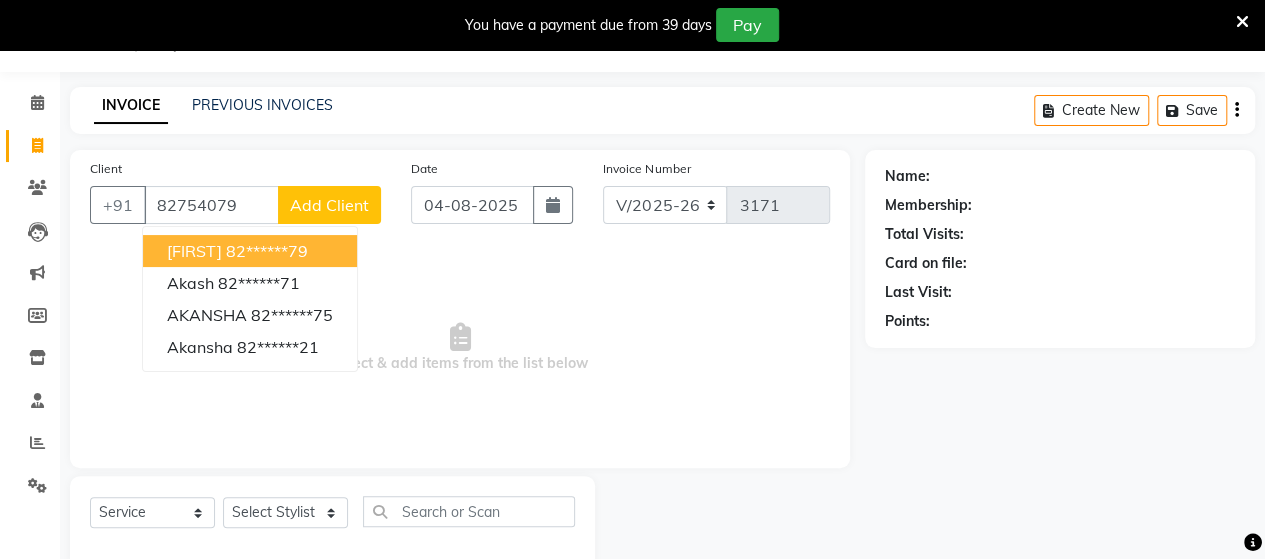 click on "82******79" at bounding box center [267, 251] 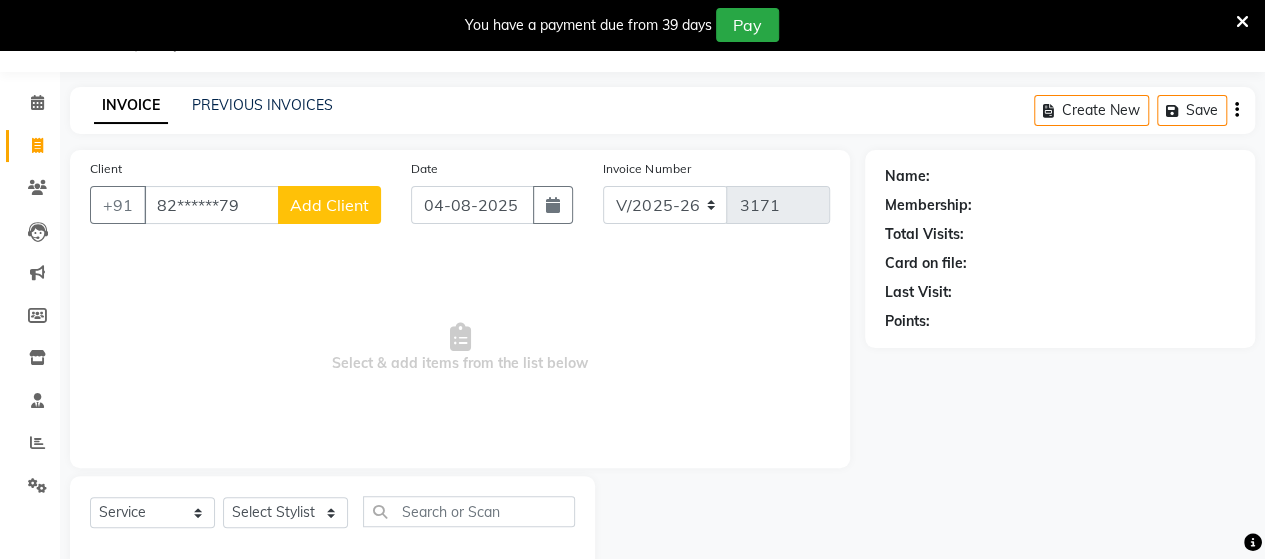 type on "82******79" 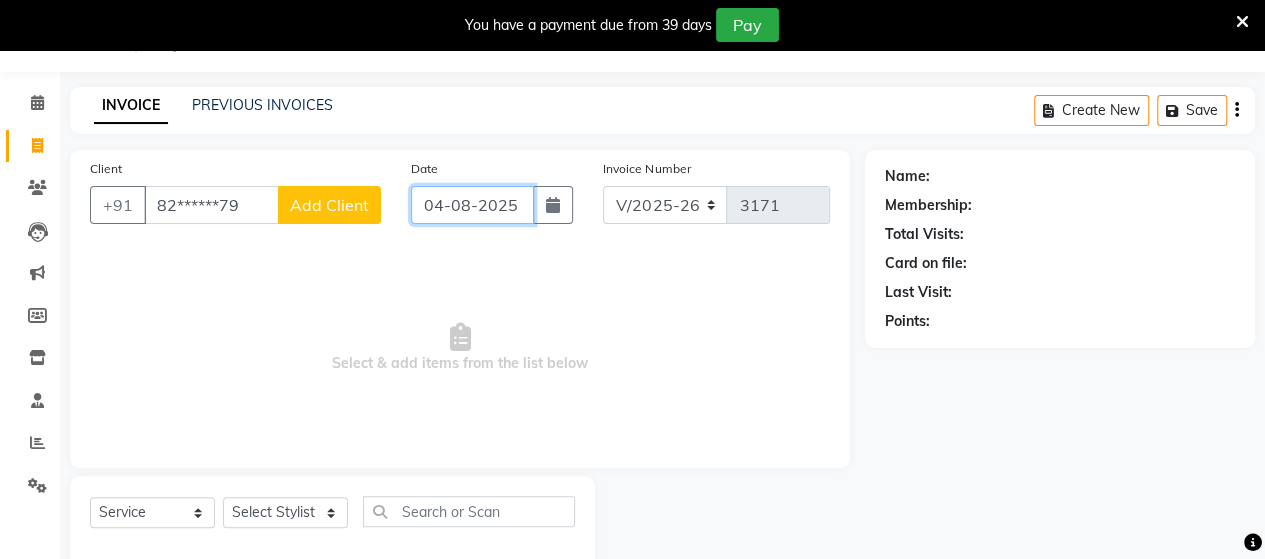 click on "04-08-2025" 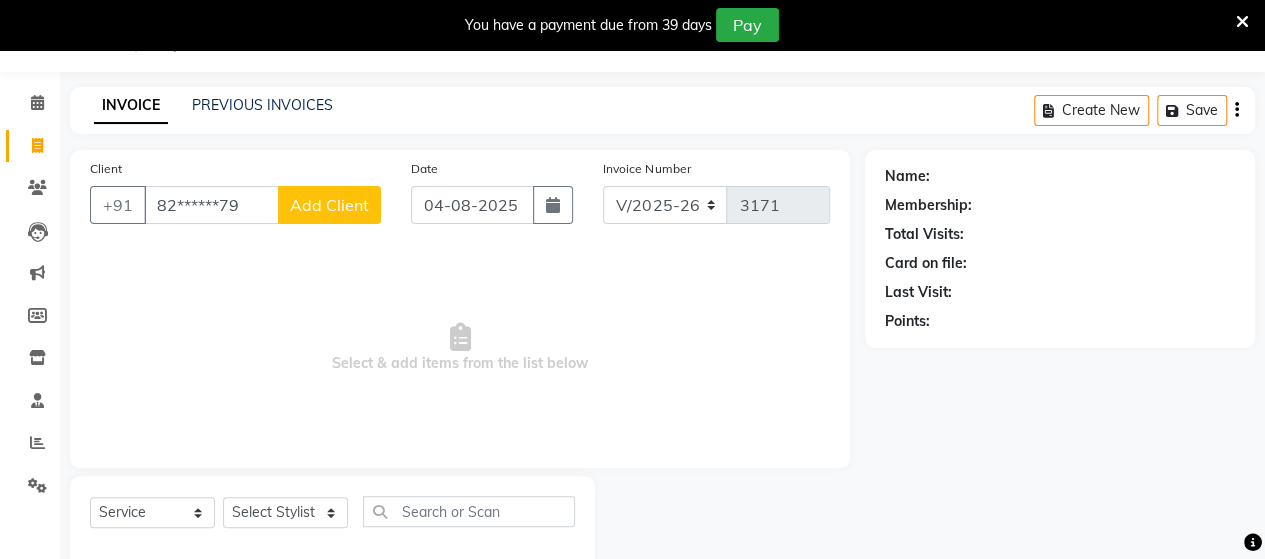 select on "[NUMBER]" 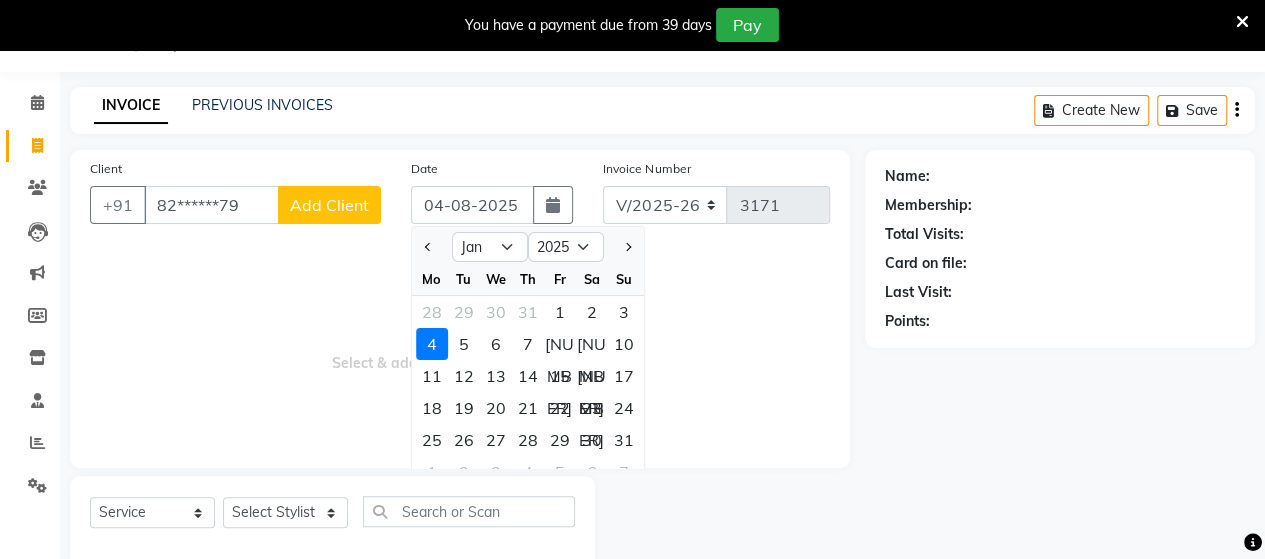 click 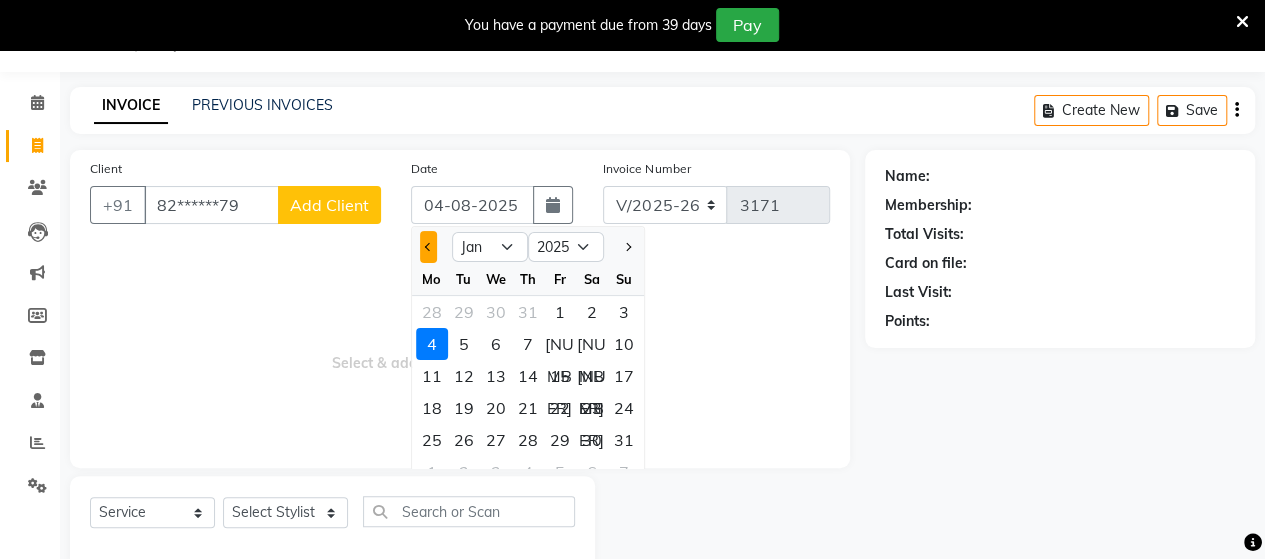 click 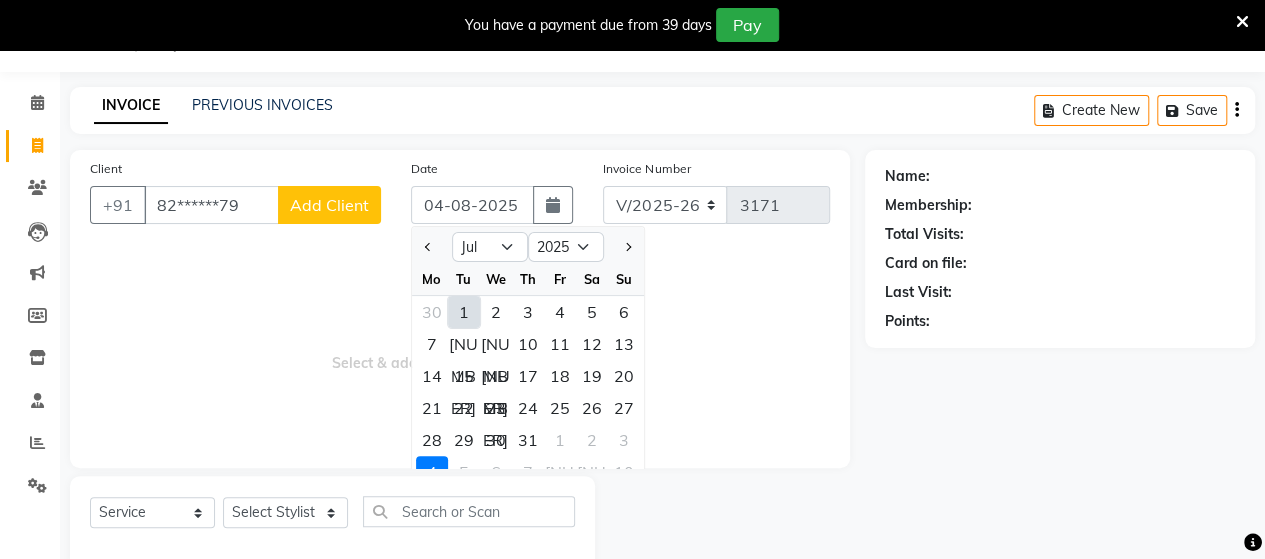 click on "1" 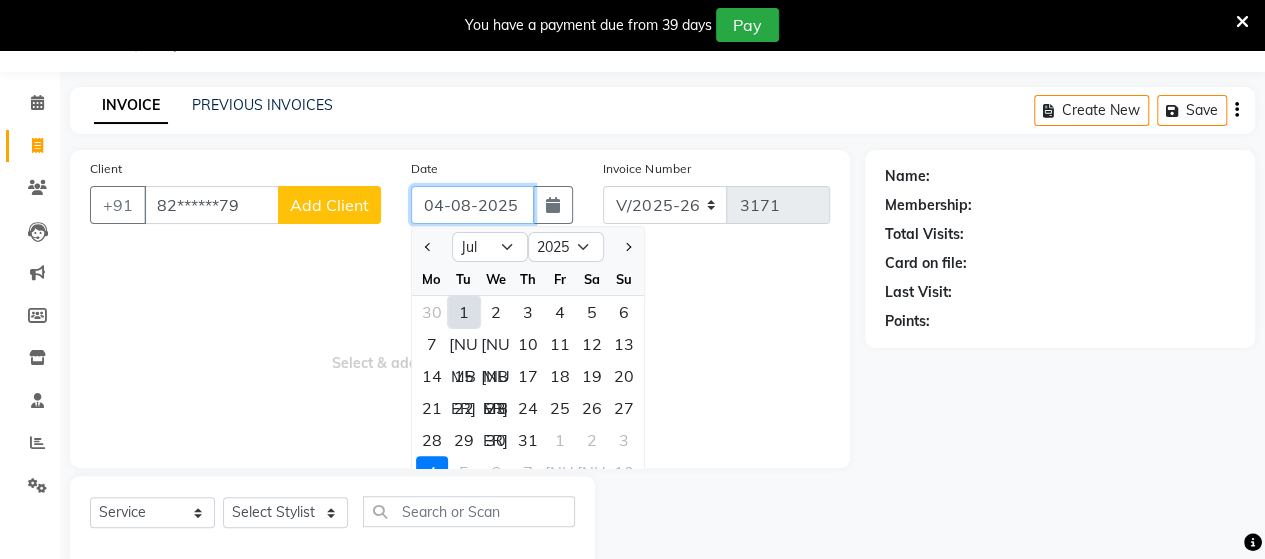 type on "01-07-2025" 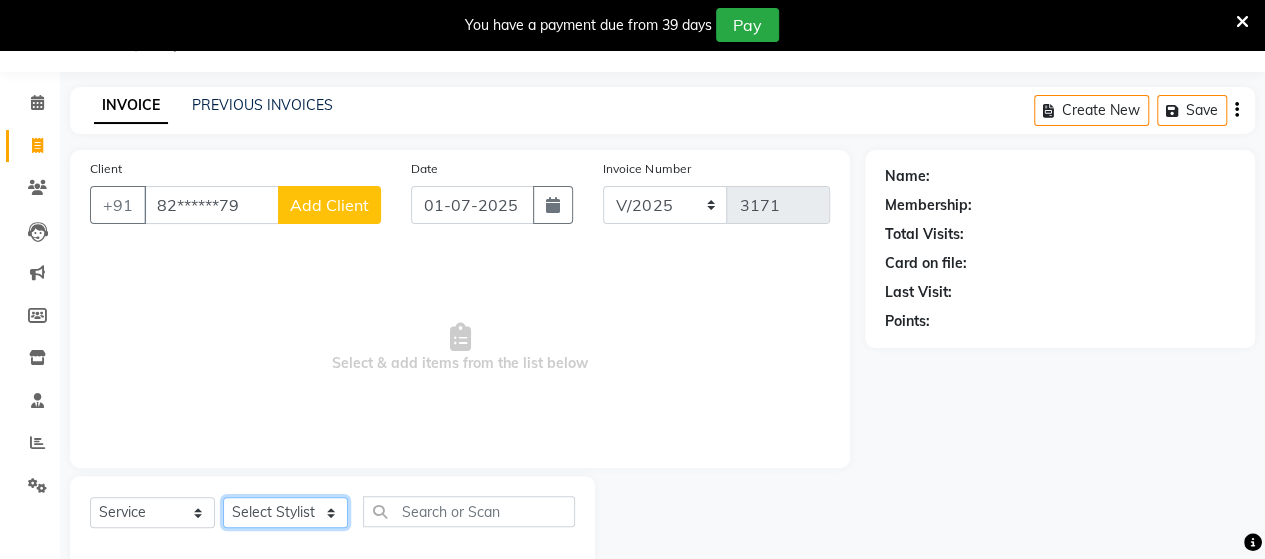 click on "Select Stylist Admin Datta  Jyoti  Krushna  Pratik  RAVI Rohit Rutuja" 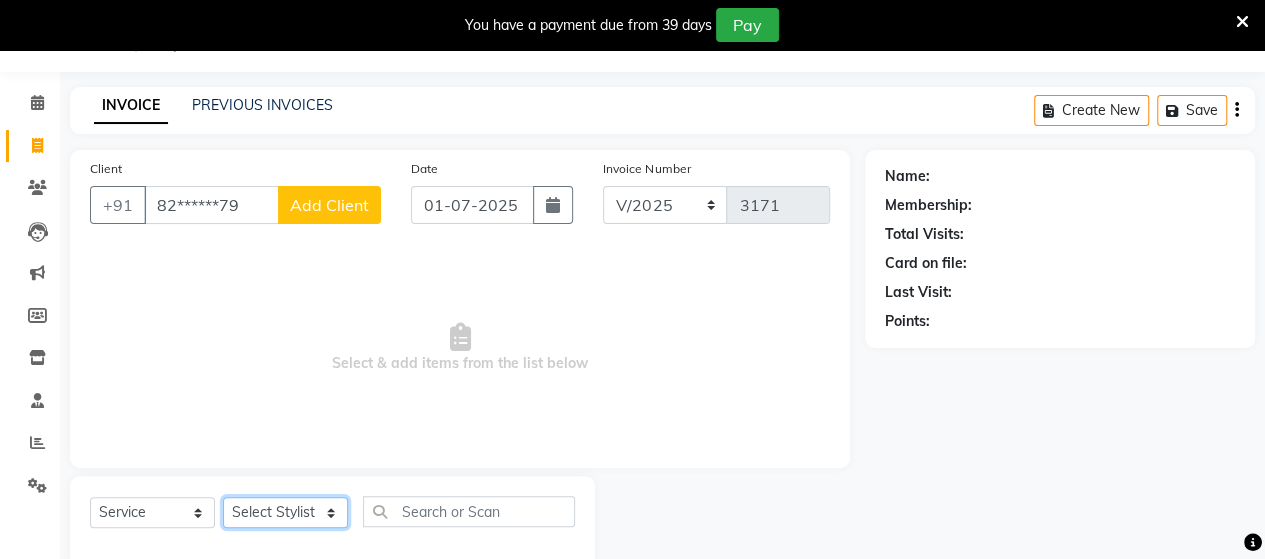 select on "48826" 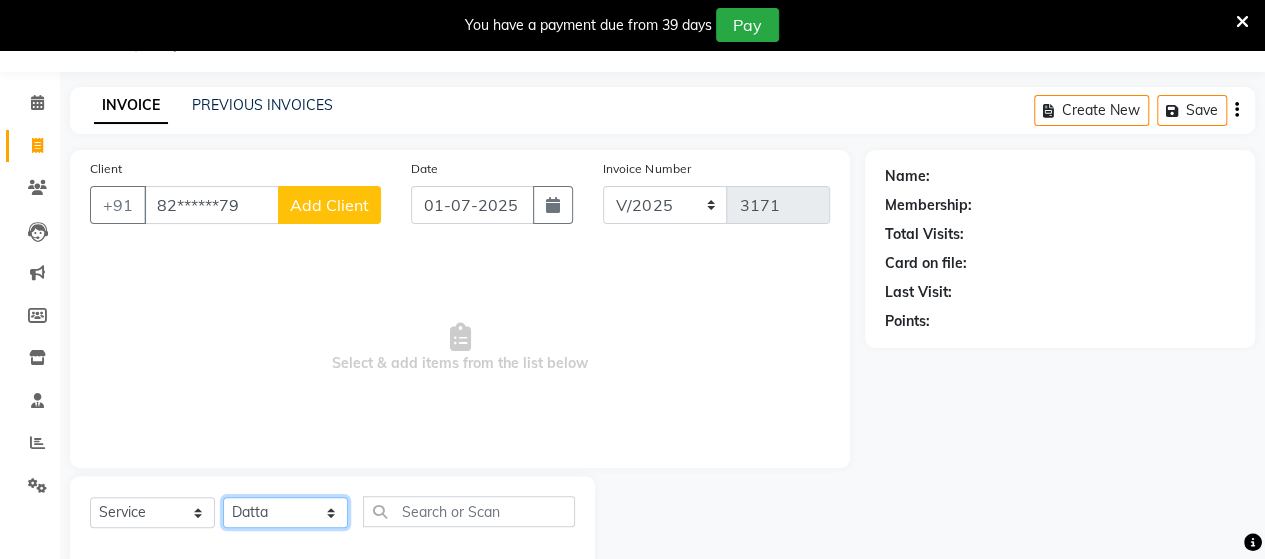 click on "Select Stylist Admin Datta  Jyoti  Krushna  Pratik  RAVI Rohit Rutuja" 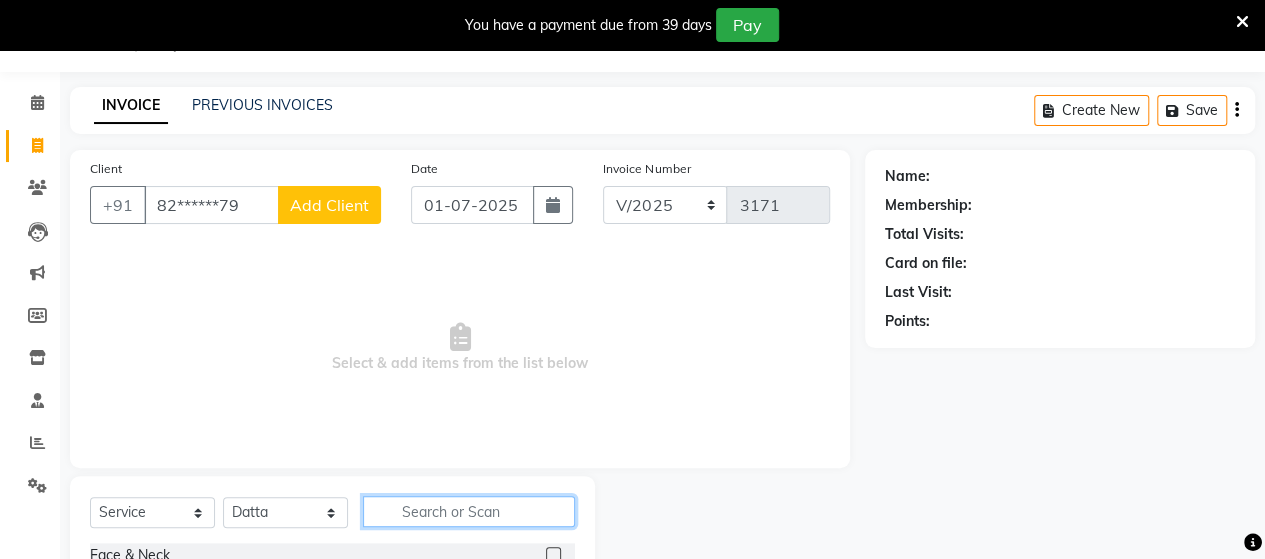 click 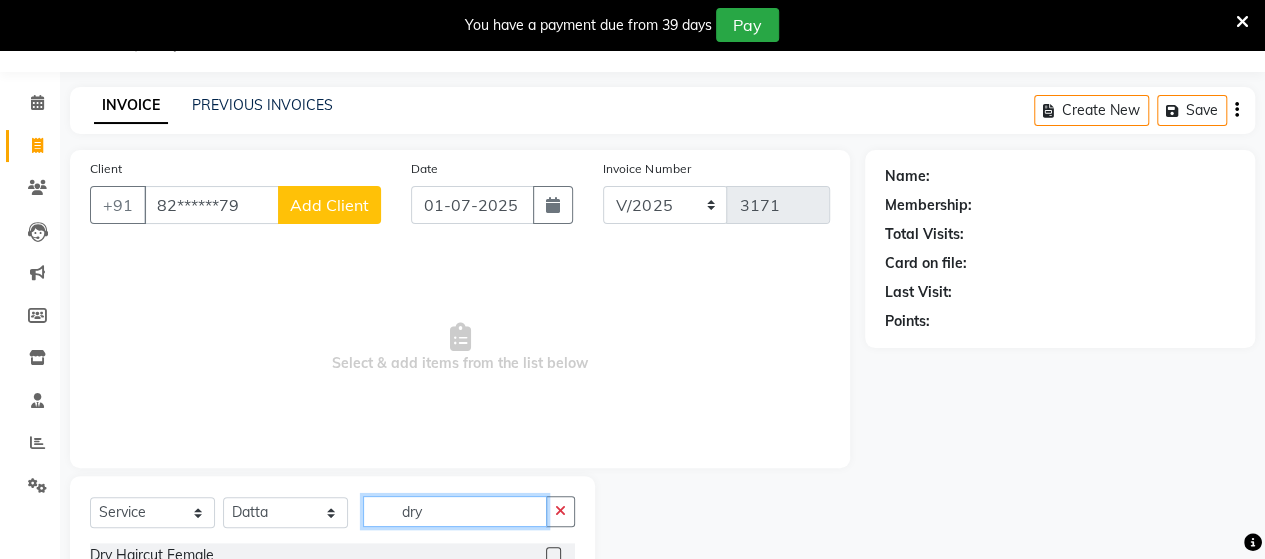 scroll, scrollTop: 177, scrollLeft: 0, axis: vertical 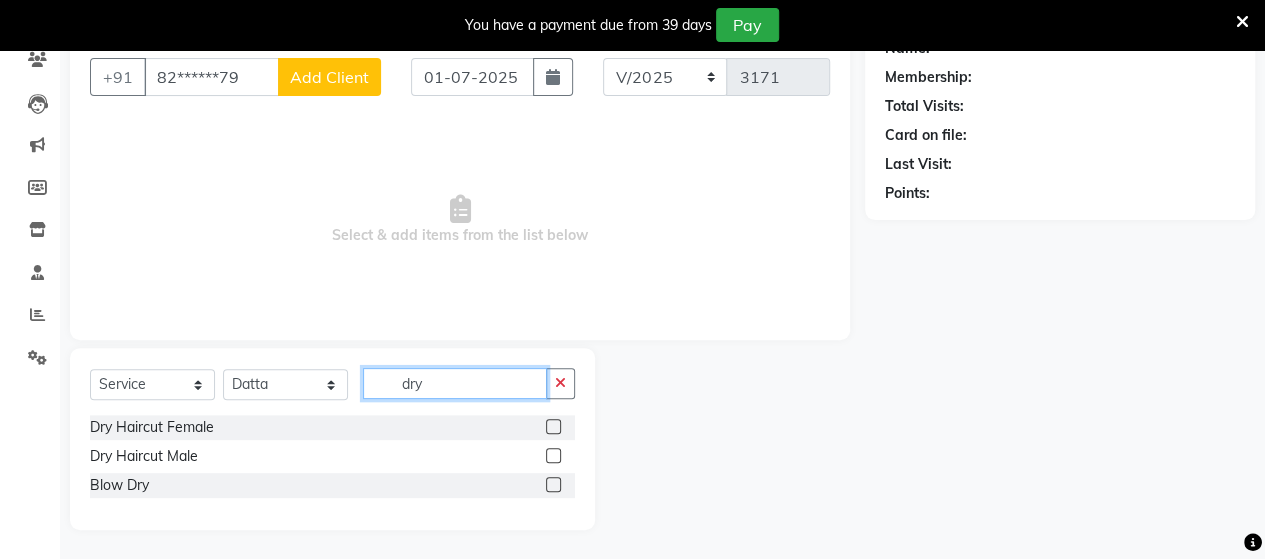 type on "dry" 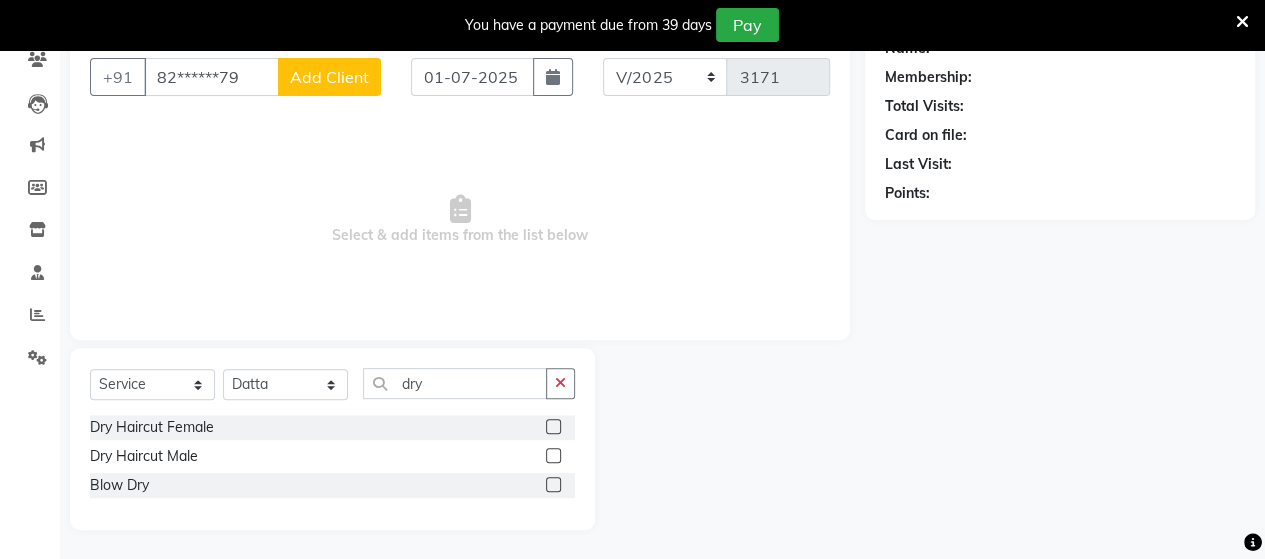 click 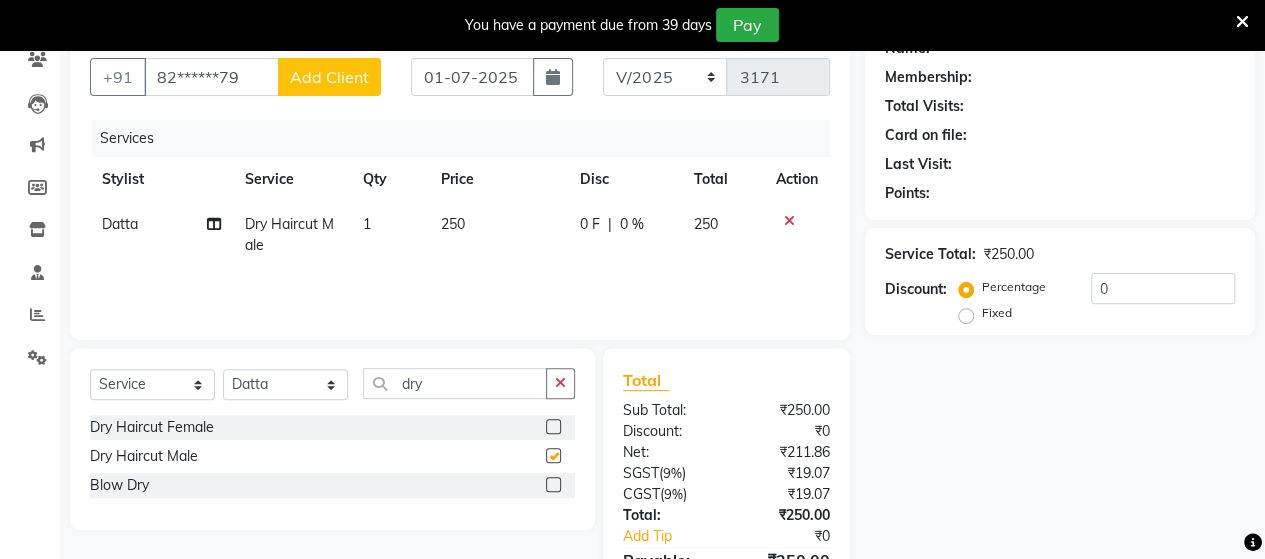 type 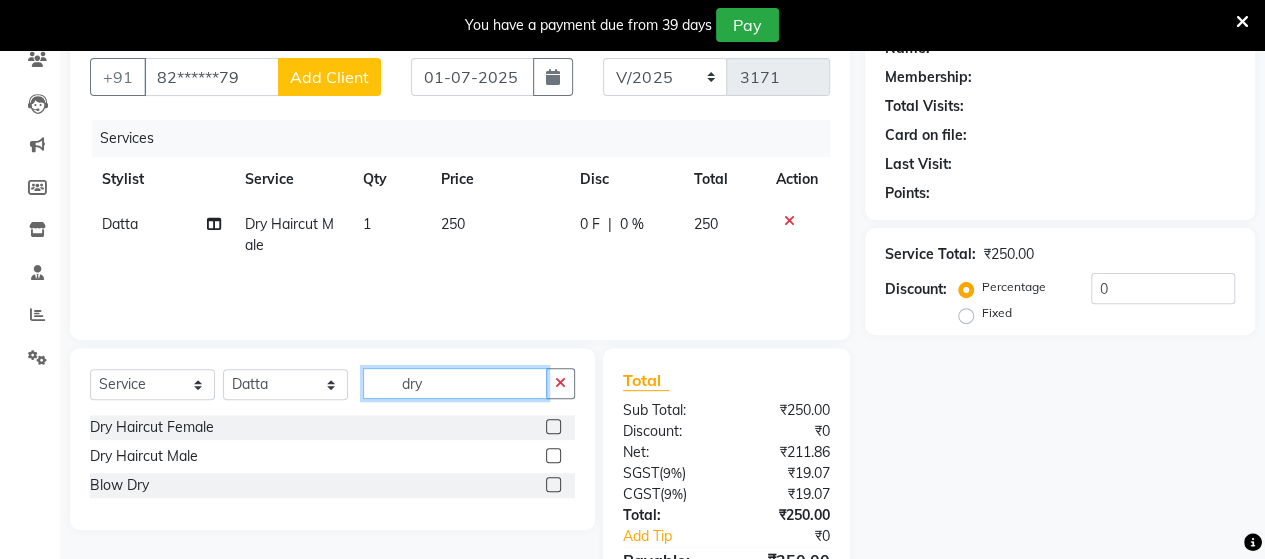 click on "dry" 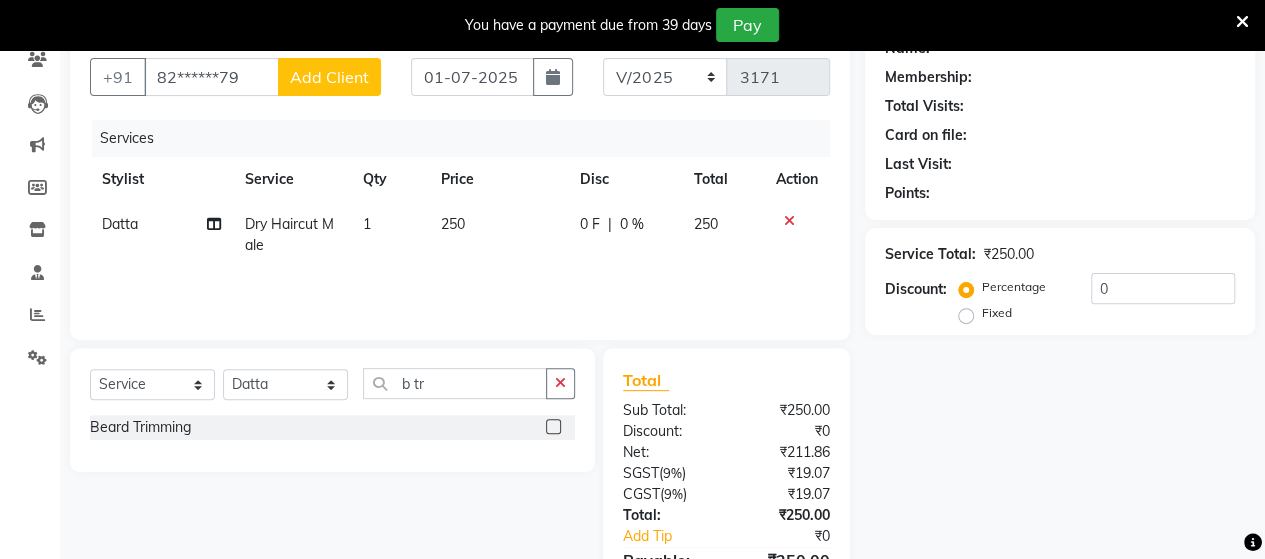 click 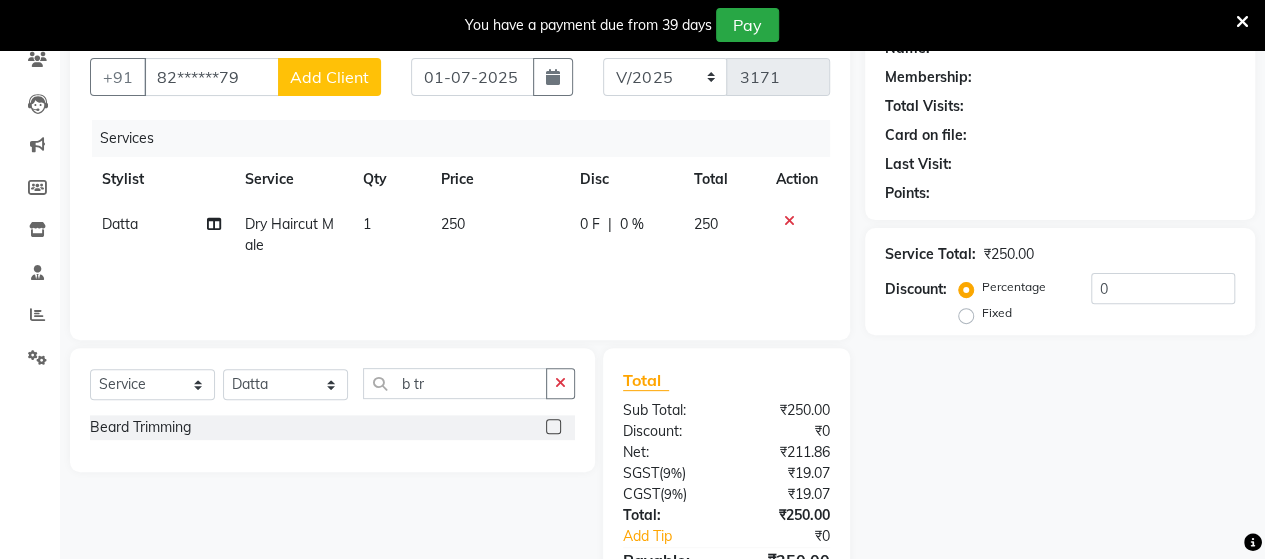 click at bounding box center (552, 427) 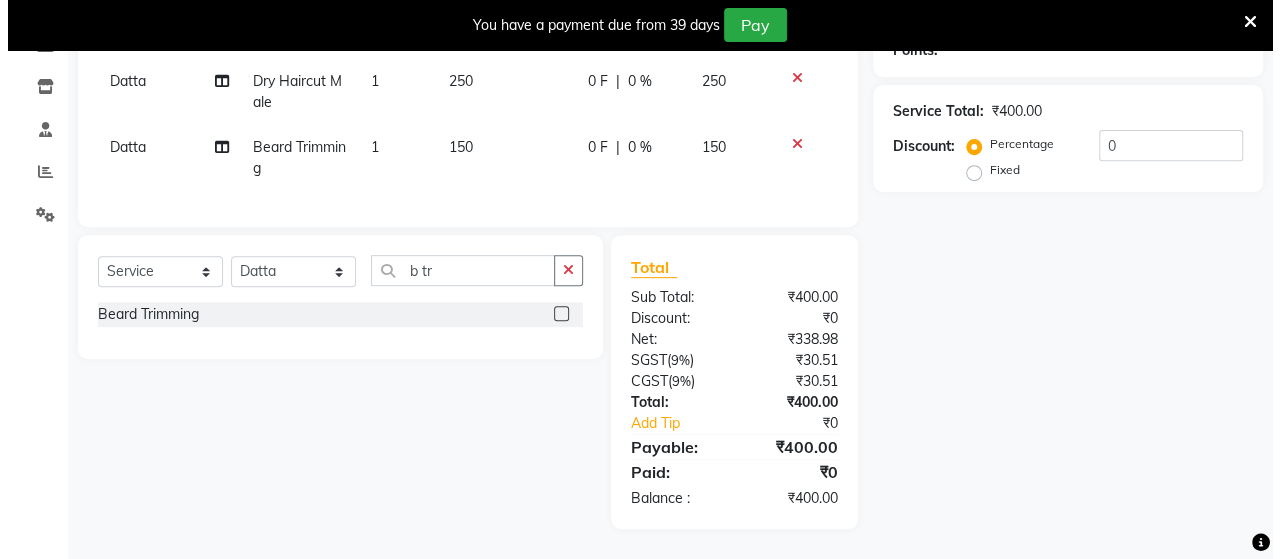 scroll, scrollTop: 0, scrollLeft: 0, axis: both 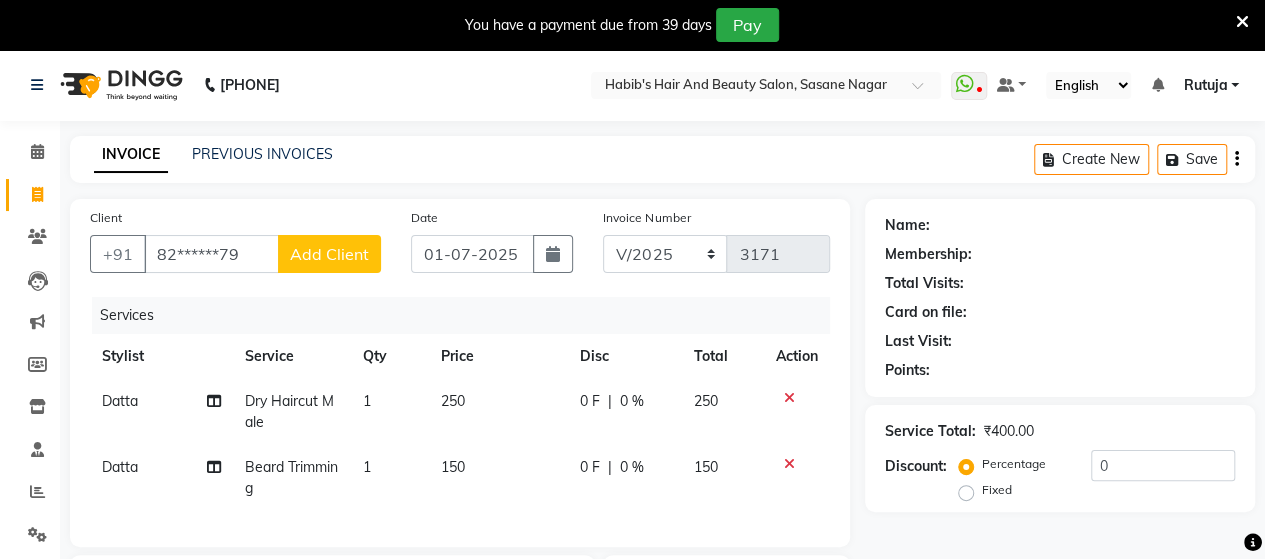 click on "Add Client" 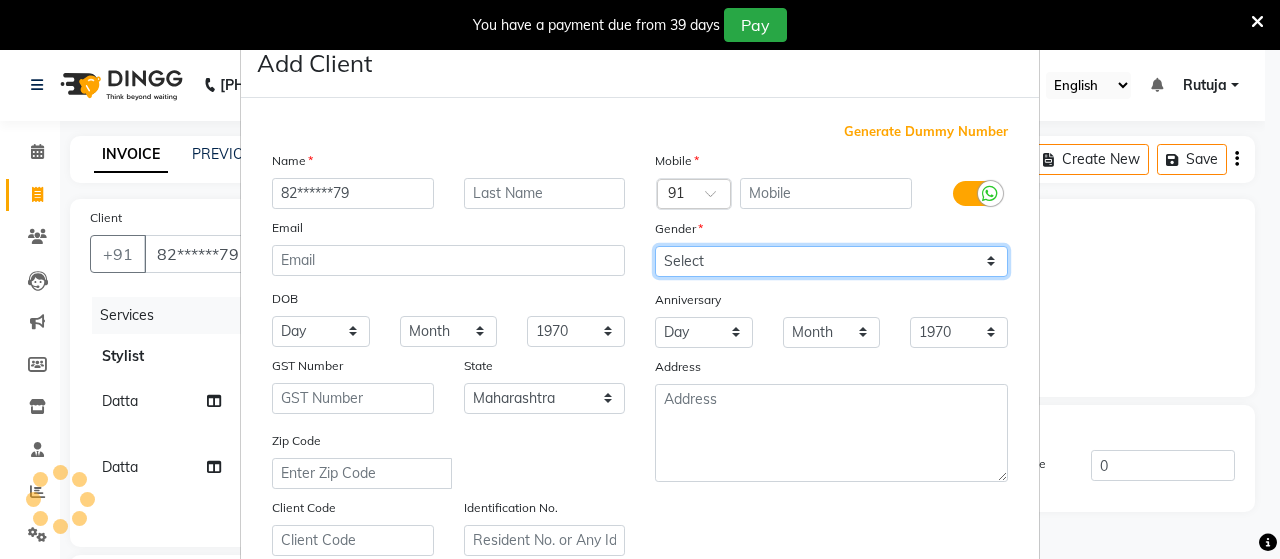 click on "Select Male Female Other Prefer Not To Say" at bounding box center [831, 261] 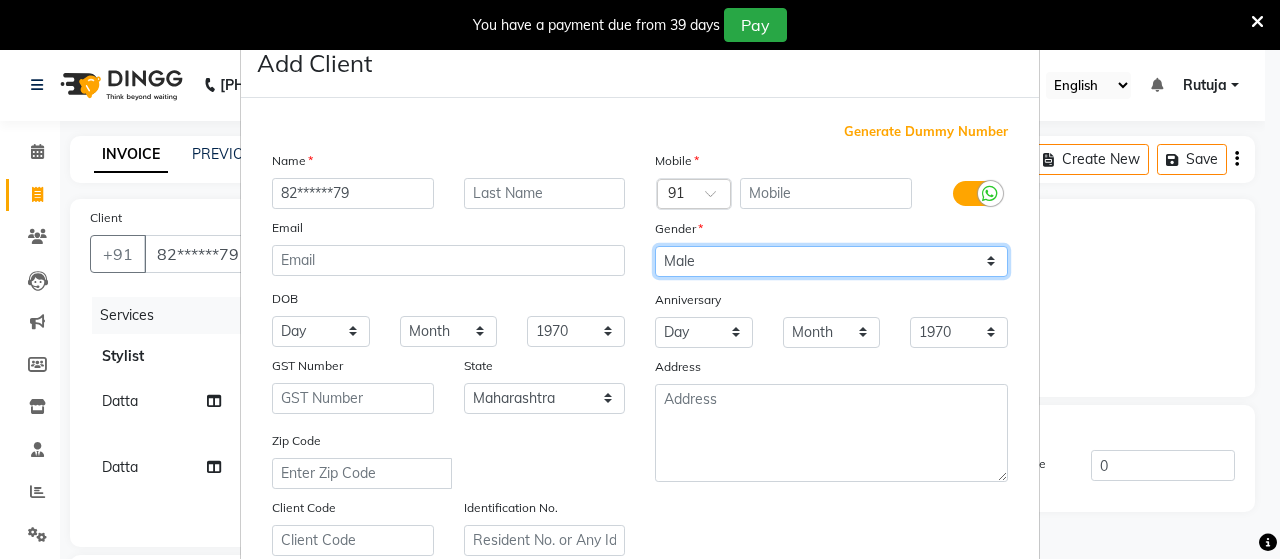 click on "Select Male Female Other Prefer Not To Say" at bounding box center (831, 261) 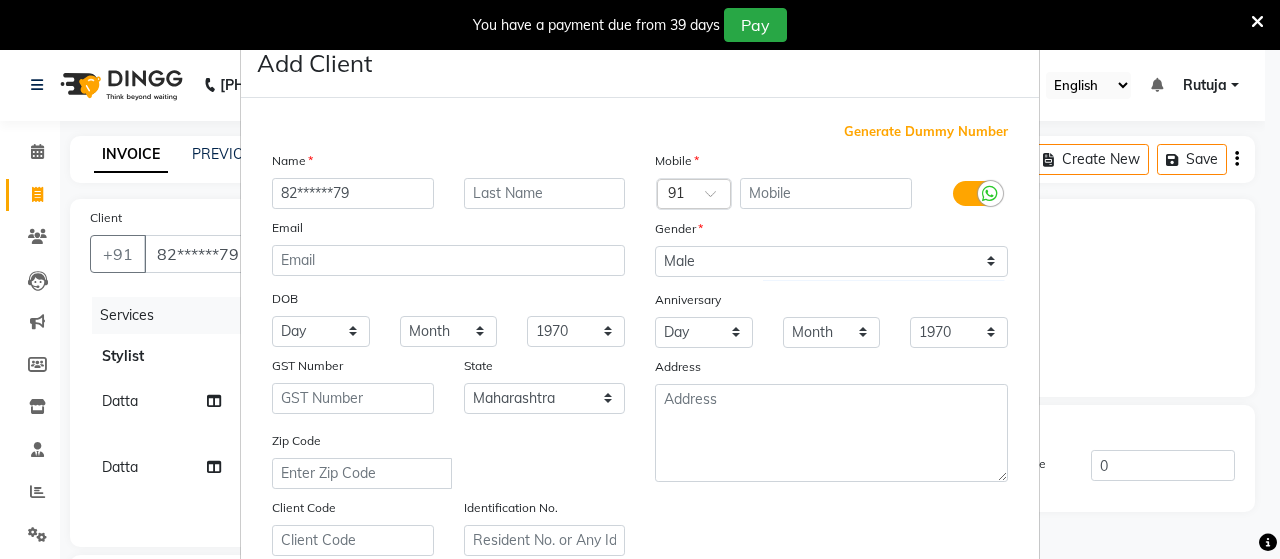 scroll, scrollTop: 360, scrollLeft: 0, axis: vertical 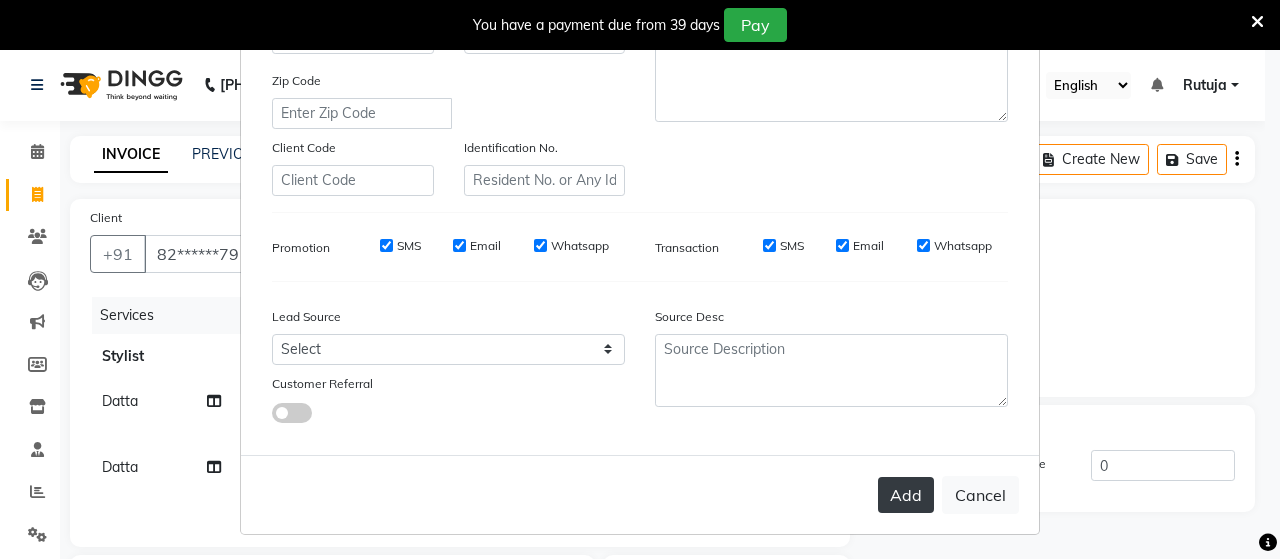 click on "Add" at bounding box center (906, 495) 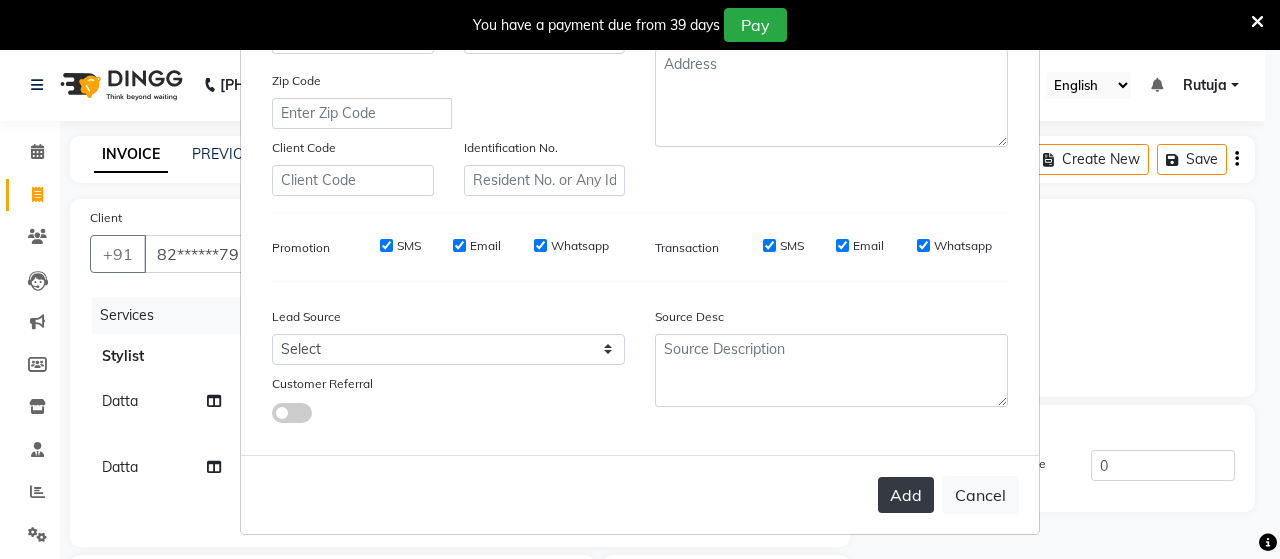 click on "Add" at bounding box center [906, 495] 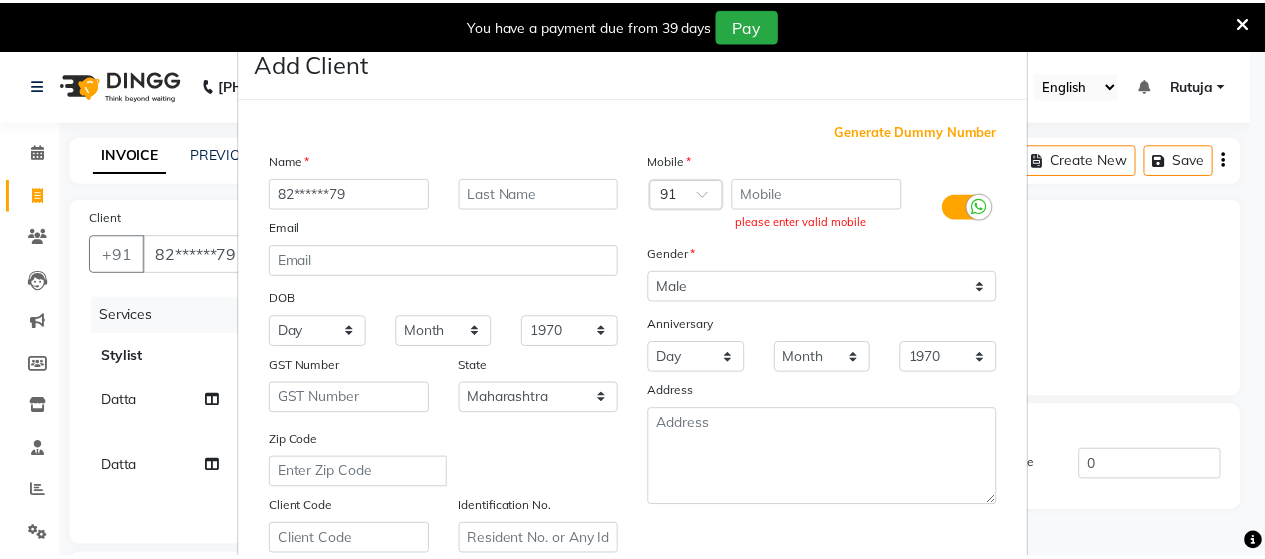 scroll, scrollTop: 360, scrollLeft: 0, axis: vertical 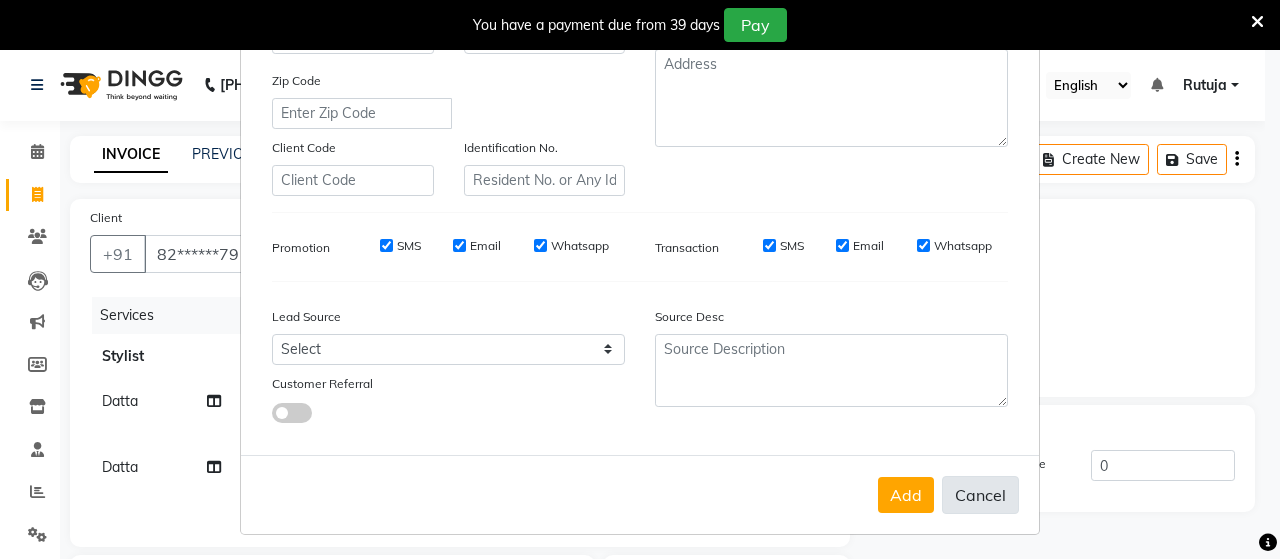 click on "Cancel" at bounding box center (980, 495) 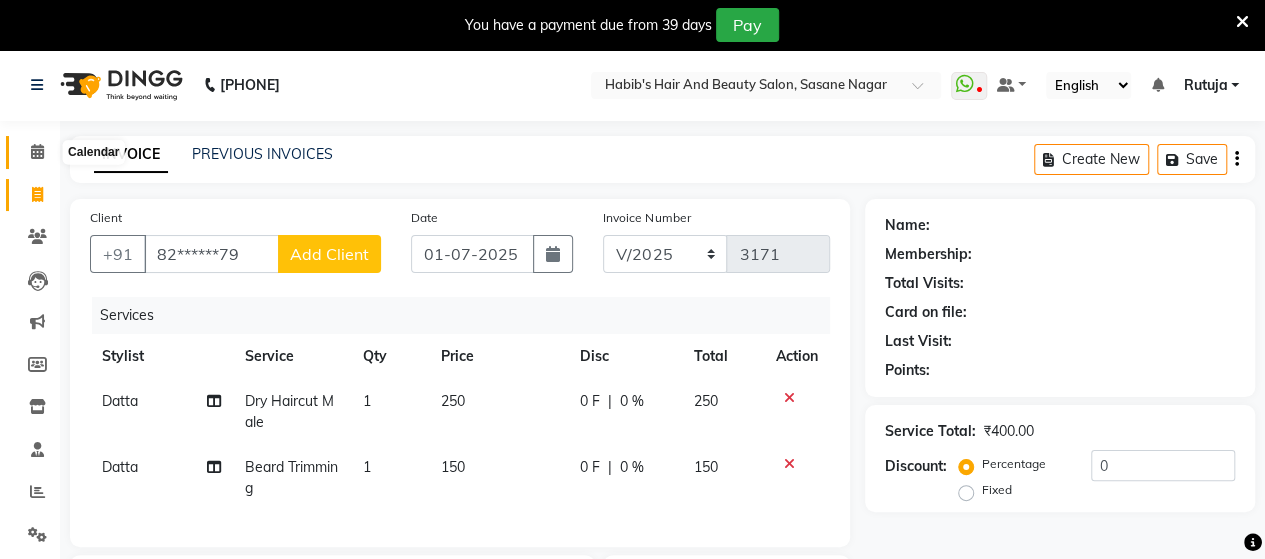 click 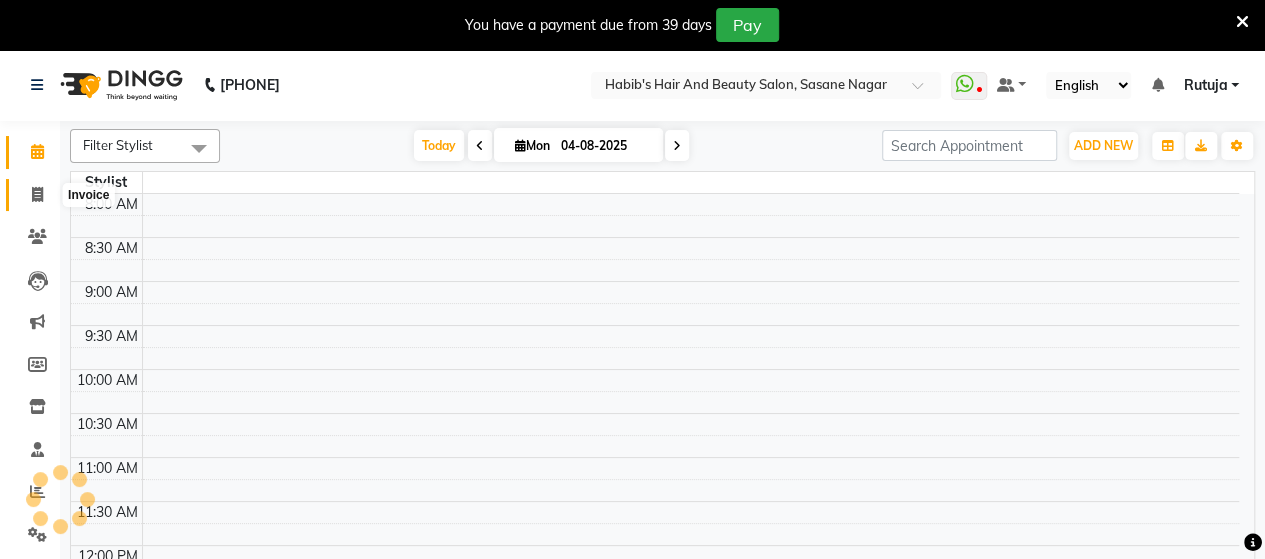click 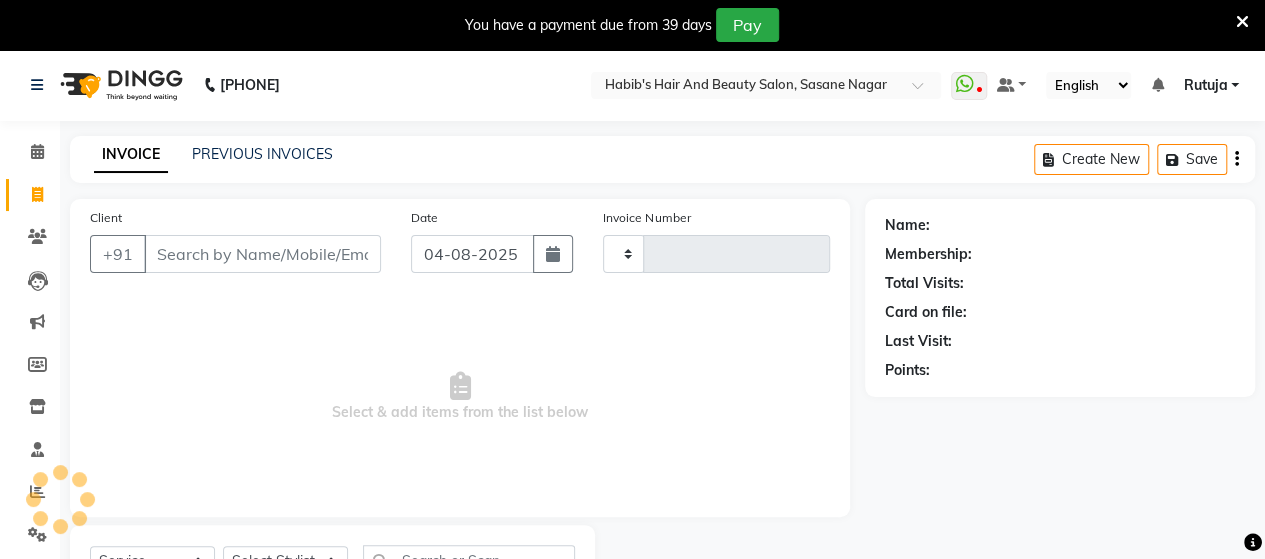 click on "Client" at bounding box center (262, 254) 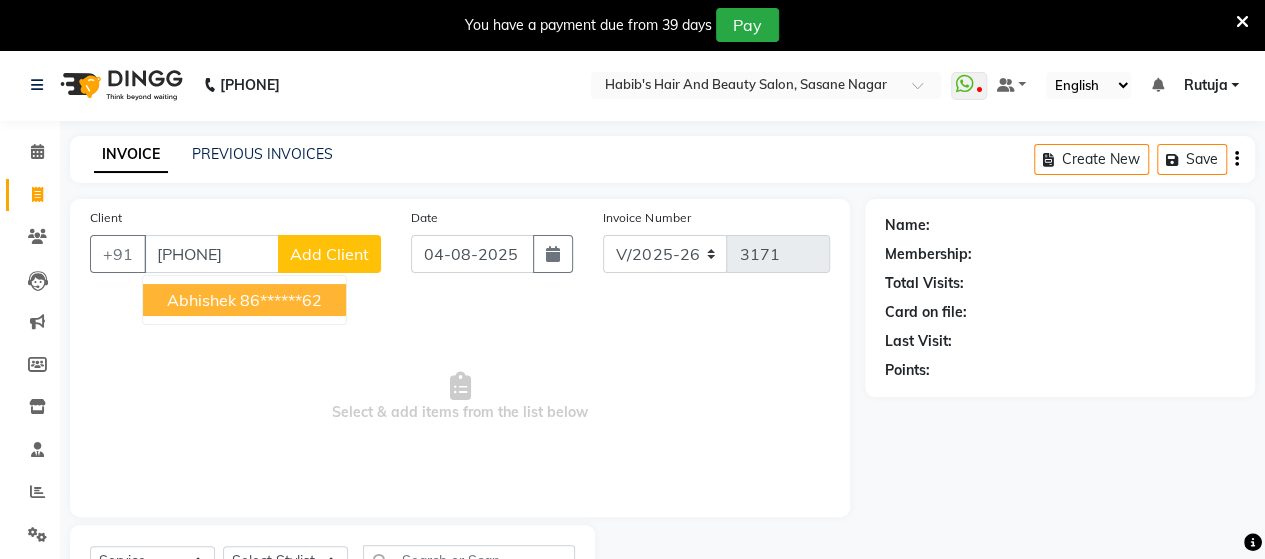 click on "abhishek" at bounding box center [201, 300] 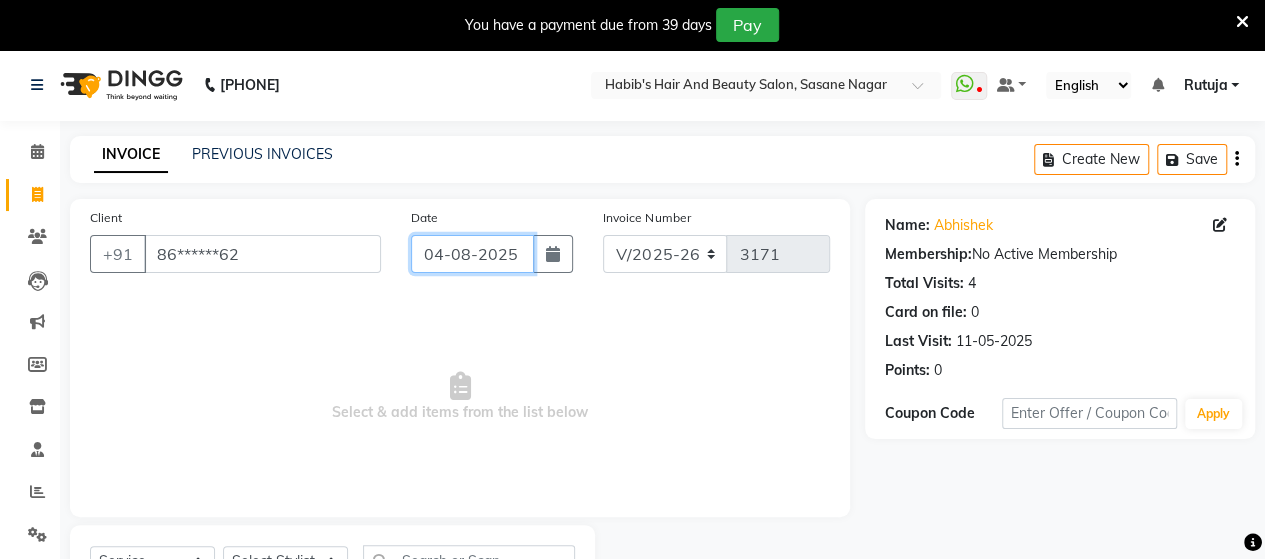 click on "04-08-2025" 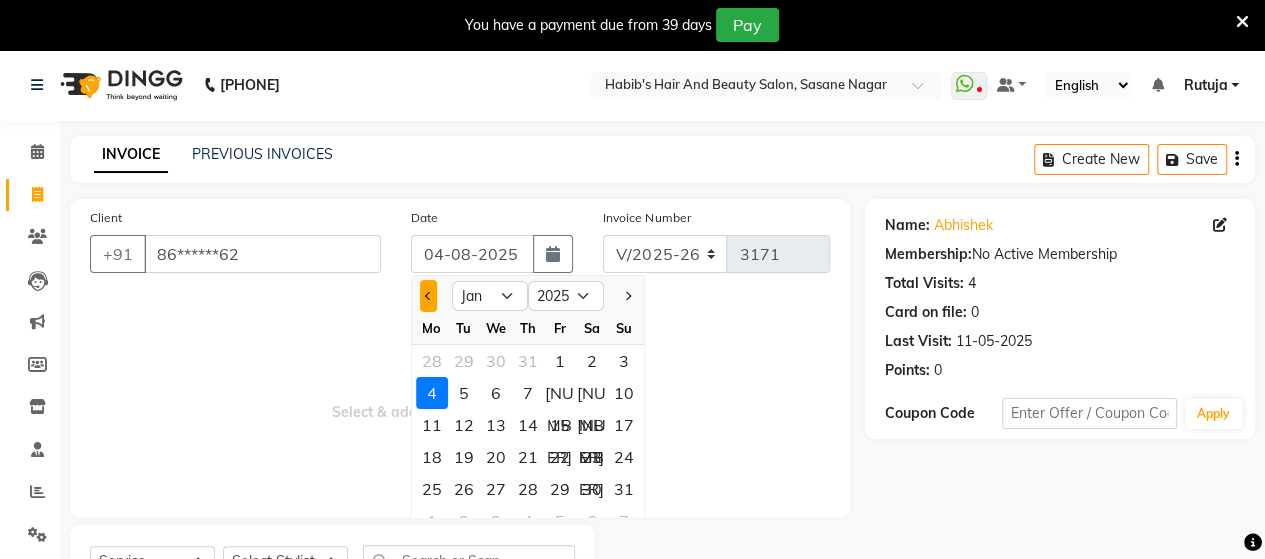 click 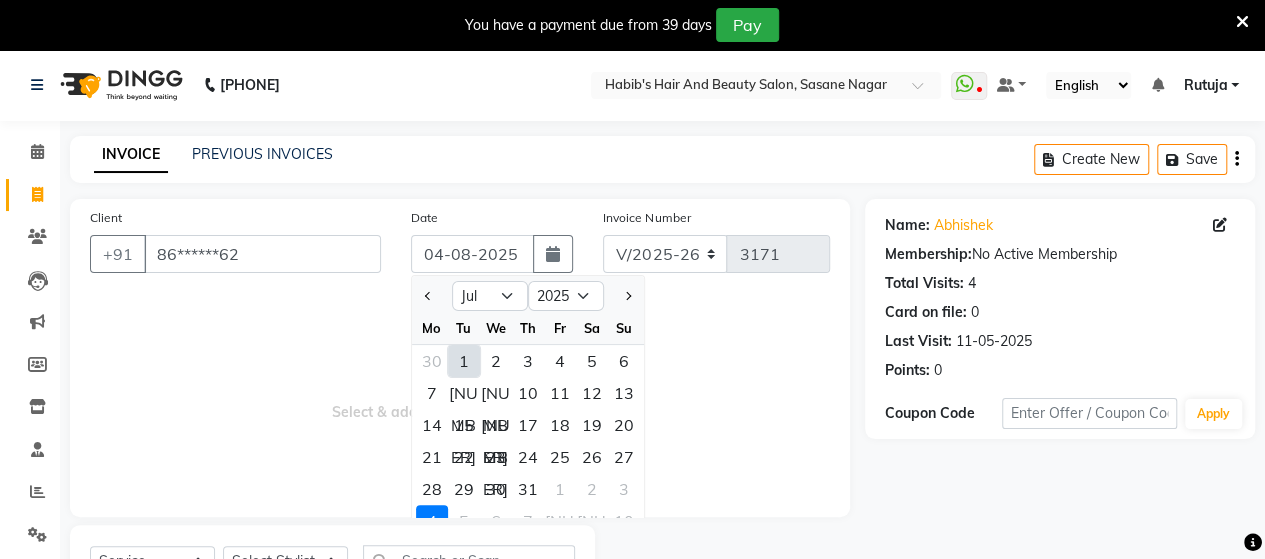 click on "1" 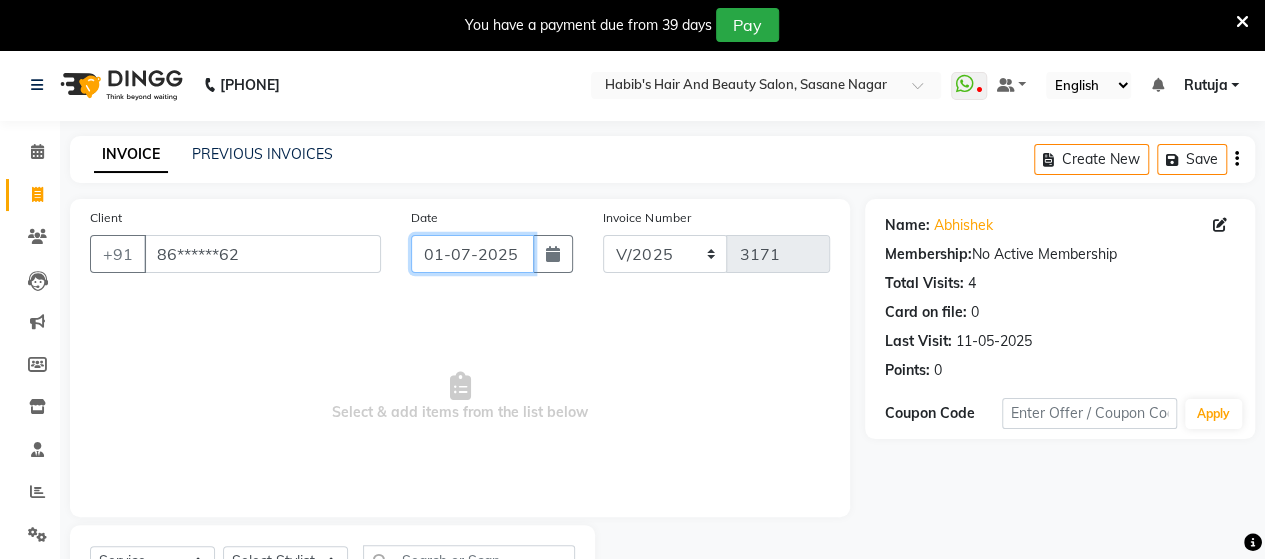 scroll, scrollTop: 90, scrollLeft: 0, axis: vertical 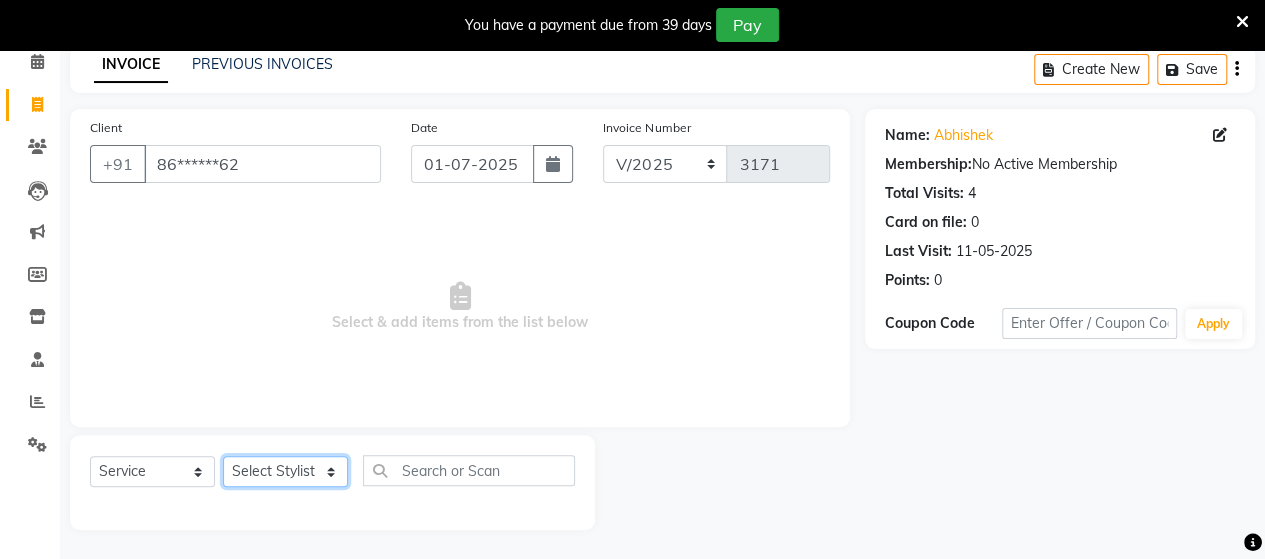 click on "Select Stylist Admin Datta  Jyoti  Krushna  Pratik  RAVI Rohit Rutuja" 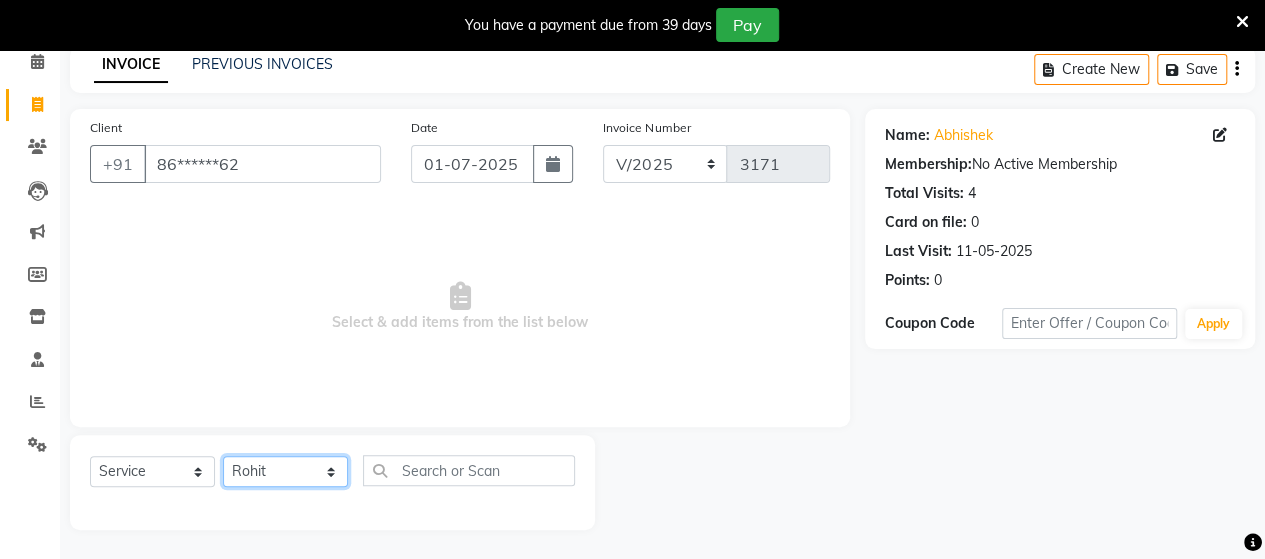 click on "Select Stylist Admin Datta  Jyoti  Krushna  Pratik  RAVI Rohit Rutuja" 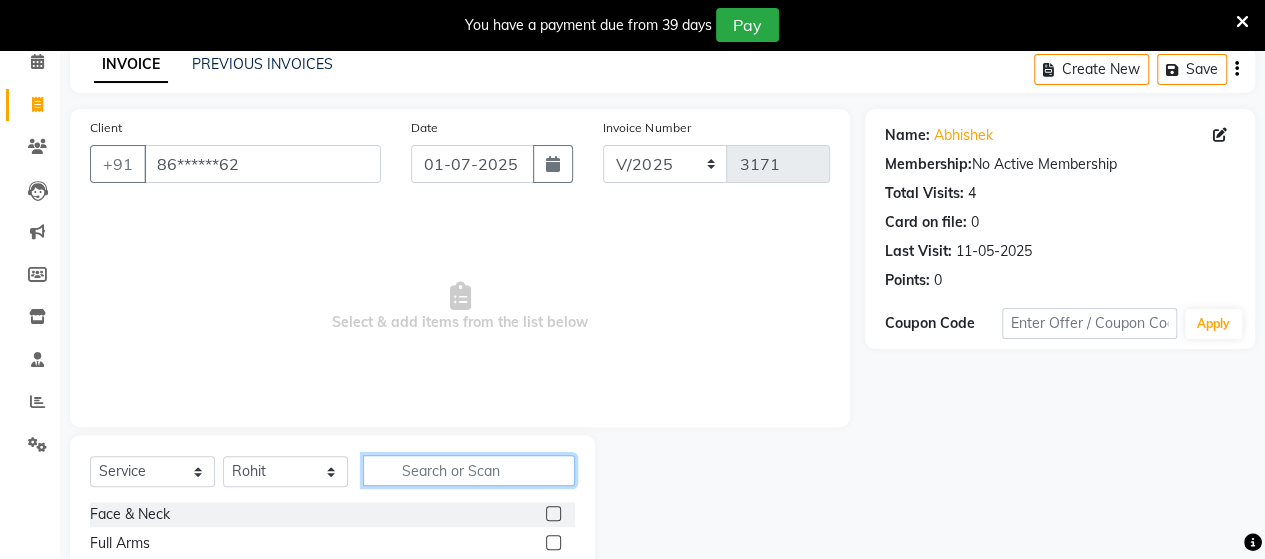 click 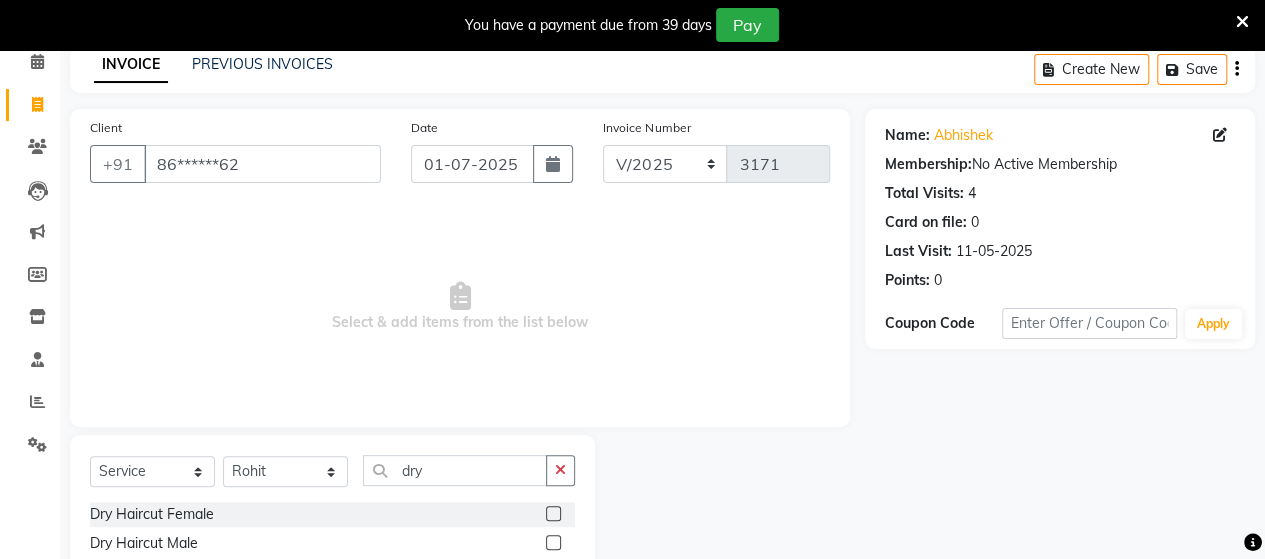 click 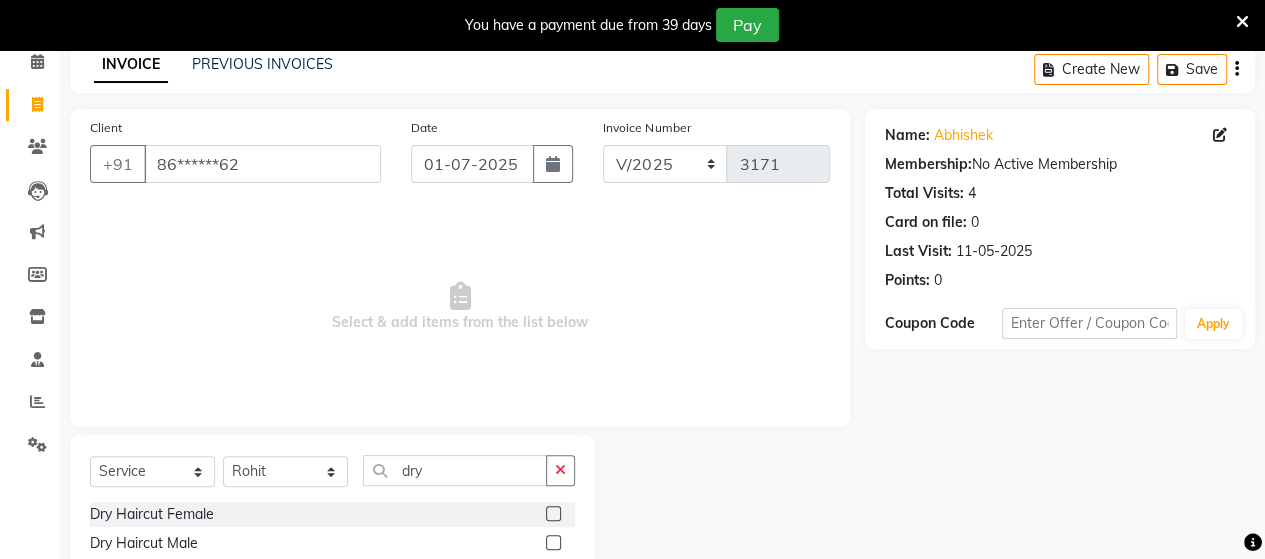click at bounding box center [552, 543] 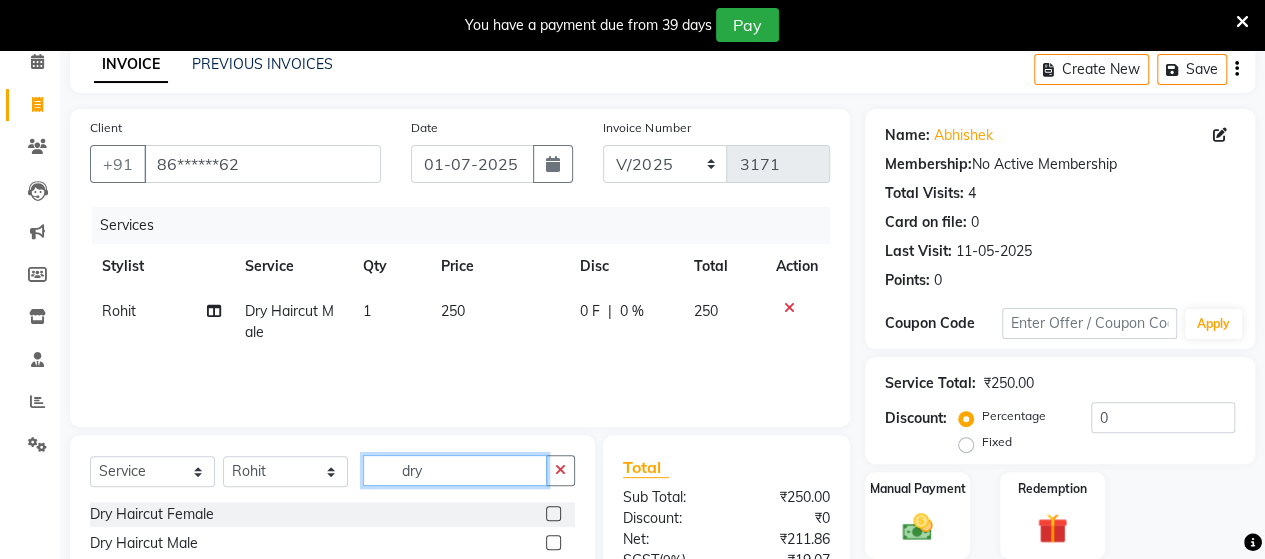 click on "dry" 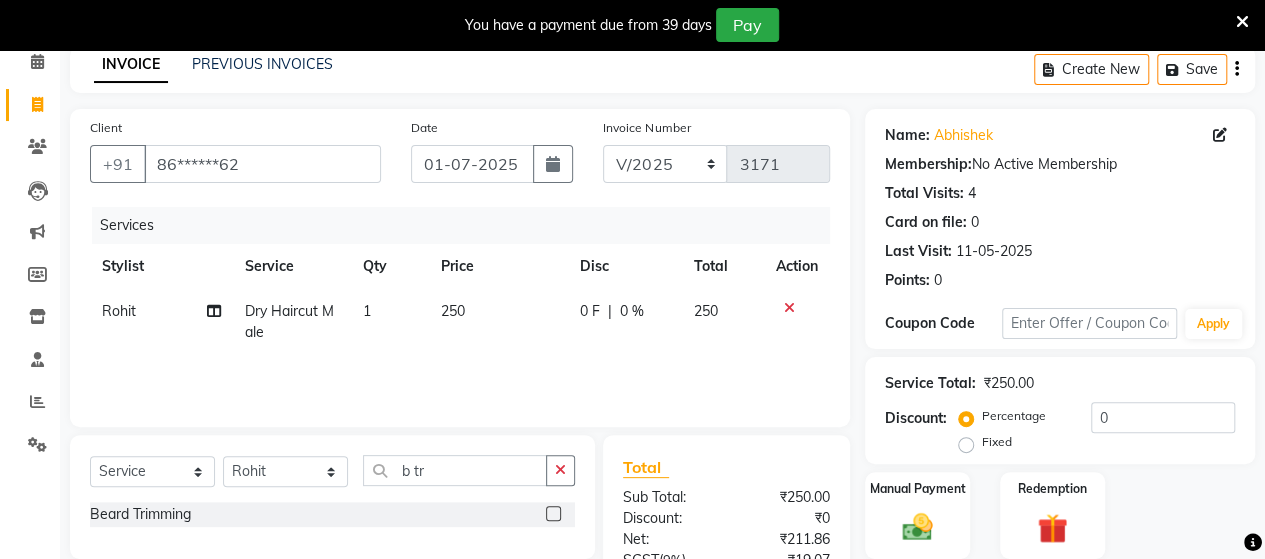 click 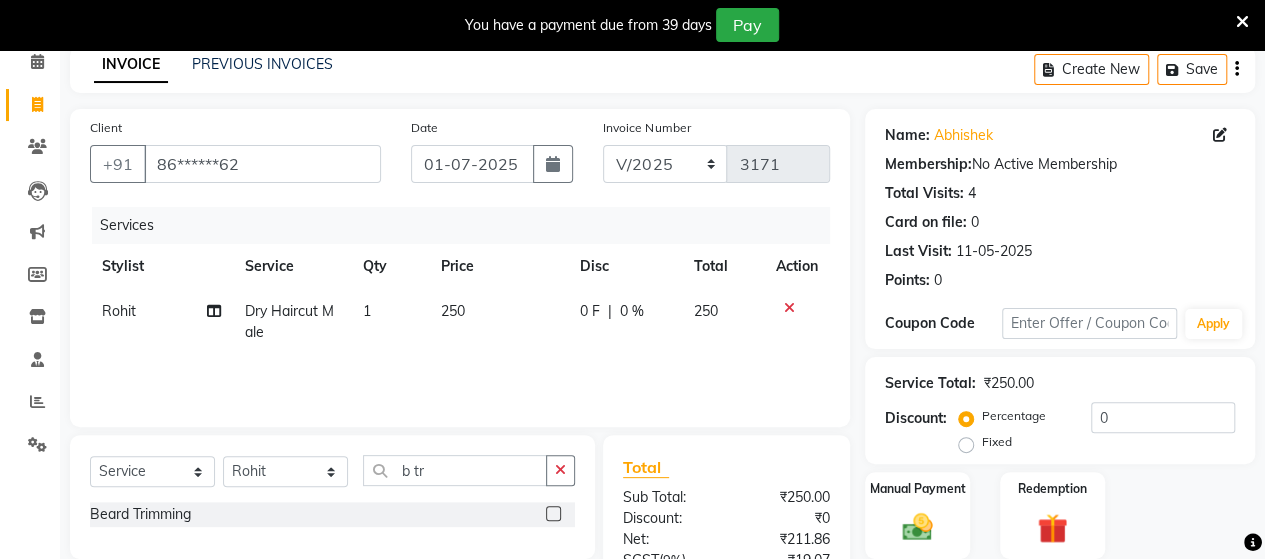click at bounding box center (552, 514) 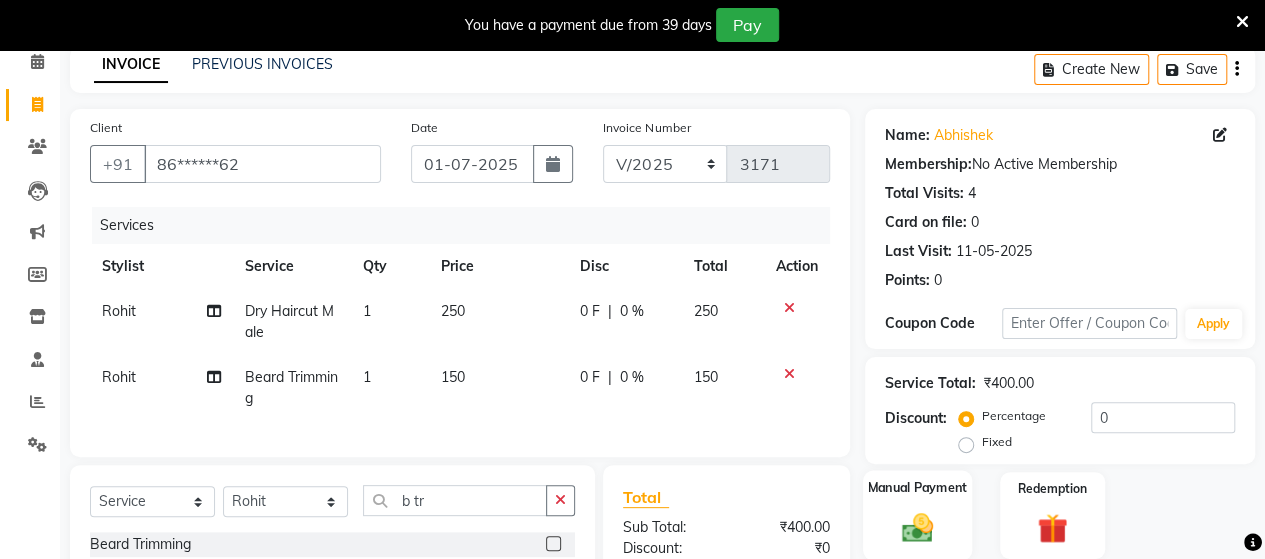 click 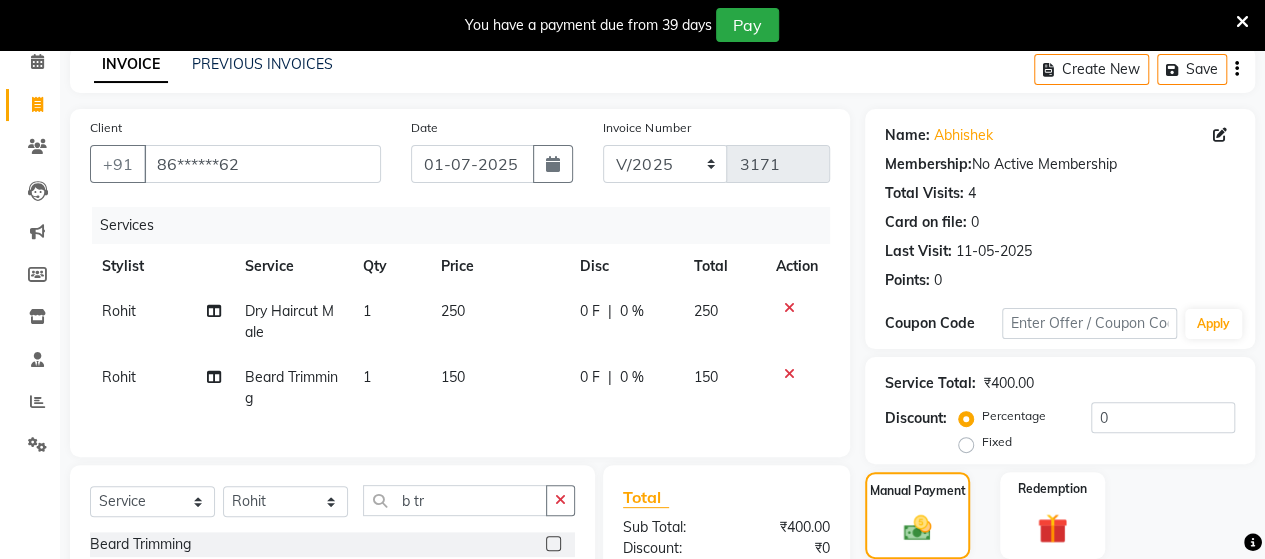 scroll, scrollTop: 334, scrollLeft: 0, axis: vertical 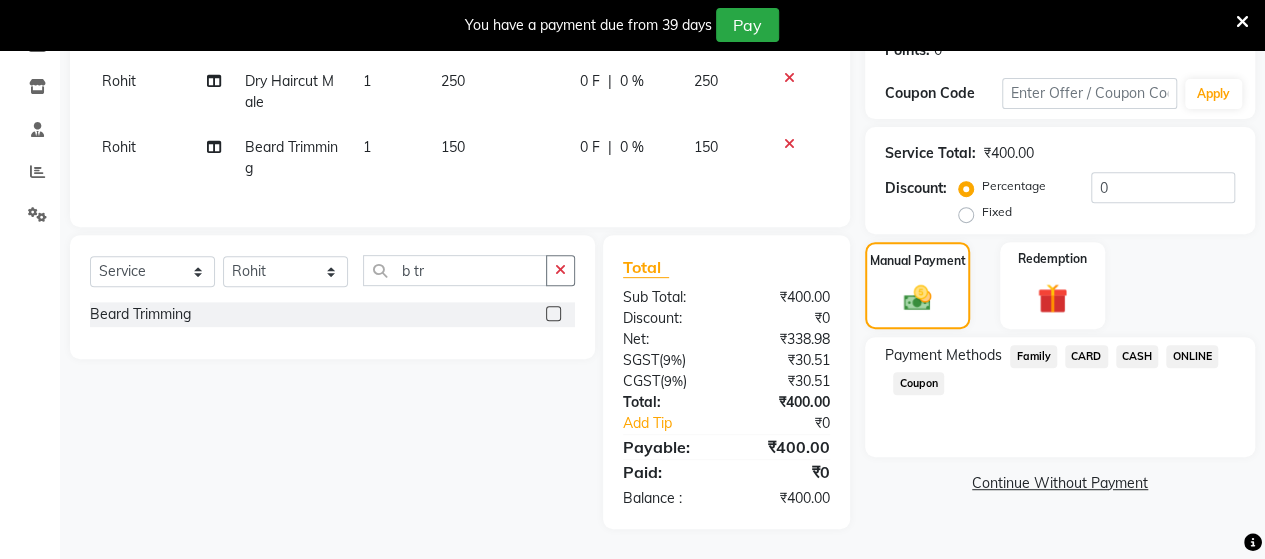 click on "ONLINE" 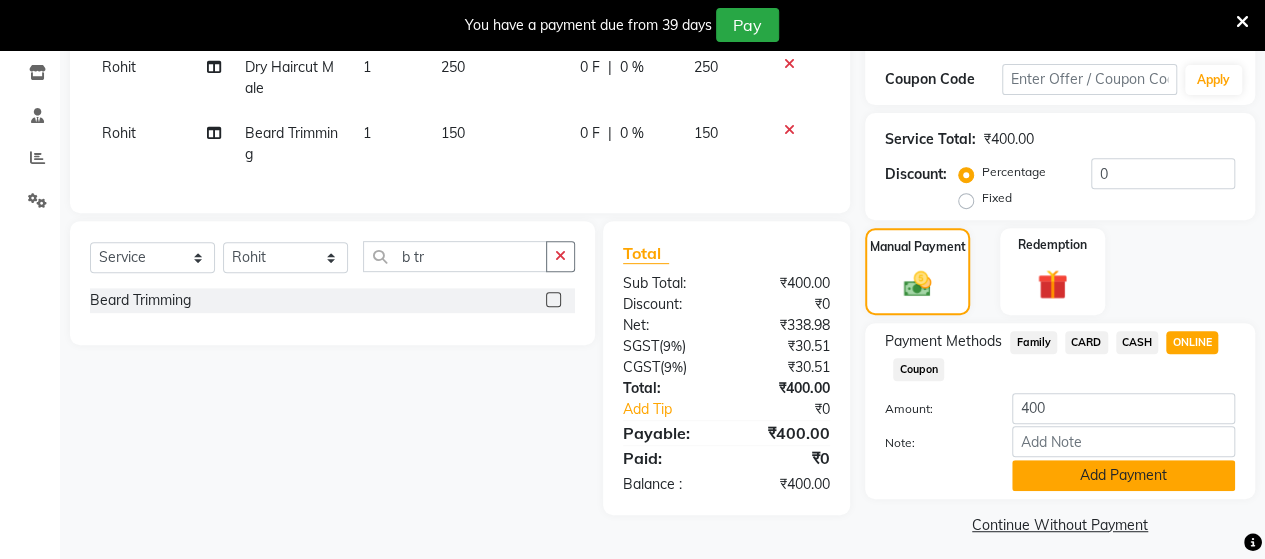 click on "Add Payment" 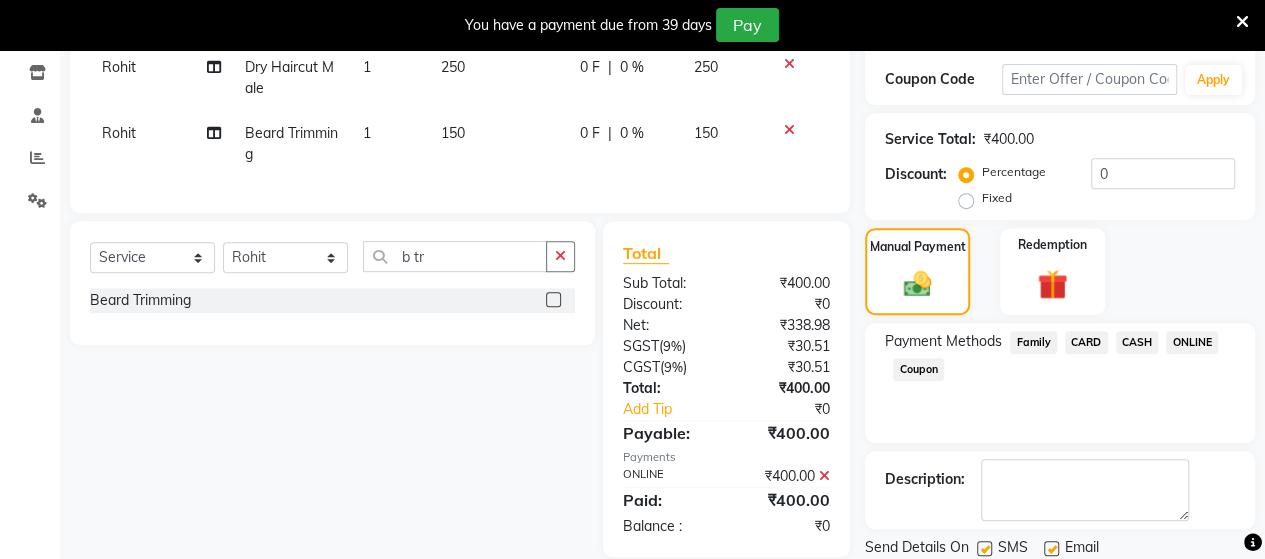 scroll, scrollTop: 400, scrollLeft: 0, axis: vertical 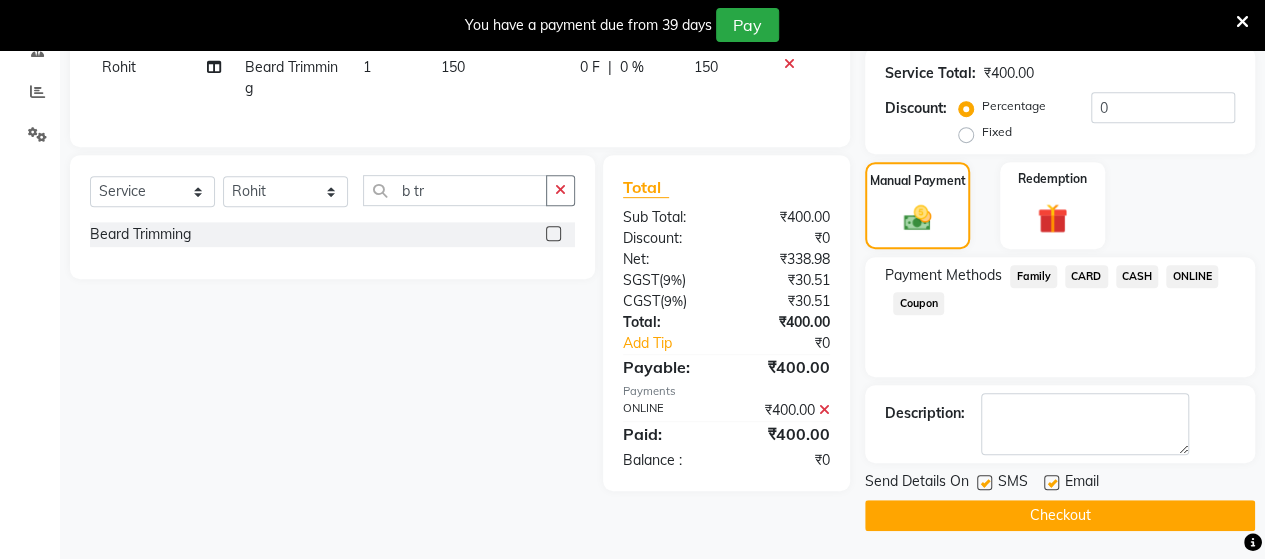 click on "Checkout" 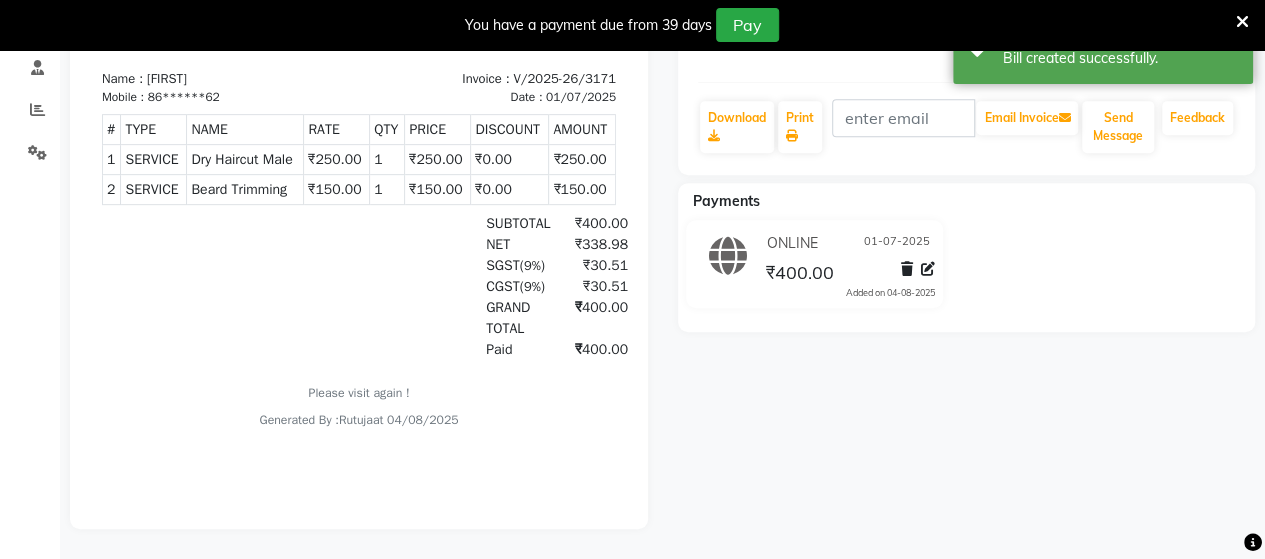 scroll, scrollTop: 0, scrollLeft: 0, axis: both 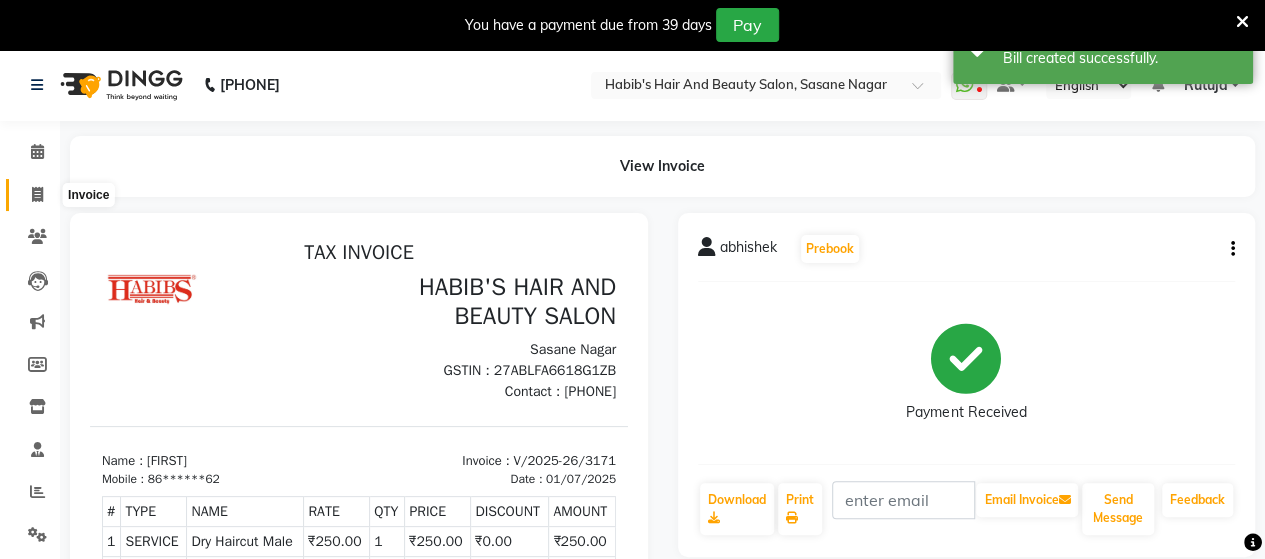 click 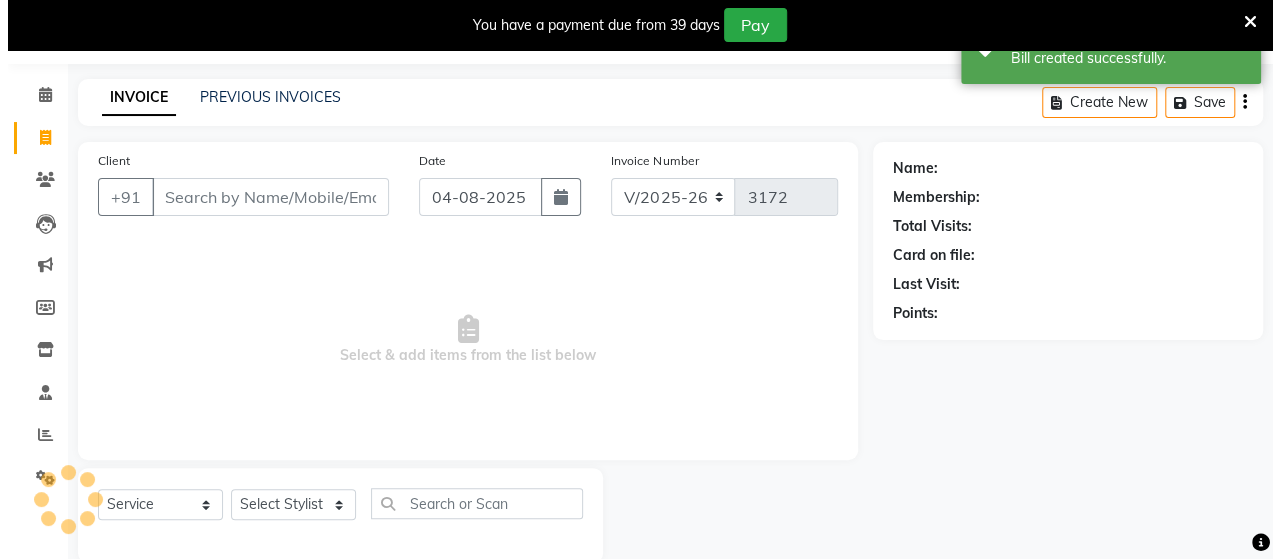 scroll, scrollTop: 90, scrollLeft: 0, axis: vertical 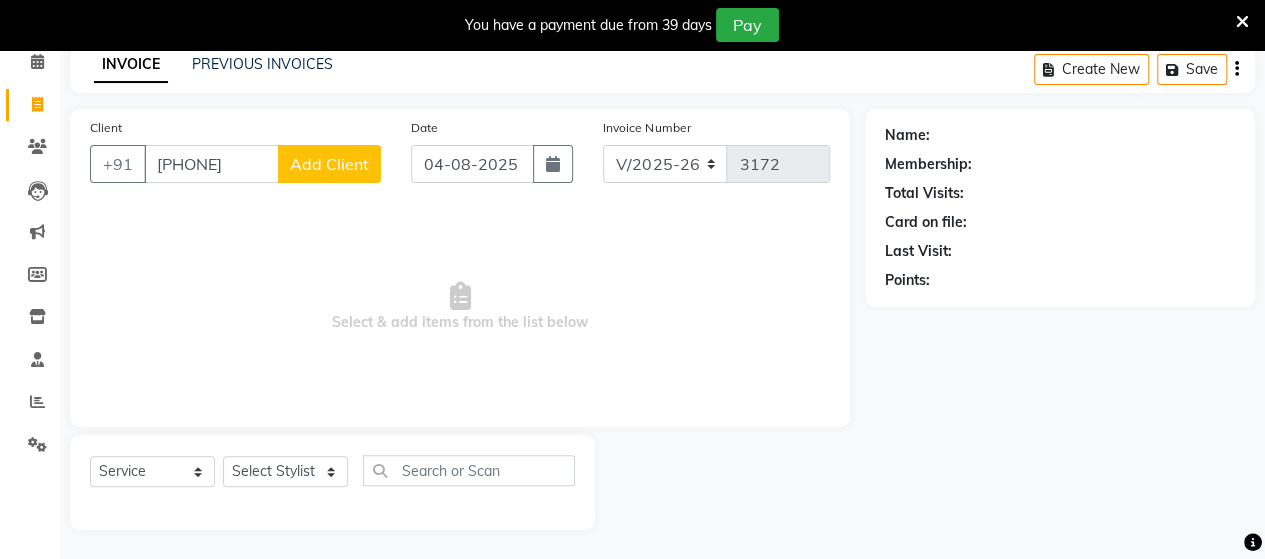 click on "Add Client" 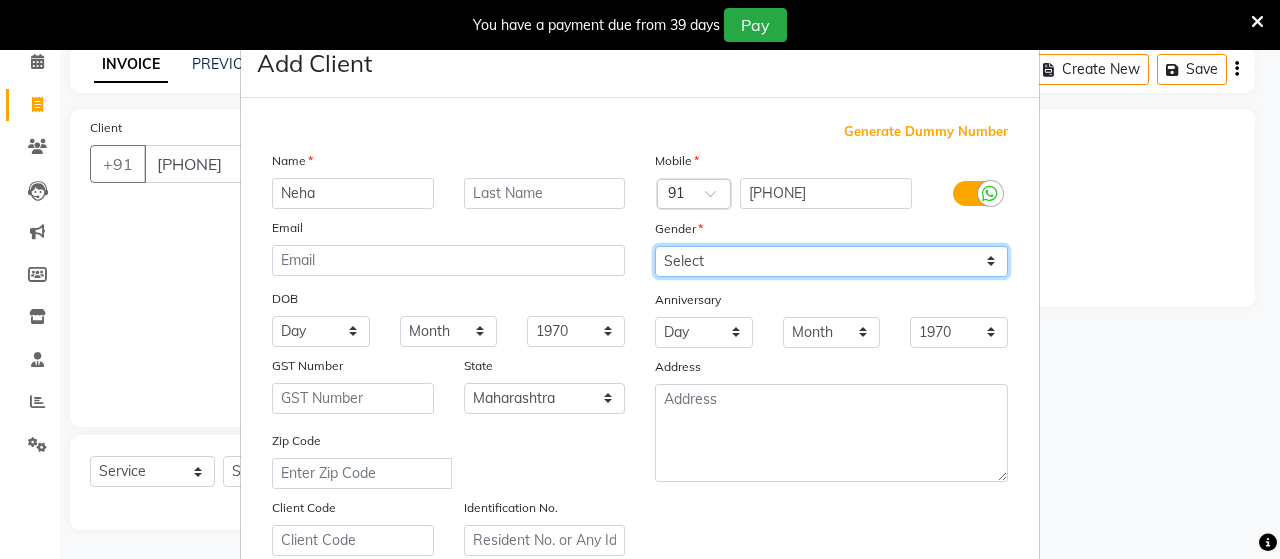 click on "Select Male Female Other Prefer Not To Say" at bounding box center [831, 261] 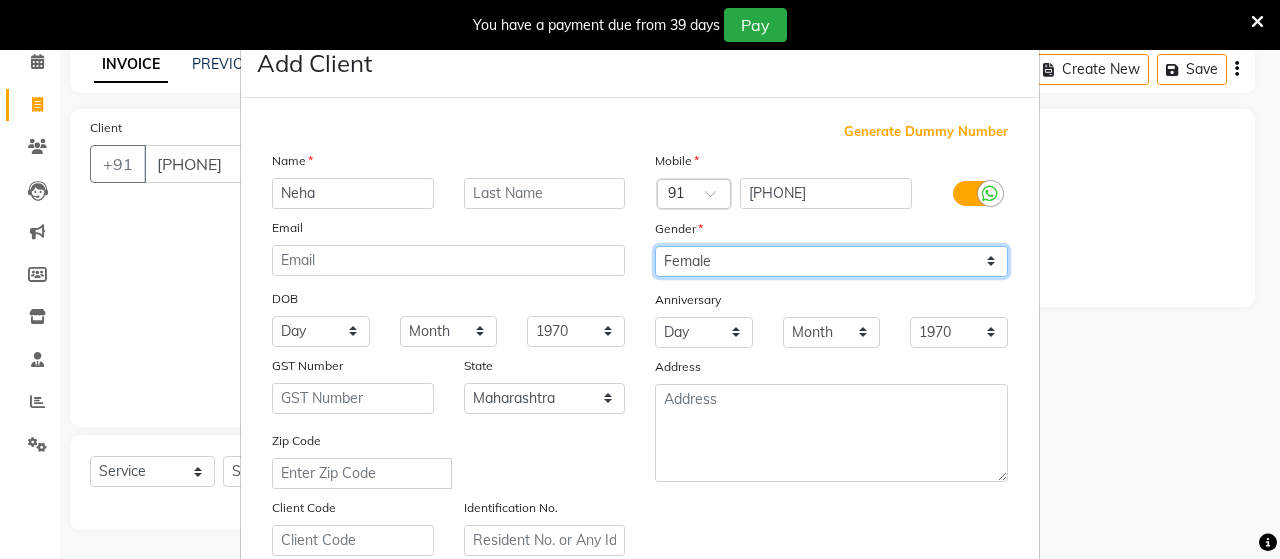 click on "Select Male Female Other Prefer Not To Say" at bounding box center [831, 261] 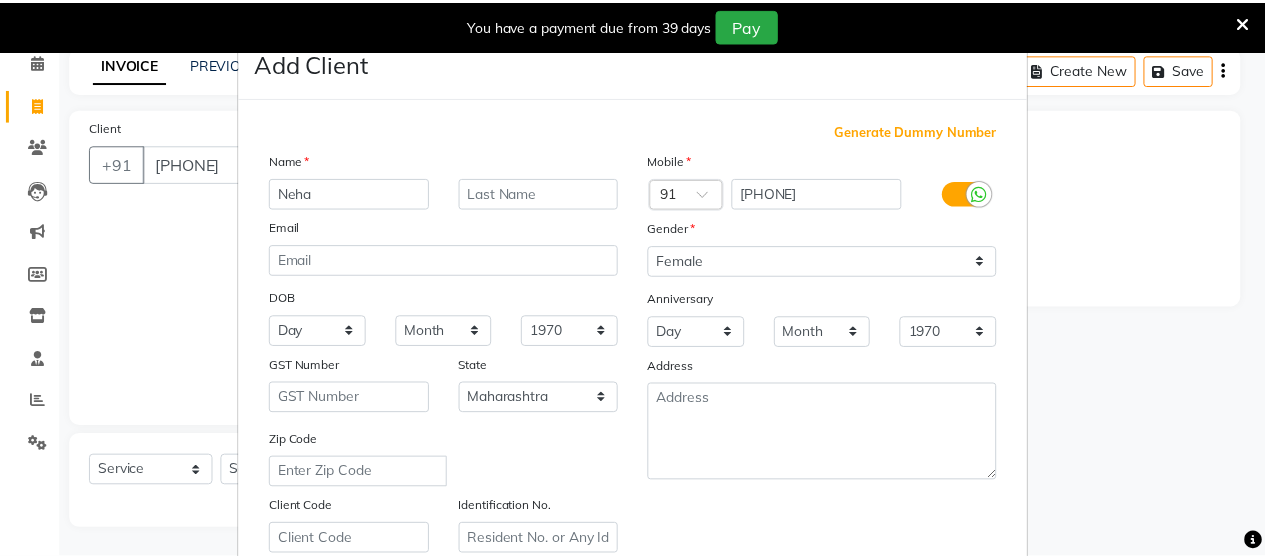 scroll, scrollTop: 360, scrollLeft: 0, axis: vertical 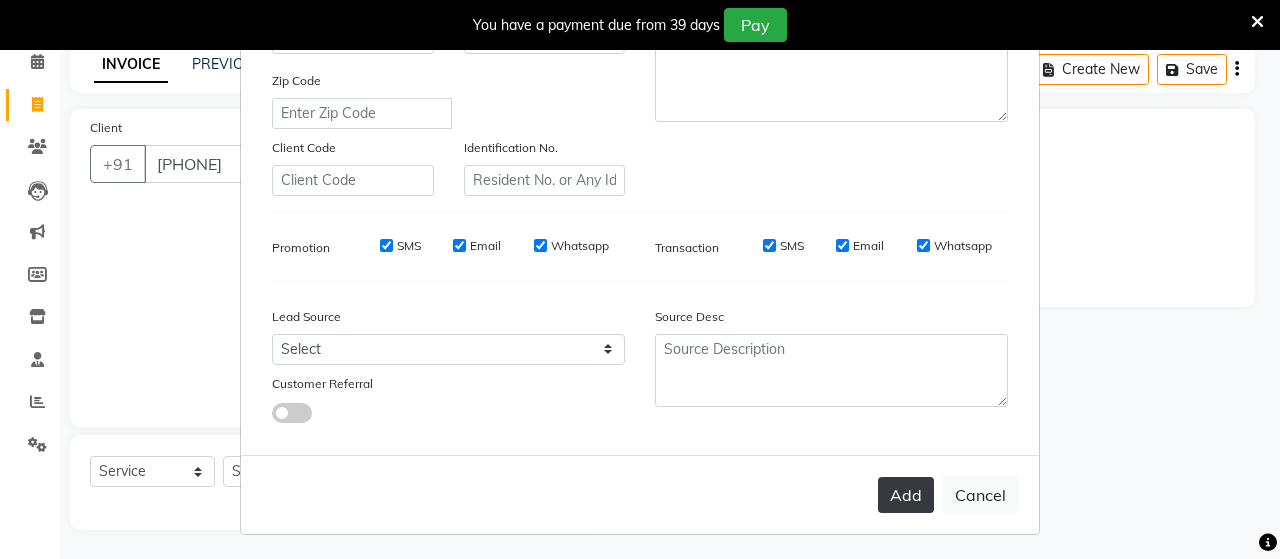 click on "Add" at bounding box center (906, 495) 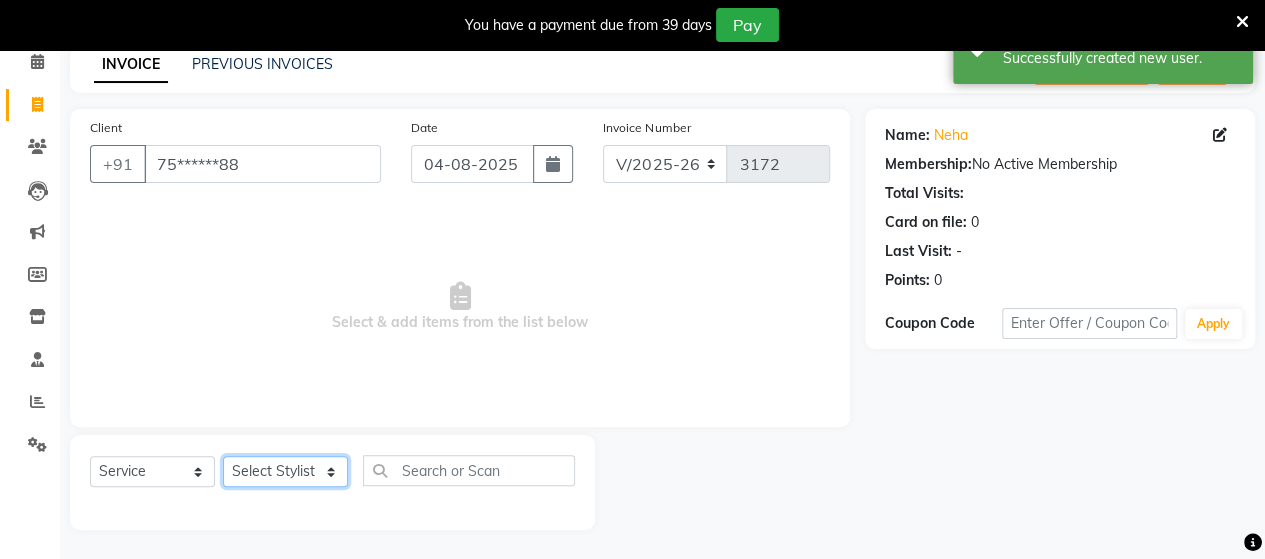 click on "Select Stylist Admin Datta  Jyoti  Krushna  Pratik  RAVI Rohit Rutuja" 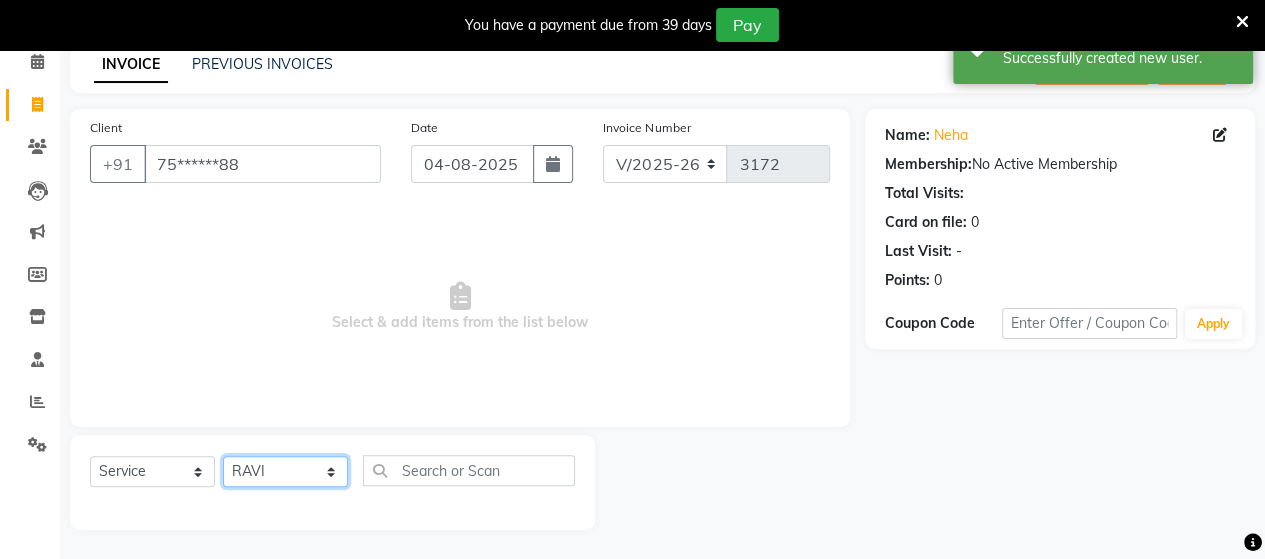 click on "Select Stylist Admin Datta  Jyoti  Krushna  Pratik  RAVI Rohit Rutuja" 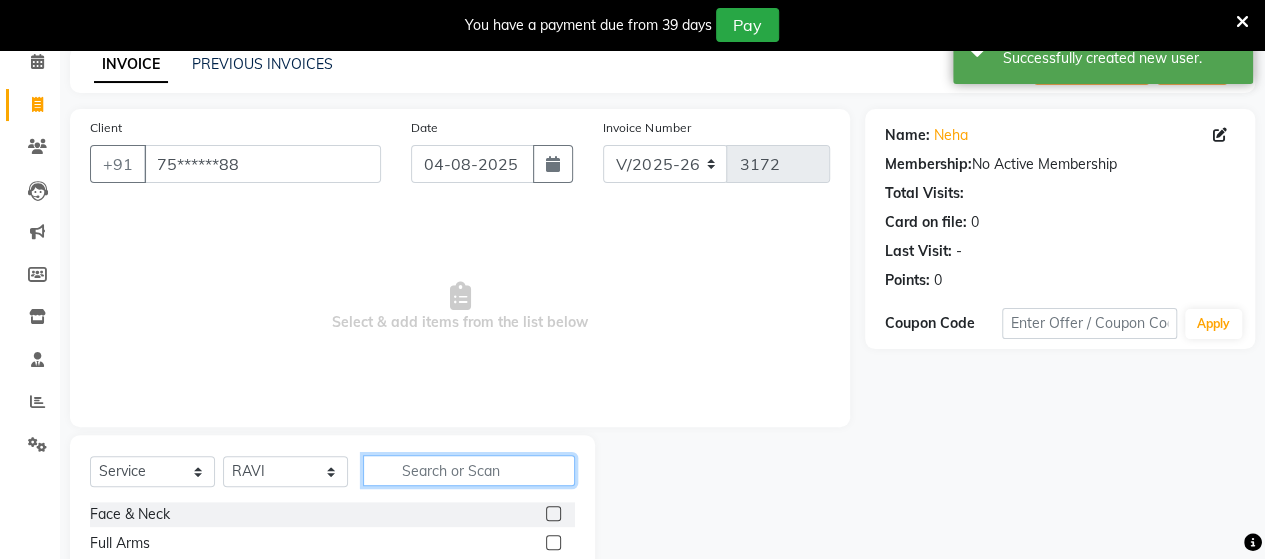 click 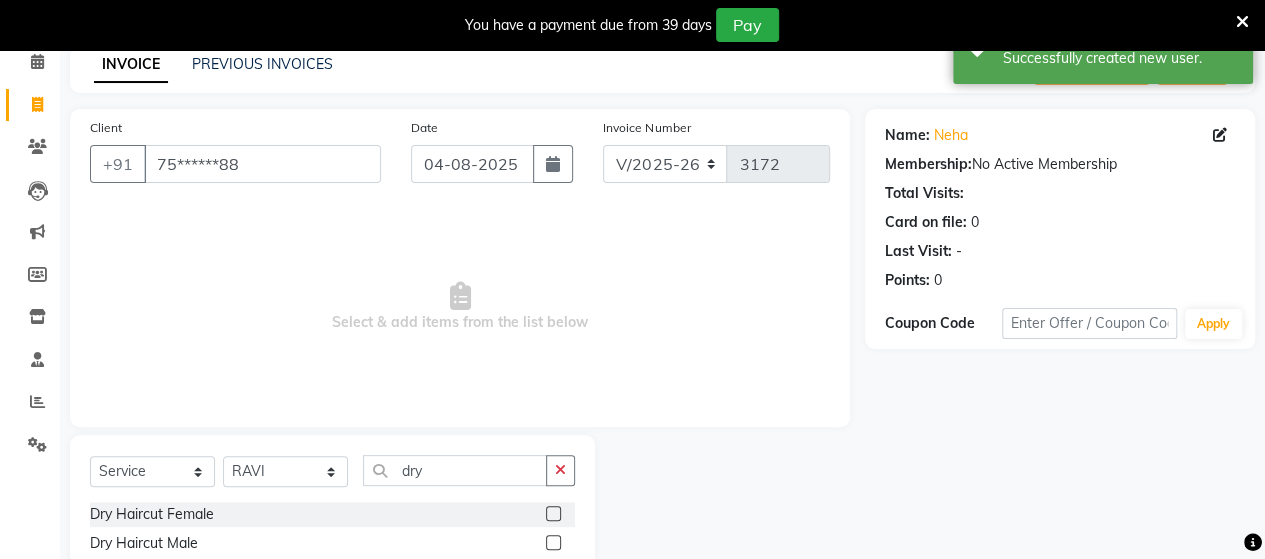 click 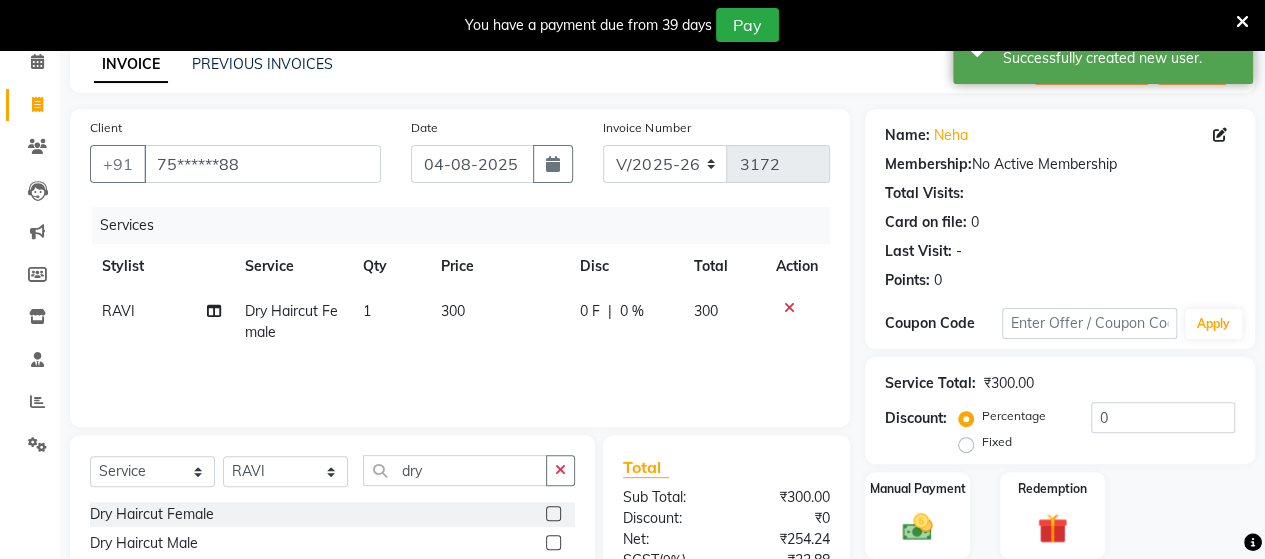 click on "Services" 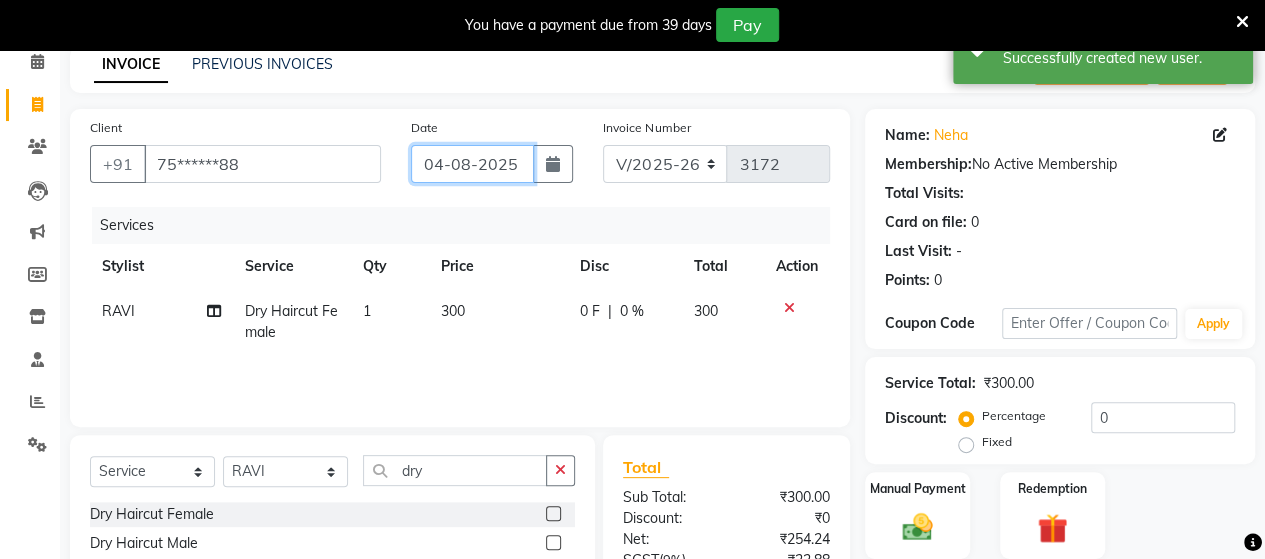 click on "04-08-2025" 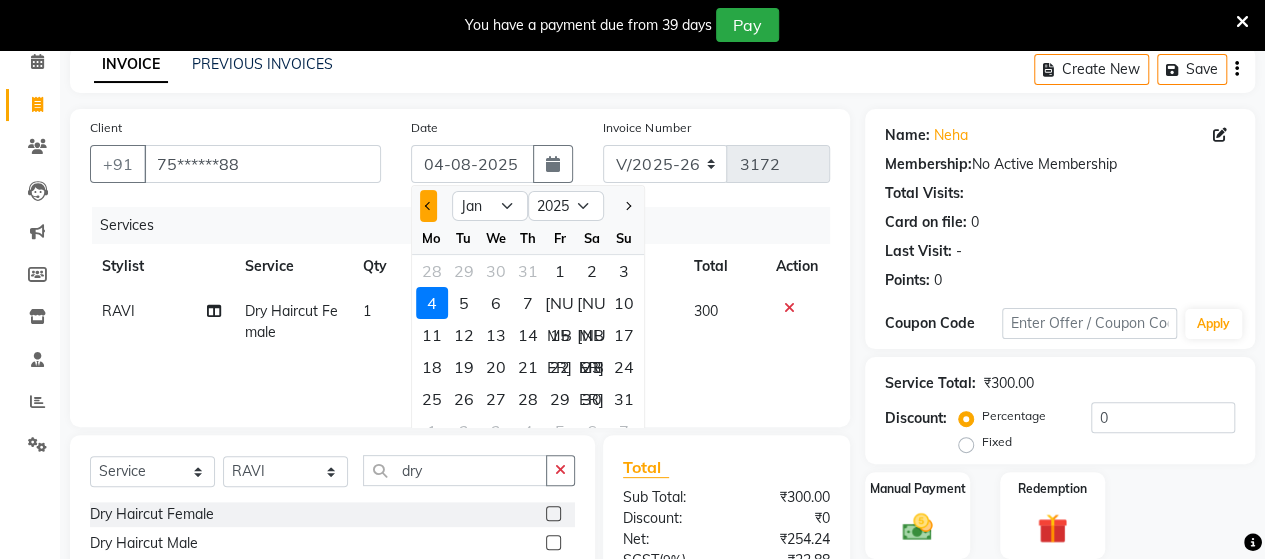 click 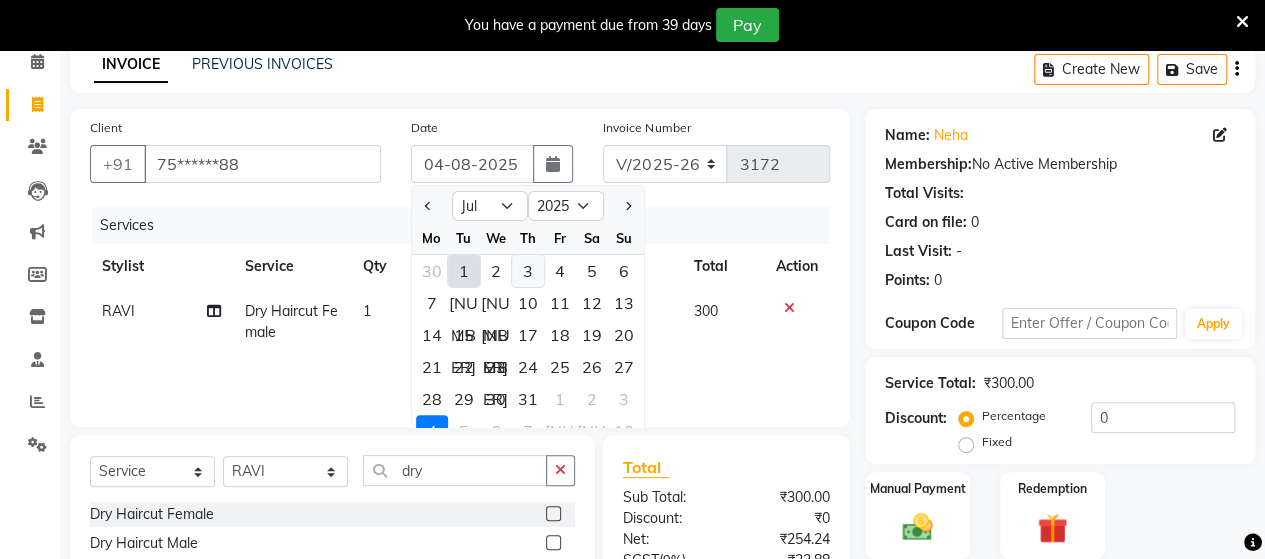 click on "3" 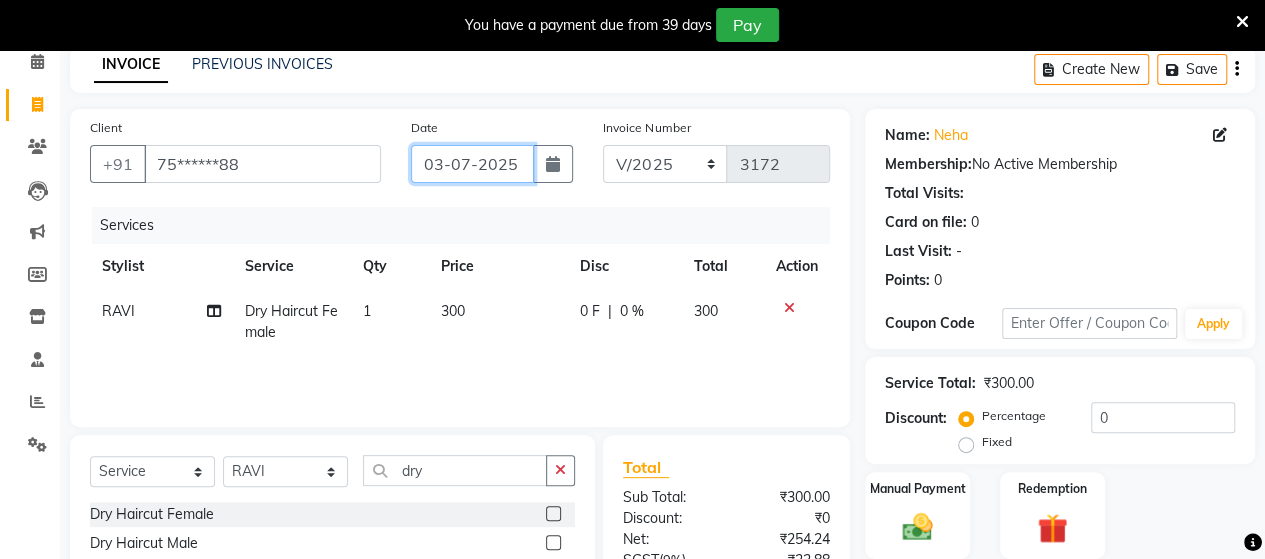 scroll, scrollTop: 288, scrollLeft: 0, axis: vertical 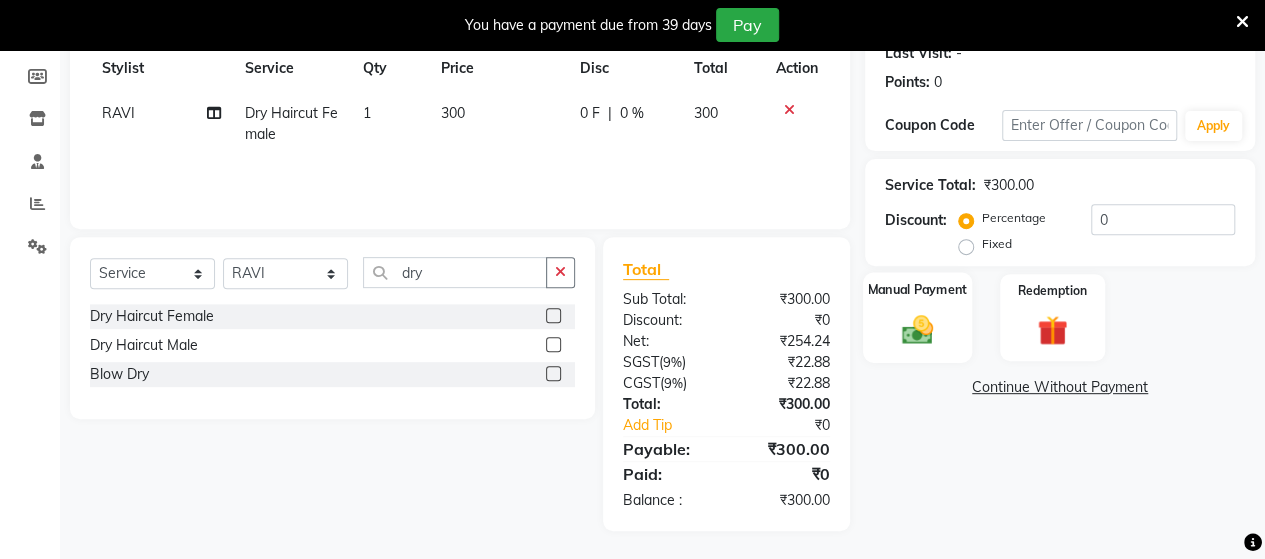 click 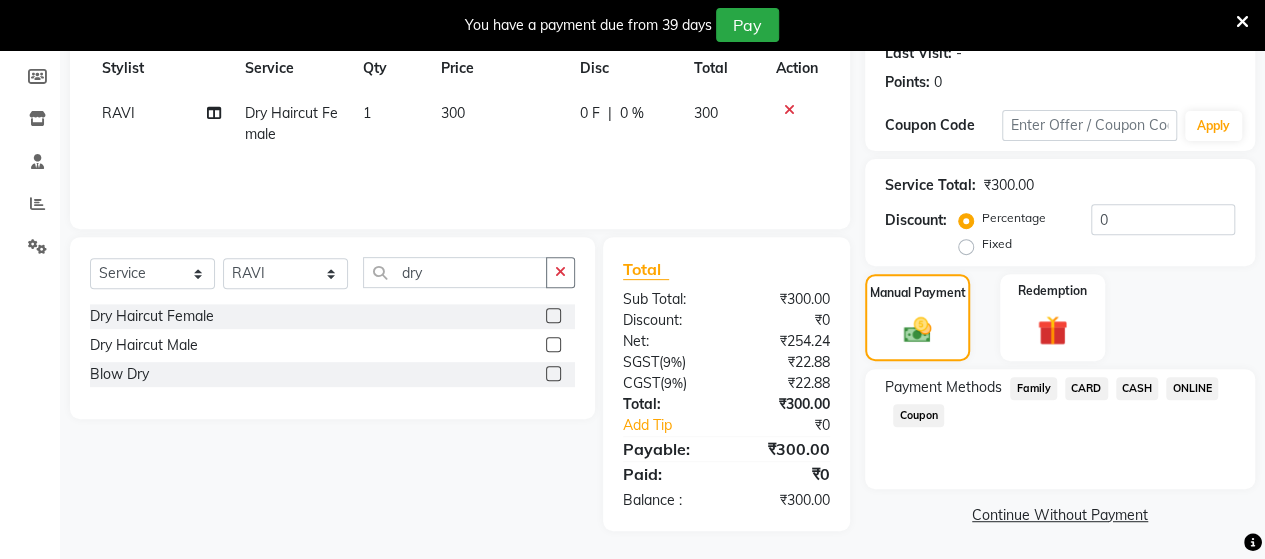 click on "ONLINE" 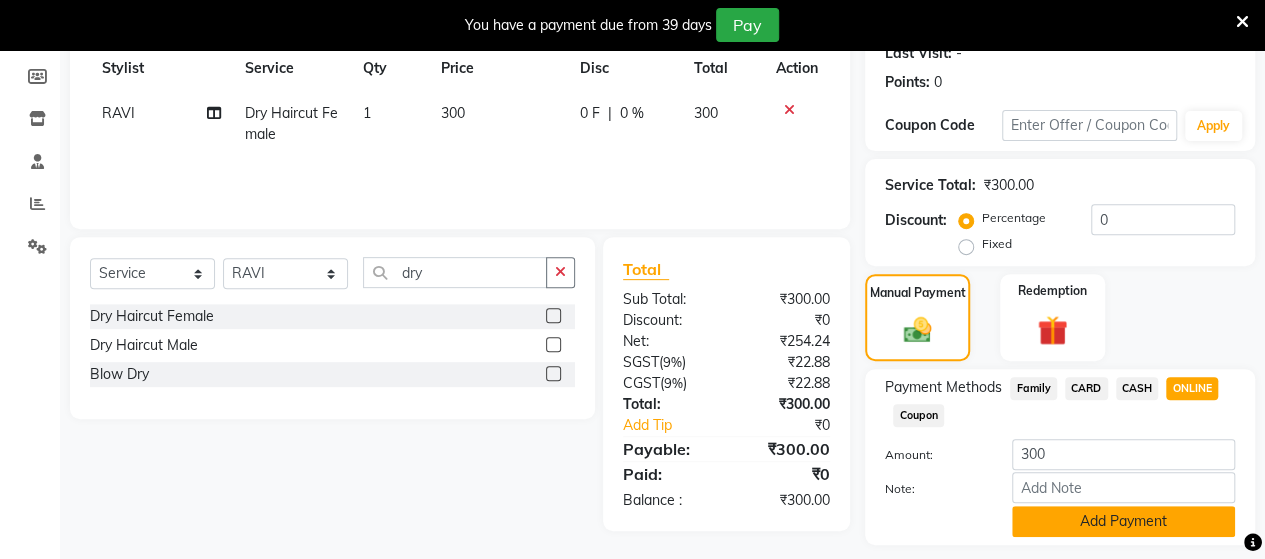 click on "Add Payment" 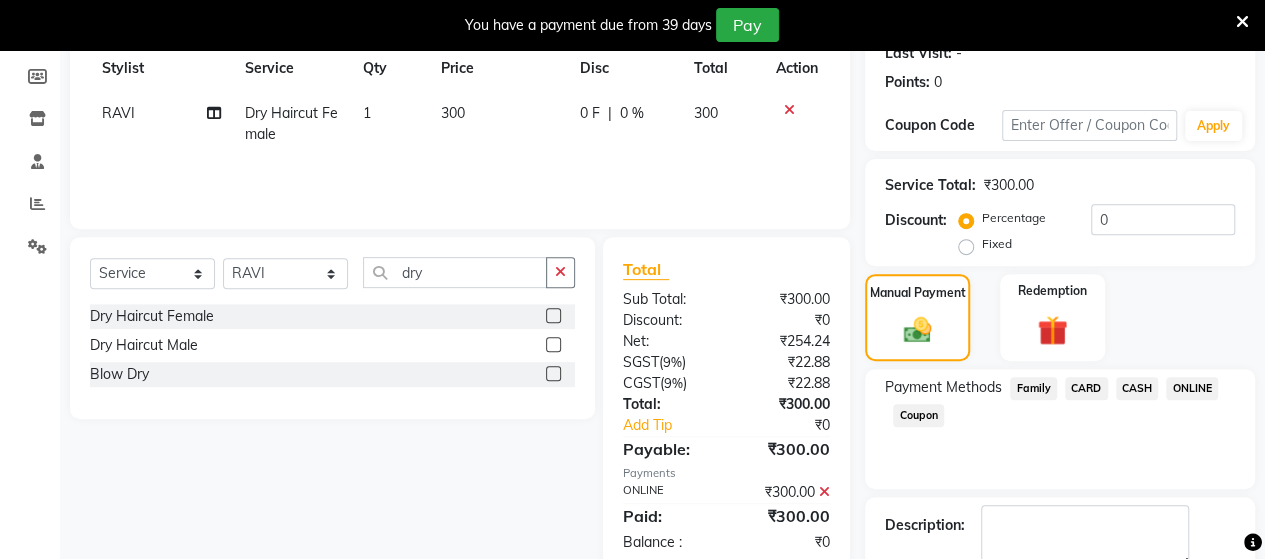 scroll, scrollTop: 400, scrollLeft: 0, axis: vertical 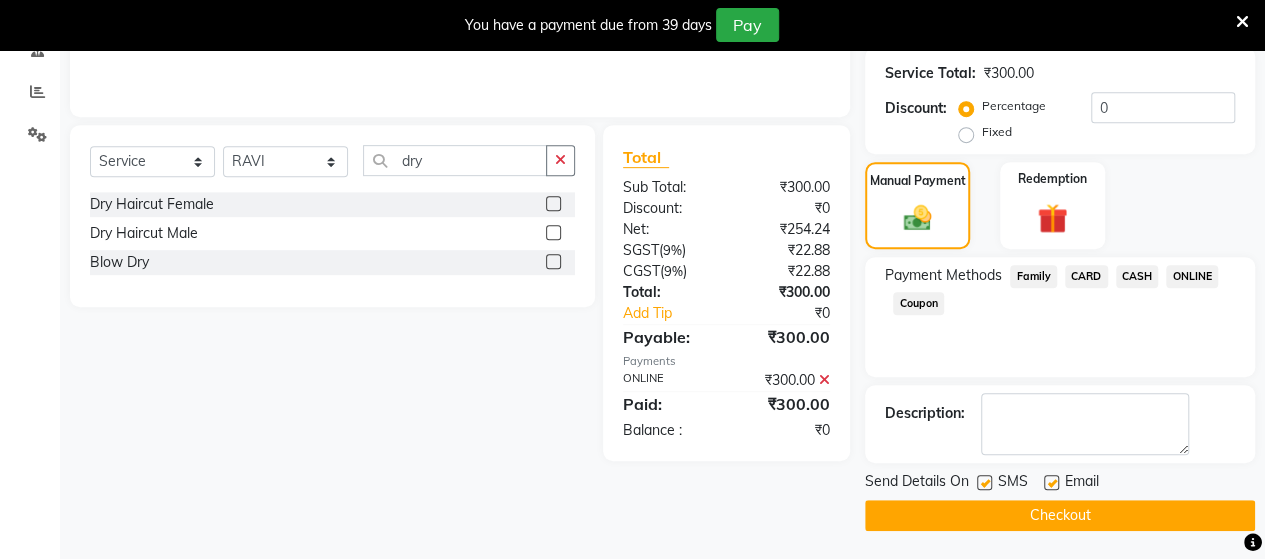 click on "Checkout" 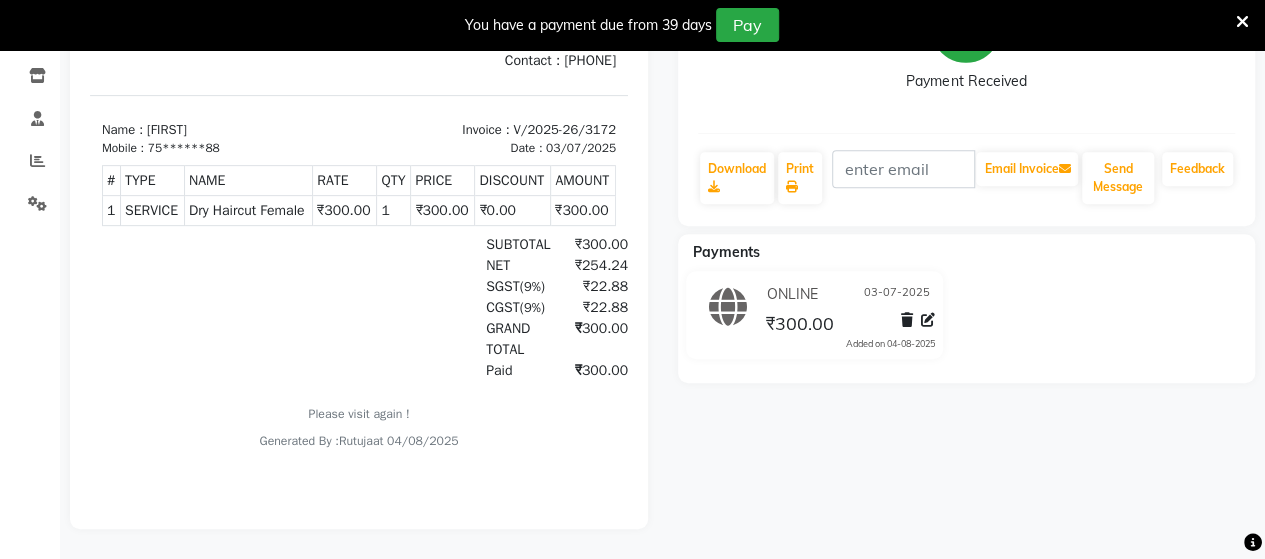 scroll, scrollTop: 0, scrollLeft: 0, axis: both 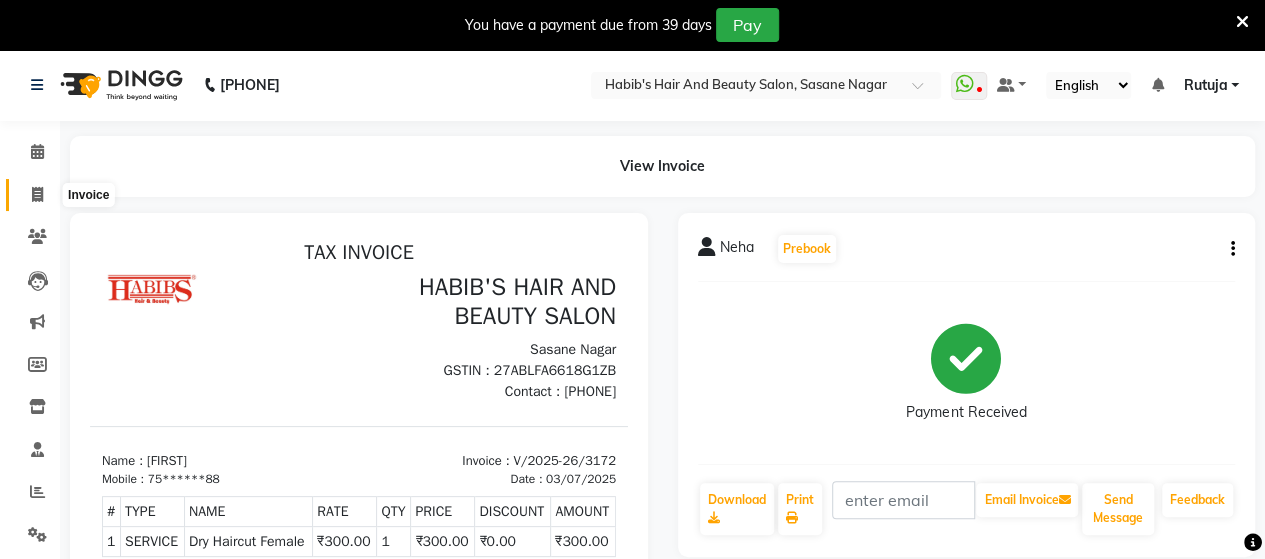 click 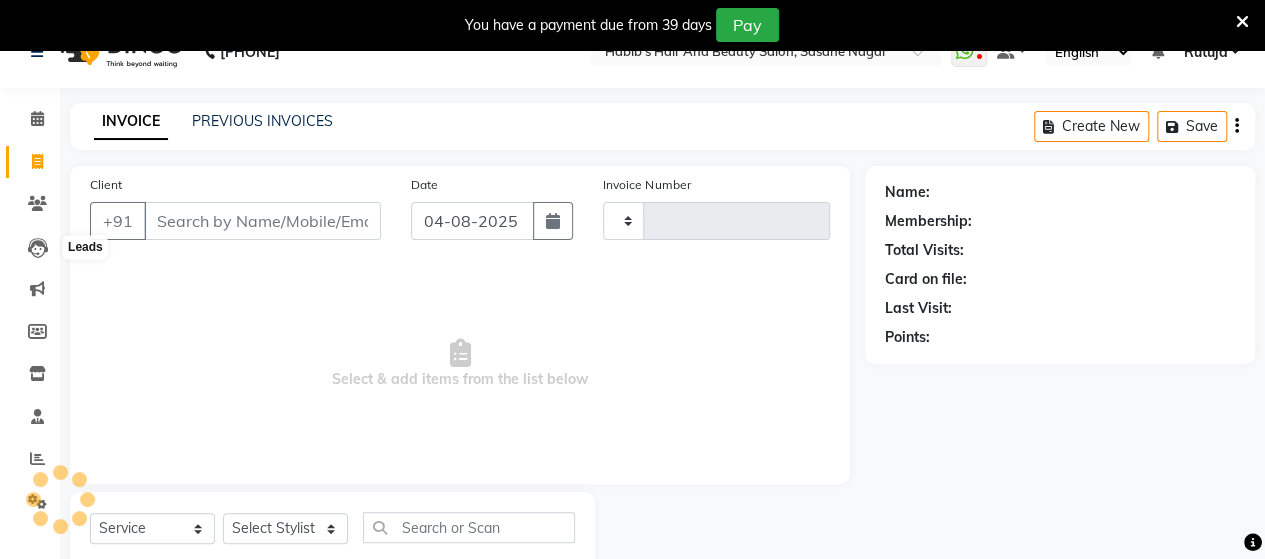 scroll, scrollTop: 90, scrollLeft: 0, axis: vertical 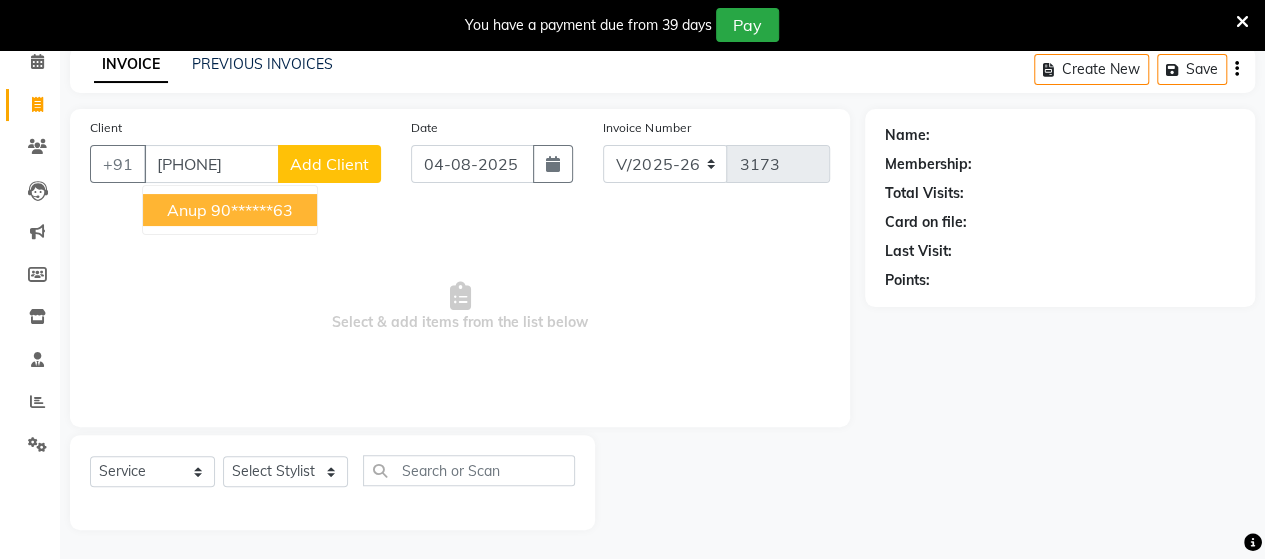 click on "90******63" at bounding box center (252, 210) 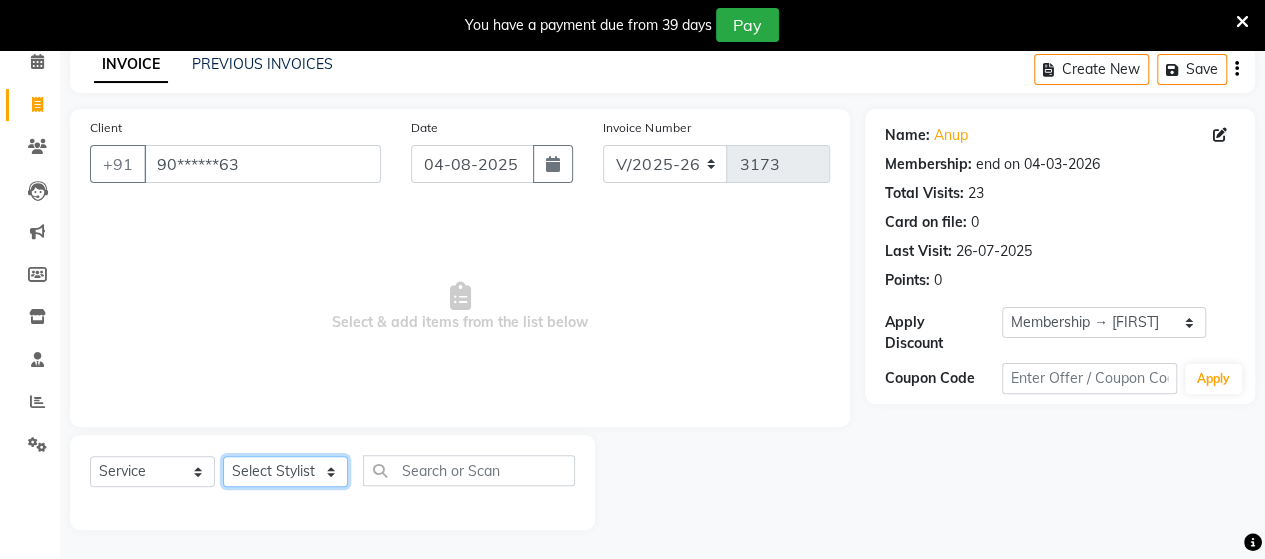 click on "Select Stylist Admin Datta  Jyoti  Krushna  Pratik  RAVI Rohit Rutuja" 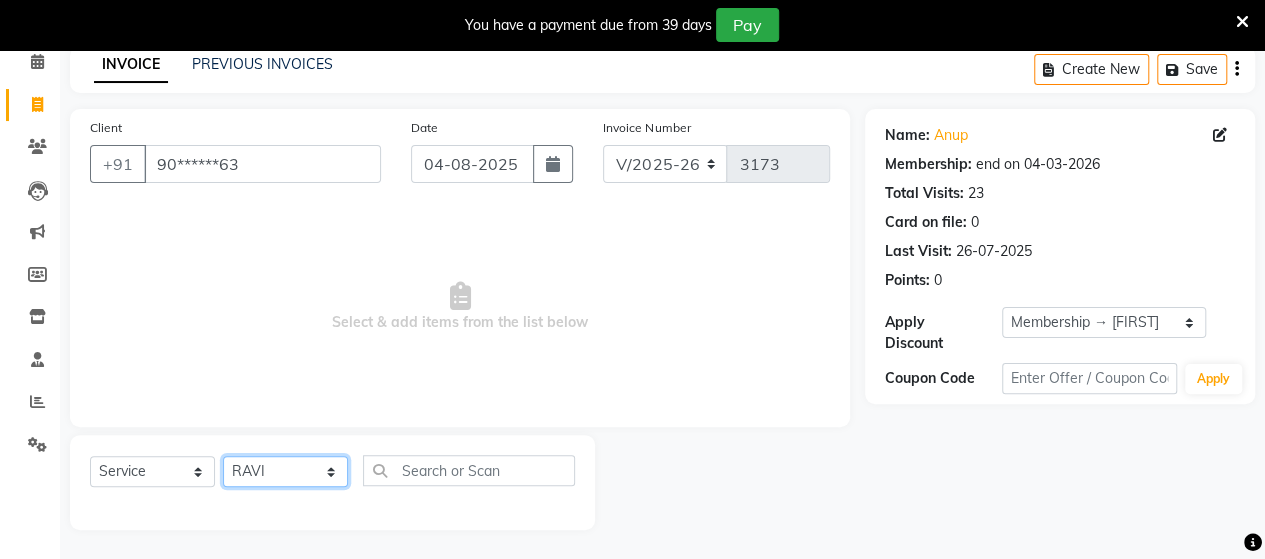 click on "Select Stylist Admin Datta  Jyoti  Krushna  Pratik  RAVI Rohit Rutuja" 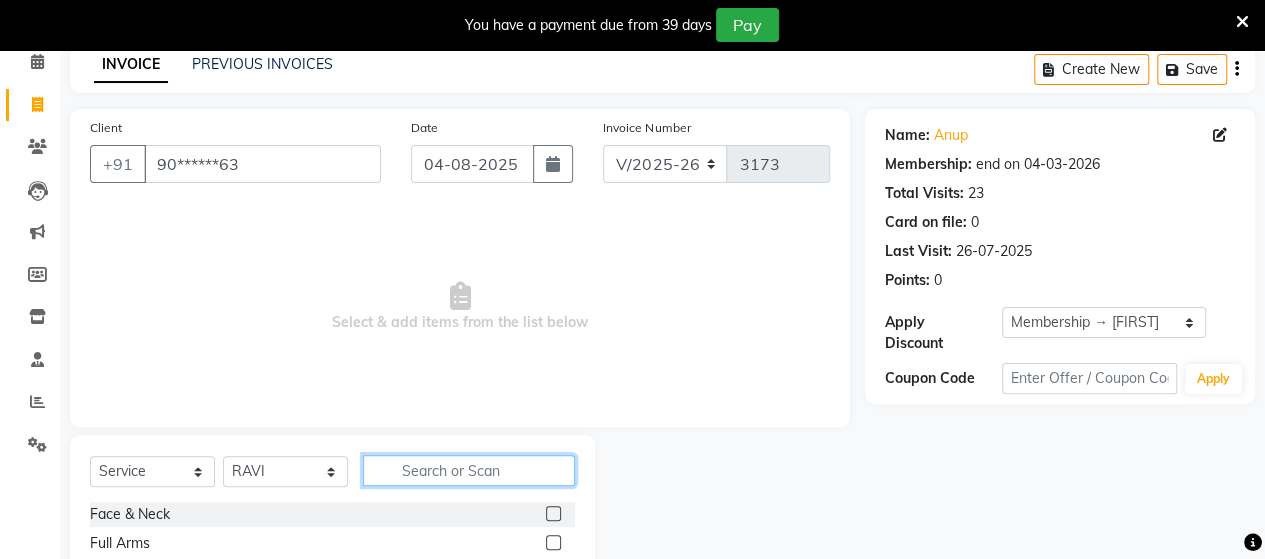 click 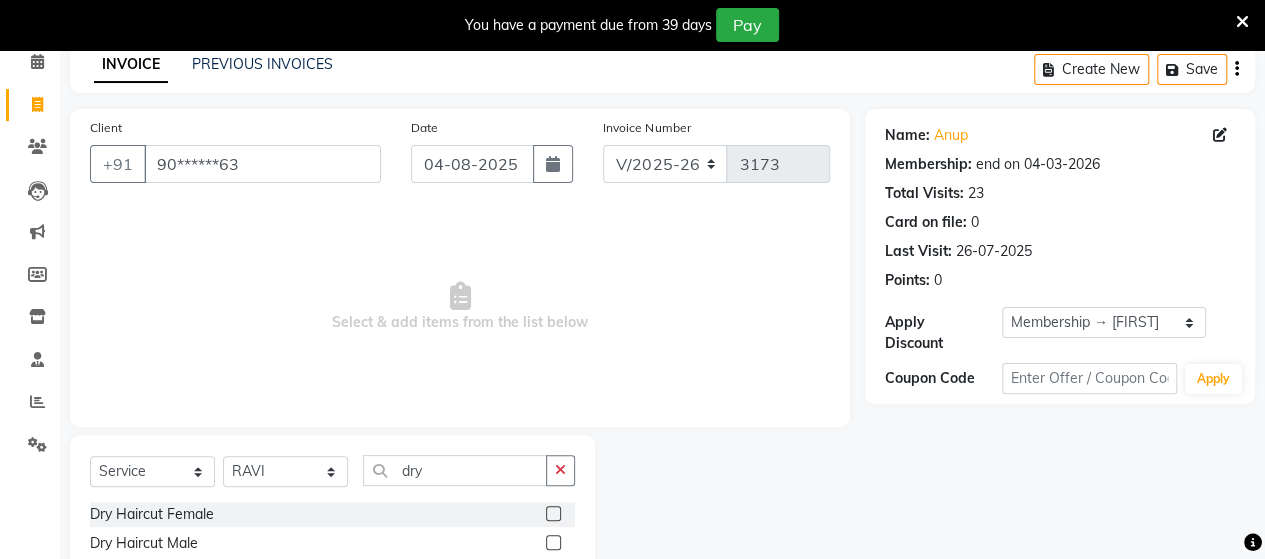 click 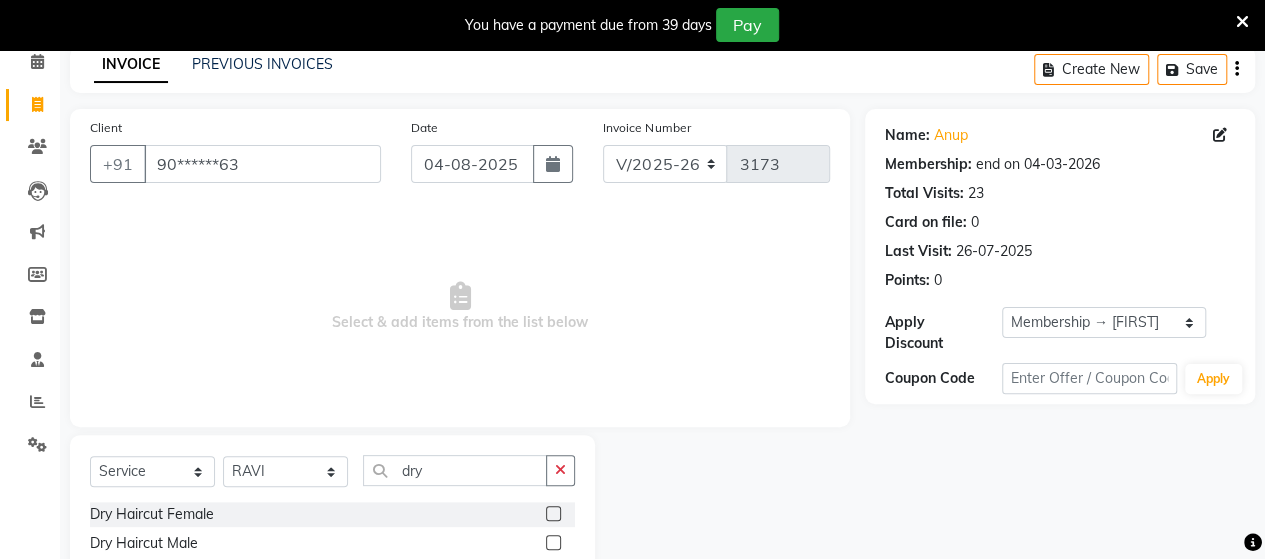 click at bounding box center [552, 543] 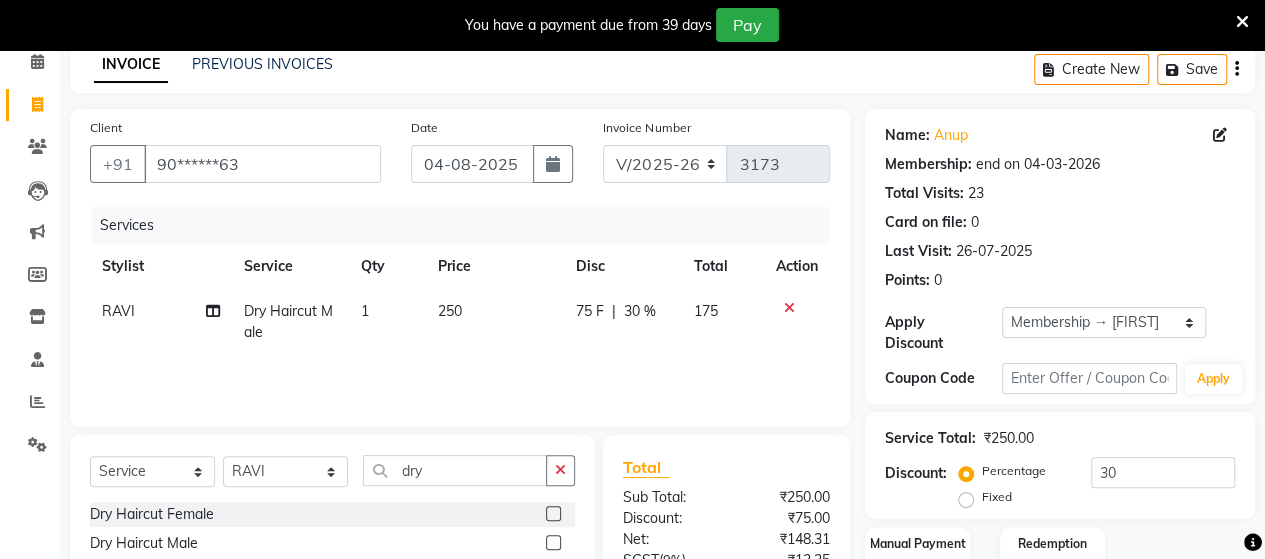 click on "250" 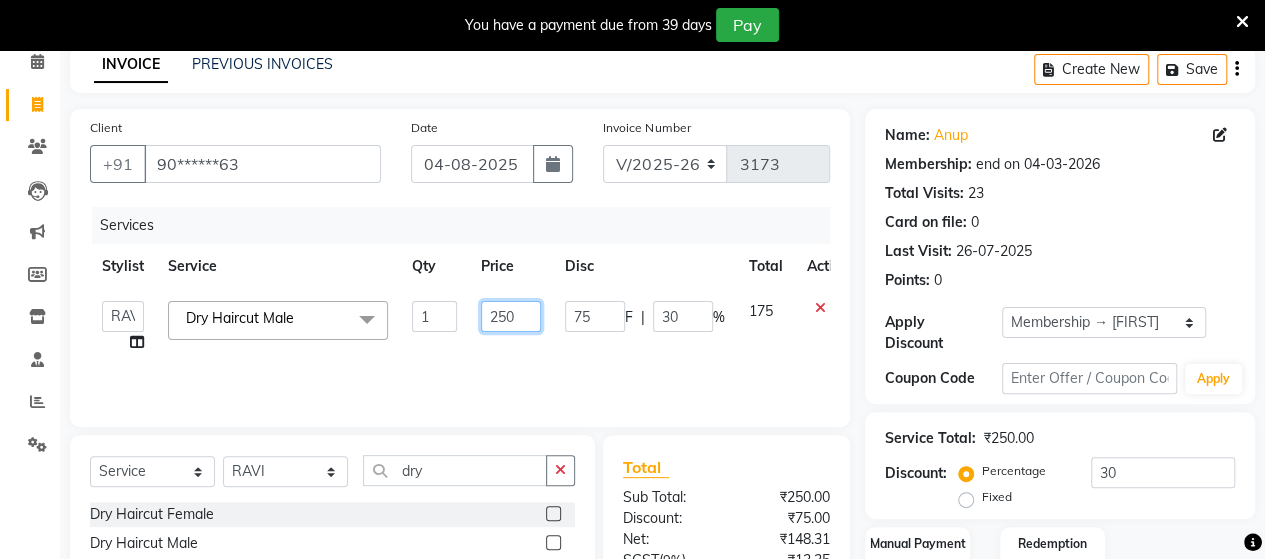 click on "250" 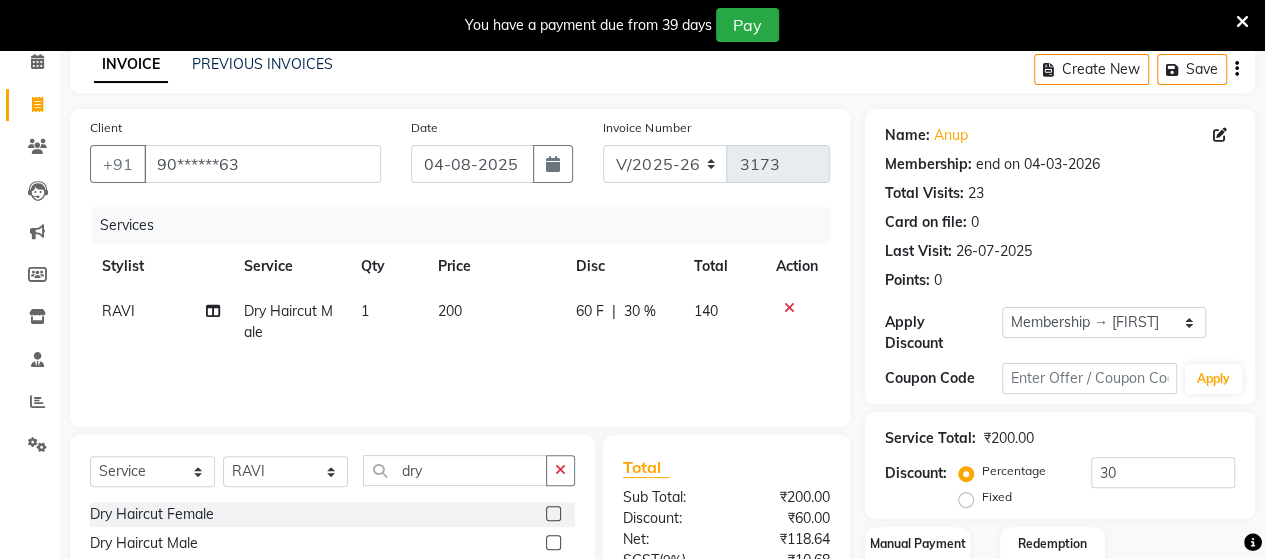 click on "[FIRST] Dry Haircut Male  1 200 60 F | 30 % 140" 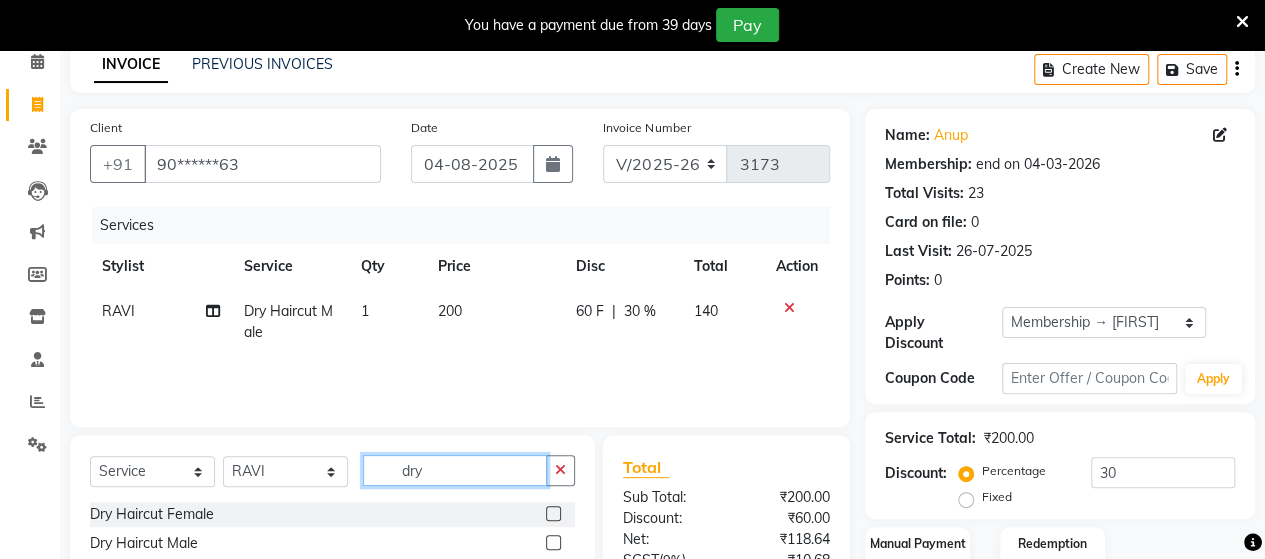 click on "dry" 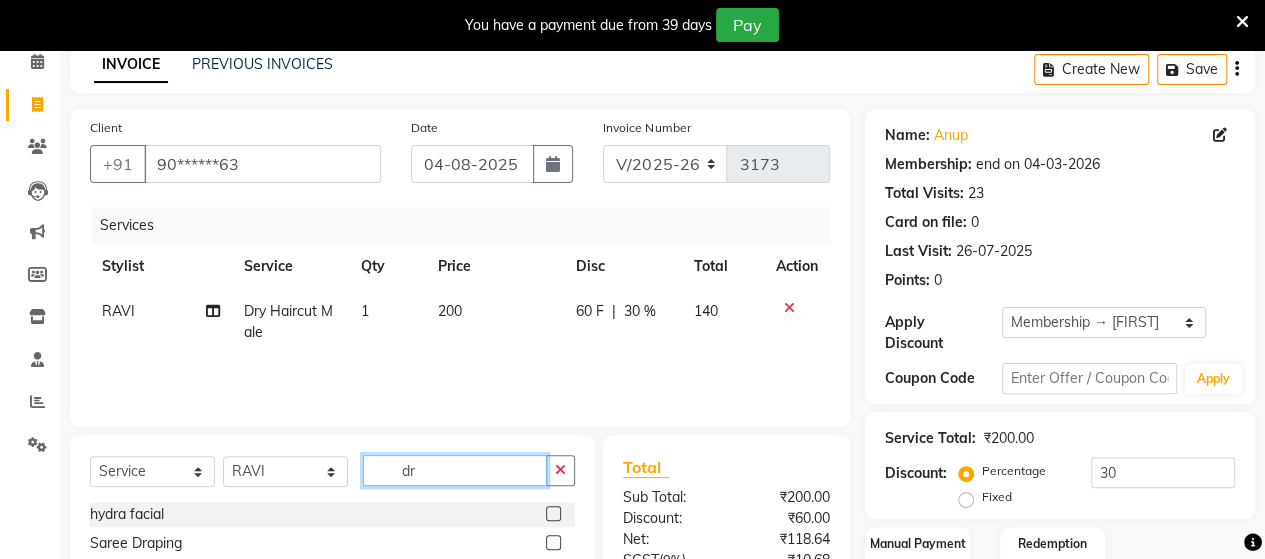 scroll, scrollTop: 0, scrollLeft: 0, axis: both 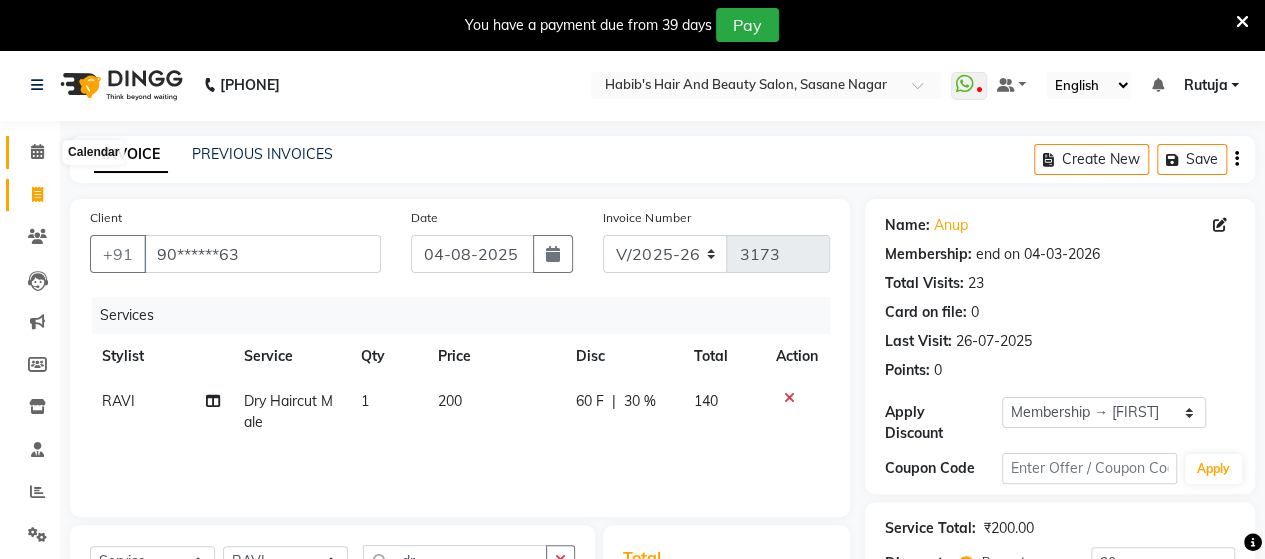 click 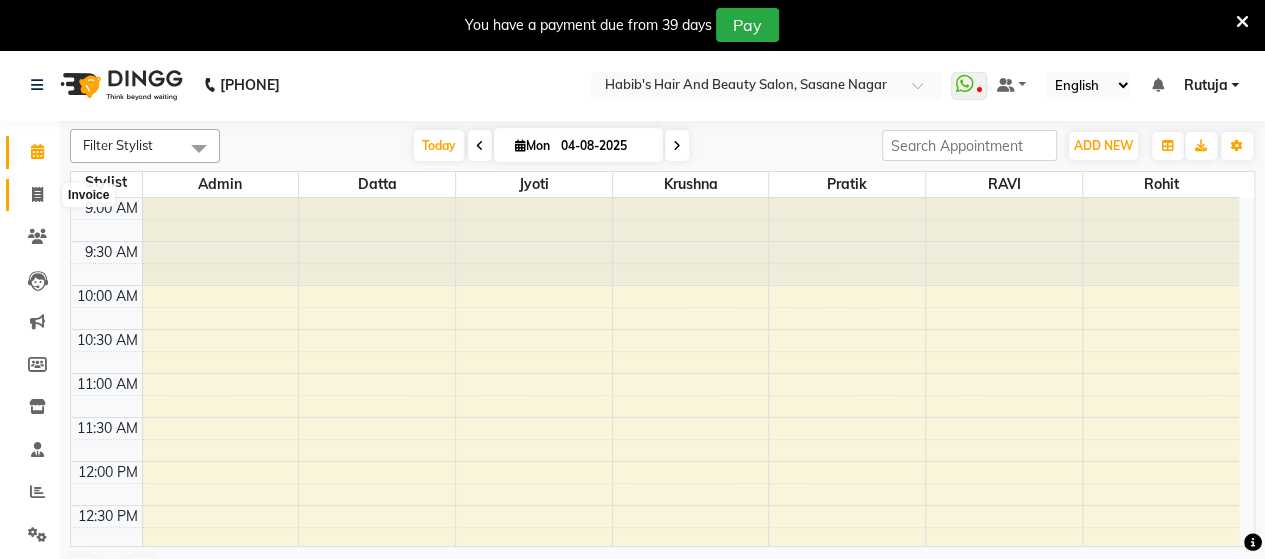click 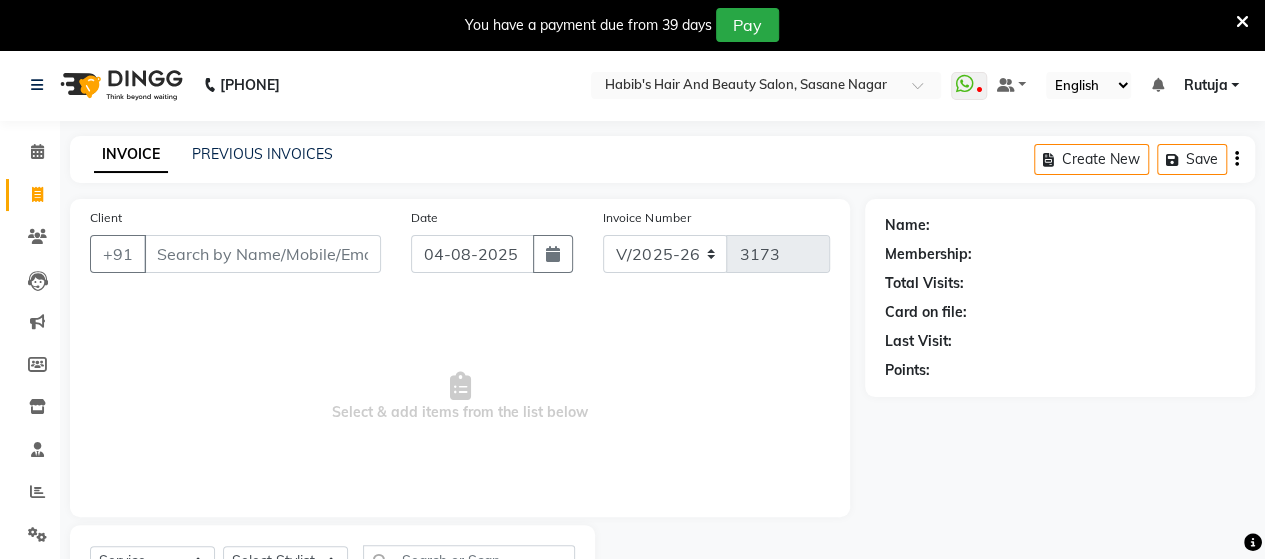 click on "Client" at bounding box center (262, 254) 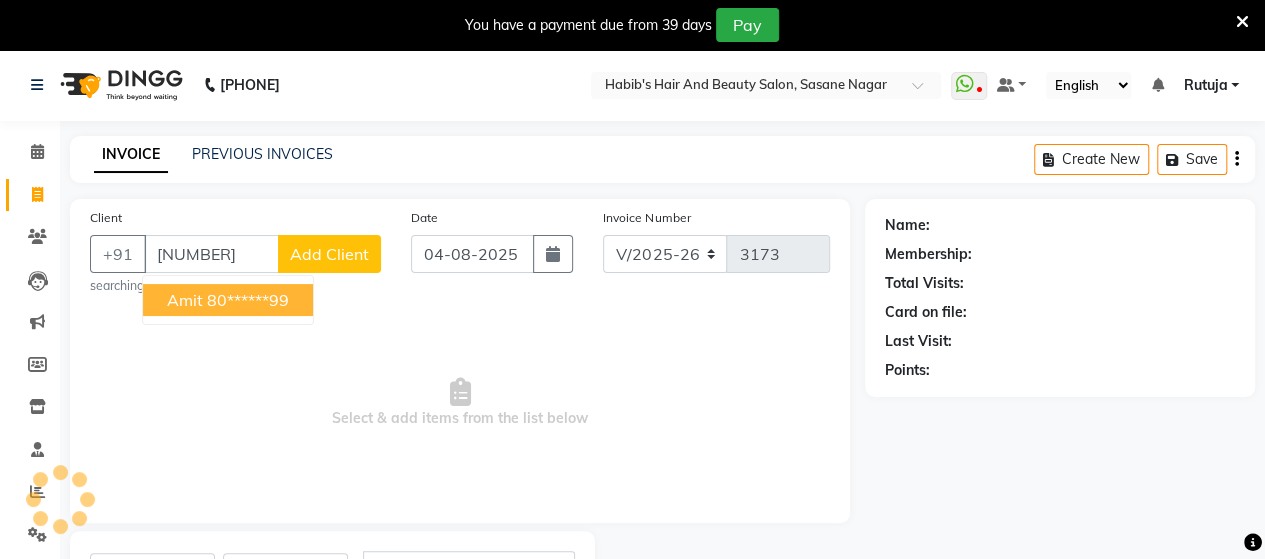 click on "80******99" at bounding box center (248, 300) 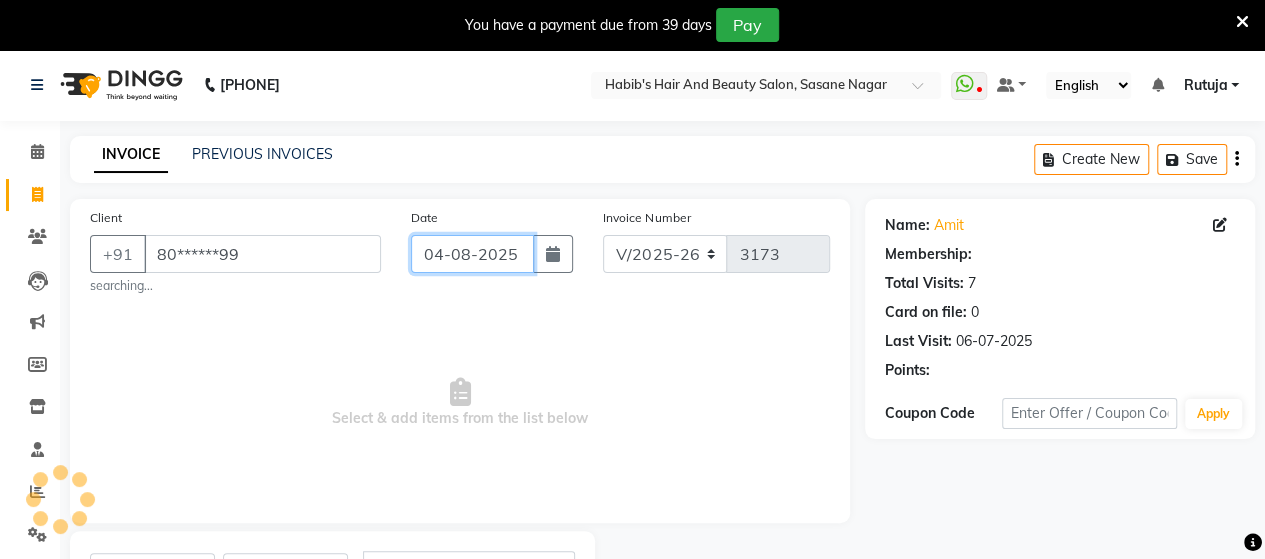 click on "04-08-2025" 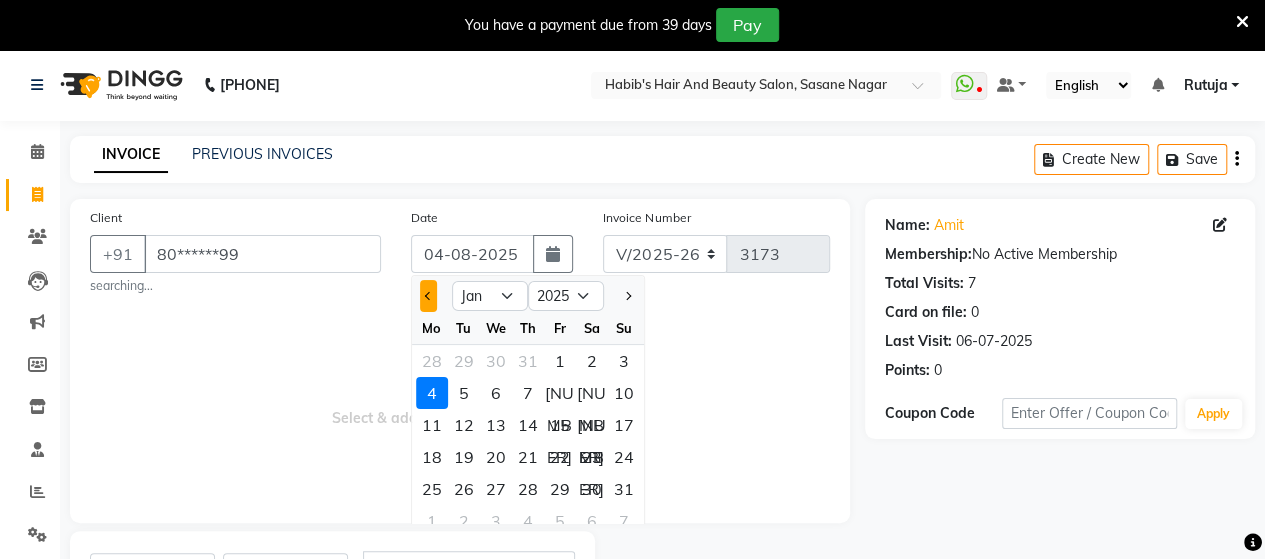 click 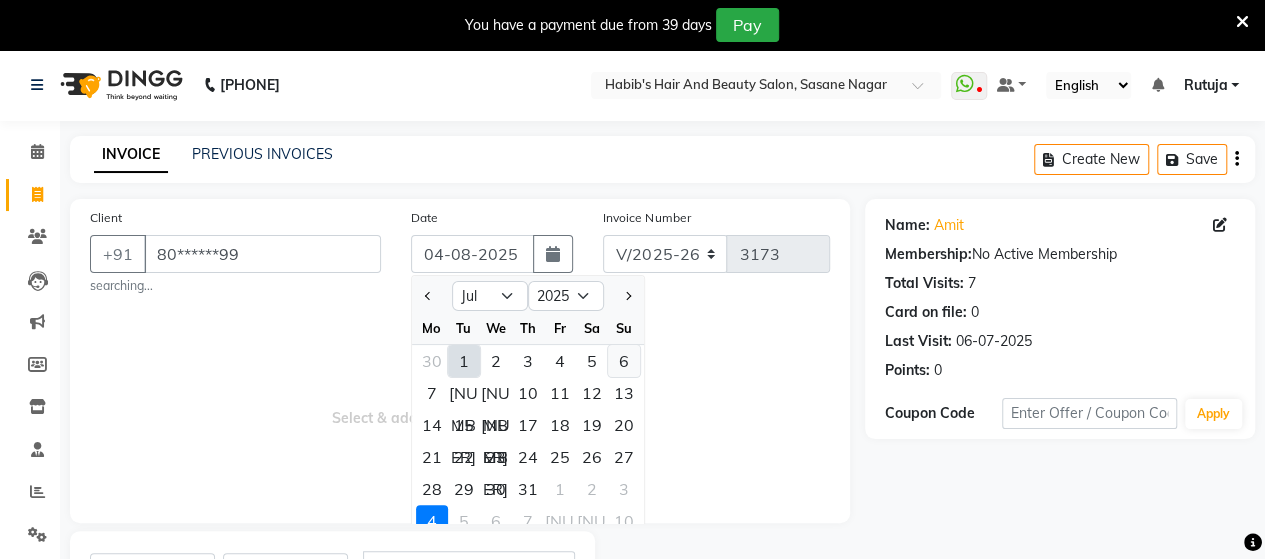 click on "6" 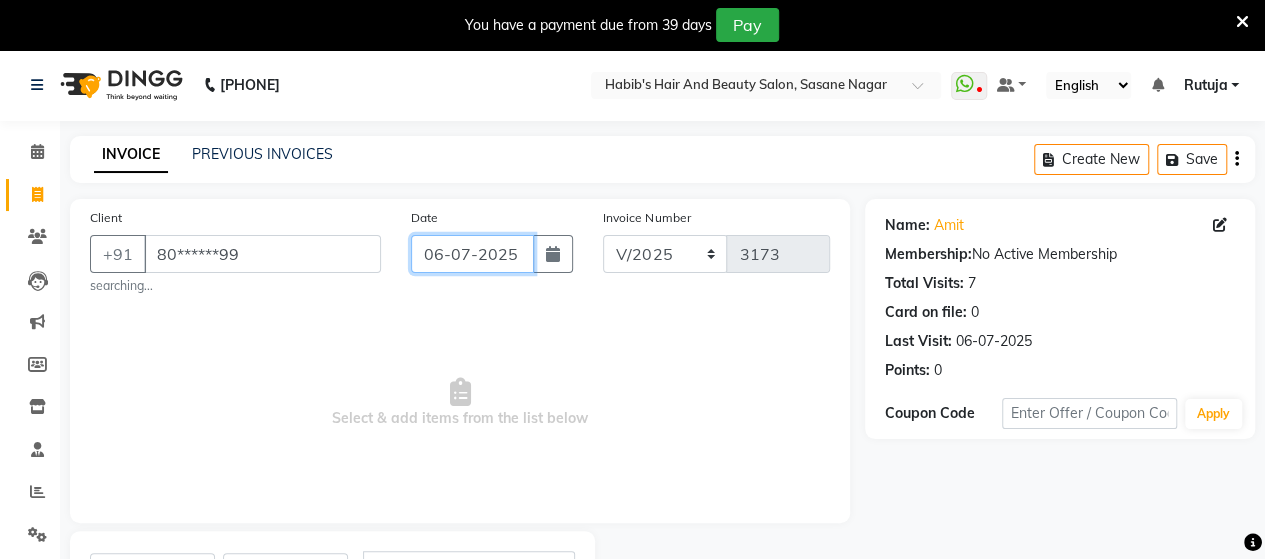 scroll, scrollTop: 96, scrollLeft: 0, axis: vertical 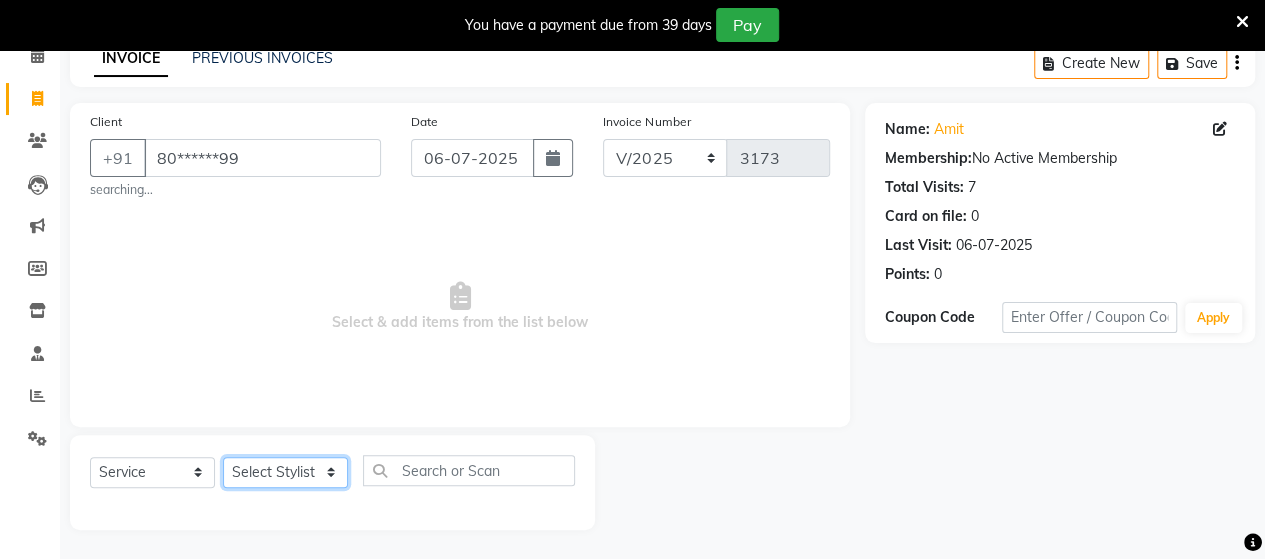 click on "Select Stylist Admin Datta  Jyoti  Krushna  Pratik  RAVI Rohit Rutuja" 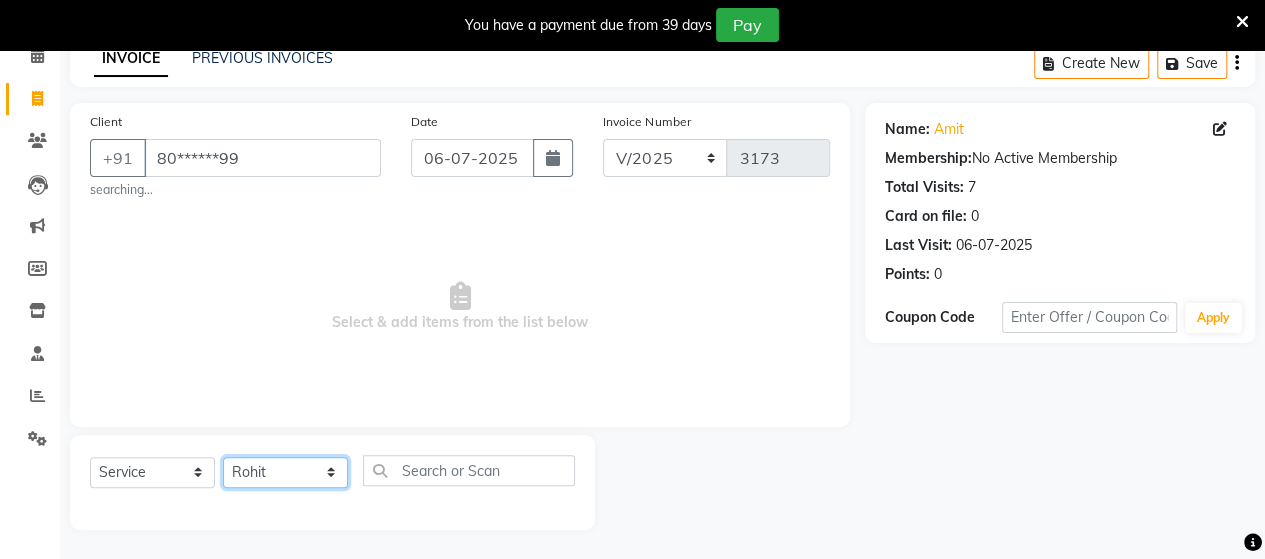 click on "Select Stylist Admin Datta  Jyoti  Krushna  Pratik  RAVI Rohit Rutuja" 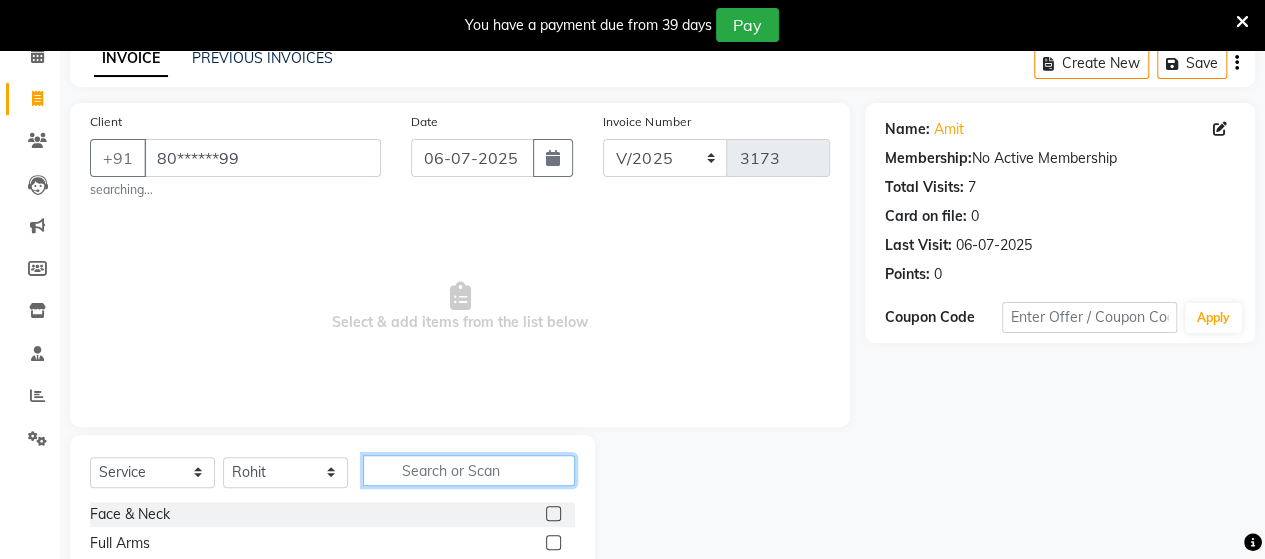 click 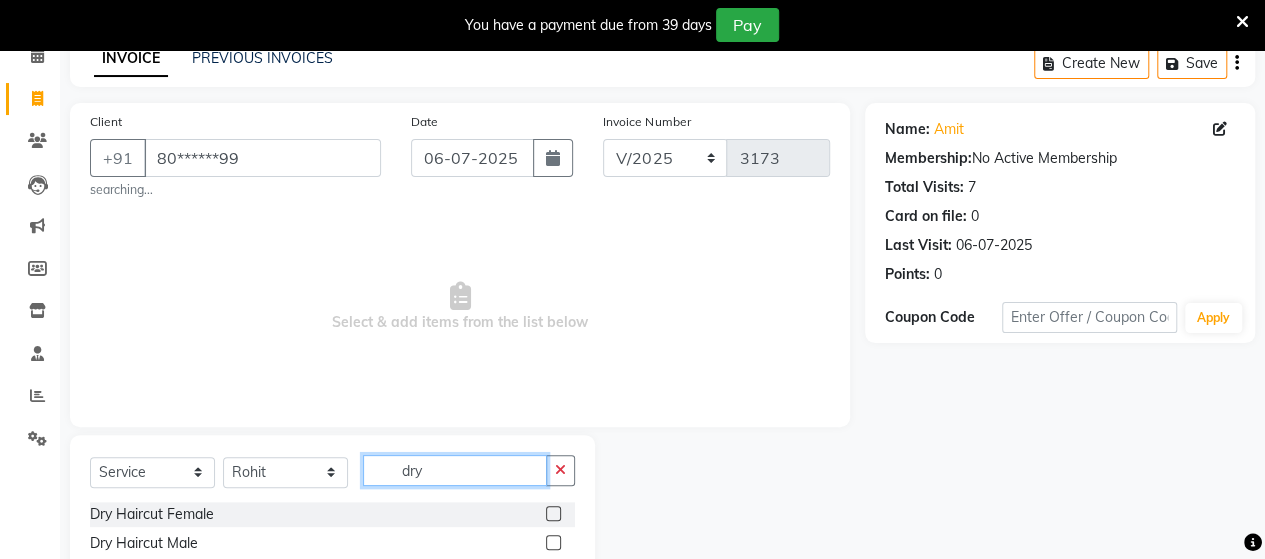 scroll, scrollTop: 183, scrollLeft: 0, axis: vertical 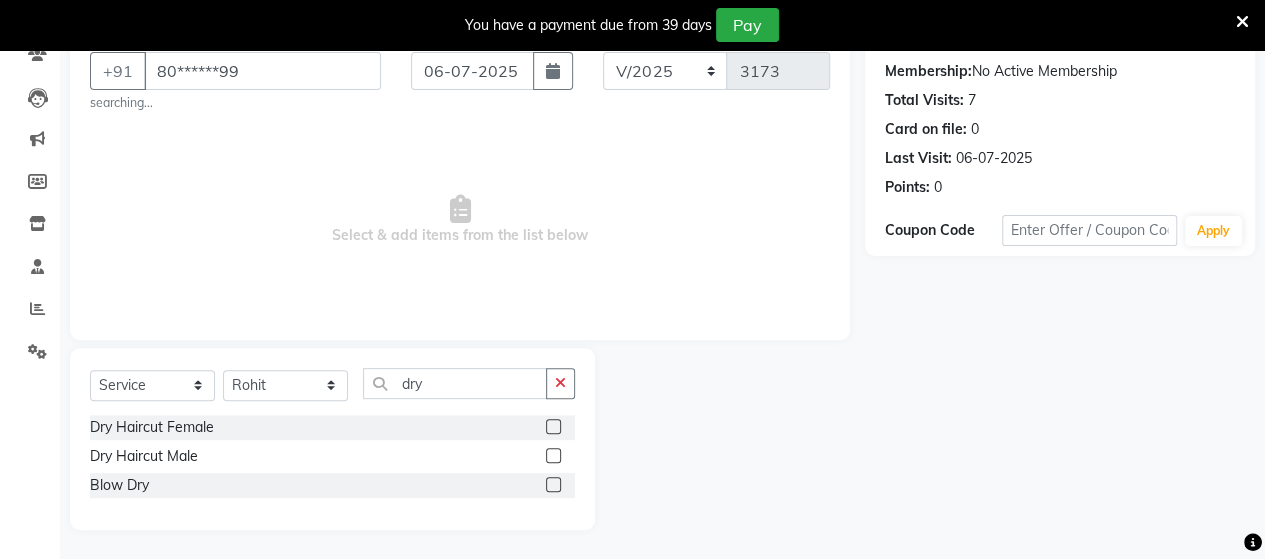 click 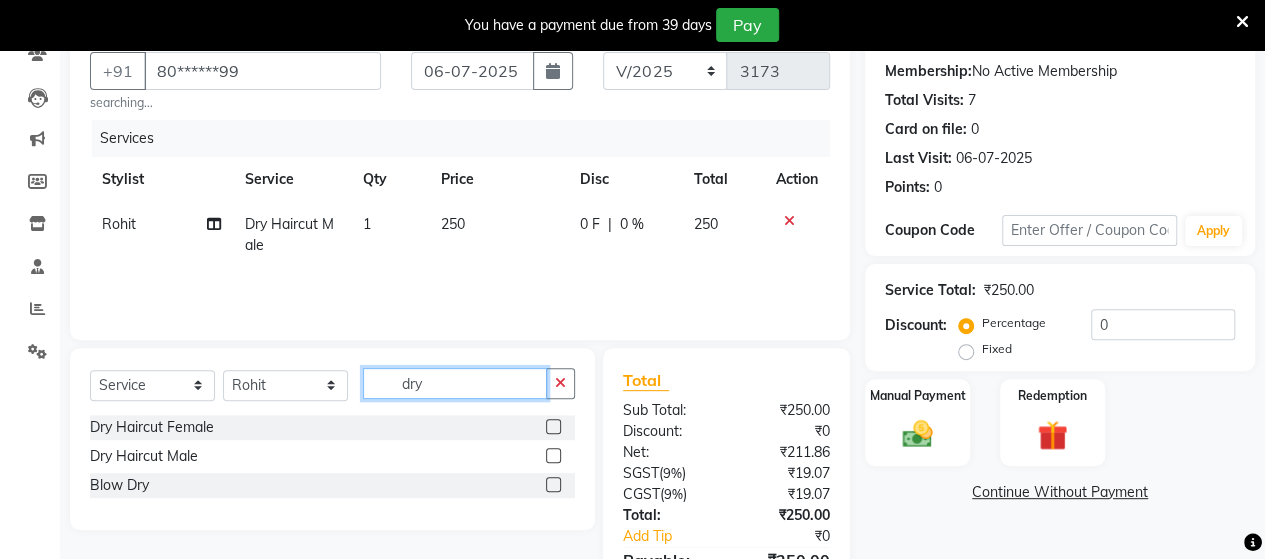click on "dry" 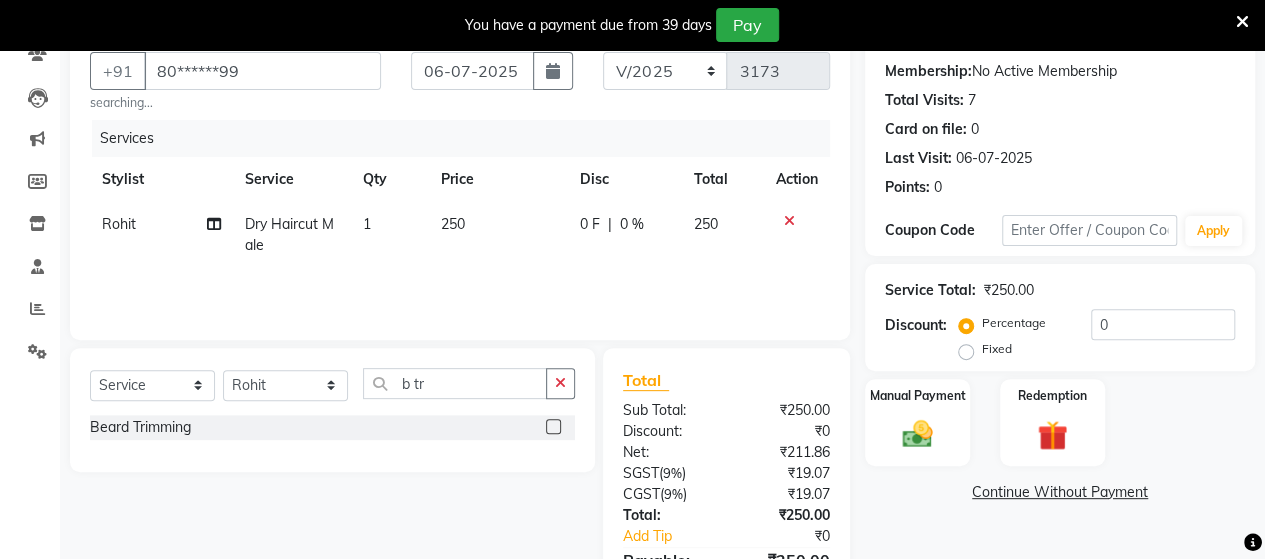 click 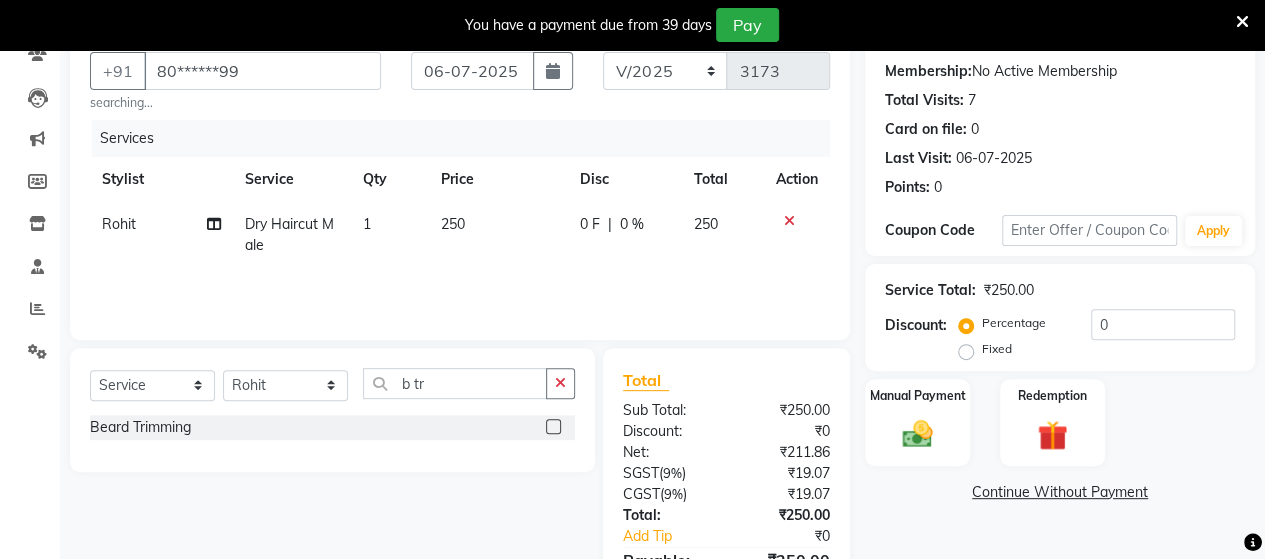 click at bounding box center (552, 427) 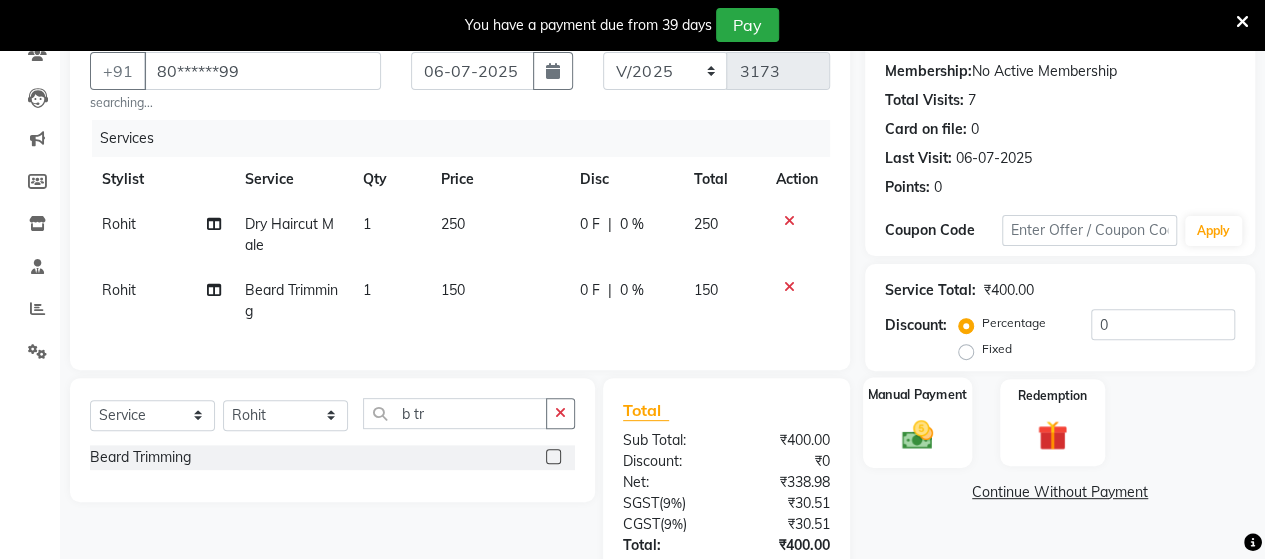 click on "Manual Payment" 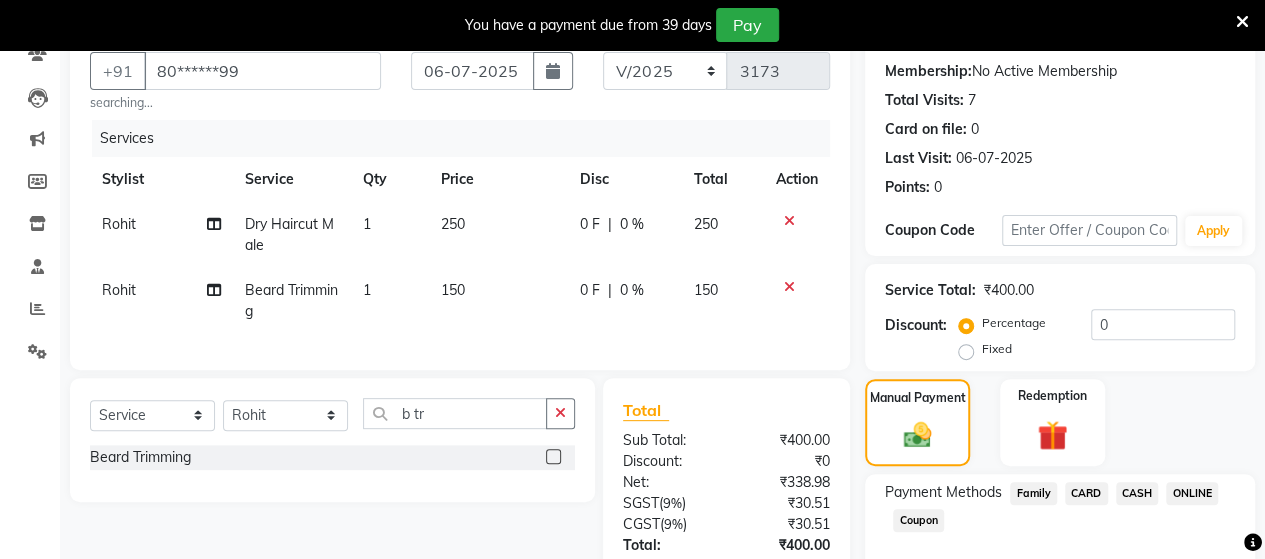 scroll, scrollTop: 340, scrollLeft: 0, axis: vertical 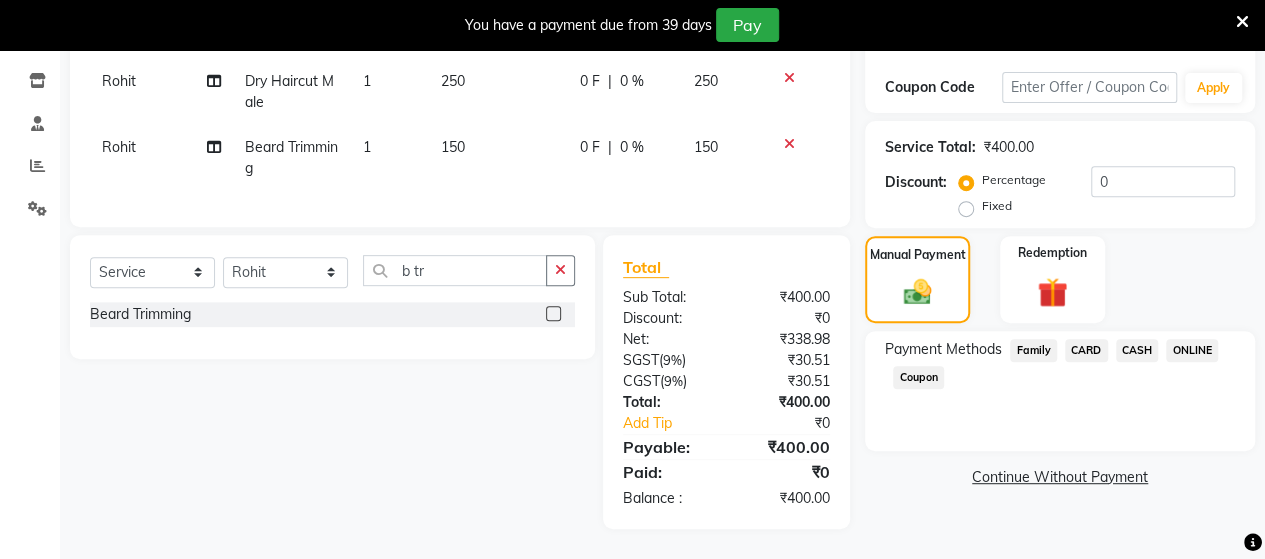 click on "CASH" 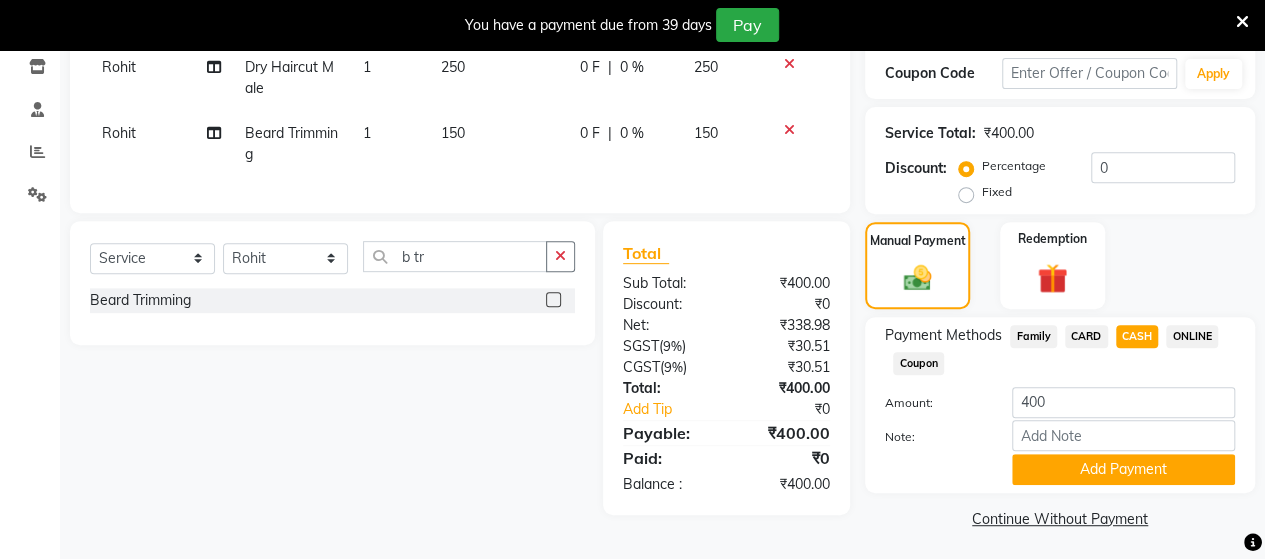 scroll, scrollTop: 344, scrollLeft: 0, axis: vertical 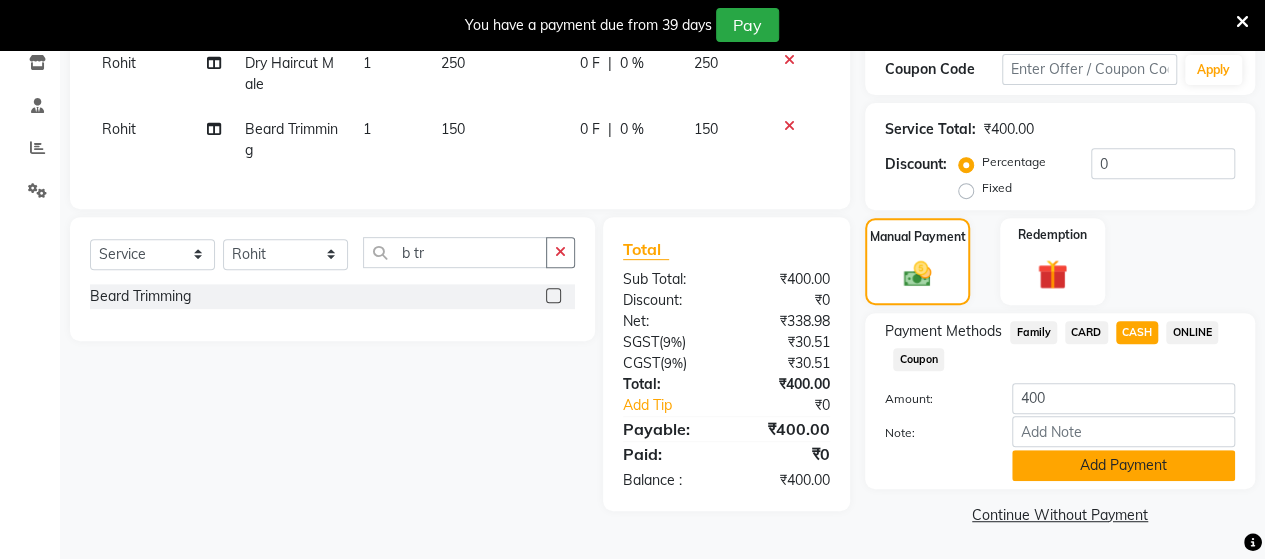 click on "Add Payment" 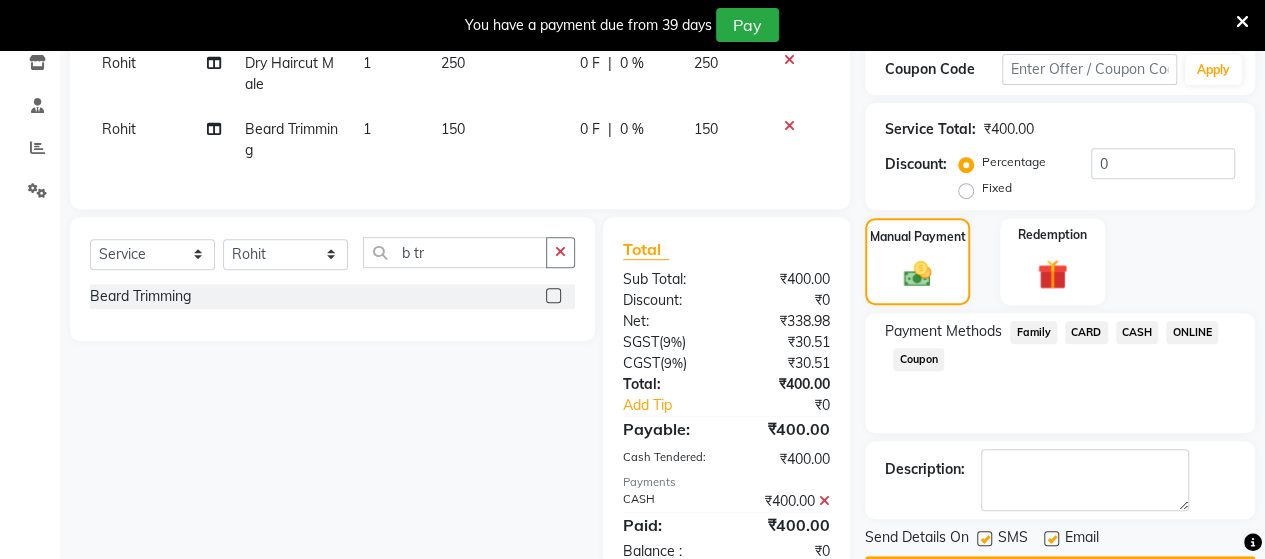 scroll, scrollTop: 410, scrollLeft: 0, axis: vertical 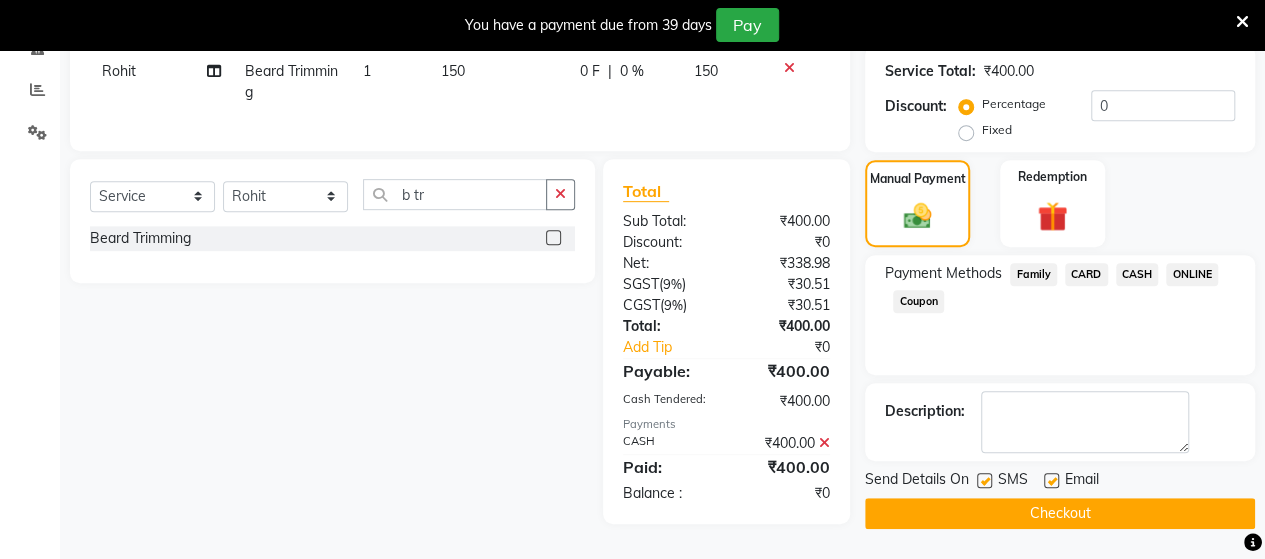 click on "Checkout" 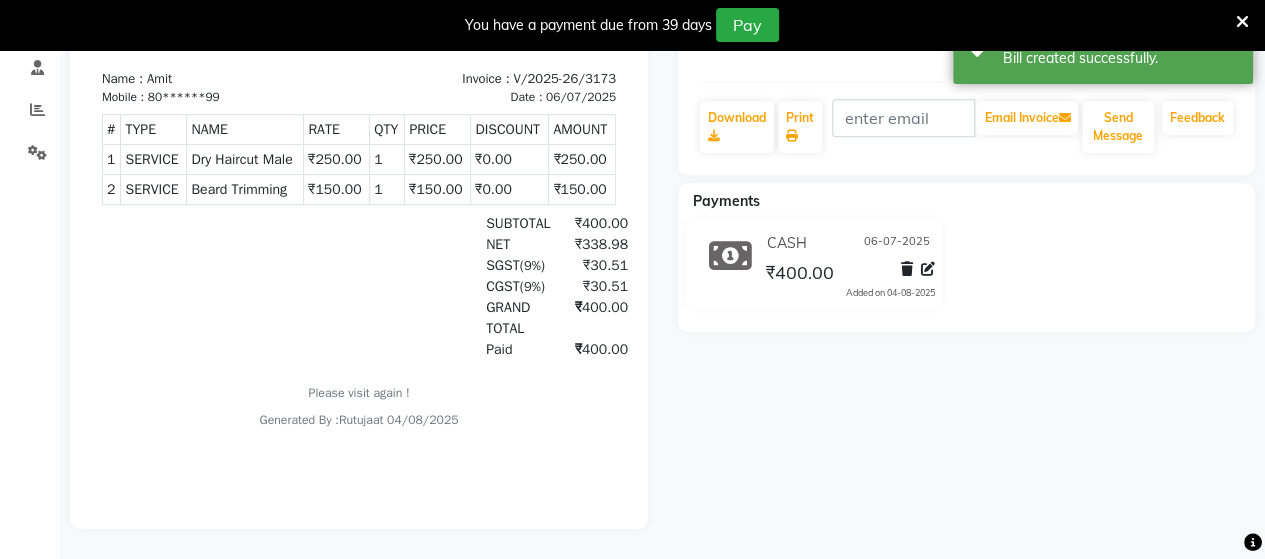 scroll, scrollTop: 0, scrollLeft: 0, axis: both 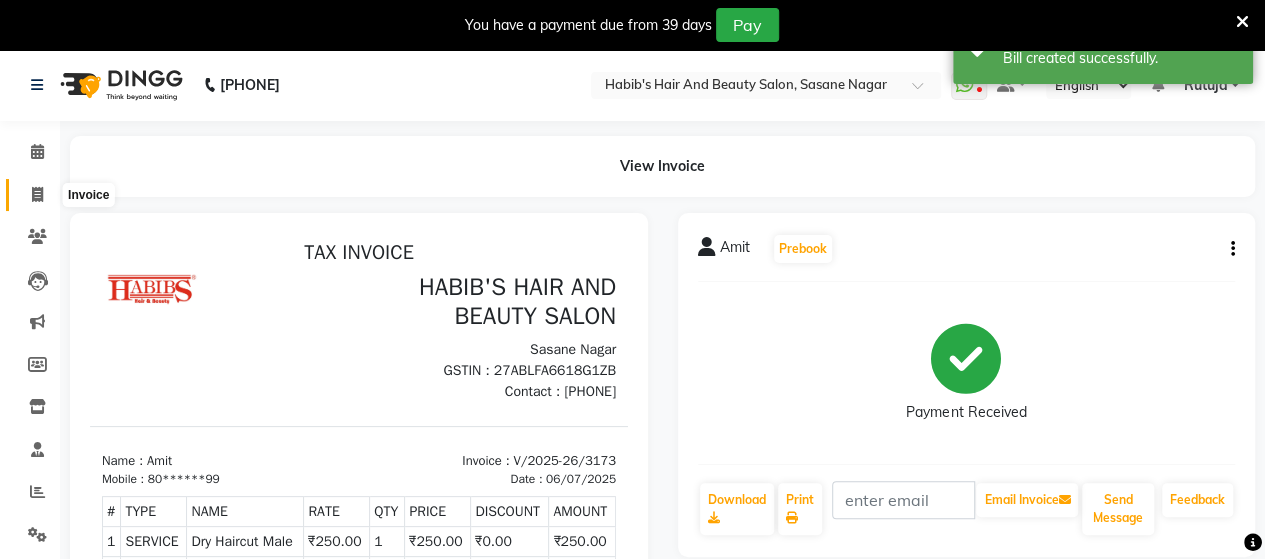 click 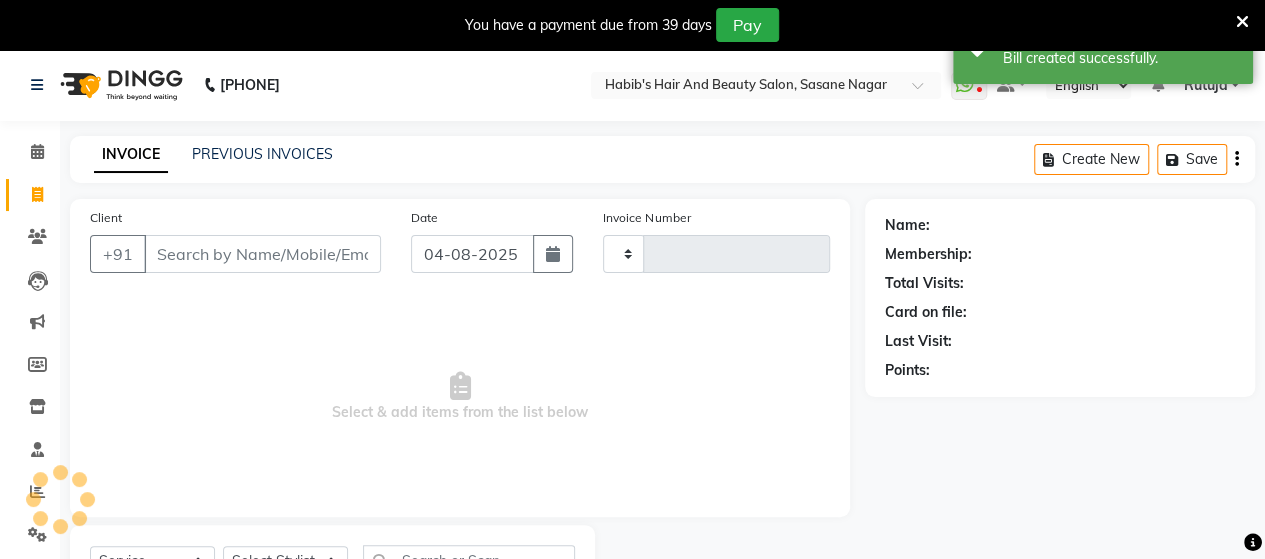 scroll, scrollTop: 90, scrollLeft: 0, axis: vertical 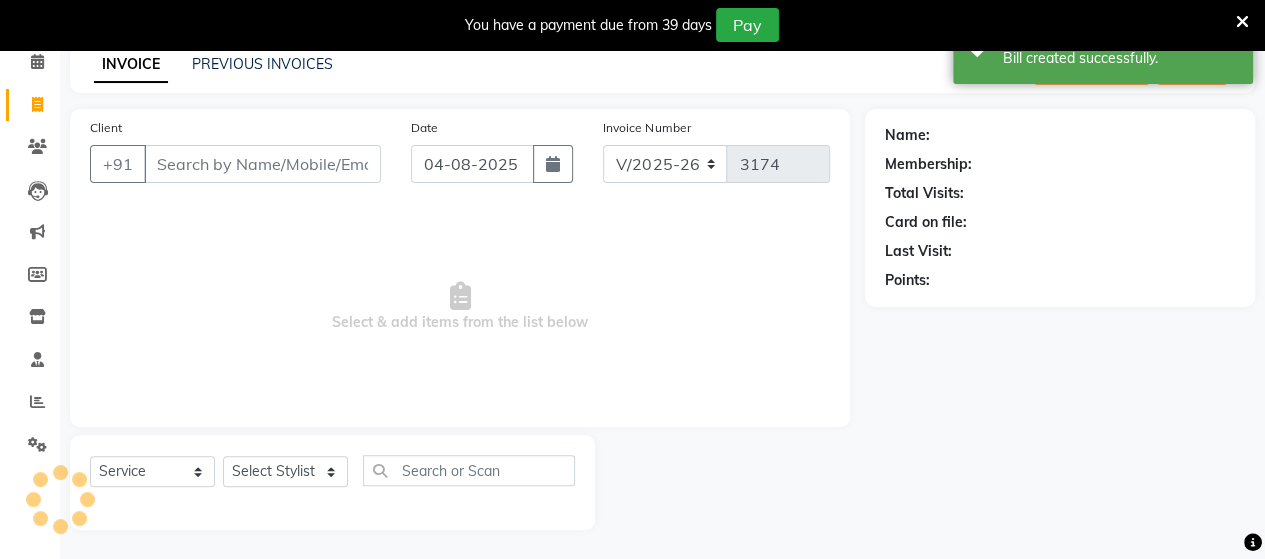 click on "Client" at bounding box center [262, 164] 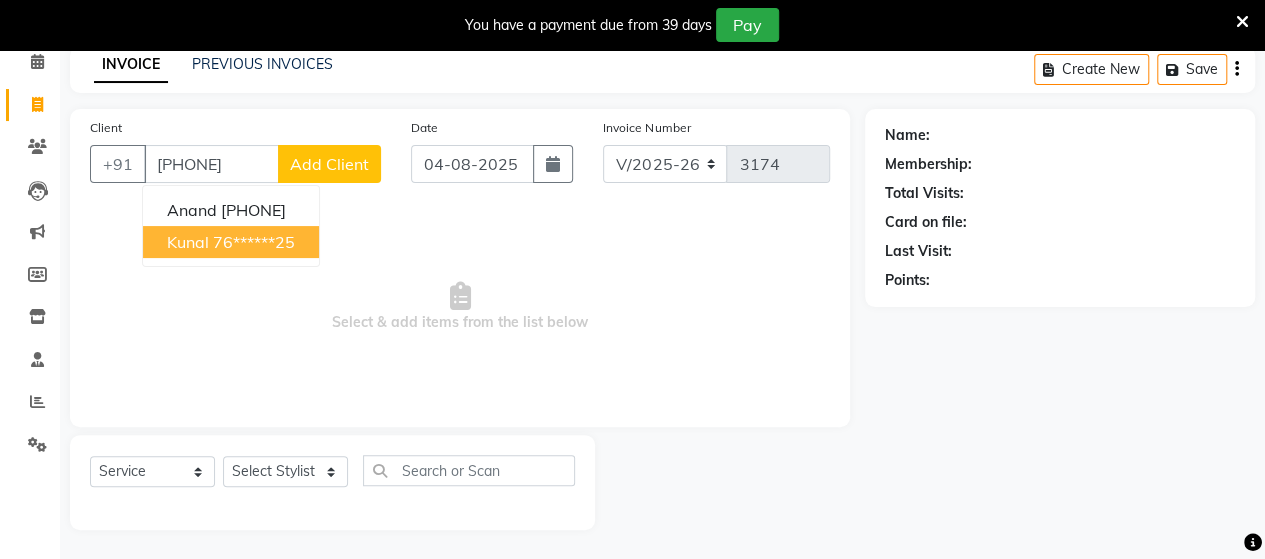 click on "76******25" at bounding box center (254, 242) 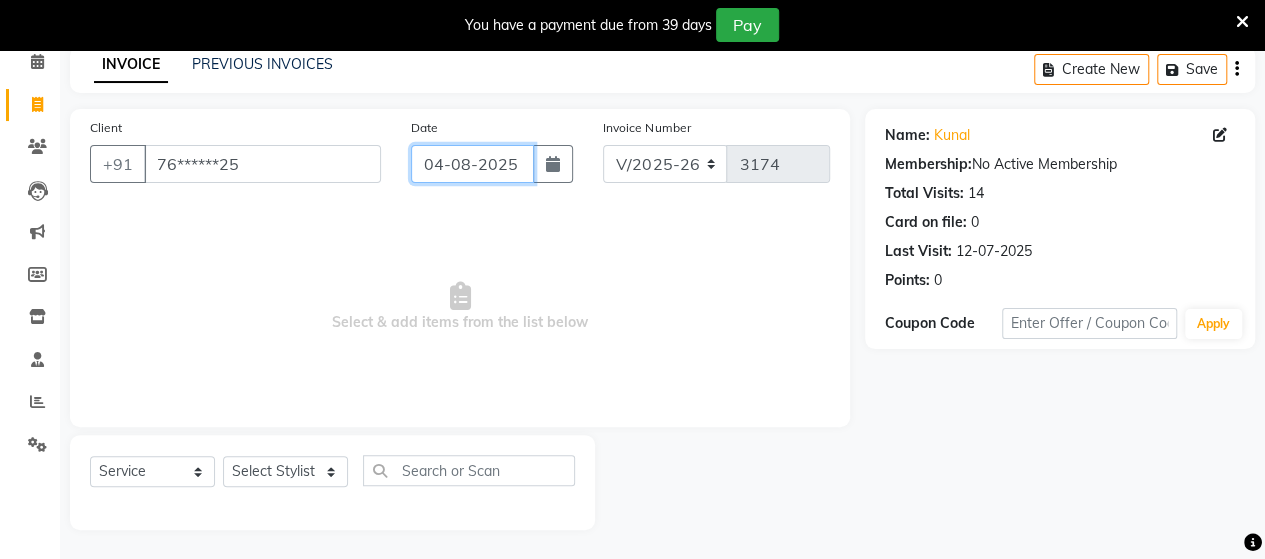click on "04-08-2025" 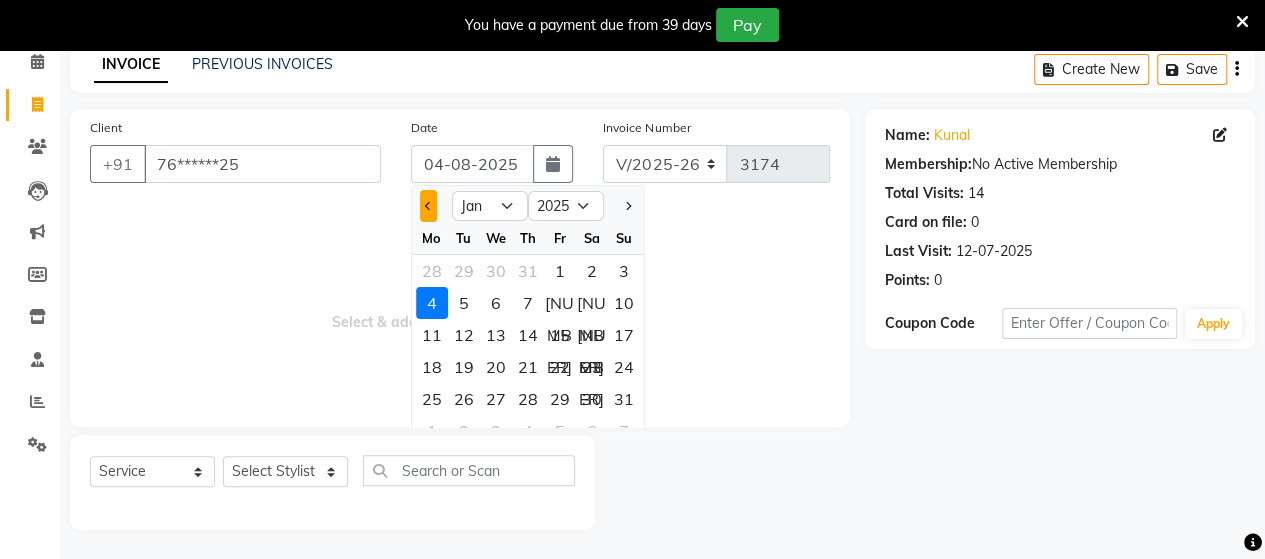 click 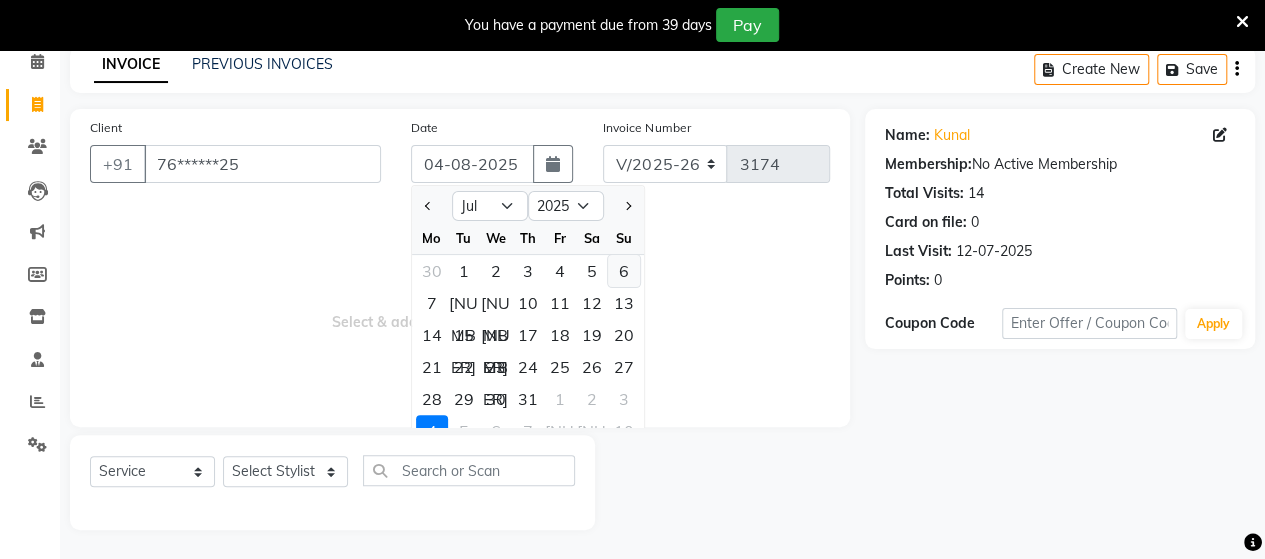 click on "6" 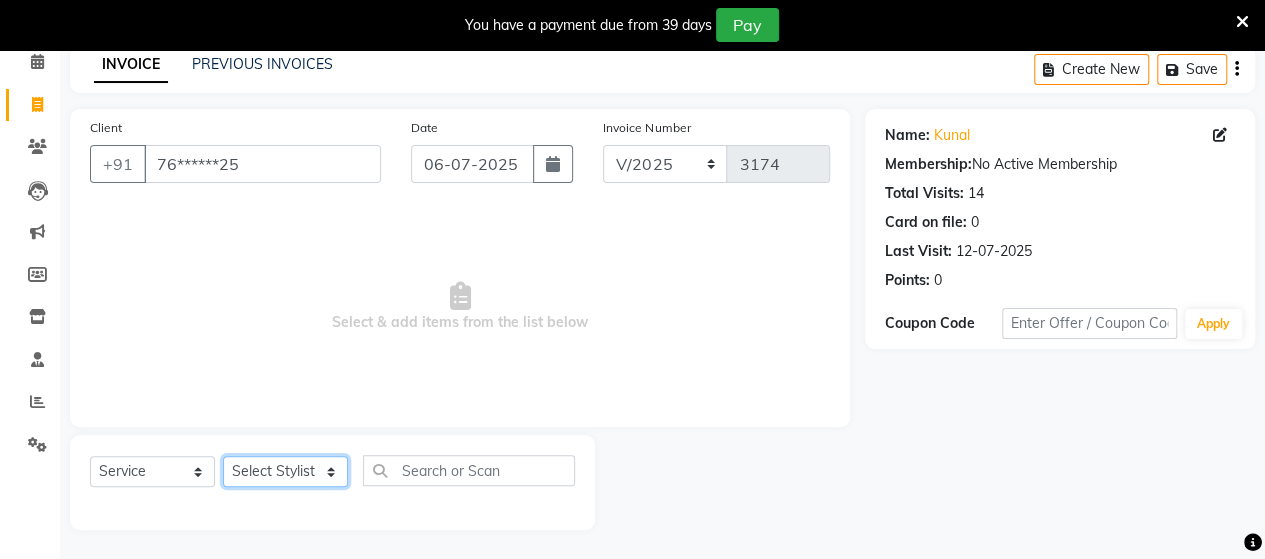 click on "Select Stylist Admin Datta  Jyoti  Krushna  Pratik  RAVI Rohit Rutuja" 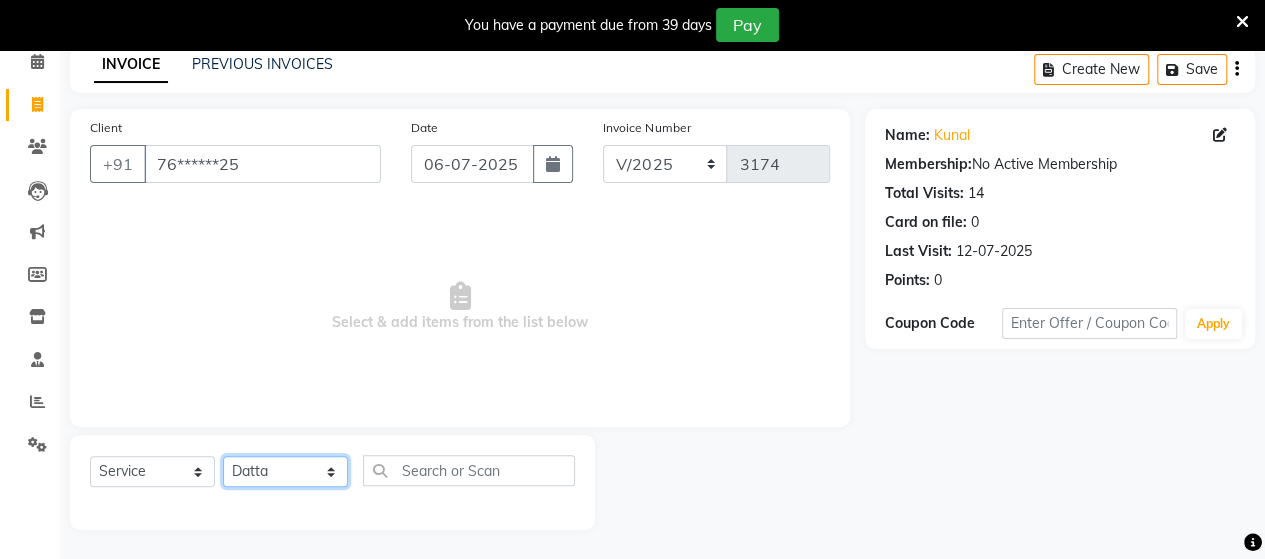click on "Select Stylist Admin Datta  Jyoti  Krushna  Pratik  RAVI Rohit Rutuja" 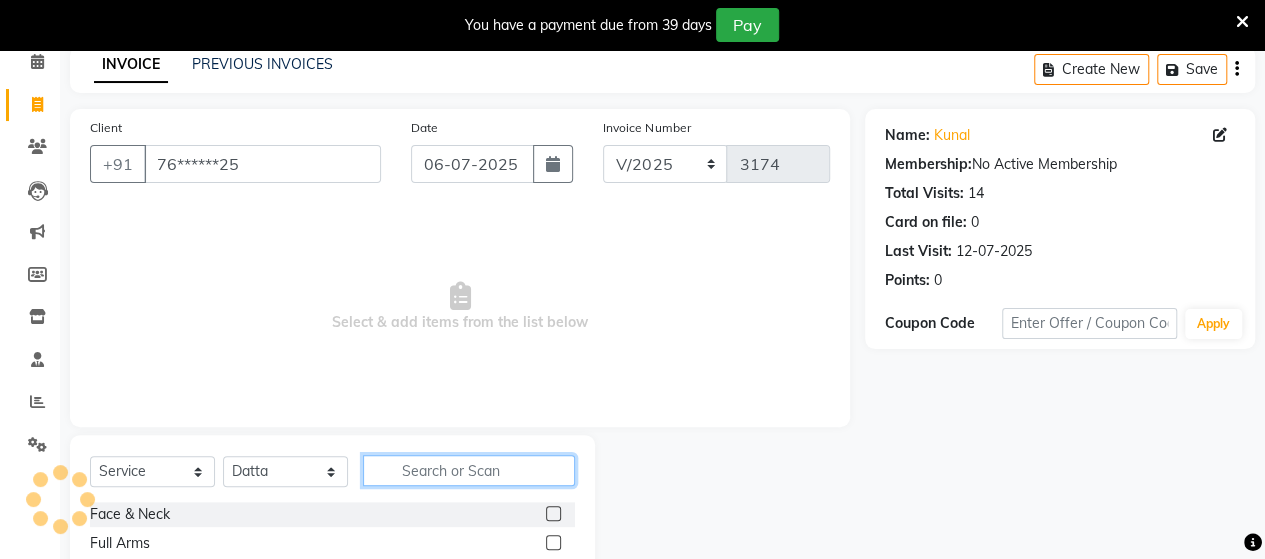 click 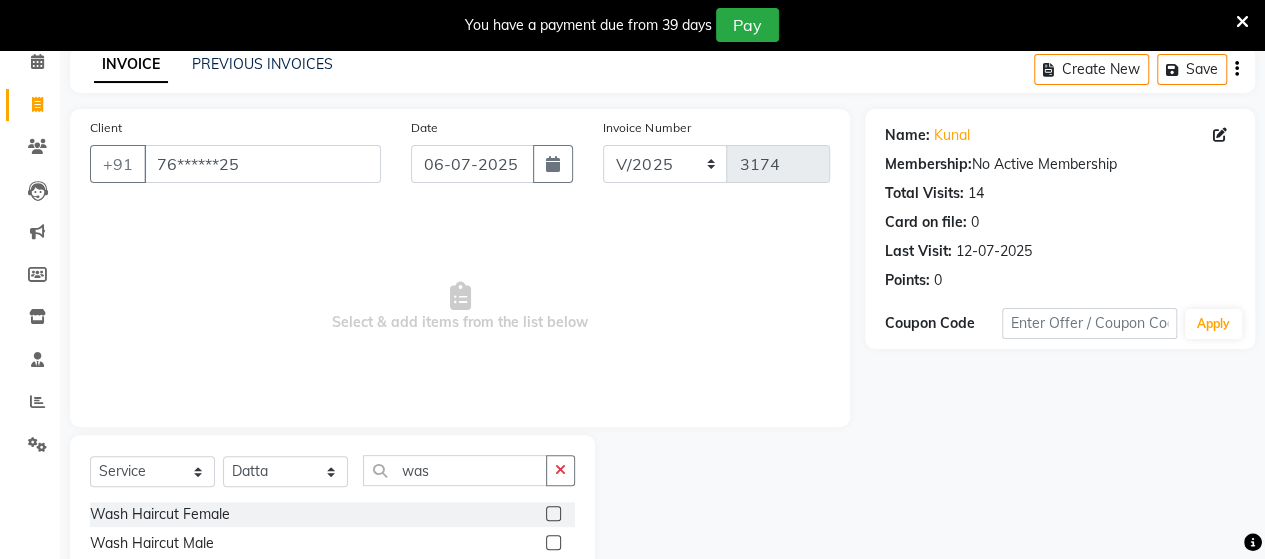 click 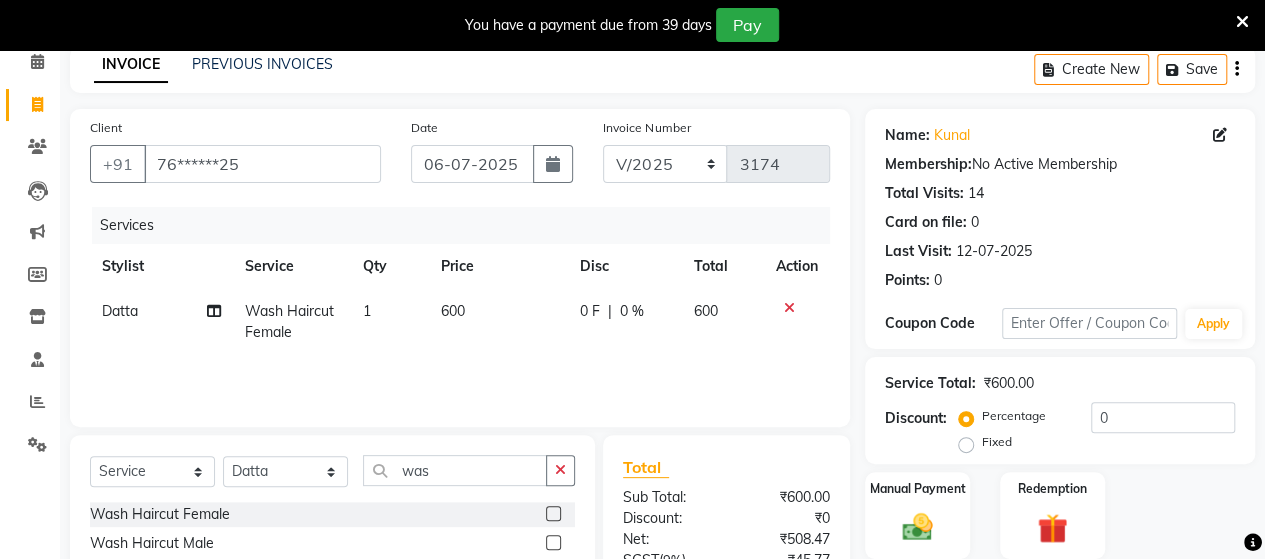 click on "600" 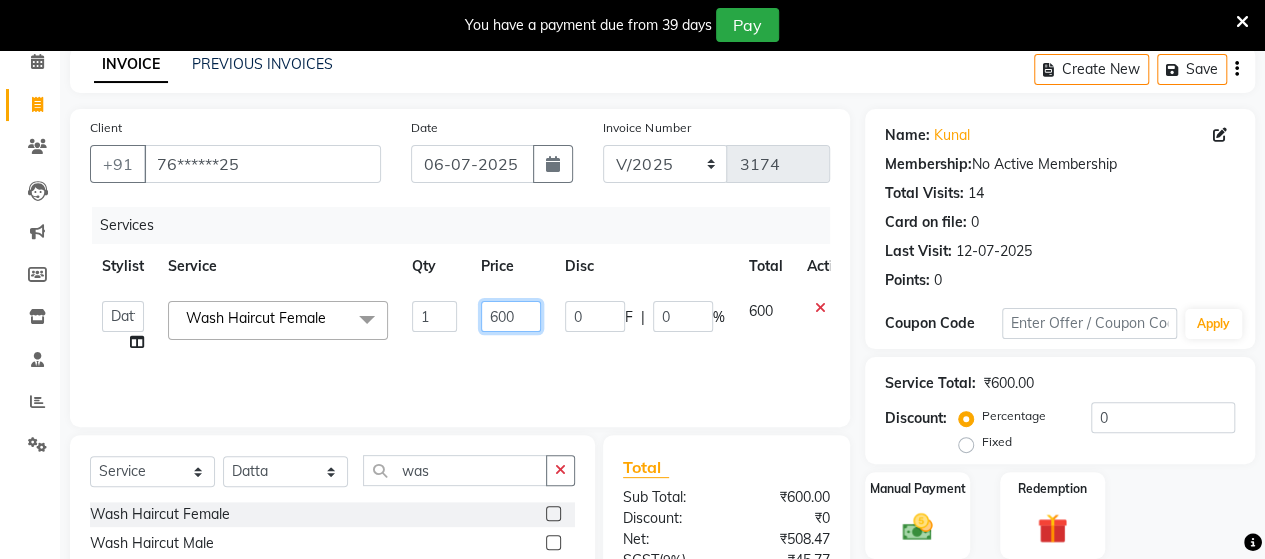 click on "600" 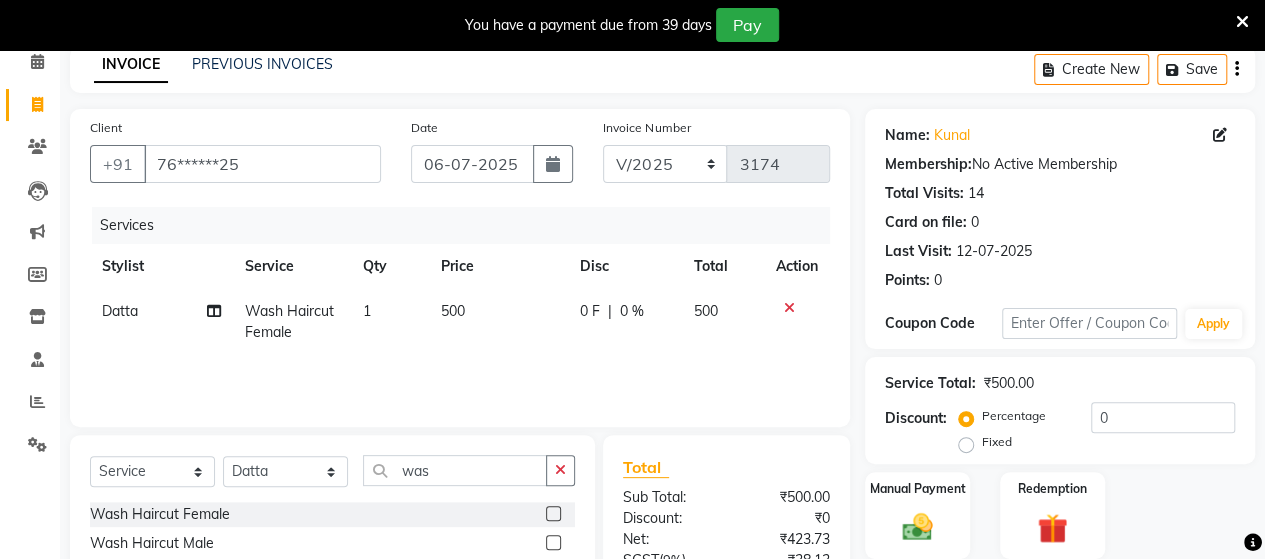 click on "Services Stylist Service Qty Price Disc Total Action Datta Wash Haircut Female 1 500 0 F | 0 % 500" 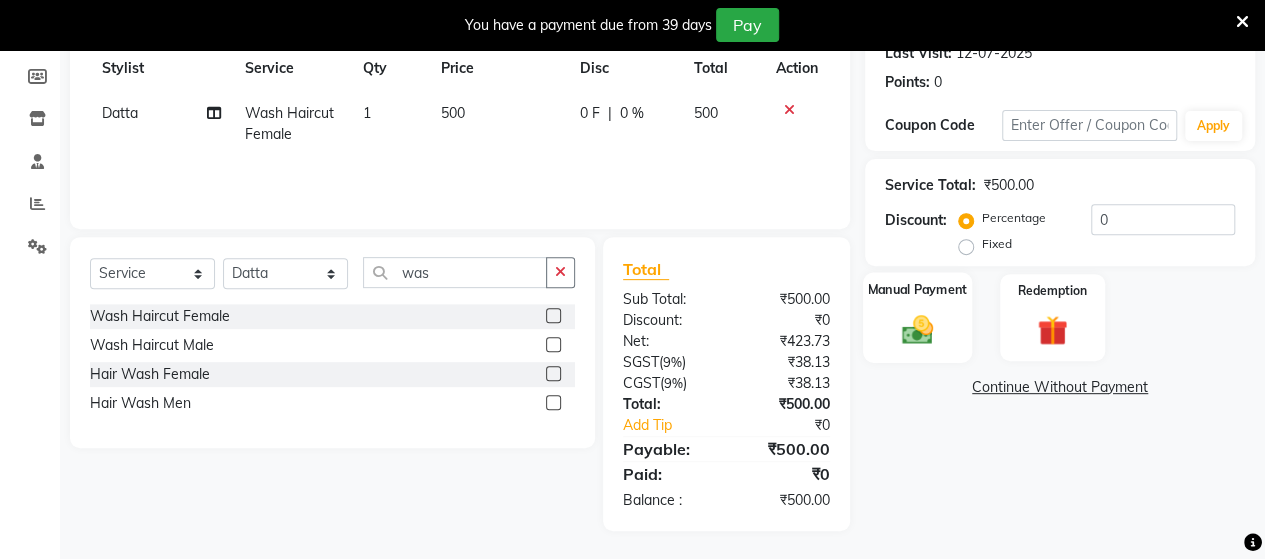 click on "Manual Payment" 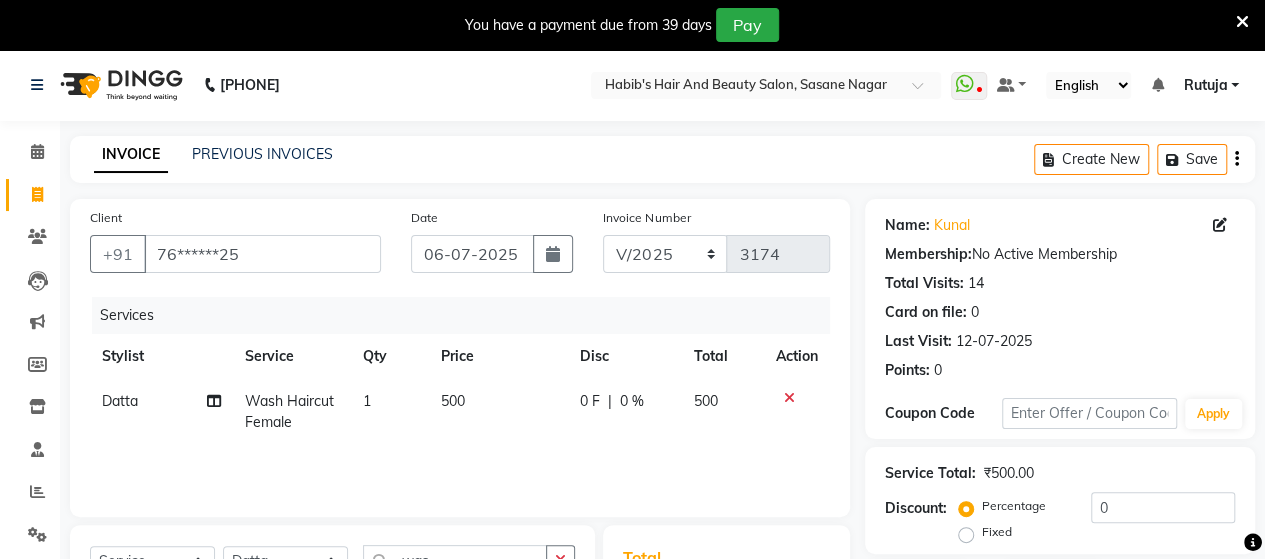 scroll, scrollTop: 288, scrollLeft: 0, axis: vertical 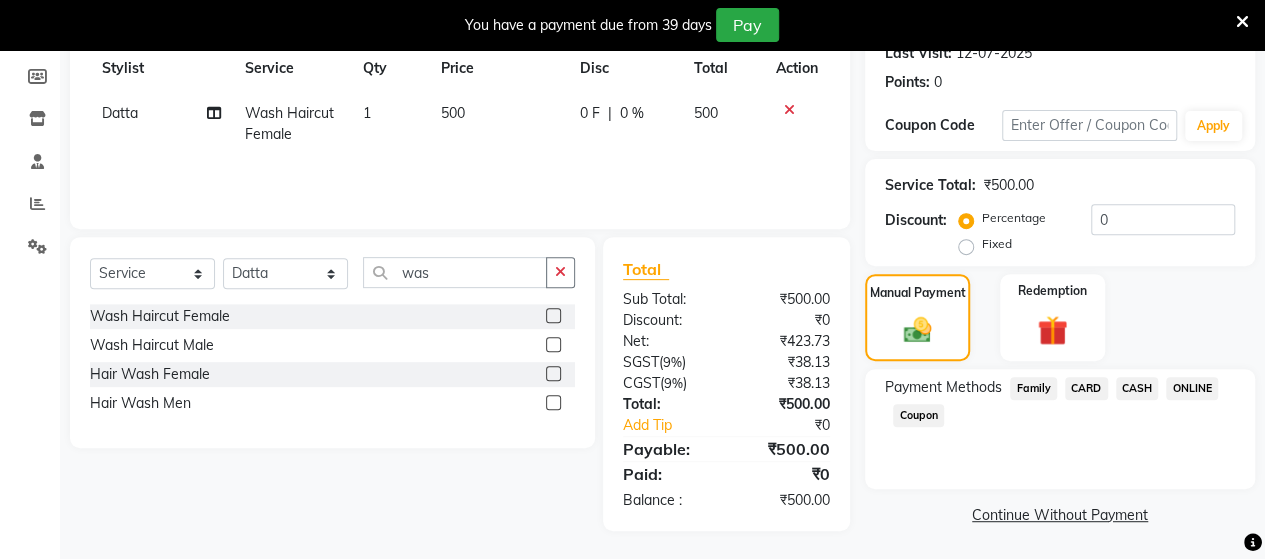 click on "ONLINE" 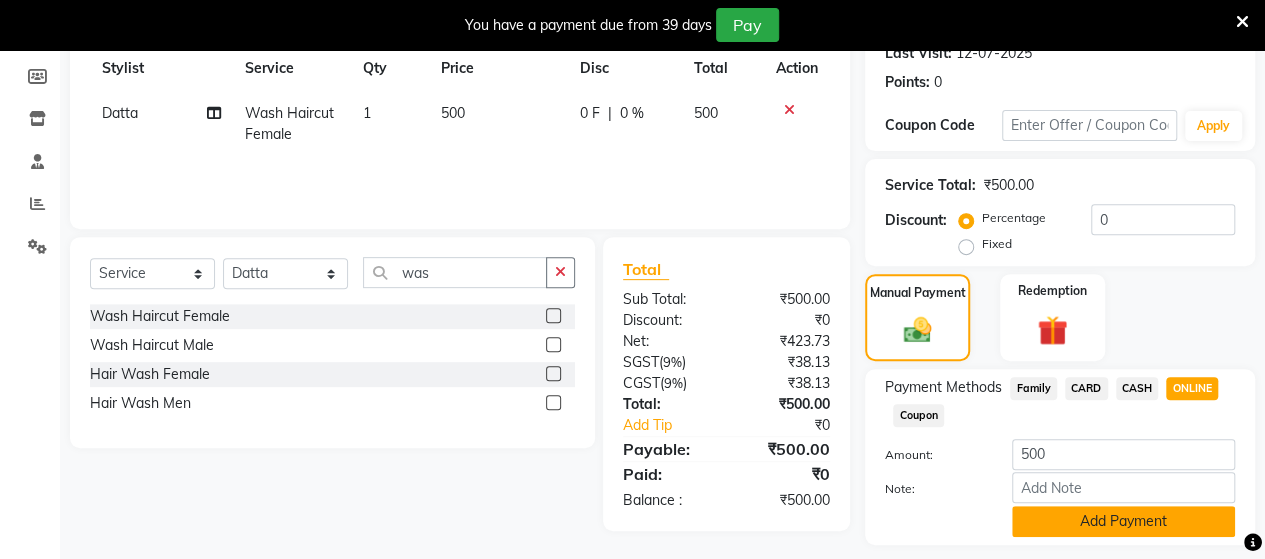 click on "Add Payment" 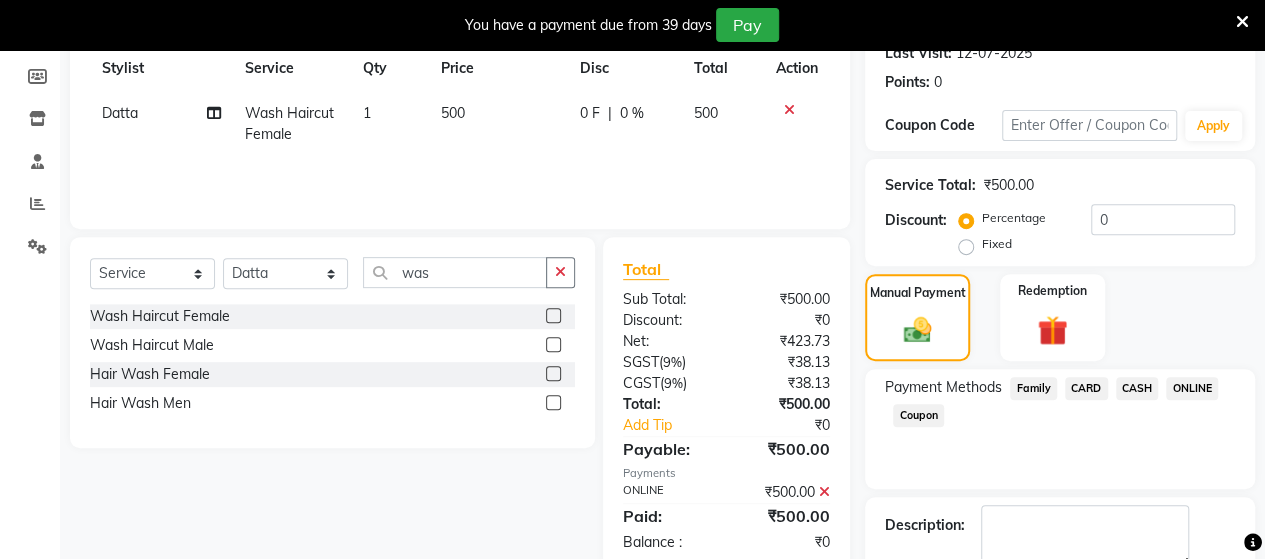 scroll, scrollTop: 400, scrollLeft: 0, axis: vertical 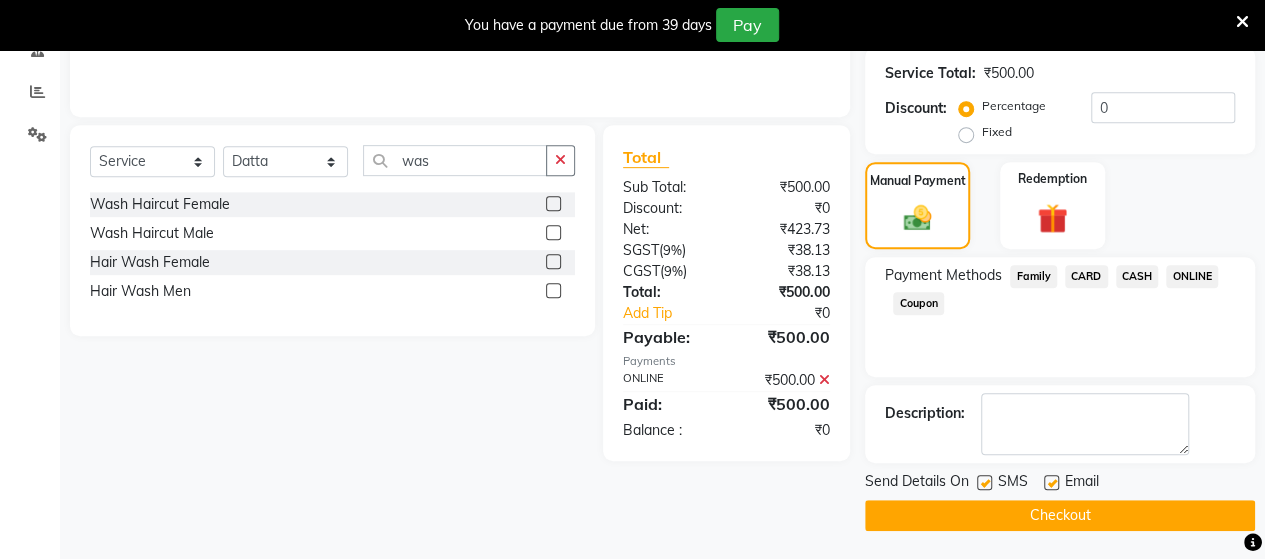 click on "Checkout" 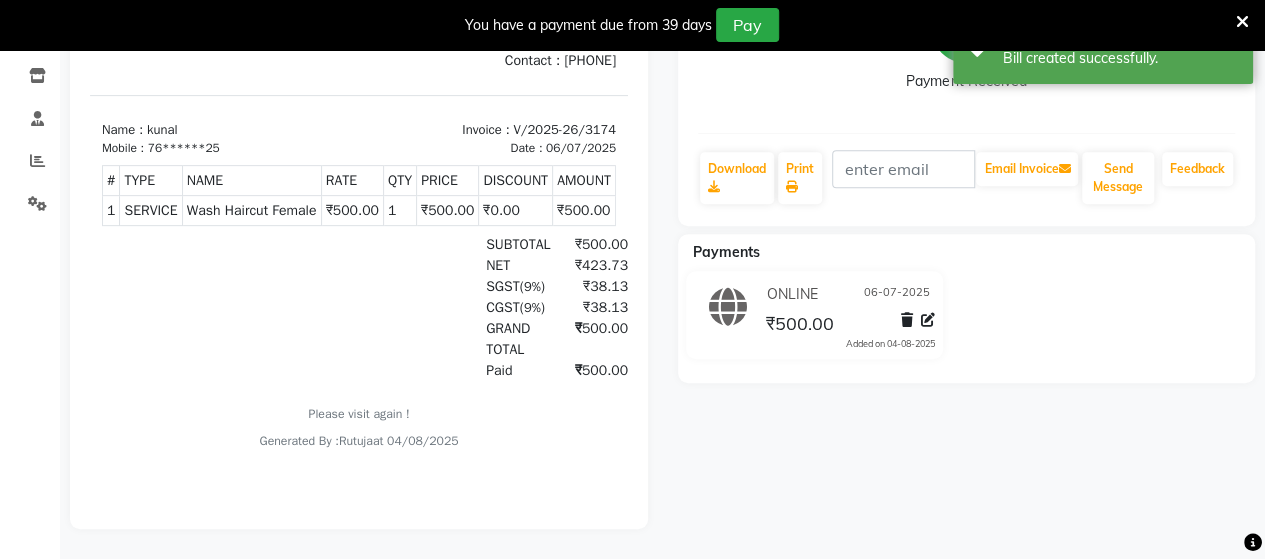 scroll, scrollTop: 0, scrollLeft: 0, axis: both 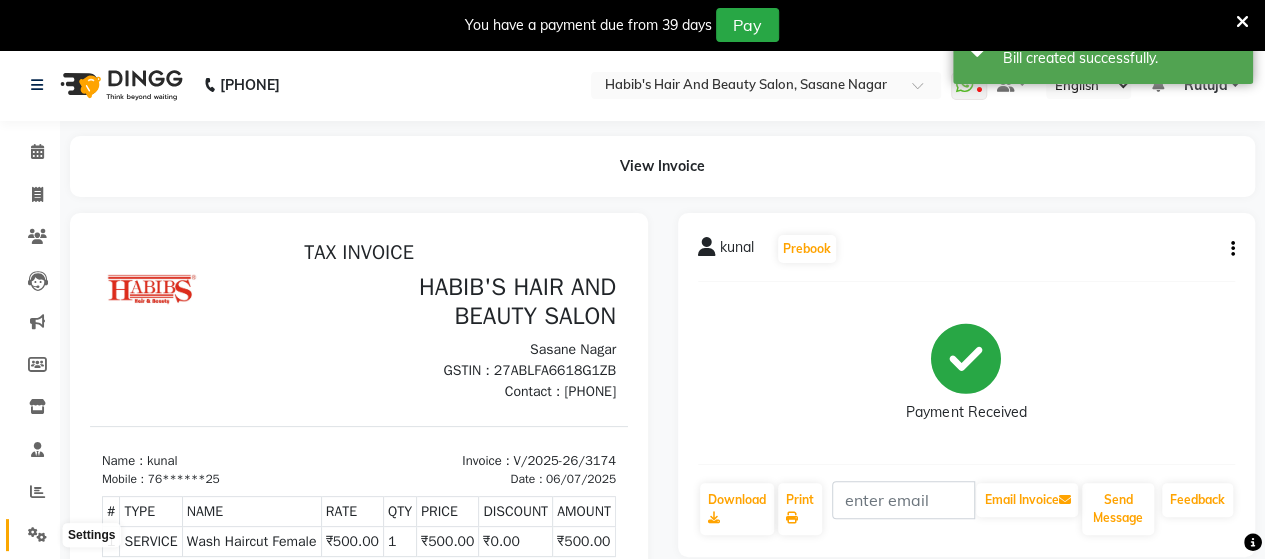 click 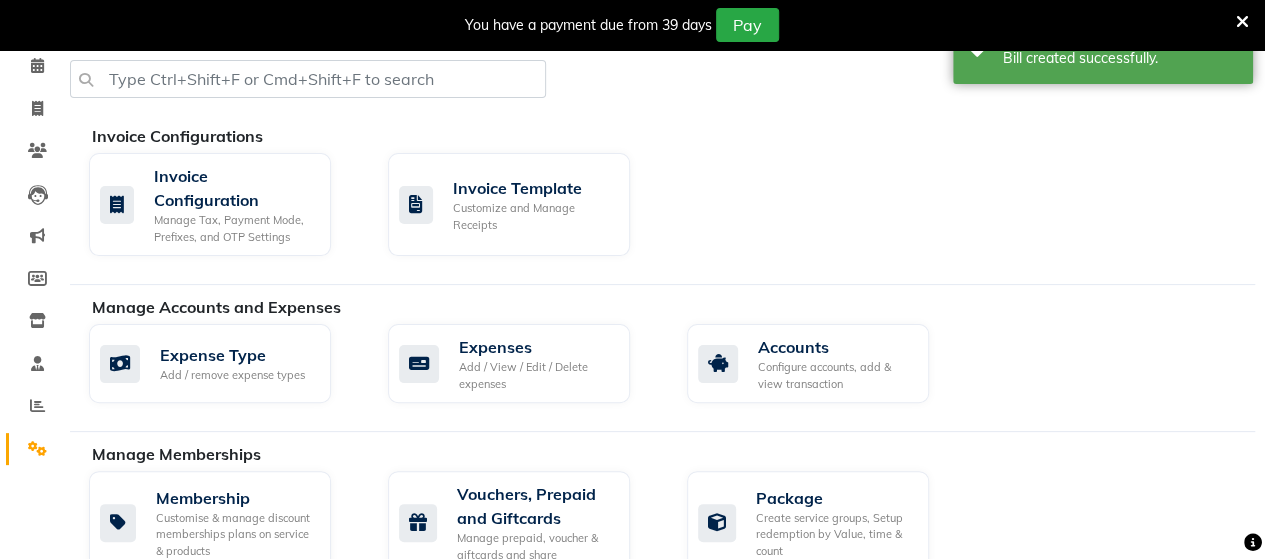 scroll, scrollTop: 90, scrollLeft: 0, axis: vertical 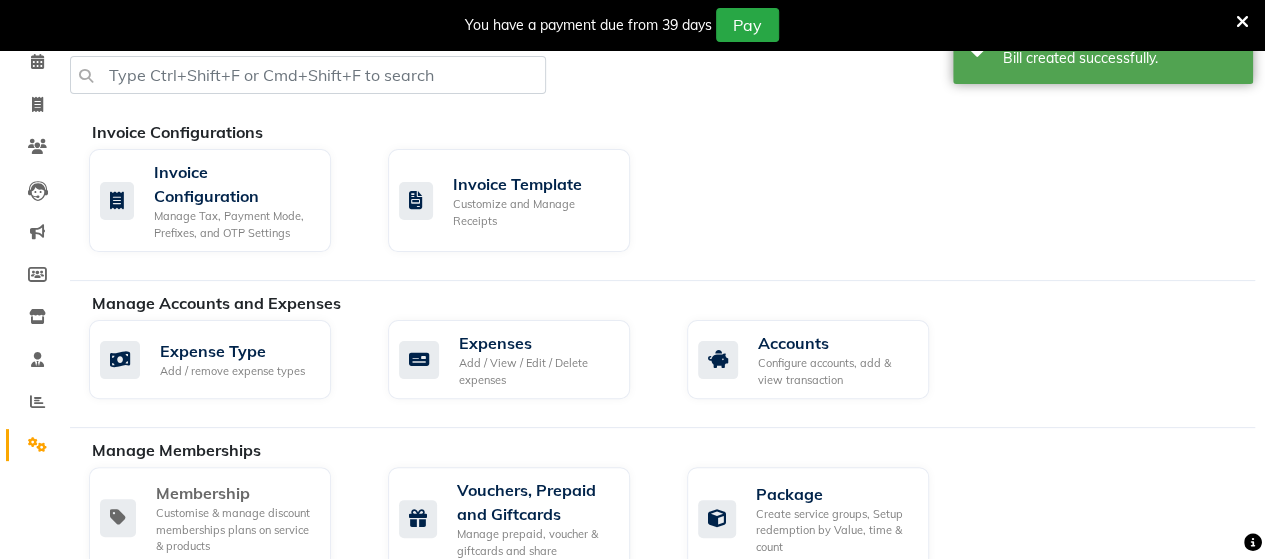 click on "Customise & manage discount memberships plans on service & products" 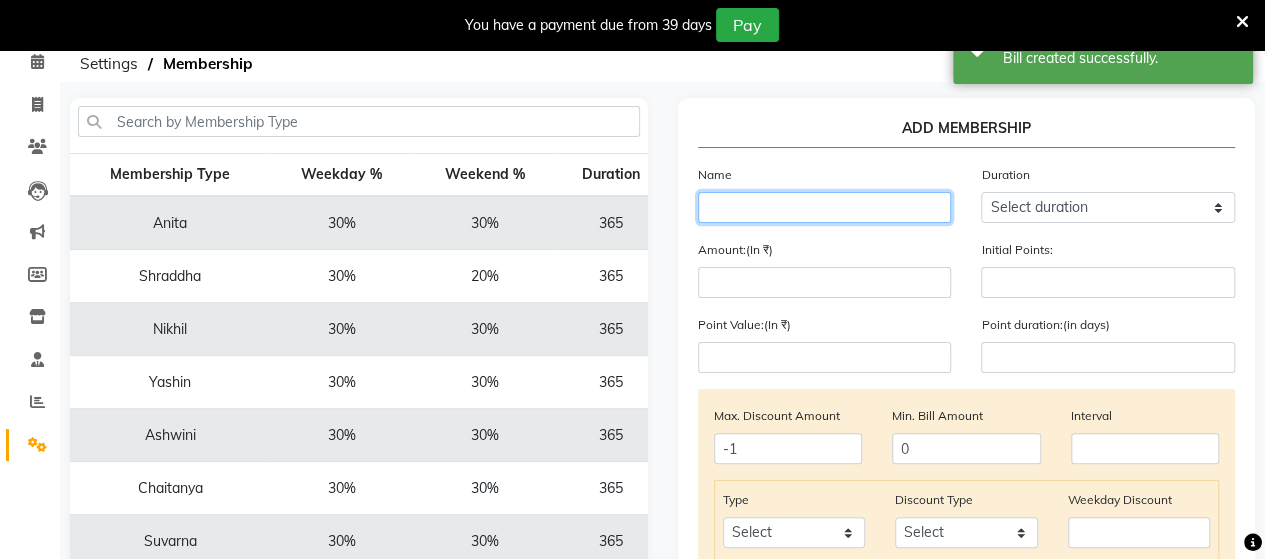 click 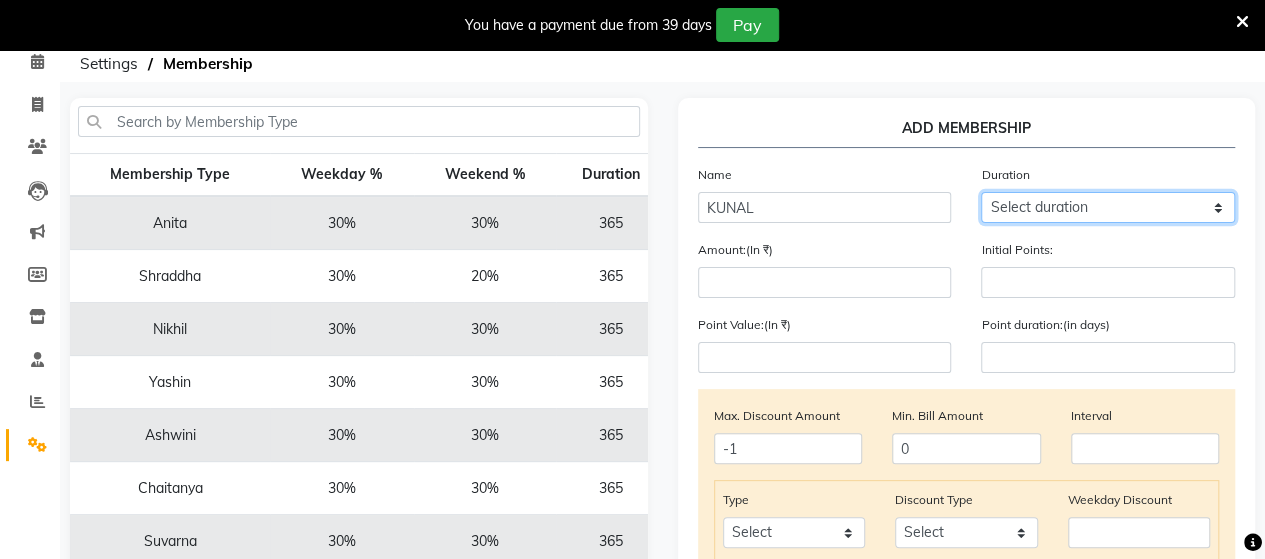 click on "Select duration Week  Half-month  Month  Year  Life Time  4 Months  8 Months  6 Months  15 Months  18 Months  30 Months  90 Days  210 Days  240 Days  270 Days  395 Days  425 Days  1 Day  2 Years  10 Months  3 Years  5 Years" 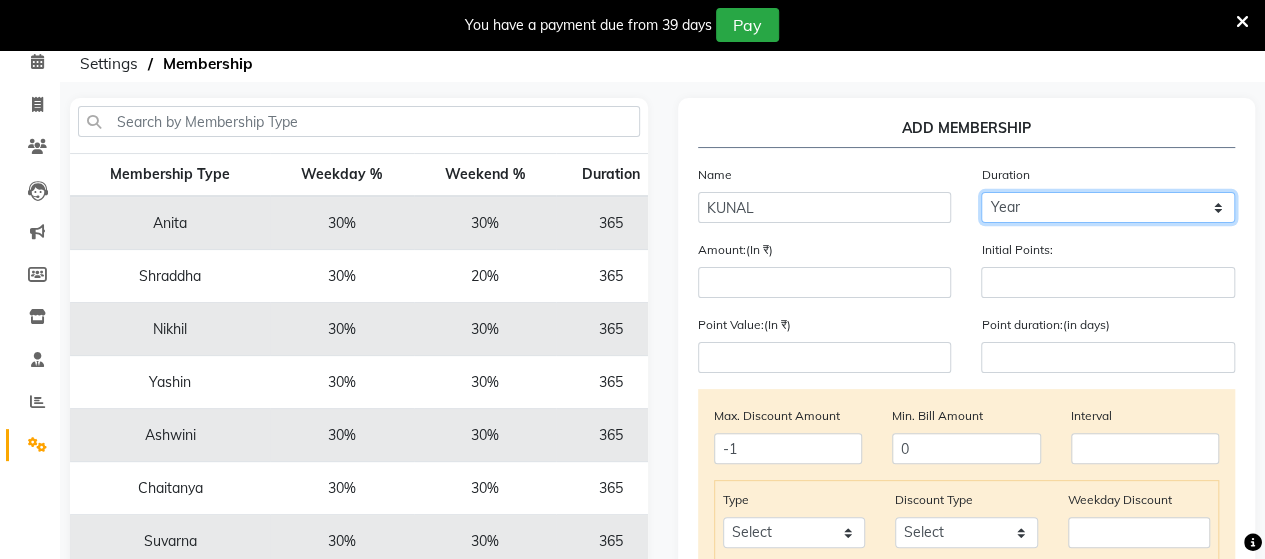 click on "Select duration Week  Half-month  Month  Year  Life Time  4 Months  8 Months  6 Months  15 Months  18 Months  30 Months  90 Days  210 Days  240 Days  270 Days  395 Days  425 Days  1 Day  2 Years  10 Months  3 Years  5 Years" 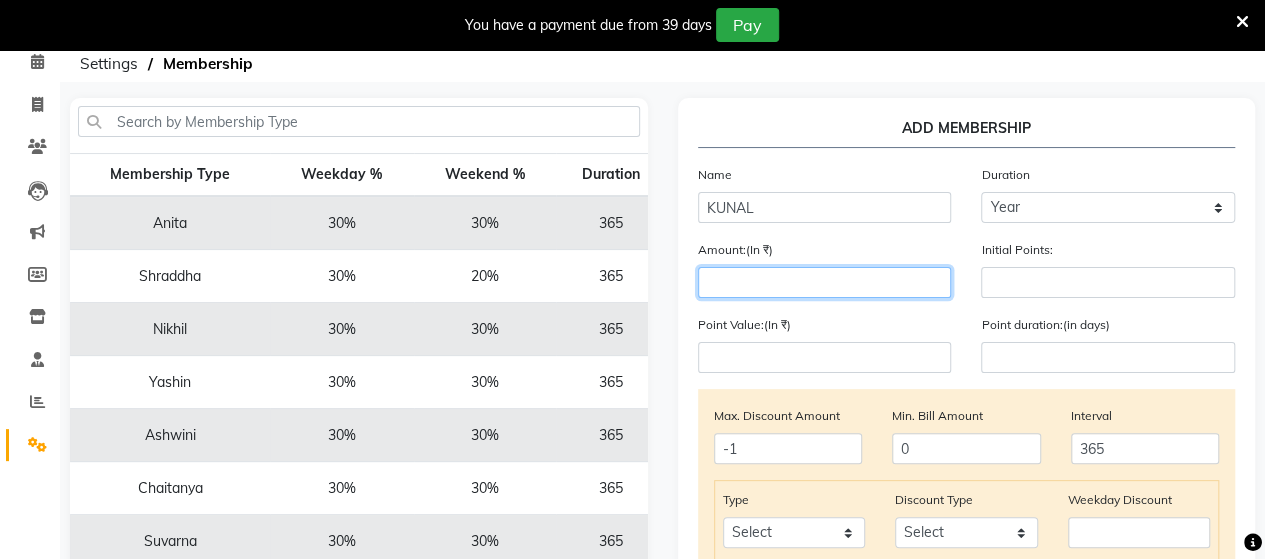 click 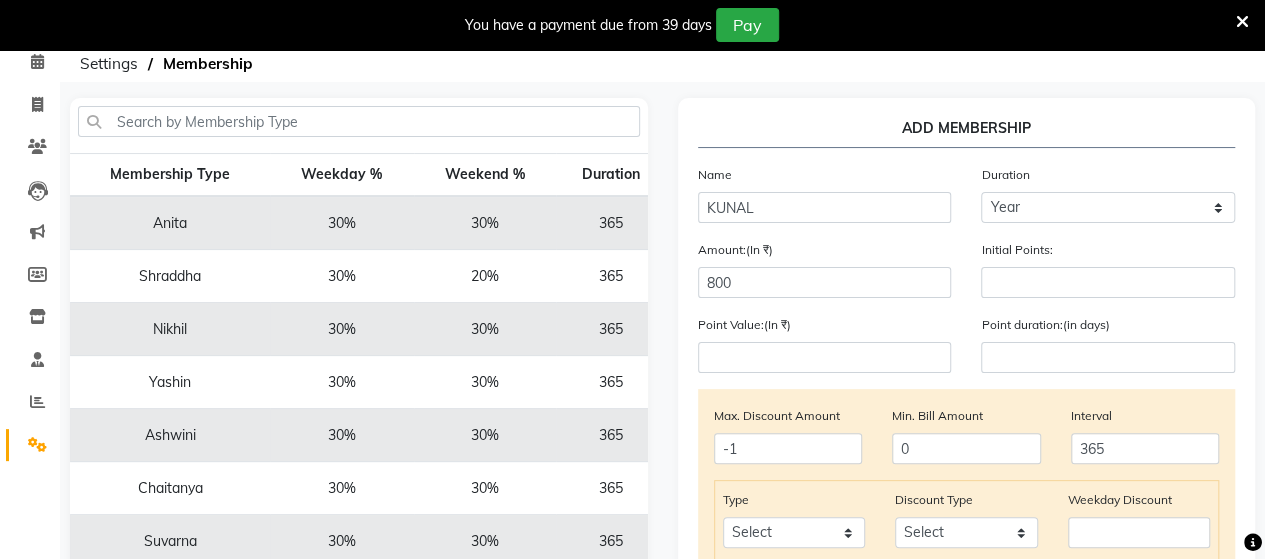 click on "Point Value:(In ₹)" 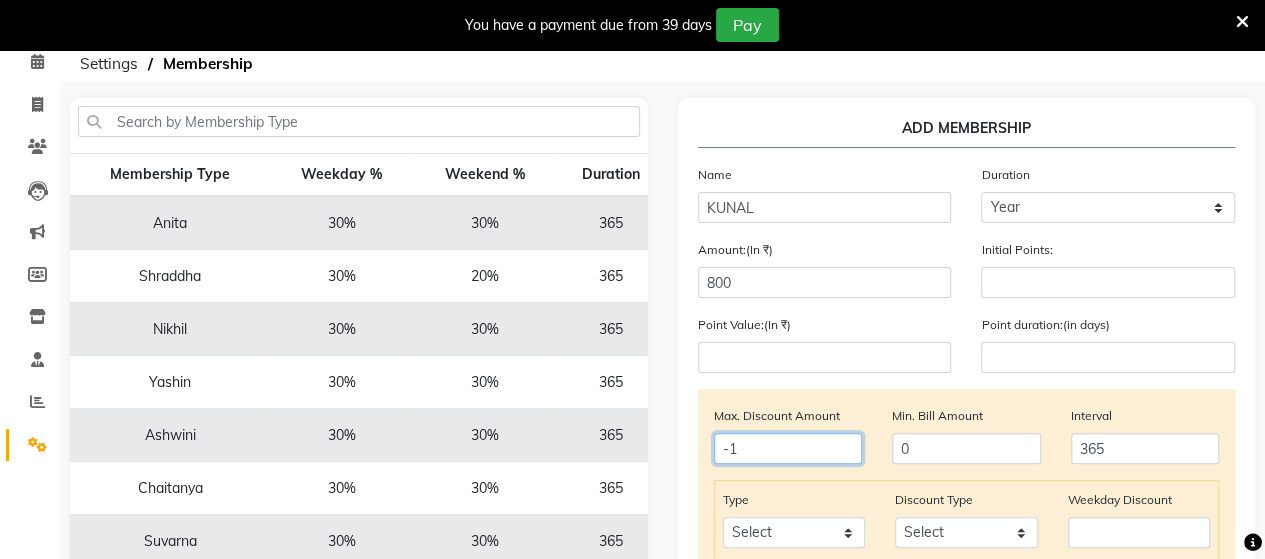 click on "-1" 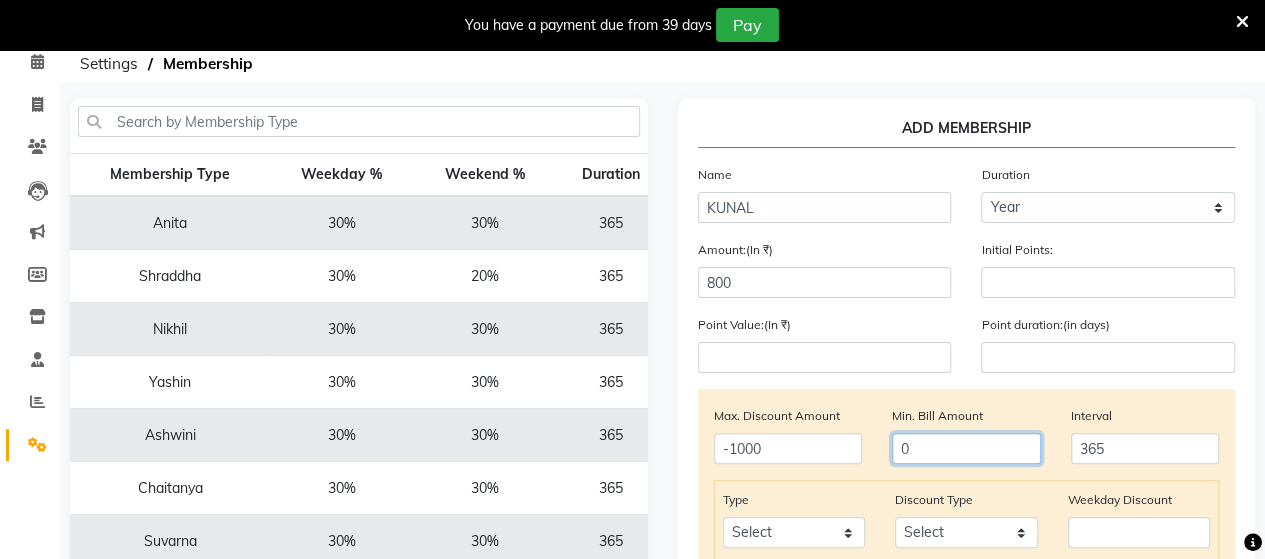 click on "0" 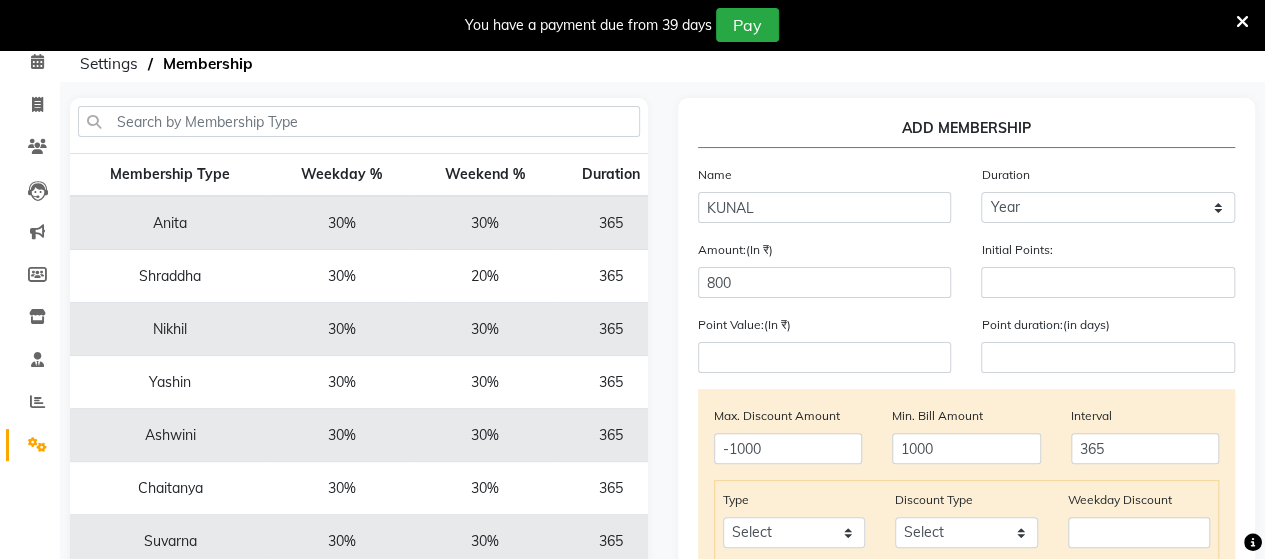click on "Max. Discount Amount -1000 Min. Bill Amount 1000 Interval 365 Type Select Service Product Package Prepaid Voucher Discount Type Select Percent Flat Weekday Discount Weekend Discount    Point Percent Add" 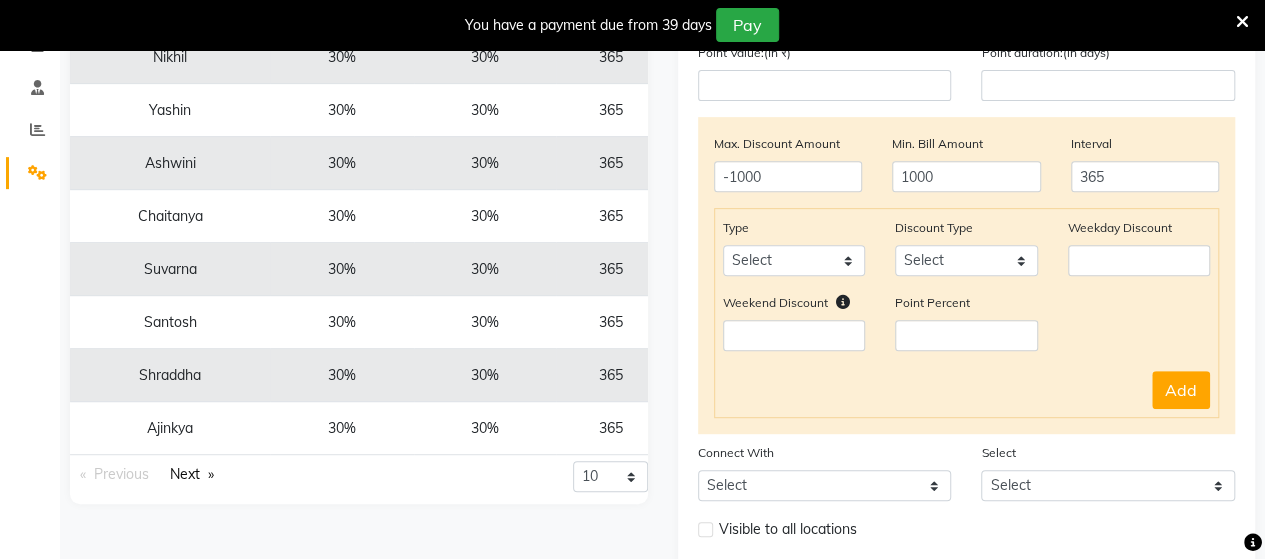 scroll, scrollTop: 420, scrollLeft: 0, axis: vertical 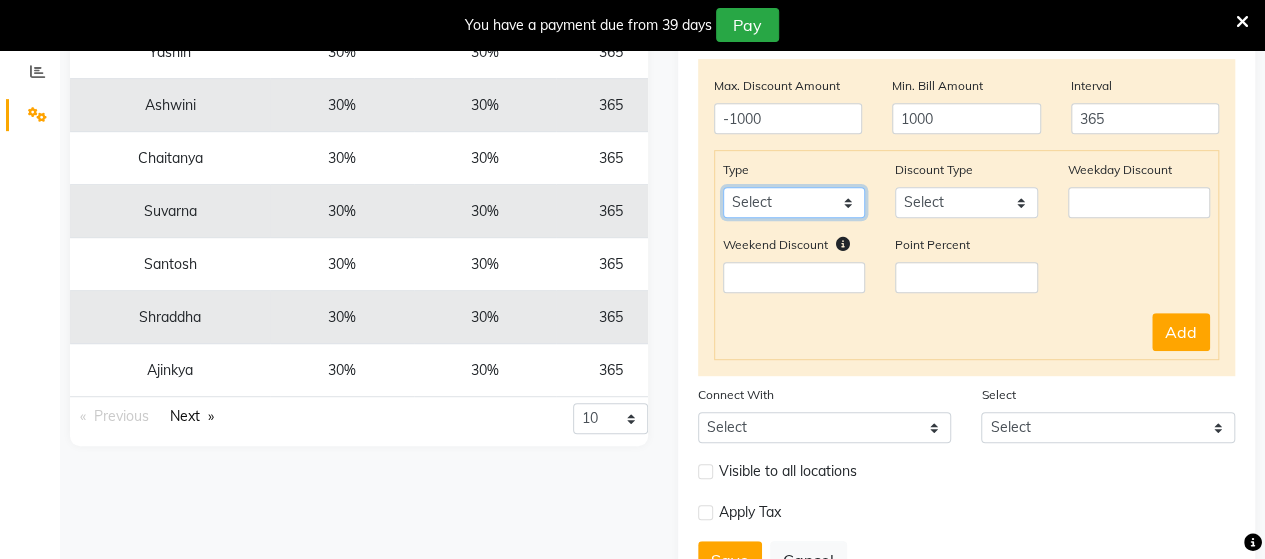 click on "Select Service Product Package Prepaid Voucher" 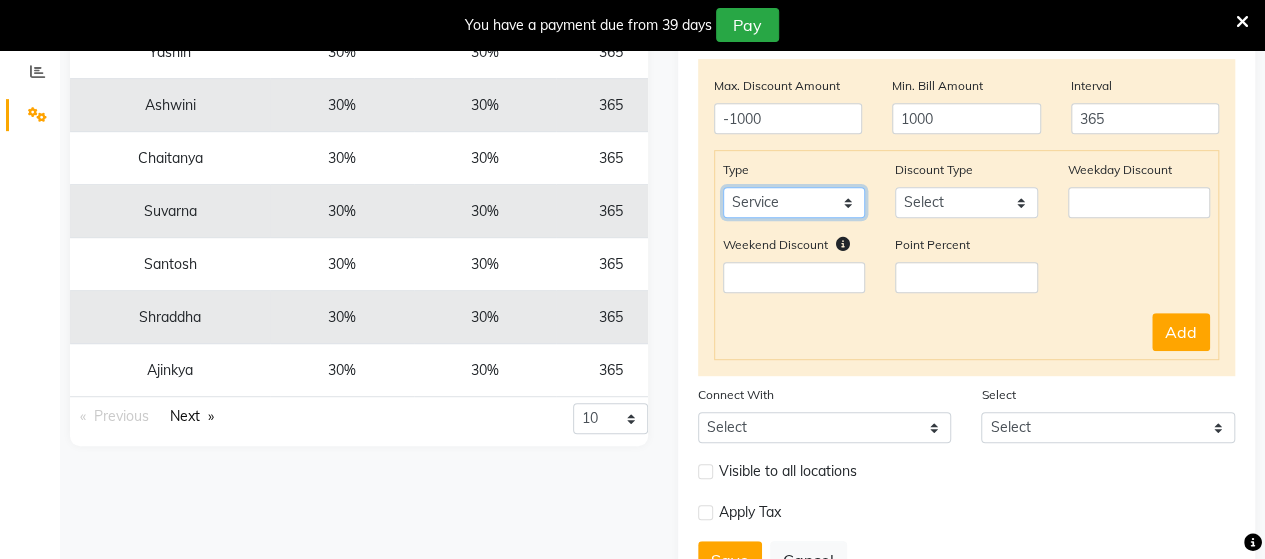 click on "Select Service Product Package Prepaid Voucher" 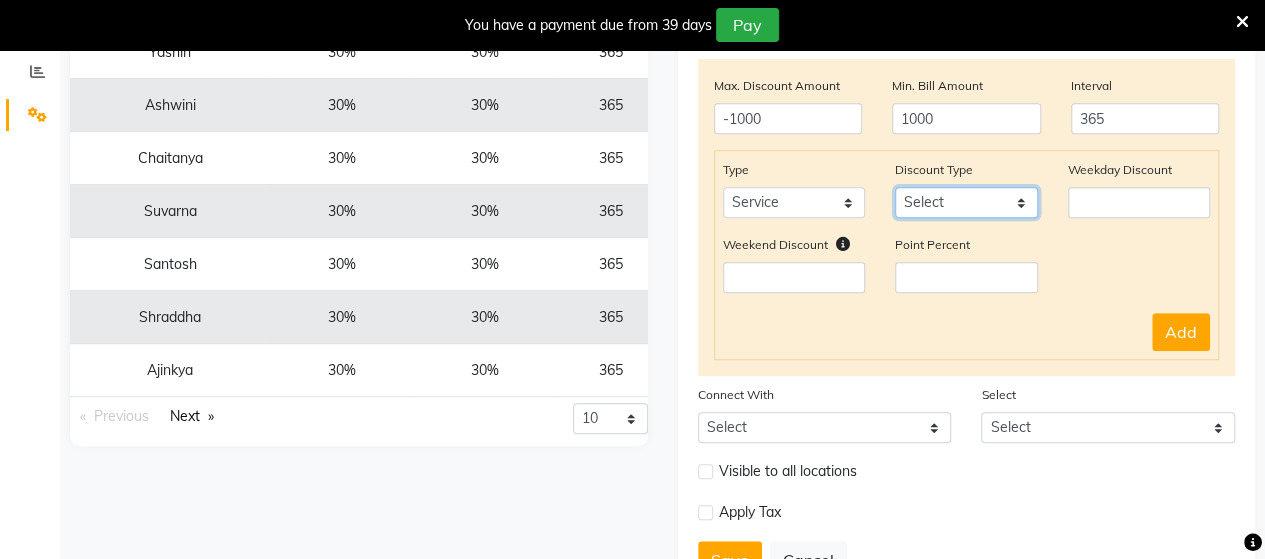 click on "Select Percent Flat" 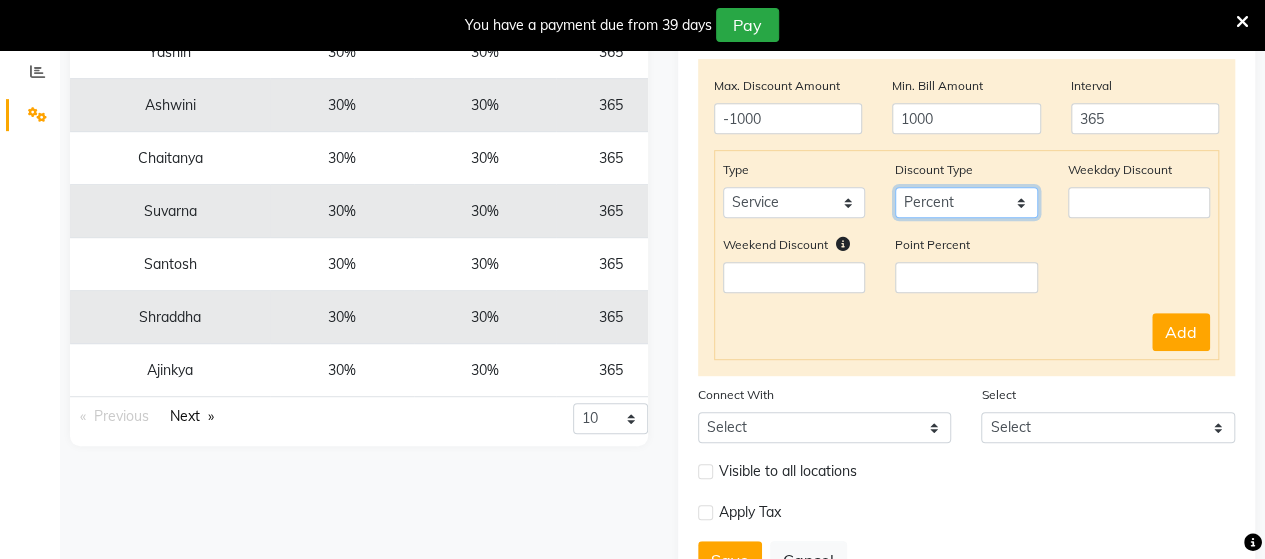 click on "Select Percent Flat" 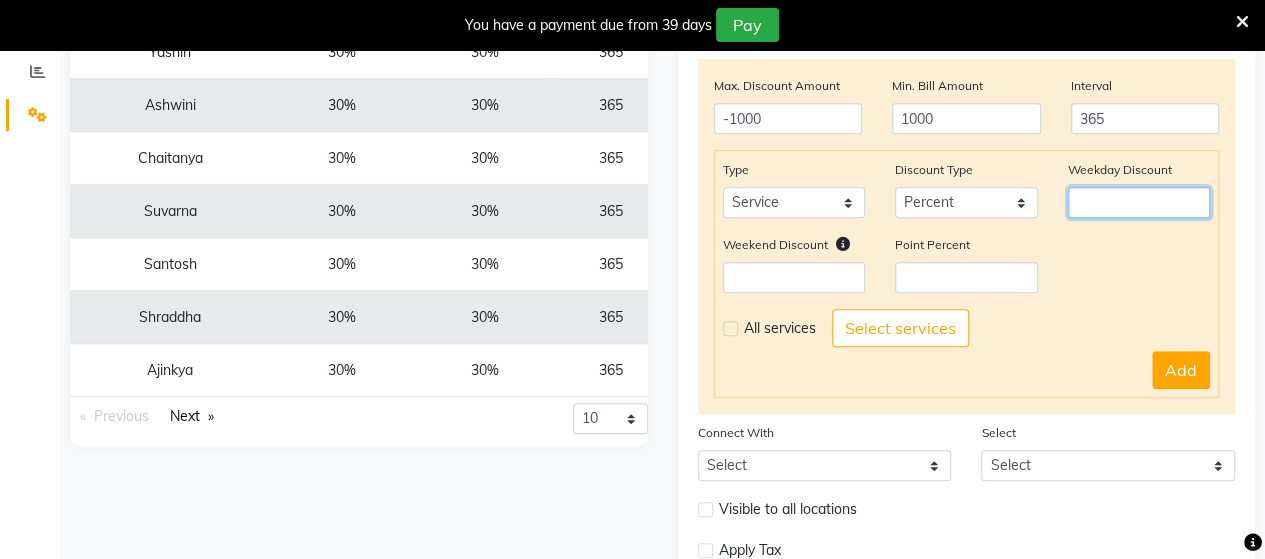 click 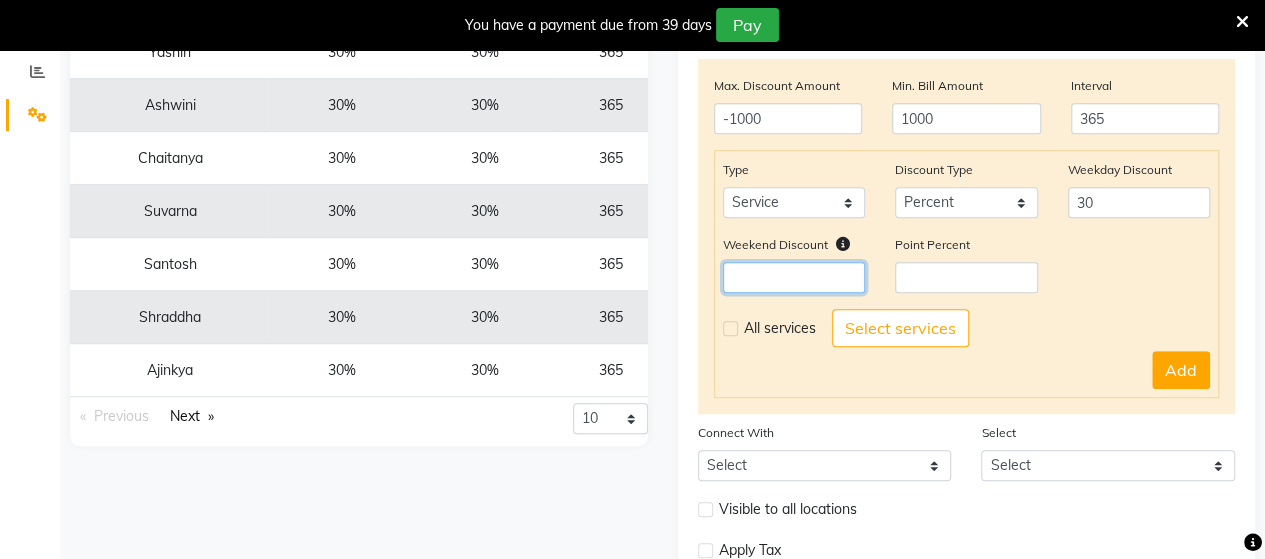 click 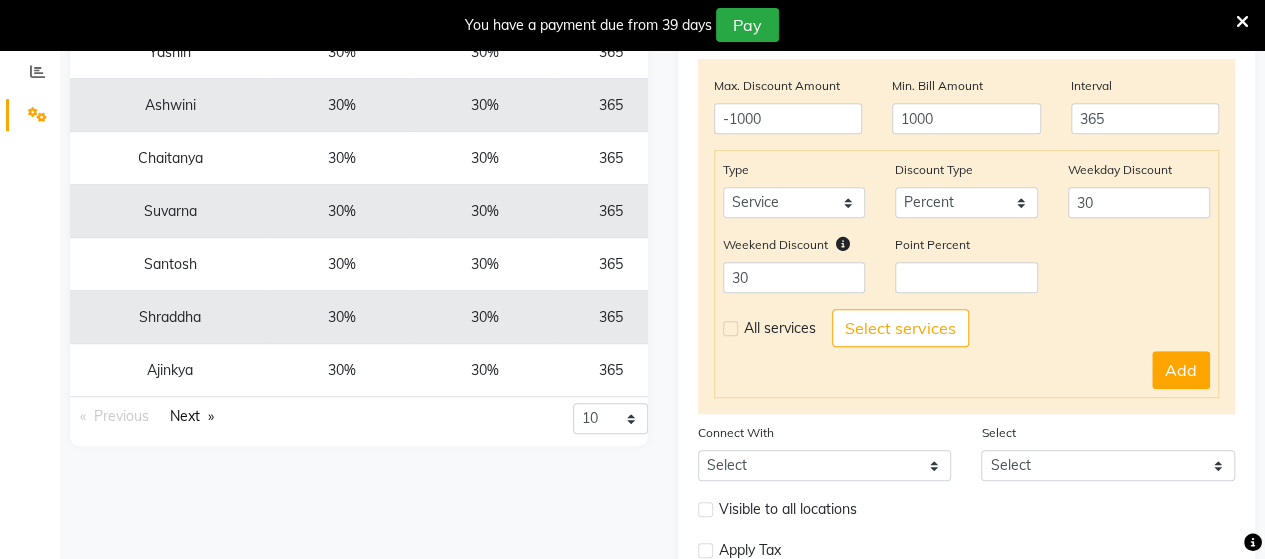 click 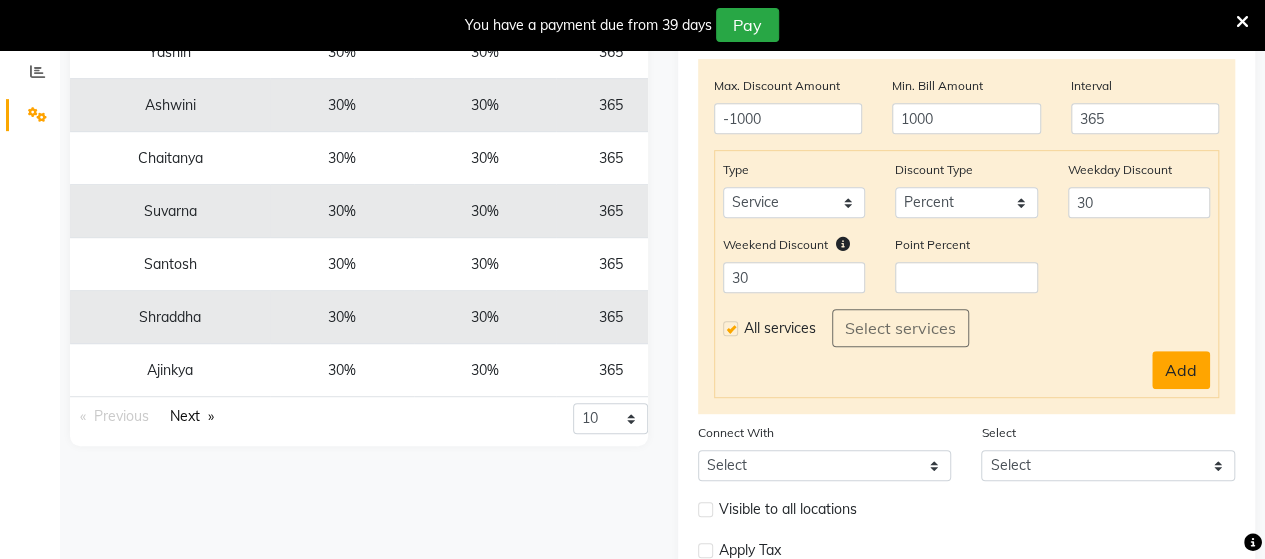click on "Add" 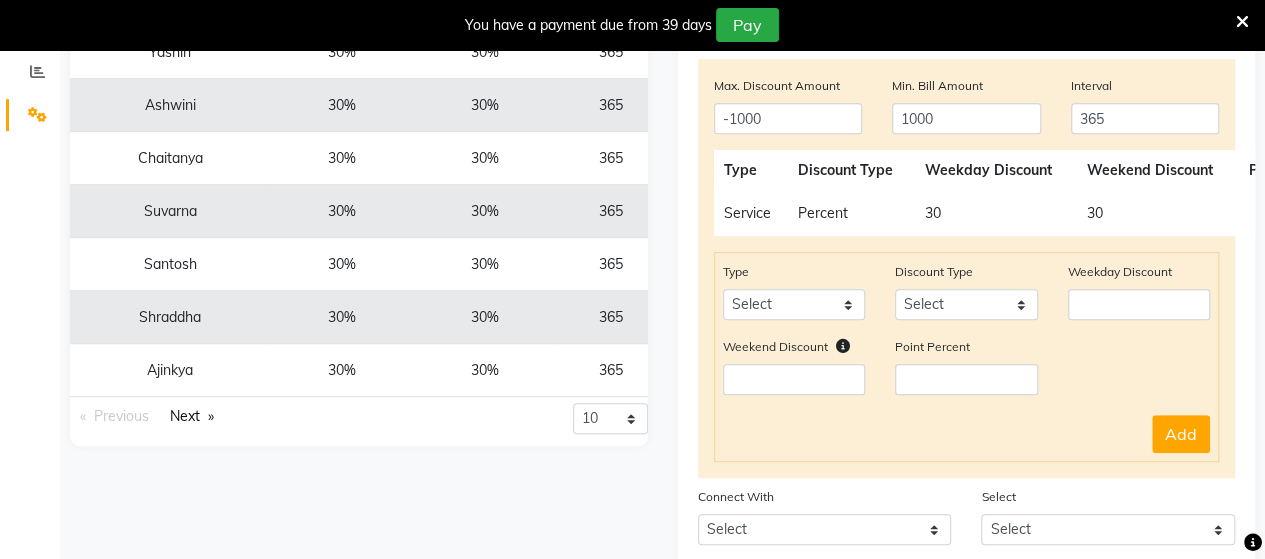 scroll, scrollTop: 605, scrollLeft: 0, axis: vertical 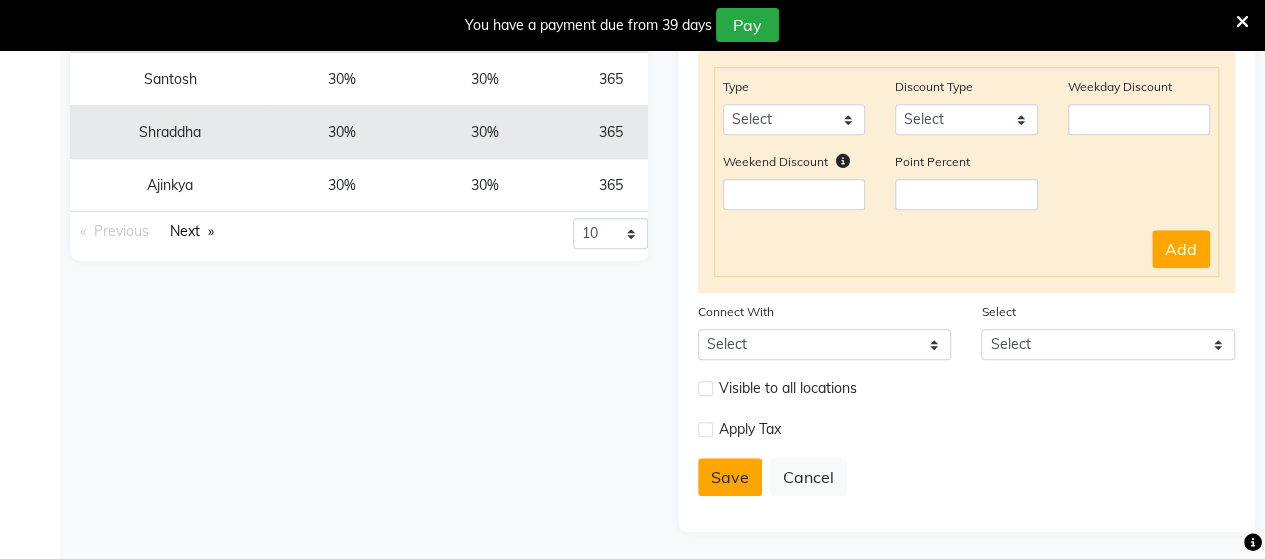 click on "Save" 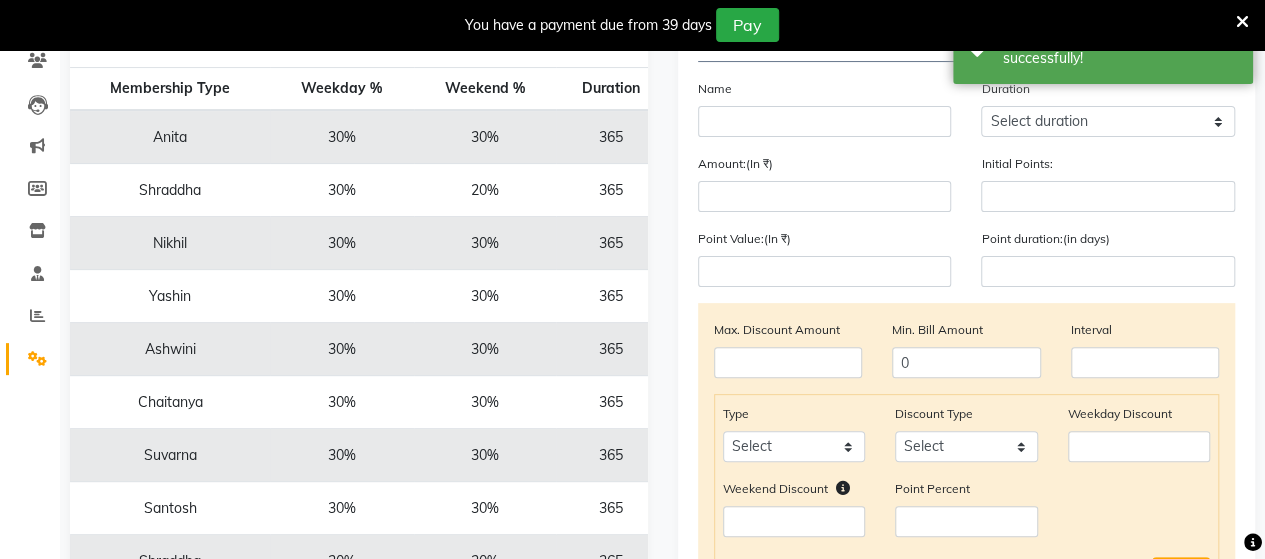 scroll, scrollTop: 92, scrollLeft: 0, axis: vertical 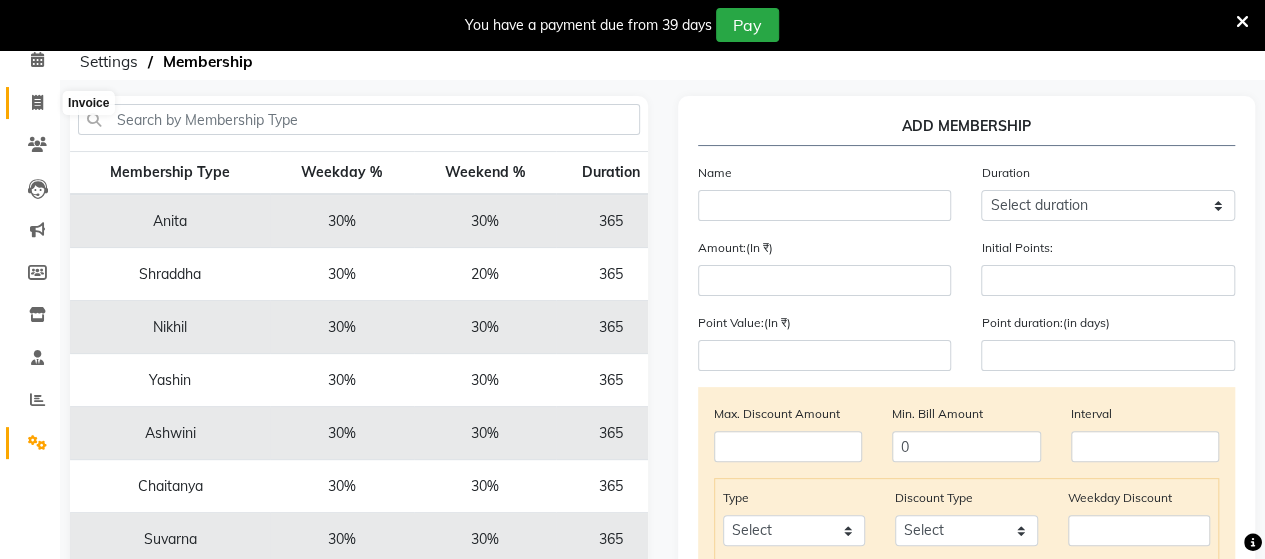 click 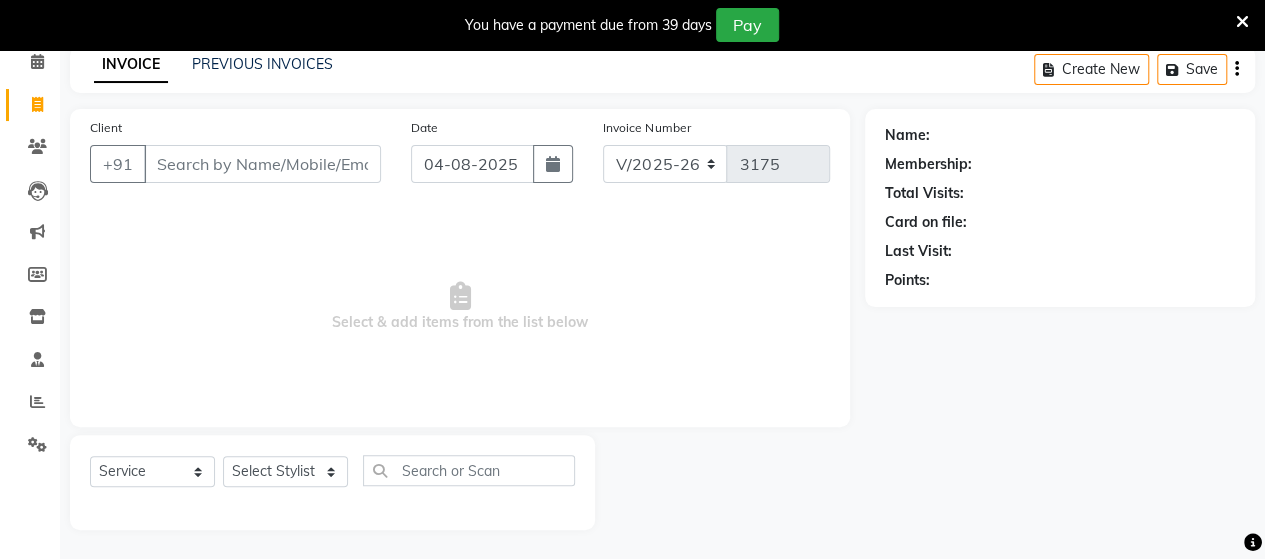 click on "Client" at bounding box center (262, 164) 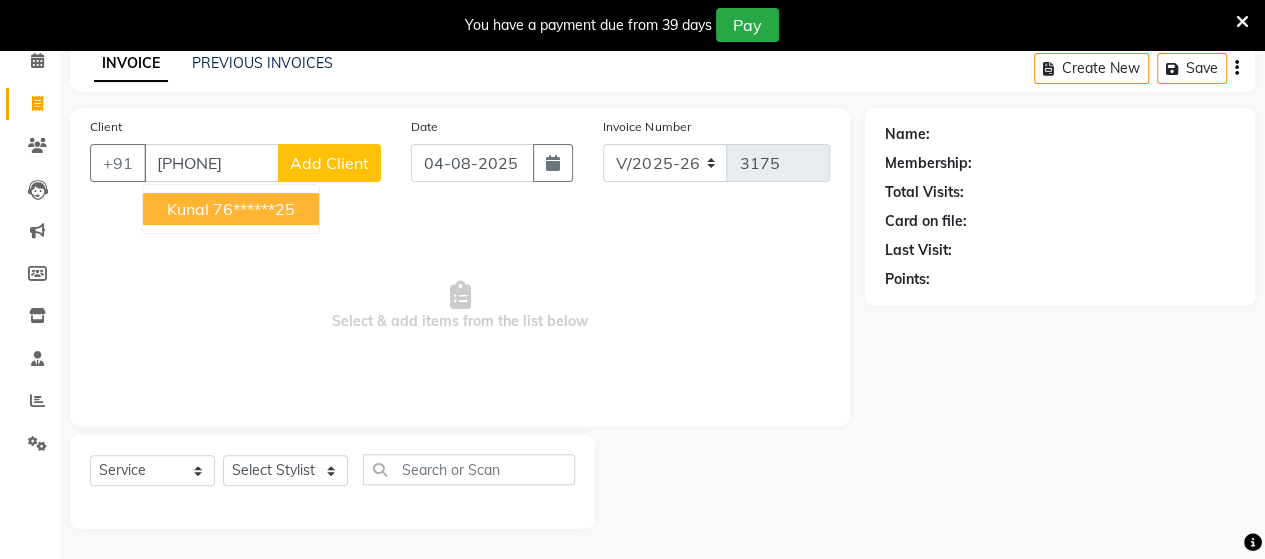 scroll, scrollTop: 90, scrollLeft: 0, axis: vertical 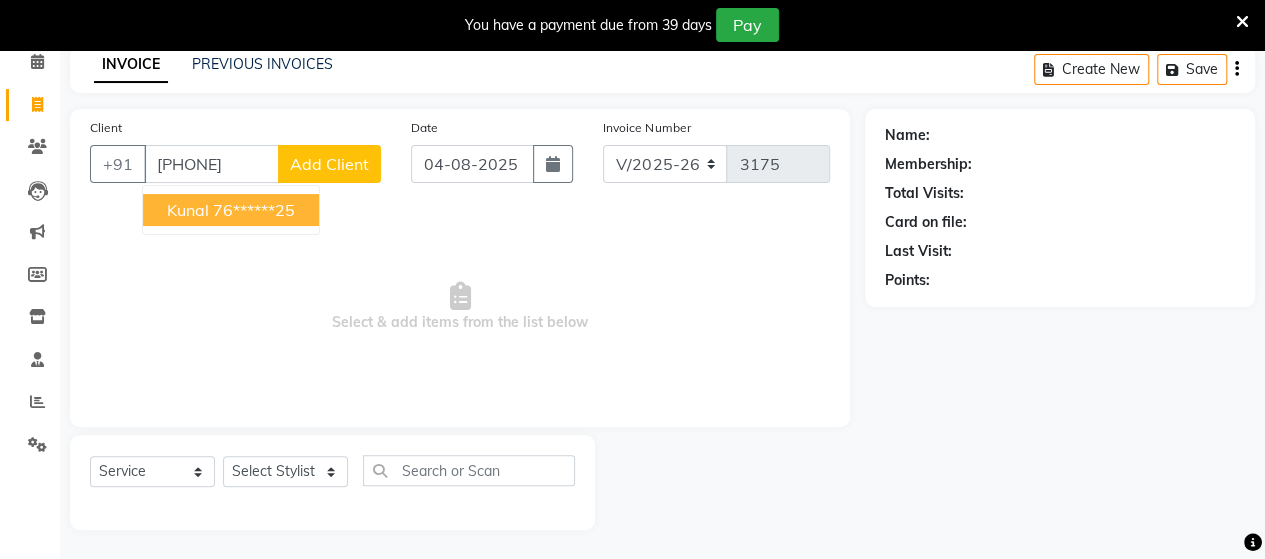 click on "76******25" at bounding box center (254, 210) 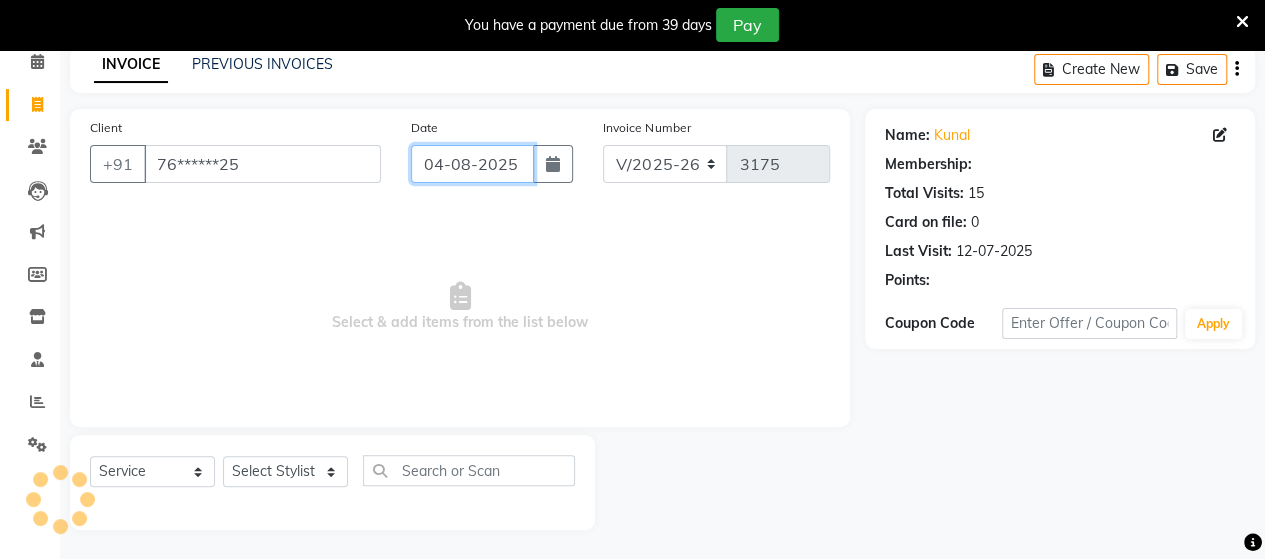 click on "04-08-2025" 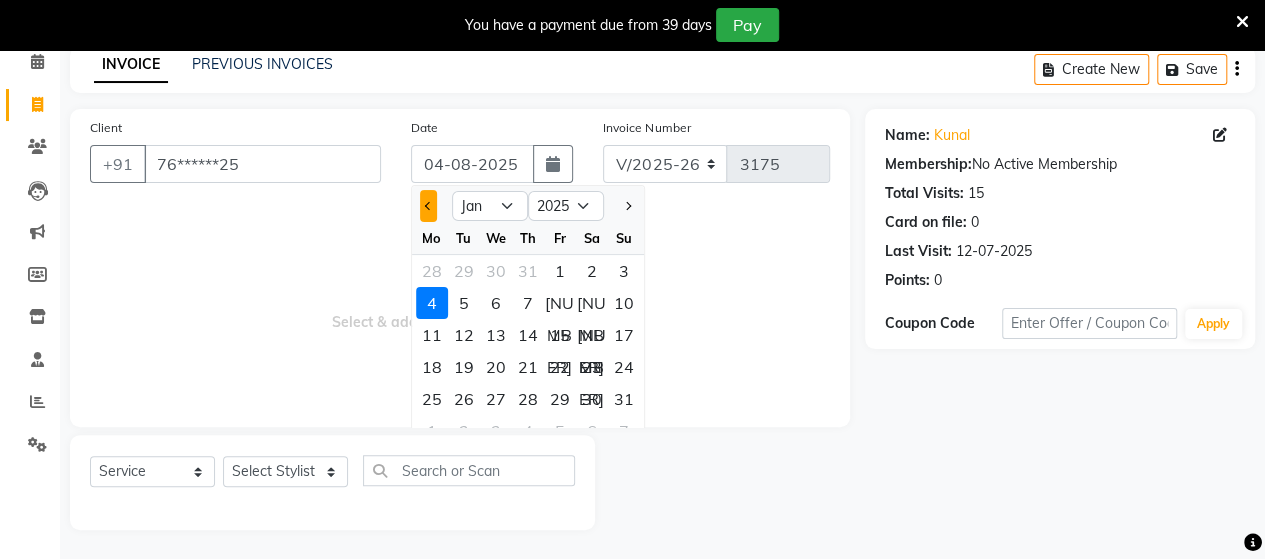 click 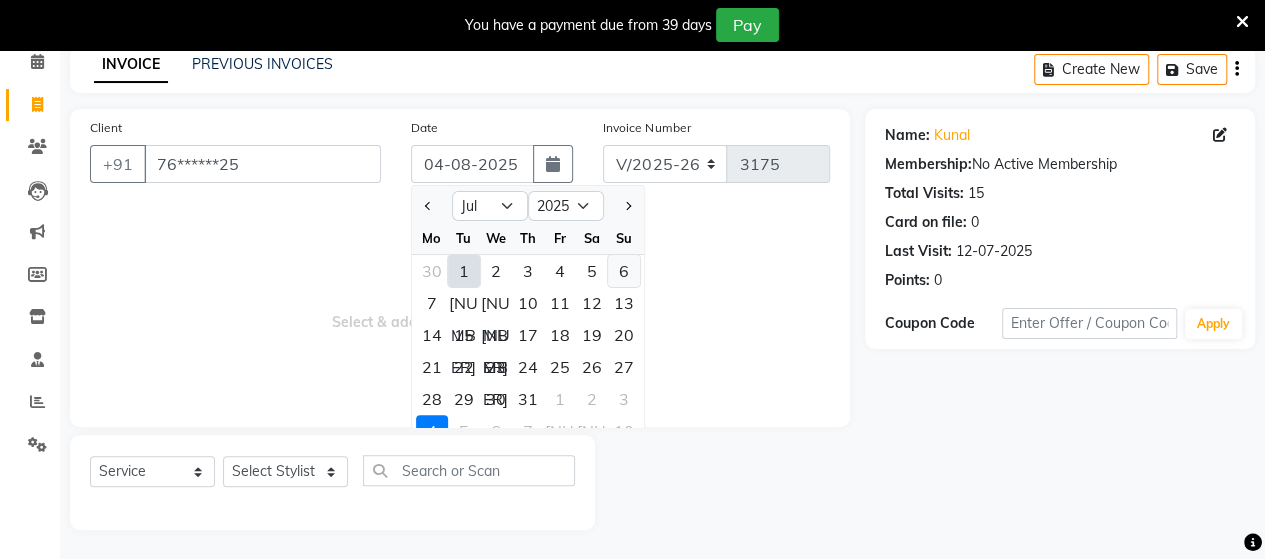 click on "6" 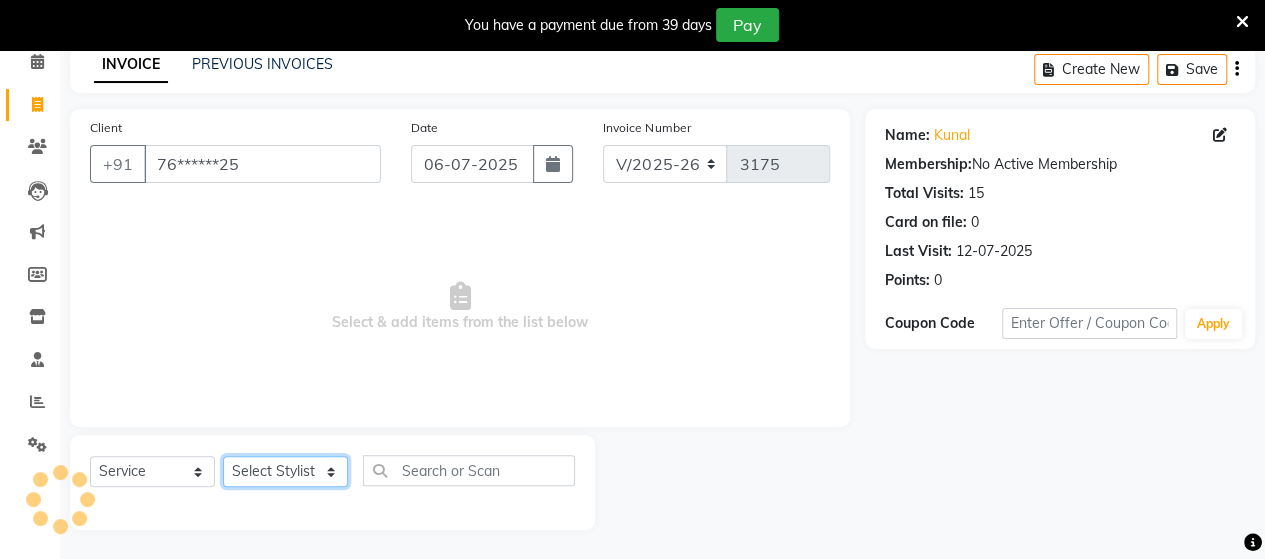 click on "Select Stylist Admin Datta  Jyoti  Krushna  Pratik  RAVI Rohit Rutuja" 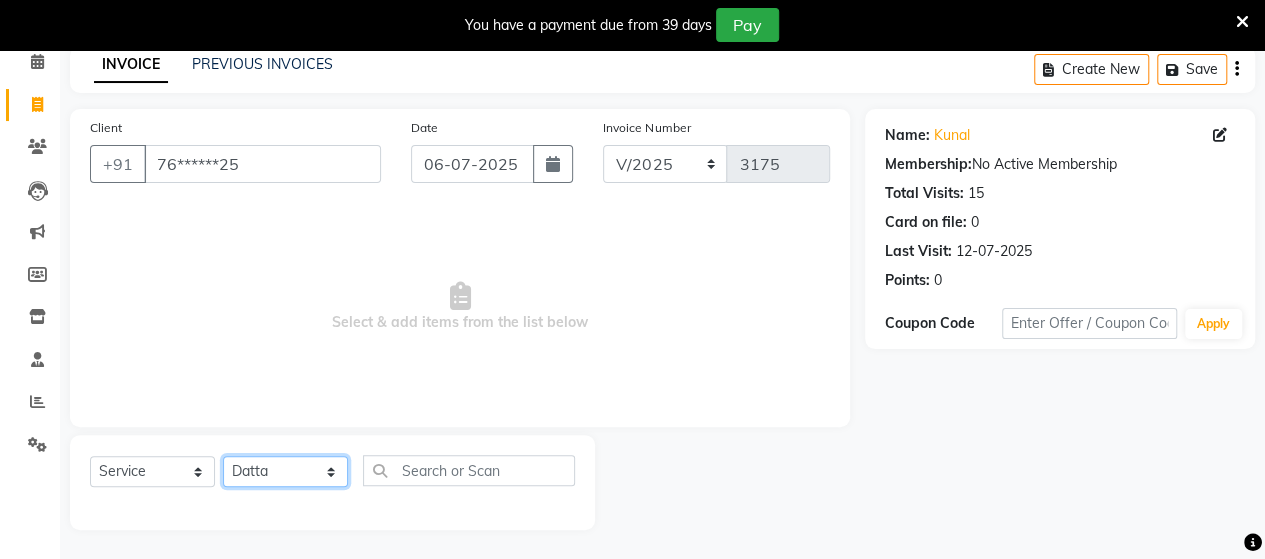 click on "Select Stylist Admin Datta  Jyoti  Krushna  Pratik  RAVI Rohit Rutuja" 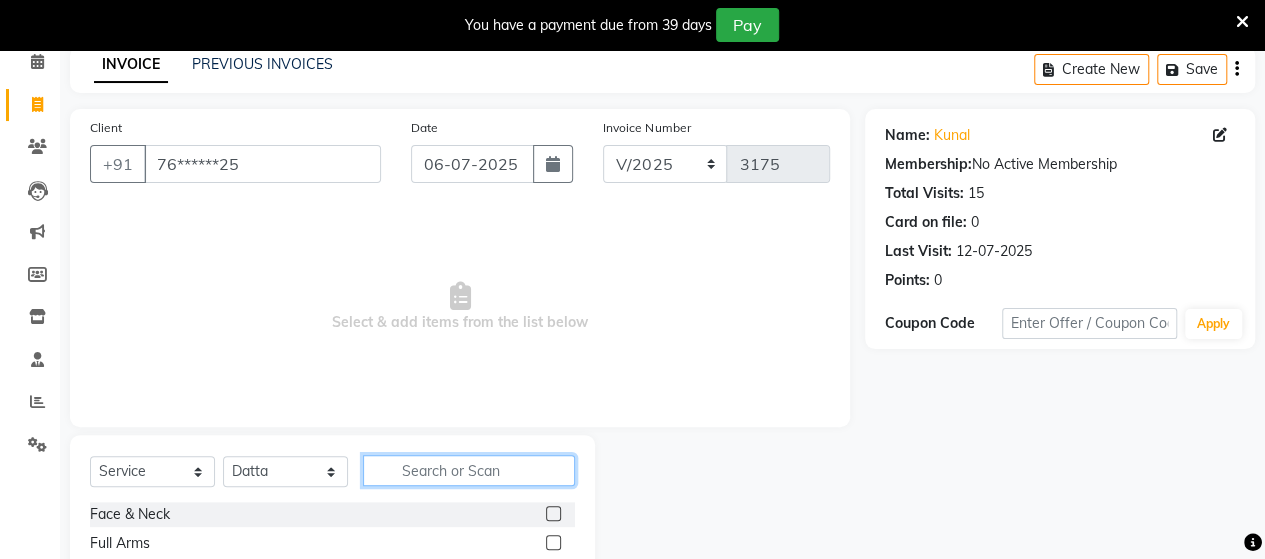 click 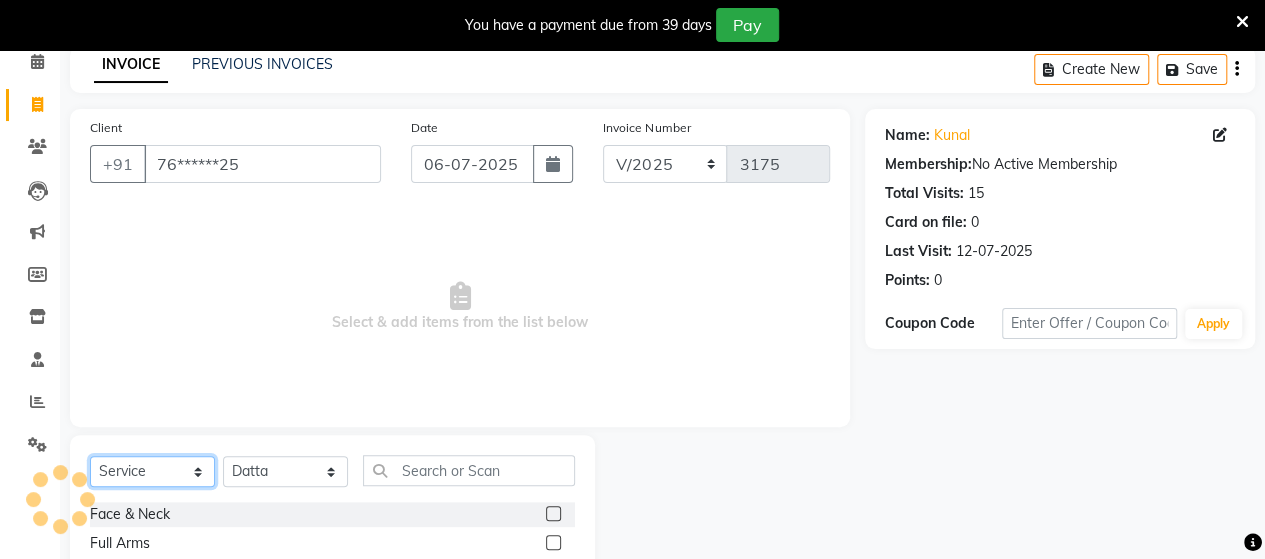 click on "Select  Service  Product  Membership  Package Voucher Prepaid Gift Card" 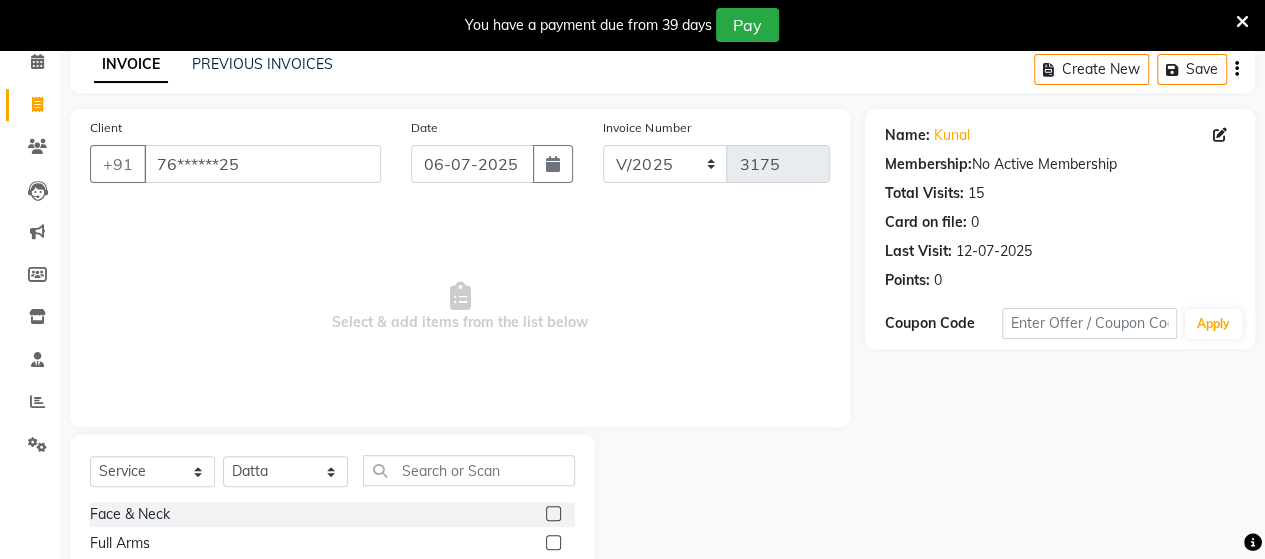 click on "Select & add items from the list below" at bounding box center [460, 307] 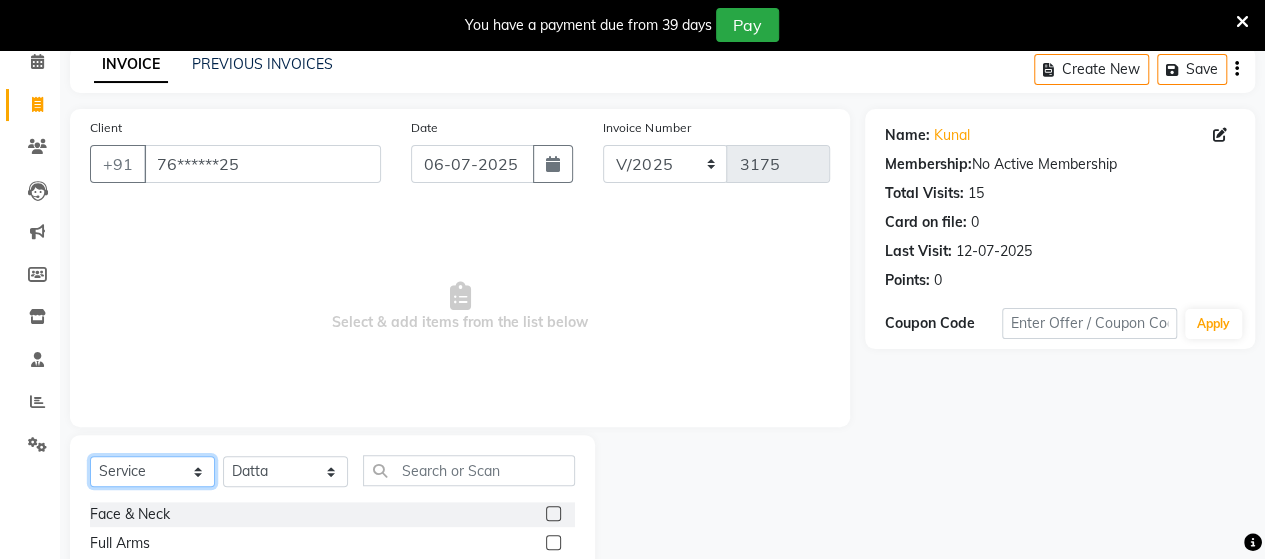 drag, startPoint x: 149, startPoint y: 475, endPoint x: 152, endPoint y: 341, distance: 134.03358 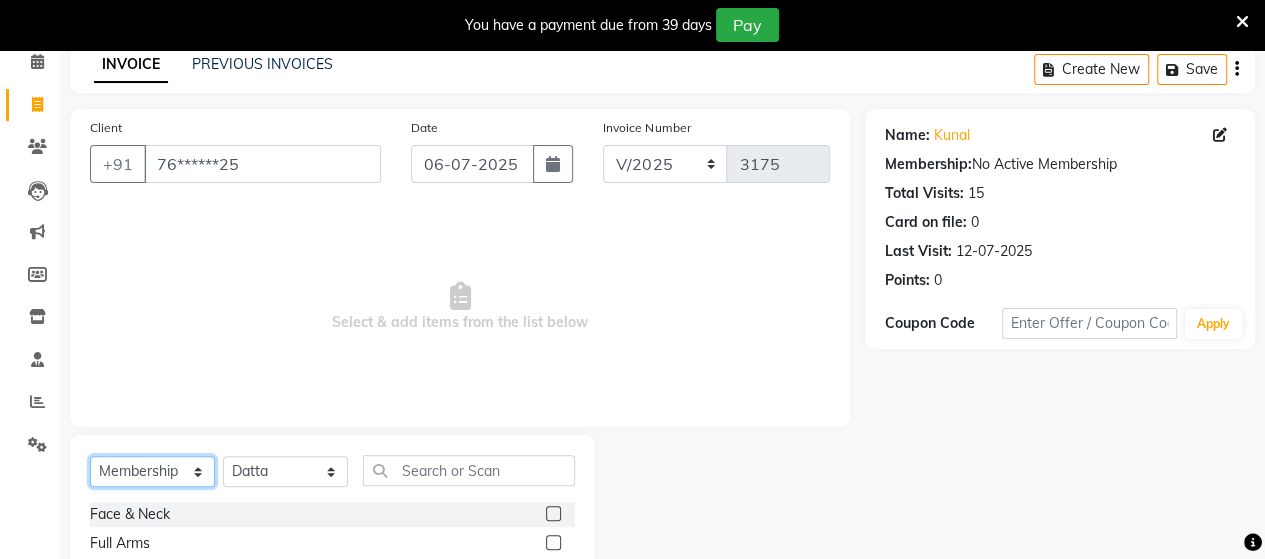 click on "Select  Service  Product  Membership  Package Voucher Prepaid Gift Card" 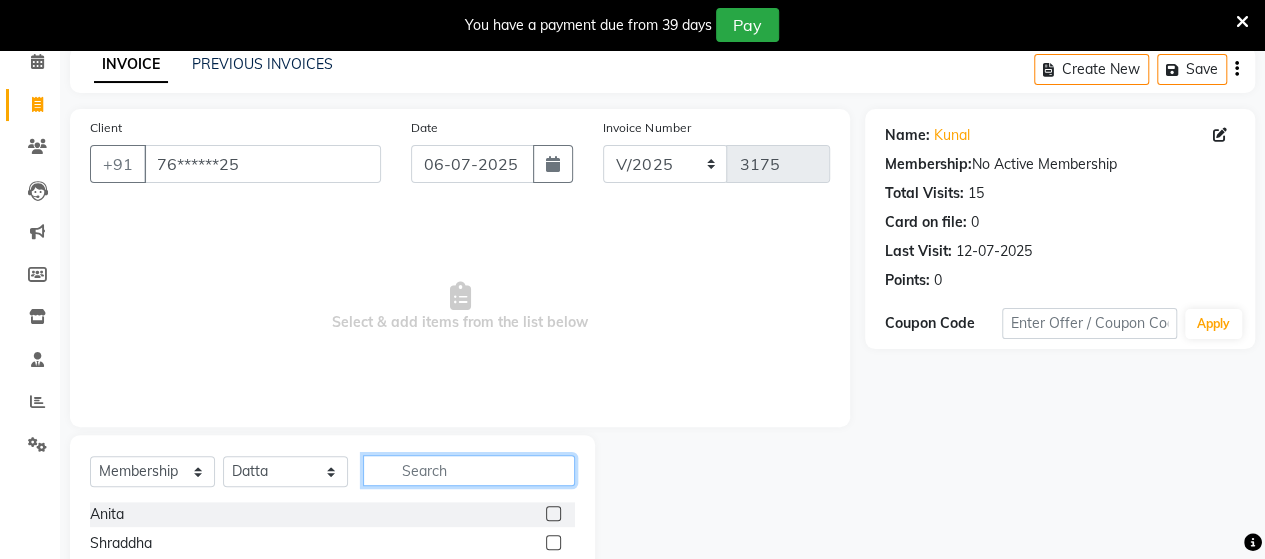 click 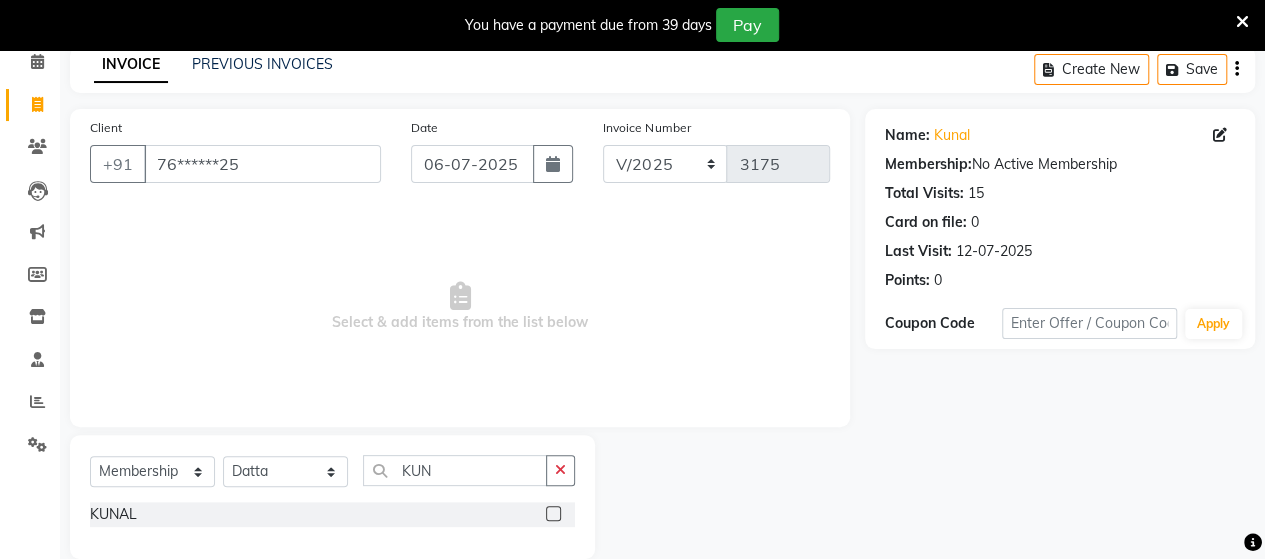 click 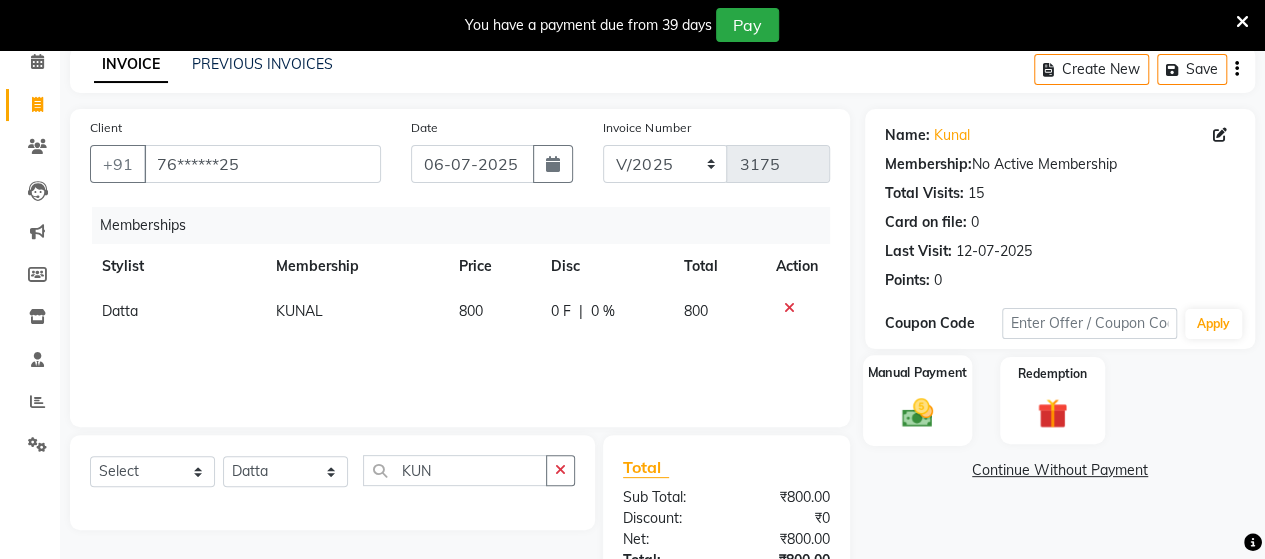 click 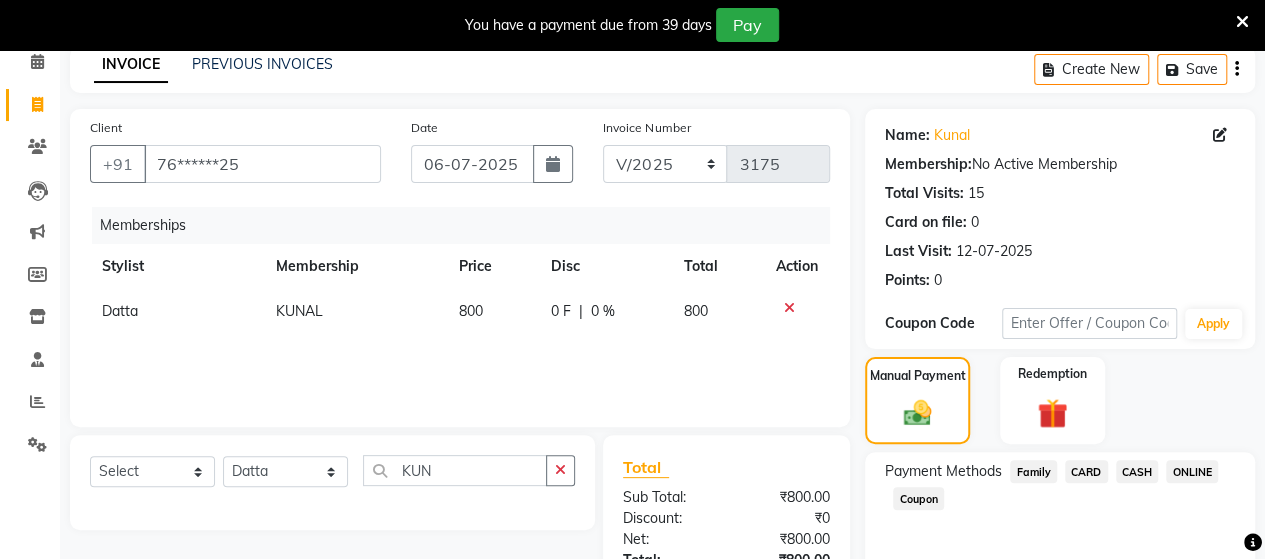 scroll, scrollTop: 225, scrollLeft: 0, axis: vertical 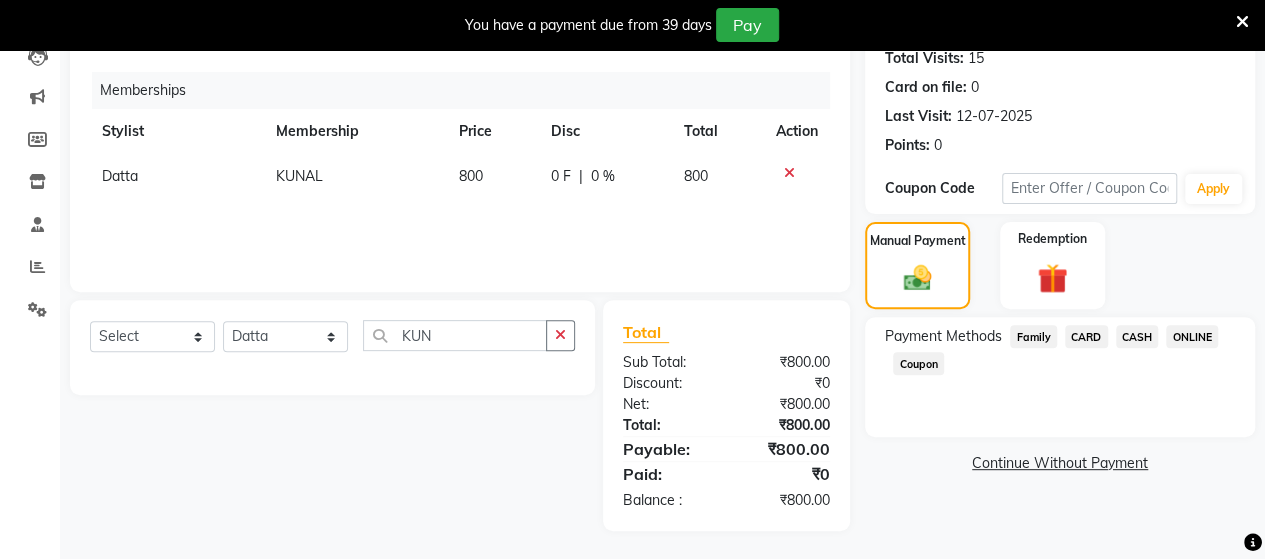 click on "CARD" 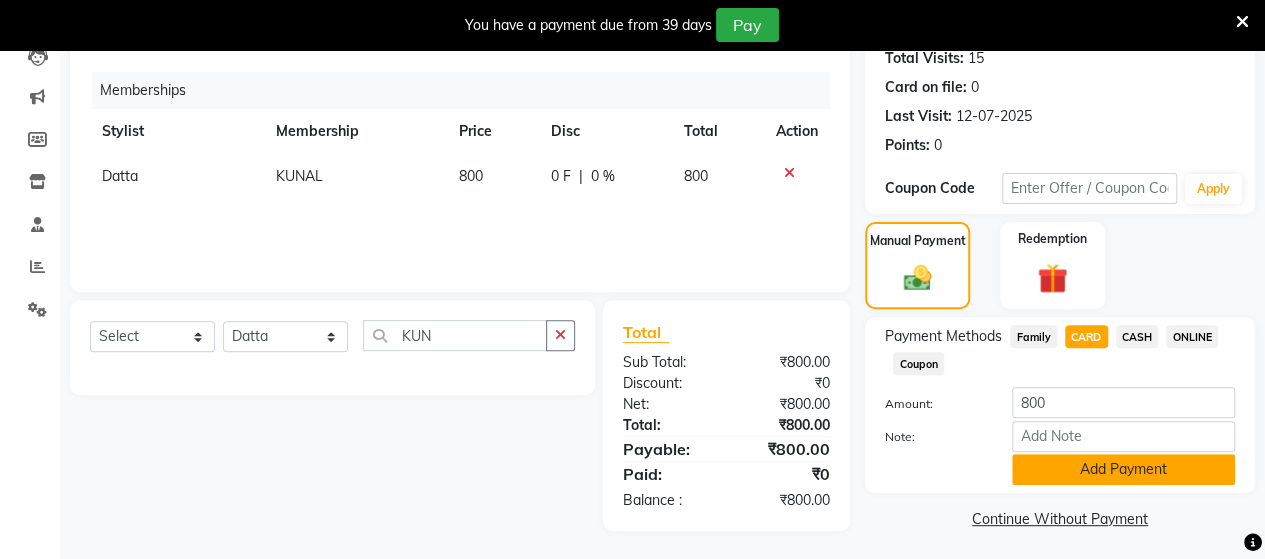 click on "Add Payment" 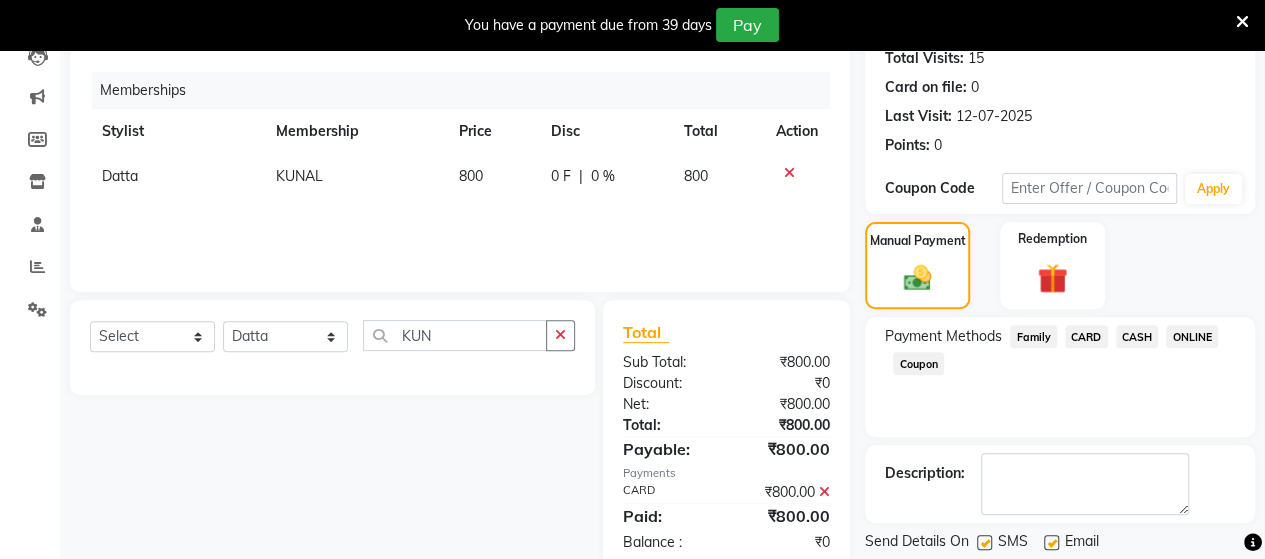 scroll, scrollTop: 284, scrollLeft: 0, axis: vertical 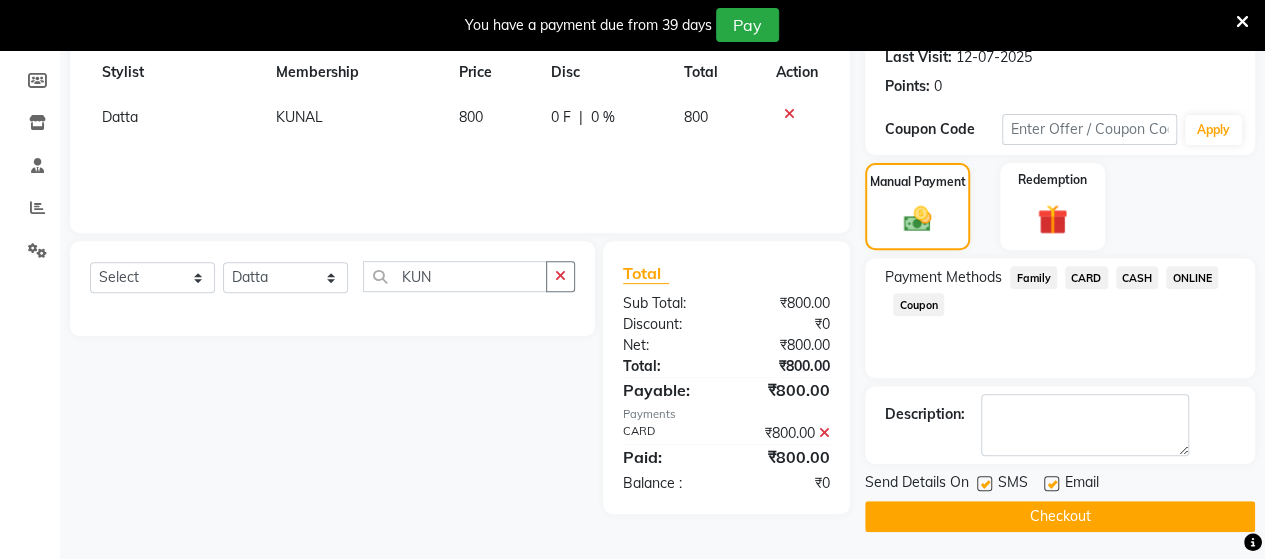 click on "Checkout" 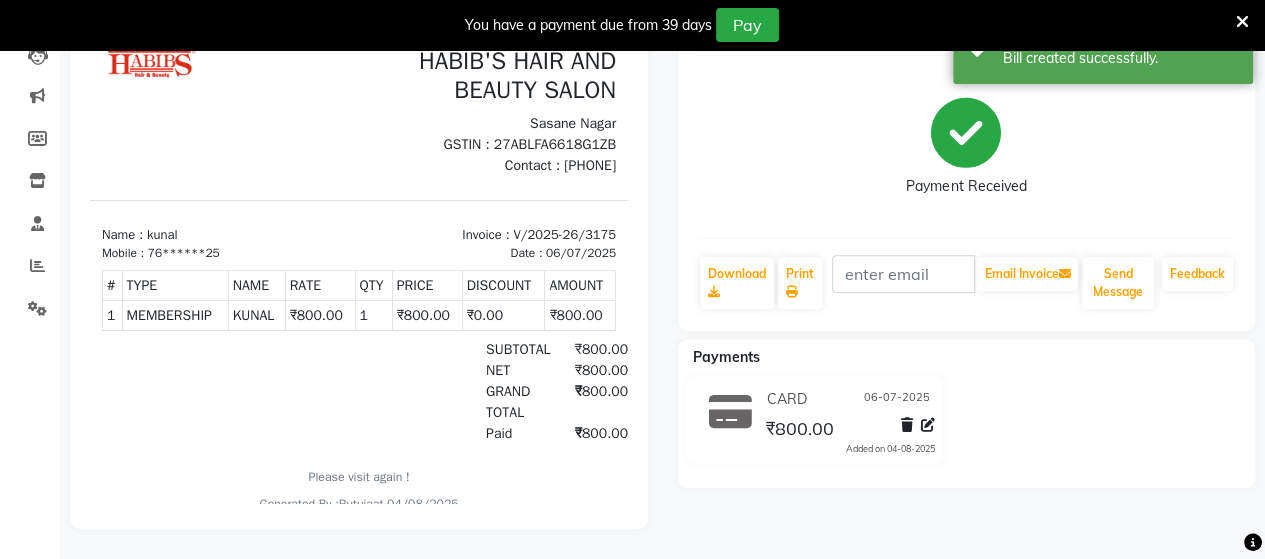 scroll, scrollTop: 0, scrollLeft: 0, axis: both 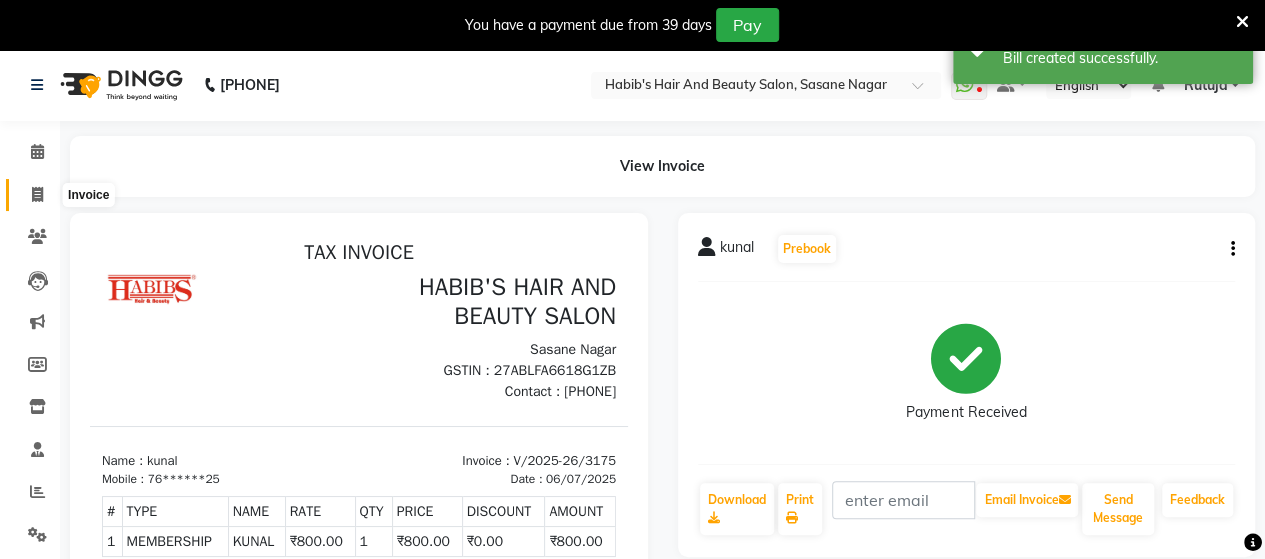 click 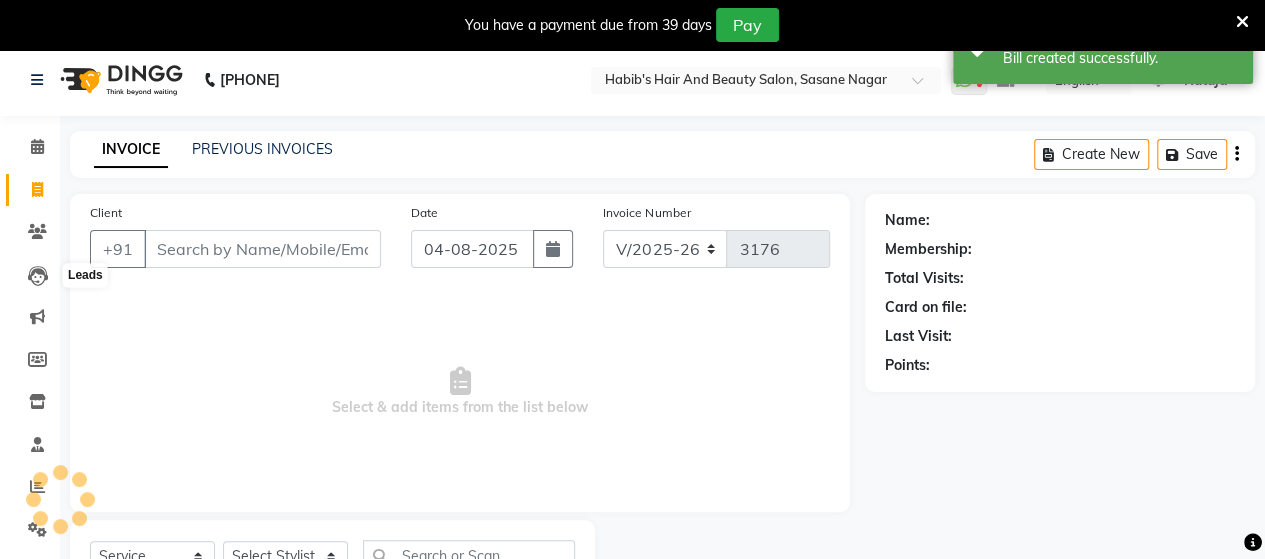 scroll, scrollTop: 90, scrollLeft: 0, axis: vertical 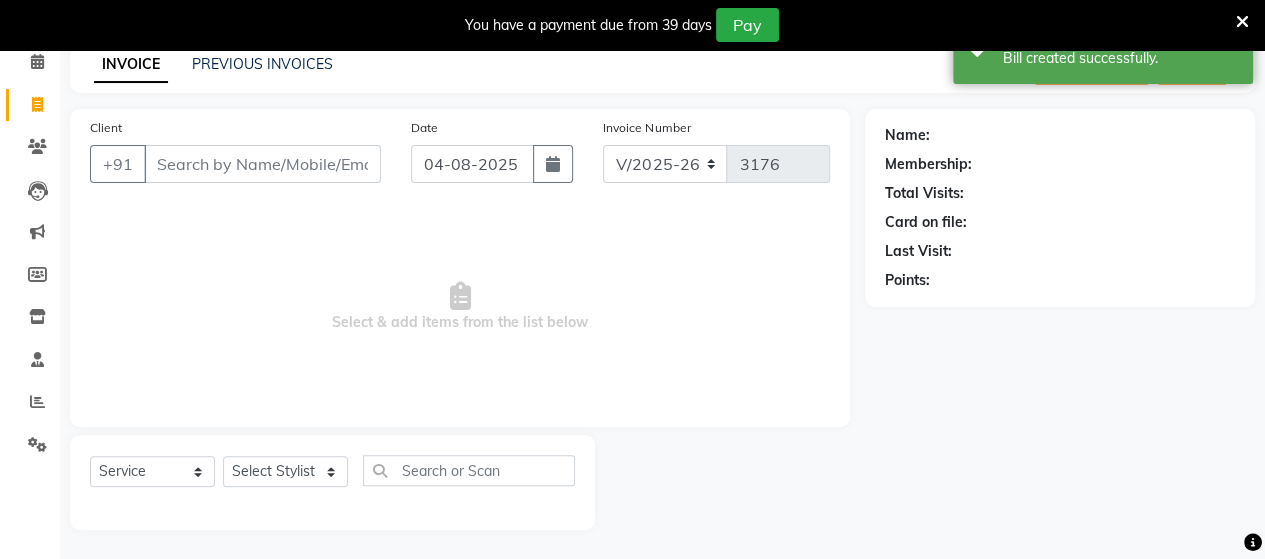 click on "Client" at bounding box center (262, 164) 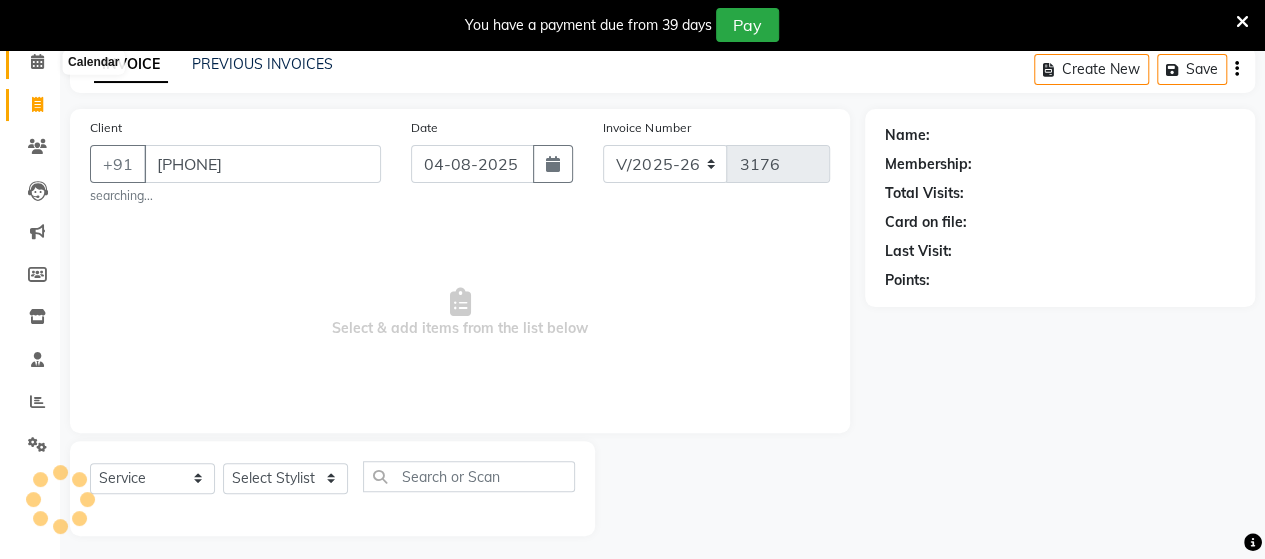click 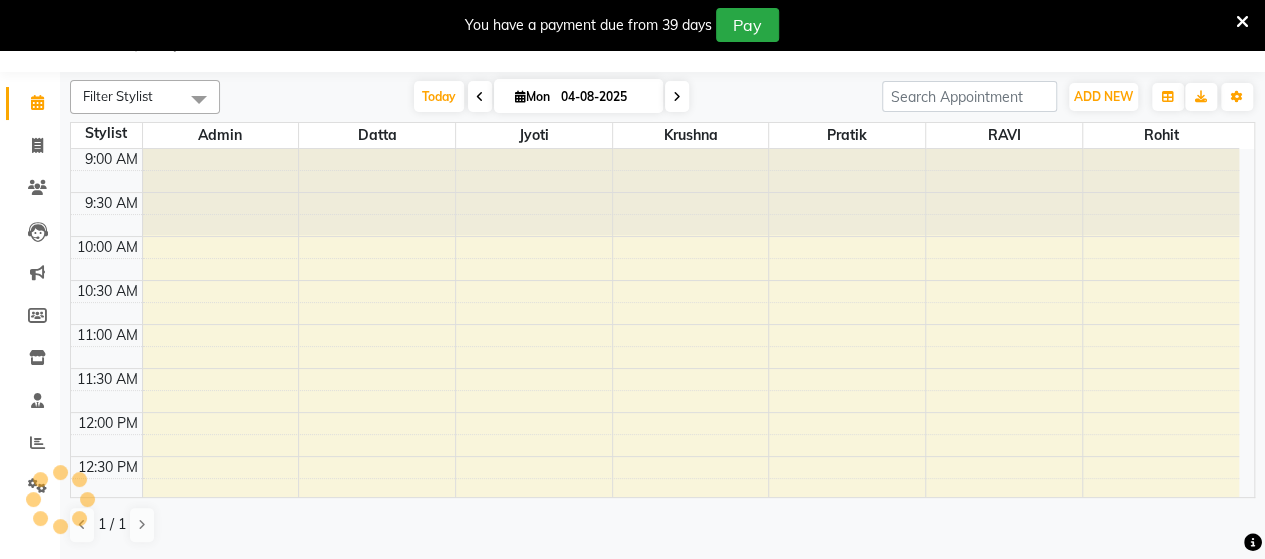scroll, scrollTop: 49, scrollLeft: 0, axis: vertical 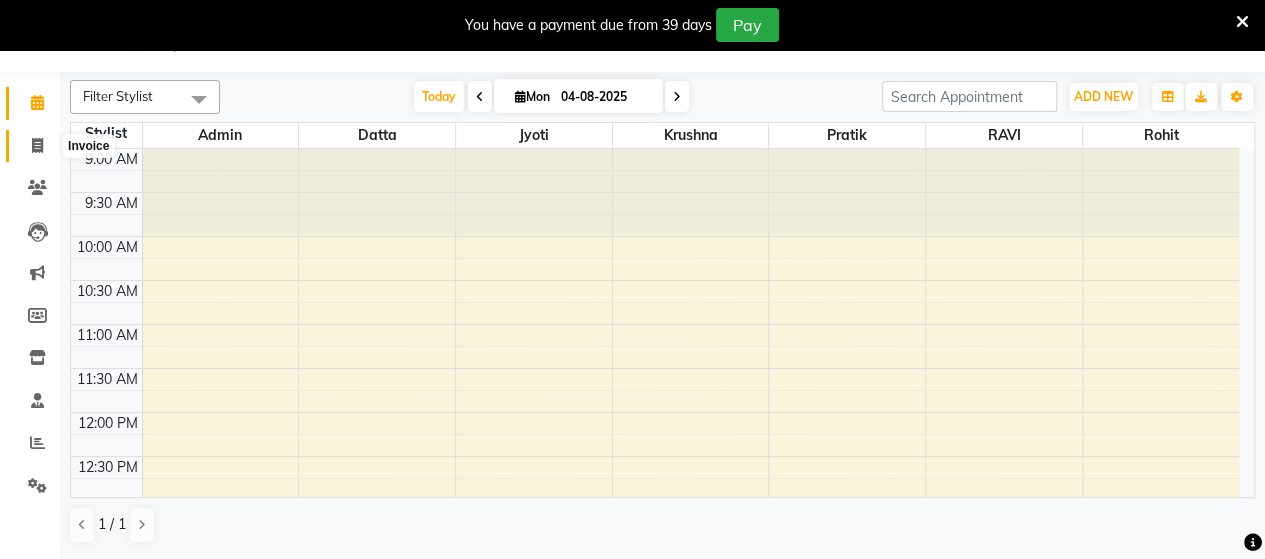 click 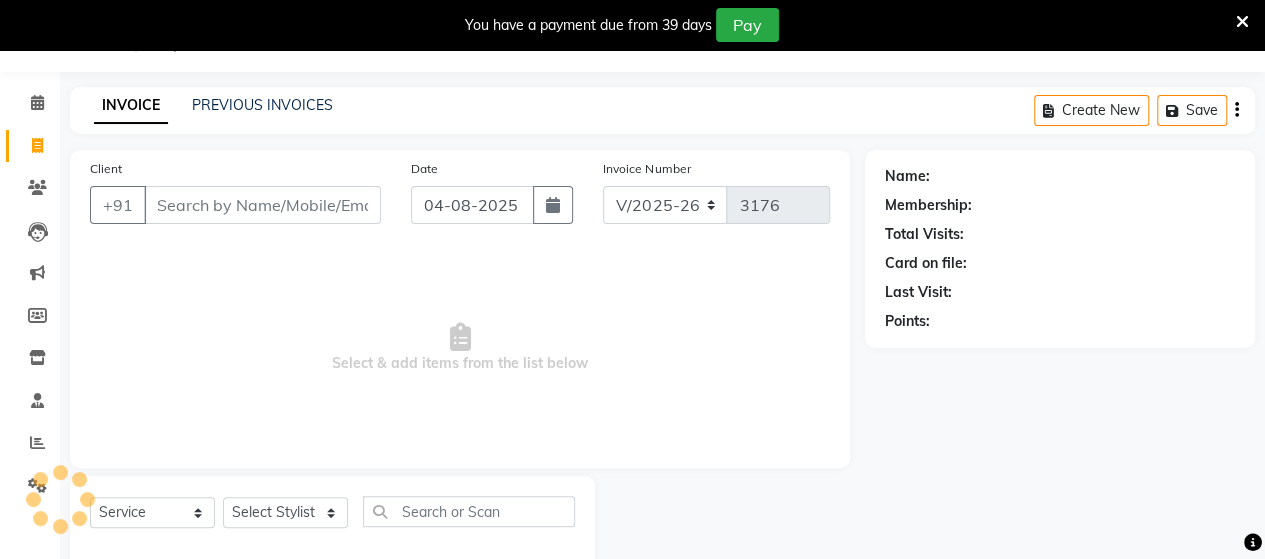 click on "Client" at bounding box center [262, 205] 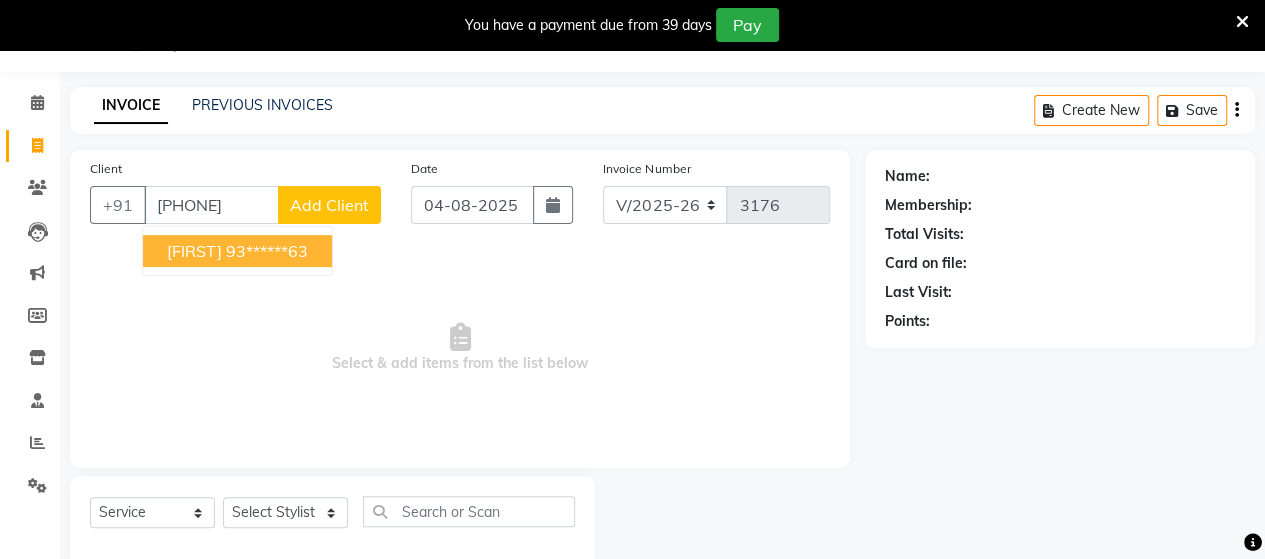 click on "[FIRST]" at bounding box center (194, 251) 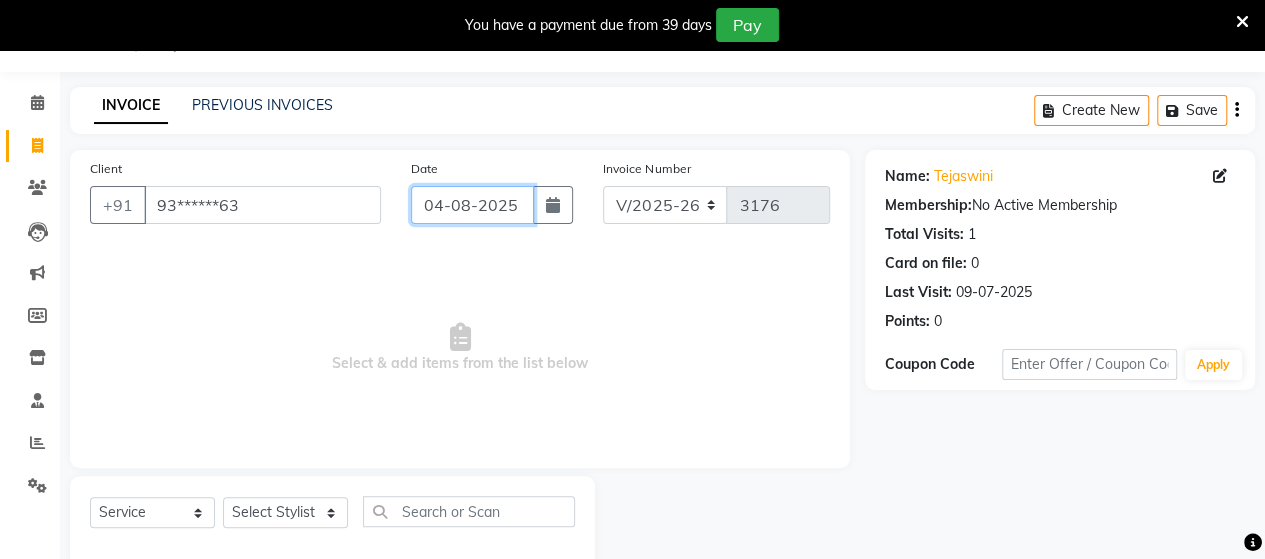 click on "04-08-2025" 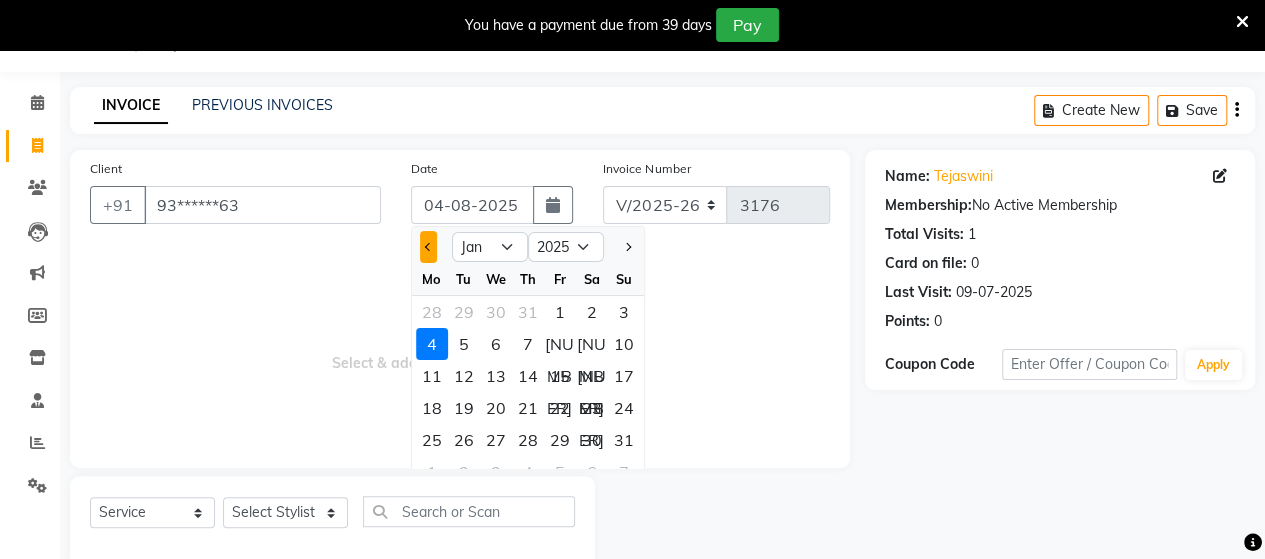 click 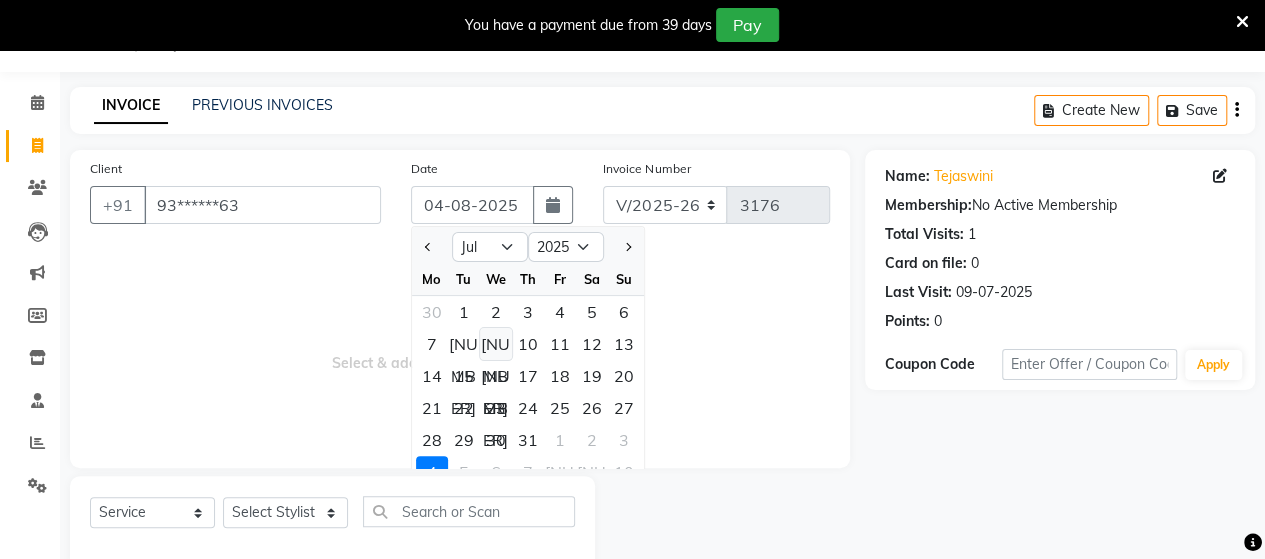 click on "[NUMBER]" 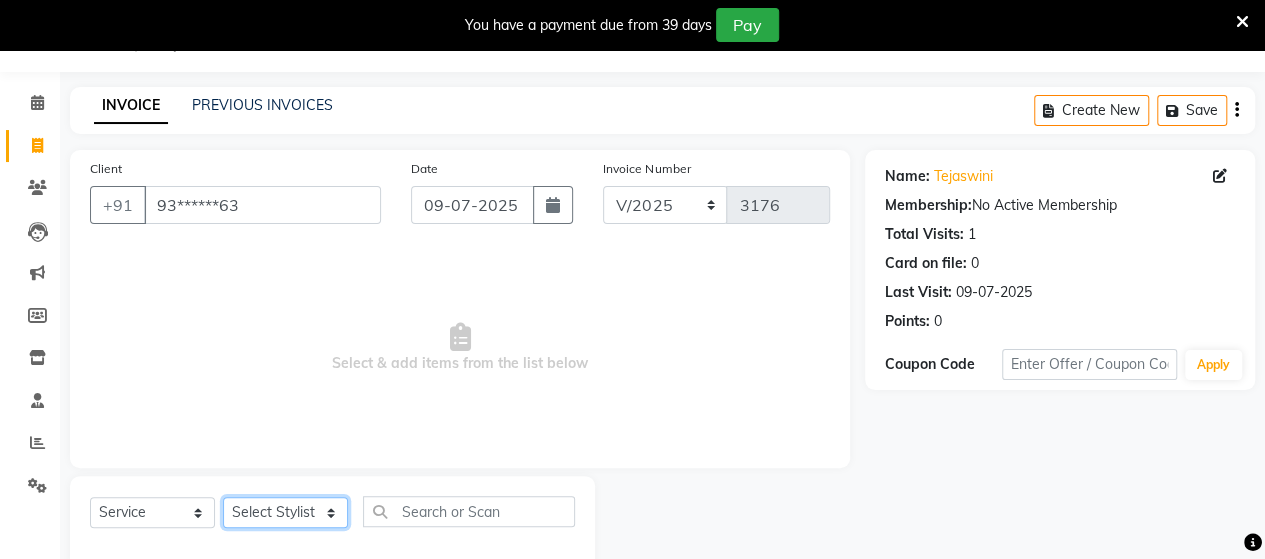 click on "Select Stylist Admin Datta  Jyoti  Krushna  Pratik  RAVI Rohit Rutuja" 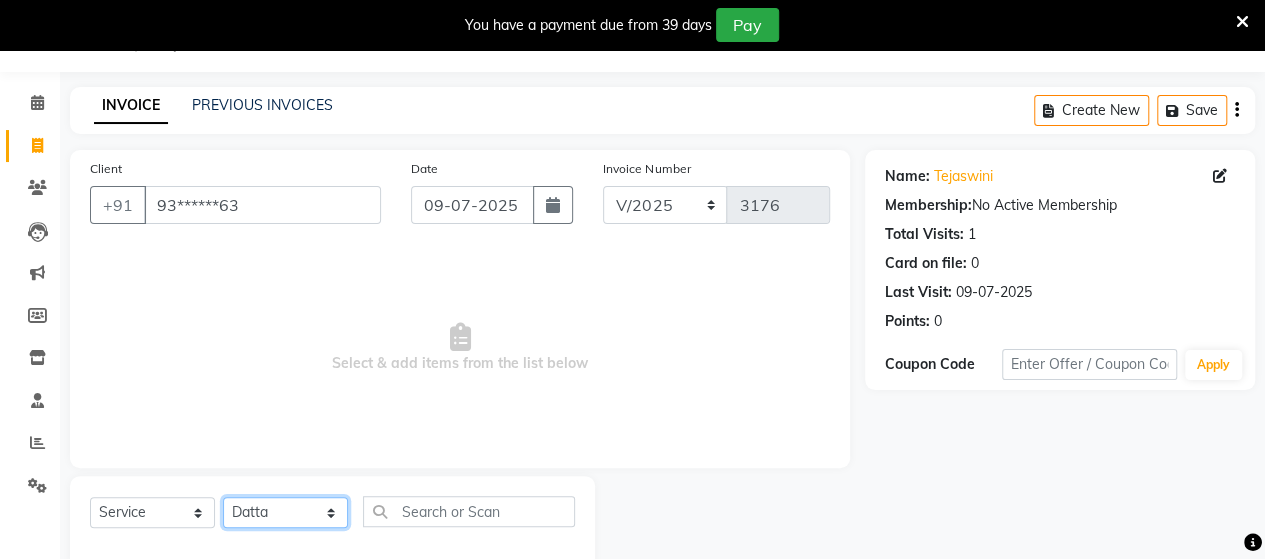 click on "Select Stylist Admin Datta  Jyoti  Krushna  Pratik  RAVI Rohit Rutuja" 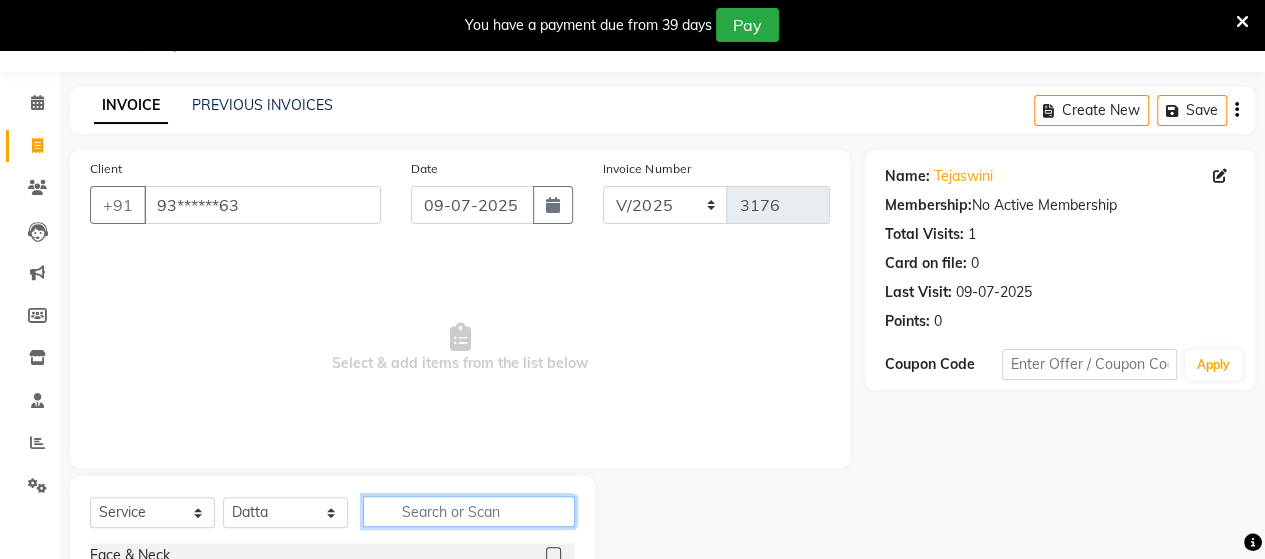 click 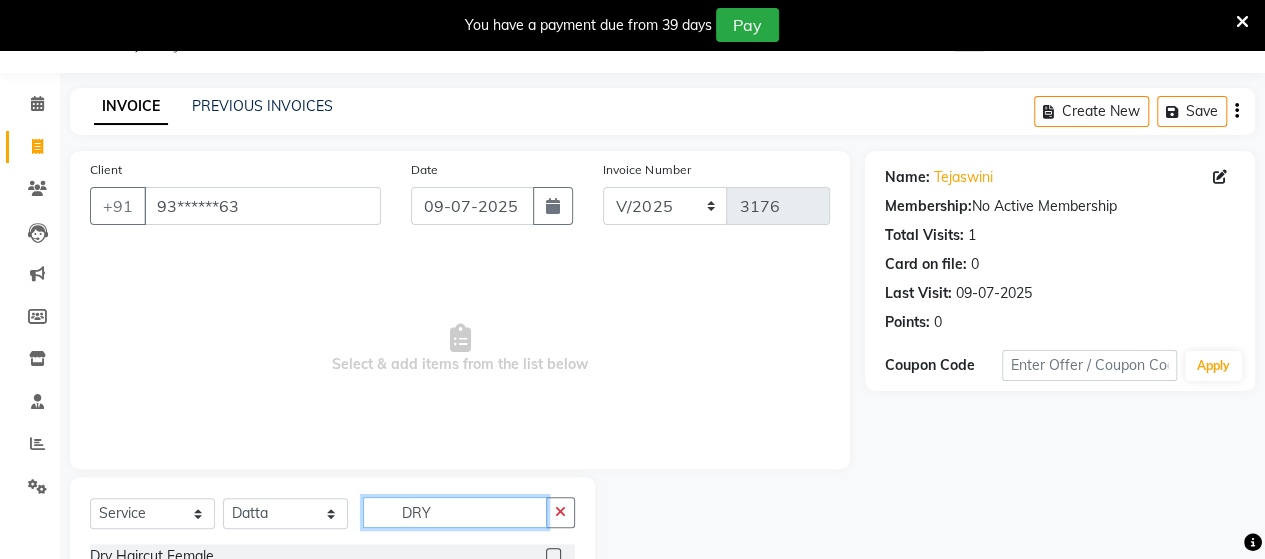 scroll, scrollTop: 177, scrollLeft: 0, axis: vertical 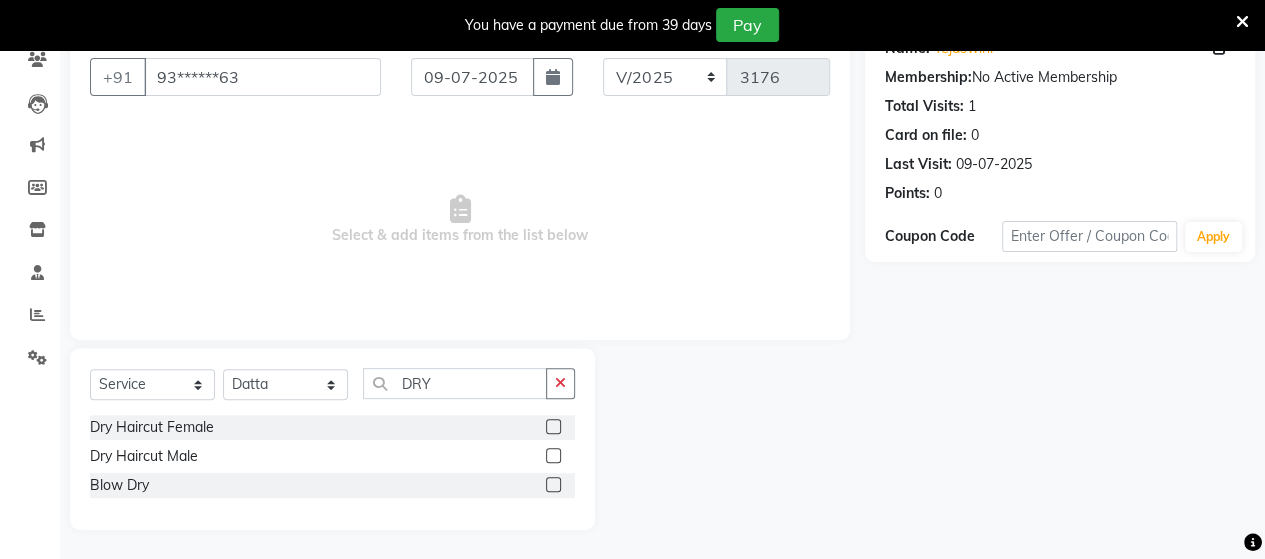 click 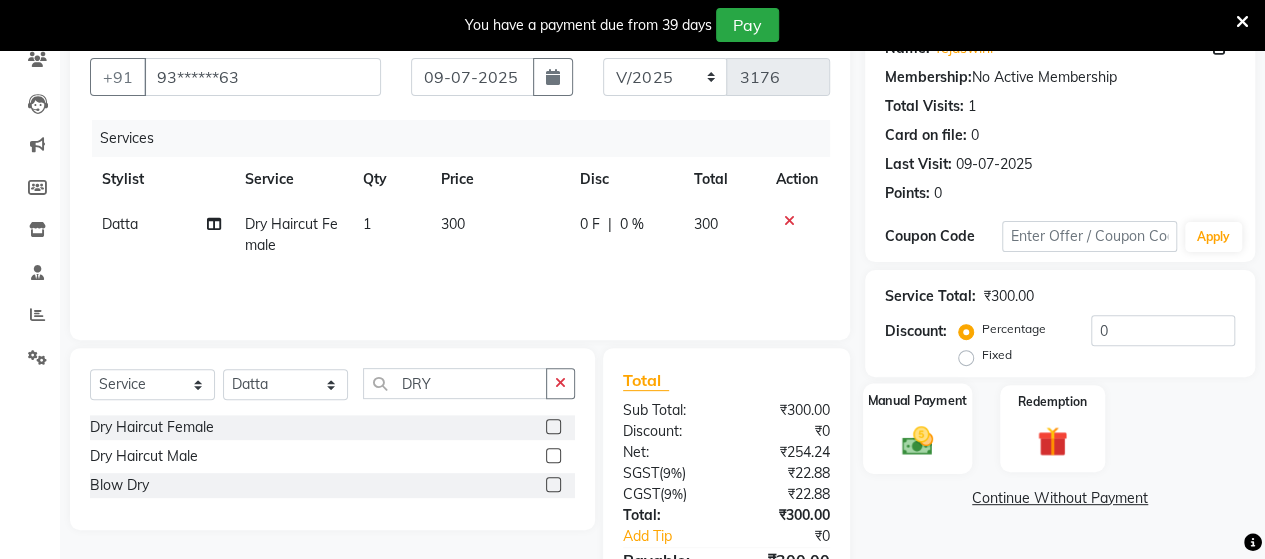click 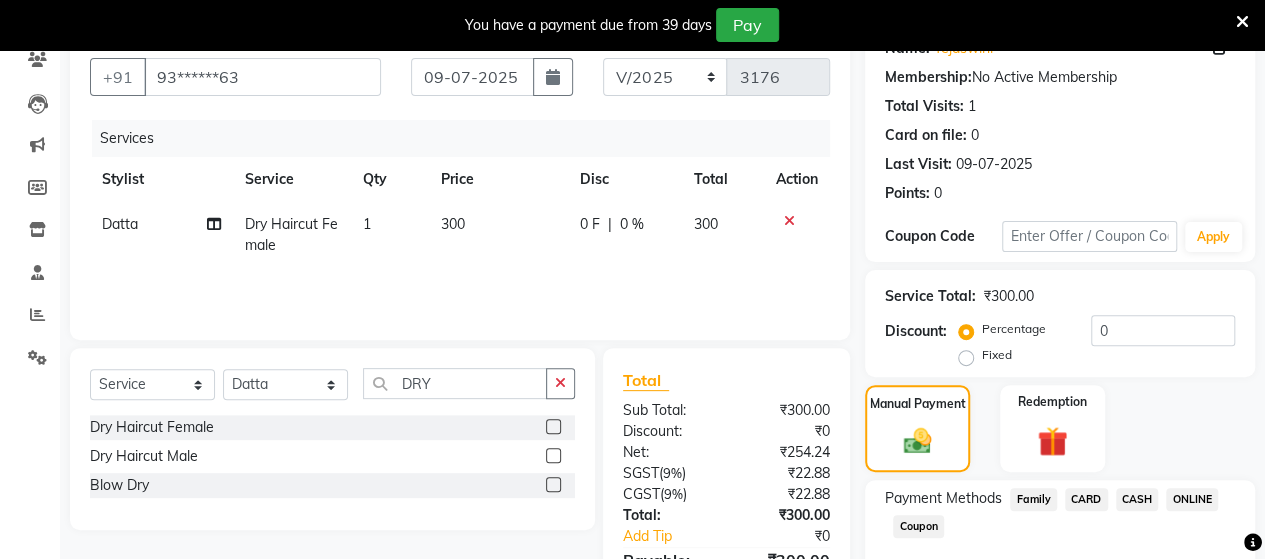 click on "ONLINE" 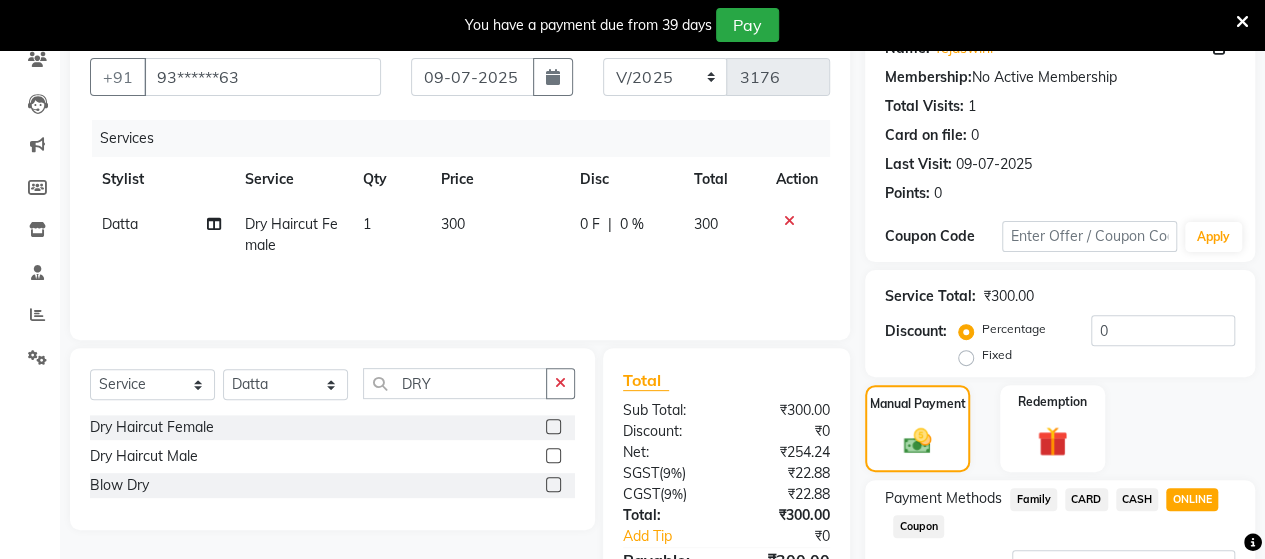 scroll, scrollTop: 344, scrollLeft: 0, axis: vertical 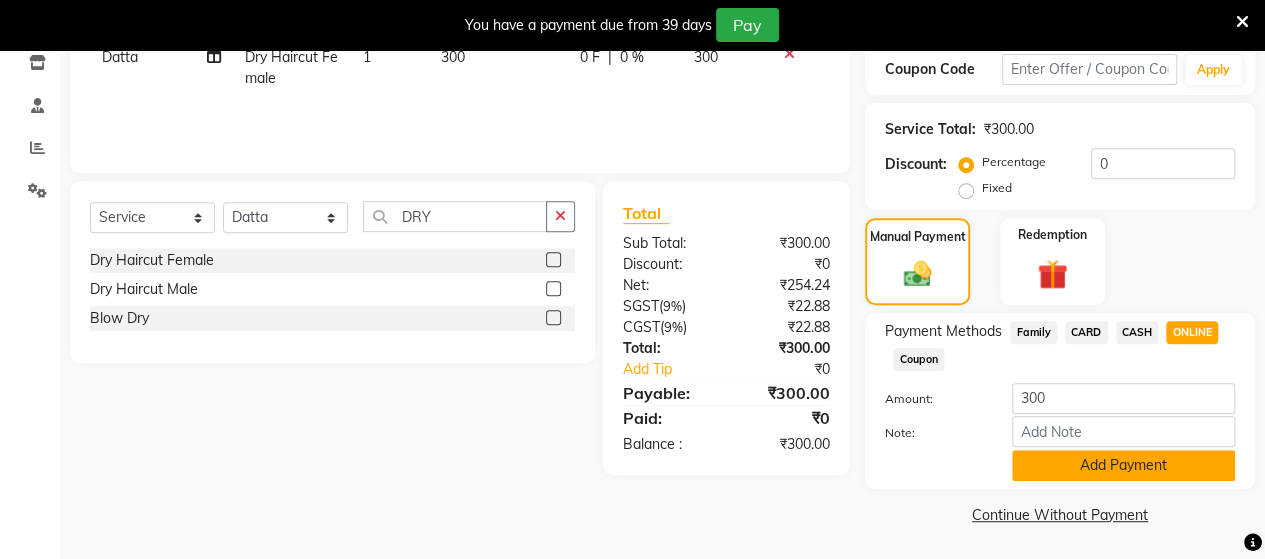 click on "Add Payment" 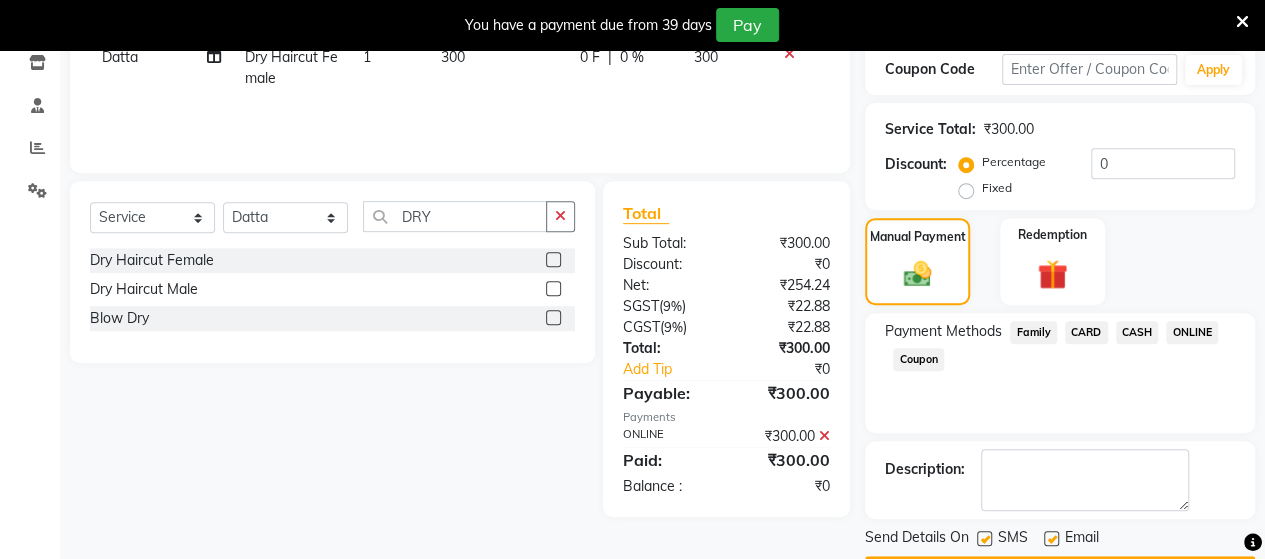 scroll, scrollTop: 400, scrollLeft: 0, axis: vertical 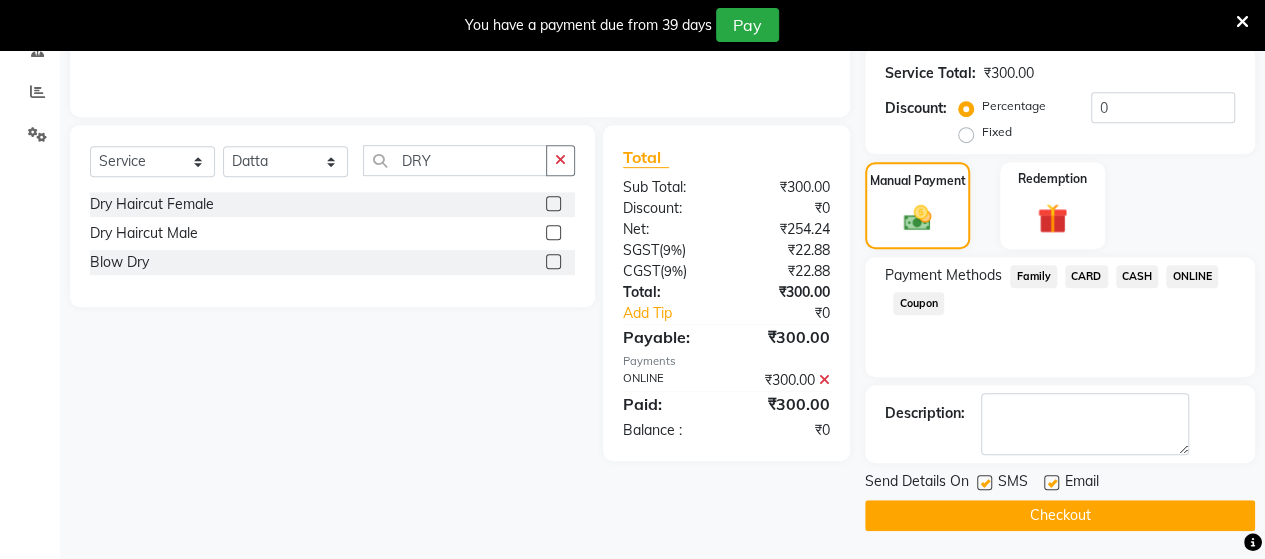 click on "Checkout" 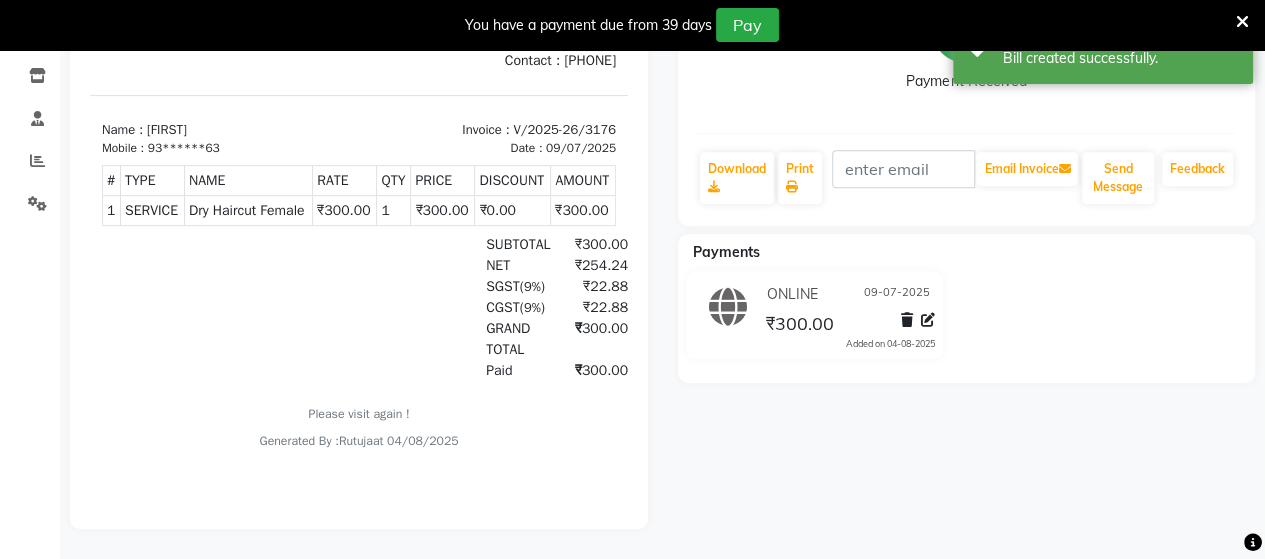 scroll, scrollTop: 45, scrollLeft: 0, axis: vertical 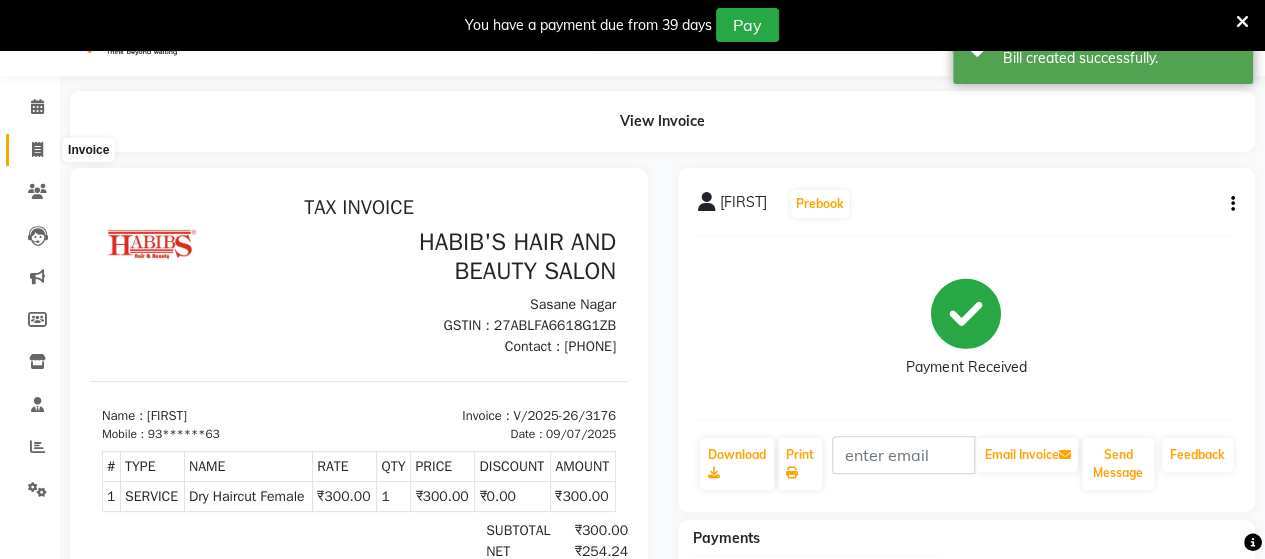 click 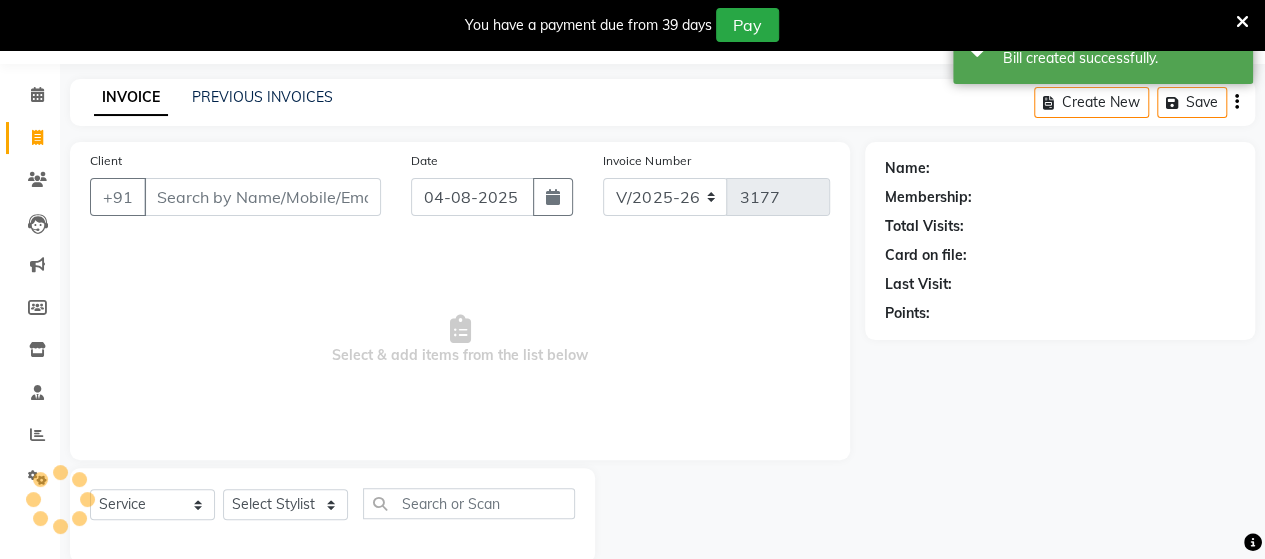 scroll, scrollTop: 90, scrollLeft: 0, axis: vertical 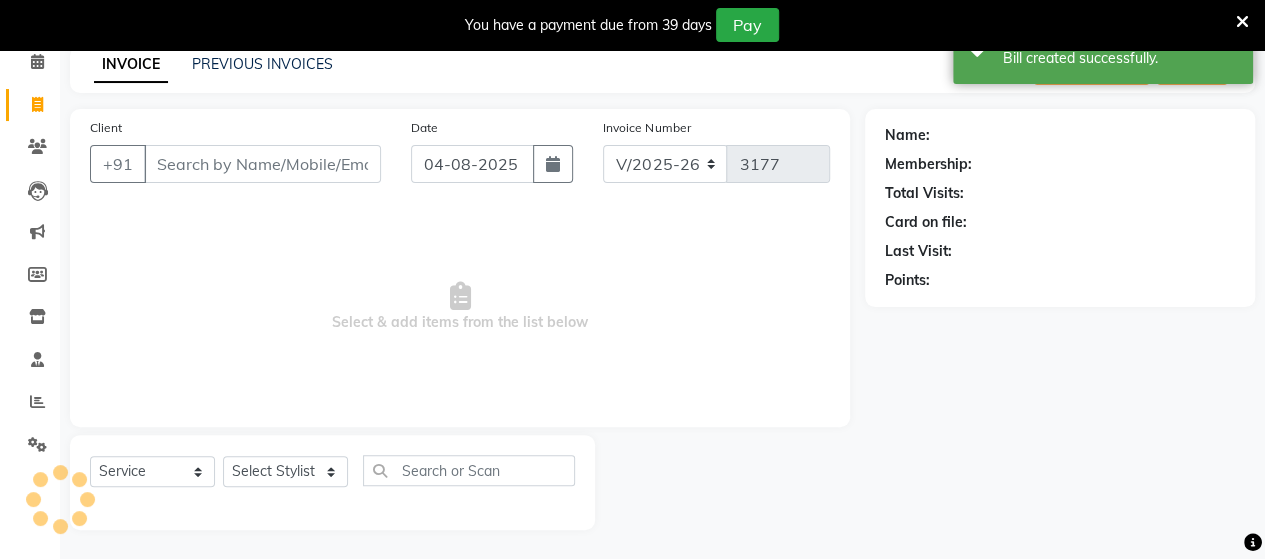 click on "Client" at bounding box center (262, 164) 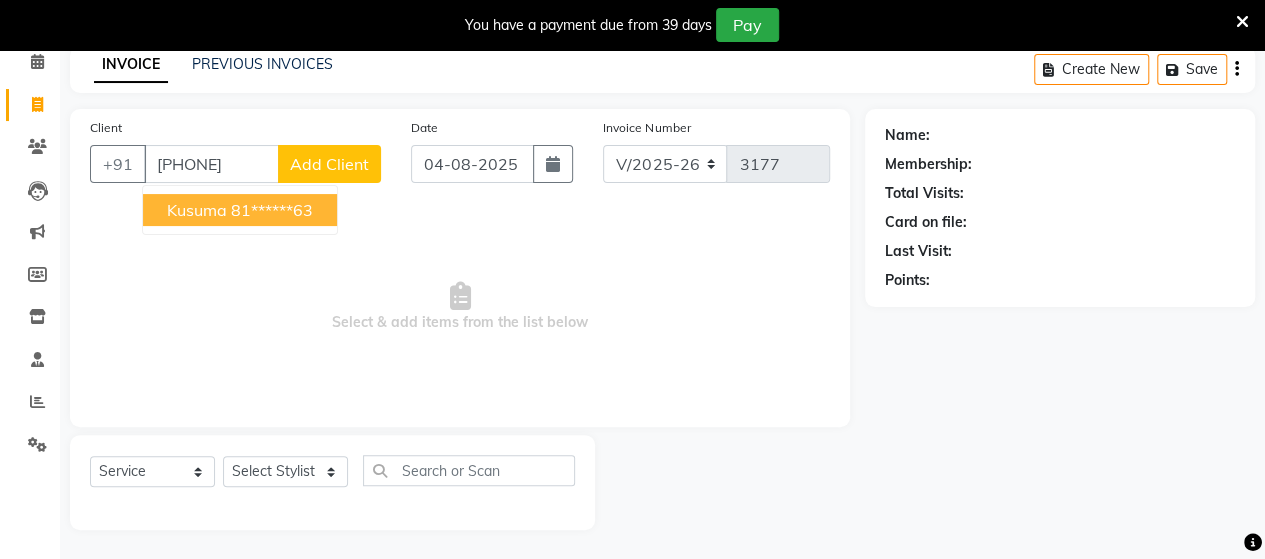 click on "81******63" at bounding box center [272, 210] 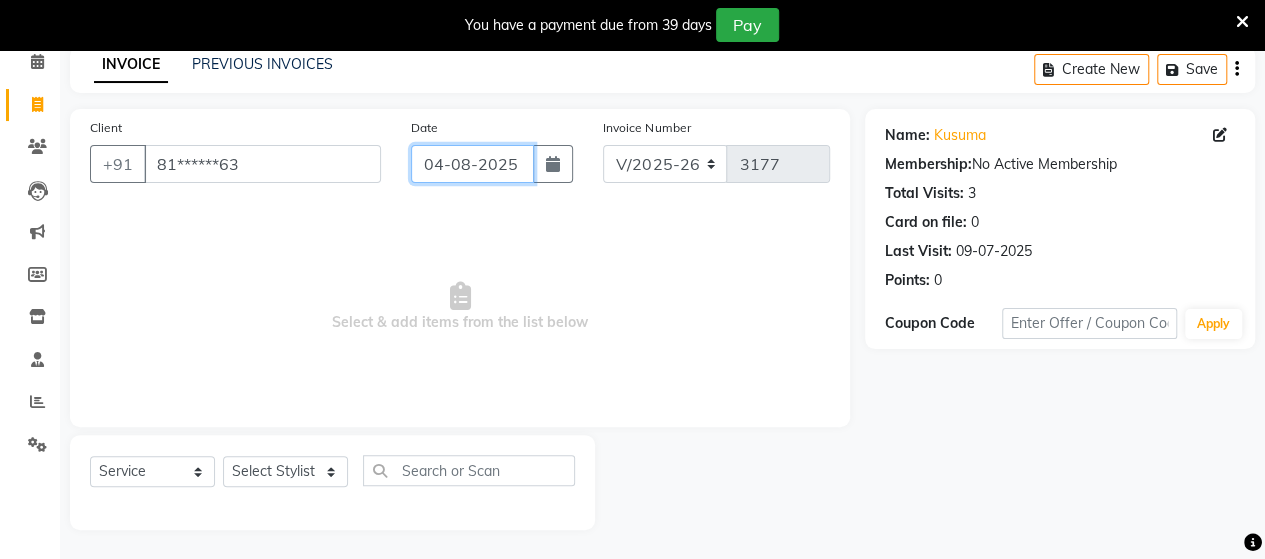 click on "04-08-2025" 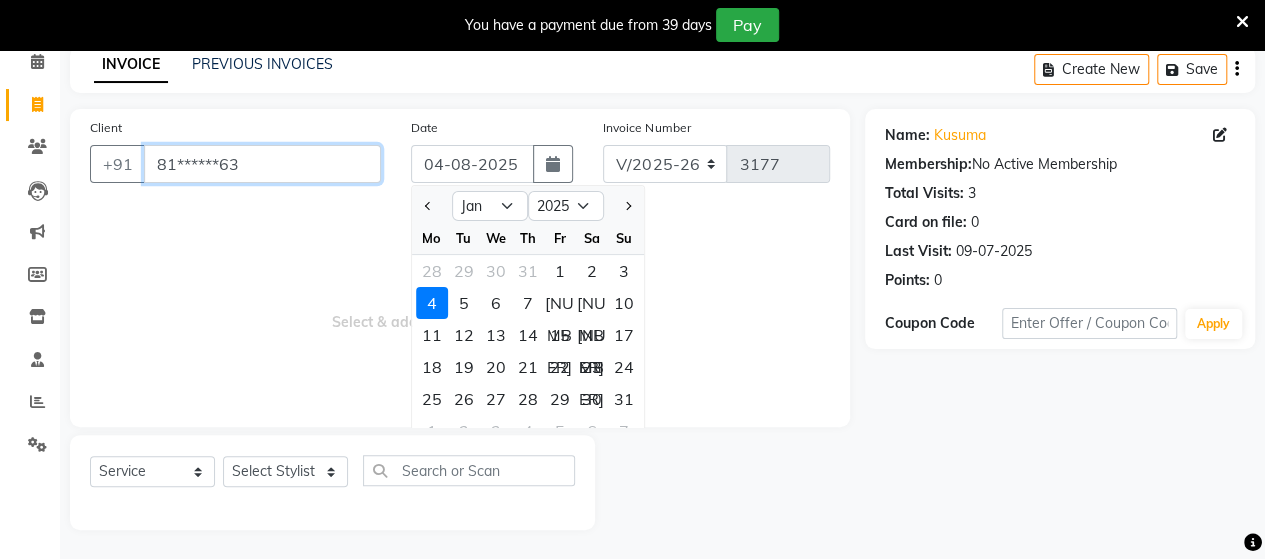 click on "81******63" at bounding box center (262, 164) 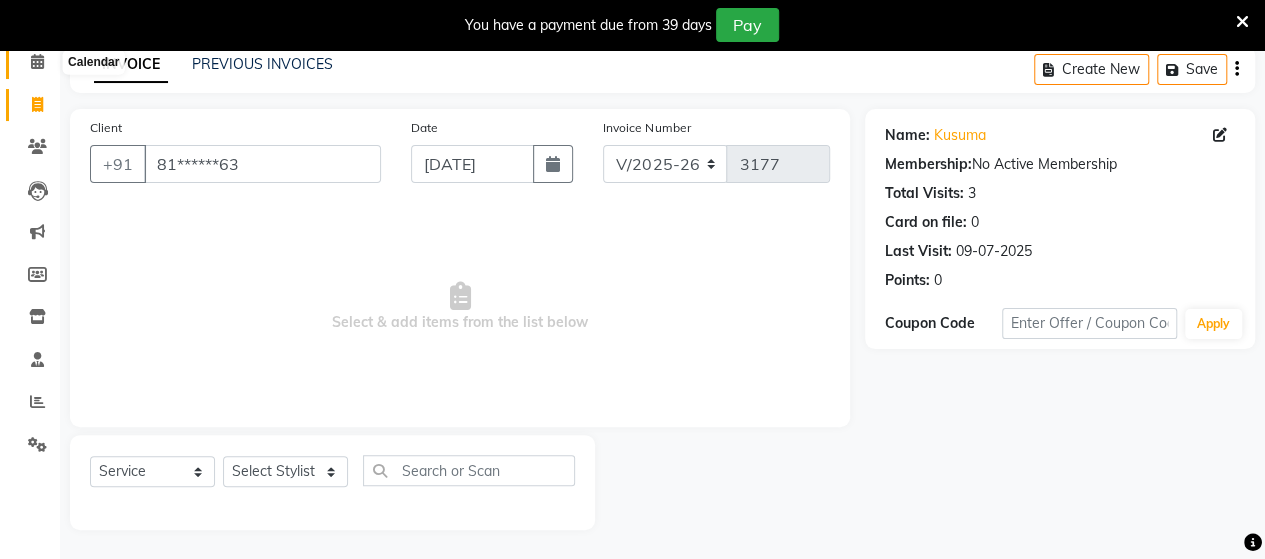 click 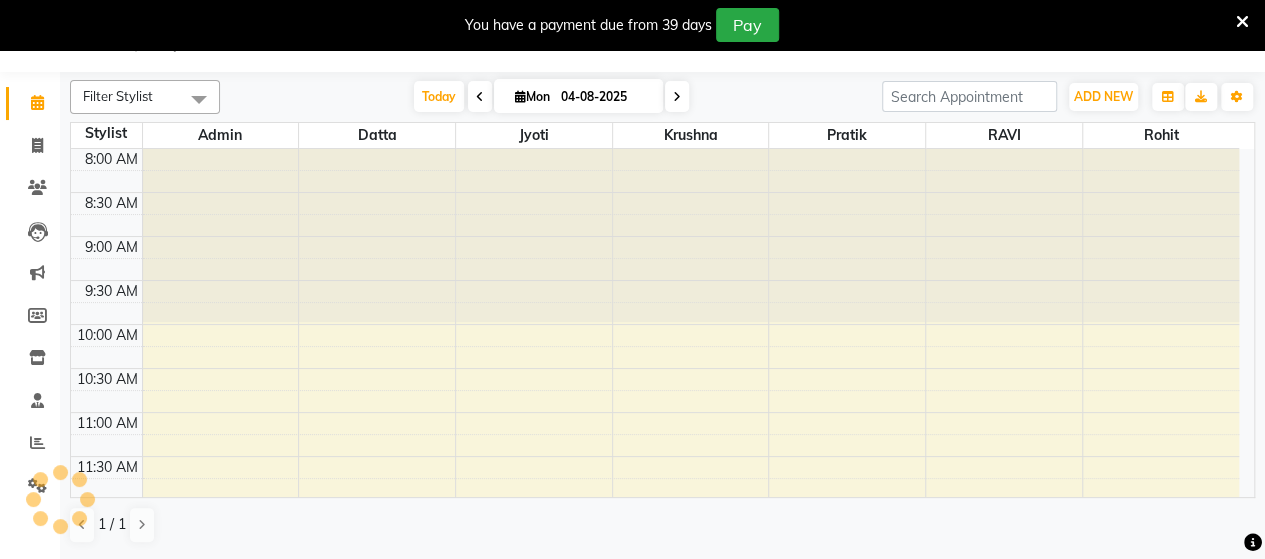 scroll, scrollTop: 49, scrollLeft: 0, axis: vertical 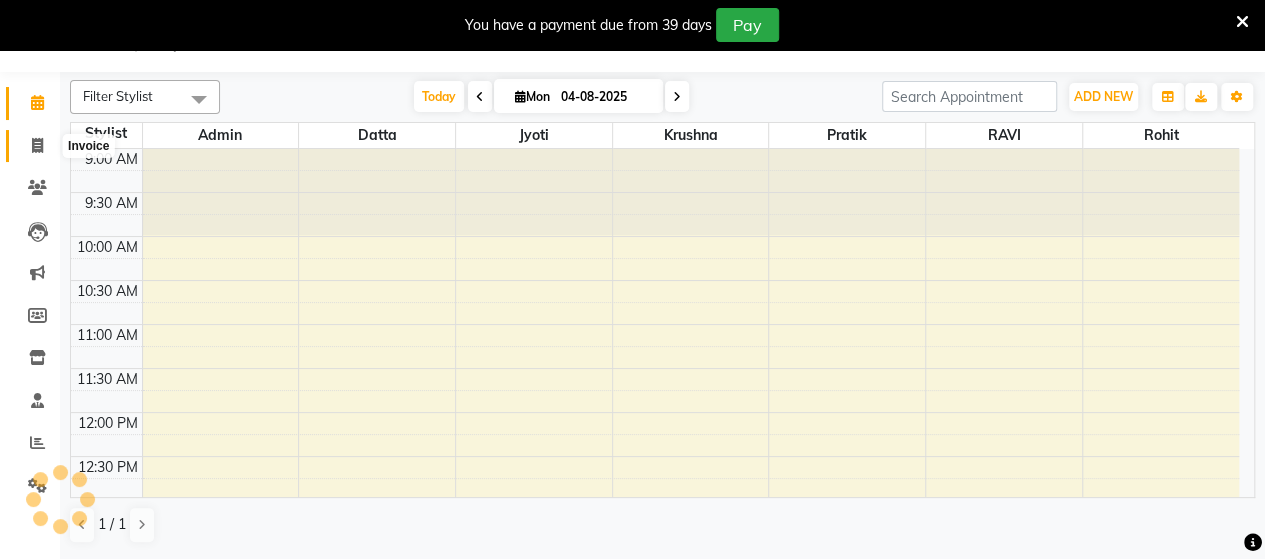 click 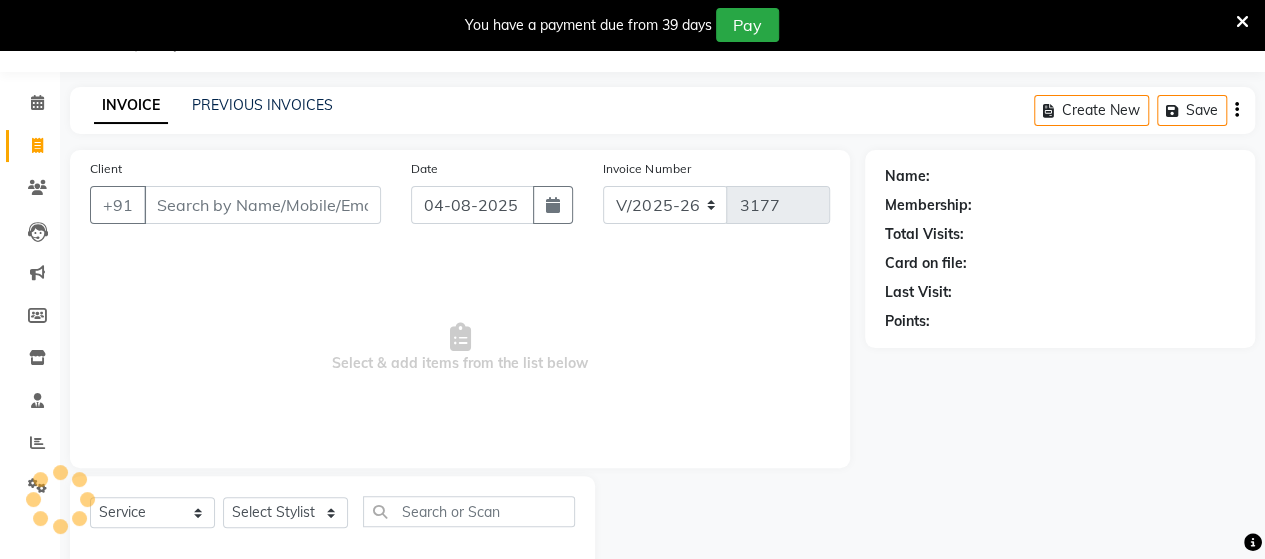 click on "Client" at bounding box center [262, 205] 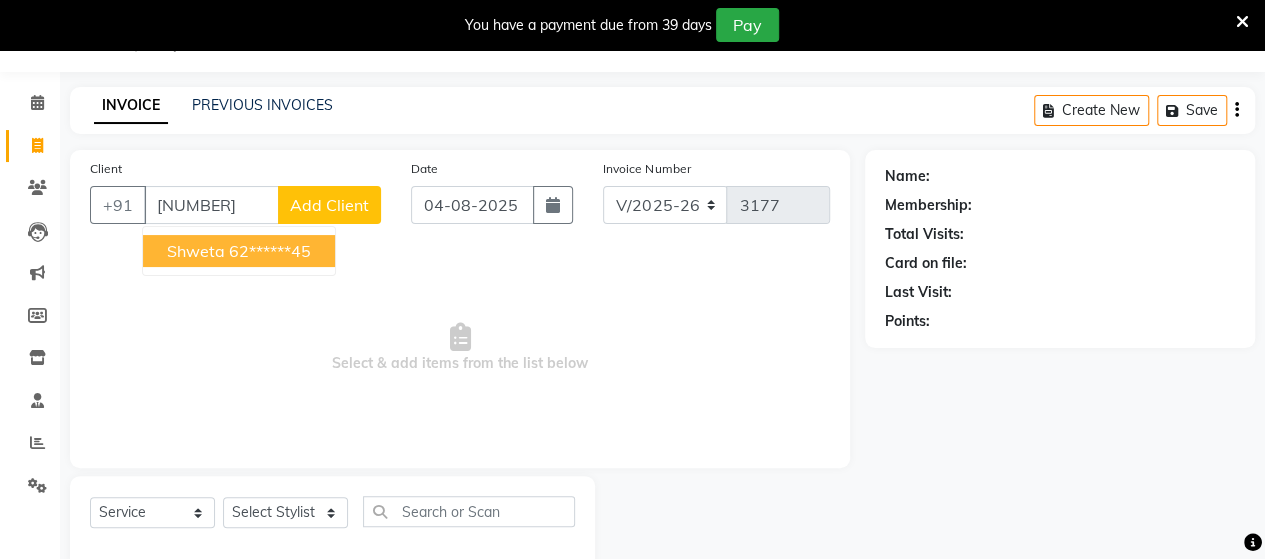 click on "shweta" at bounding box center [196, 251] 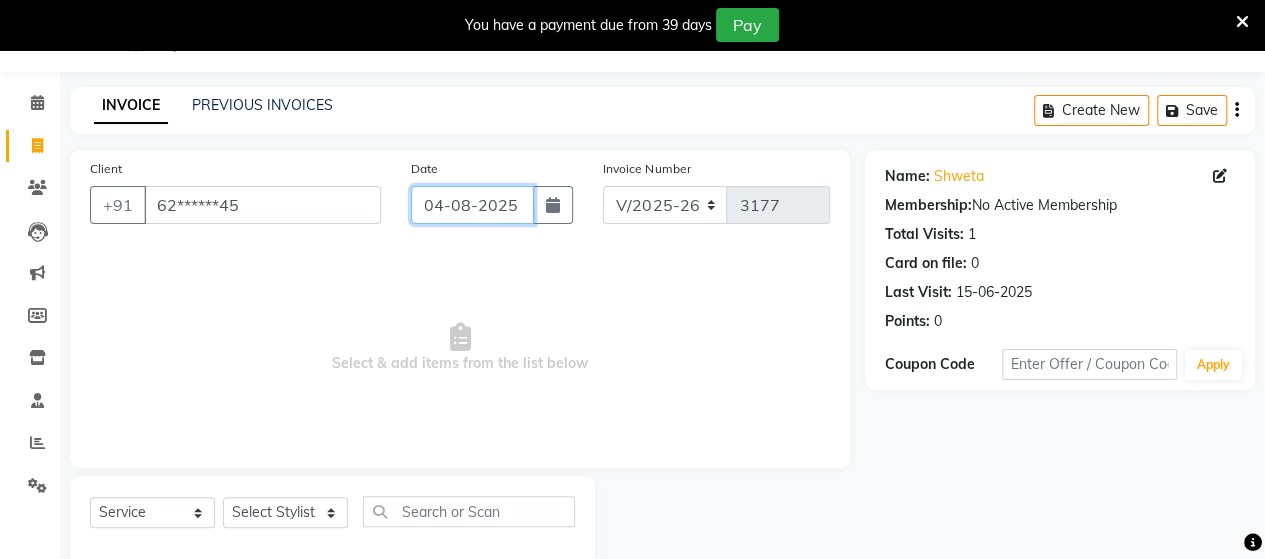 click on "04-08-2025" 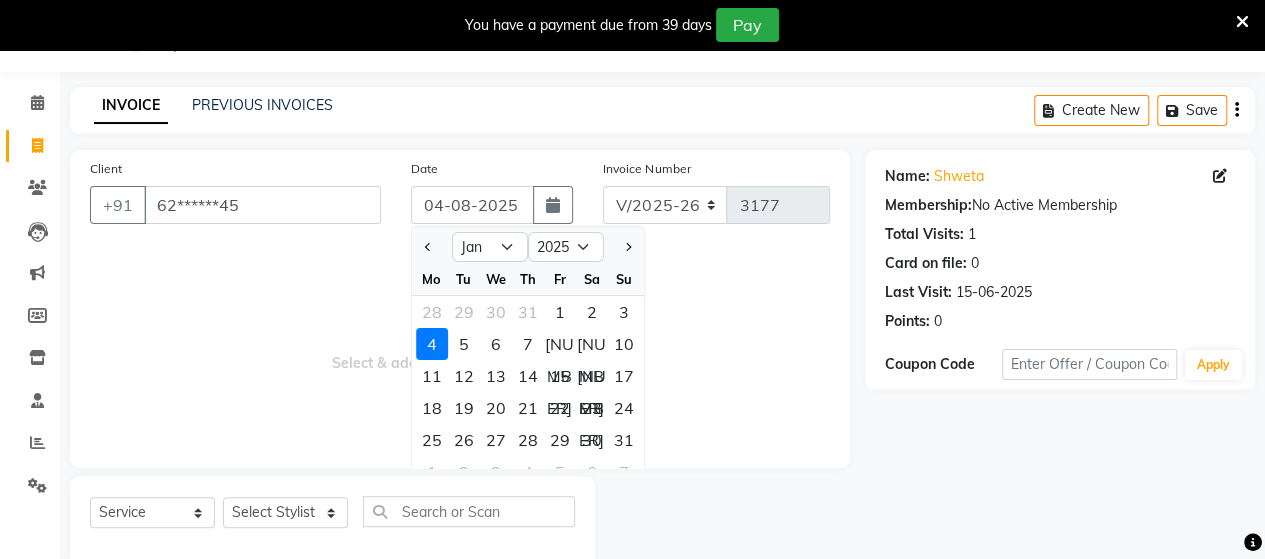 click 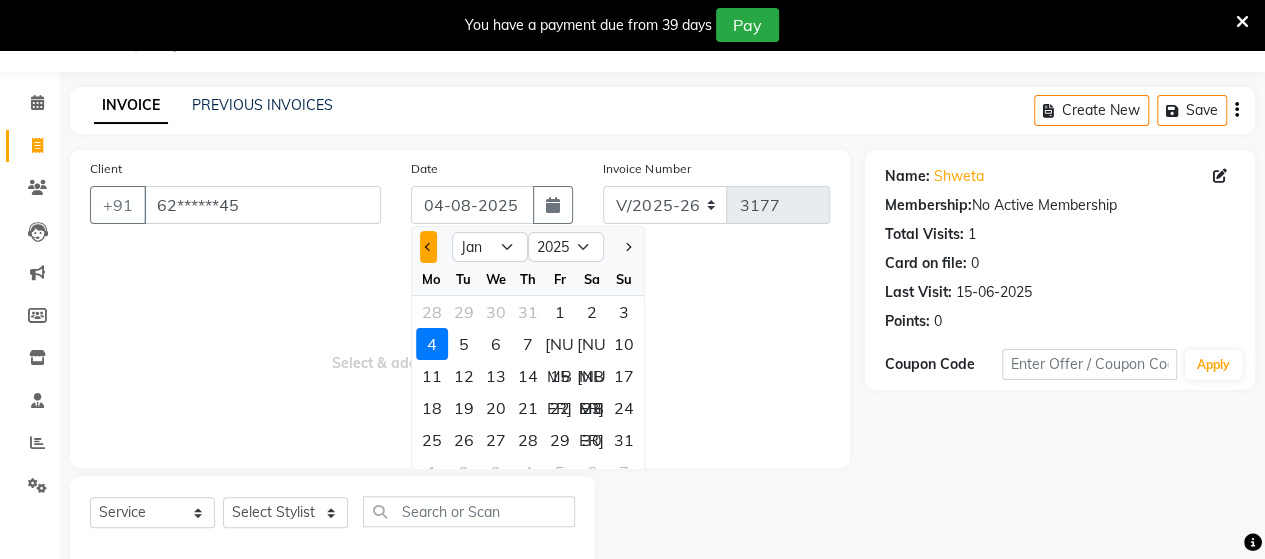 click 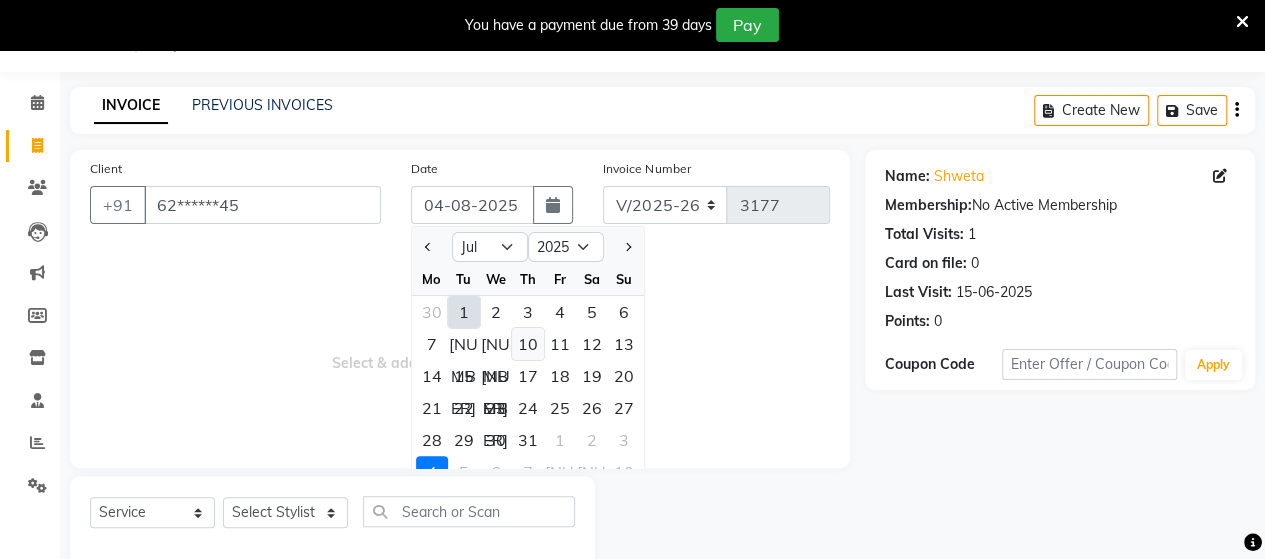 click on "10" 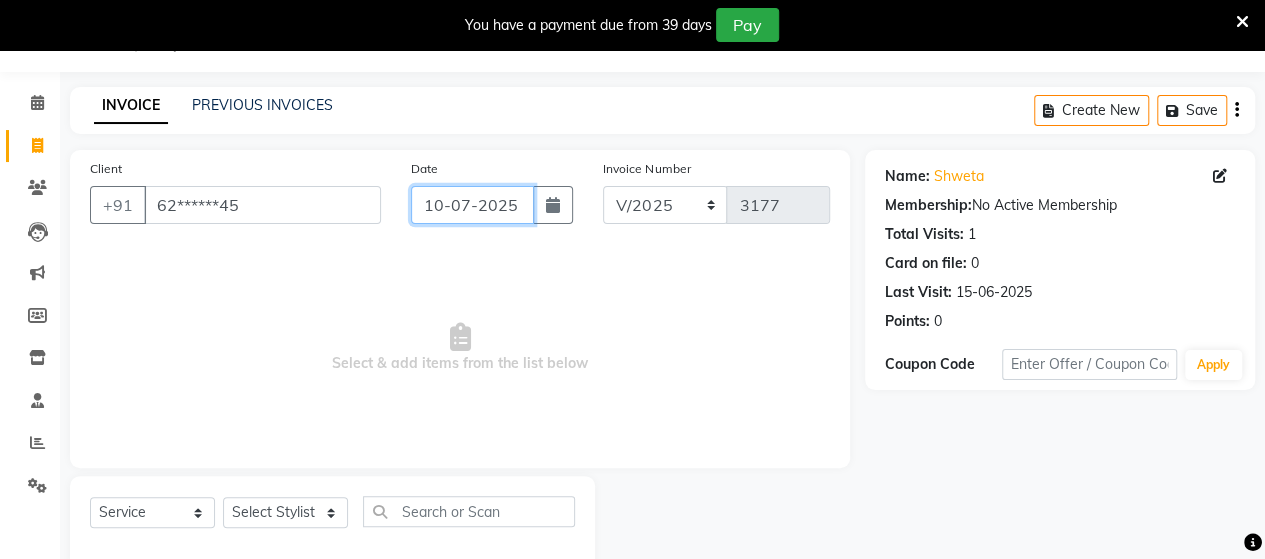 scroll, scrollTop: 90, scrollLeft: 0, axis: vertical 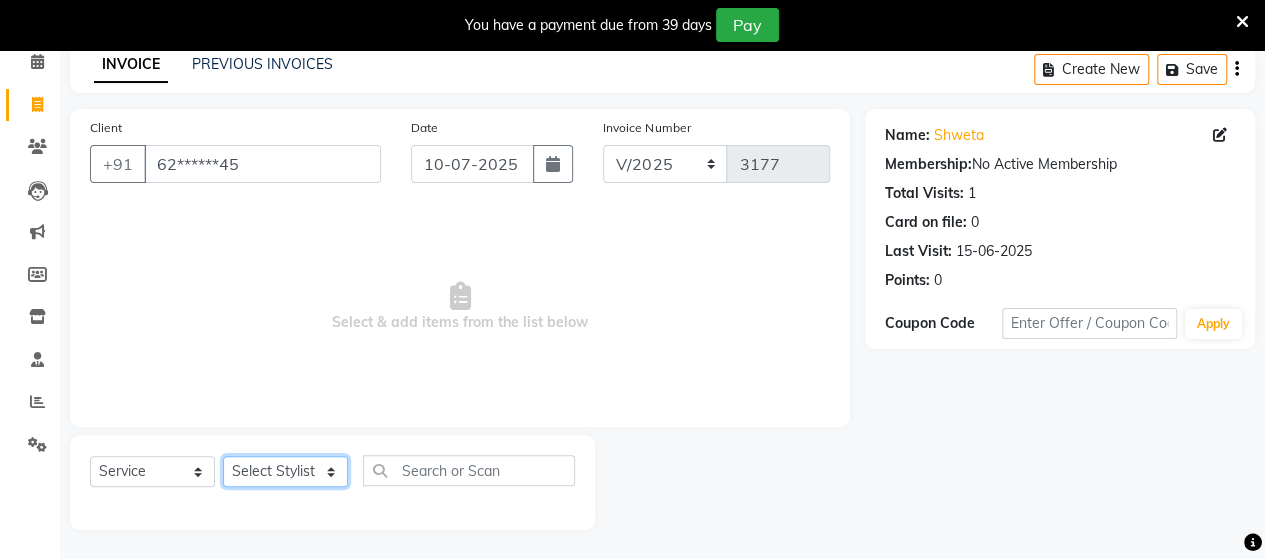 click on "Select Stylist Admin Datta  Jyoti  Krushna  Pratik  RAVI Rohit Rutuja" 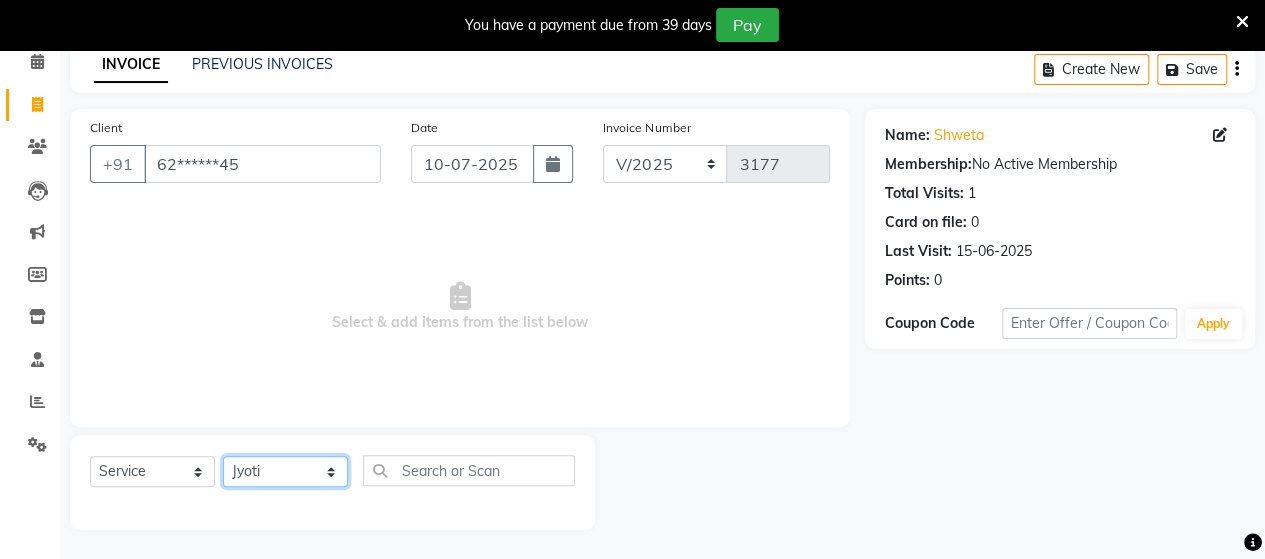 click on "Select Stylist Admin Datta  Jyoti  Krushna  Pratik  RAVI Rohit Rutuja" 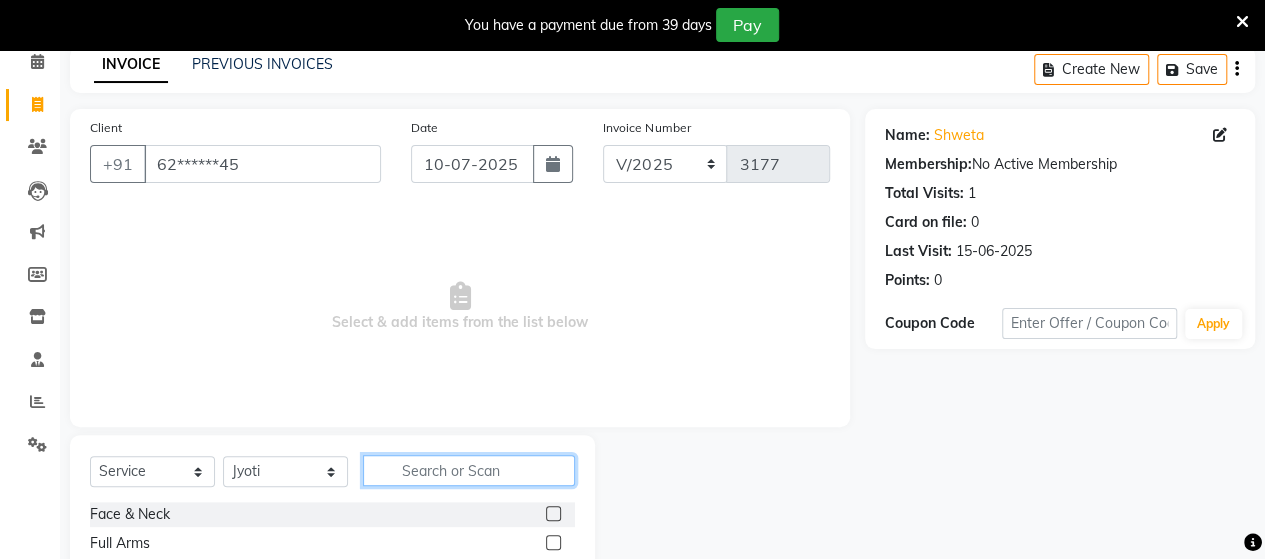click 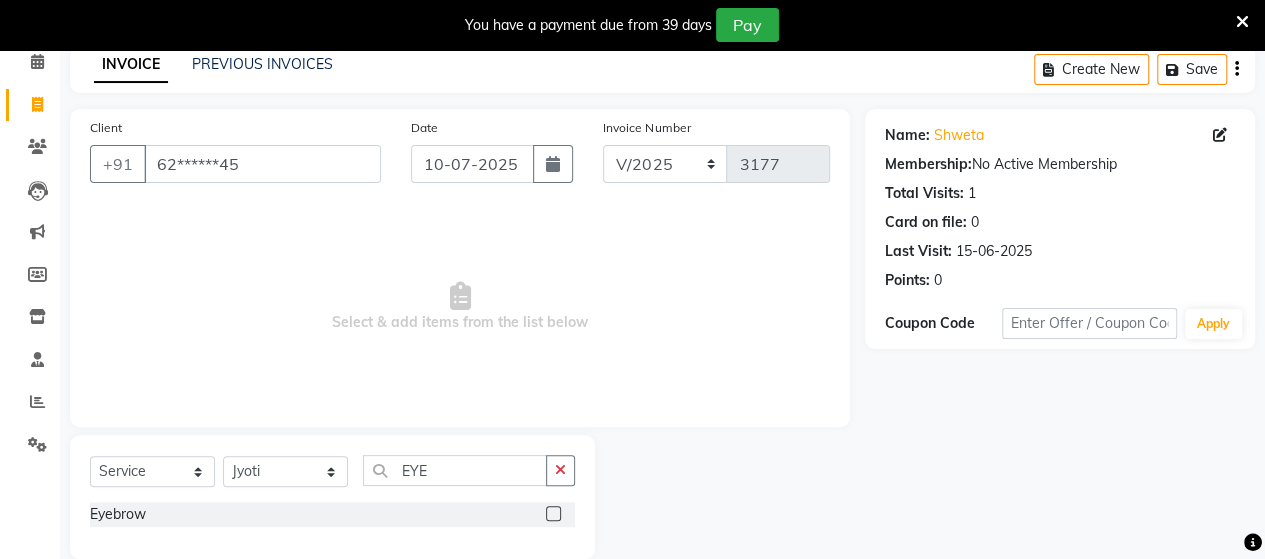click 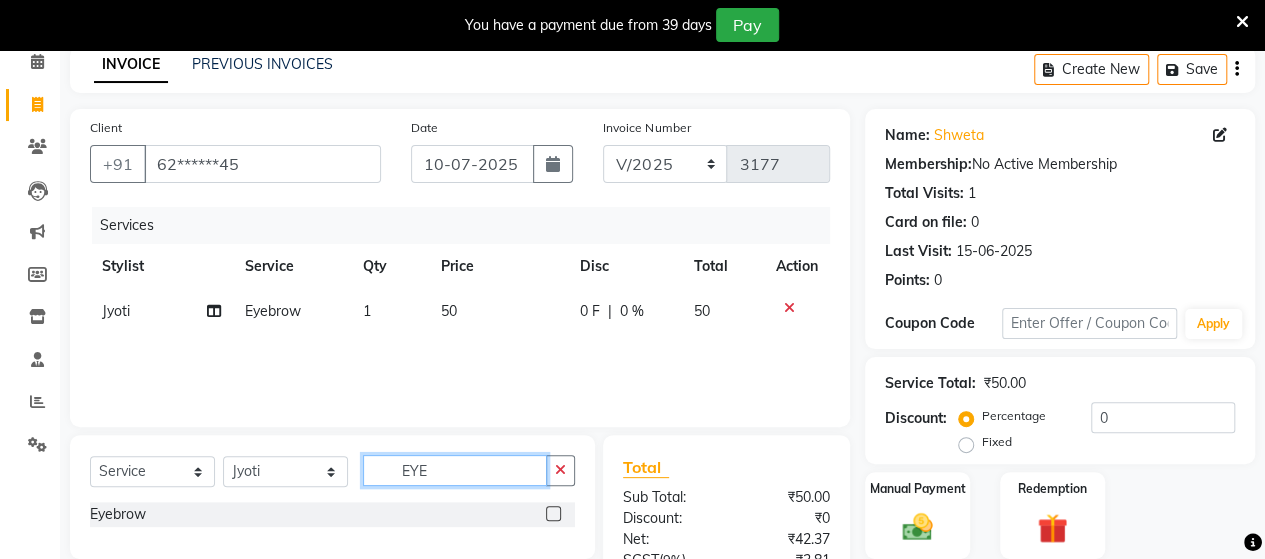 click on "EYE" 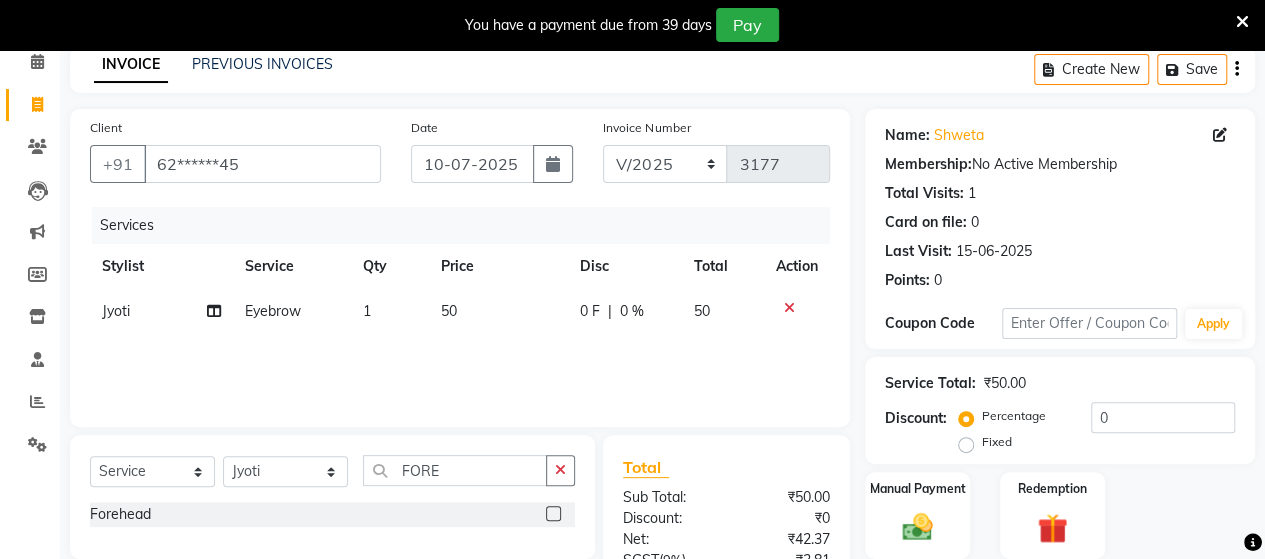 click 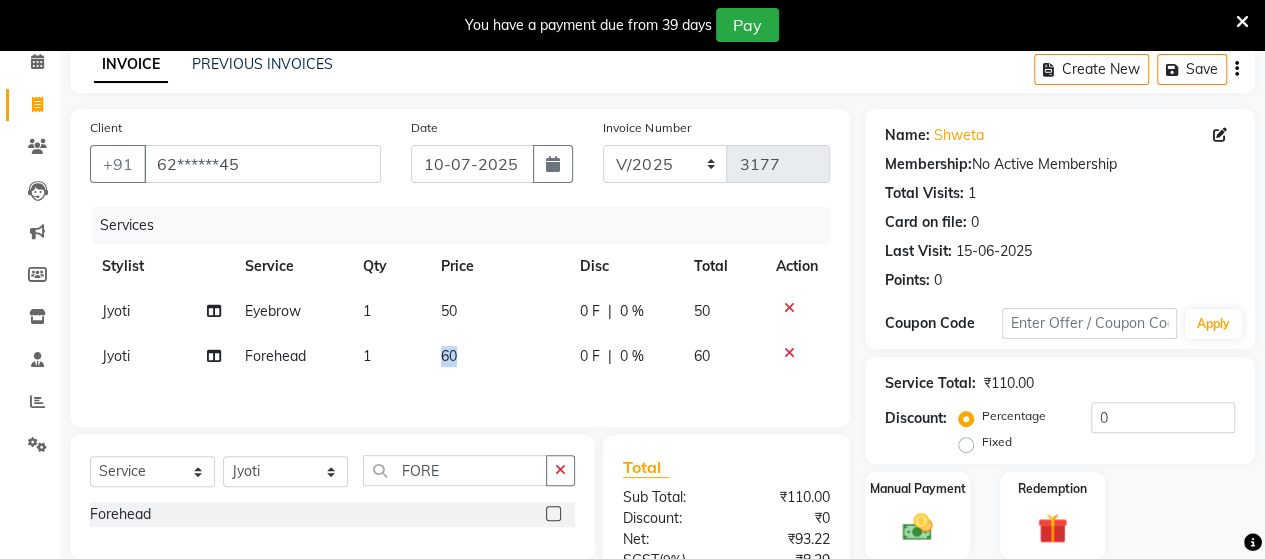 drag, startPoint x: 430, startPoint y: 338, endPoint x: 461, endPoint y: 350, distance: 33.24154 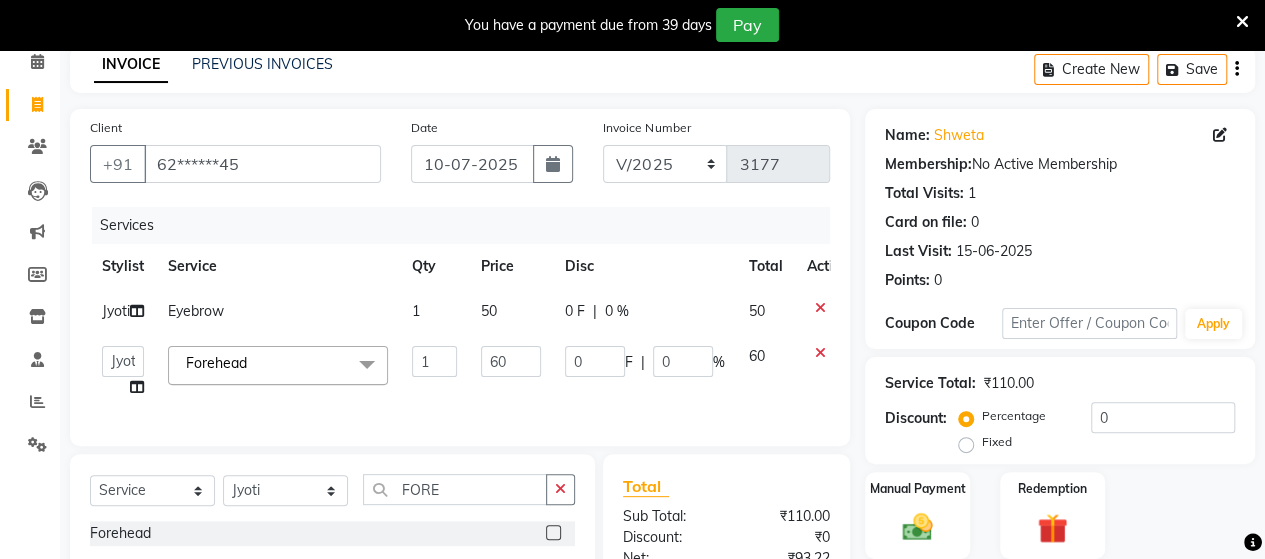 click on "1" 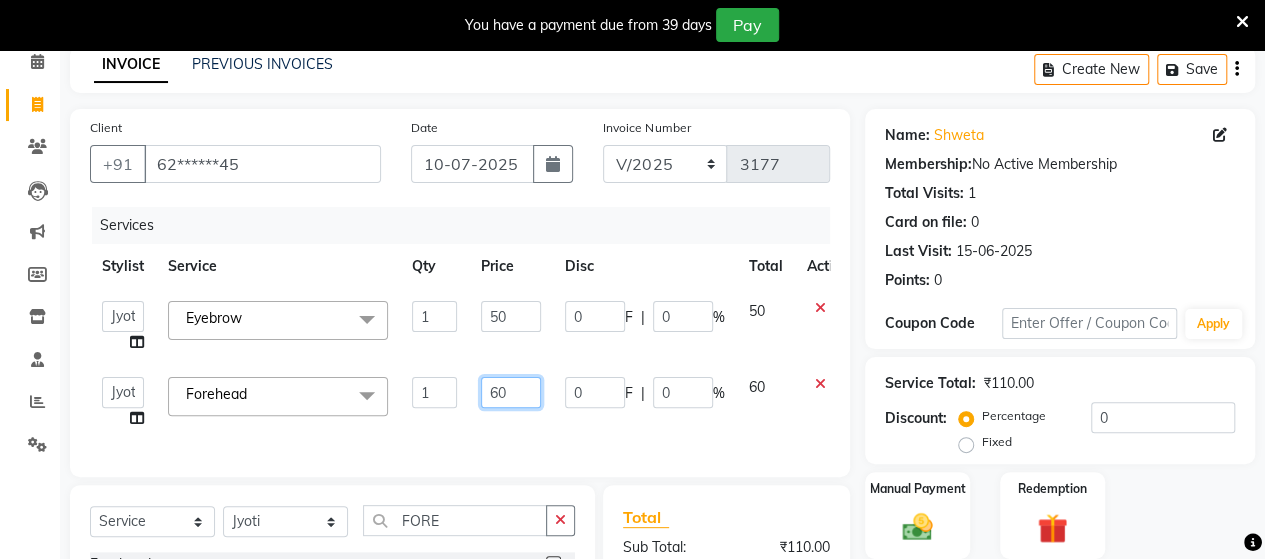 click on "60" 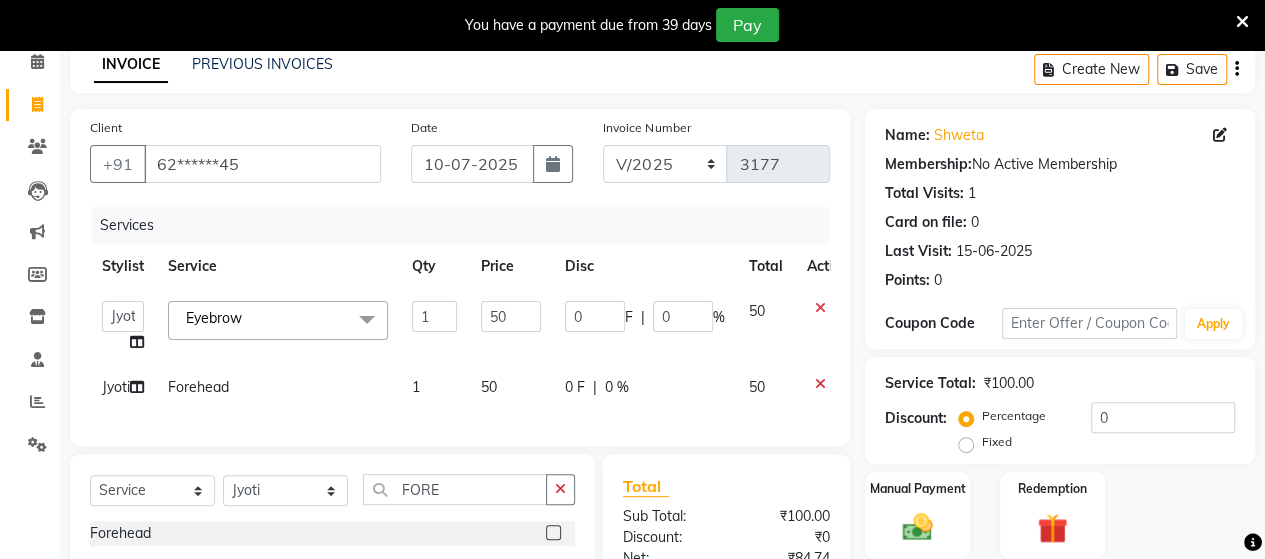 click on "50" 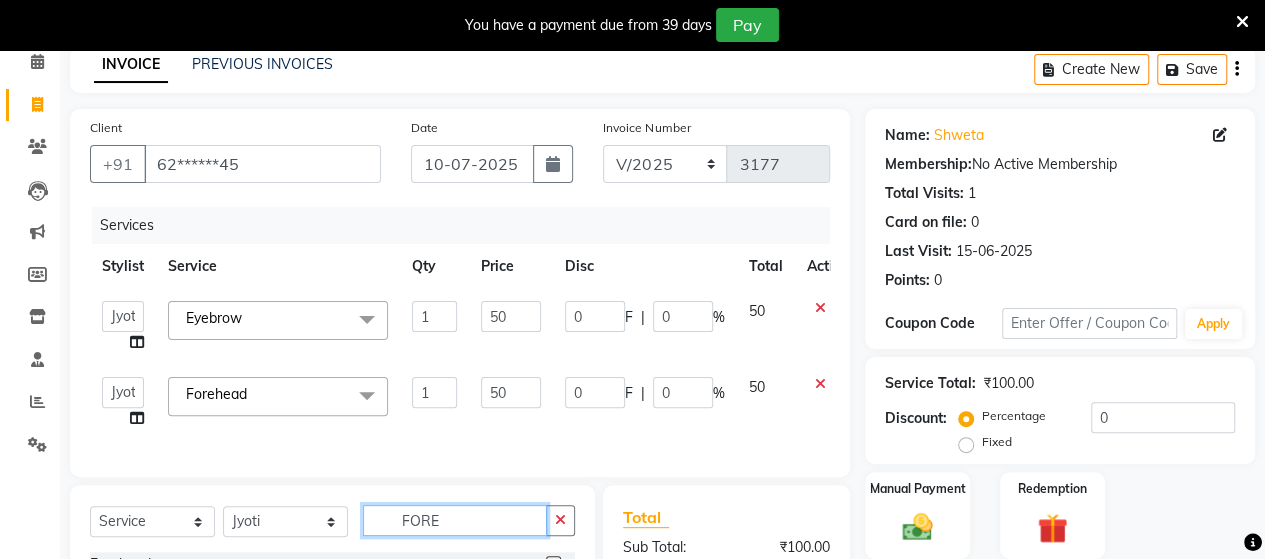 click on "FORE" 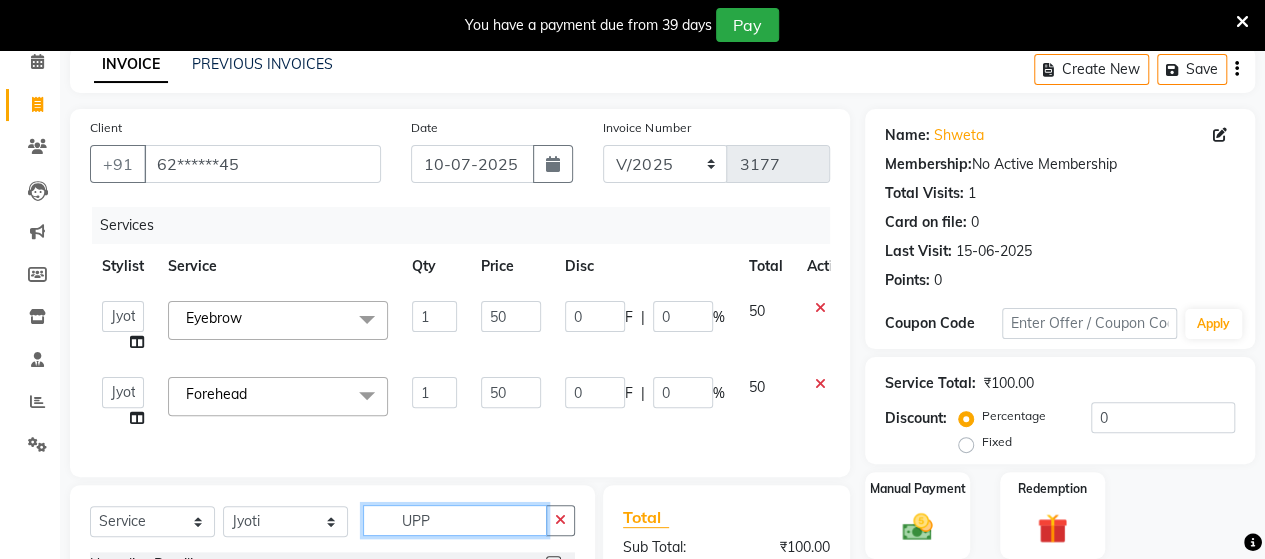 scroll, scrollTop: 354, scrollLeft: 0, axis: vertical 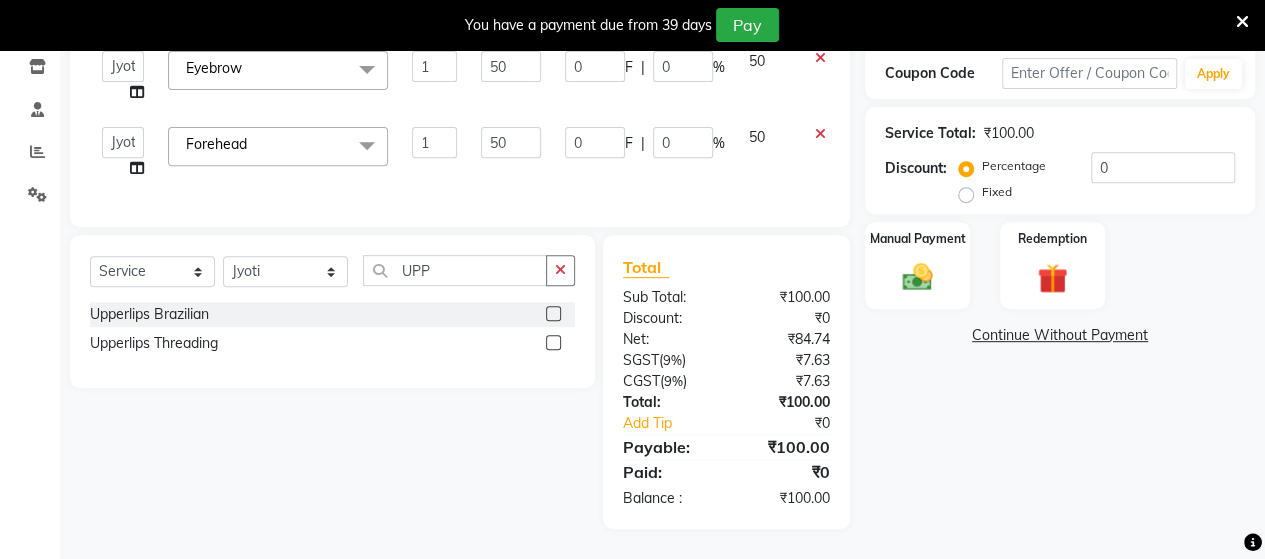 click 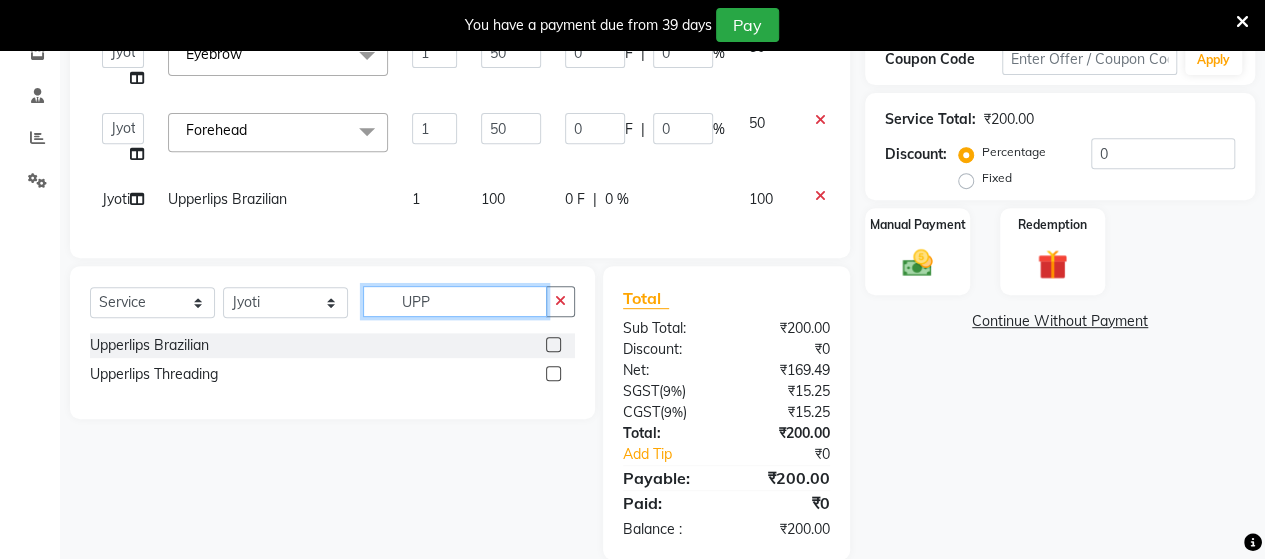 click on "UPP" 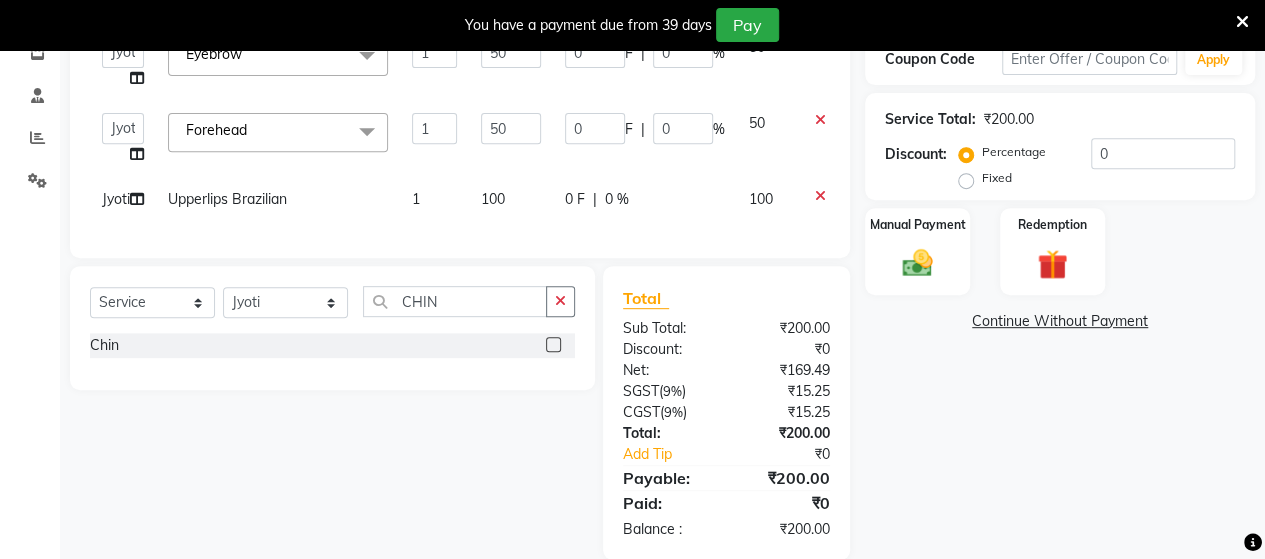 click 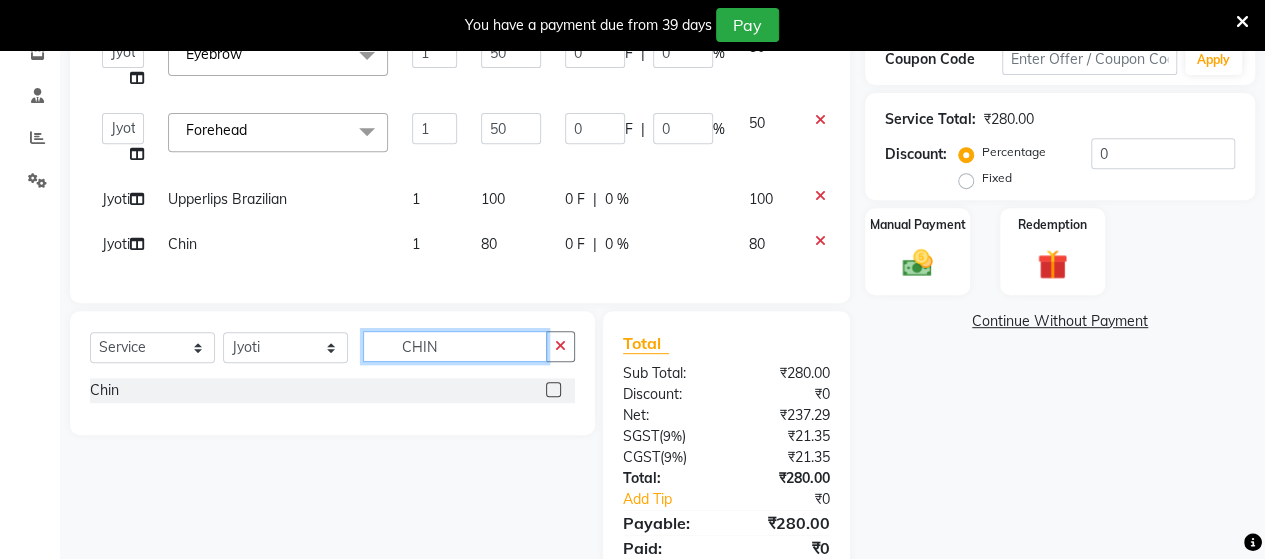 click on "CHIN" 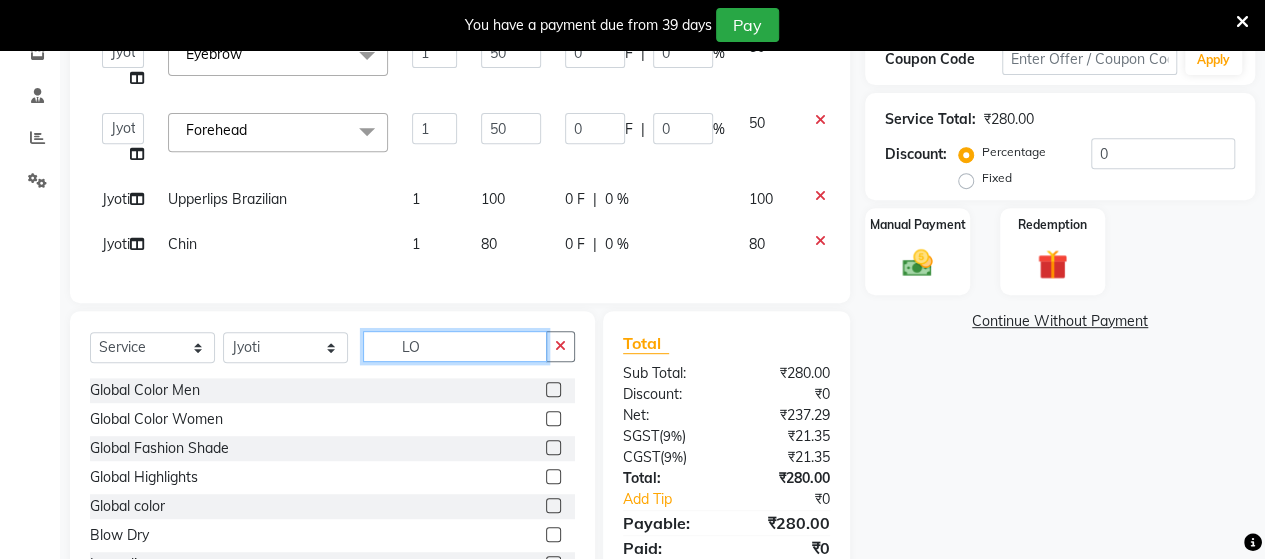 scroll, scrollTop: 487, scrollLeft: 0, axis: vertical 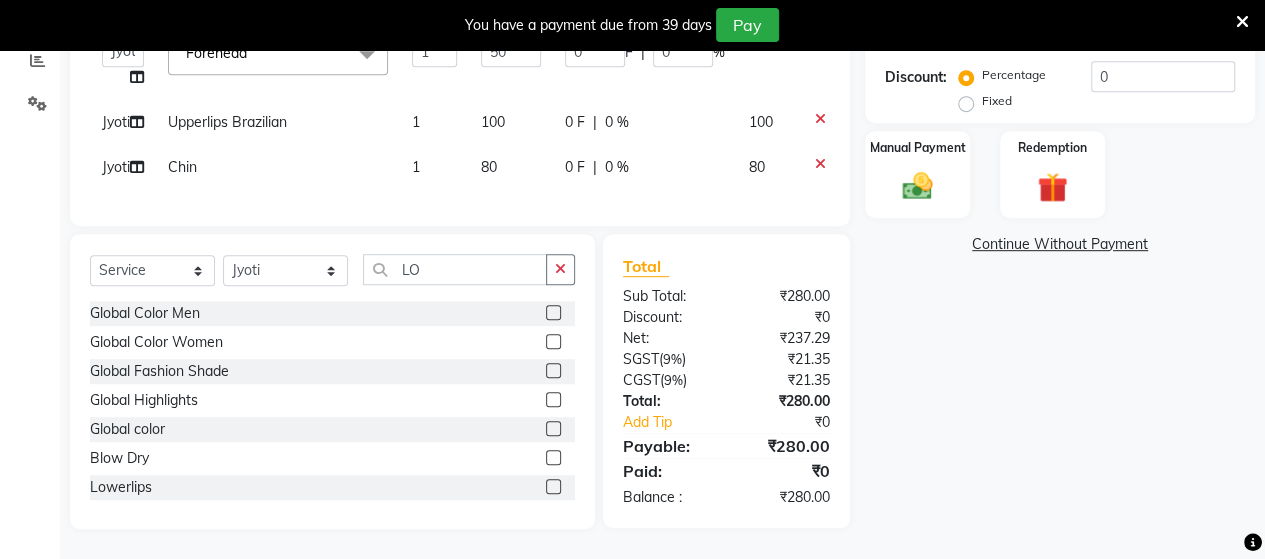 click 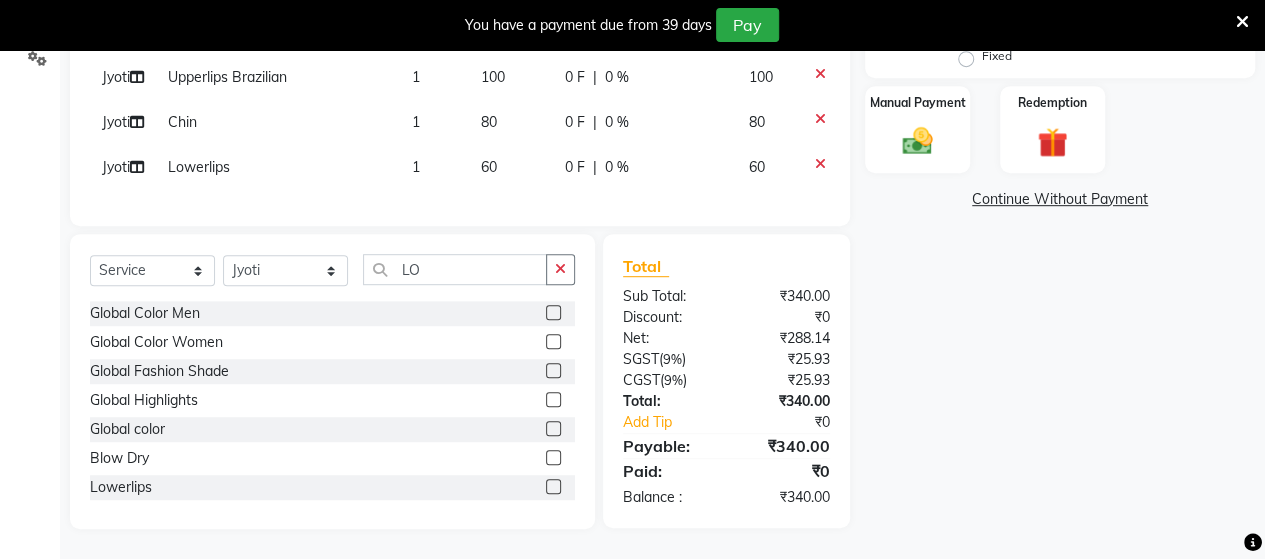 click on "60" 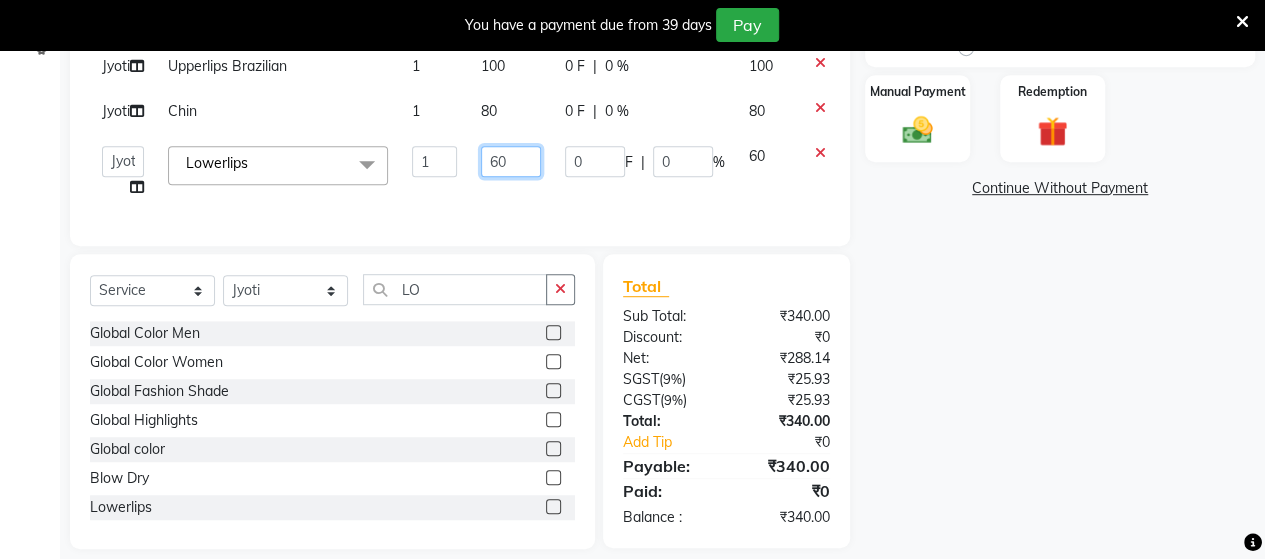 click on "60" 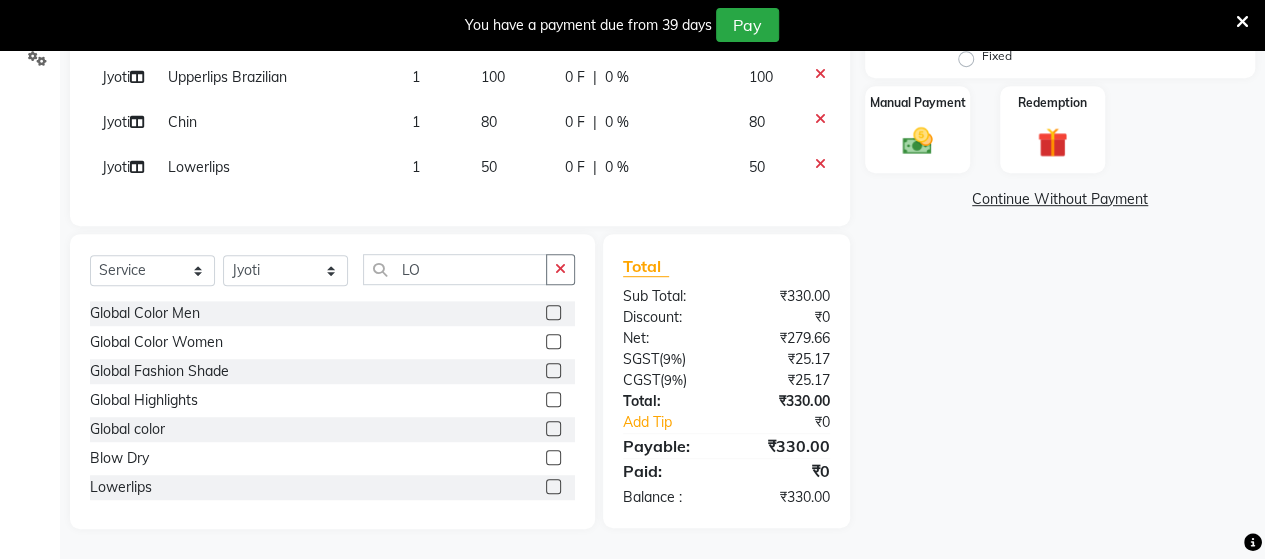 click on "100" 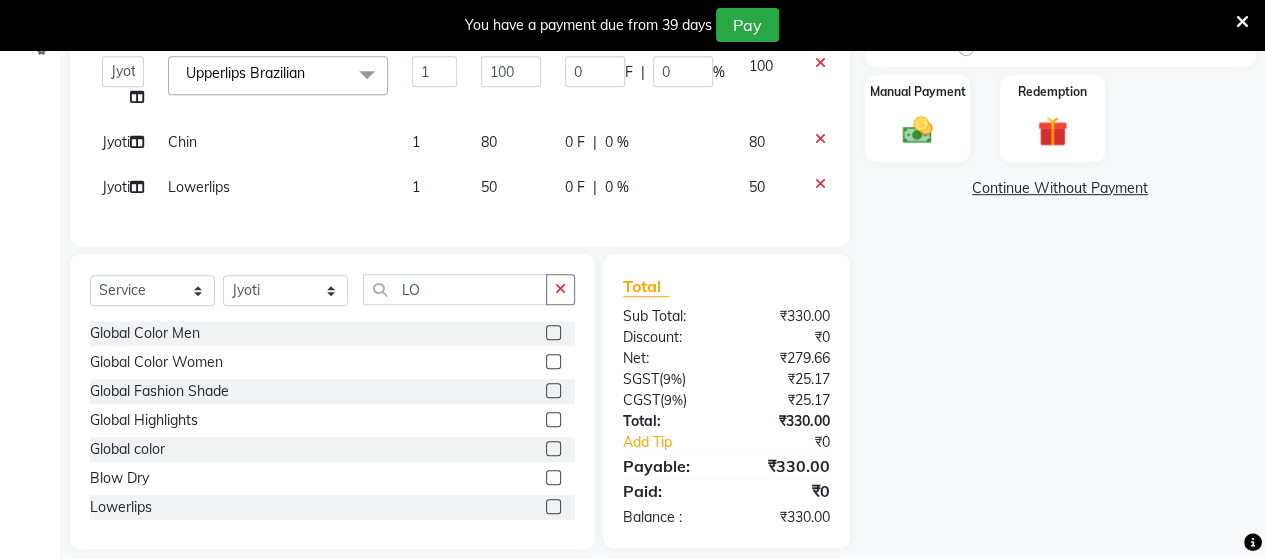 click on "80" 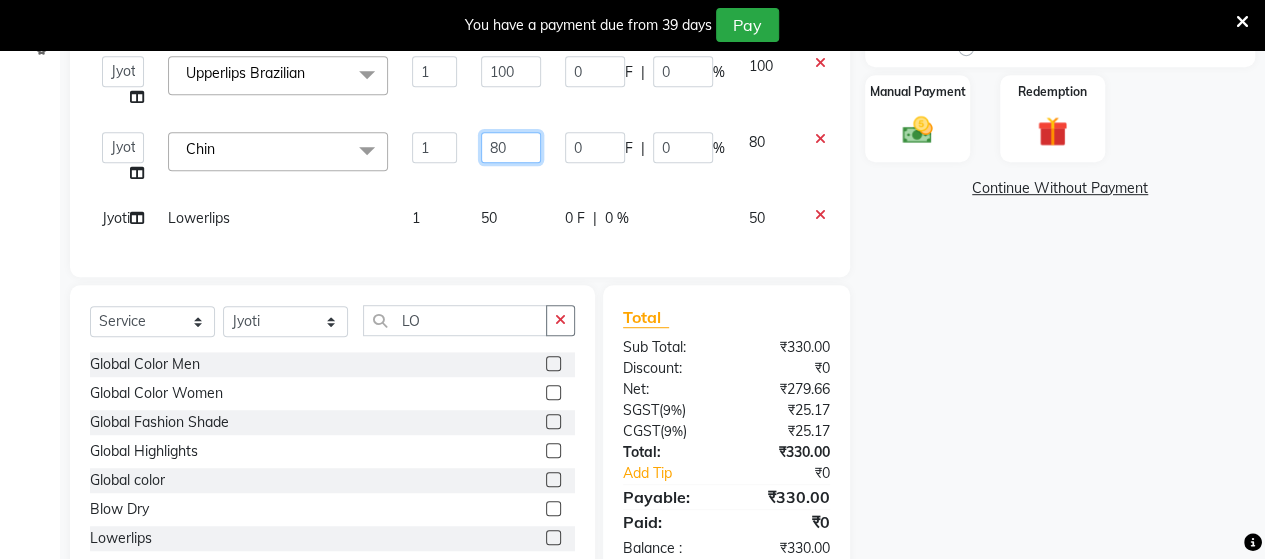 click on "80" 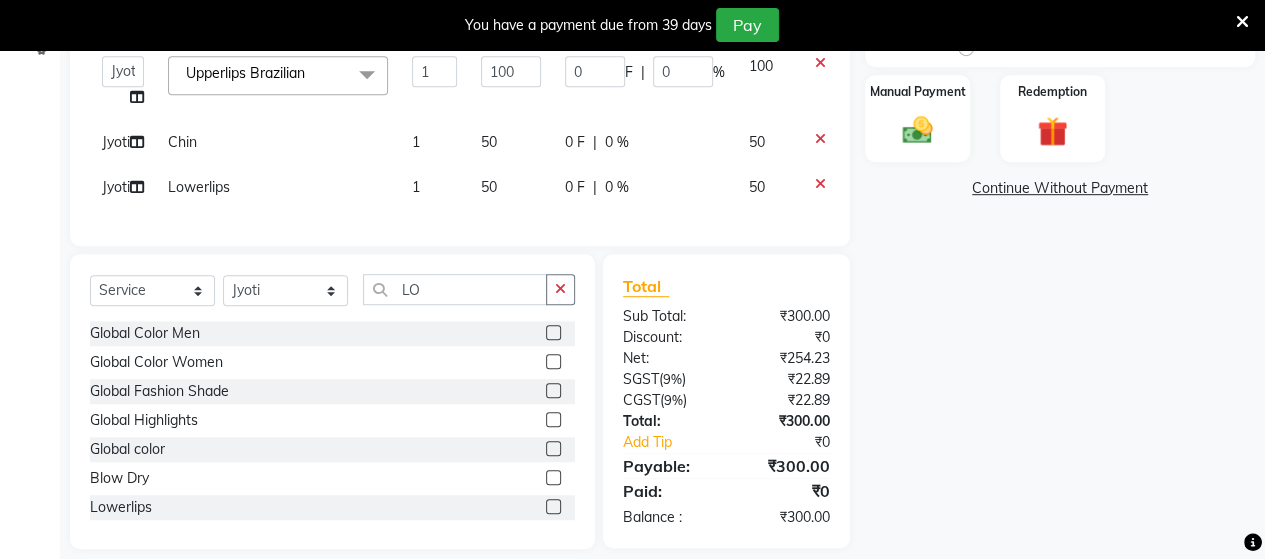 click on "50" 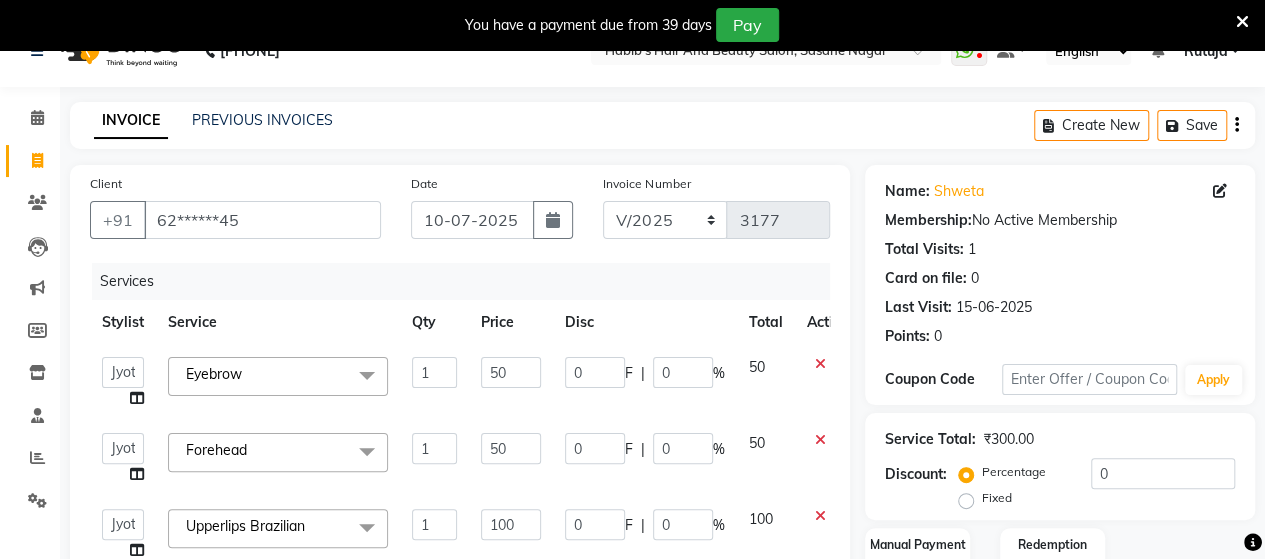 scroll, scrollTop: 26, scrollLeft: 0, axis: vertical 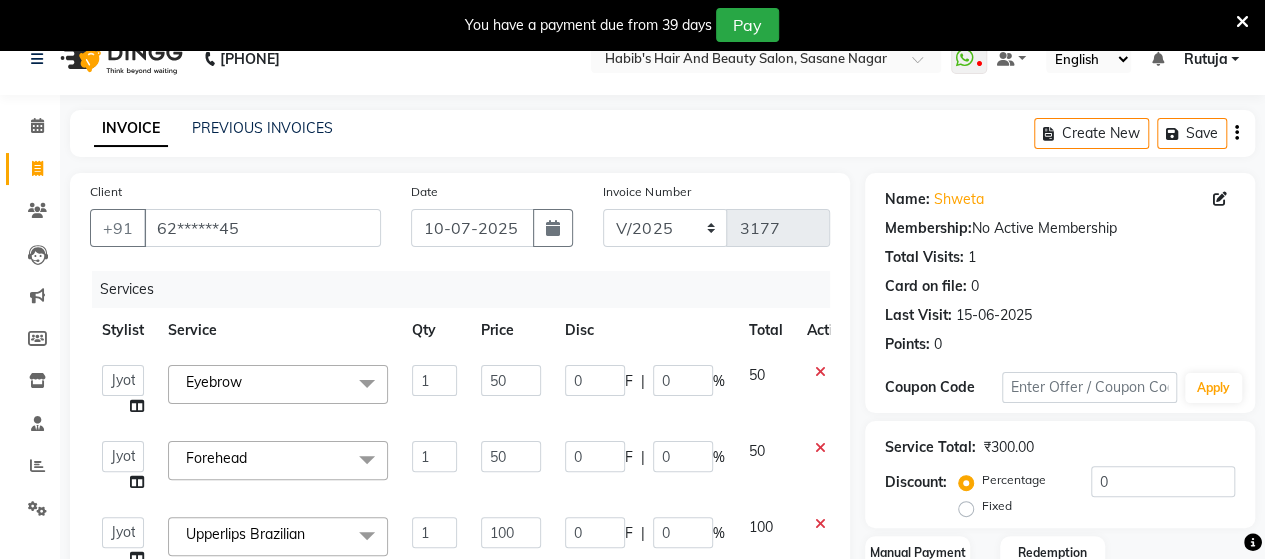 drag, startPoint x: 1262, startPoint y: 127, endPoint x: 1279, endPoint y: 377, distance: 250.57733 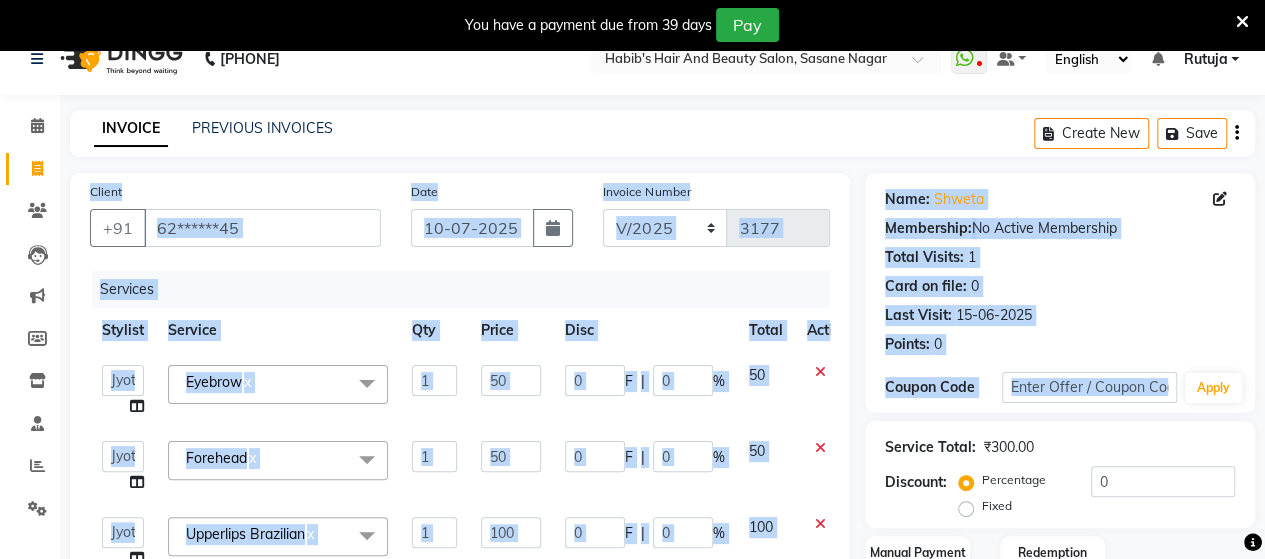 scroll, scrollTop: 573, scrollLeft: 0, axis: vertical 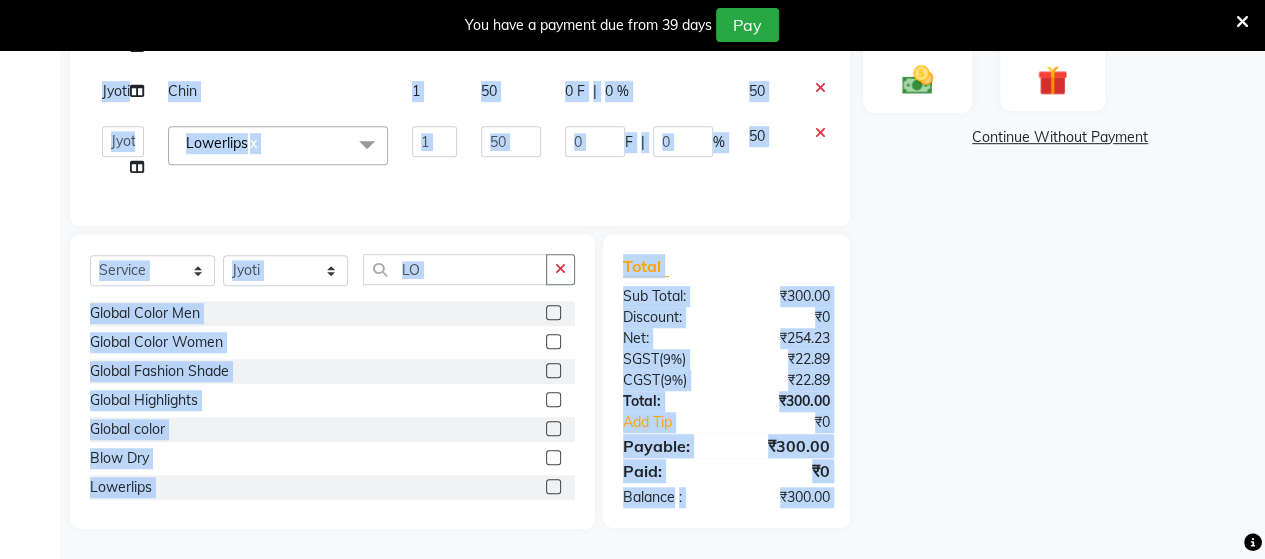 click 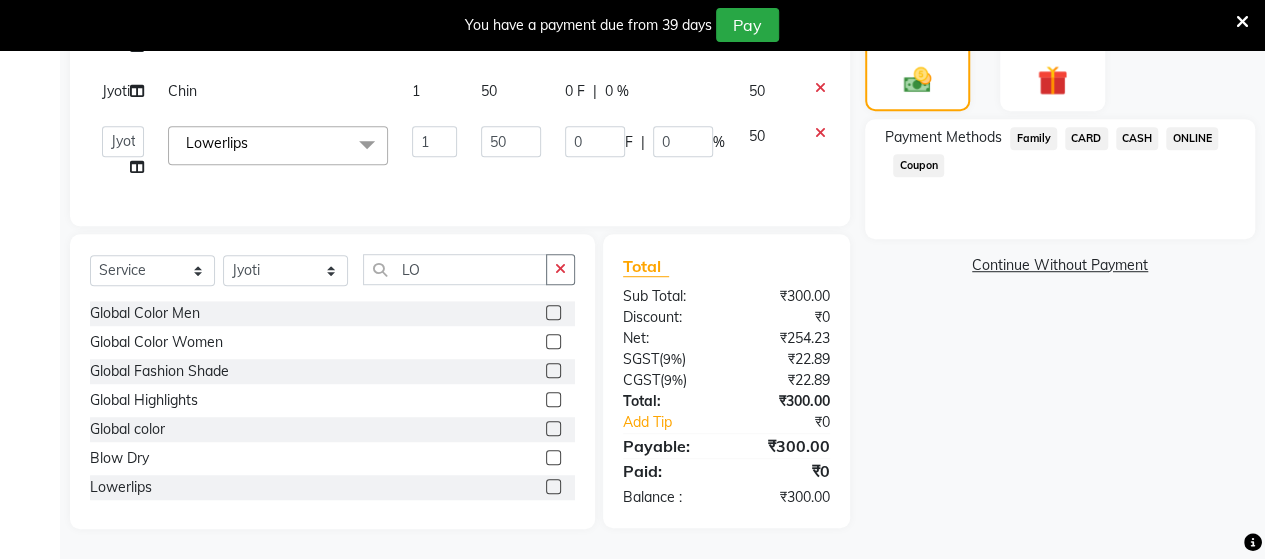 click on "ONLINE" 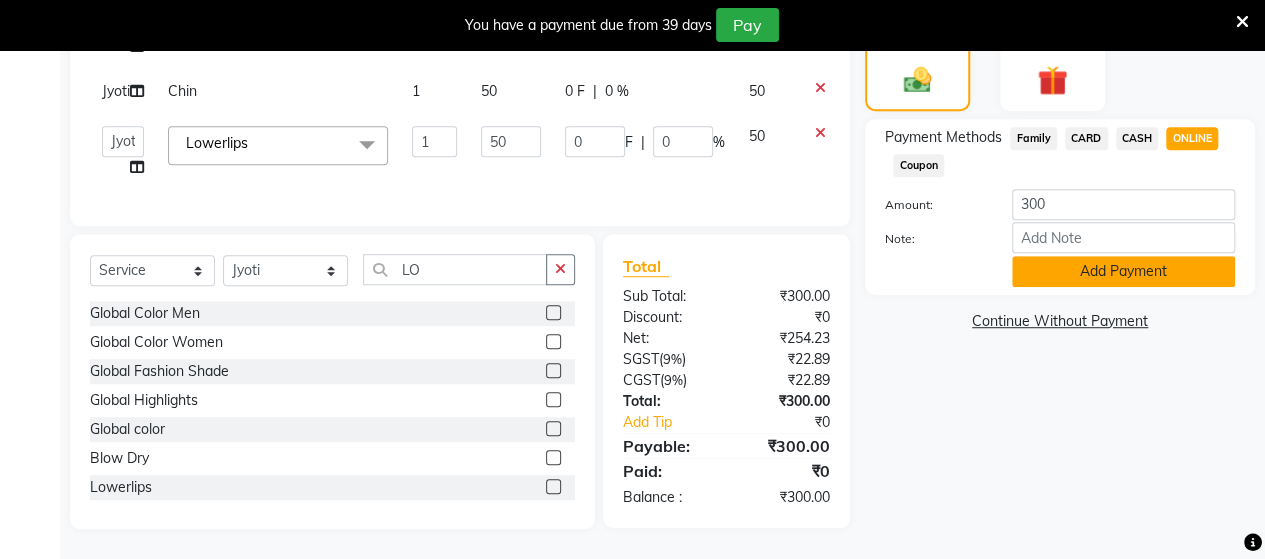 click on "Add Payment" 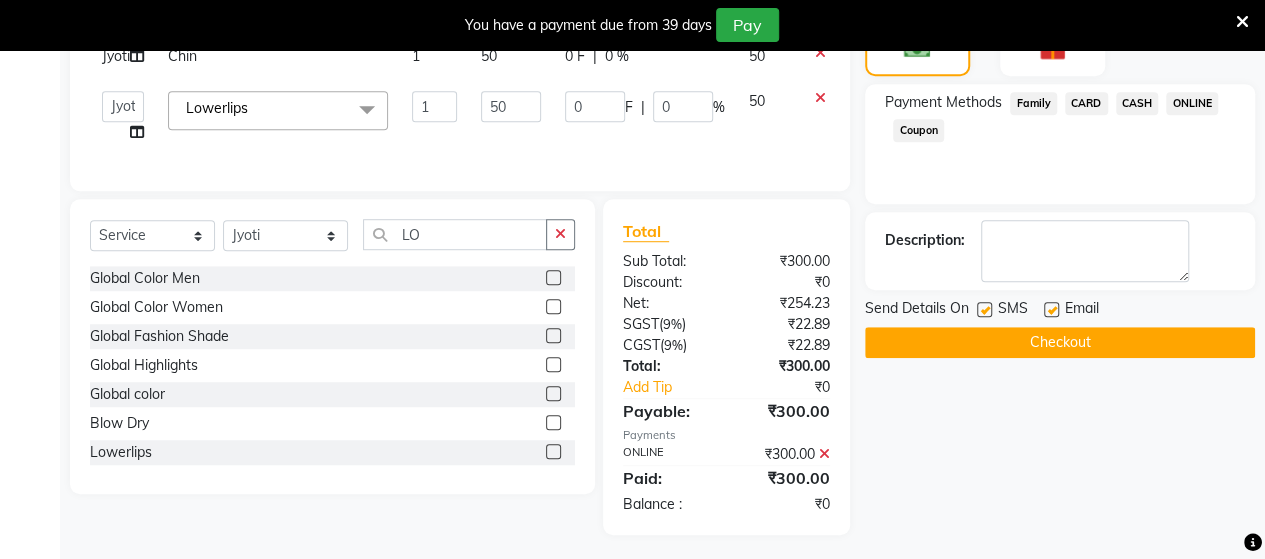 scroll, scrollTop: 613, scrollLeft: 0, axis: vertical 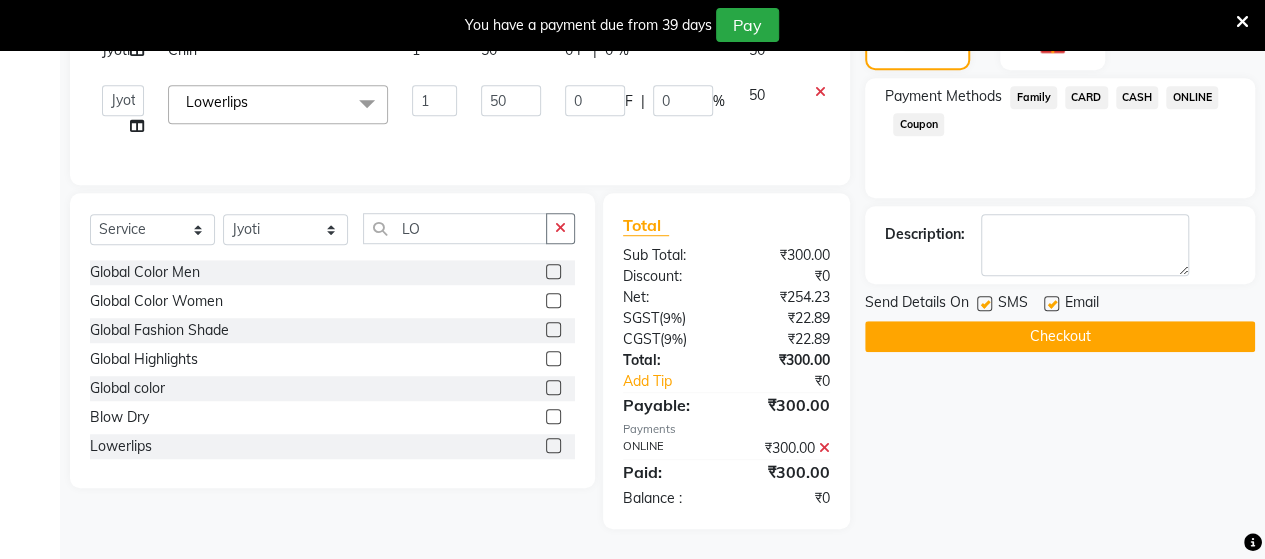 click on "Send Details On SMS Email  Checkout" 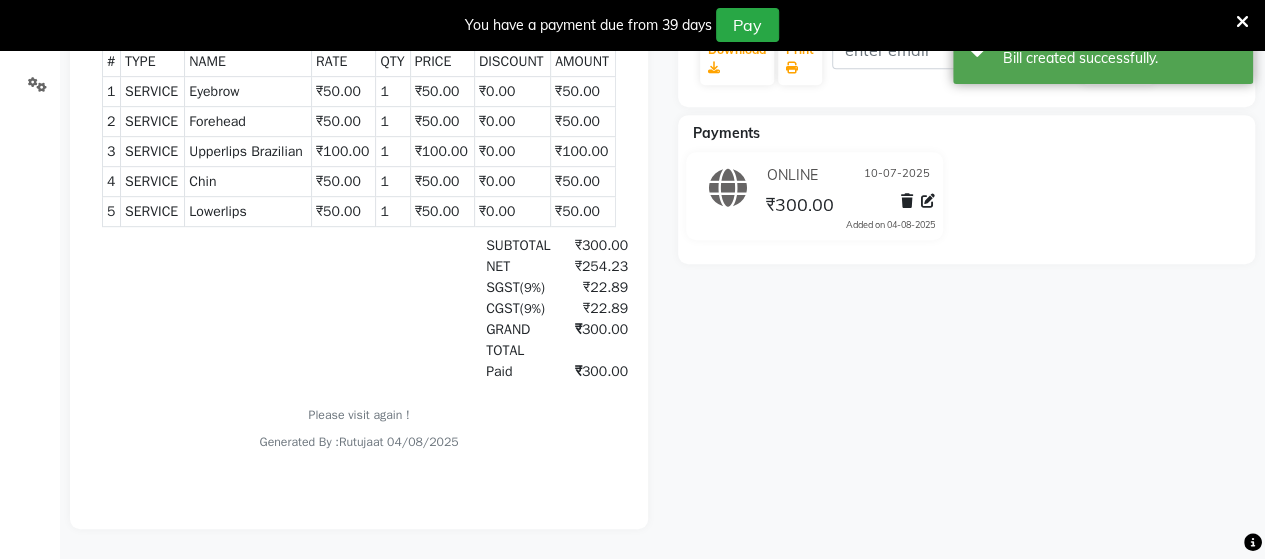 scroll, scrollTop: 0, scrollLeft: 0, axis: both 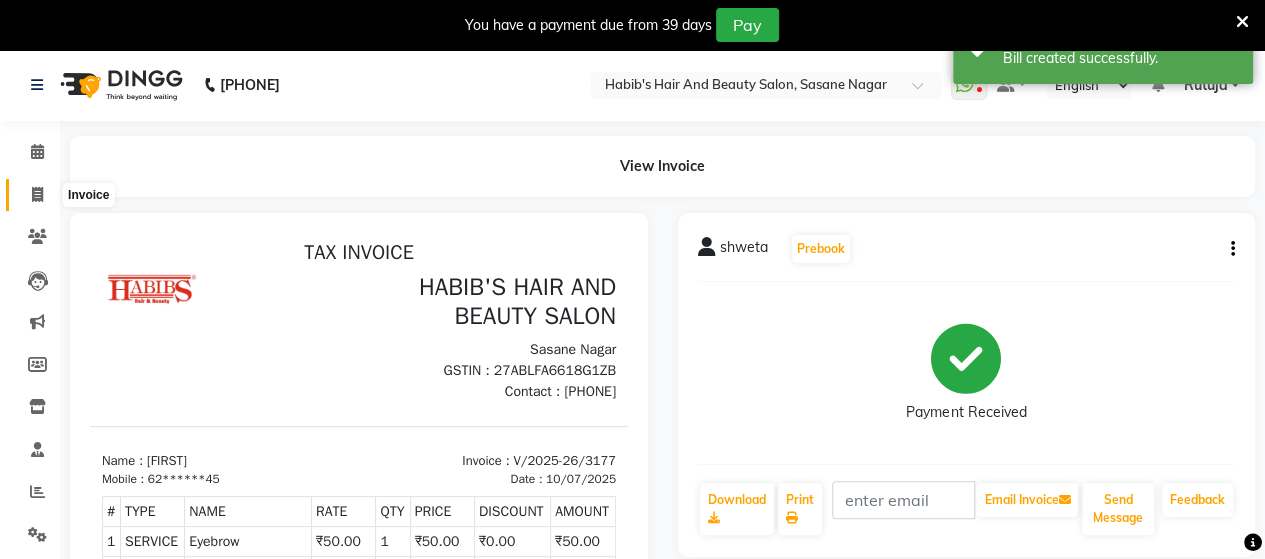 click 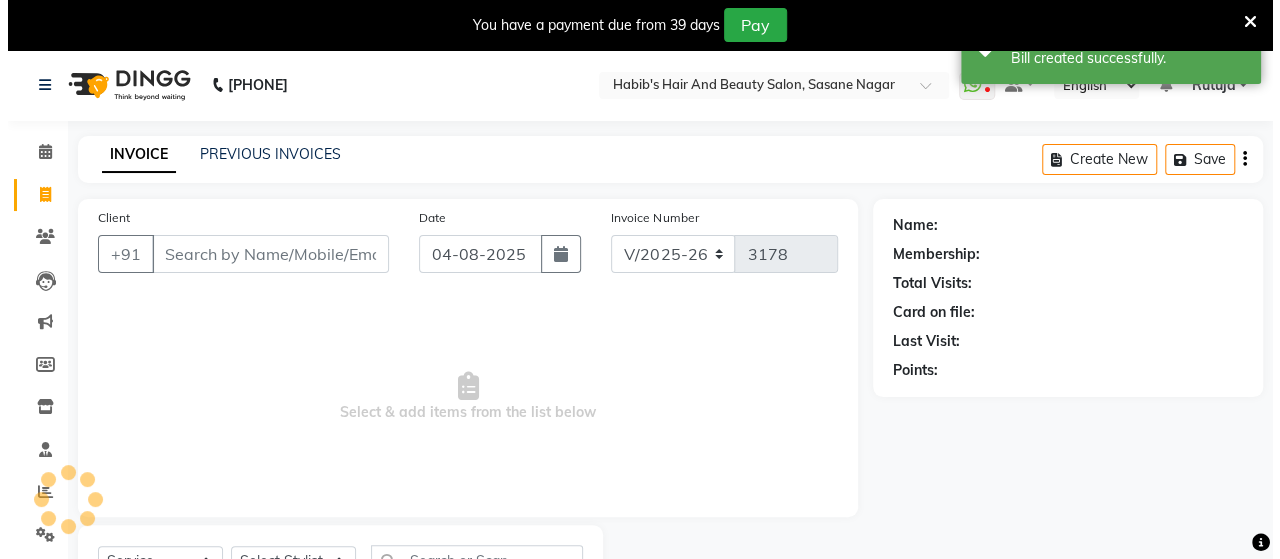 scroll, scrollTop: 90, scrollLeft: 0, axis: vertical 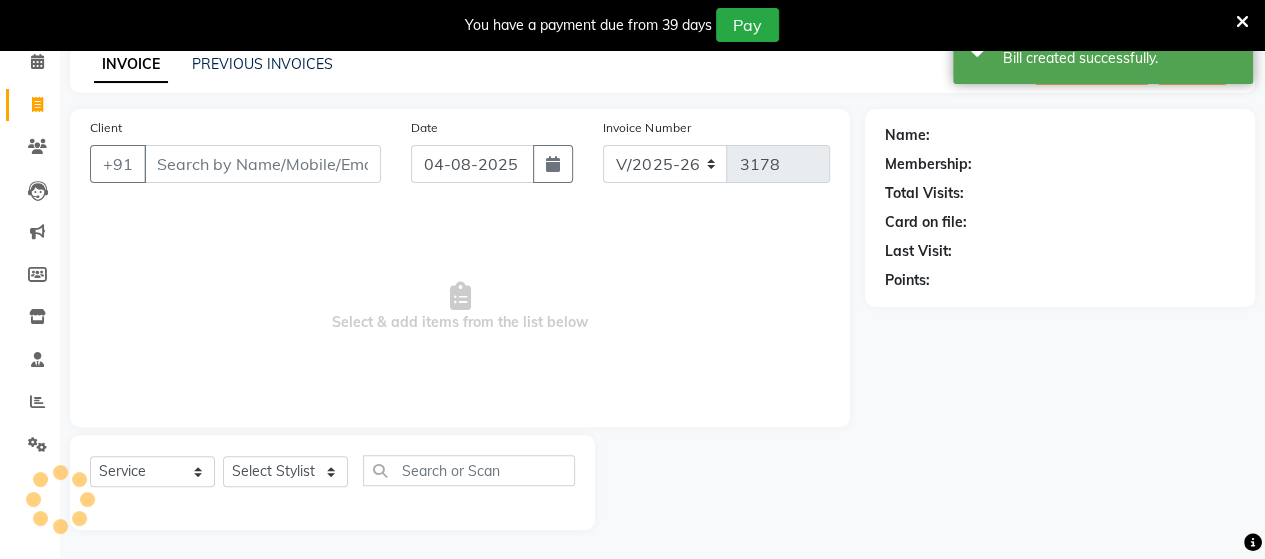 click on "Client" at bounding box center [262, 164] 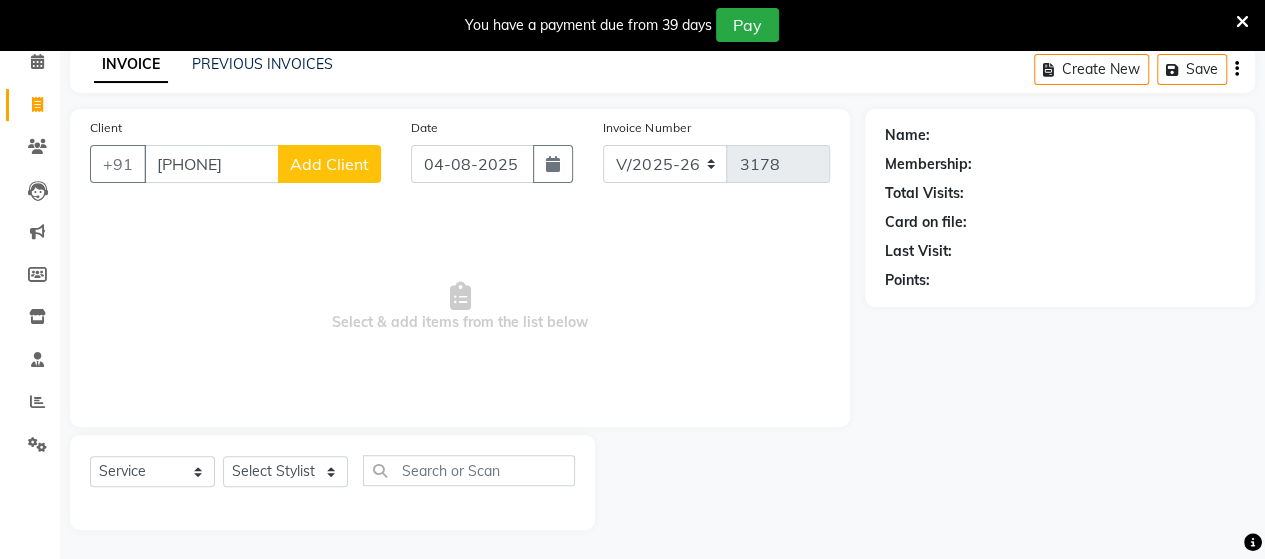 click on "Add Client" 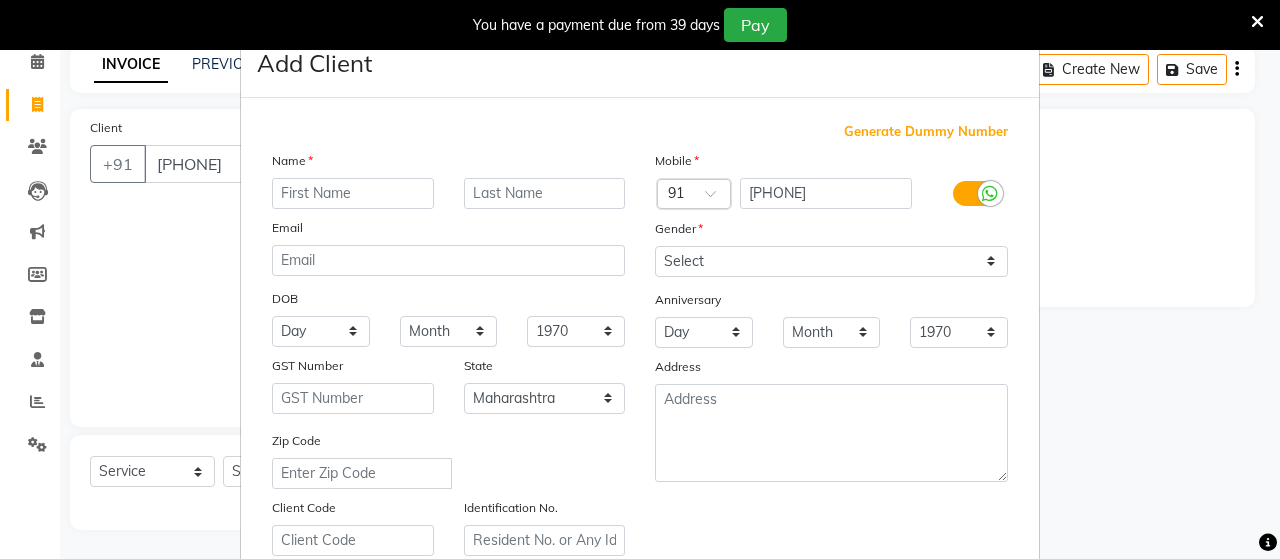 click at bounding box center [353, 193] 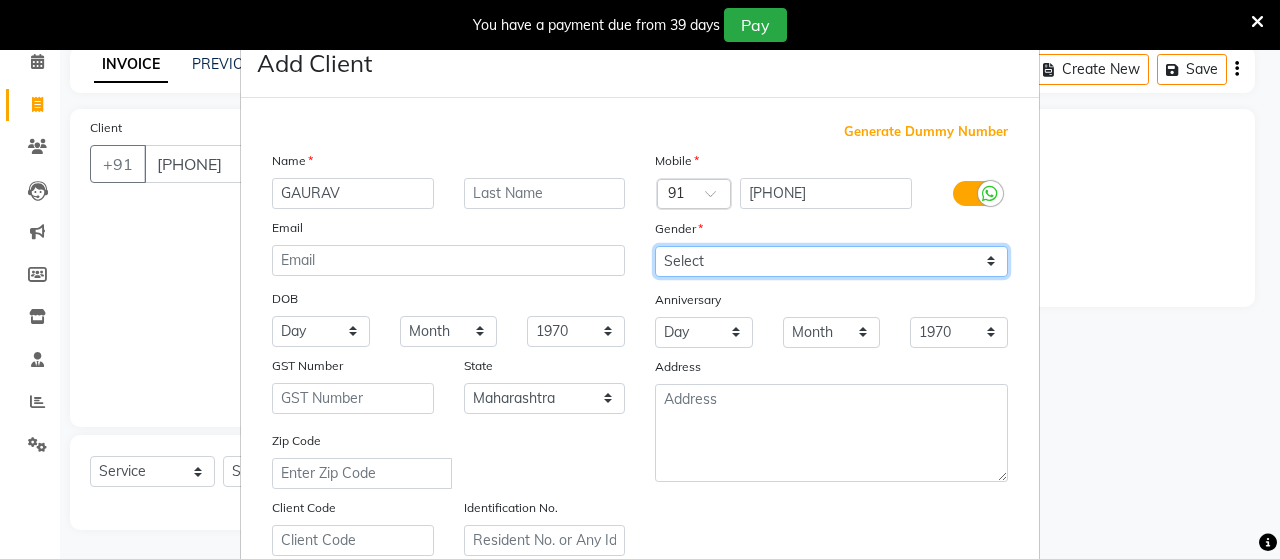 click on "Select Male Female Other Prefer Not To Say" at bounding box center [831, 261] 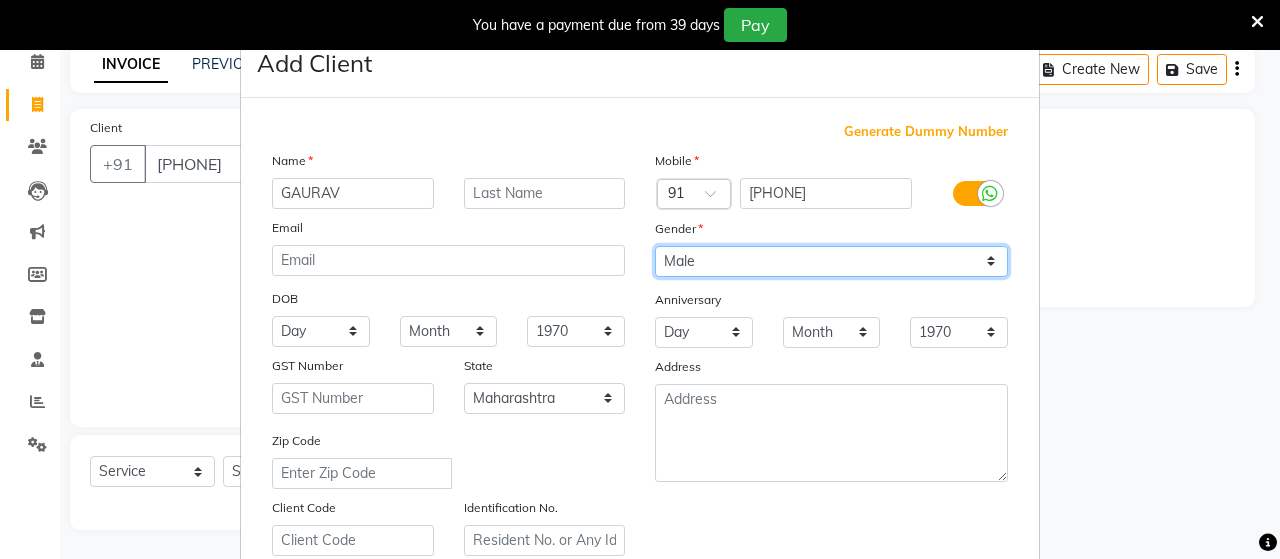 click on "Select Male Female Other Prefer Not To Say" at bounding box center [831, 261] 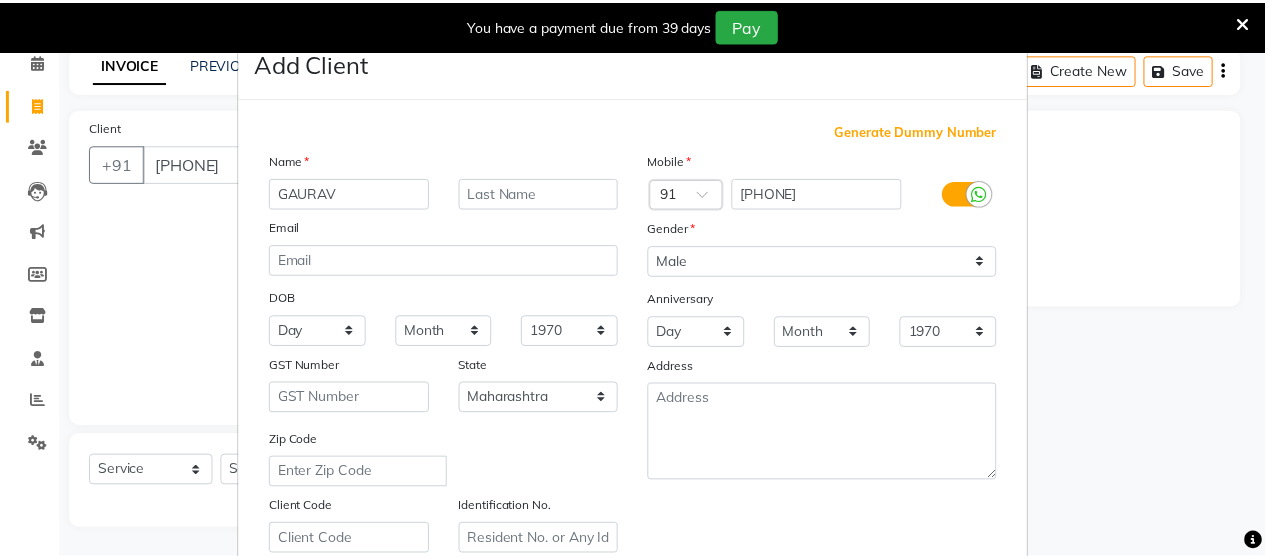 scroll, scrollTop: 360, scrollLeft: 0, axis: vertical 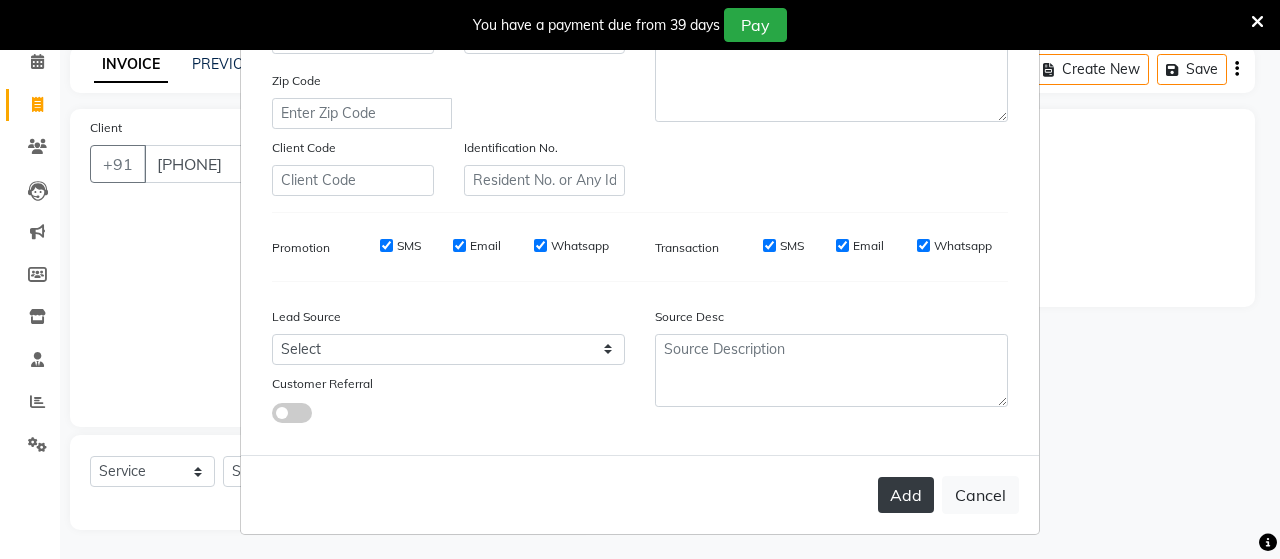 click on "Add" at bounding box center (906, 495) 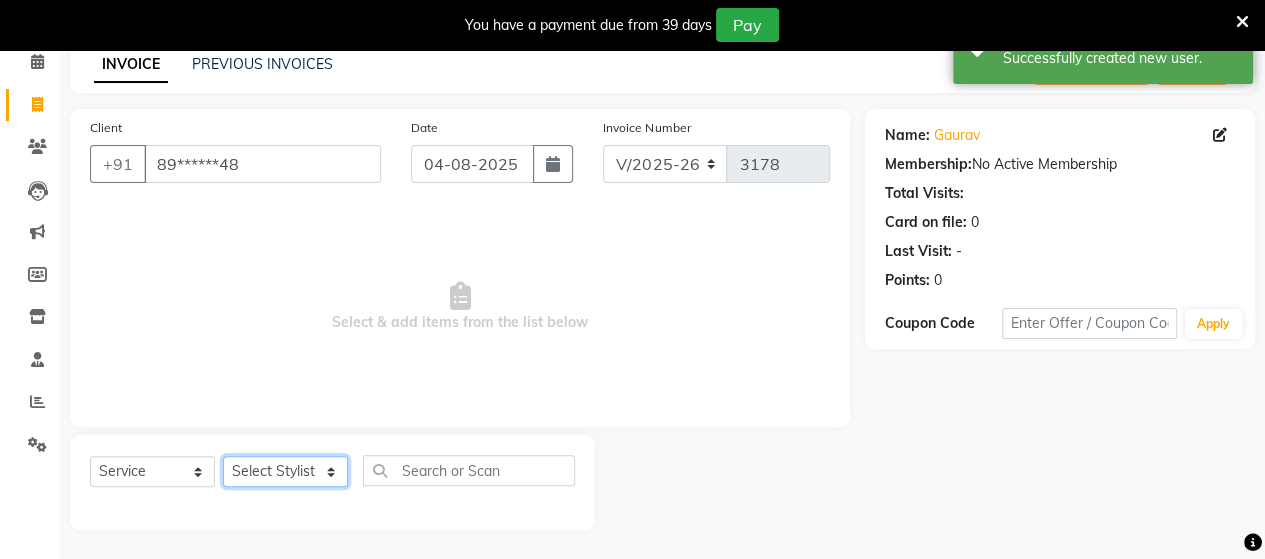click on "Select Stylist Admin Datta  Jyoti  Krushna  Pratik  RAVI Rohit Rutuja" 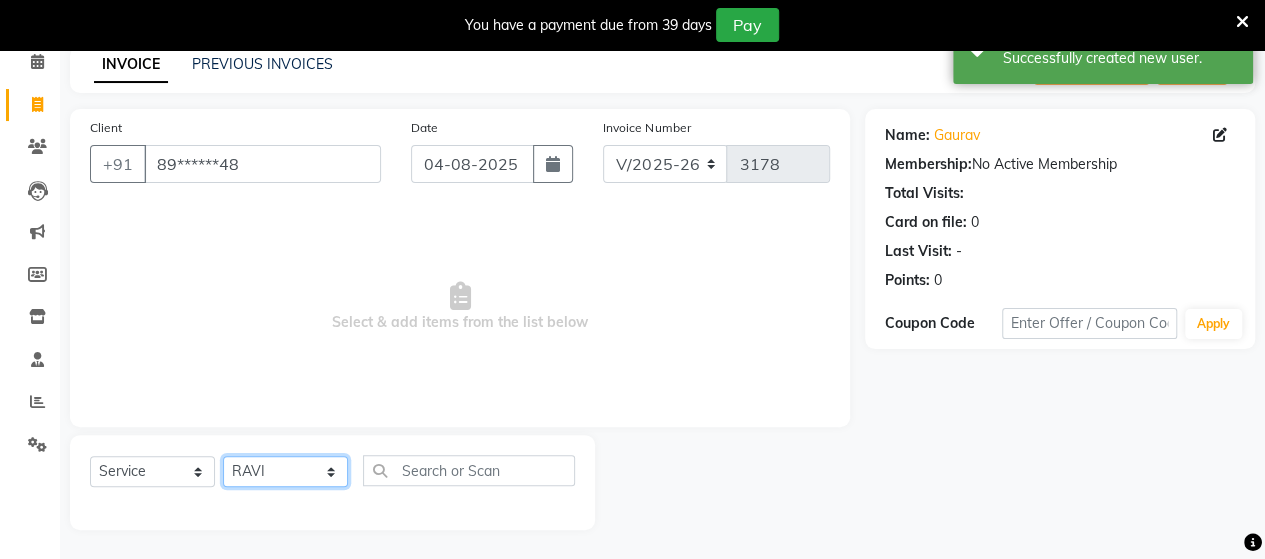 click on "Select Stylist Admin Datta  Jyoti  Krushna  Pratik  RAVI Rohit Rutuja" 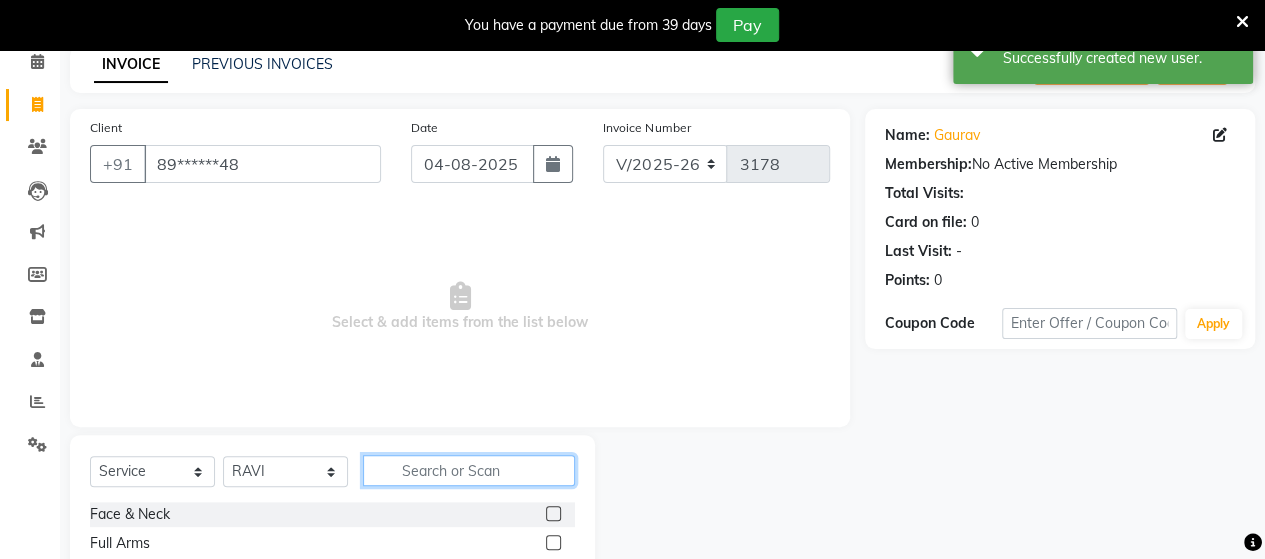 click 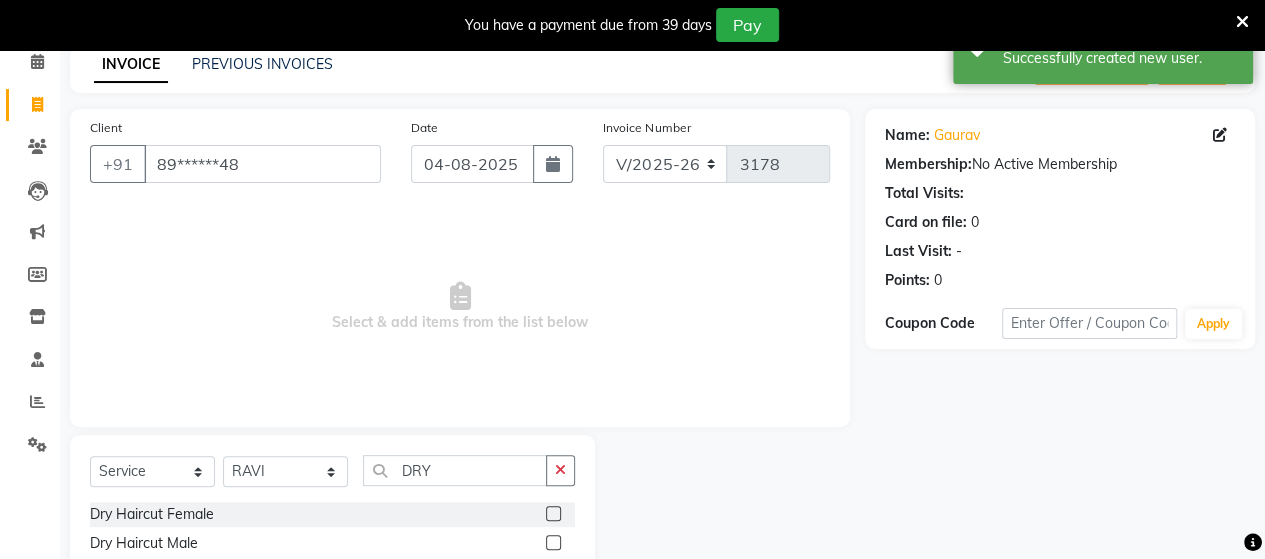 click 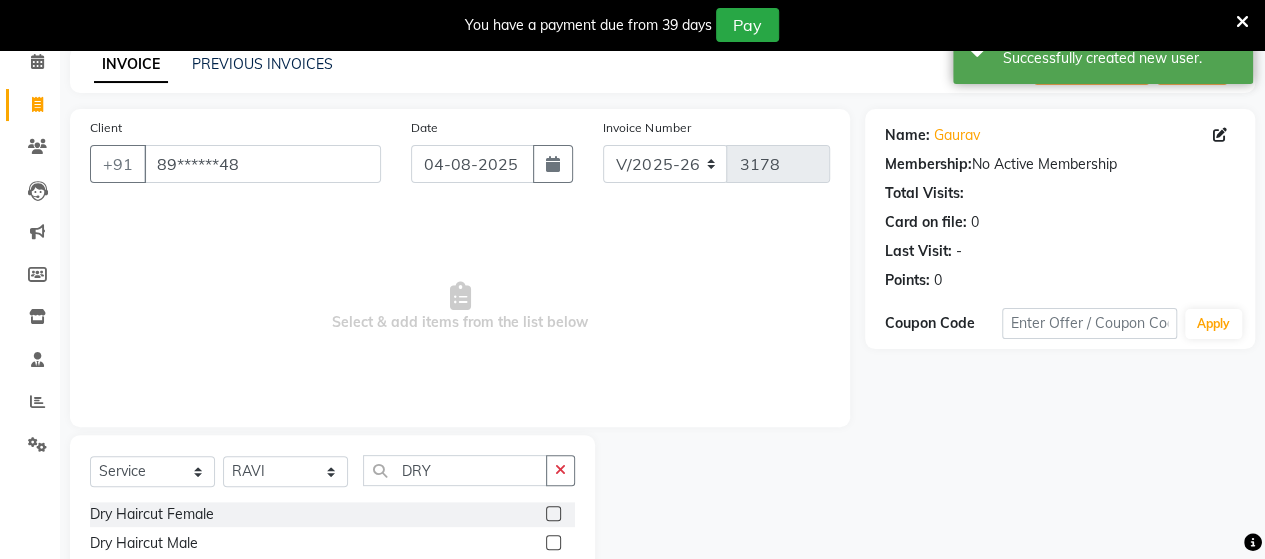 click at bounding box center (552, 543) 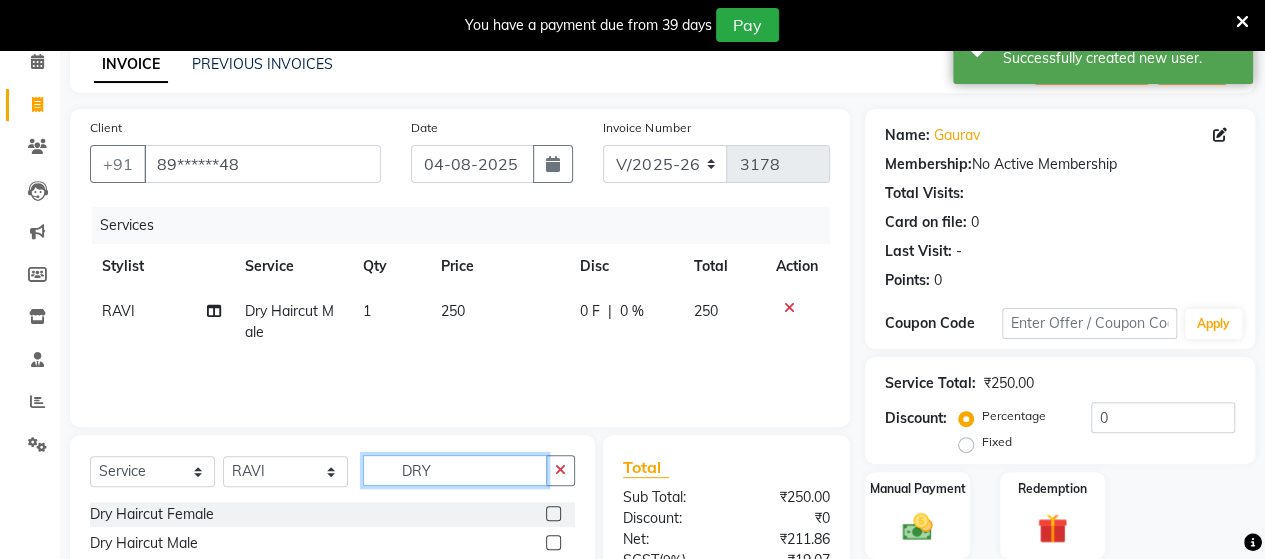 click on "DRY" 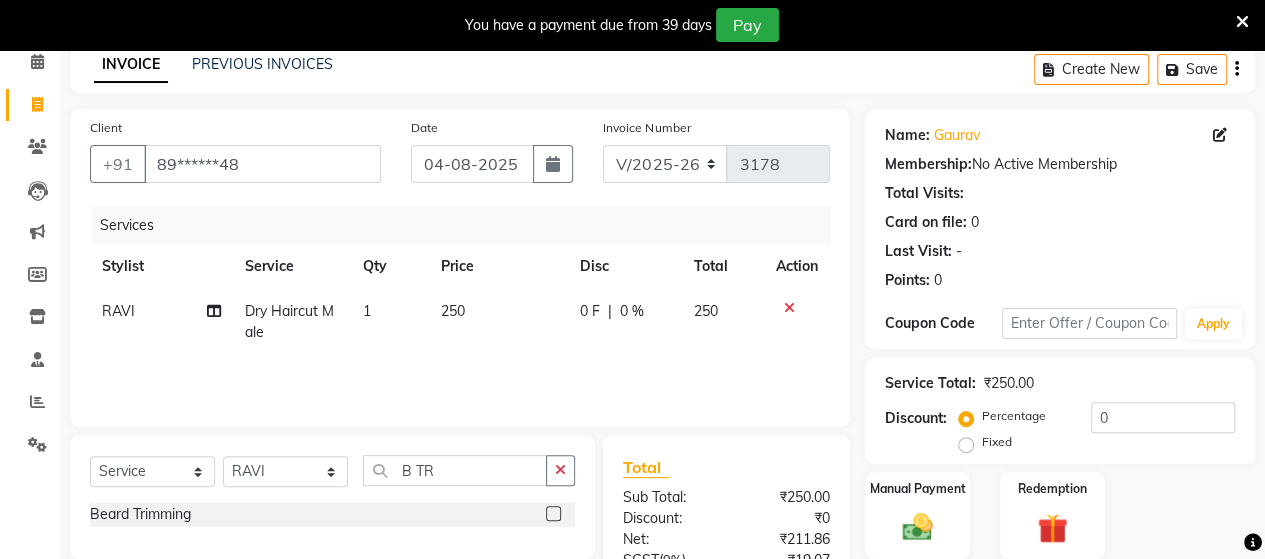 click 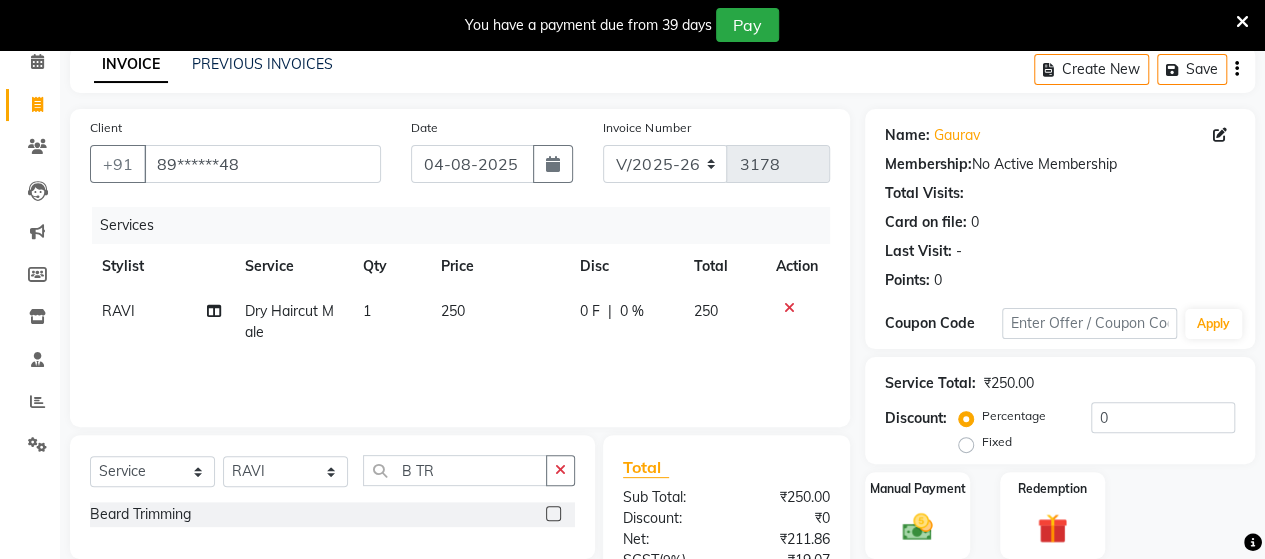 click at bounding box center [552, 514] 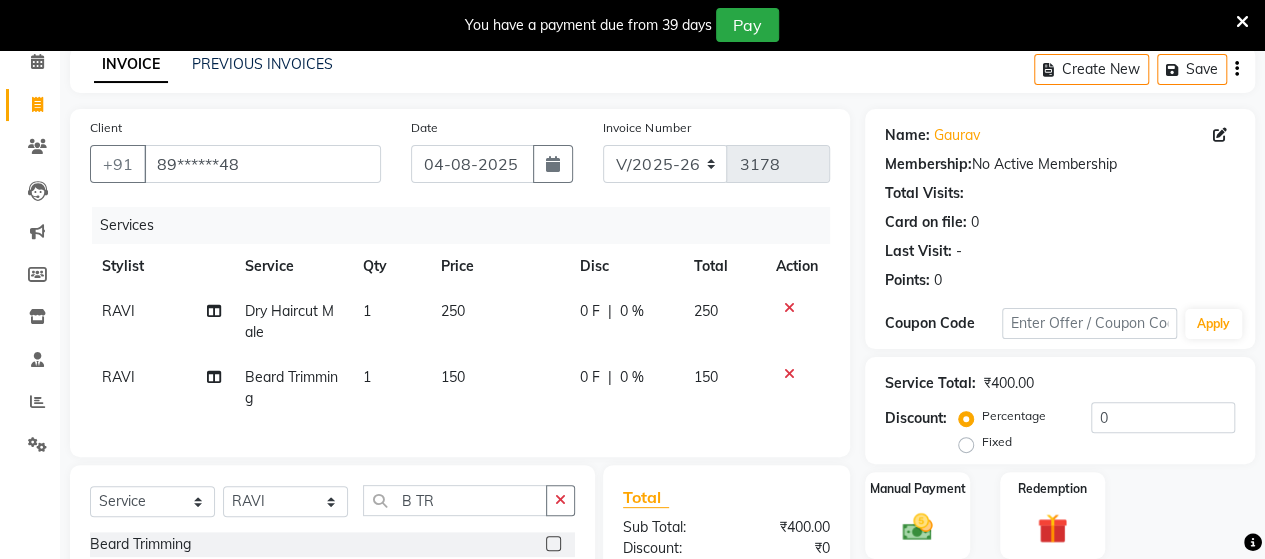 click on "Date 04-08-2025" 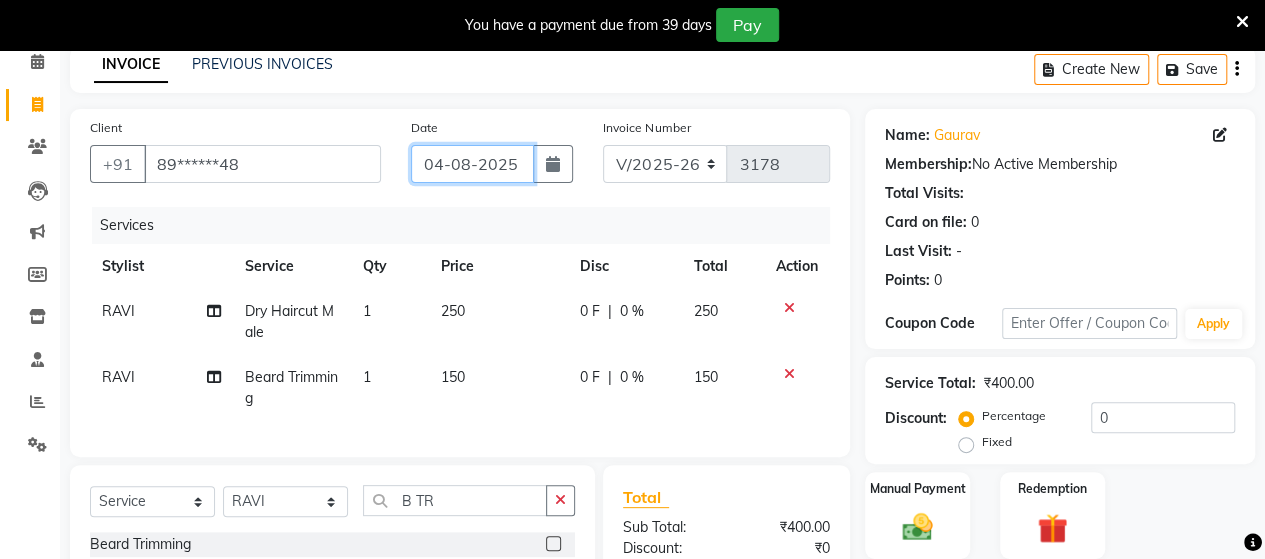 click on "04-08-2025" 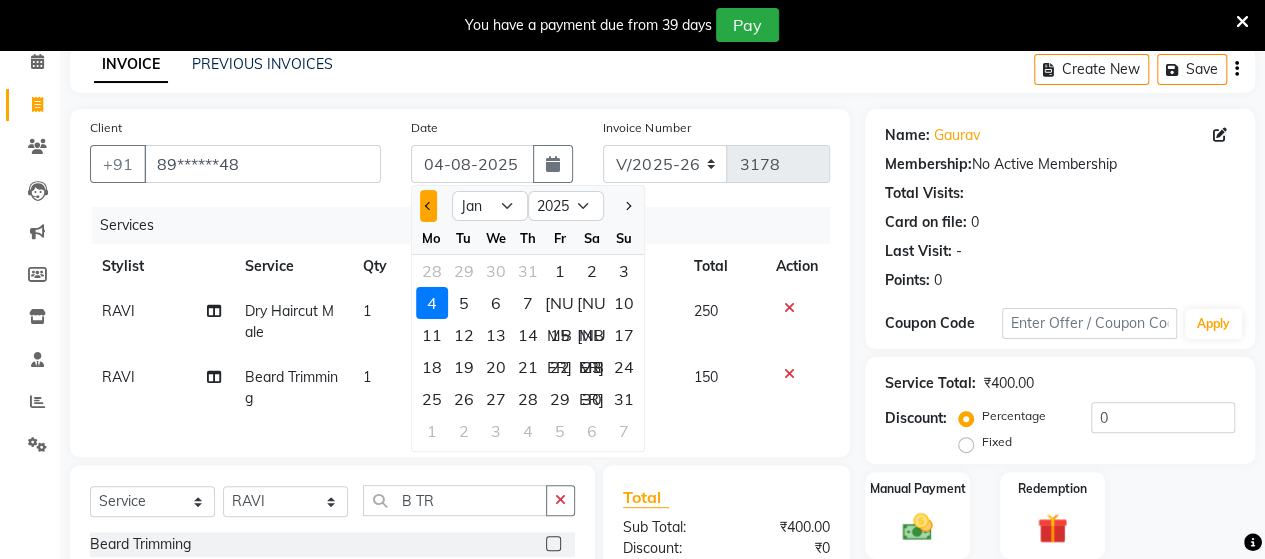 click 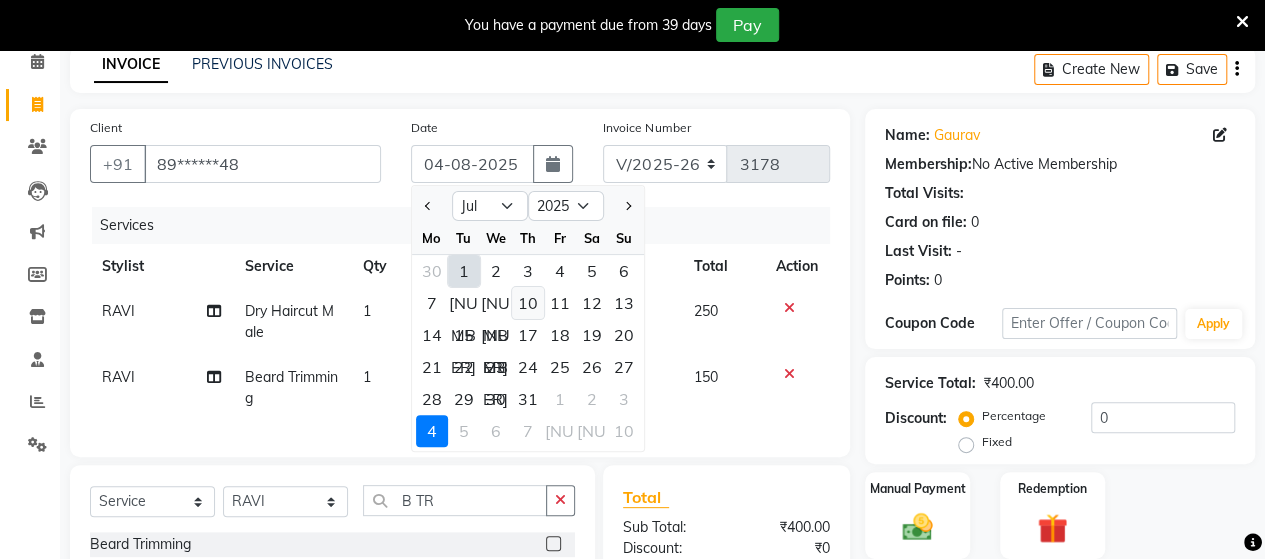 click on "10" 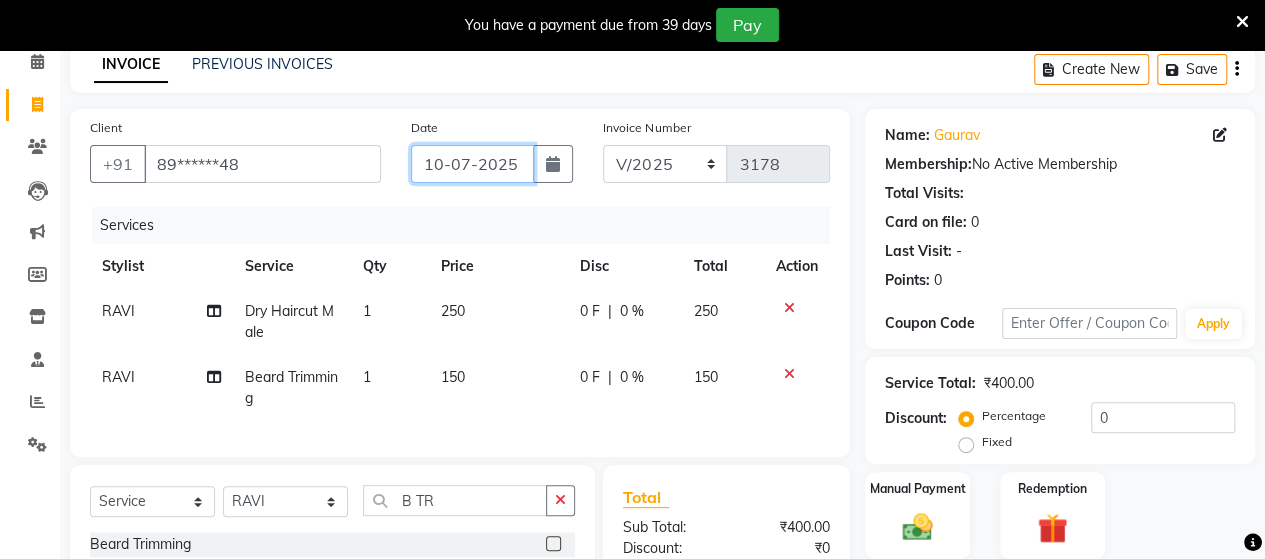 scroll, scrollTop: 334, scrollLeft: 0, axis: vertical 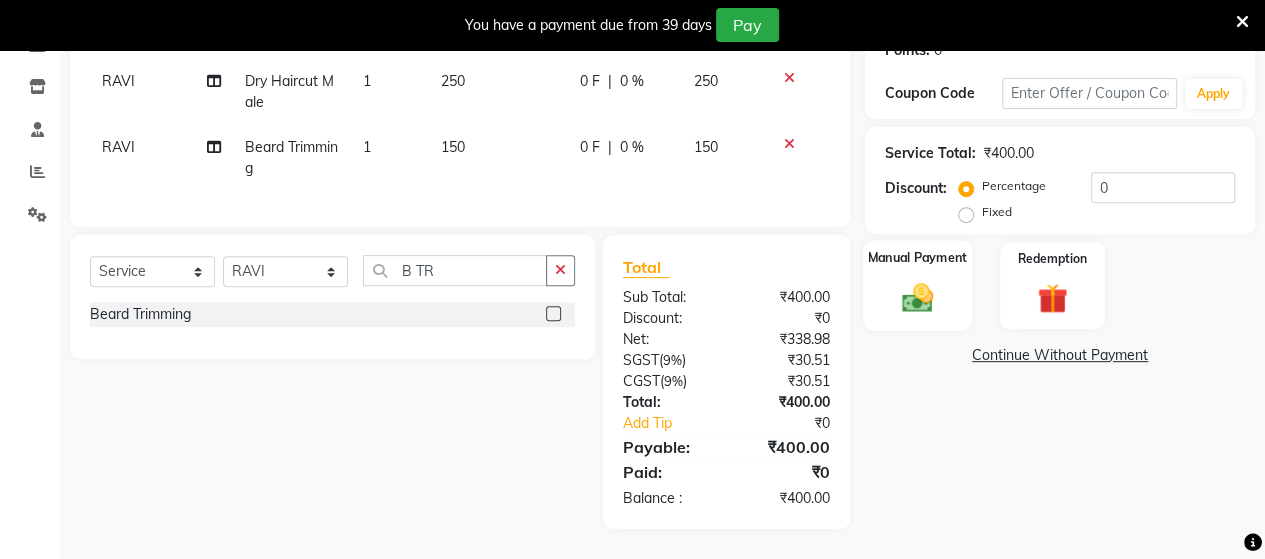 click on "Manual Payment" 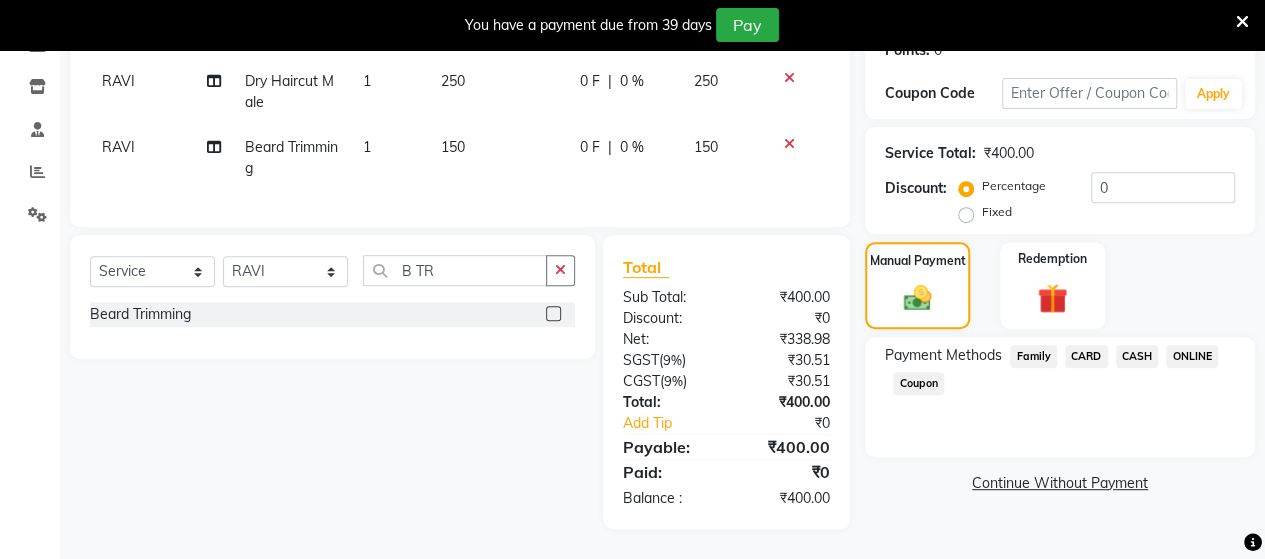 click on "ONLINE" 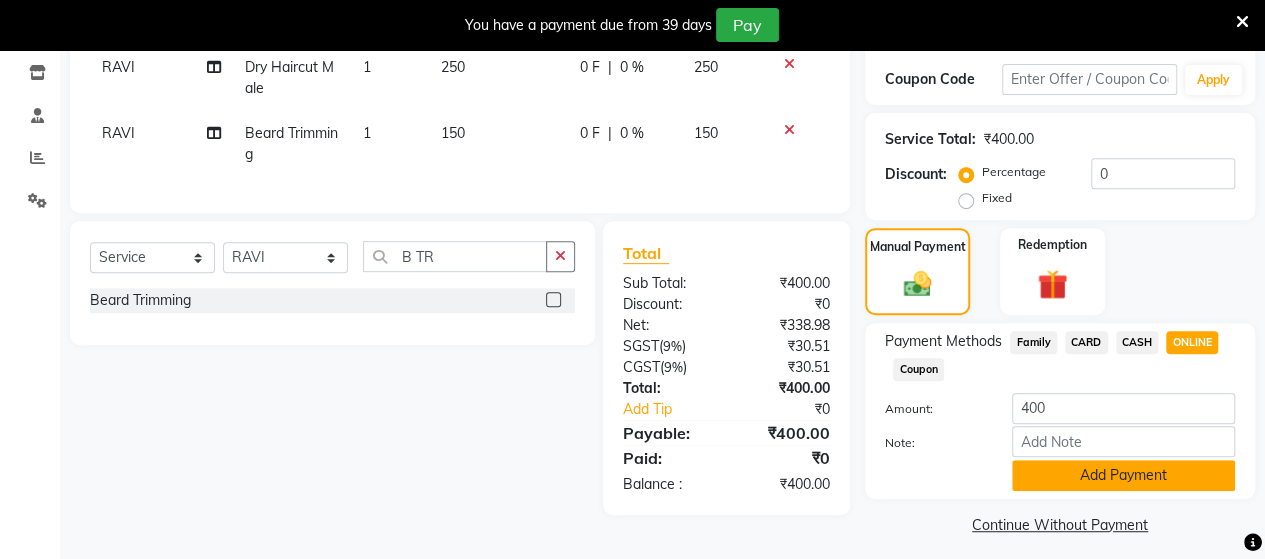 click on "Add Payment" 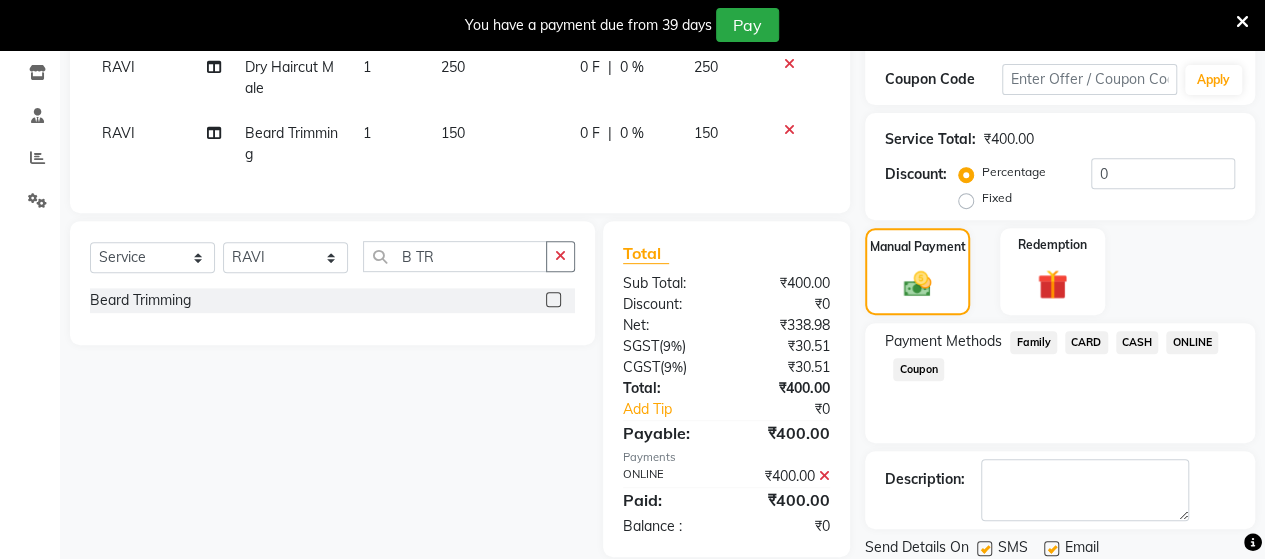 scroll, scrollTop: 400, scrollLeft: 0, axis: vertical 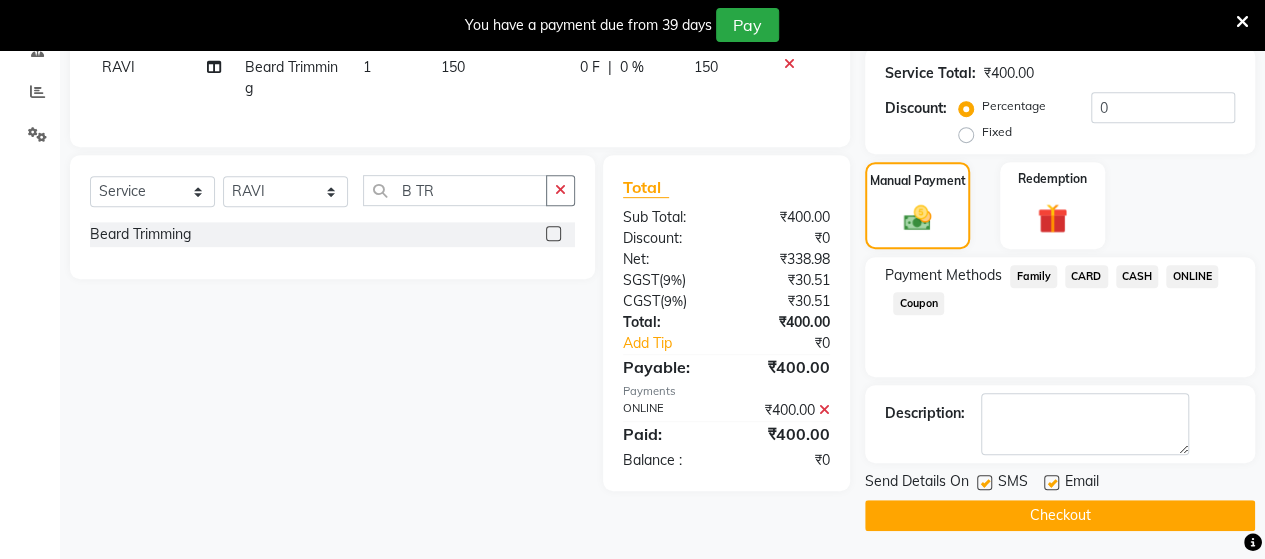 click on "Checkout" 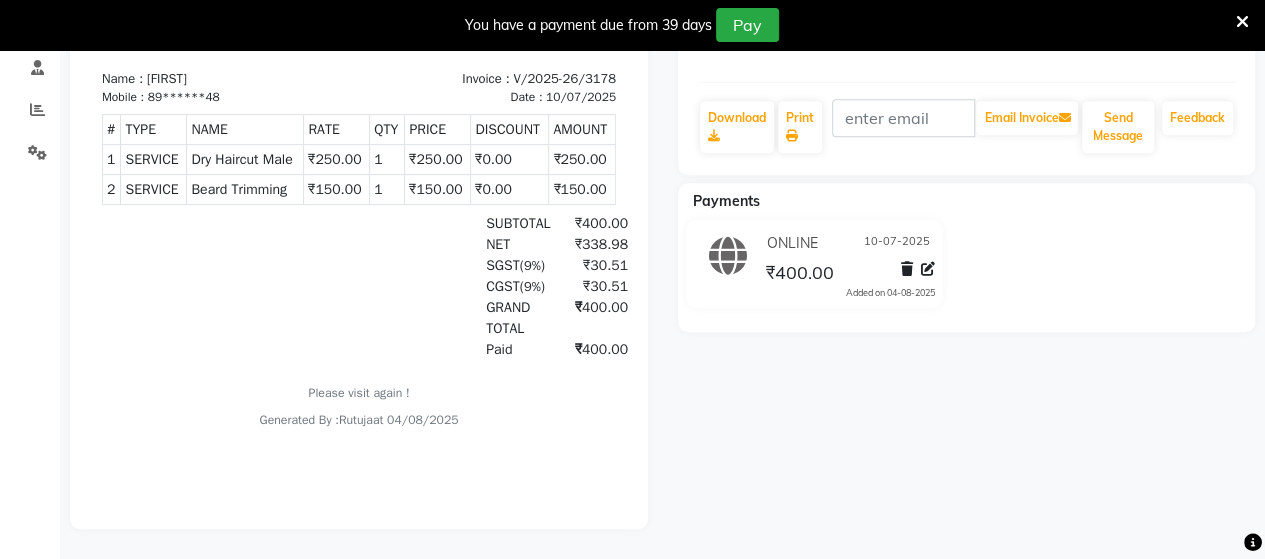 scroll, scrollTop: 2, scrollLeft: 0, axis: vertical 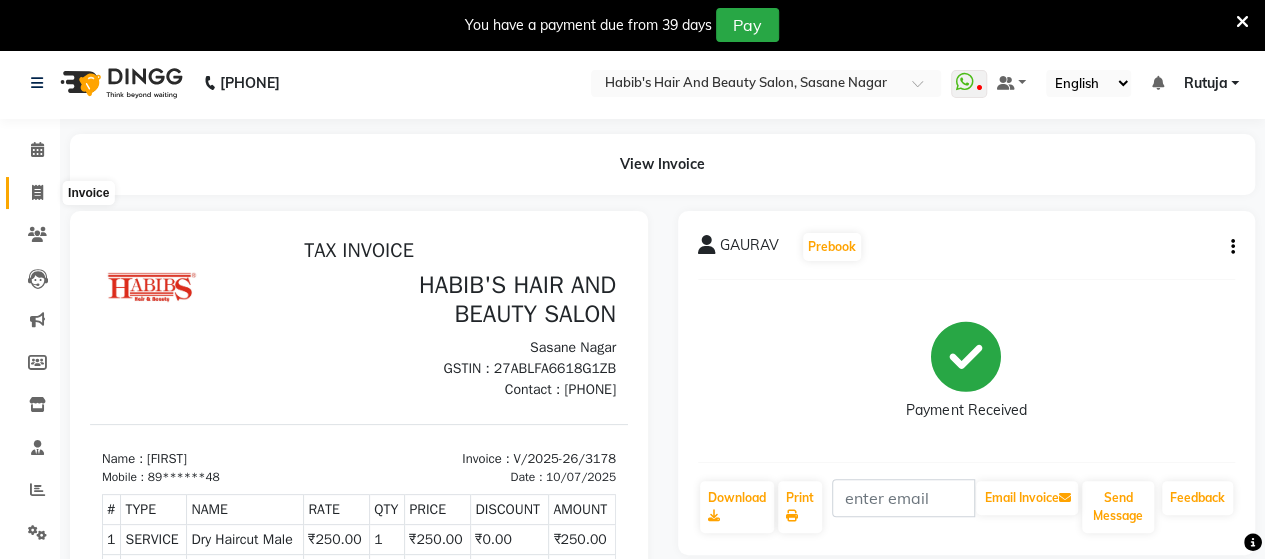 click 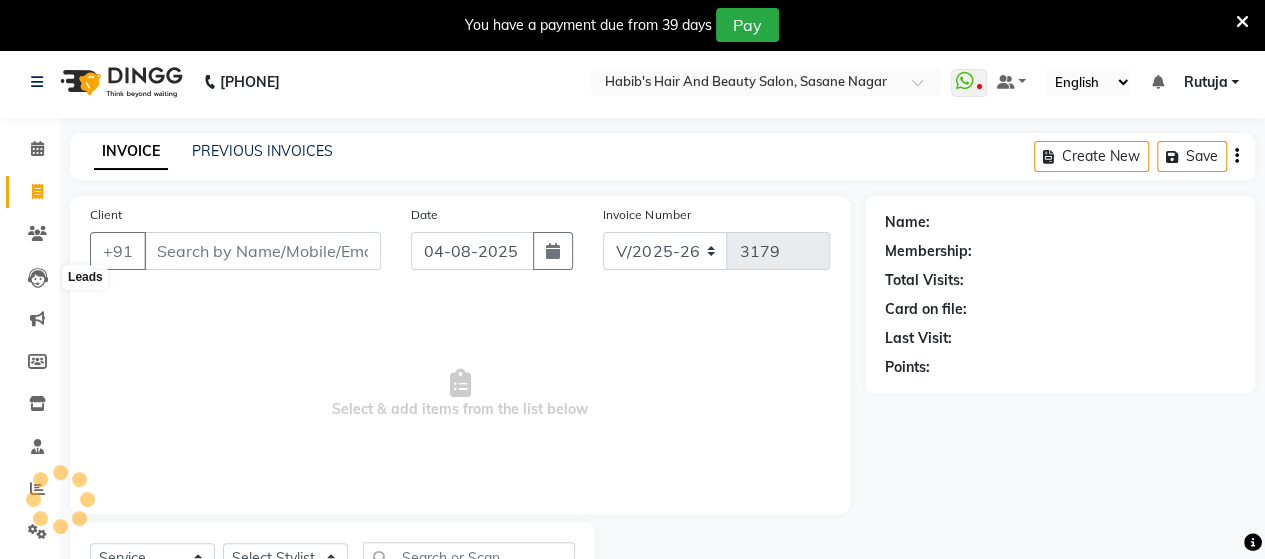 scroll, scrollTop: 90, scrollLeft: 0, axis: vertical 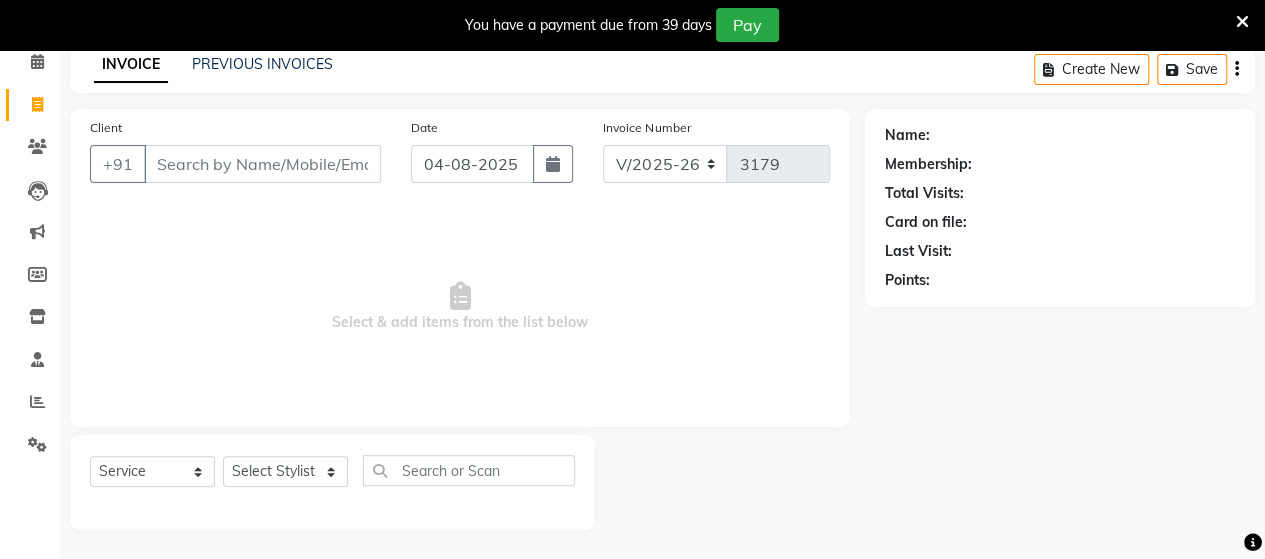 click on "Client" at bounding box center (262, 164) 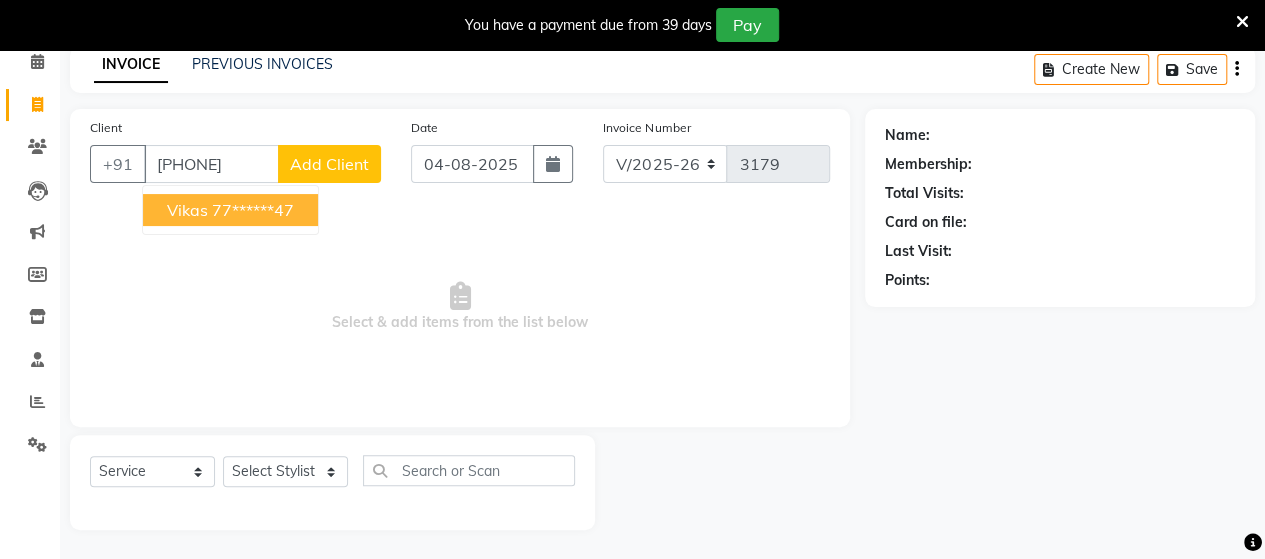 click on "77******47" at bounding box center [253, 210] 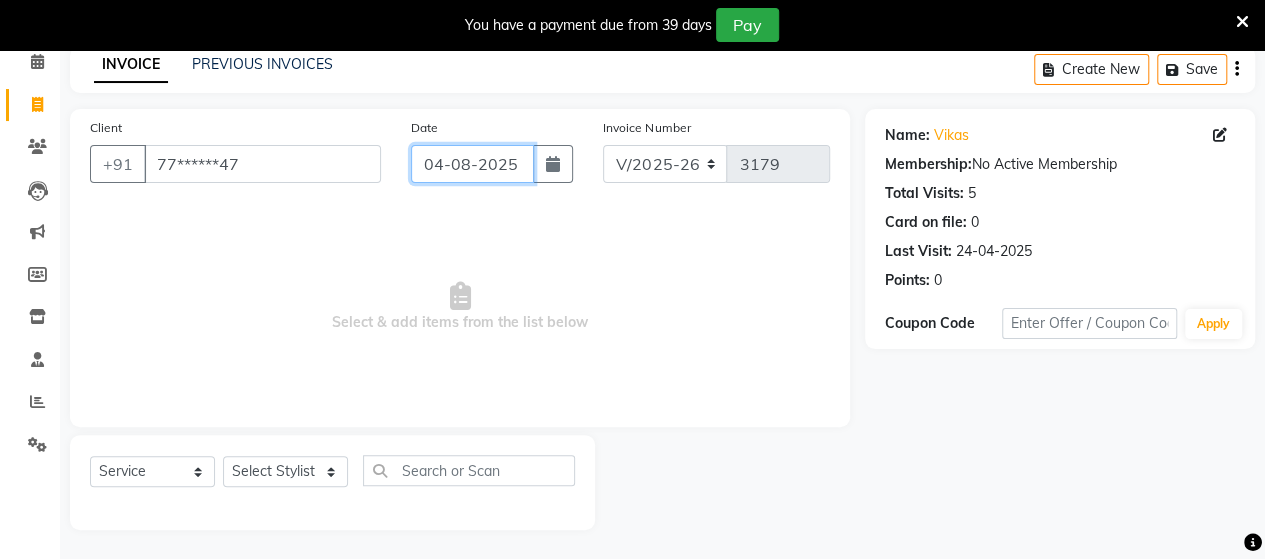 click on "04-08-2025" 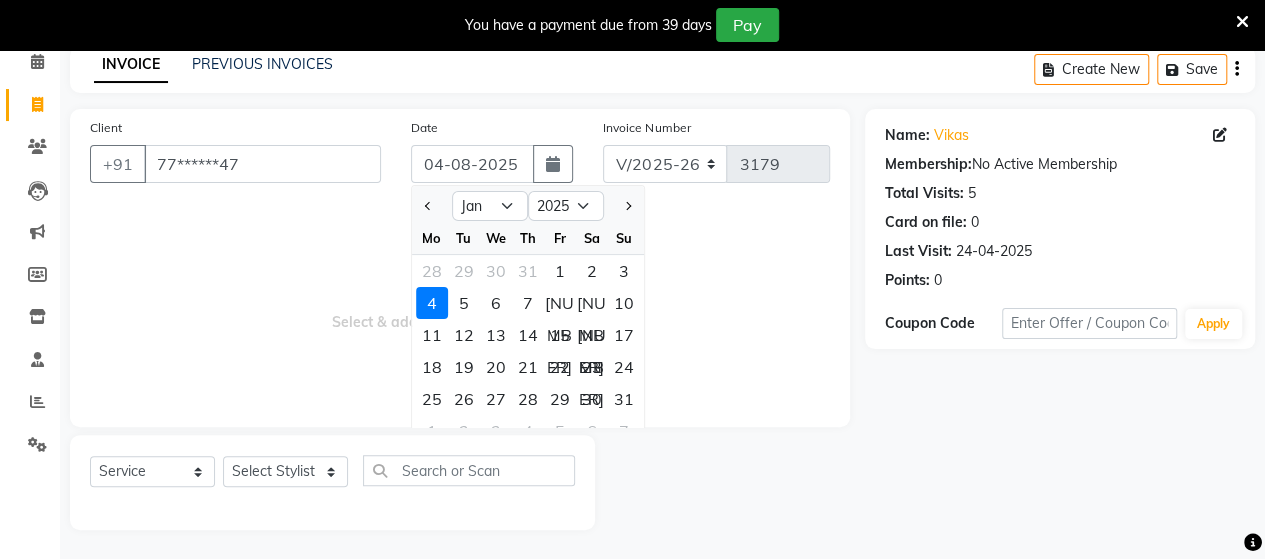 click 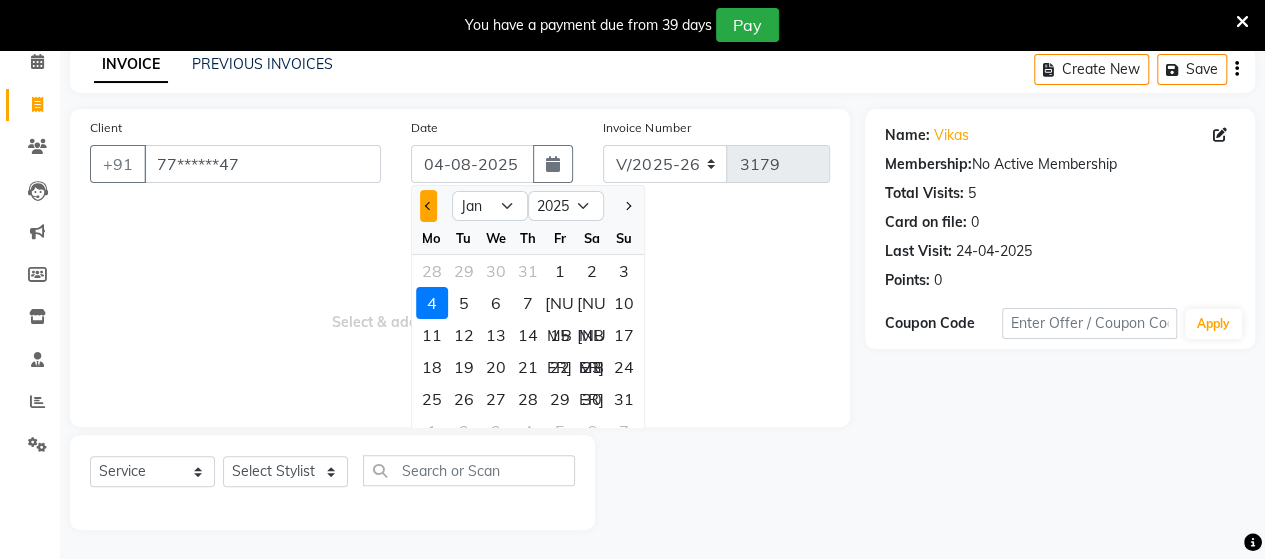 click 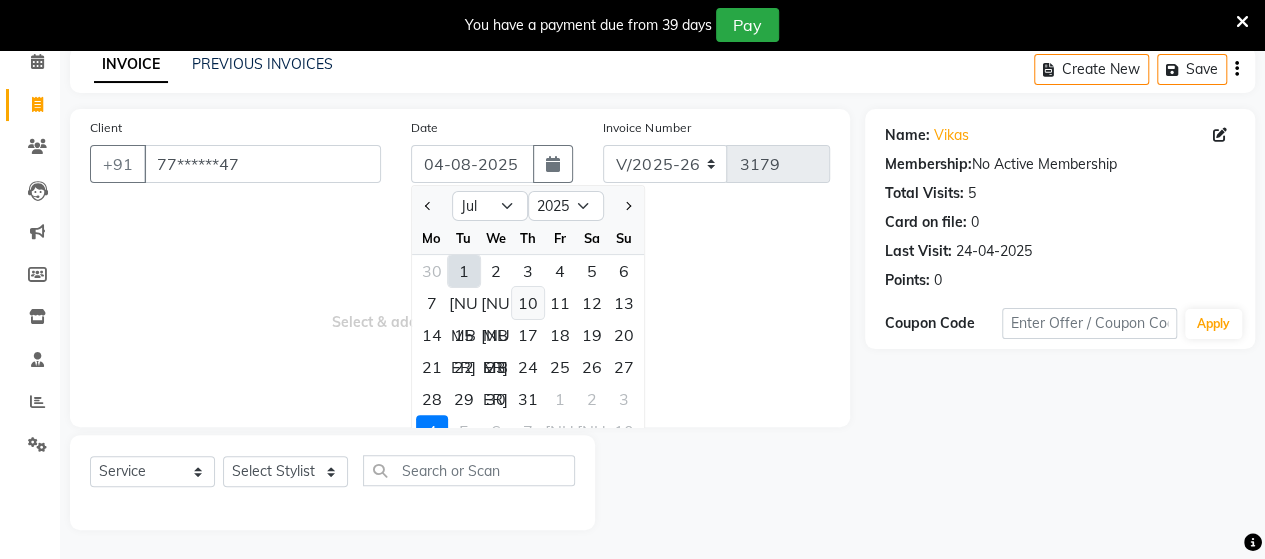 click on "10" 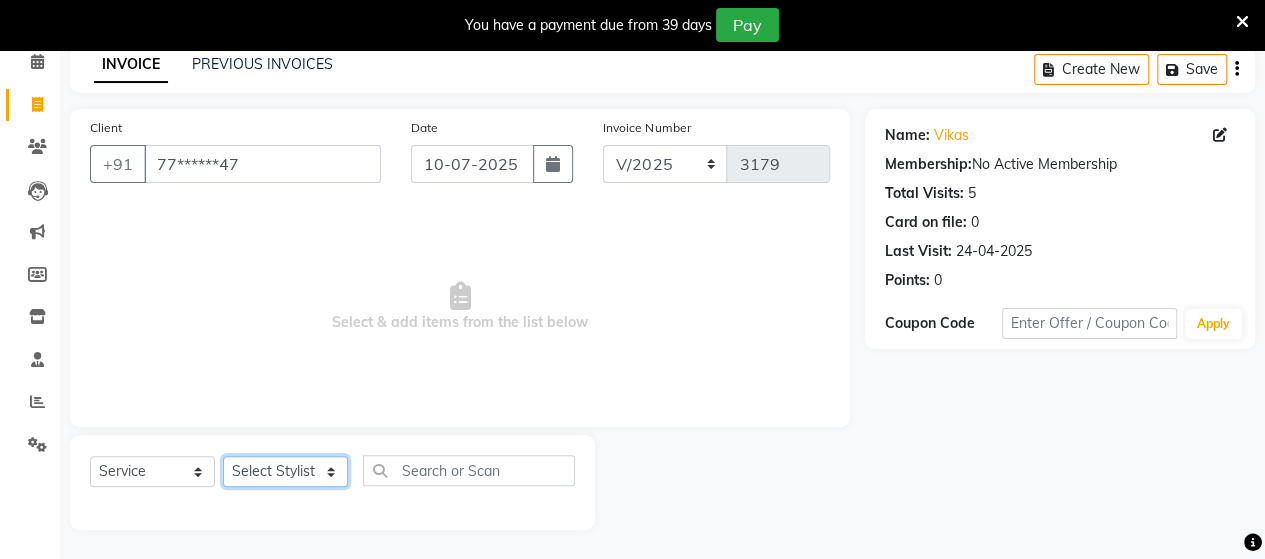 click on "Select Stylist Admin Datta  Jyoti  Krushna  Pratik  RAVI Rohit Rutuja" 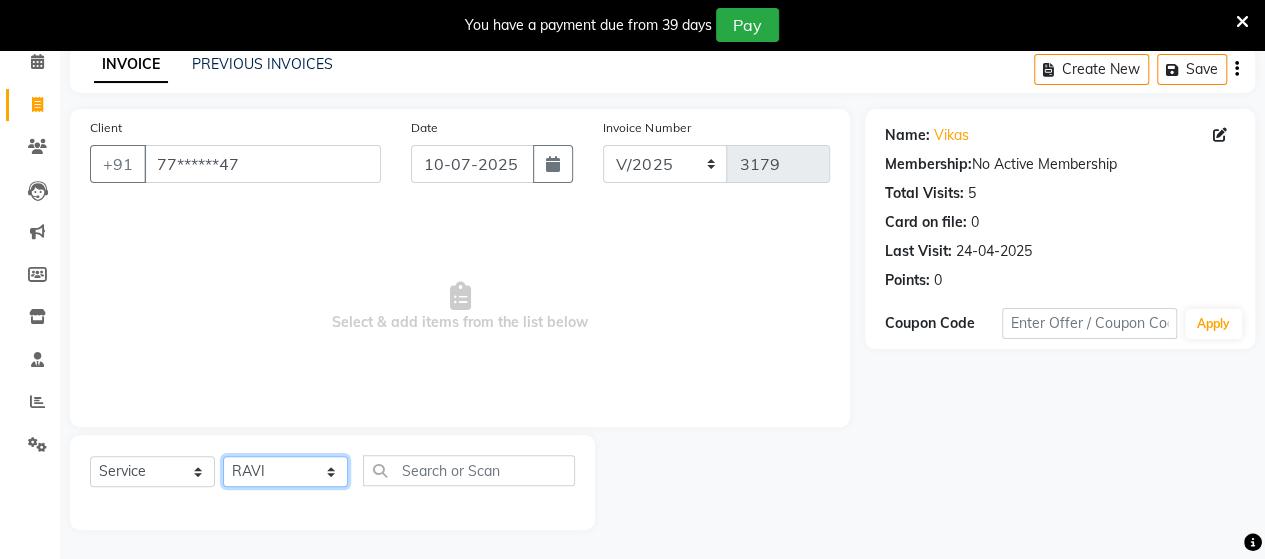 click on "Select Stylist Admin Datta  Jyoti  Krushna  Pratik  RAVI Rohit Rutuja" 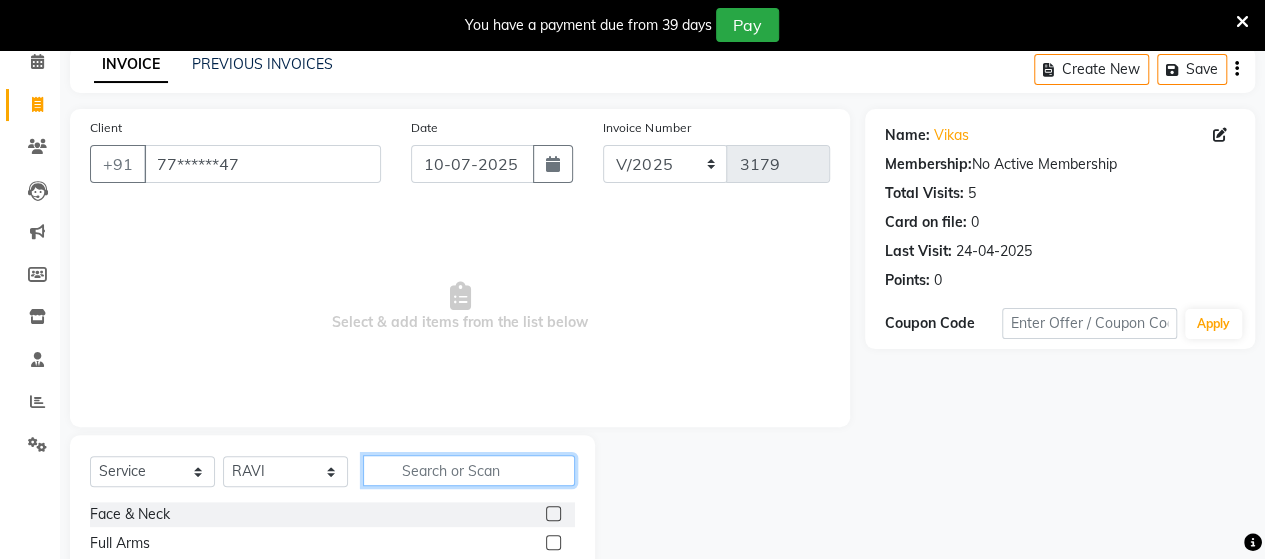 click 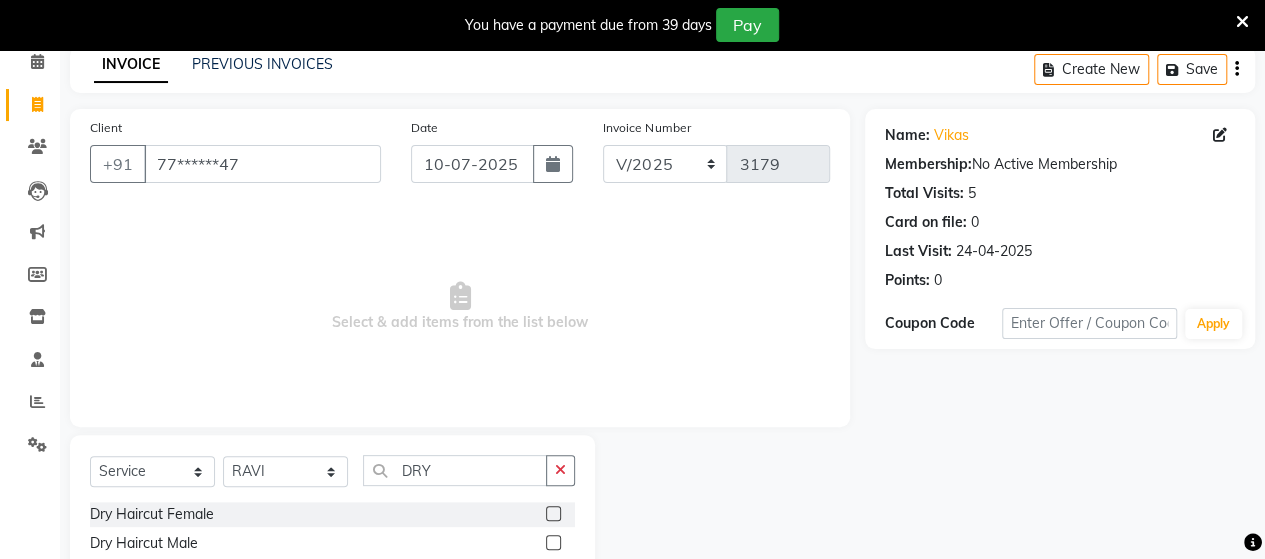 click 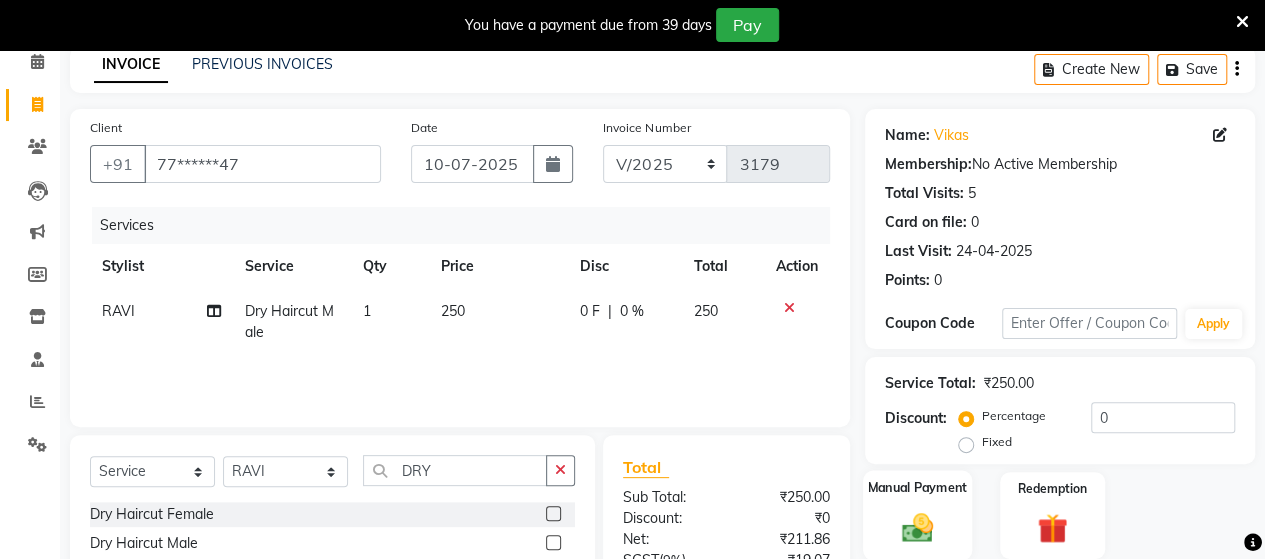 click 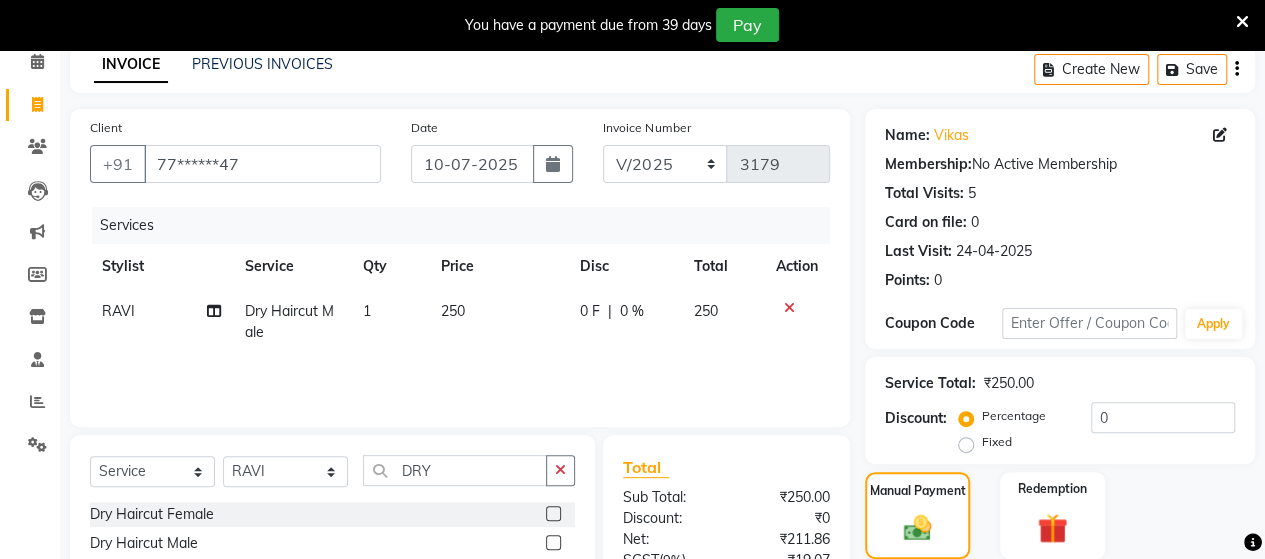 scroll, scrollTop: 288, scrollLeft: 0, axis: vertical 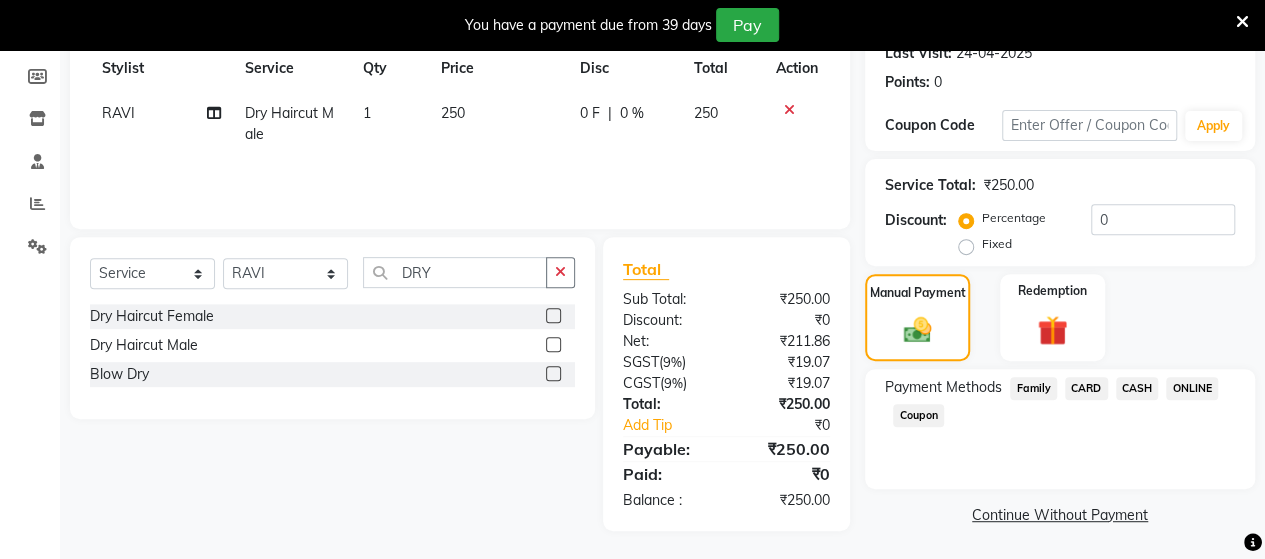 click on "ONLINE" 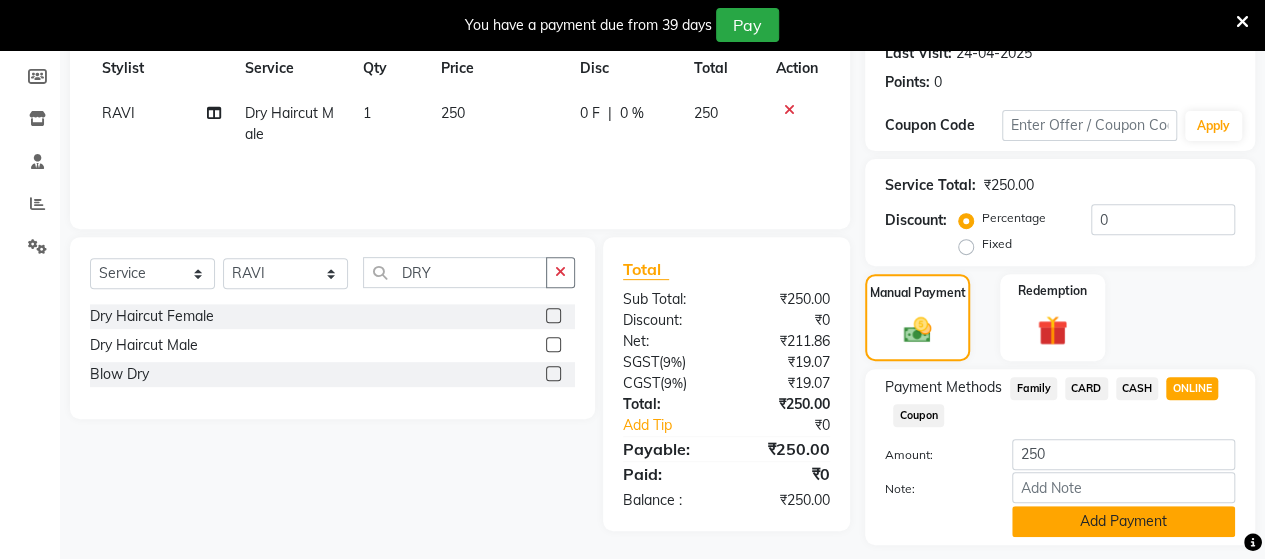 click on "Add Payment" 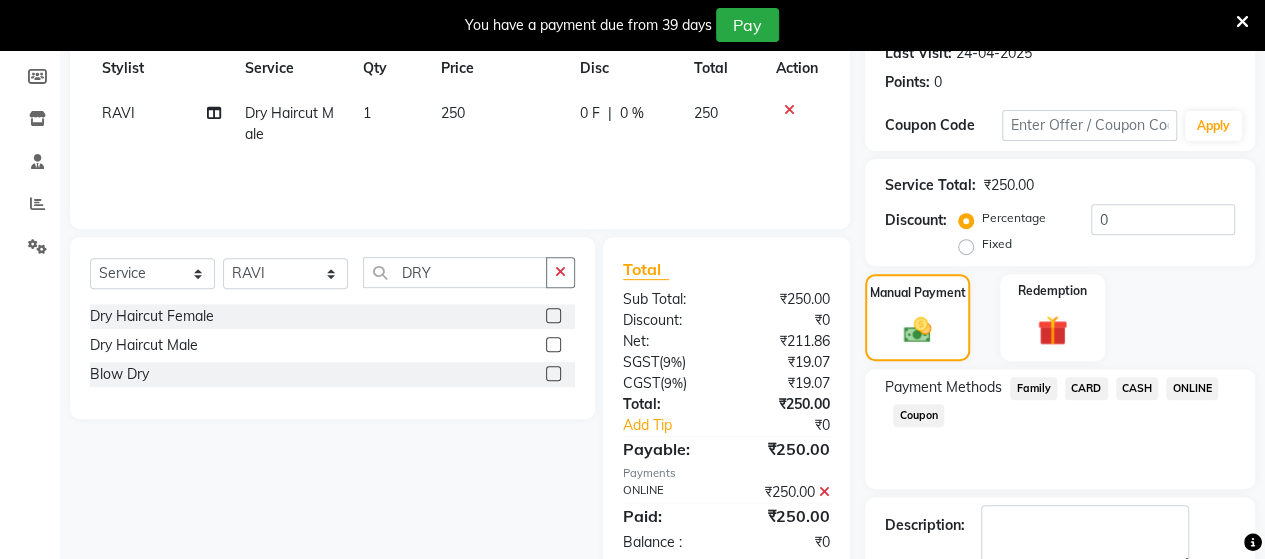 scroll, scrollTop: 400, scrollLeft: 0, axis: vertical 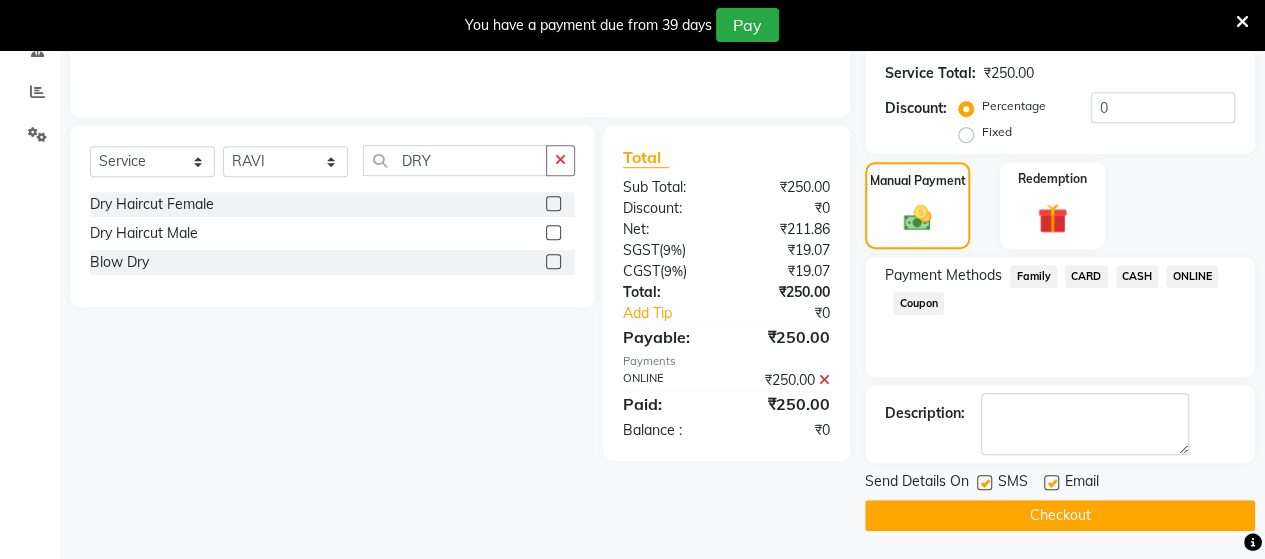 click on "Checkout" 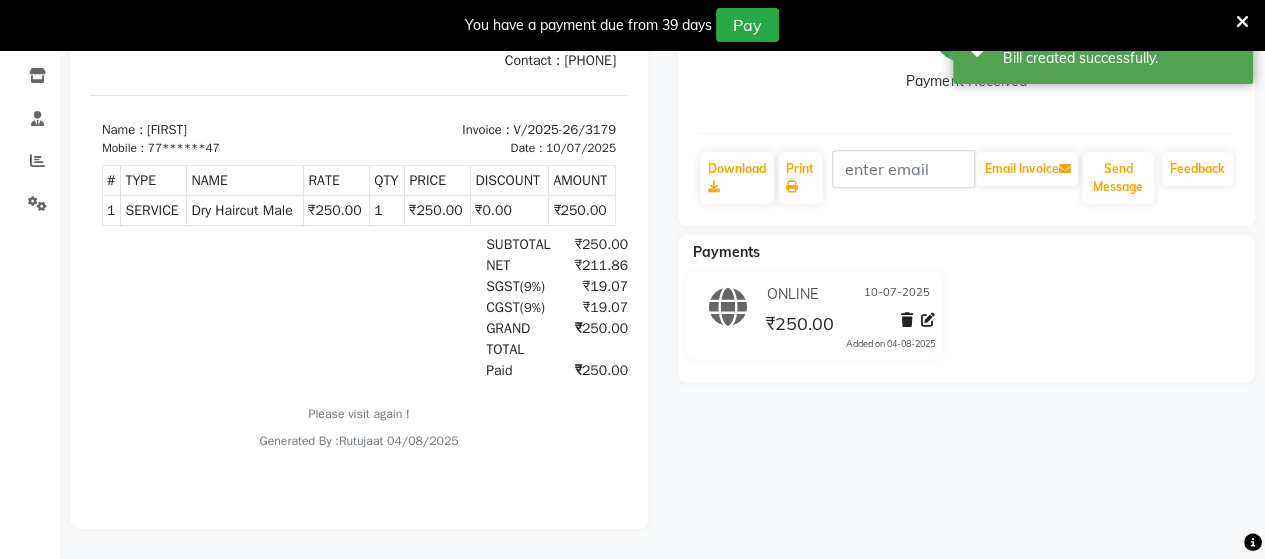 scroll, scrollTop: 0, scrollLeft: 0, axis: both 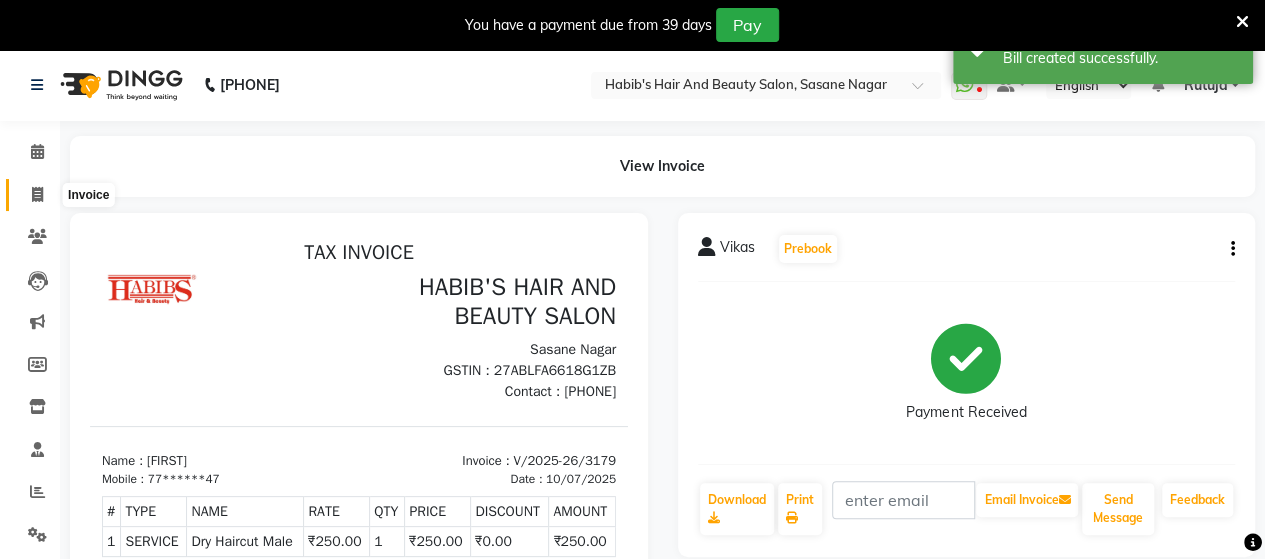 click 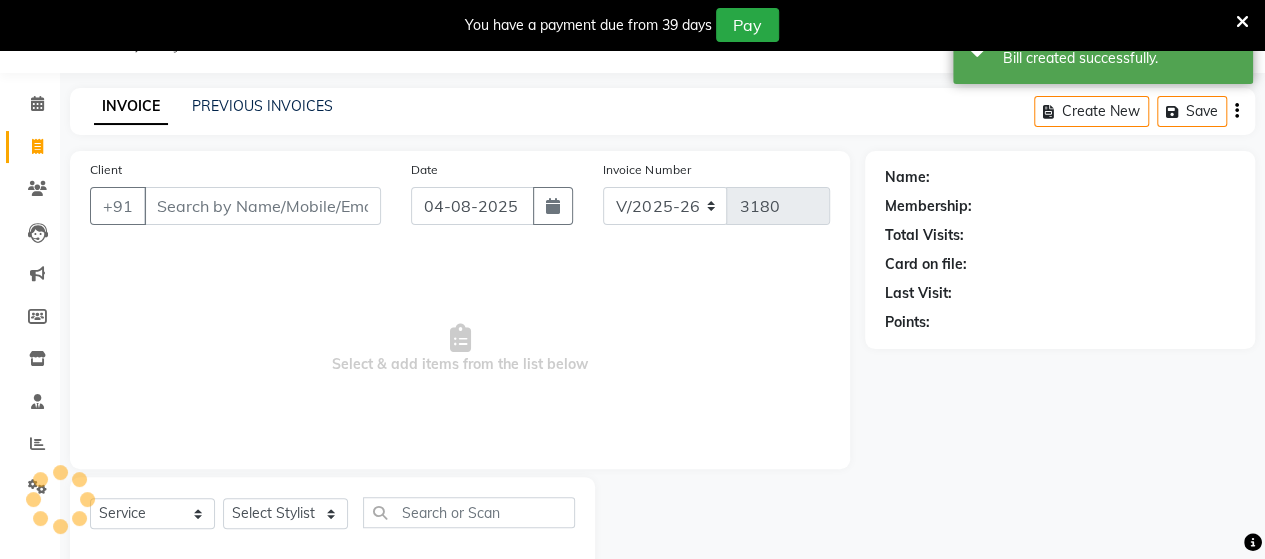 scroll, scrollTop: 90, scrollLeft: 0, axis: vertical 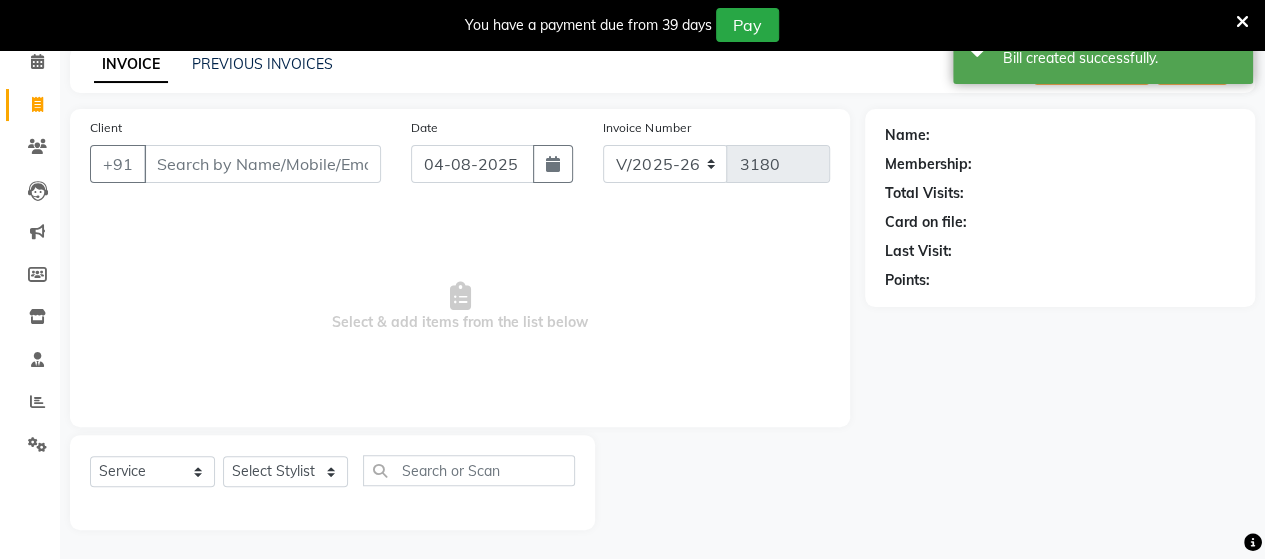 click on "Client" at bounding box center [262, 164] 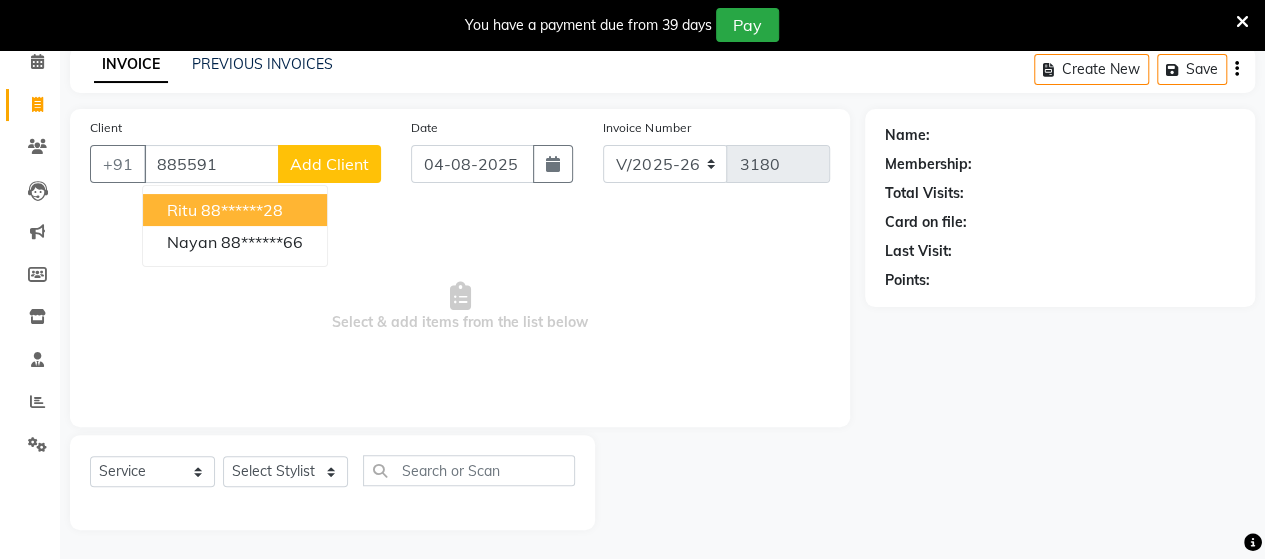 click on "88******28" at bounding box center [242, 210] 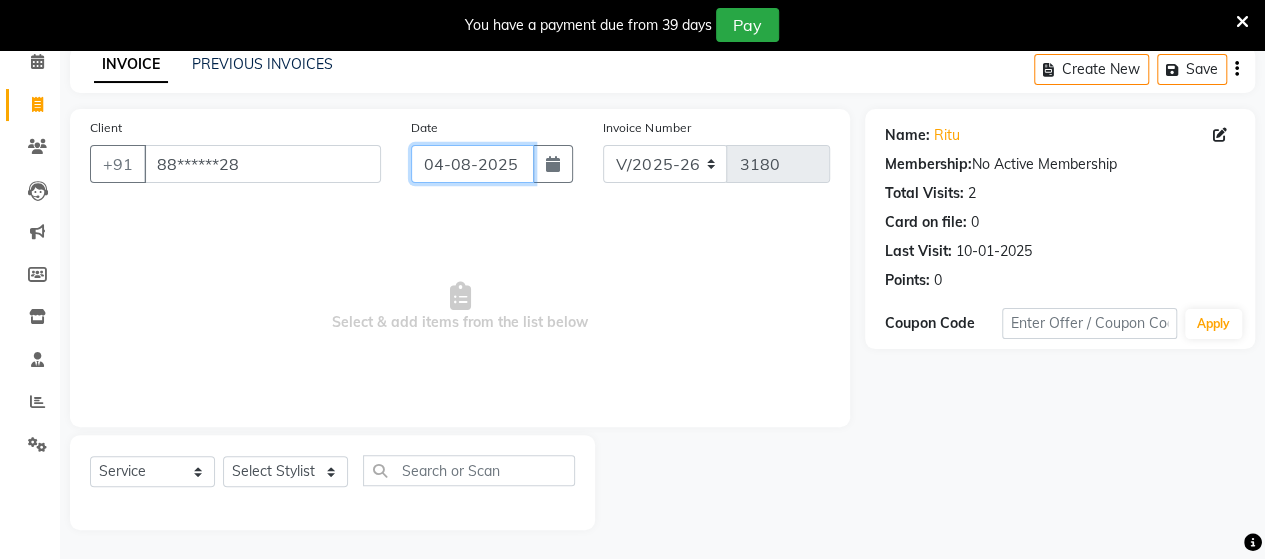 click on "04-08-2025" 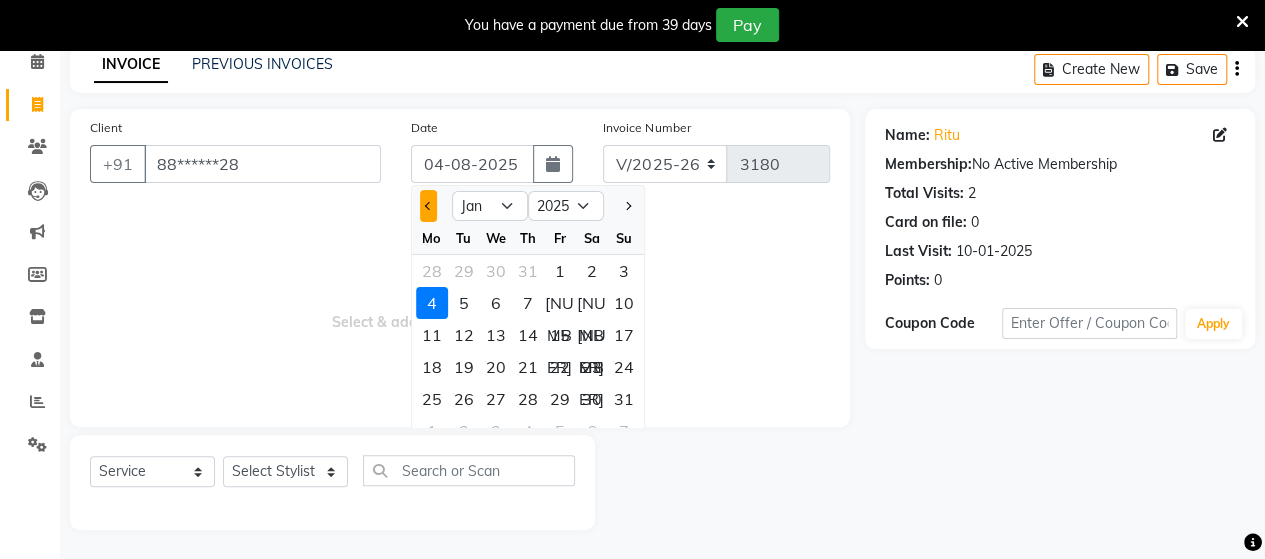 click 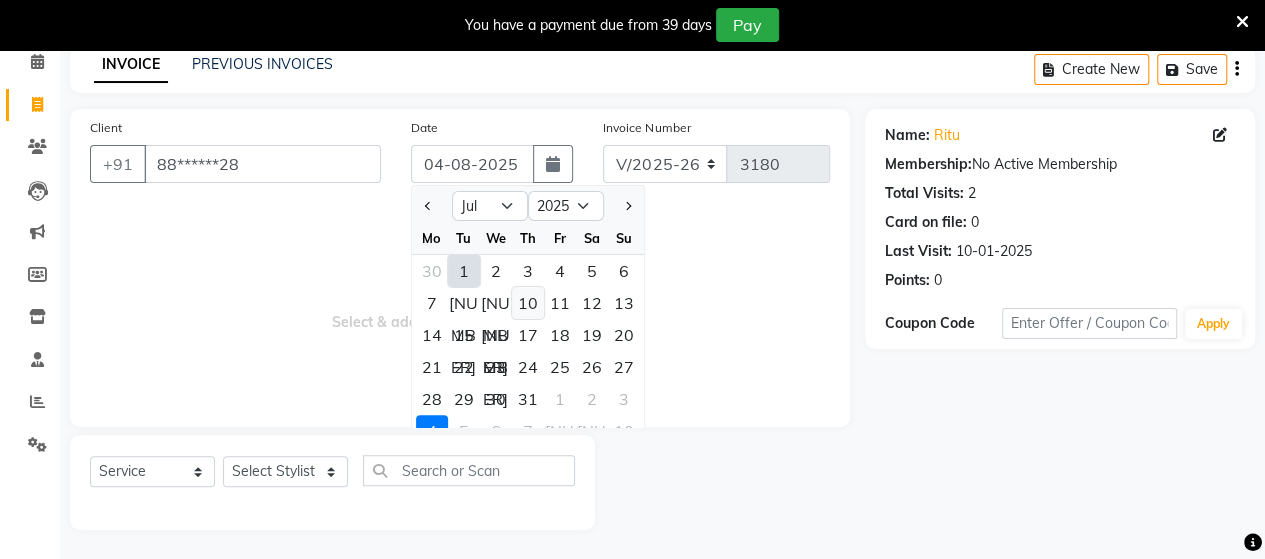 click on "10" 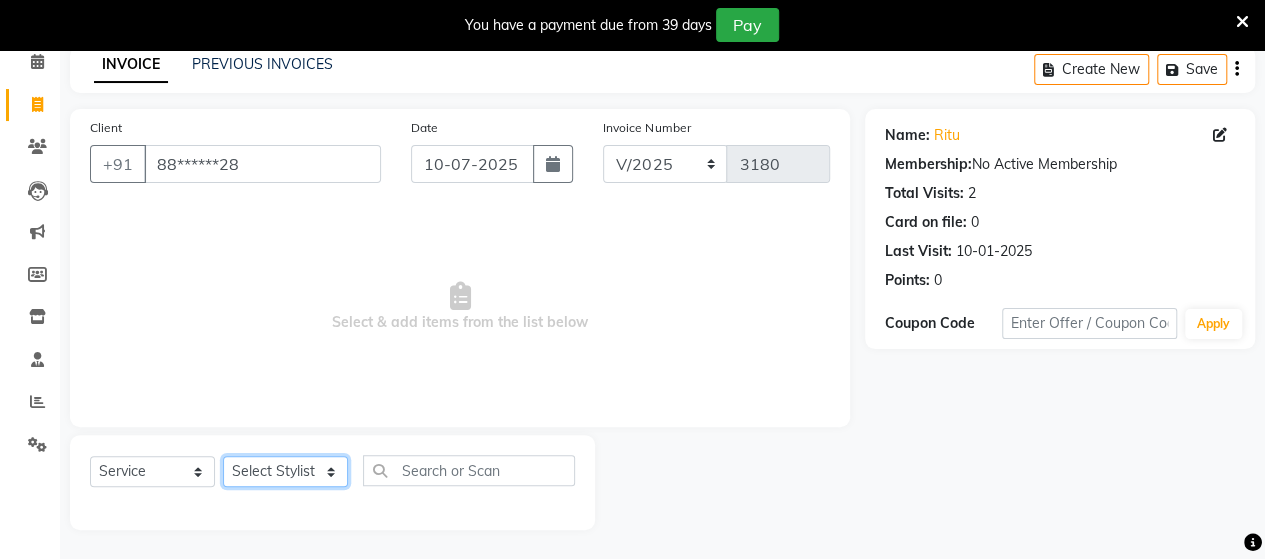 click on "Select Stylist Admin Datta  Jyoti  Krushna  Pratik  RAVI Rohit Rutuja" 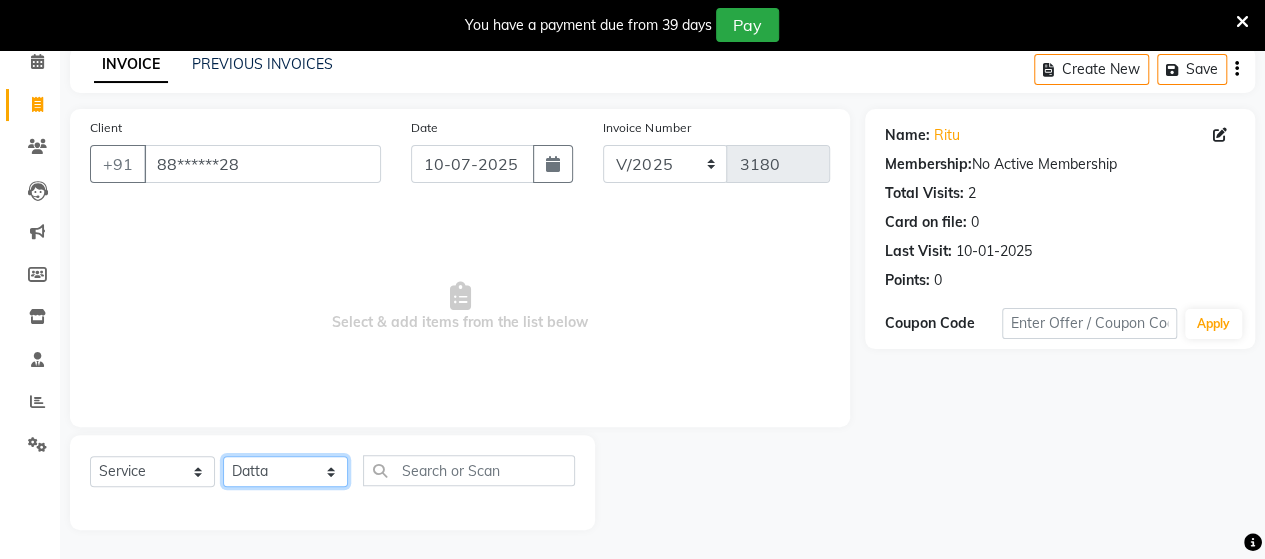 click on "Select Stylist Admin Datta  Jyoti  Krushna  Pratik  RAVI Rohit Rutuja" 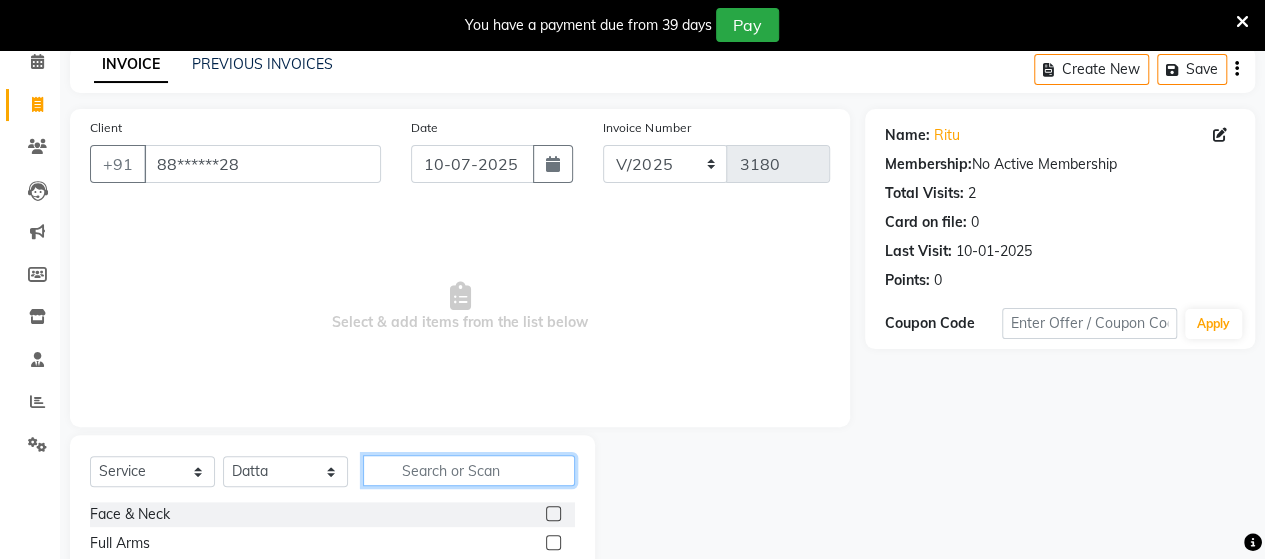 click 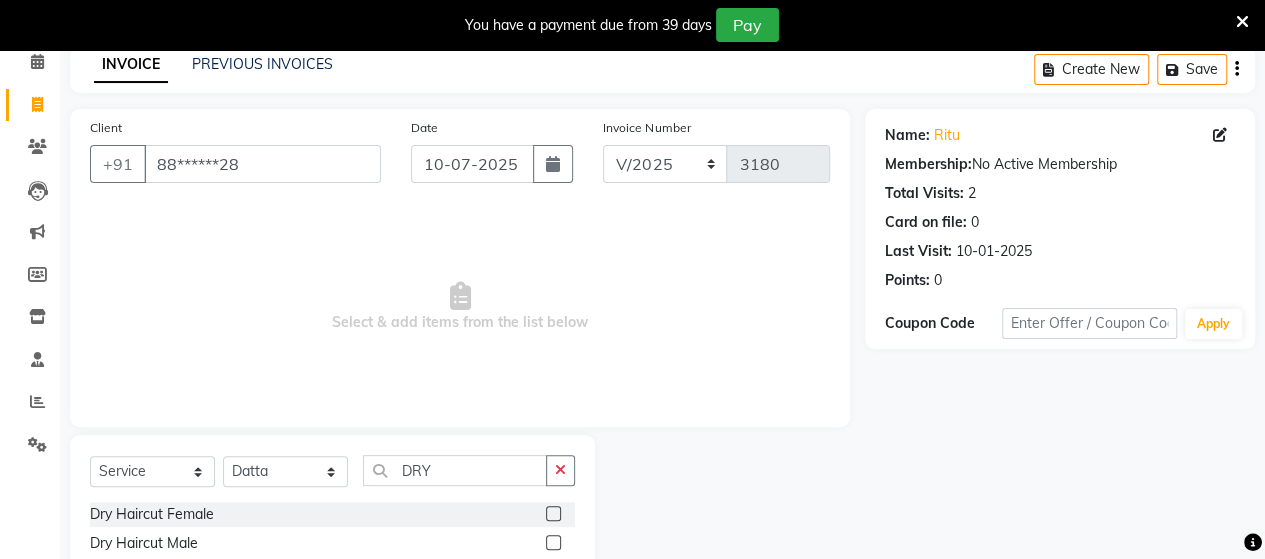 click 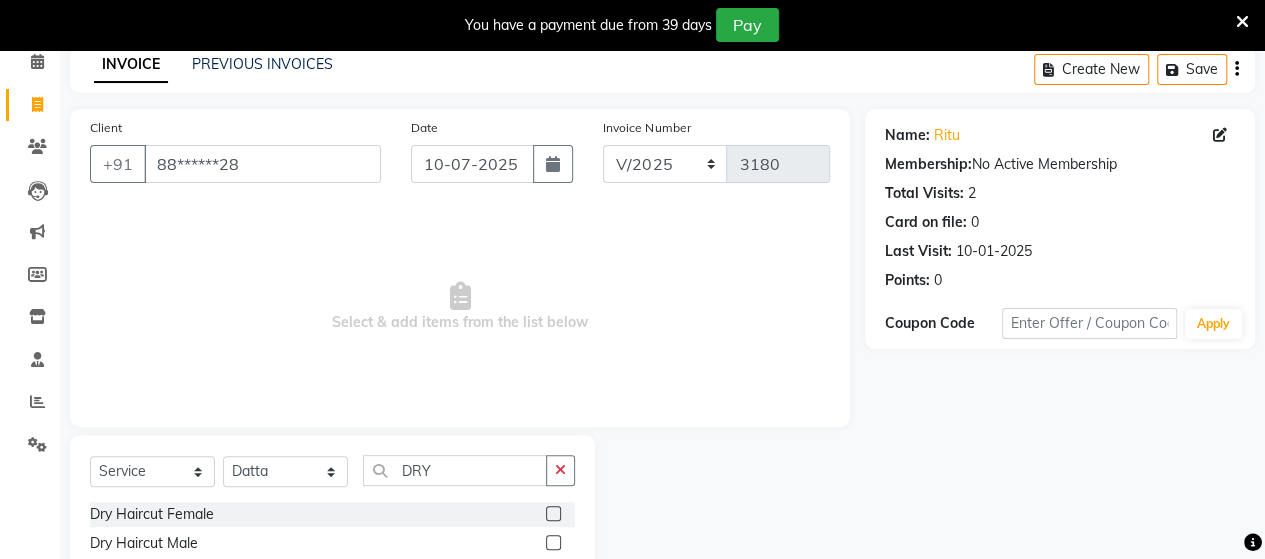 click at bounding box center (552, 514) 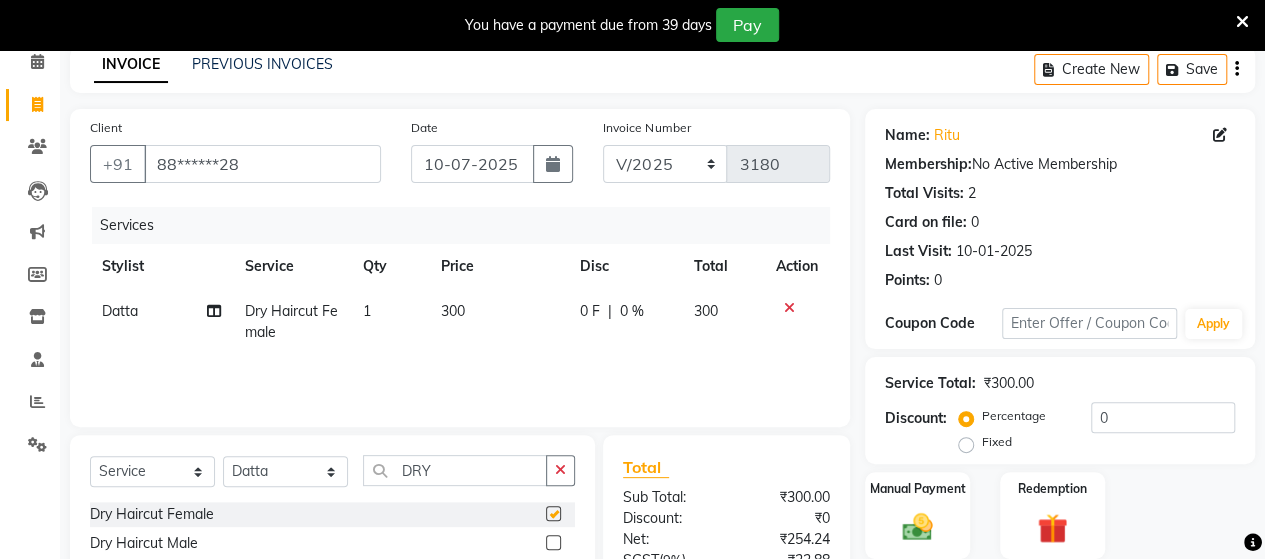 click 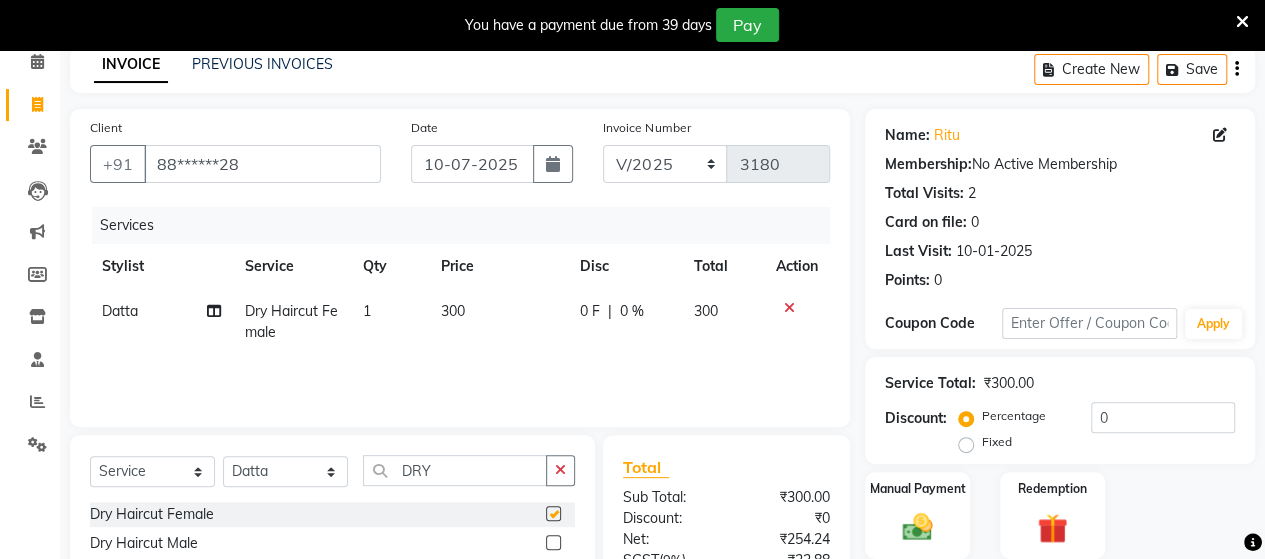 click at bounding box center [552, 514] 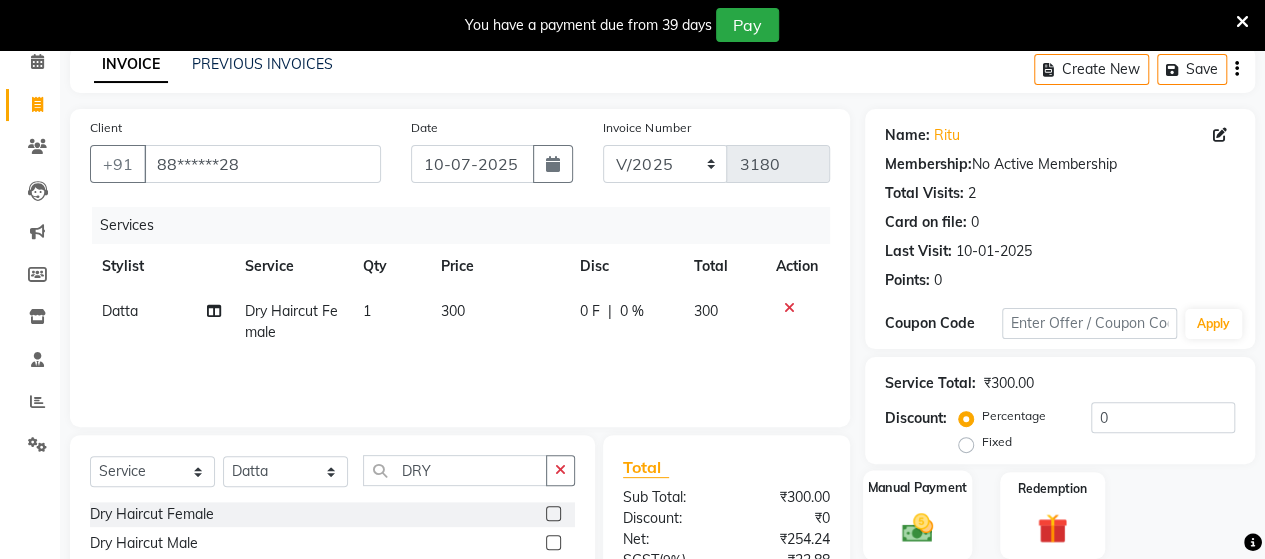 click on "Manual Payment" 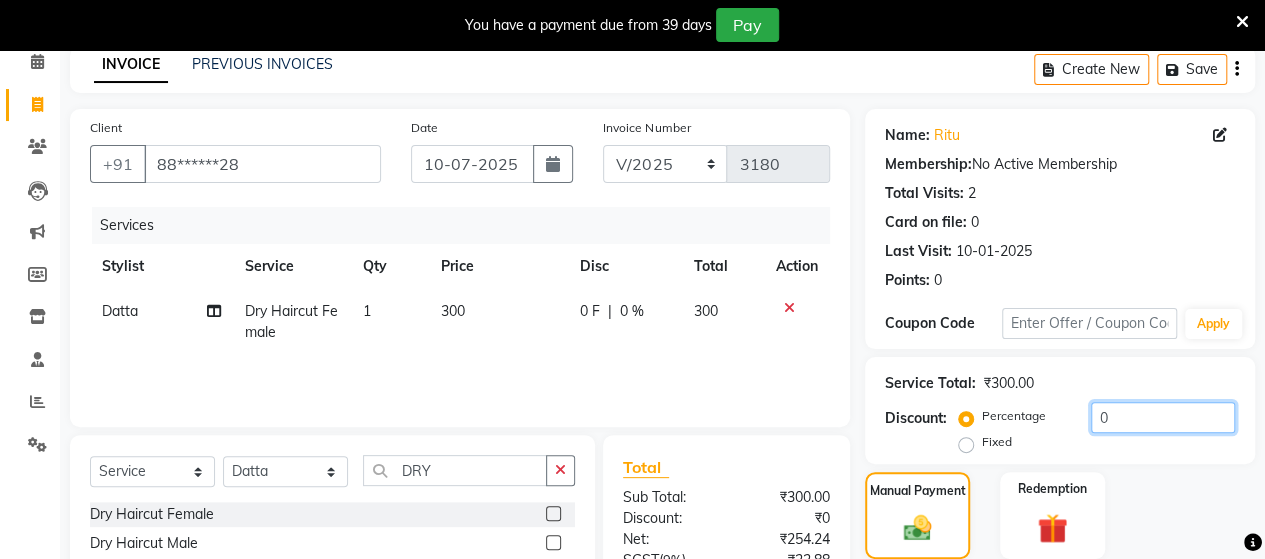 drag, startPoint x: 1240, startPoint y: 455, endPoint x: 1262, endPoint y: 574, distance: 121.016525 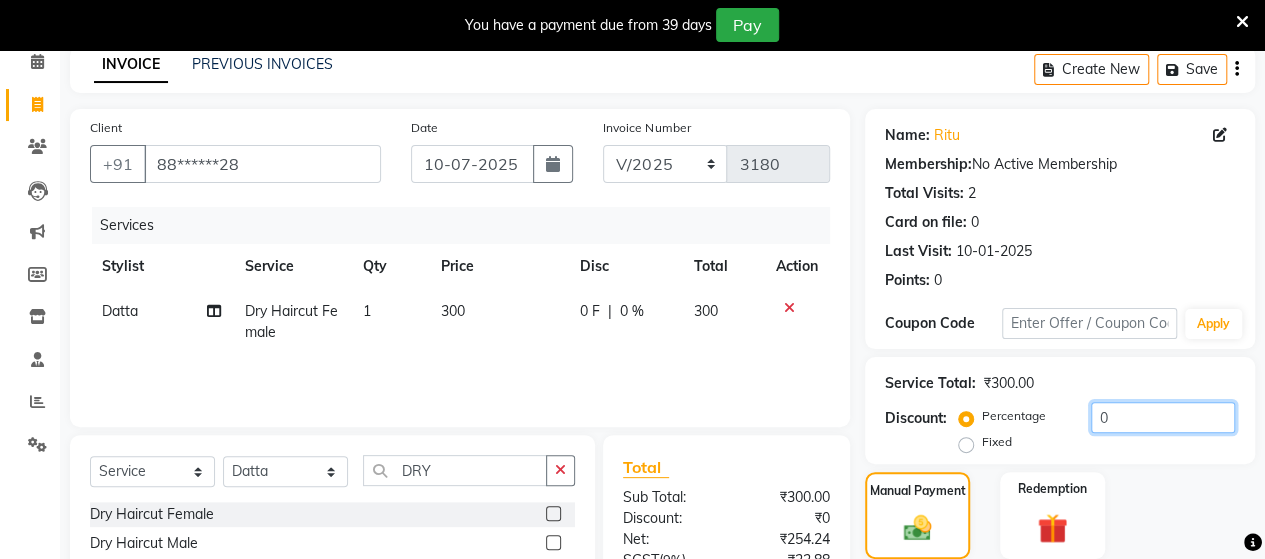 scroll, scrollTop: 288, scrollLeft: 0, axis: vertical 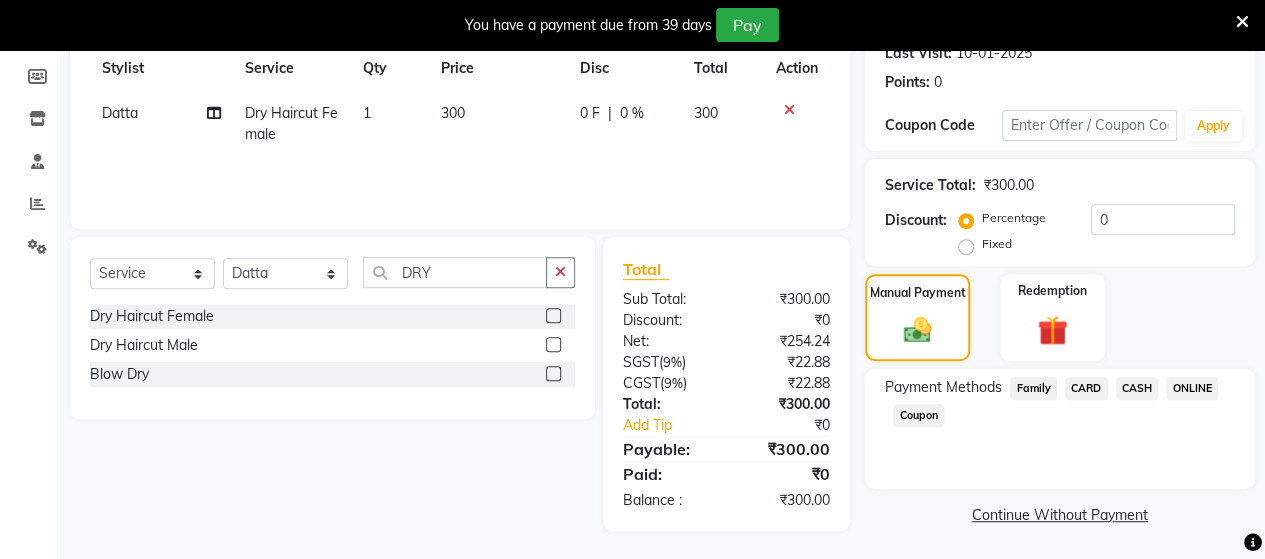 click on "ONLINE" 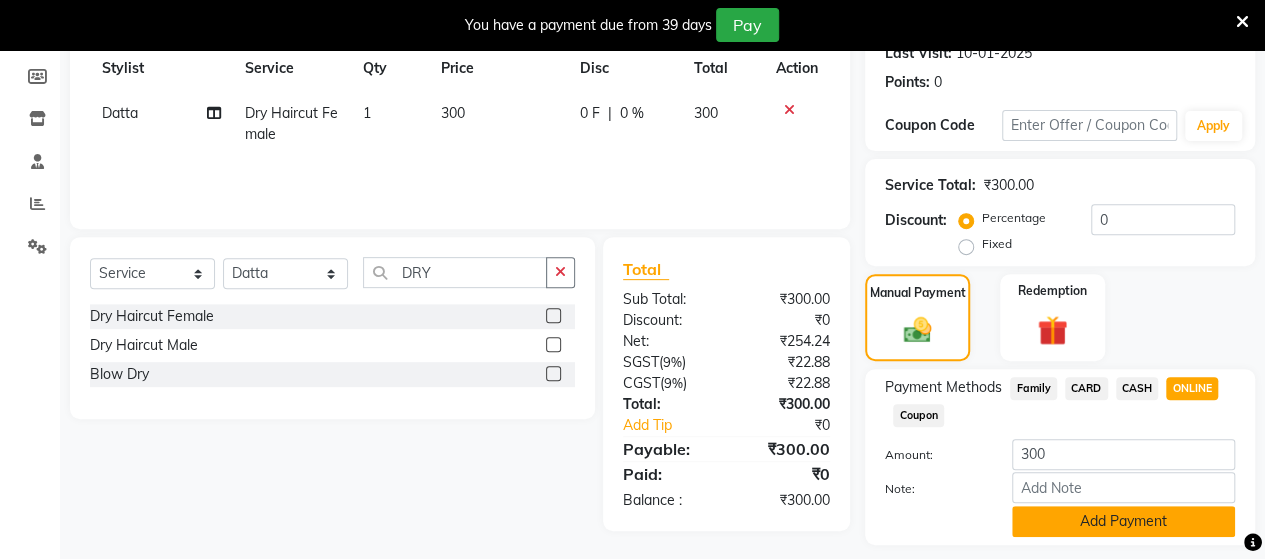 click on "Add Payment" 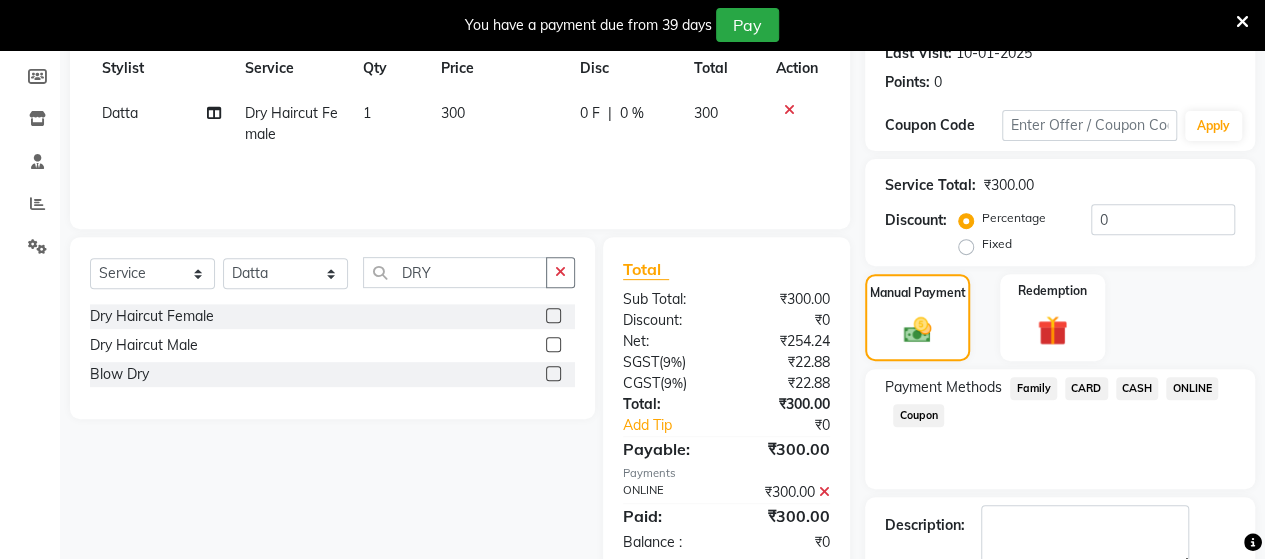 scroll, scrollTop: 400, scrollLeft: 0, axis: vertical 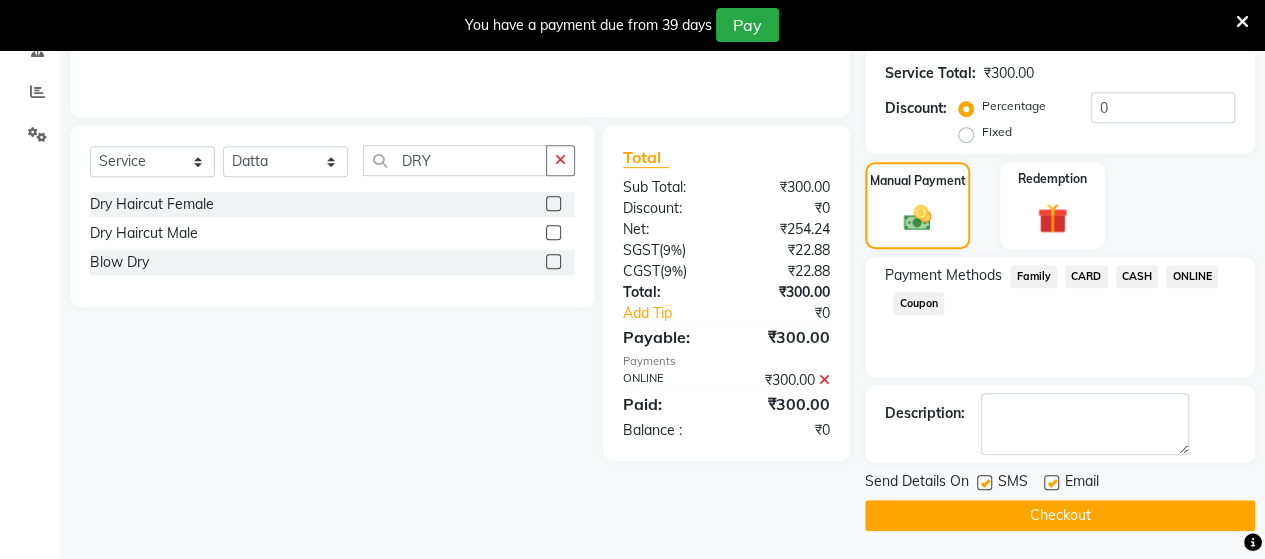 click on "Checkout" 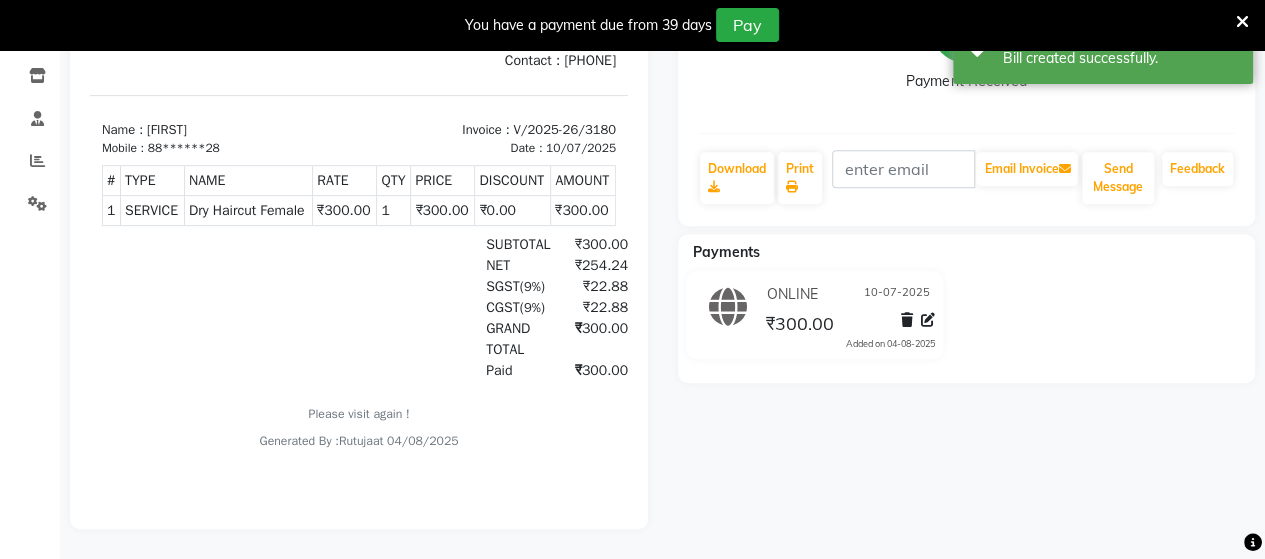 scroll, scrollTop: 0, scrollLeft: 0, axis: both 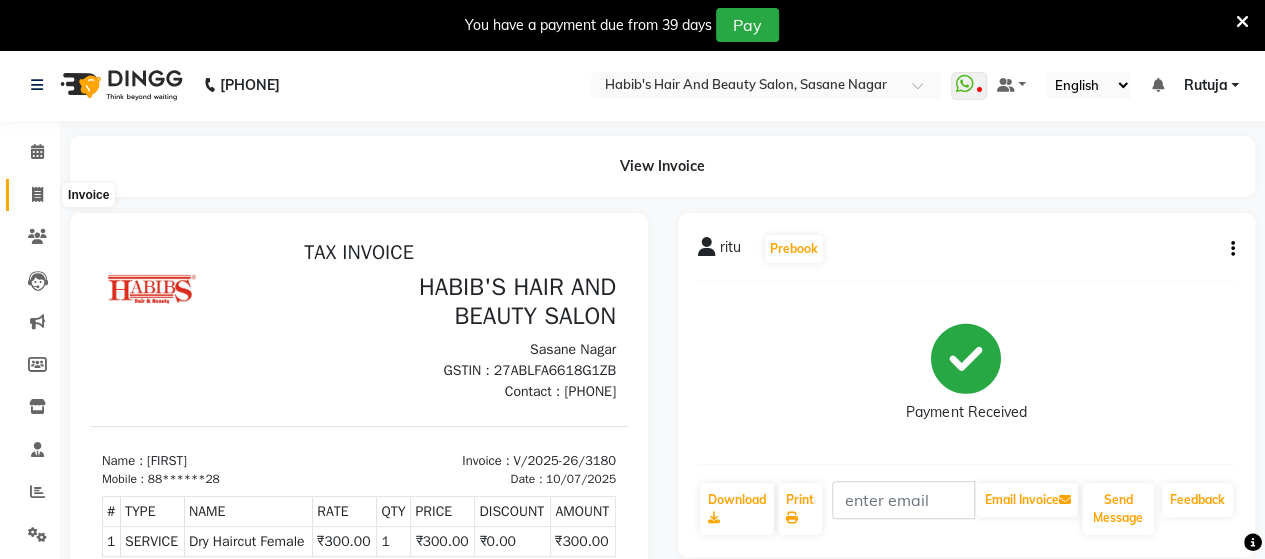 click 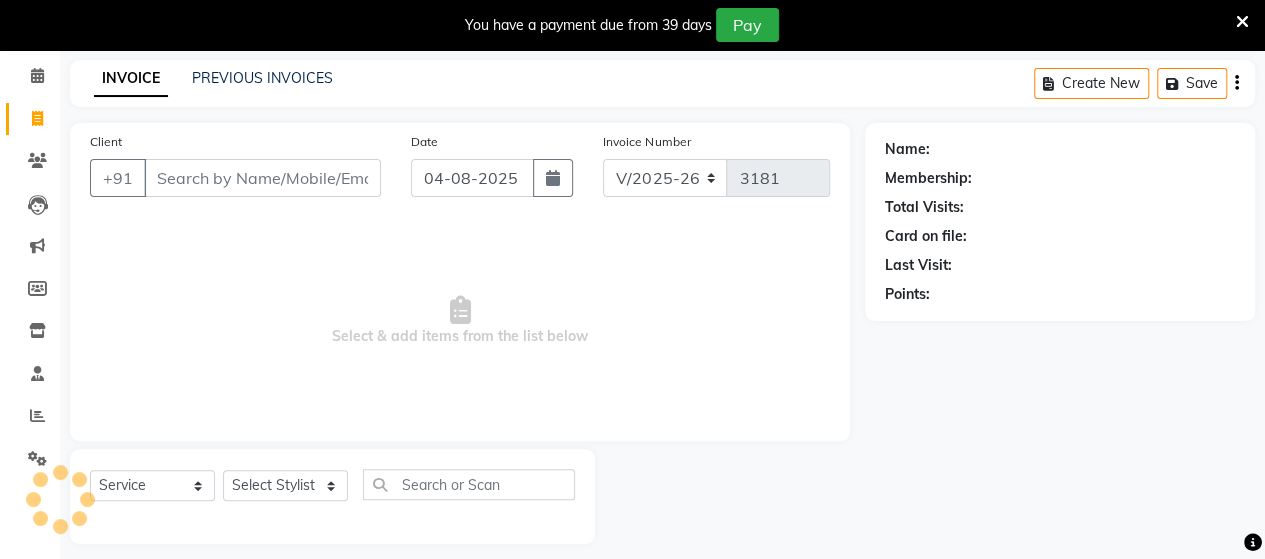 scroll, scrollTop: 90, scrollLeft: 0, axis: vertical 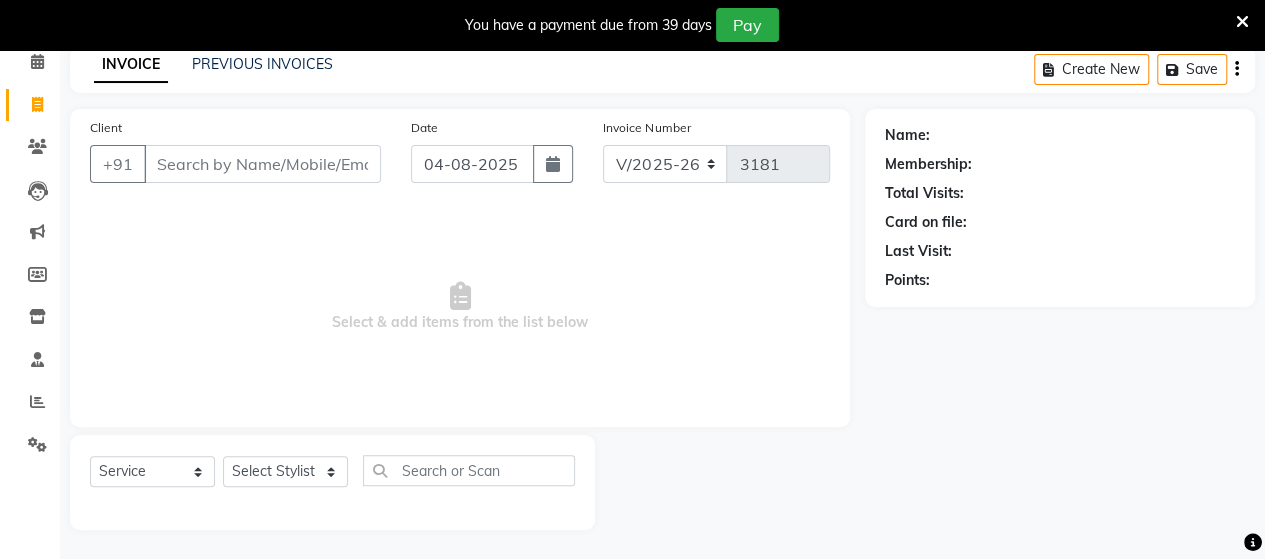 click on "Client" at bounding box center (262, 164) 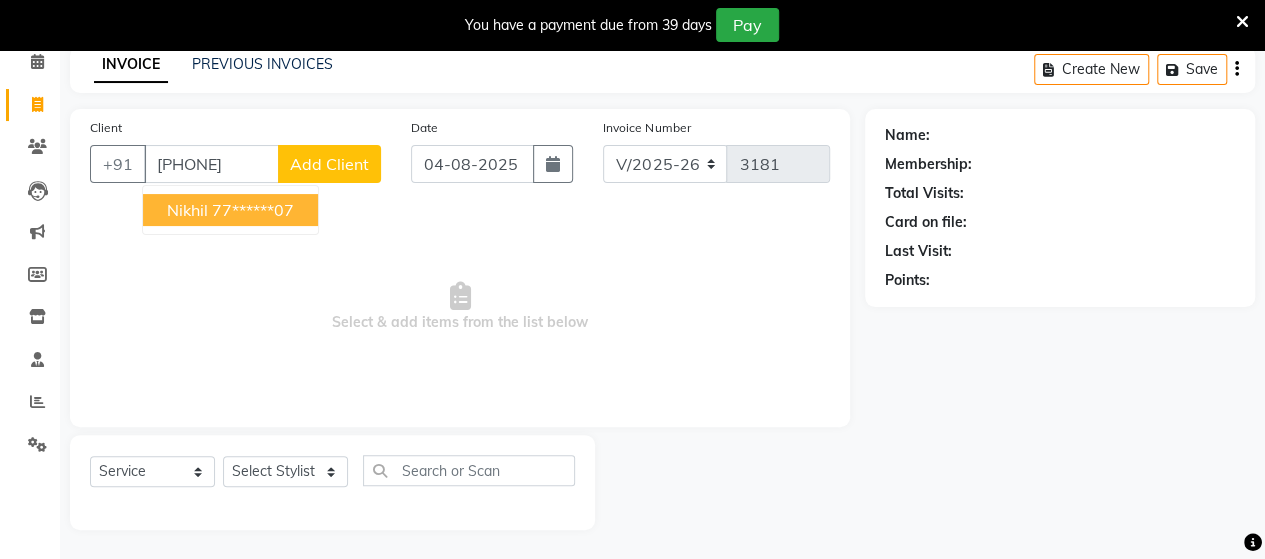 click on "77******07" at bounding box center [253, 210] 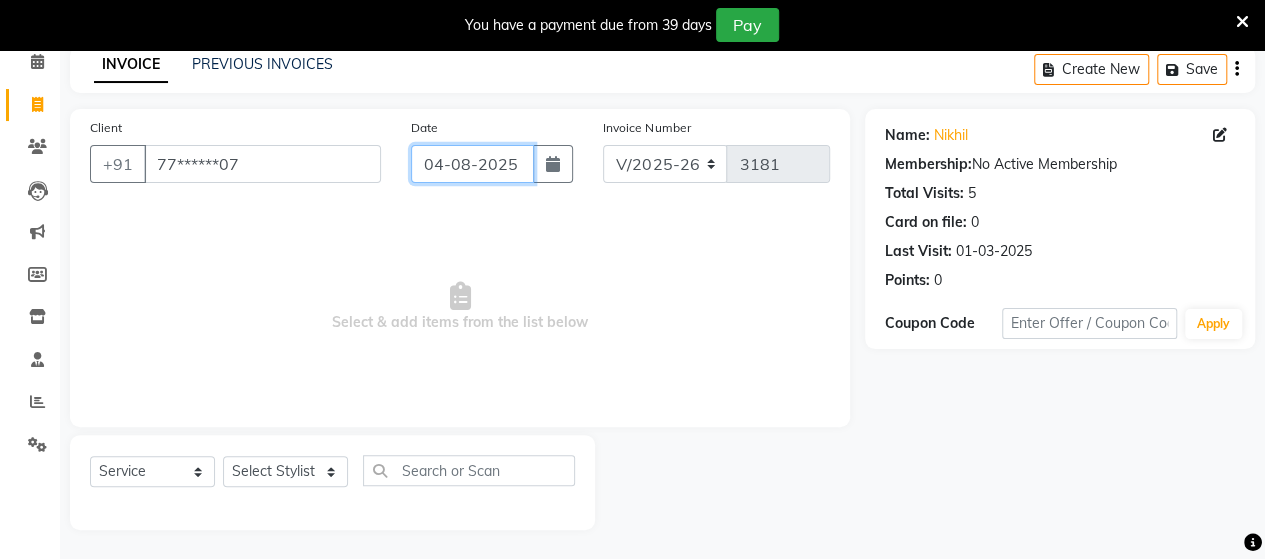 click on "04-08-2025" 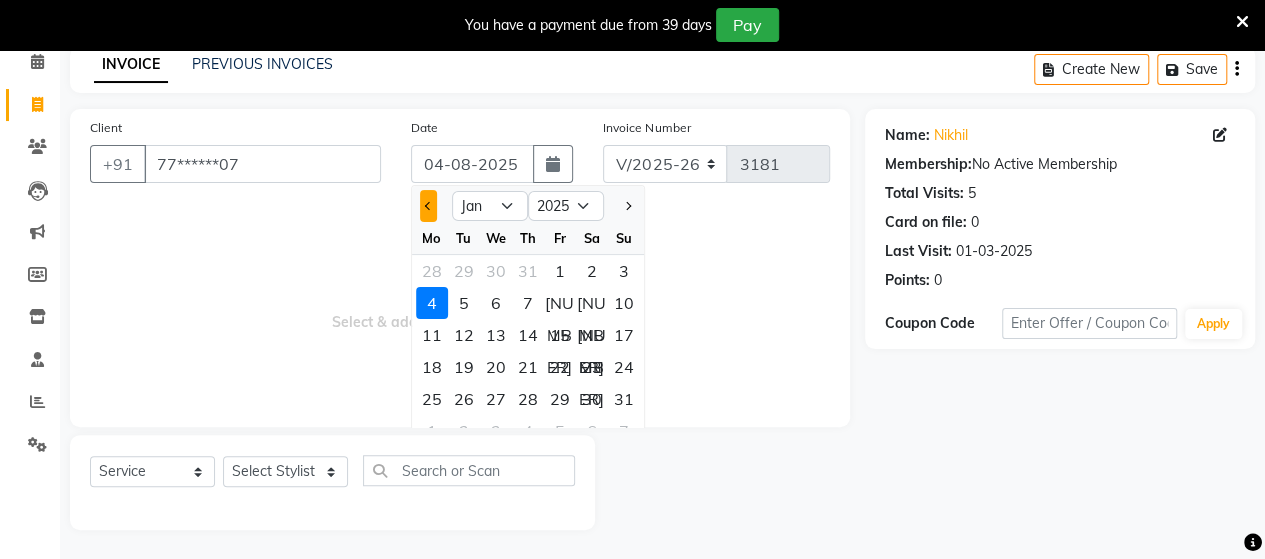 click 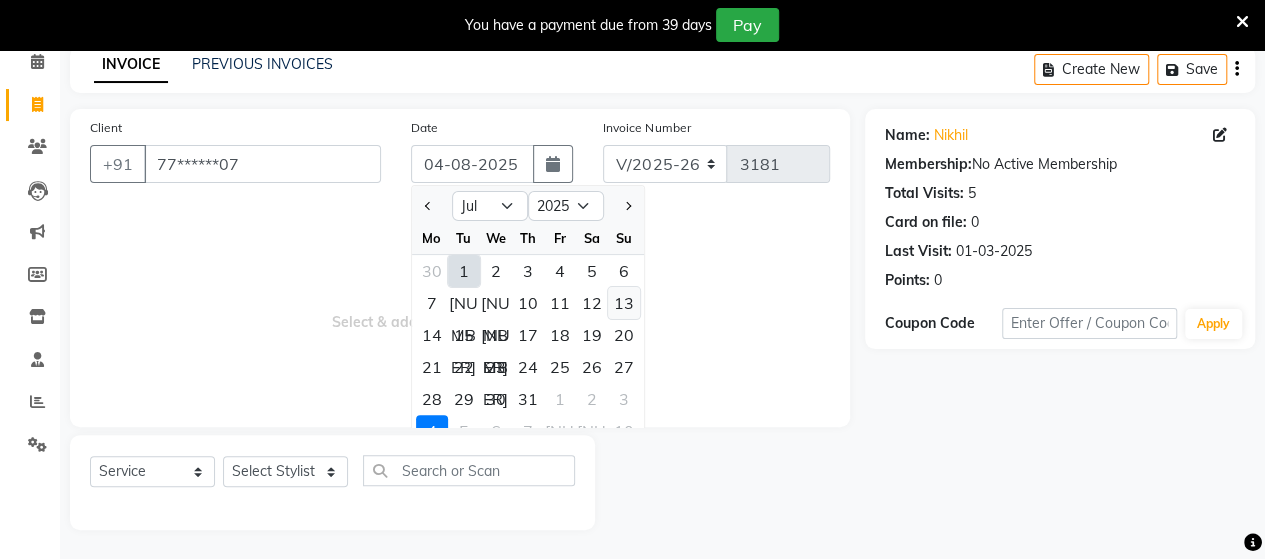 click on "13" 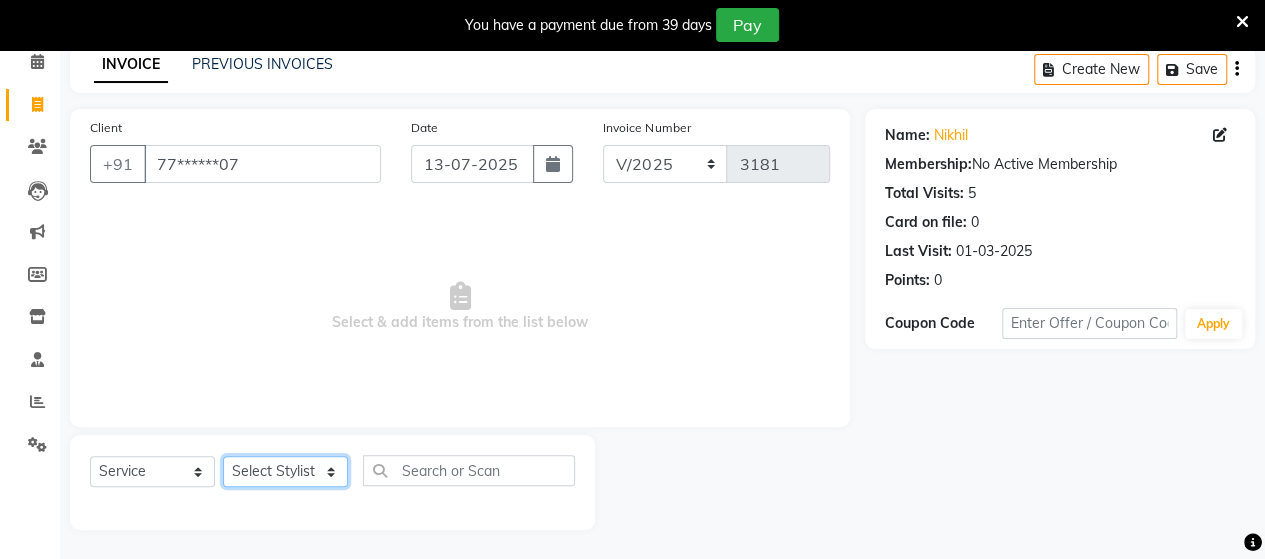 click on "Select Stylist Admin Datta  Jyoti  Krushna  Pratik  RAVI Rohit Rutuja" 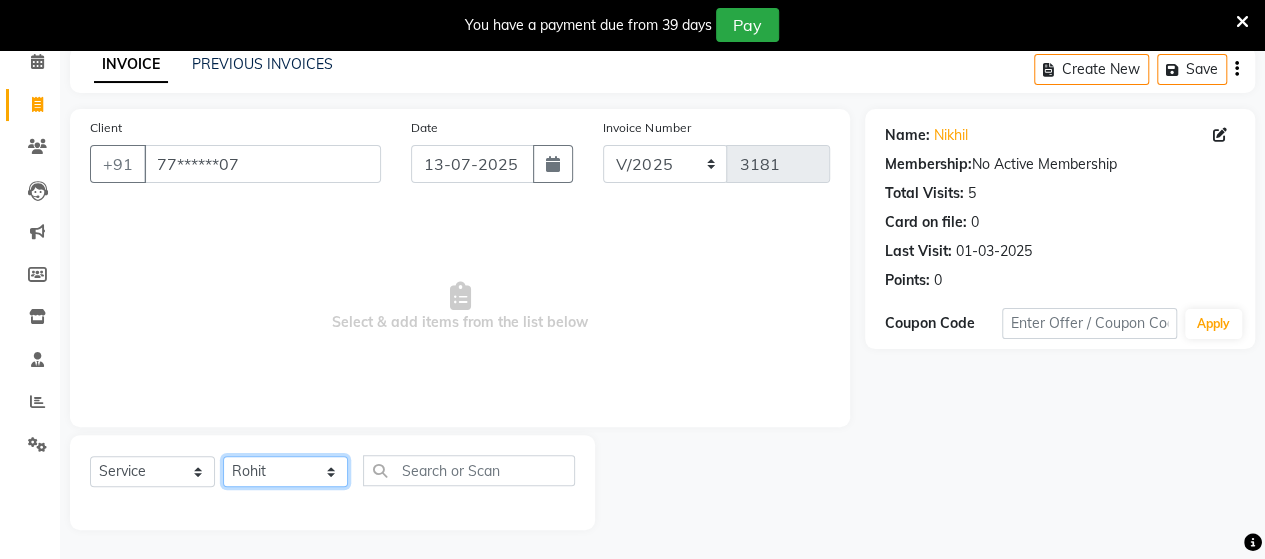 click on "Select Stylist Admin Datta  Jyoti  Krushna  Pratik  RAVI Rohit Rutuja" 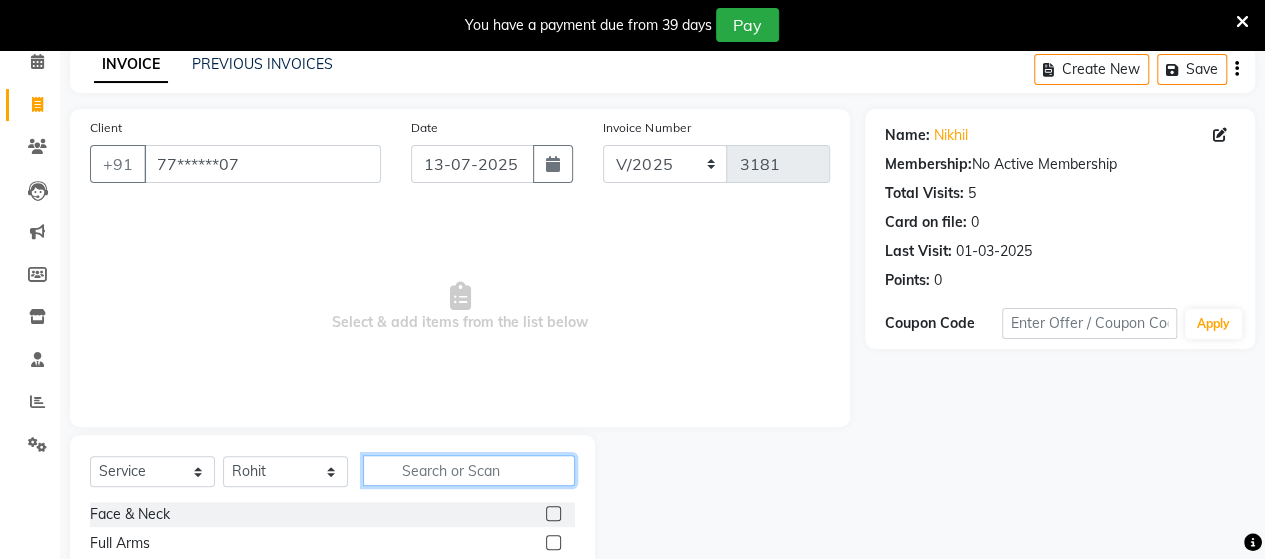 click 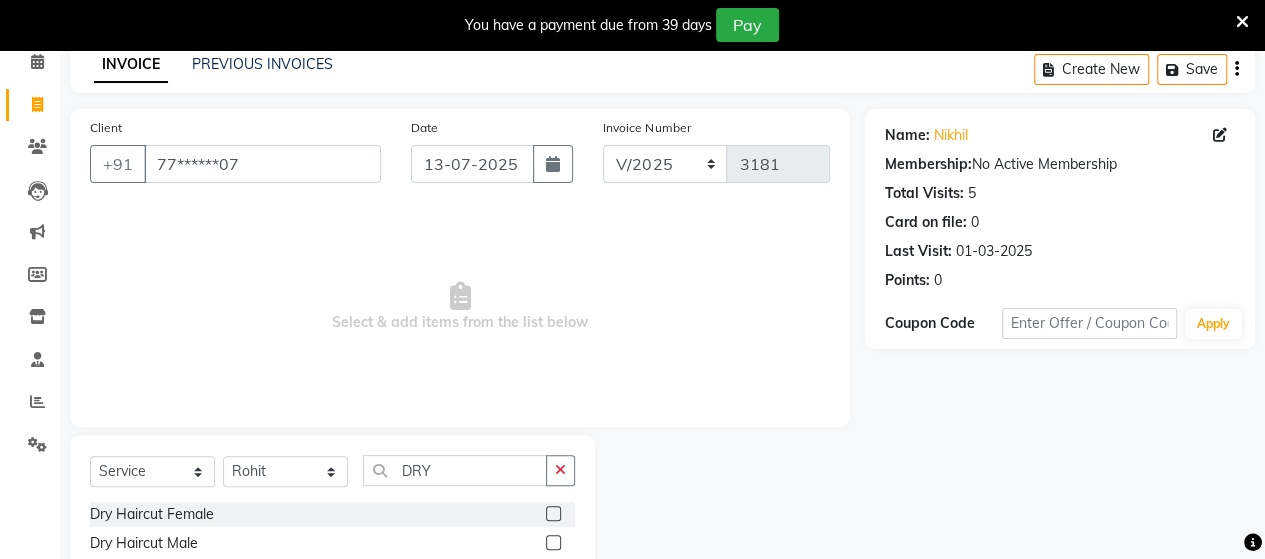 click 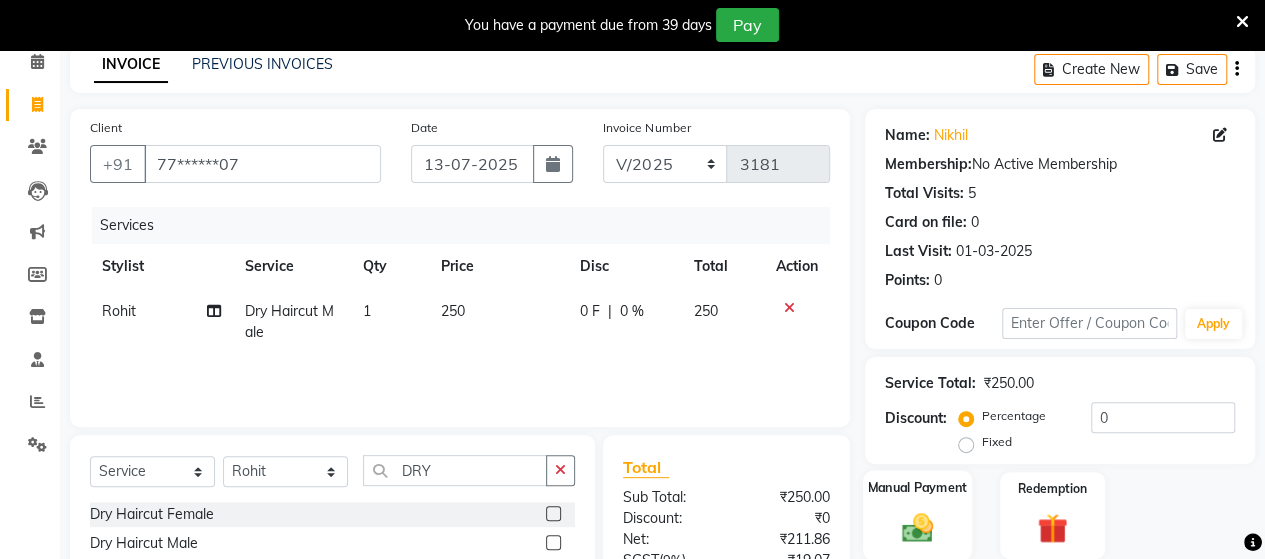 click 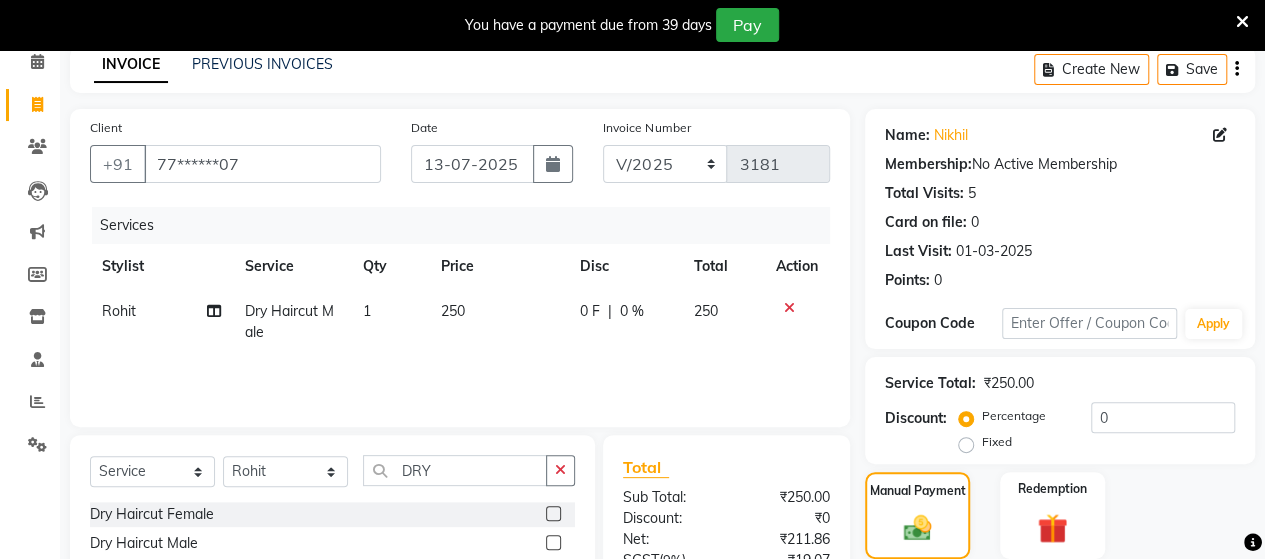 scroll, scrollTop: 288, scrollLeft: 0, axis: vertical 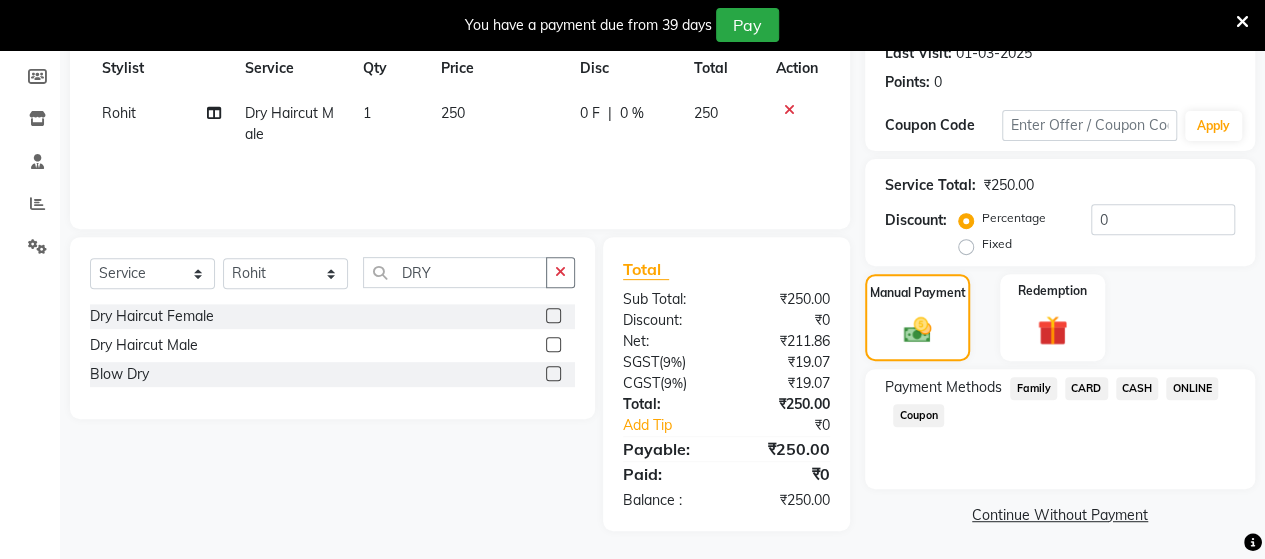 click on "ONLINE" 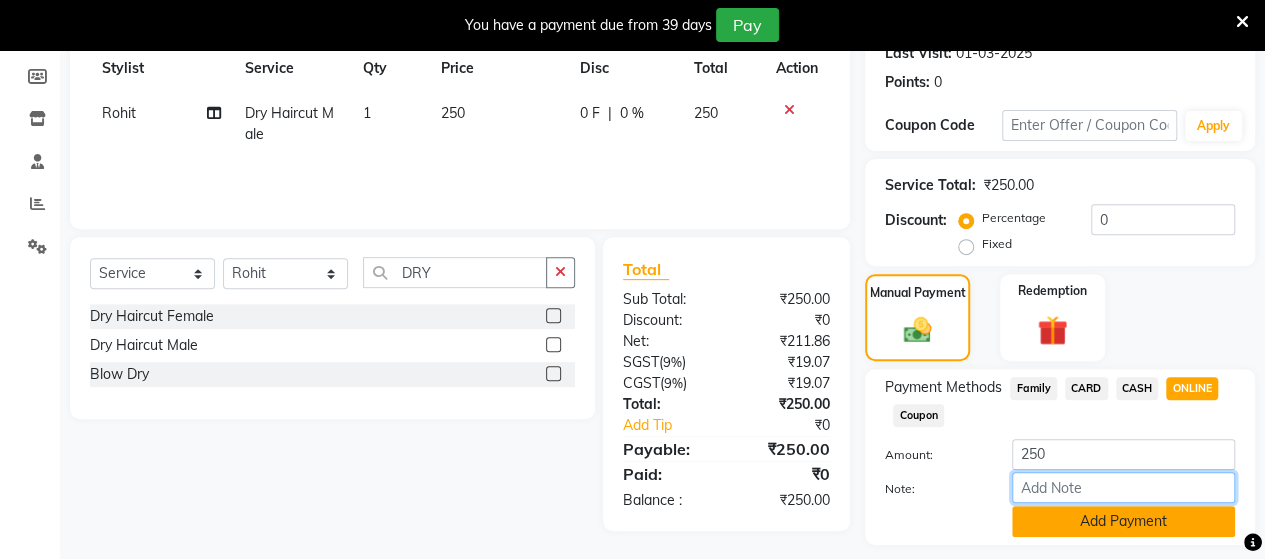 drag, startPoint x: 1148, startPoint y: 501, endPoint x: 1146, endPoint y: 511, distance: 10.198039 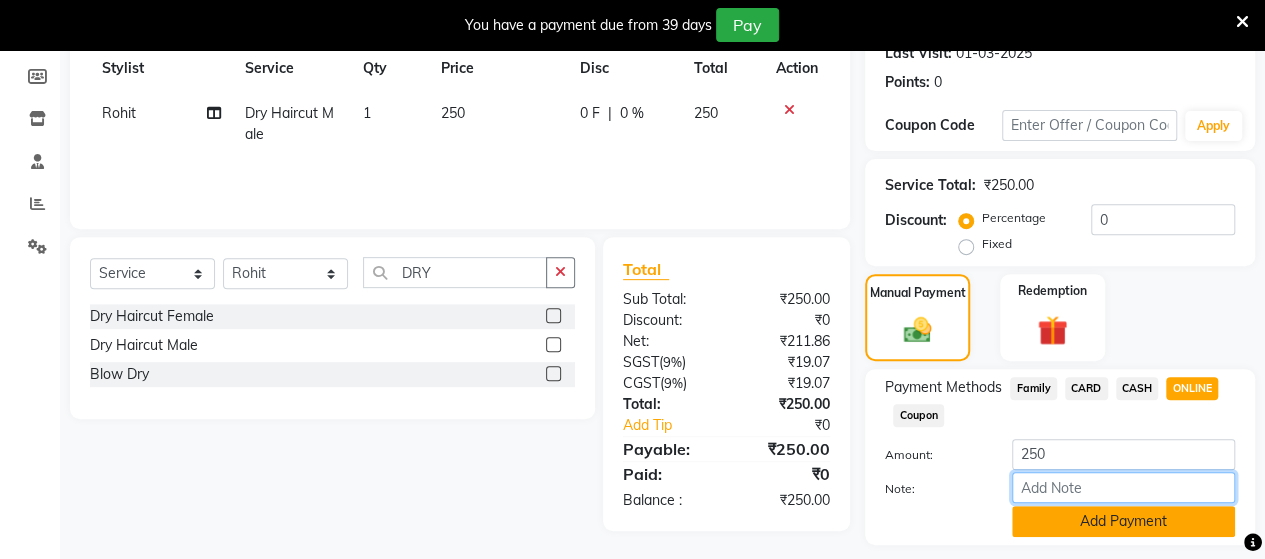 click on "Amount: 250 Note: Add Payment" 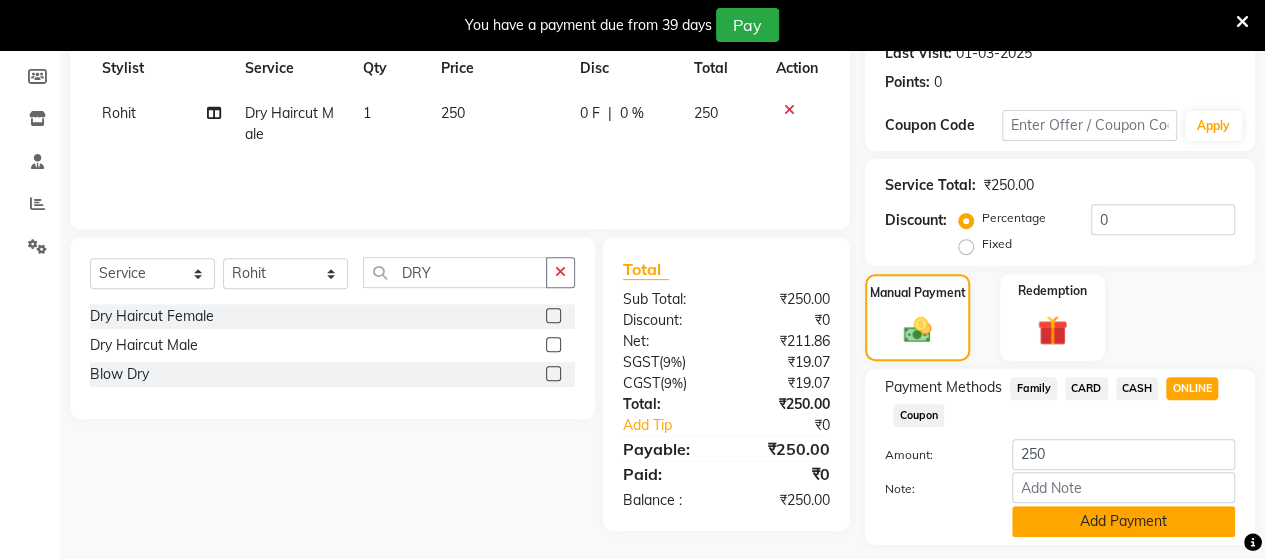 click on "Add Payment" 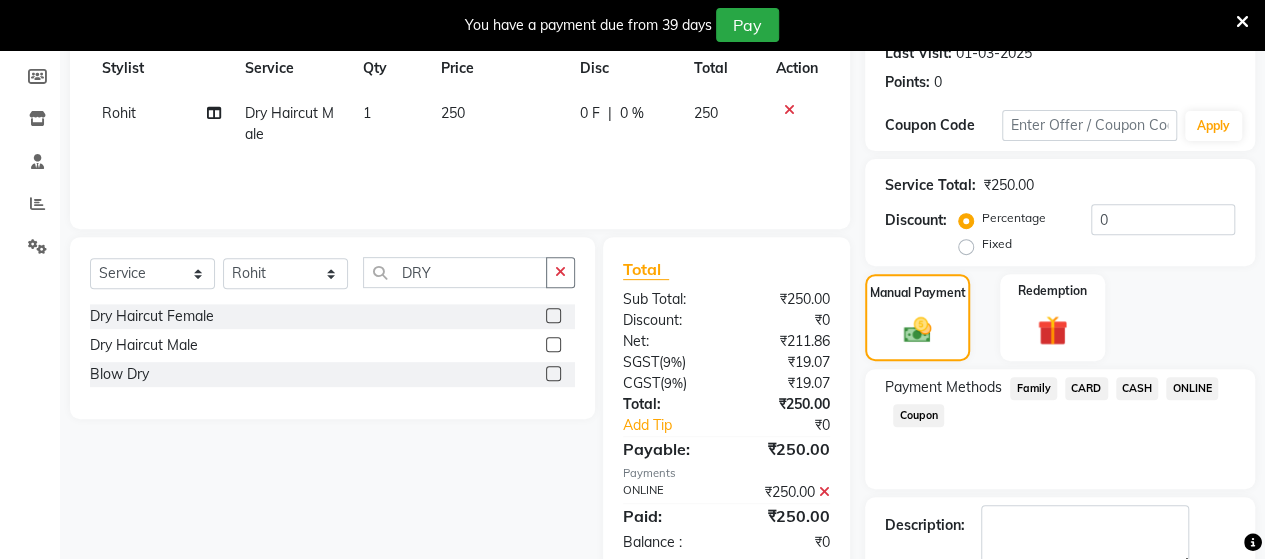 scroll, scrollTop: 400, scrollLeft: 0, axis: vertical 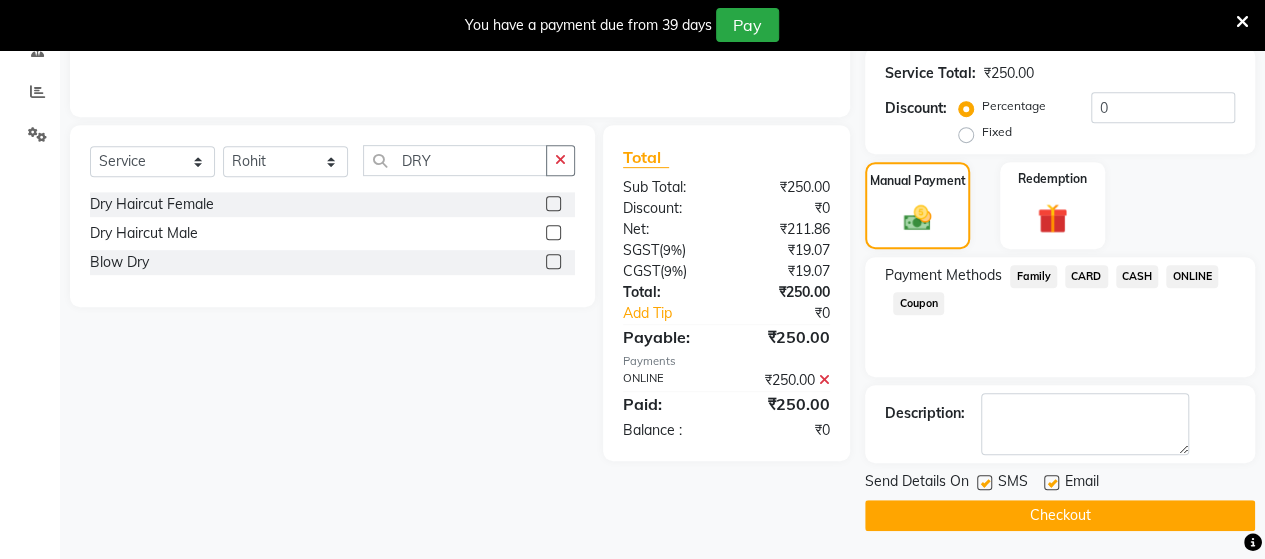click on "Checkout" 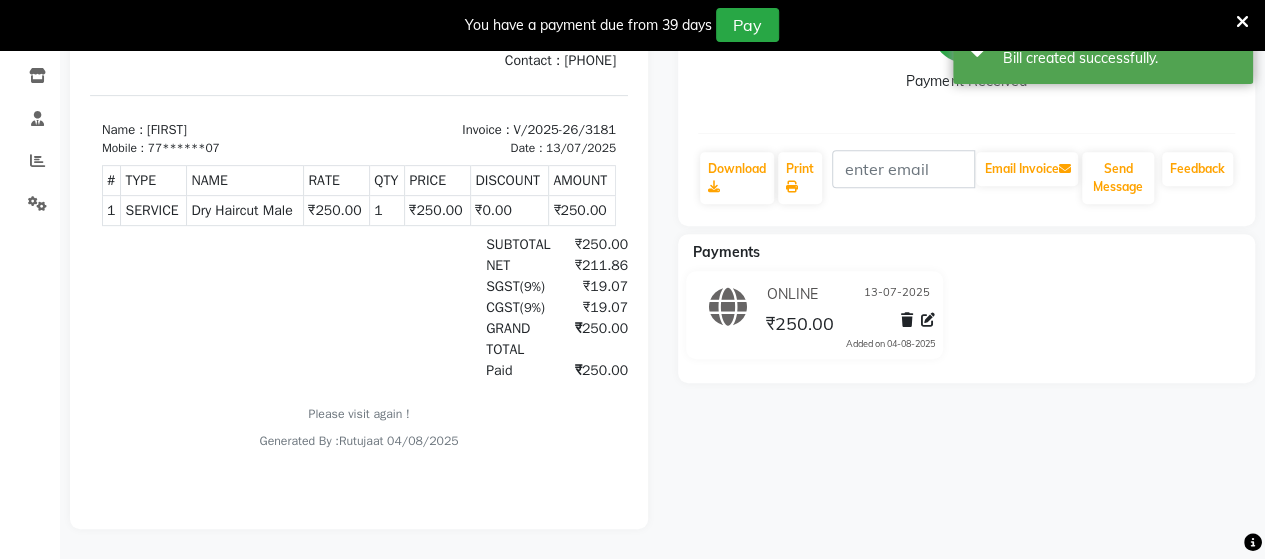 scroll, scrollTop: 0, scrollLeft: 0, axis: both 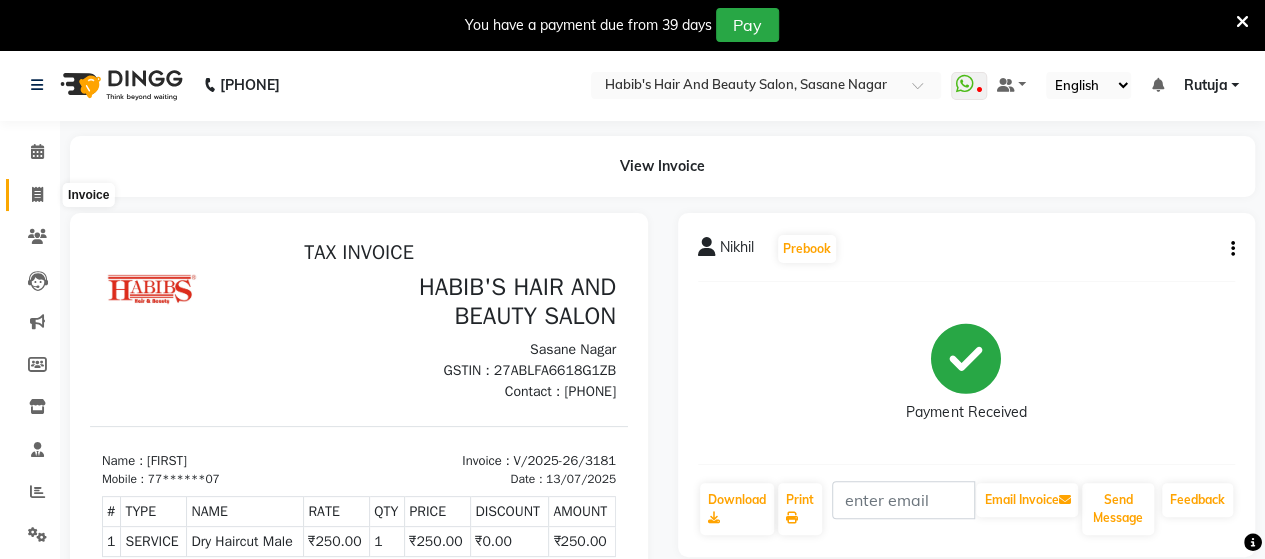 click 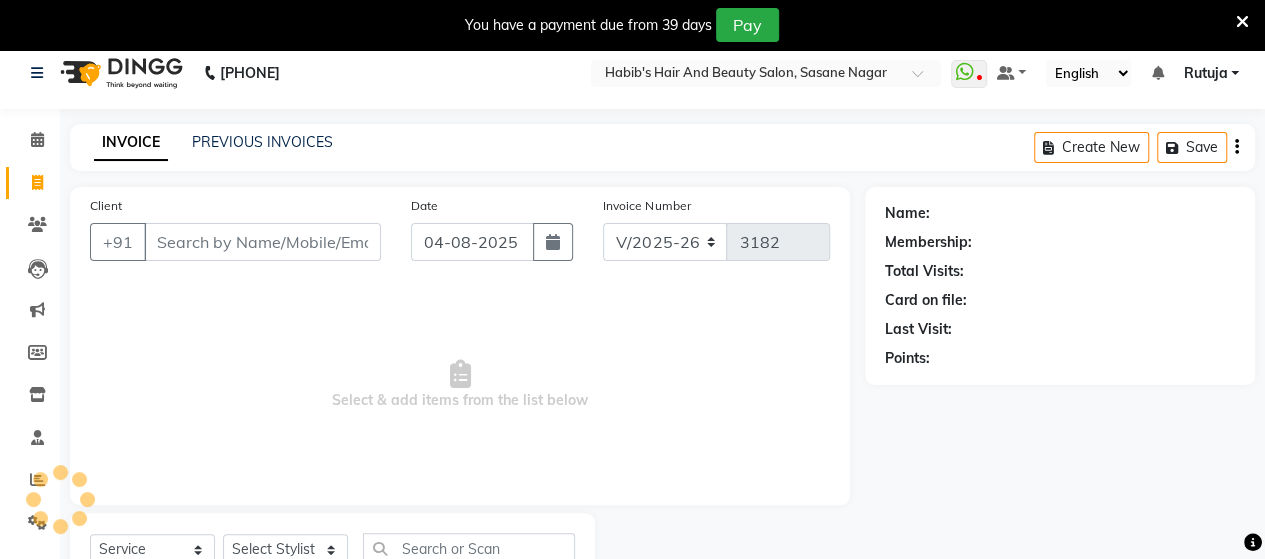 scroll, scrollTop: 90, scrollLeft: 0, axis: vertical 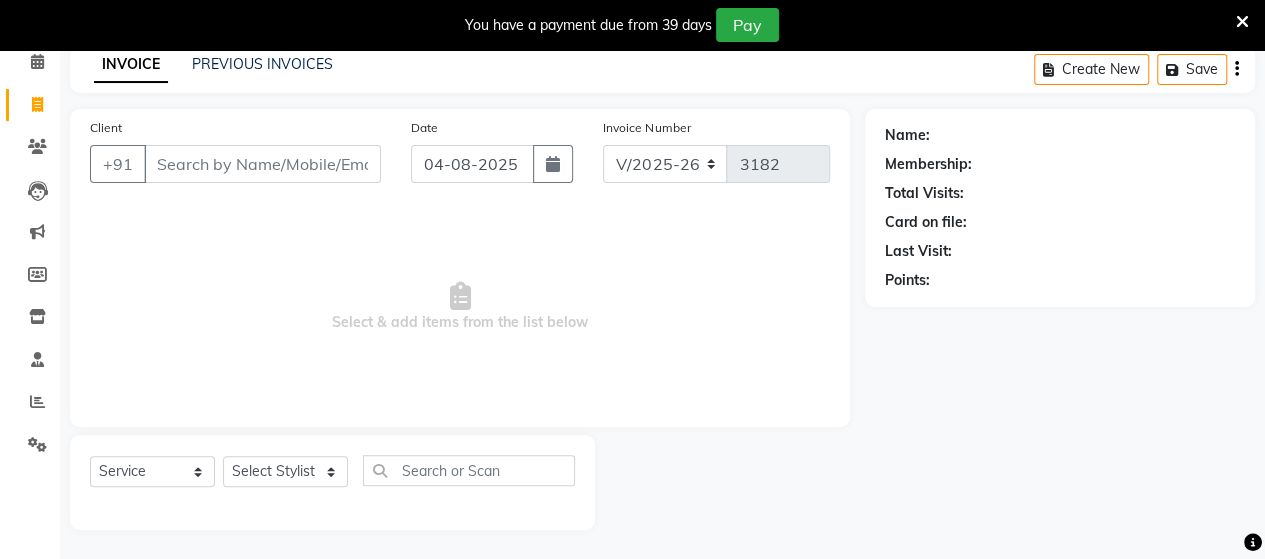 click on "Client" at bounding box center [262, 164] 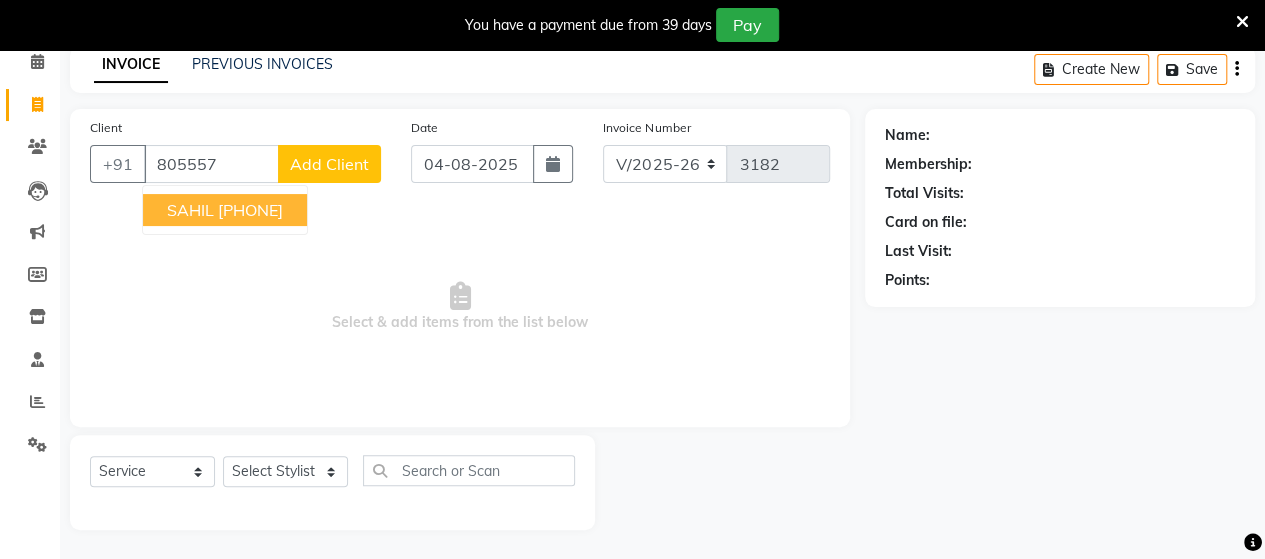 click on "[PHONE]" at bounding box center [250, 210] 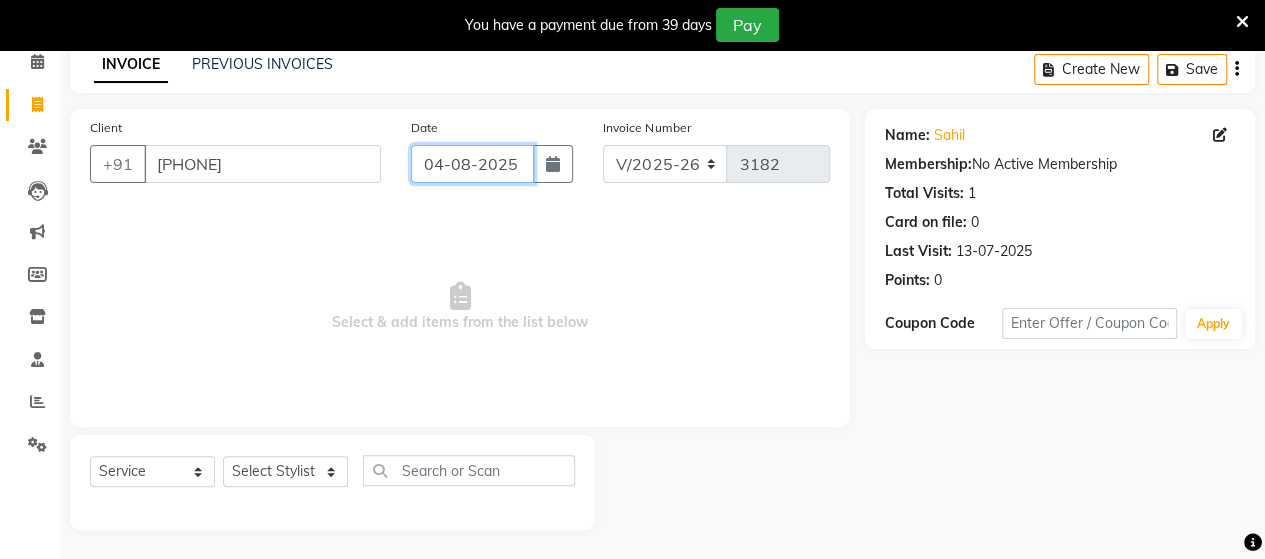 click on "04-08-2025" 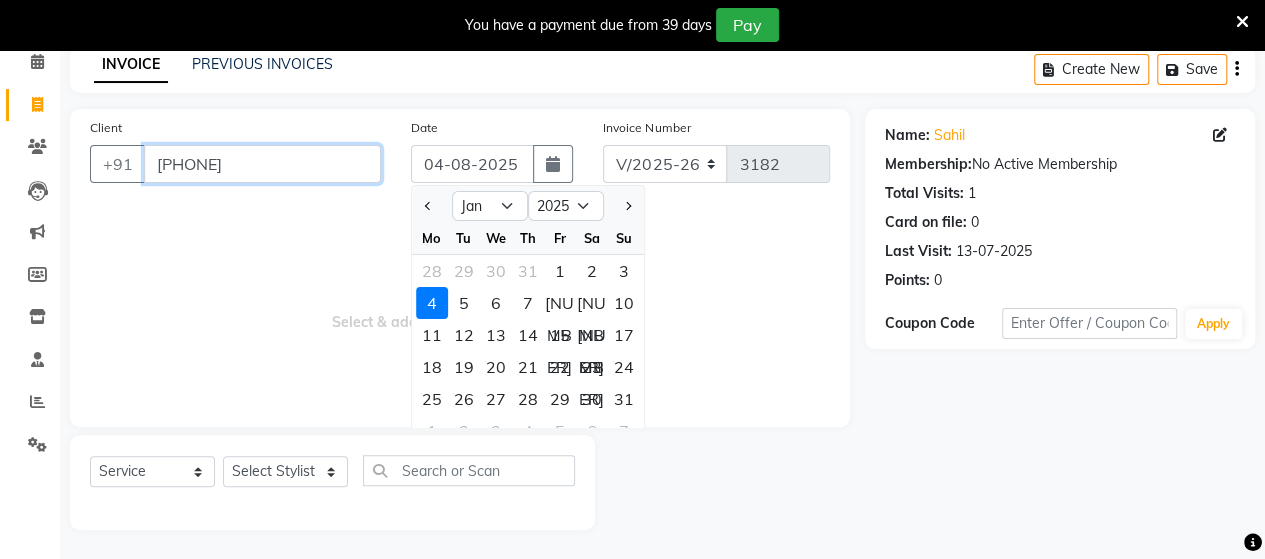 click on "[PHONE]" at bounding box center [262, 164] 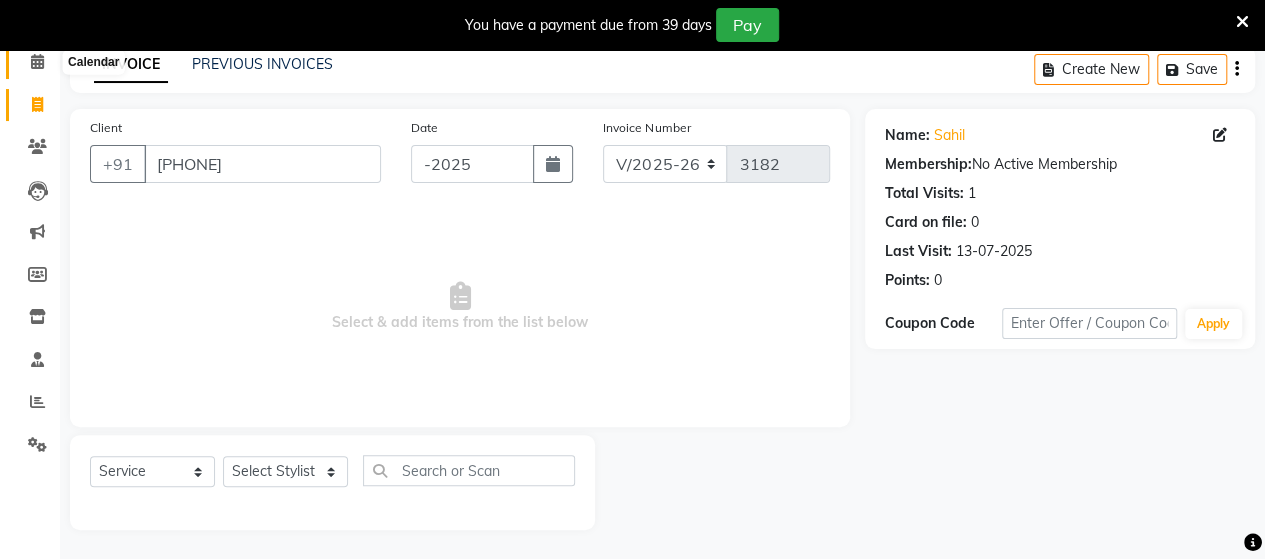 click 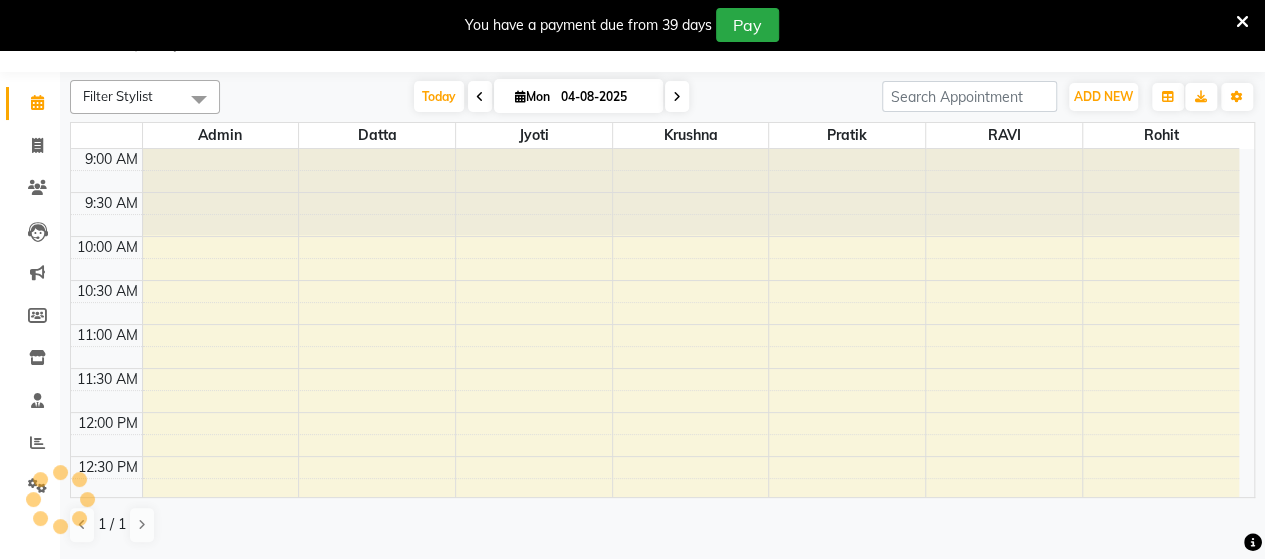 scroll, scrollTop: 49, scrollLeft: 0, axis: vertical 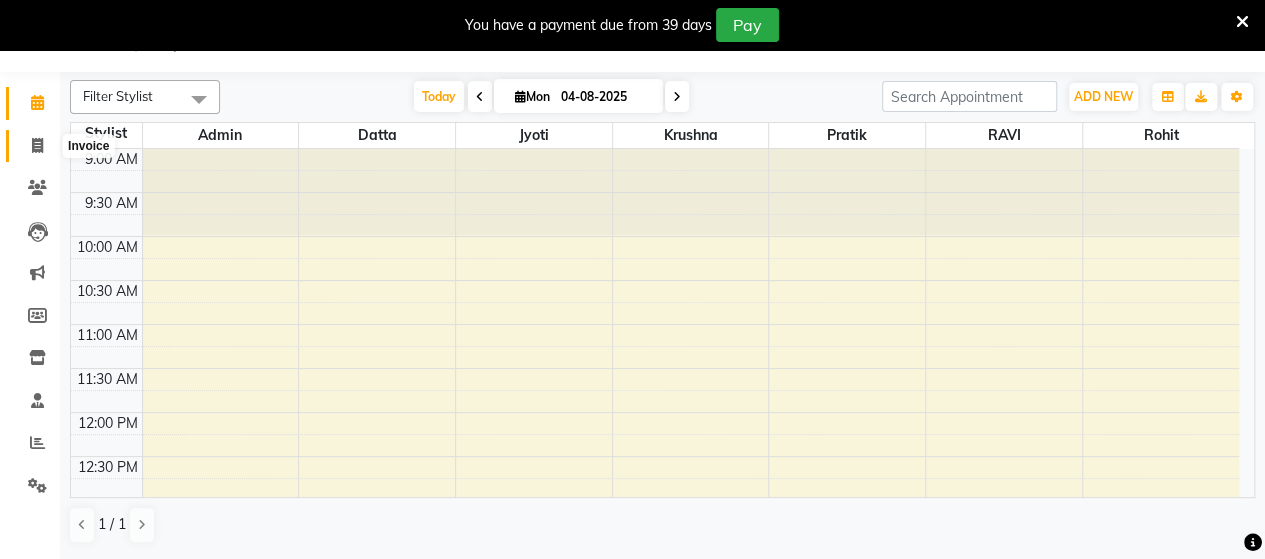 click 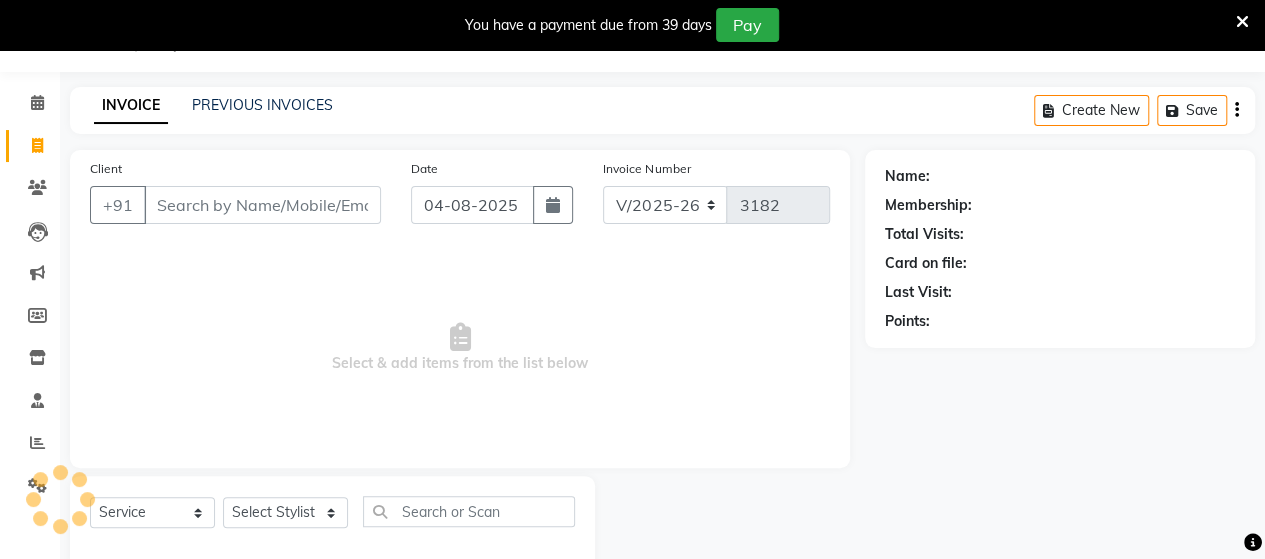 click on "Client" at bounding box center [262, 205] 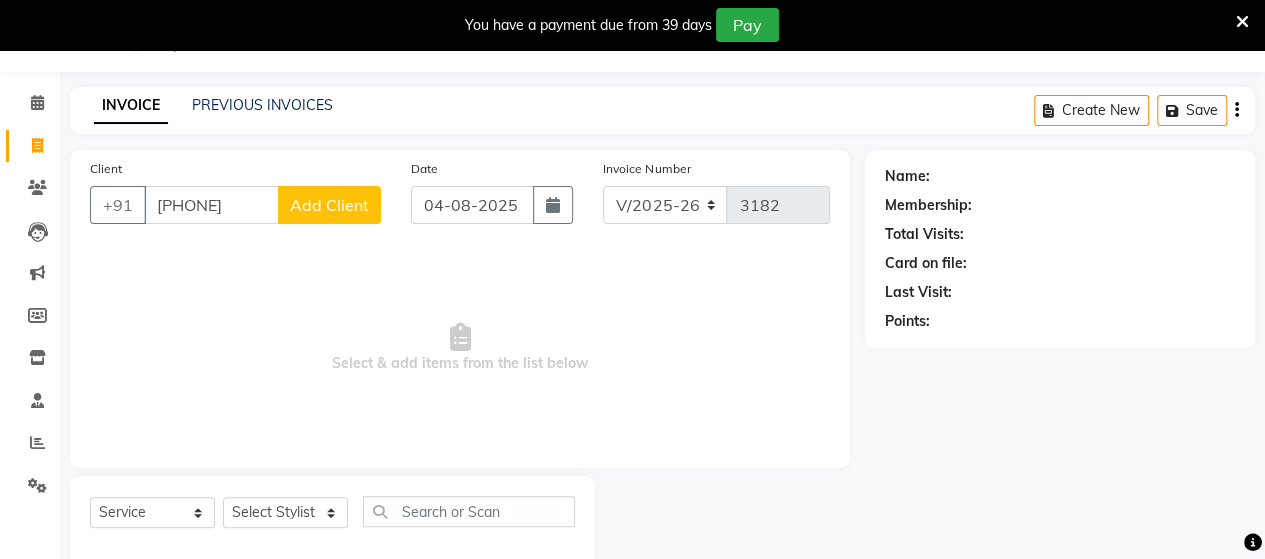 click on "Add Client" 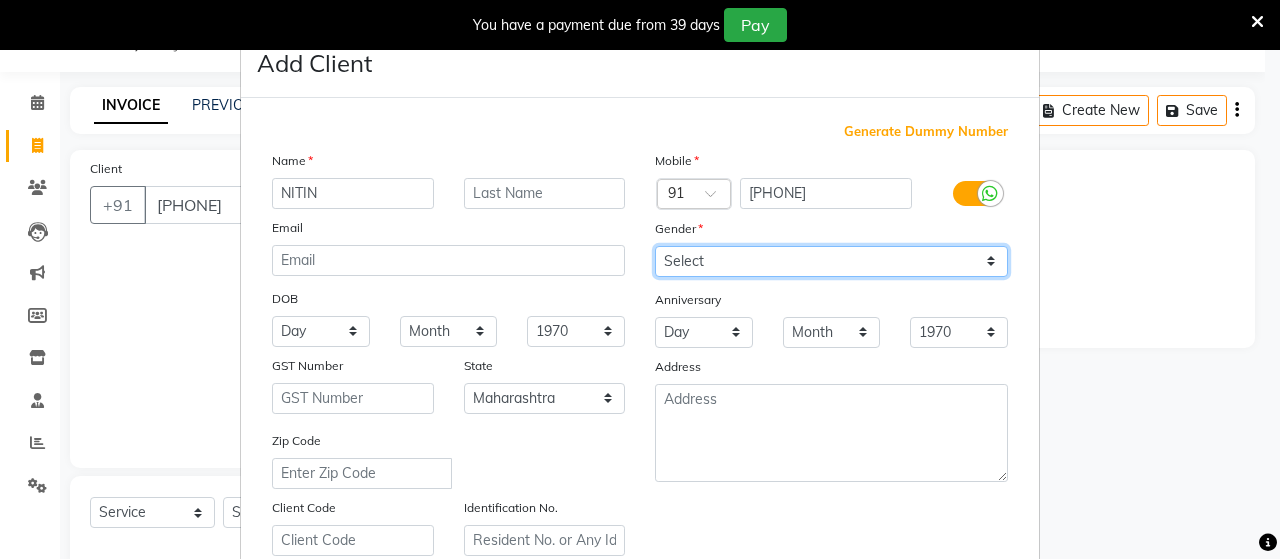 click on "Select Male Female Other Prefer Not To Say" at bounding box center (831, 261) 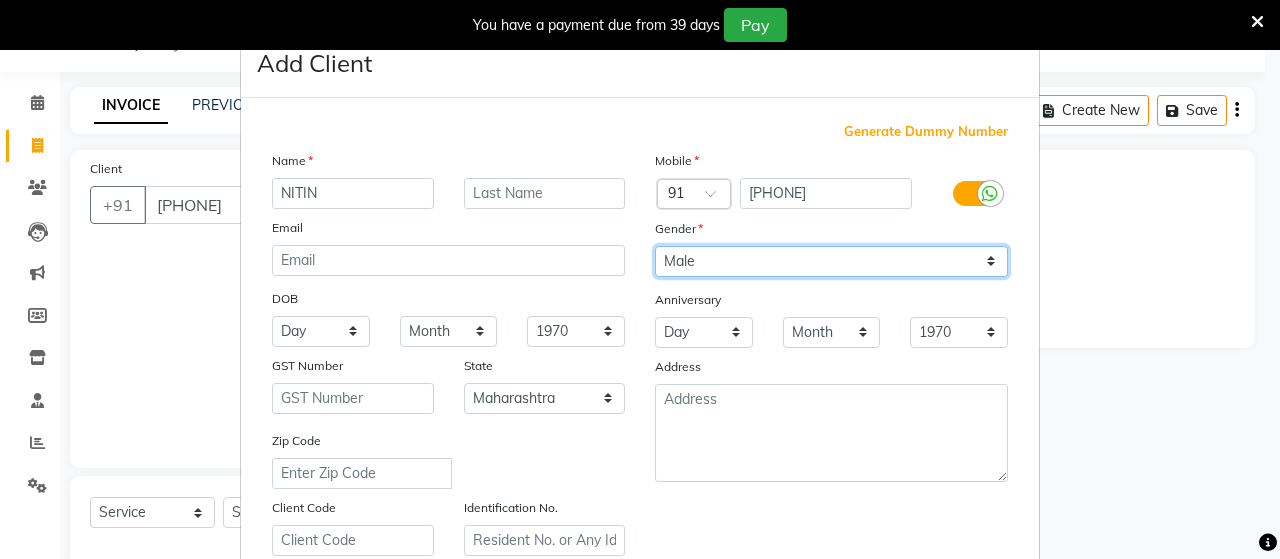 click on "Select Male Female Other Prefer Not To Say" at bounding box center [831, 261] 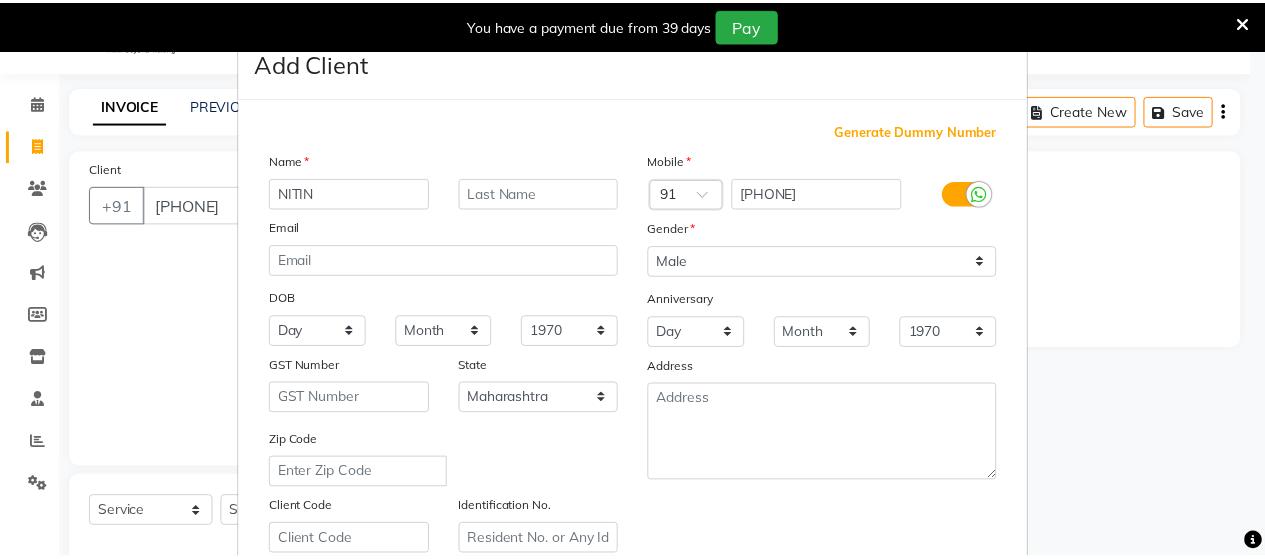scroll, scrollTop: 360, scrollLeft: 0, axis: vertical 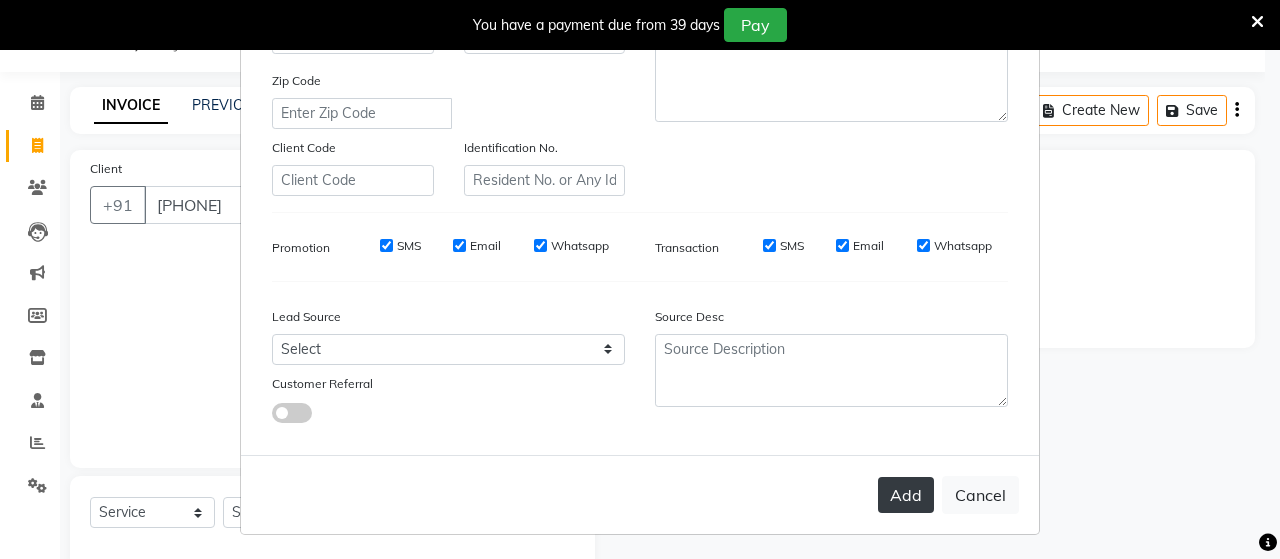 click on "Add" at bounding box center (906, 495) 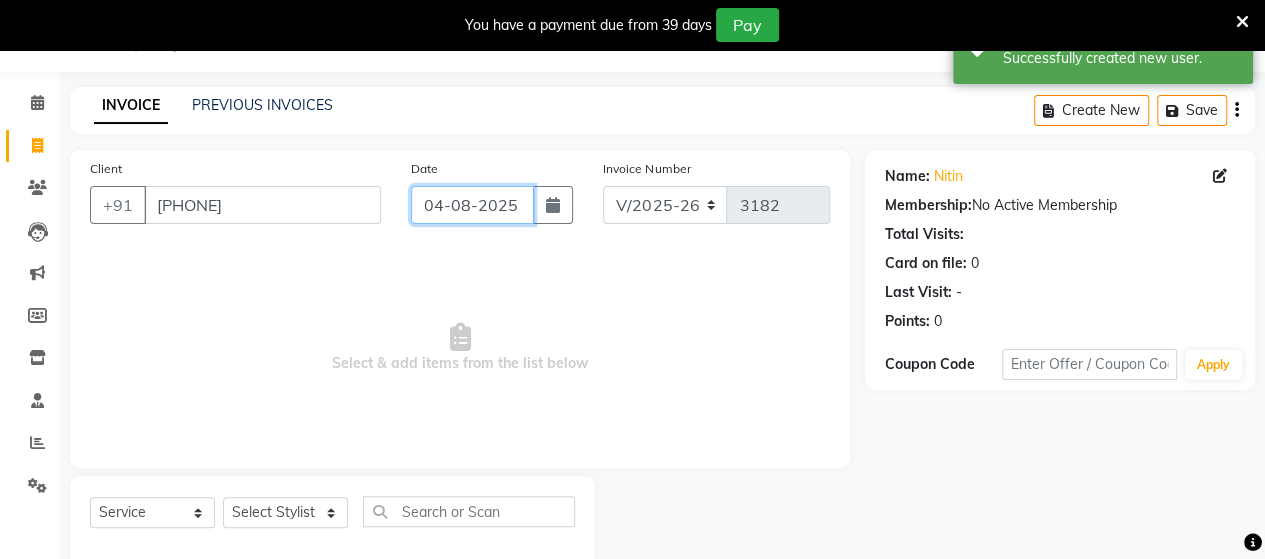 click on "04-08-2025" 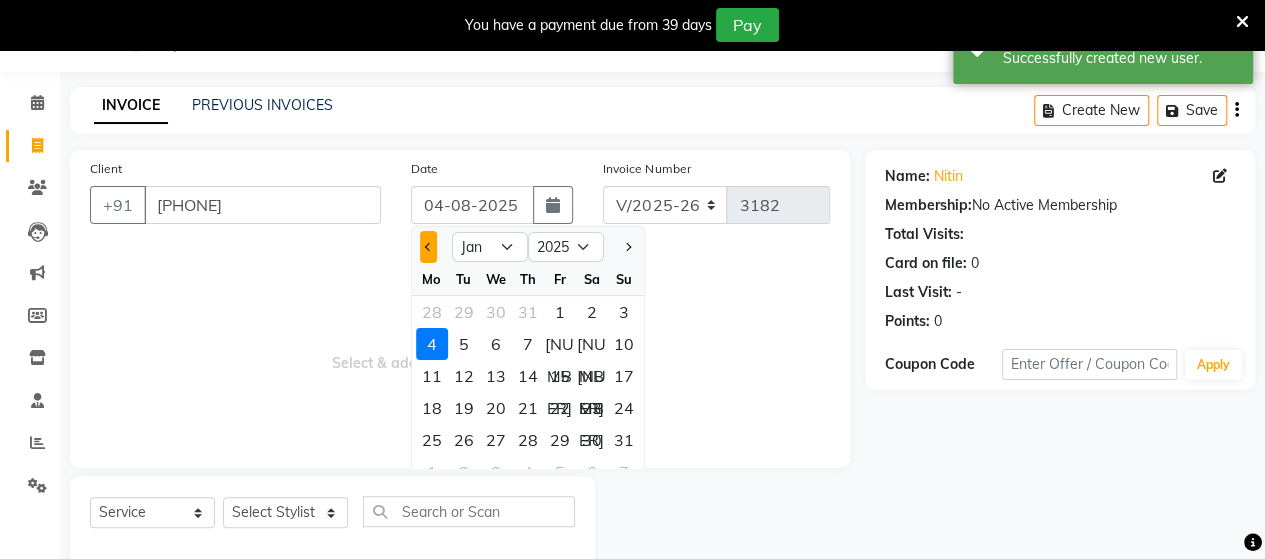 click 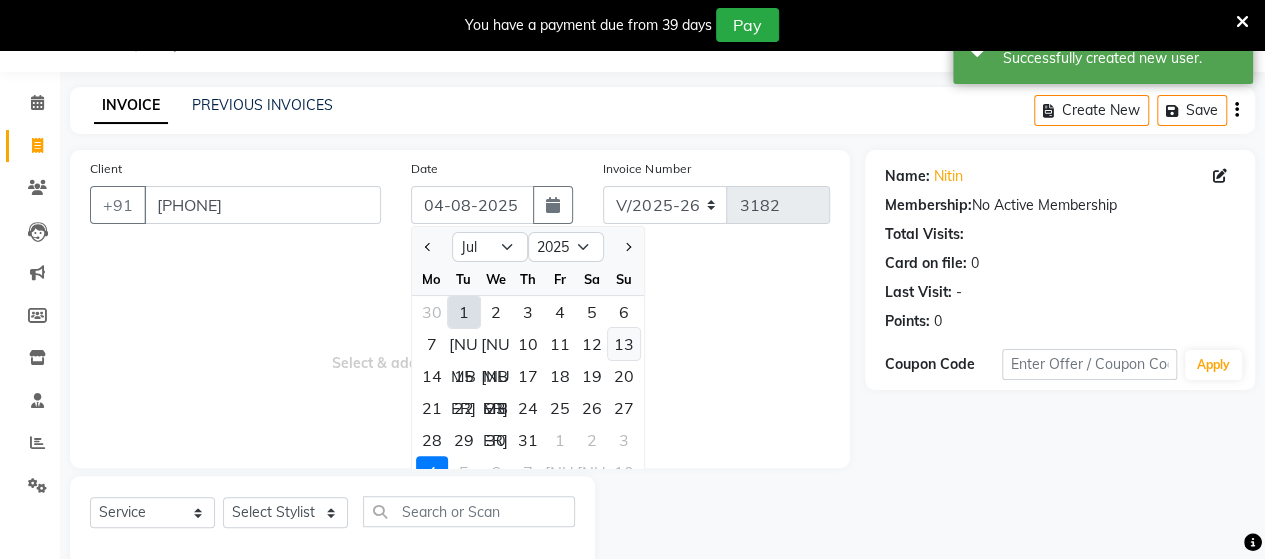 click on "13" 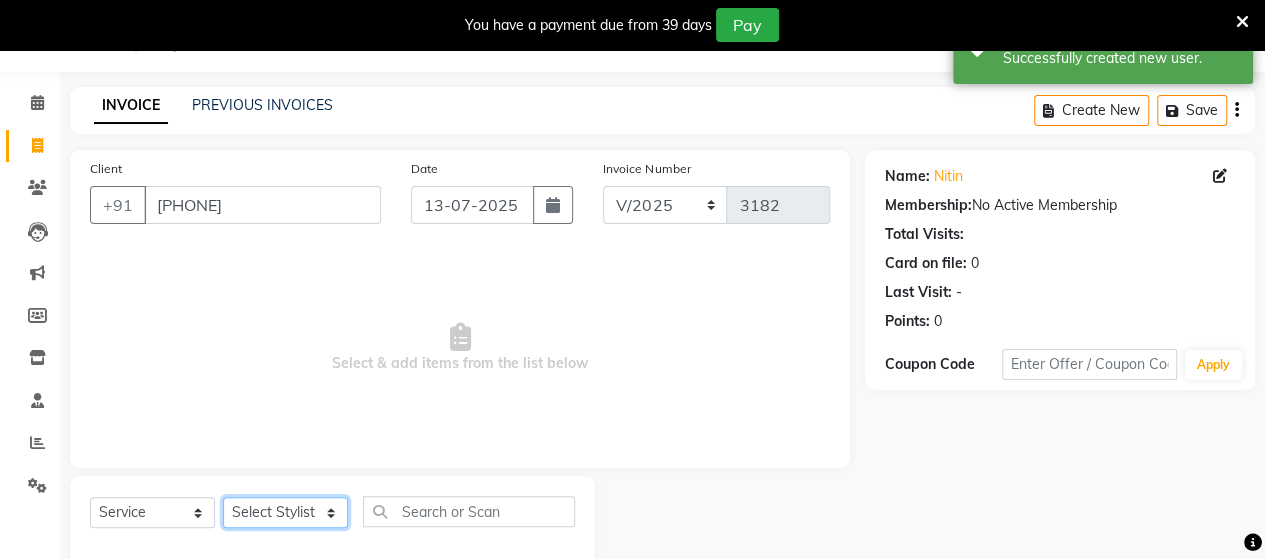 click on "Select Stylist Admin Datta  Jyoti  Krushna  Pratik  RAVI Rohit Rutuja" 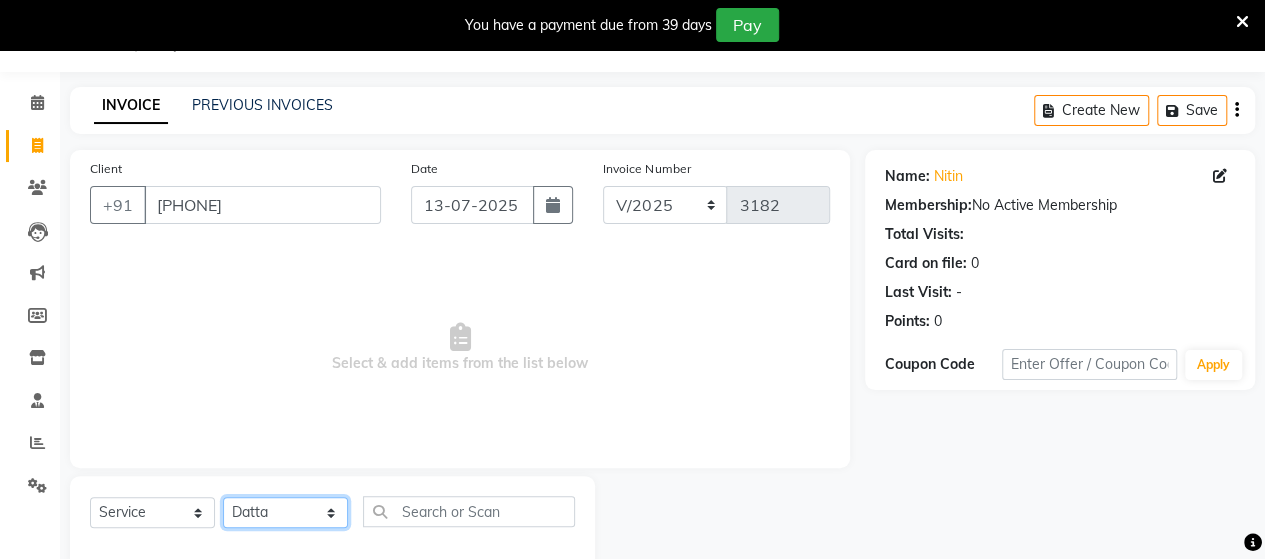 click on "Select Stylist Admin Datta  Jyoti  Krushna  Pratik  RAVI Rohit Rutuja" 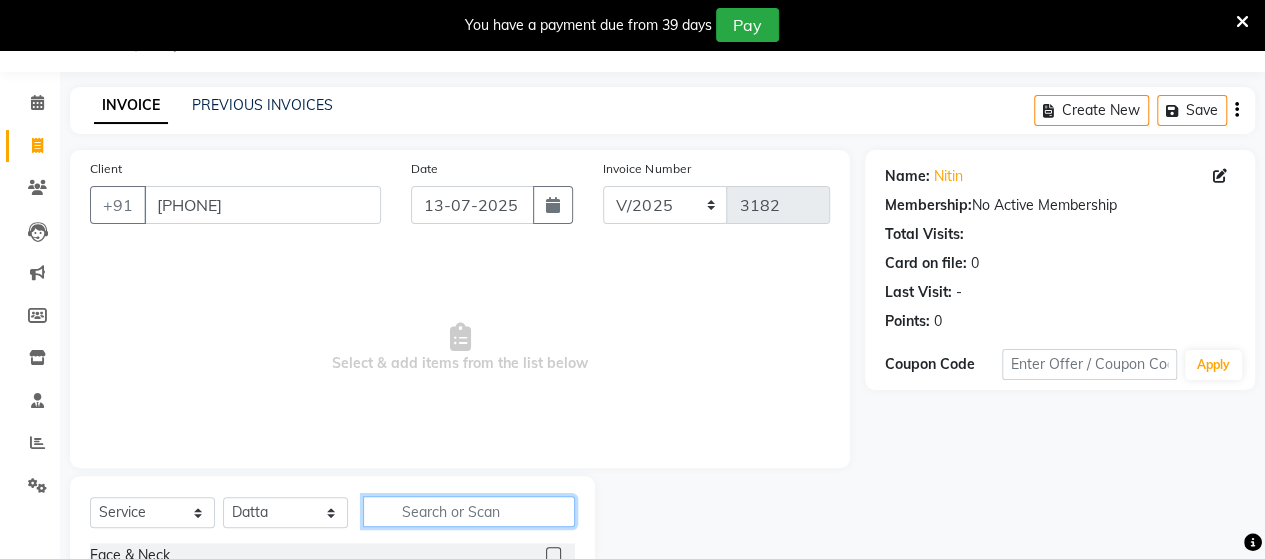 click 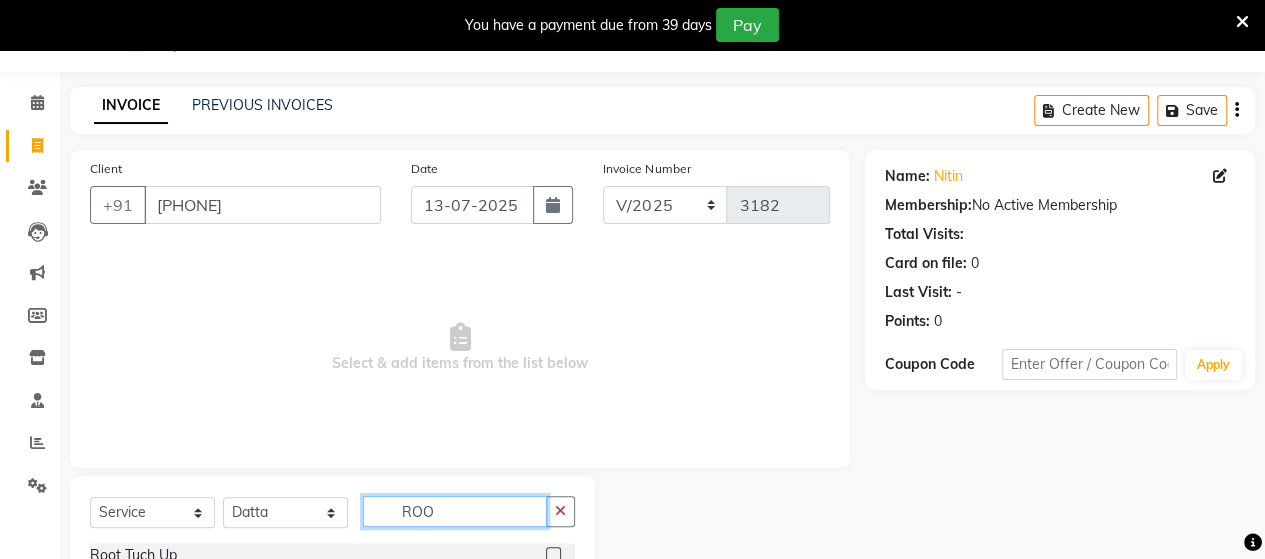 scroll, scrollTop: 119, scrollLeft: 0, axis: vertical 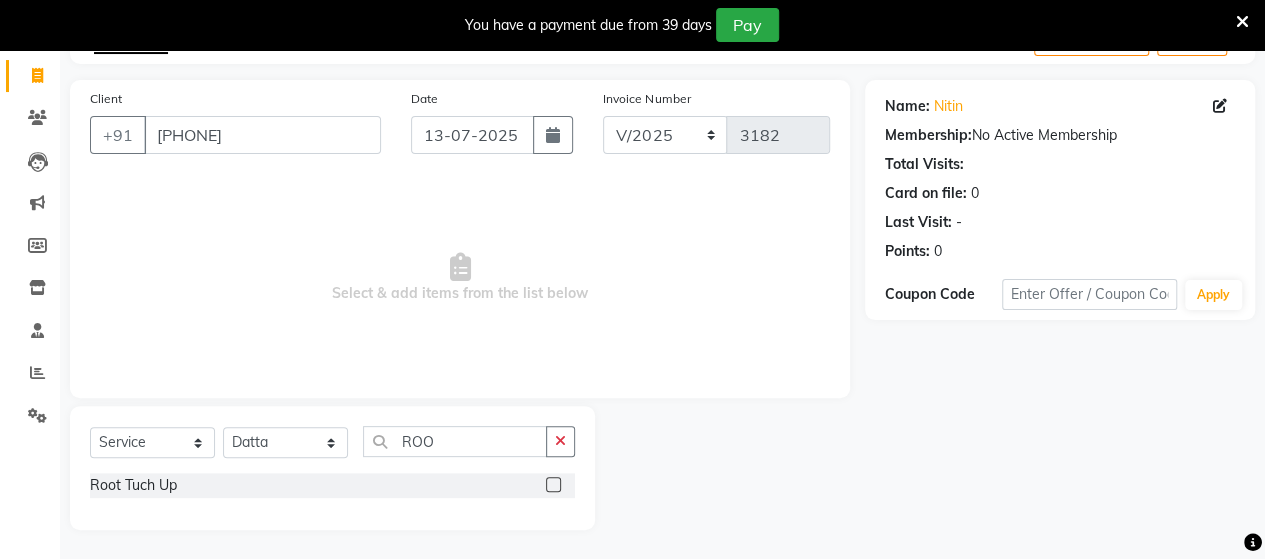 click 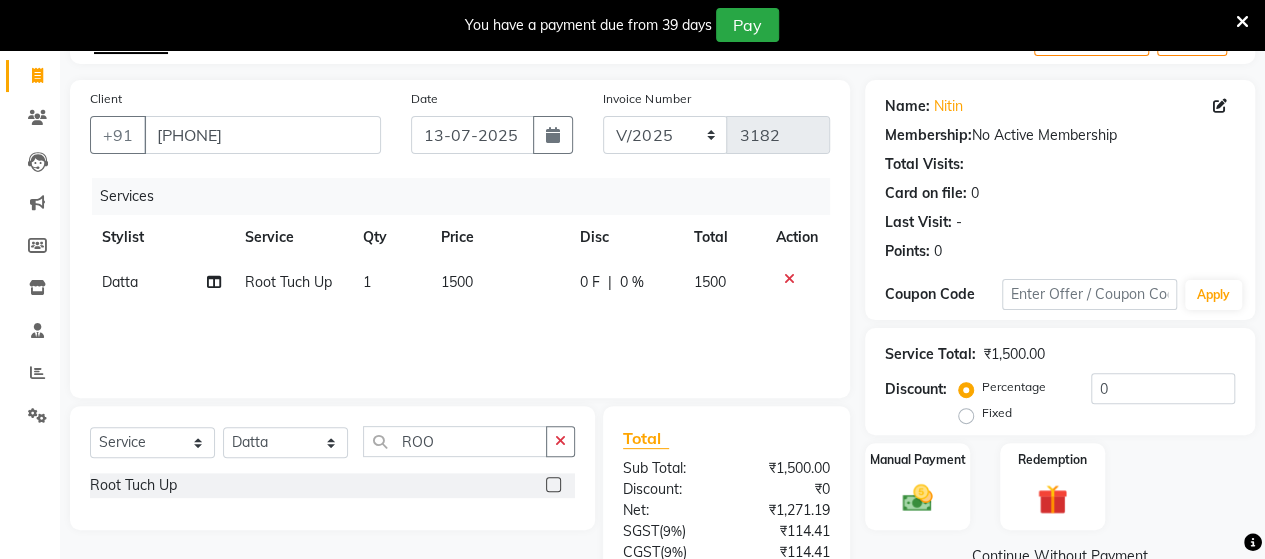 click on "1500" 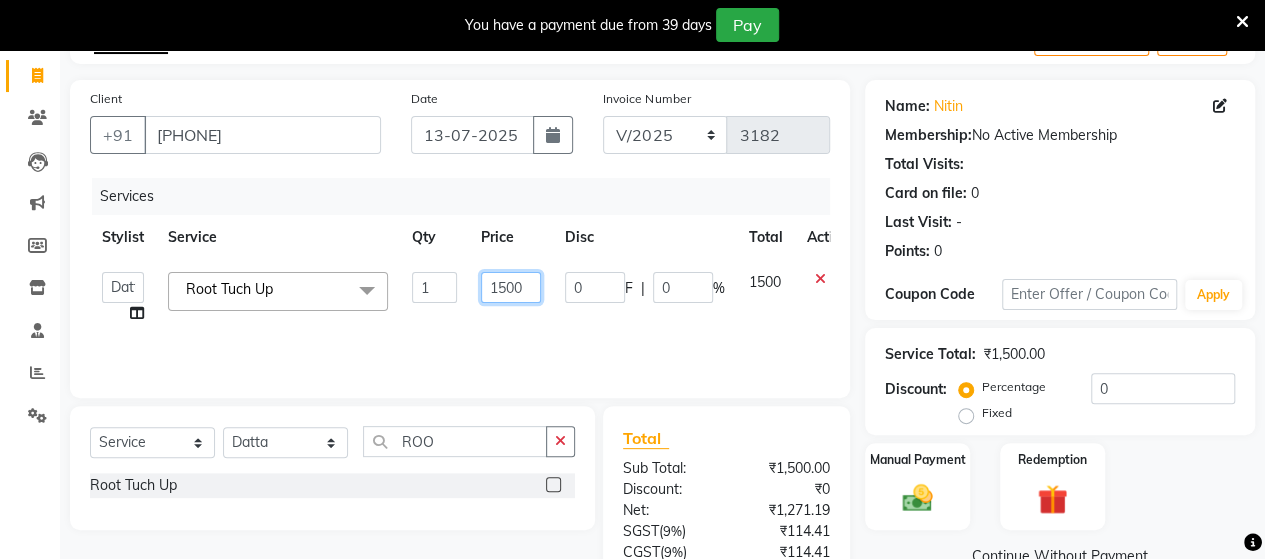 click on "1500" 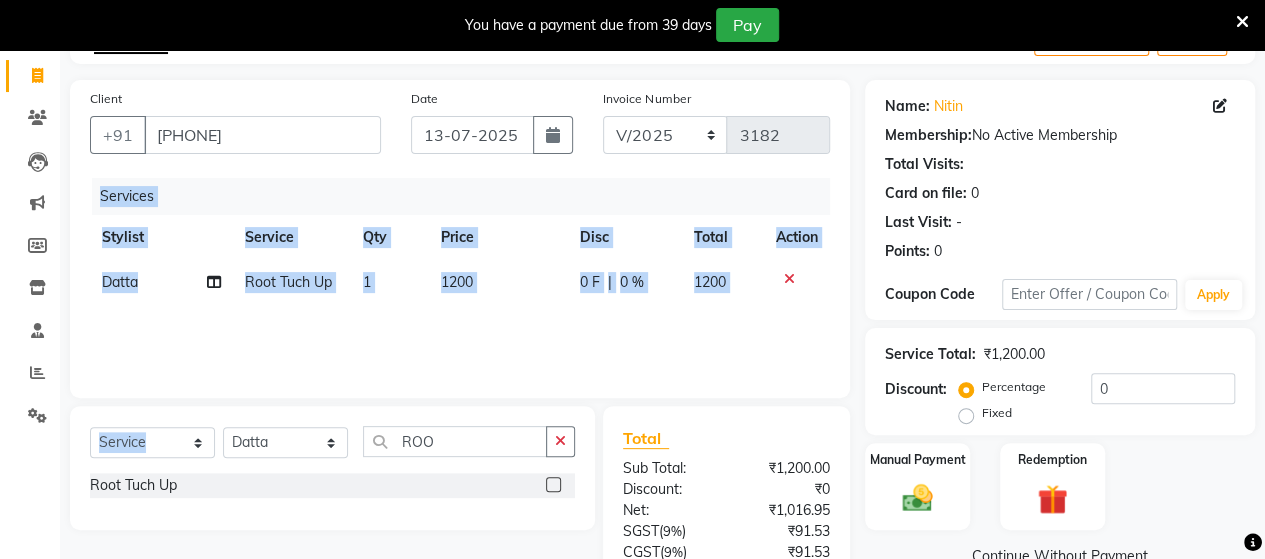drag, startPoint x: 426, startPoint y: 352, endPoint x: 282, endPoint y: 437, distance: 167.21542 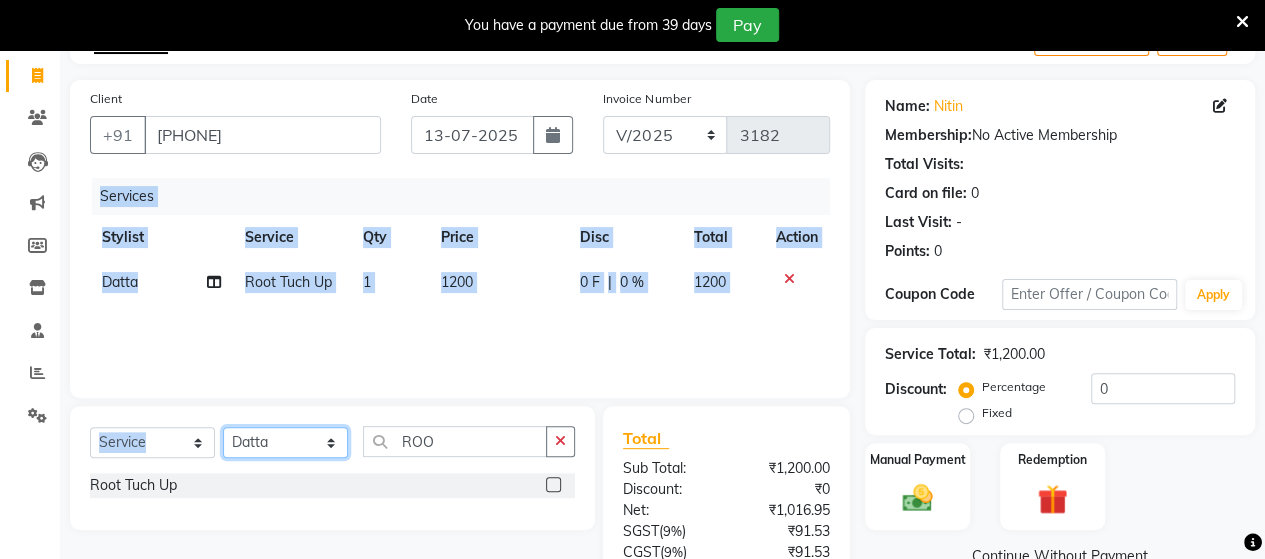 click on "Select Stylist Admin Datta  Jyoti  Krushna  Pratik  RAVI Rohit Rutuja" 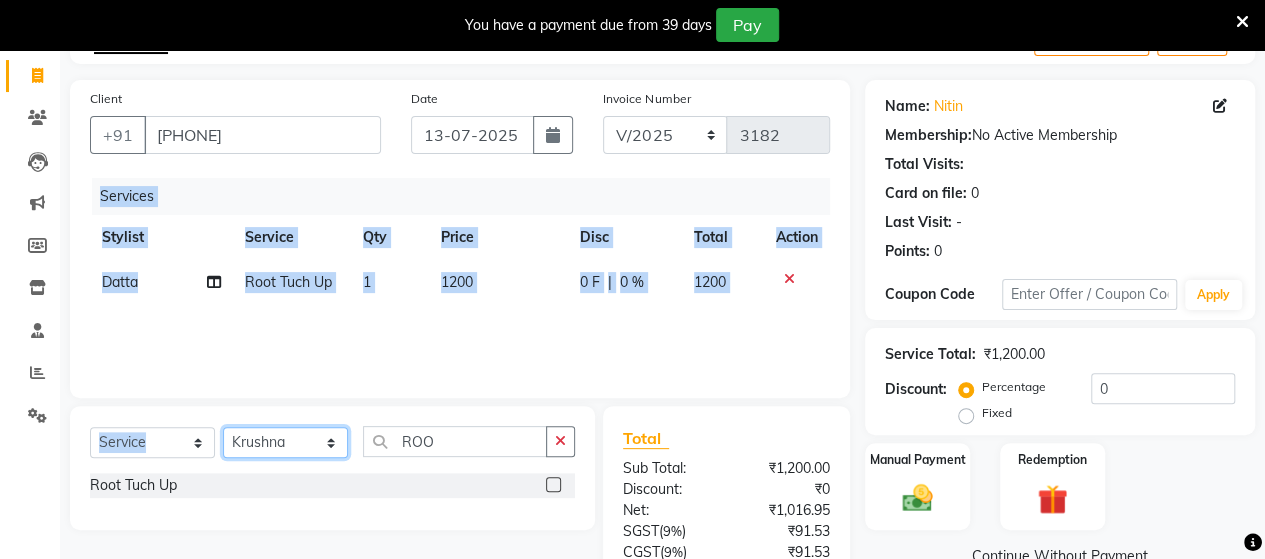click on "Select Stylist Admin Datta  Jyoti  Krushna  Pratik  RAVI Rohit Rutuja" 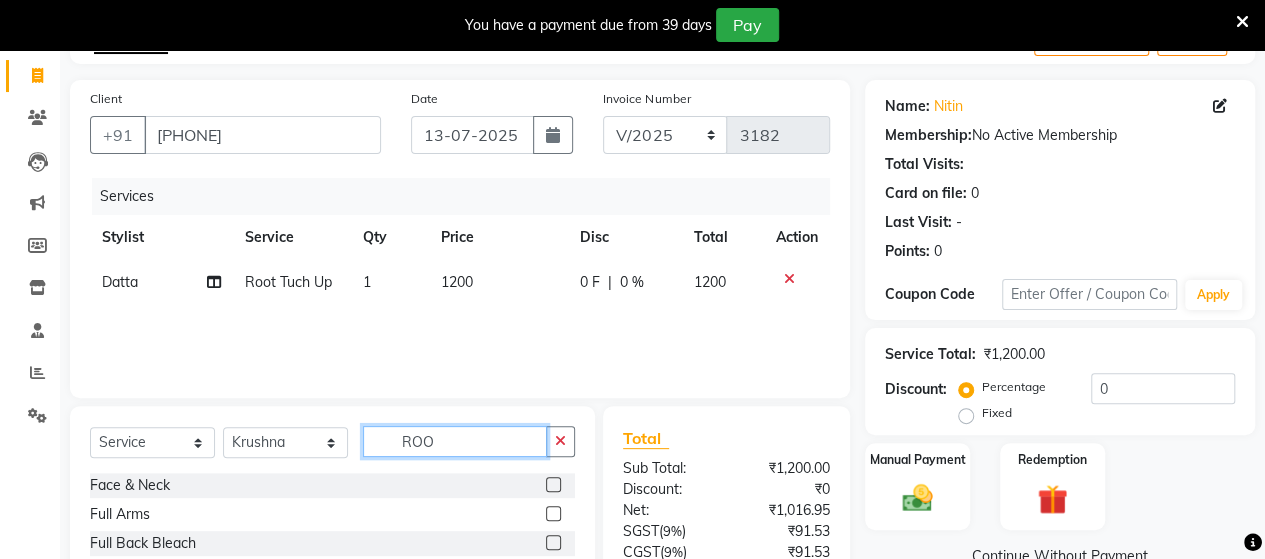 click on "ROO" 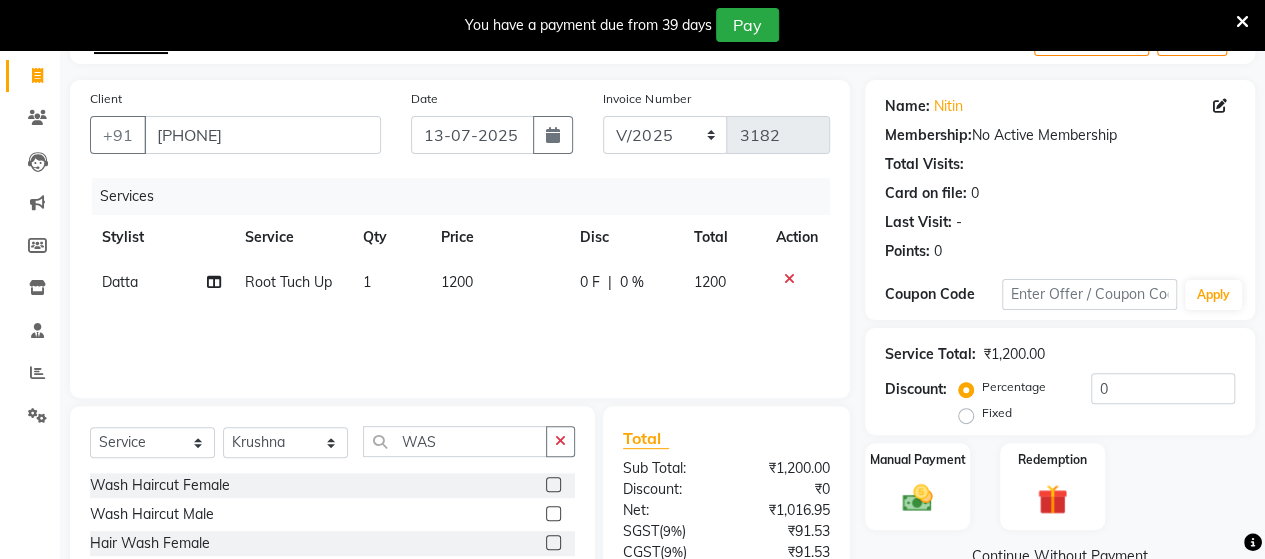 click 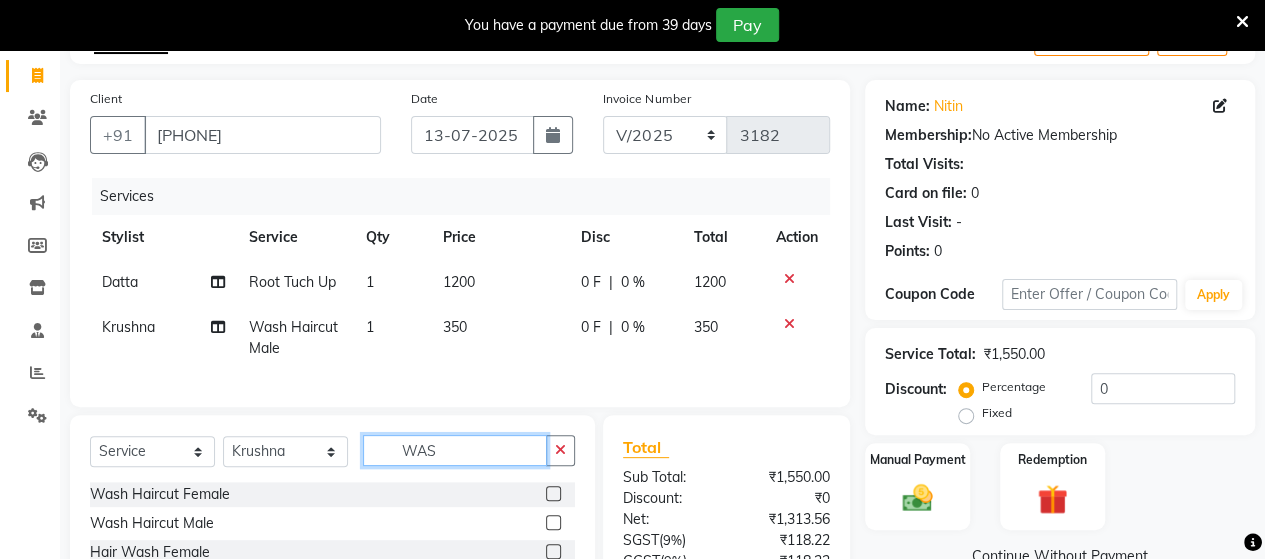 click on "WAS" 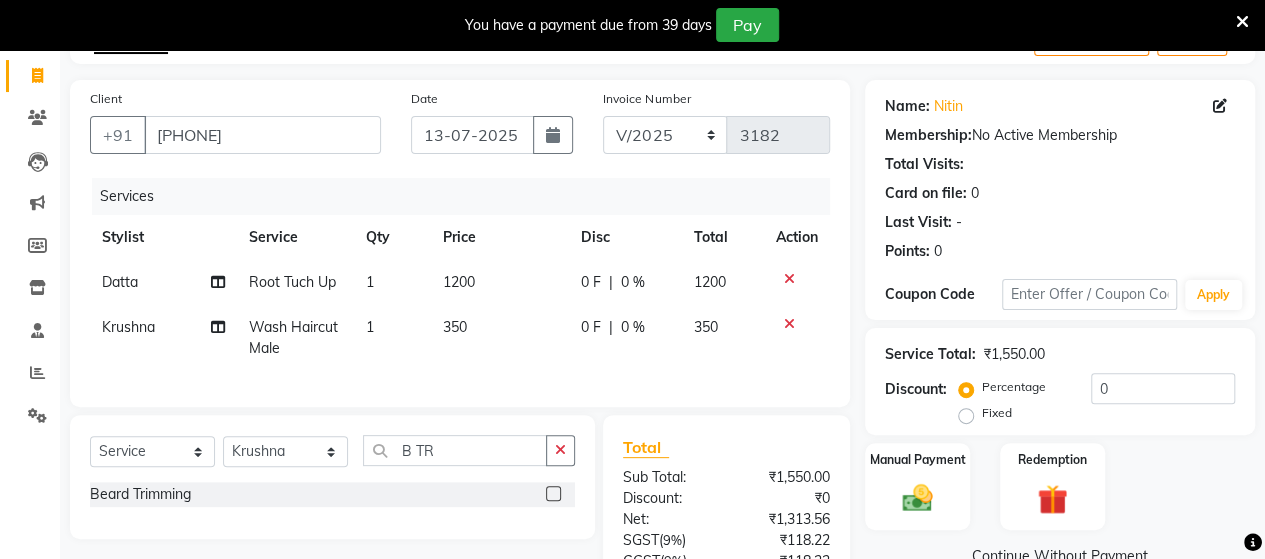 click 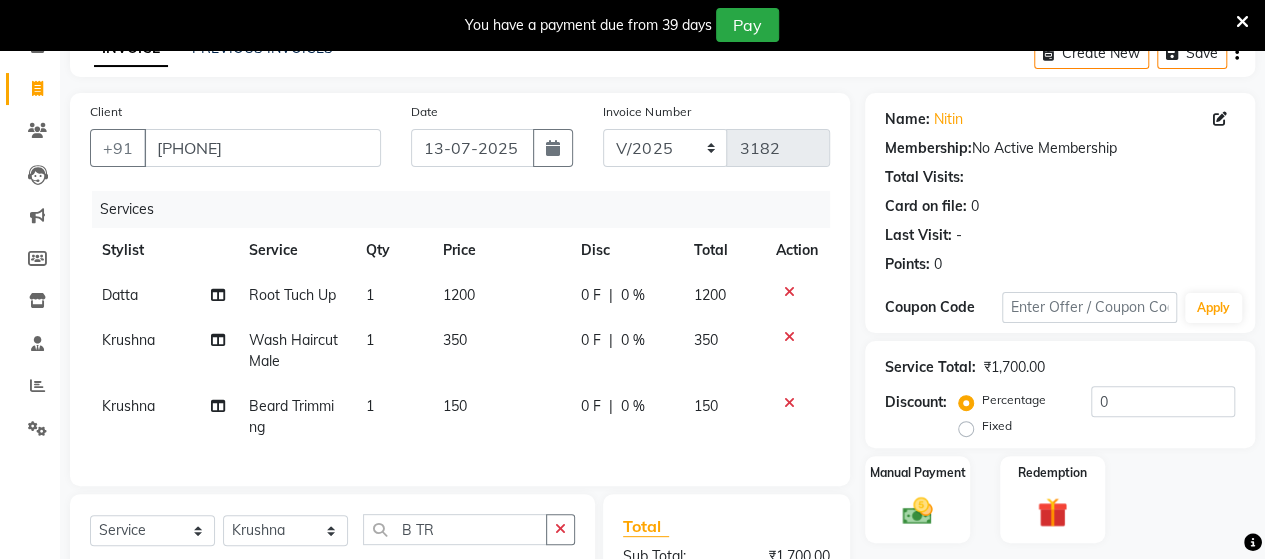 scroll, scrollTop: 378, scrollLeft: 0, axis: vertical 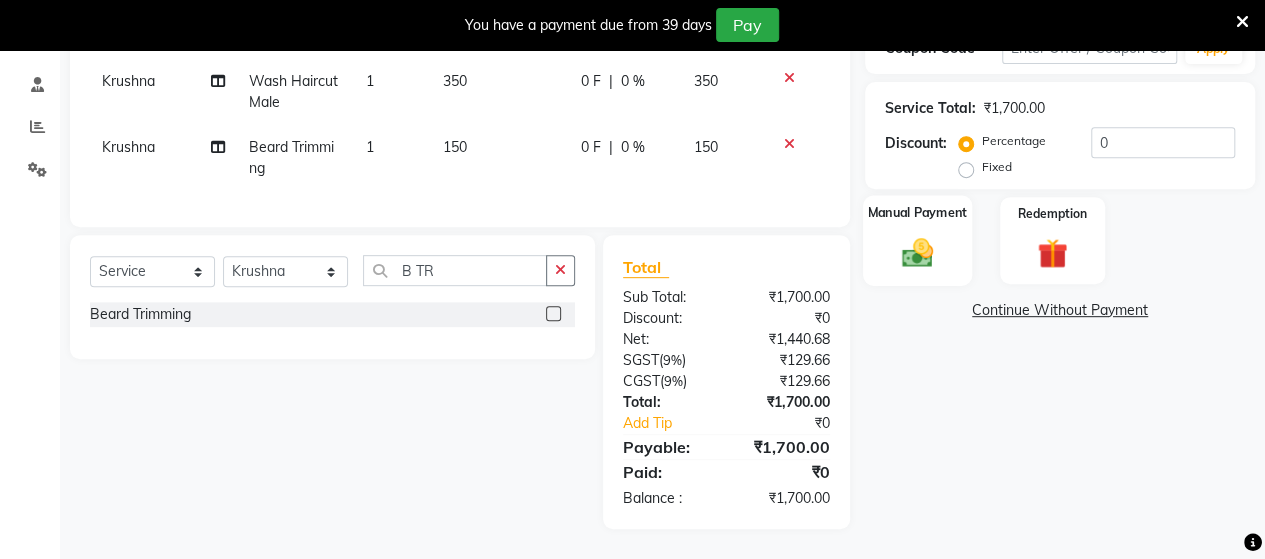 click 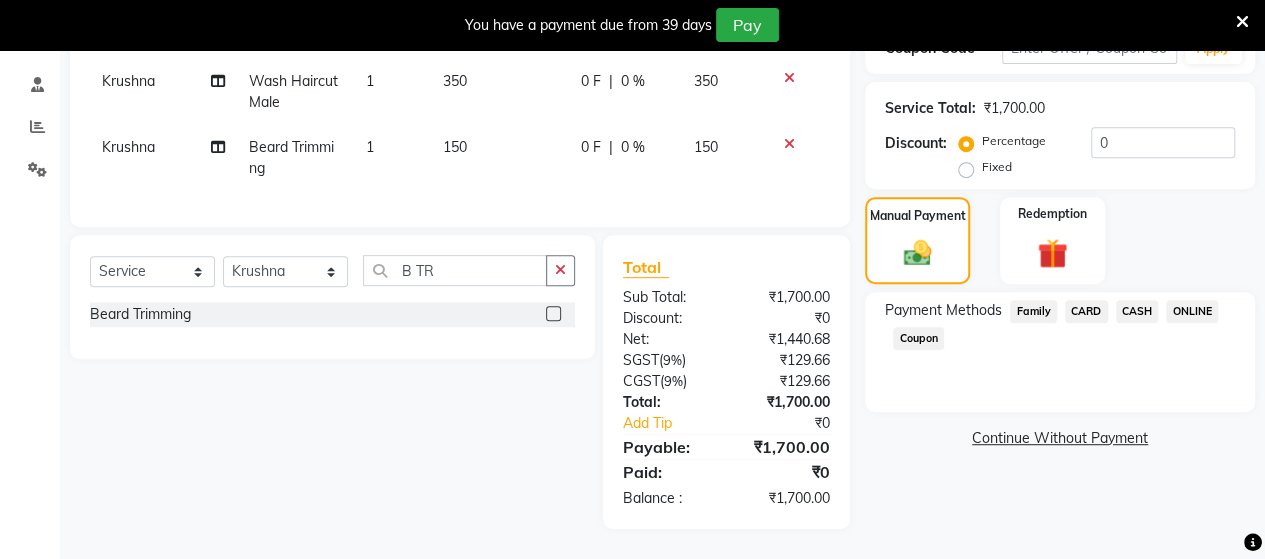 click on "ONLINE" 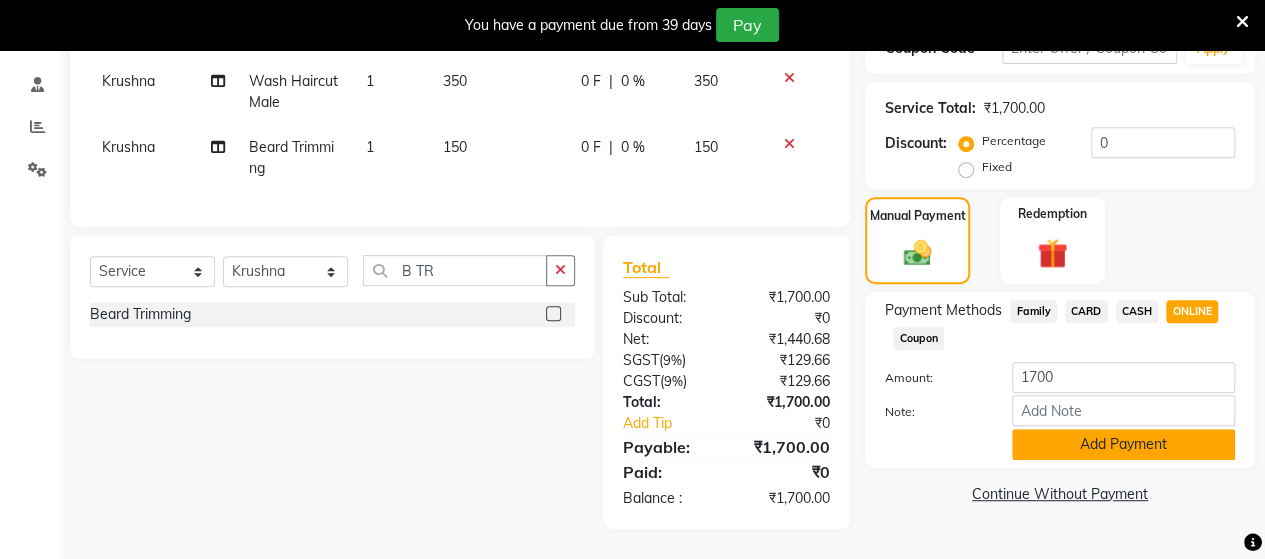 click on "Add Payment" 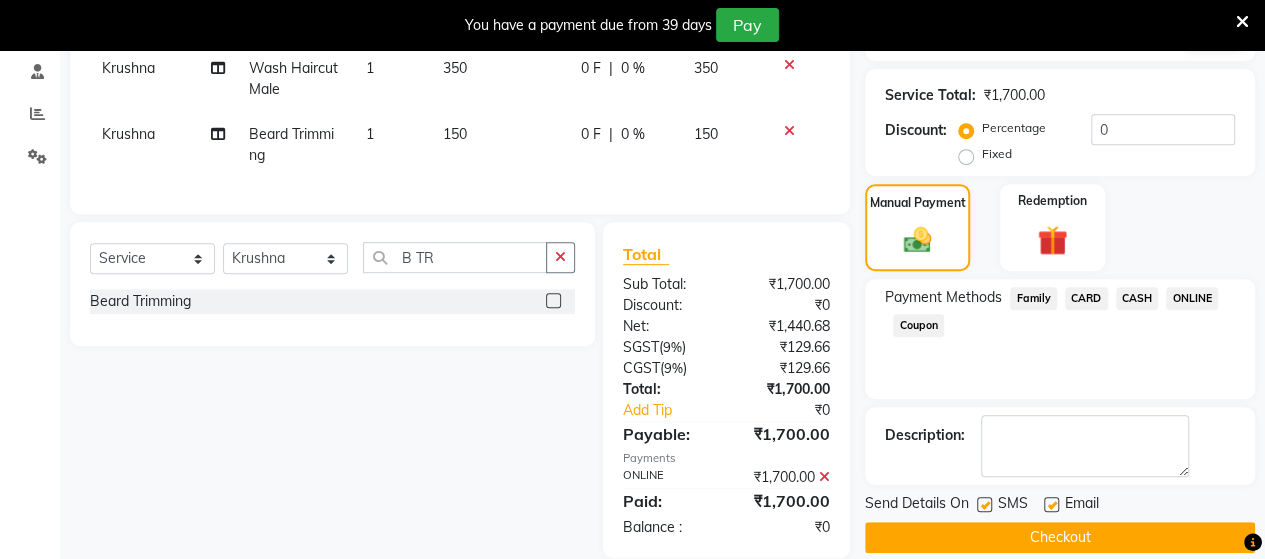 scroll, scrollTop: 420, scrollLeft: 0, axis: vertical 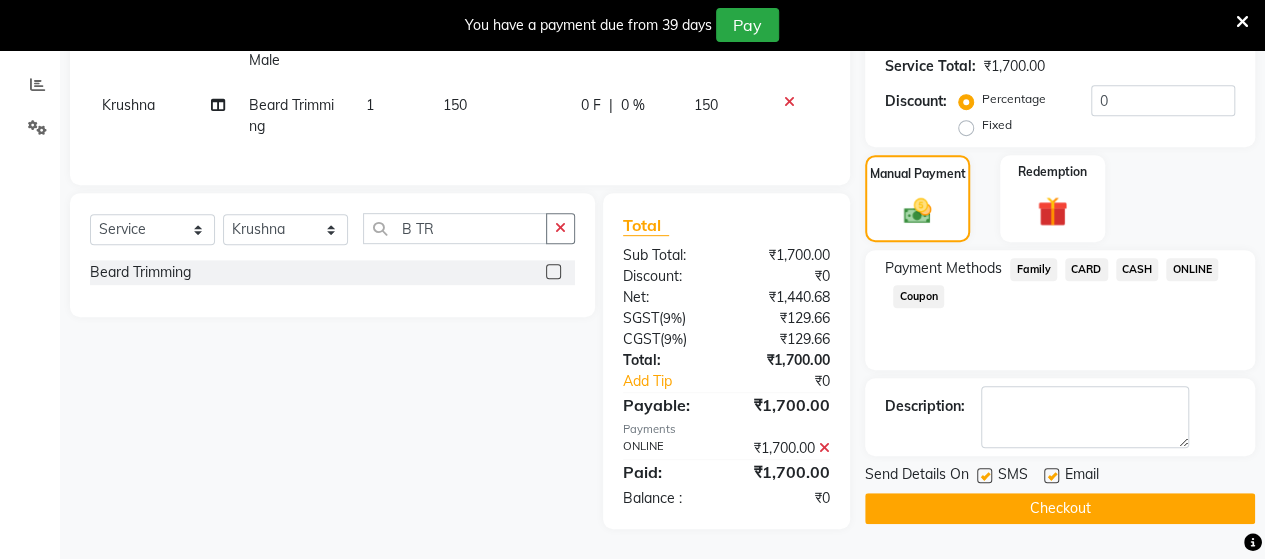 click on "Checkout" 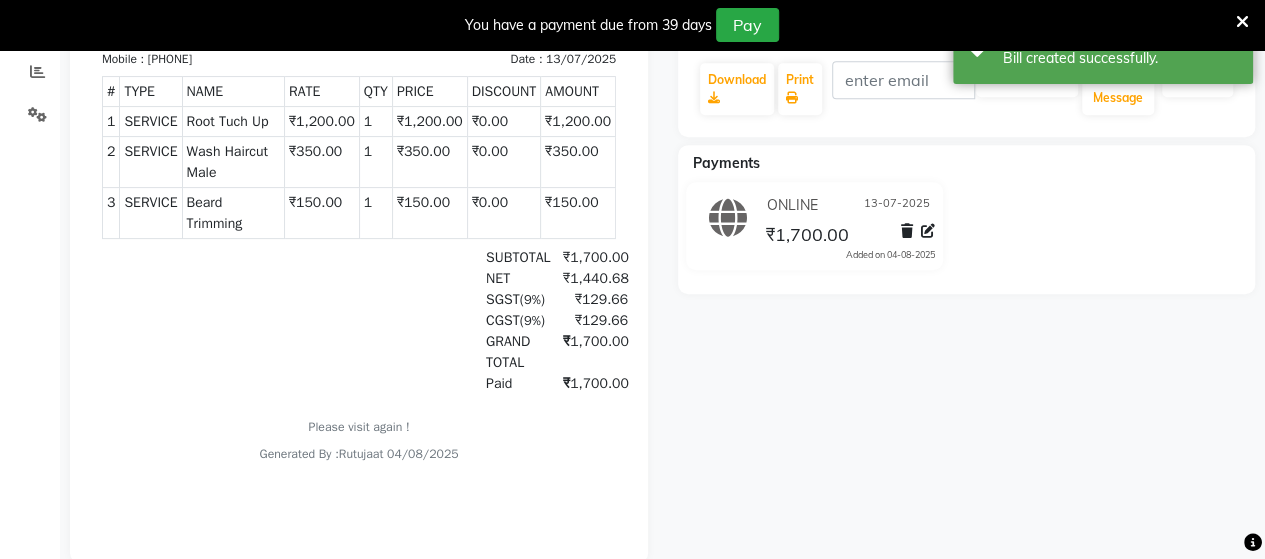 scroll, scrollTop: 0, scrollLeft: 0, axis: both 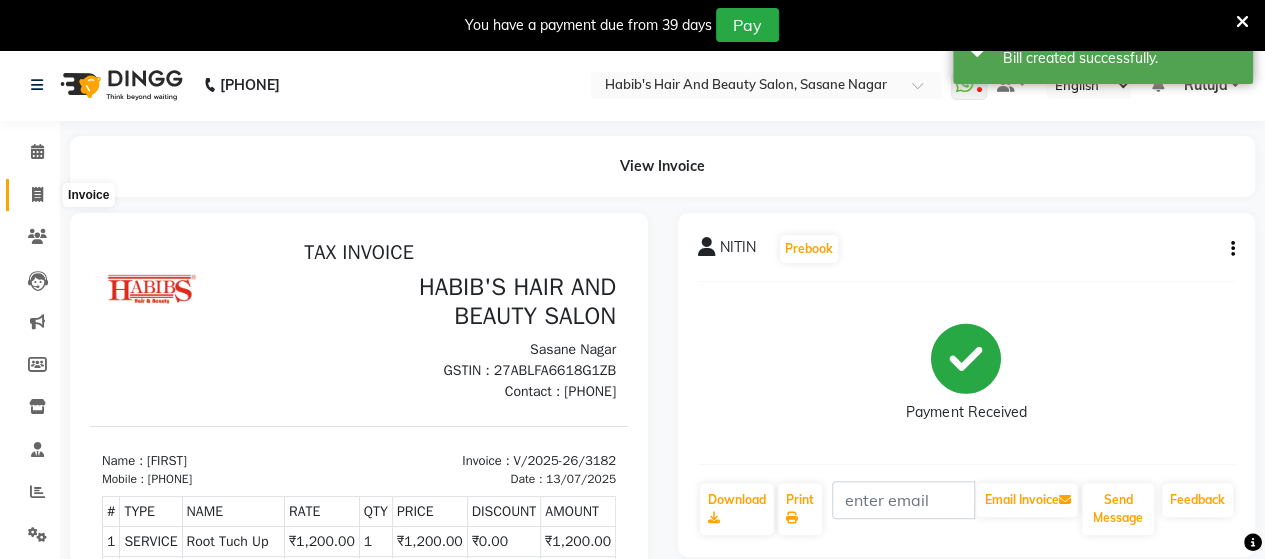 click 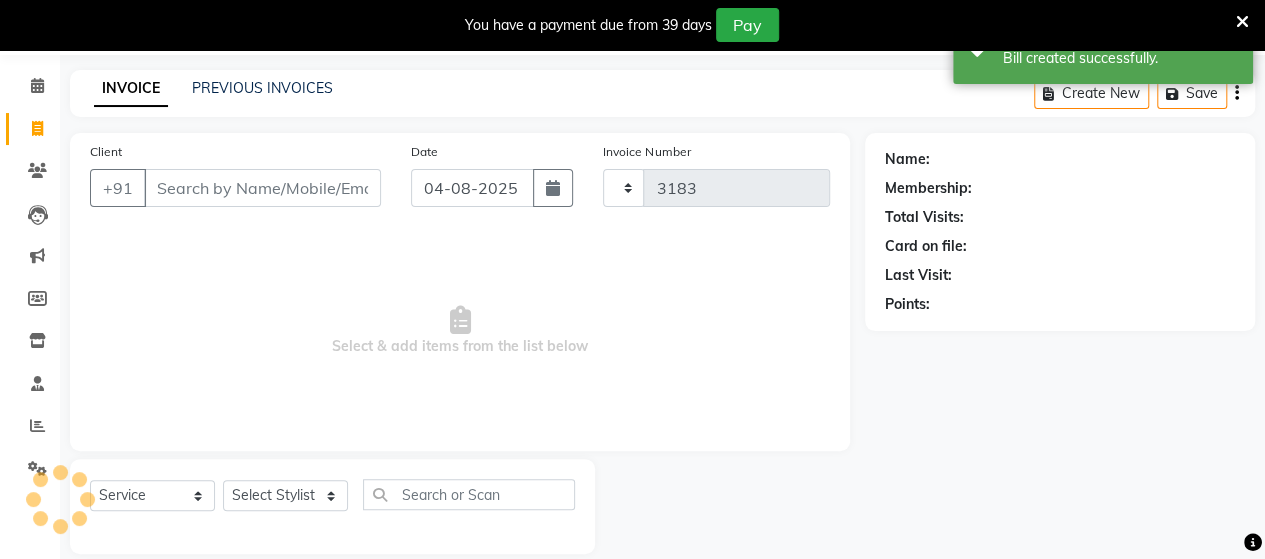 scroll, scrollTop: 90, scrollLeft: 0, axis: vertical 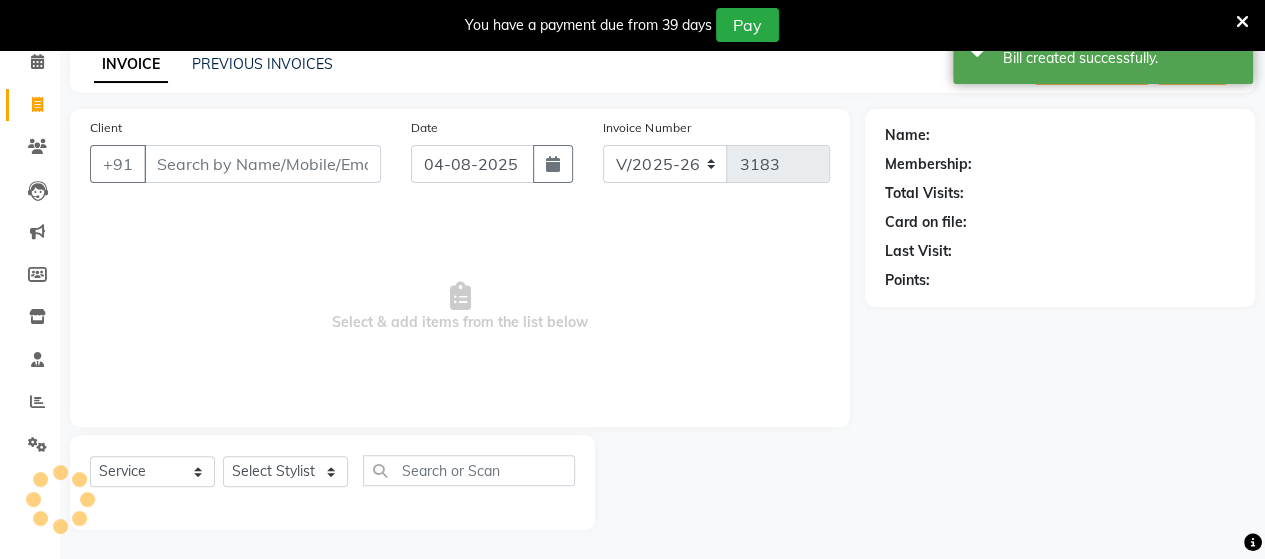 click on "Client" at bounding box center (262, 164) 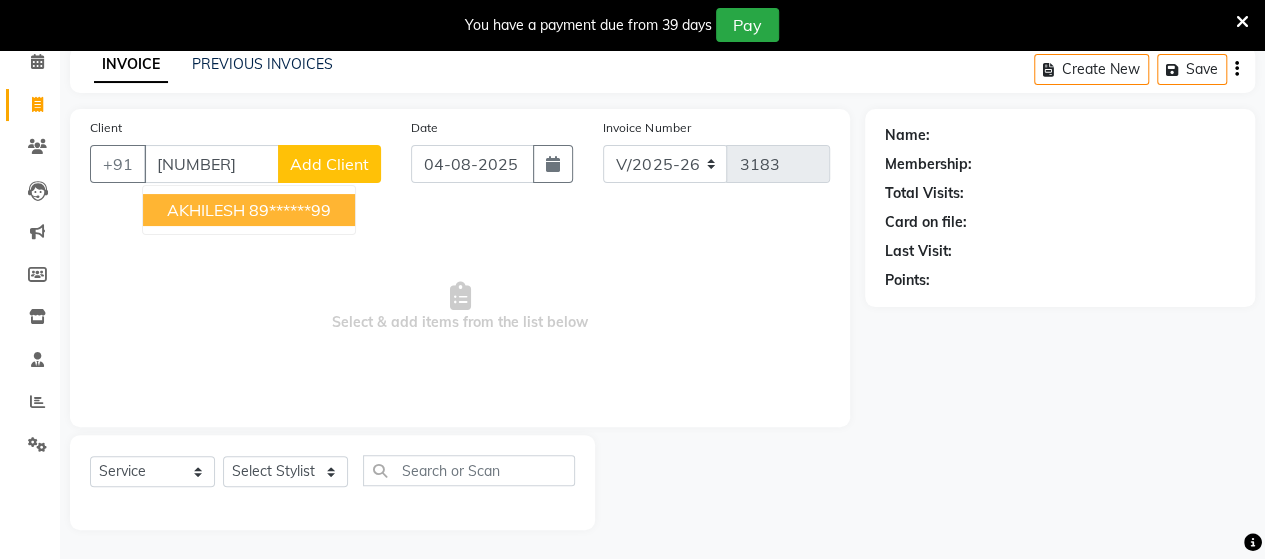 click on "[FIRST] [PHONE]" at bounding box center (249, 210) 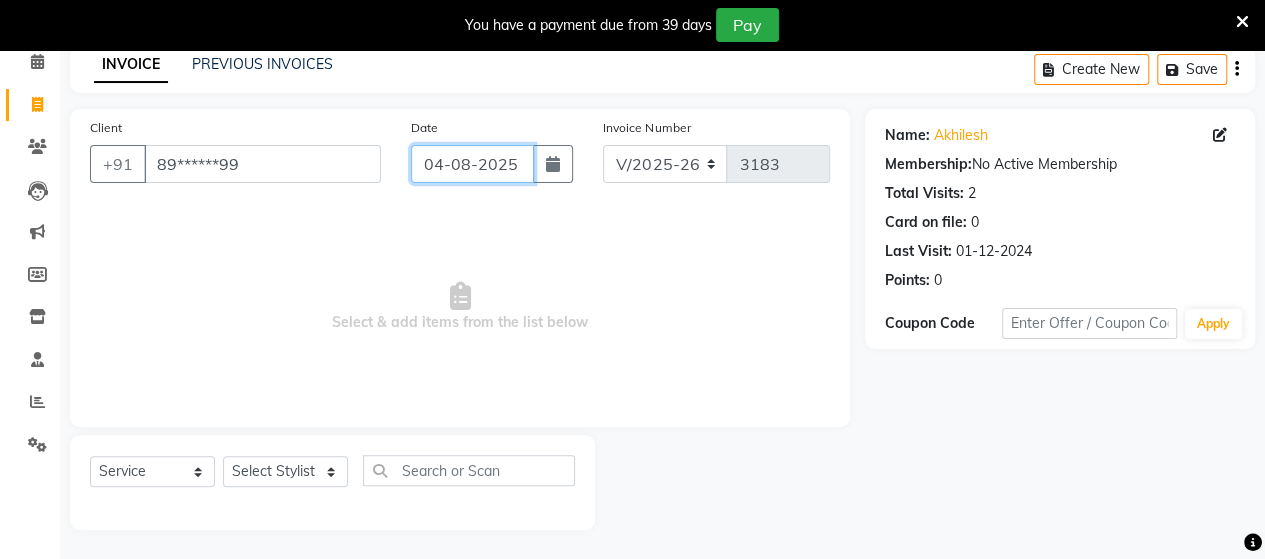 click on "04-08-2025" 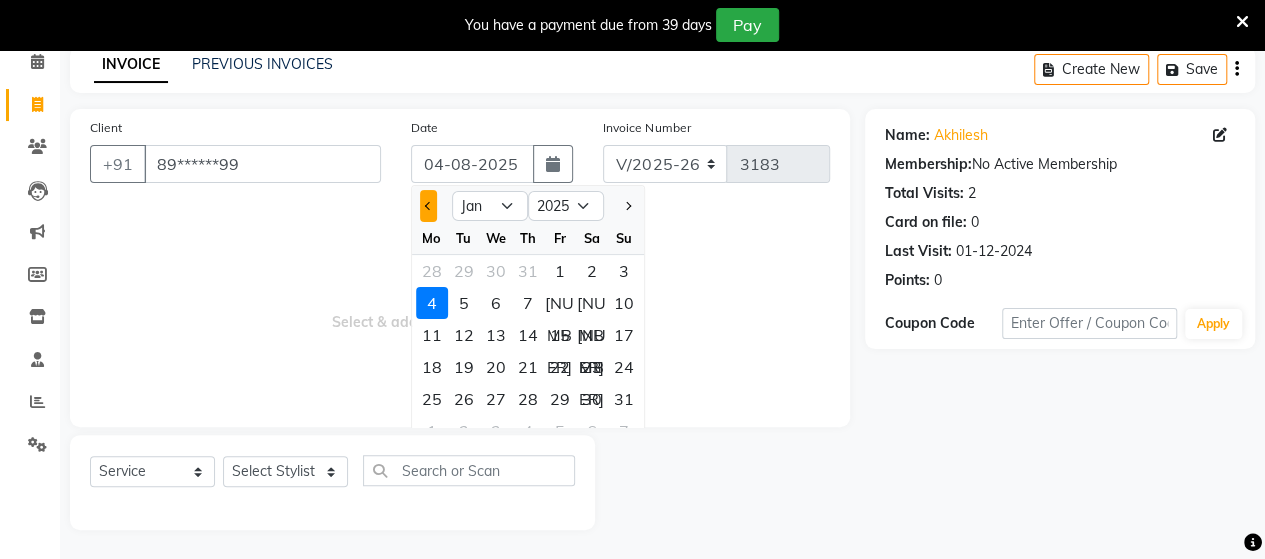 click 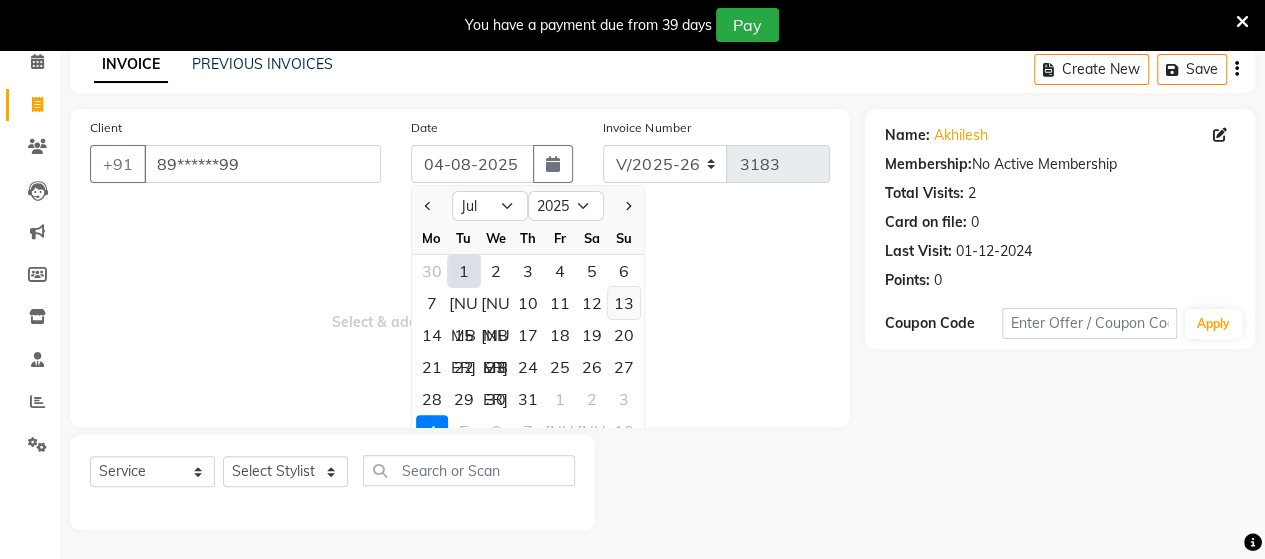 click on "13" 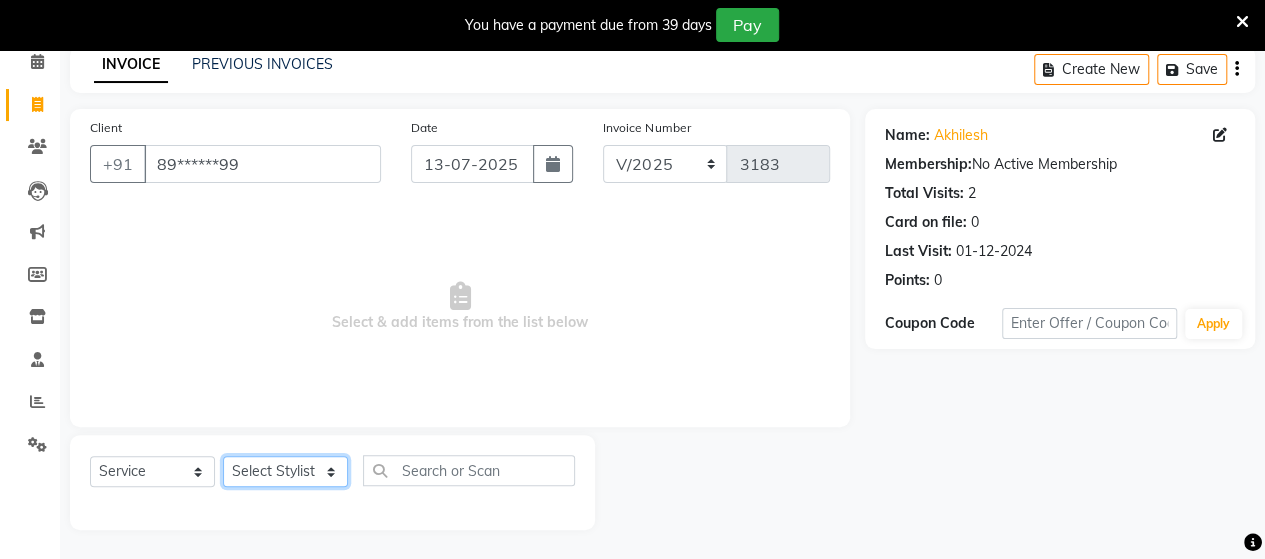 click on "Select Stylist Admin Datta  Jyoti  Krushna  Pratik  RAVI Rohit Rutuja" 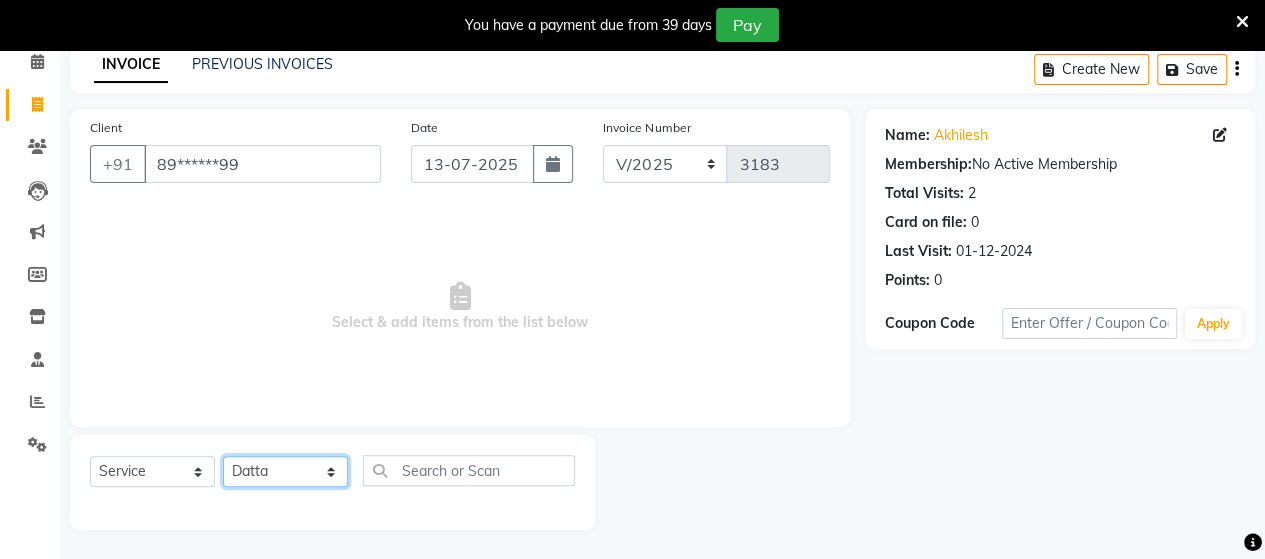 click on "Select Stylist Admin Datta  Jyoti  Krushna  Pratik  RAVI Rohit Rutuja" 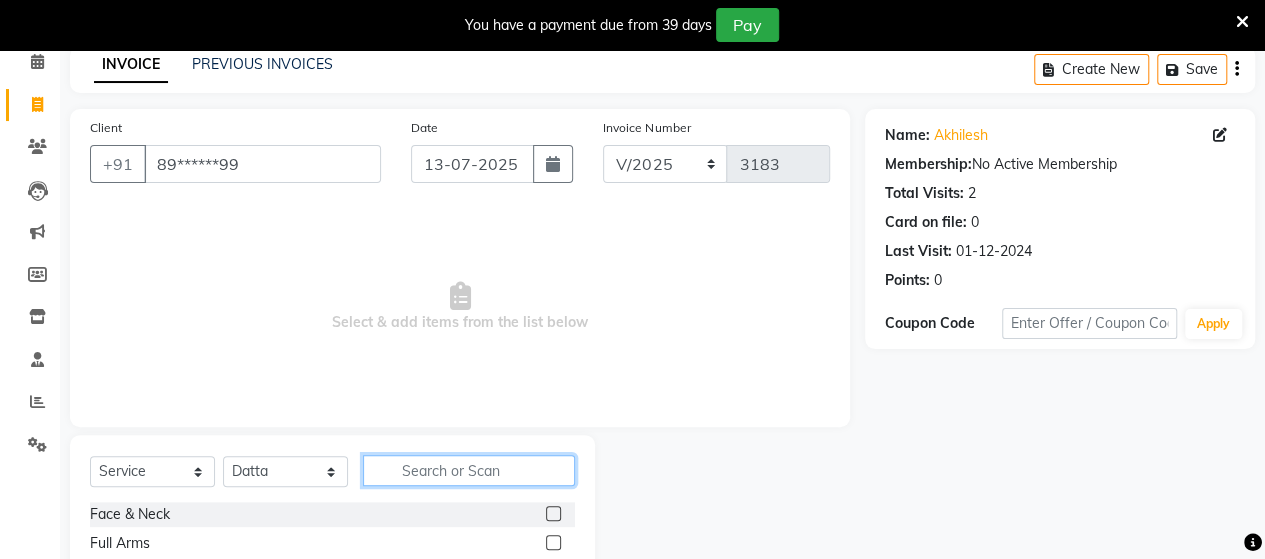 click 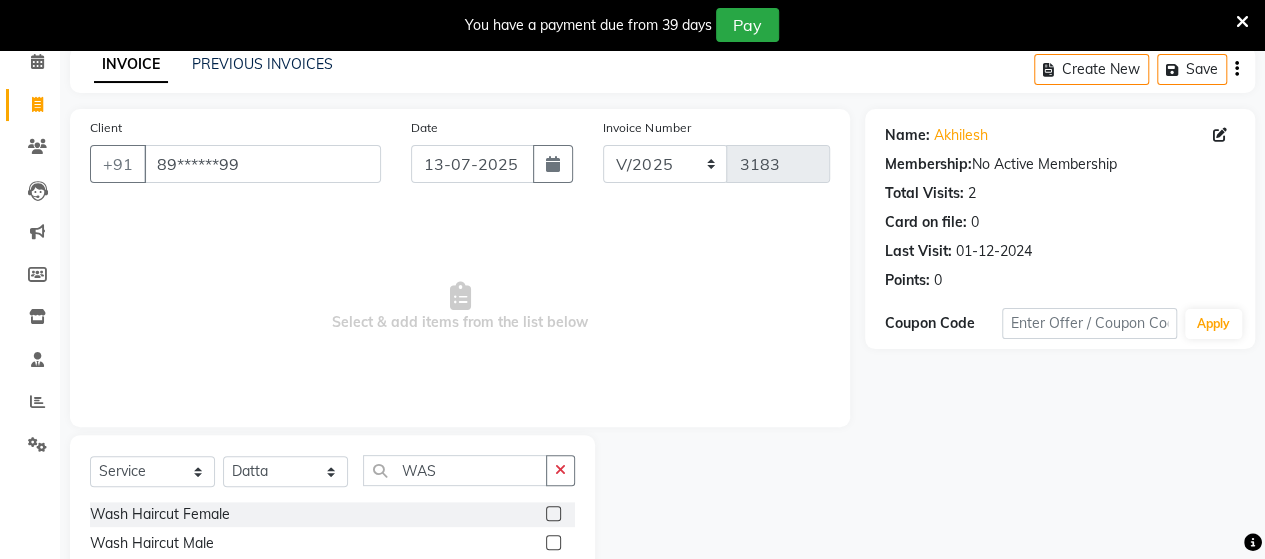 click 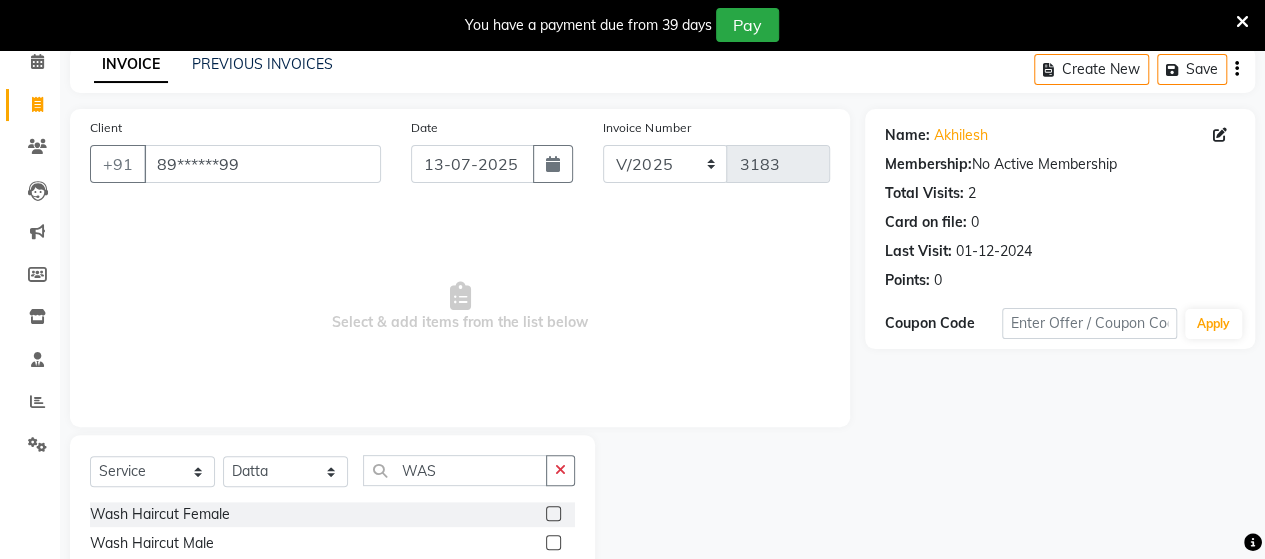 click at bounding box center (552, 543) 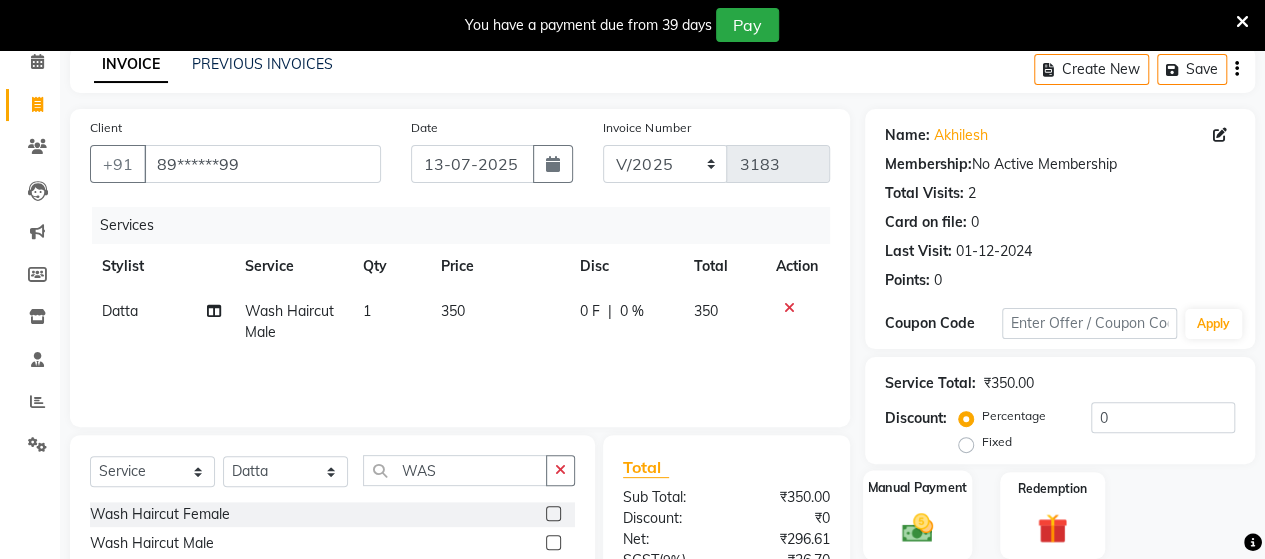 click 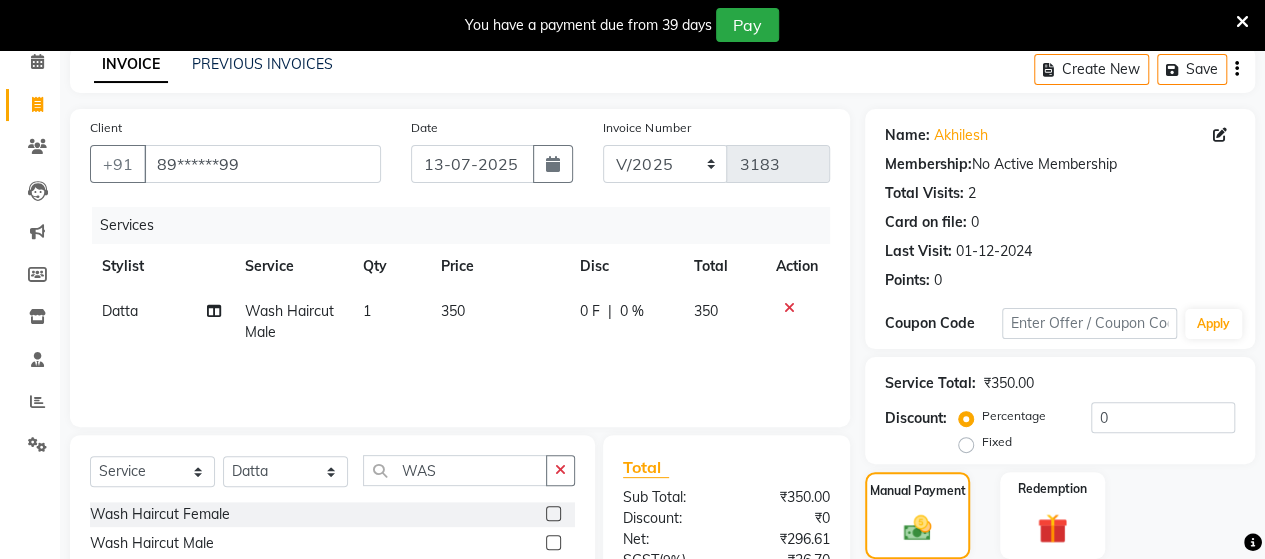 scroll, scrollTop: 288, scrollLeft: 0, axis: vertical 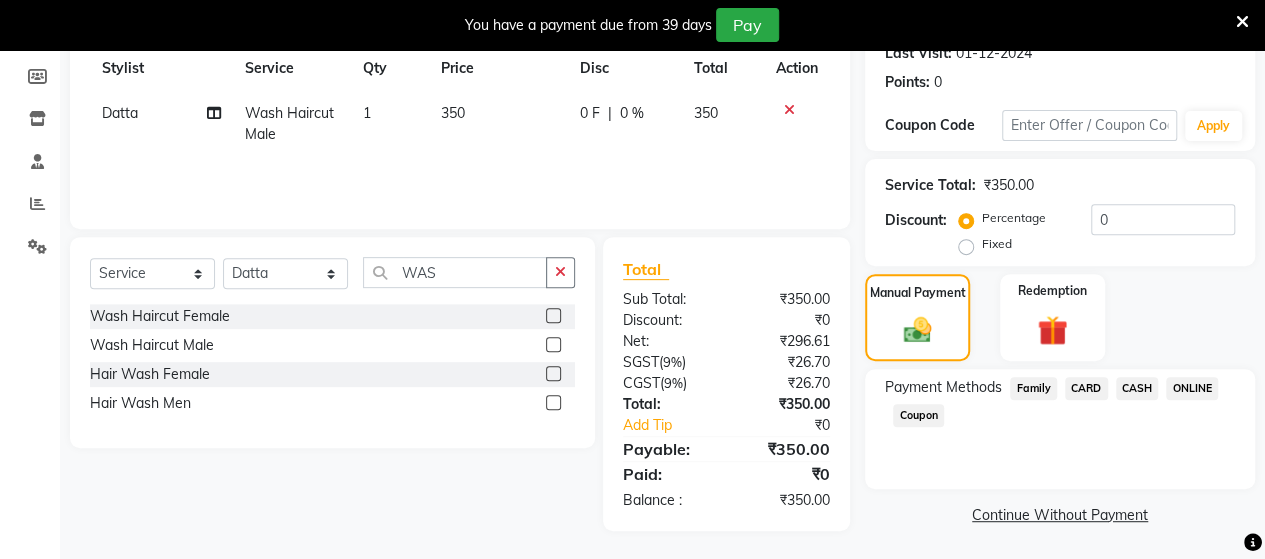 click on "ONLINE" 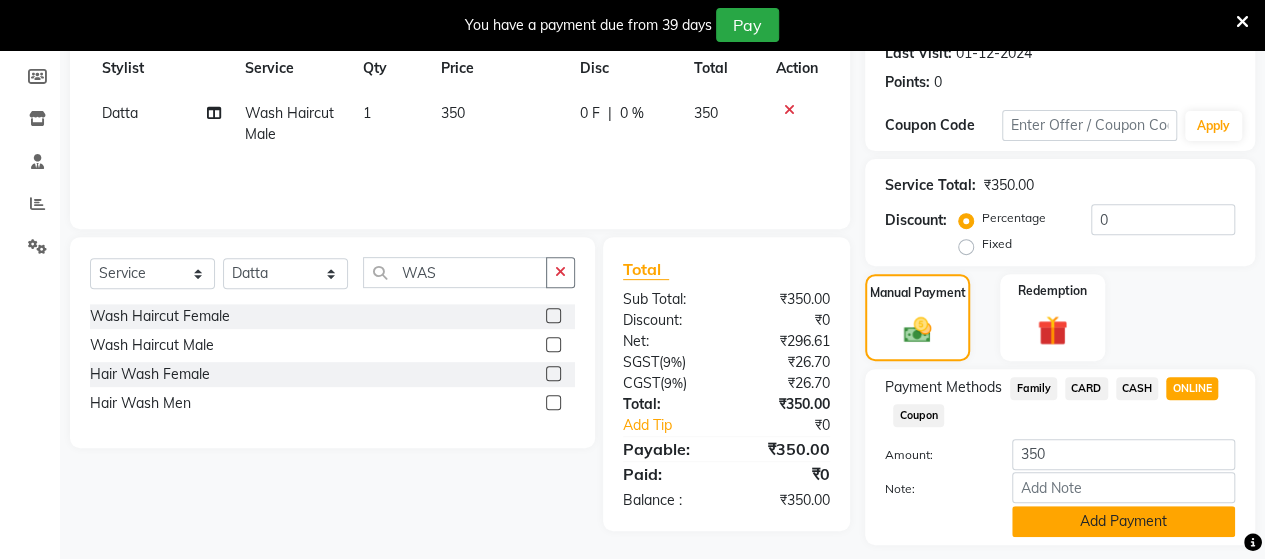 click on "Add Payment" 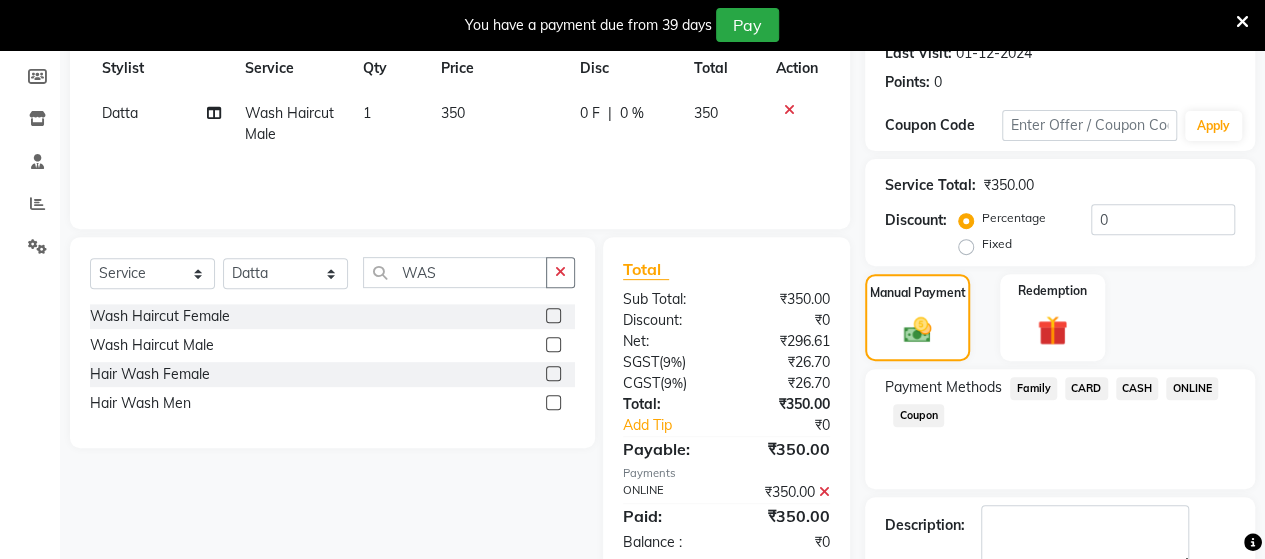 scroll, scrollTop: 400, scrollLeft: 0, axis: vertical 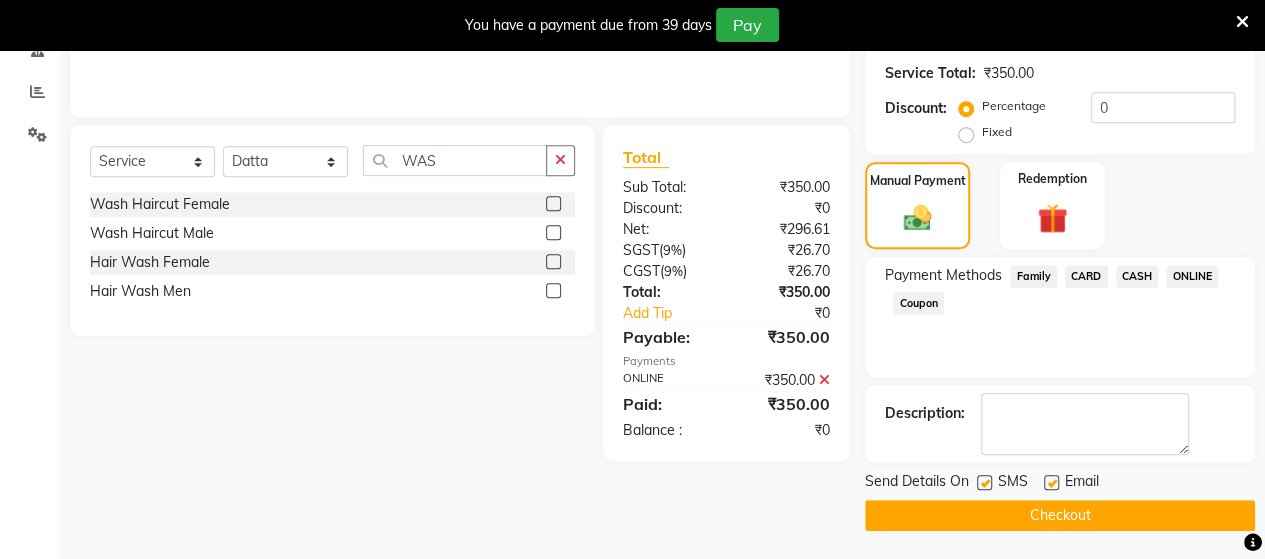 click on "Checkout" 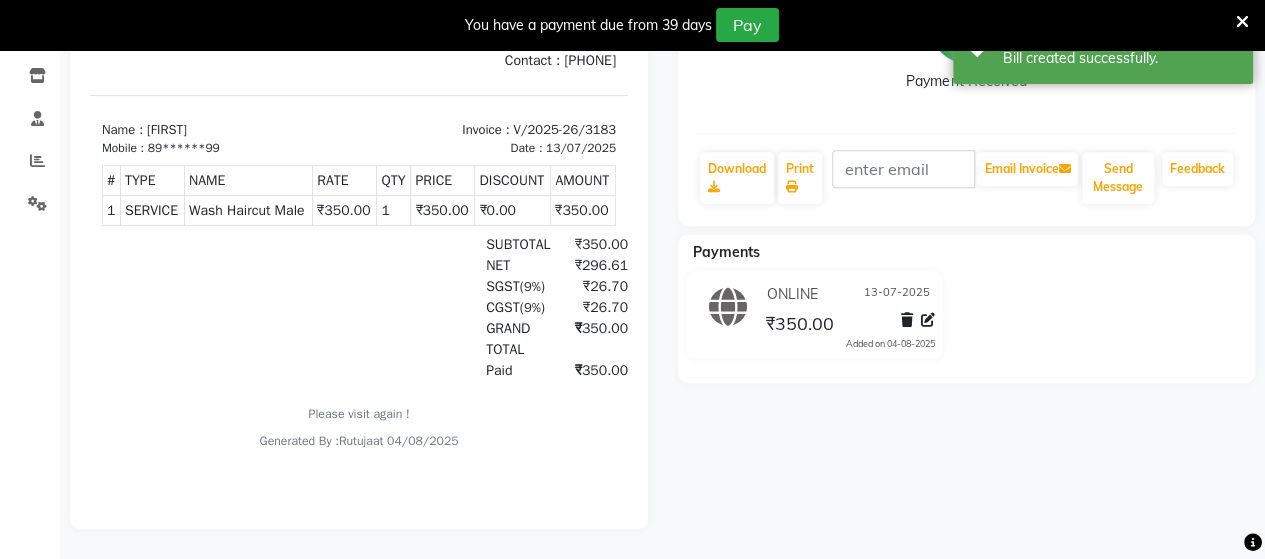 scroll, scrollTop: 0, scrollLeft: 0, axis: both 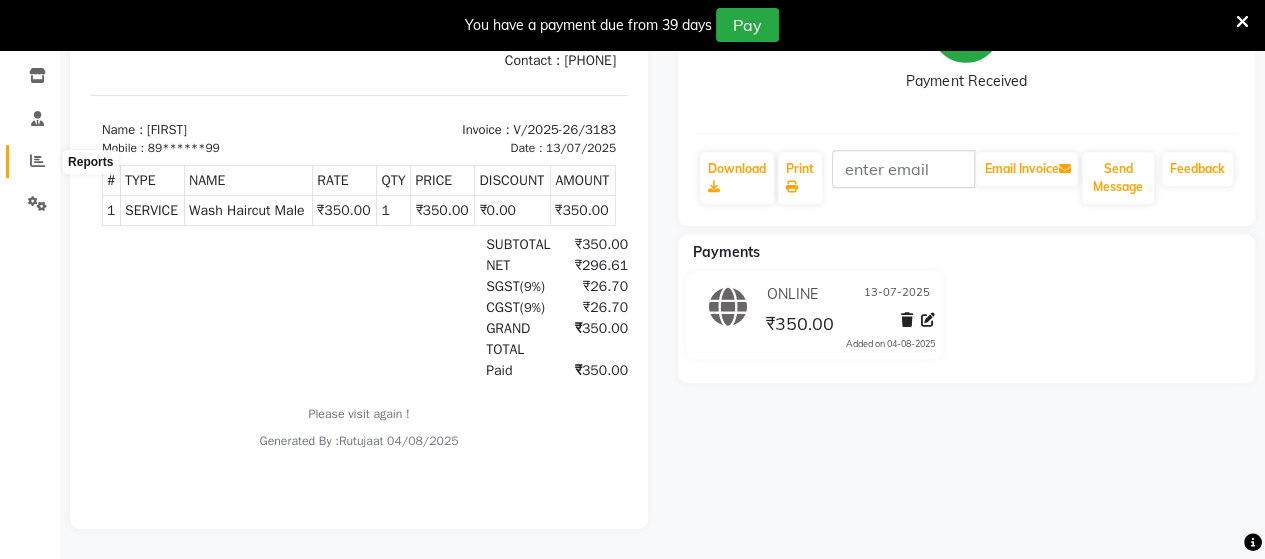 click 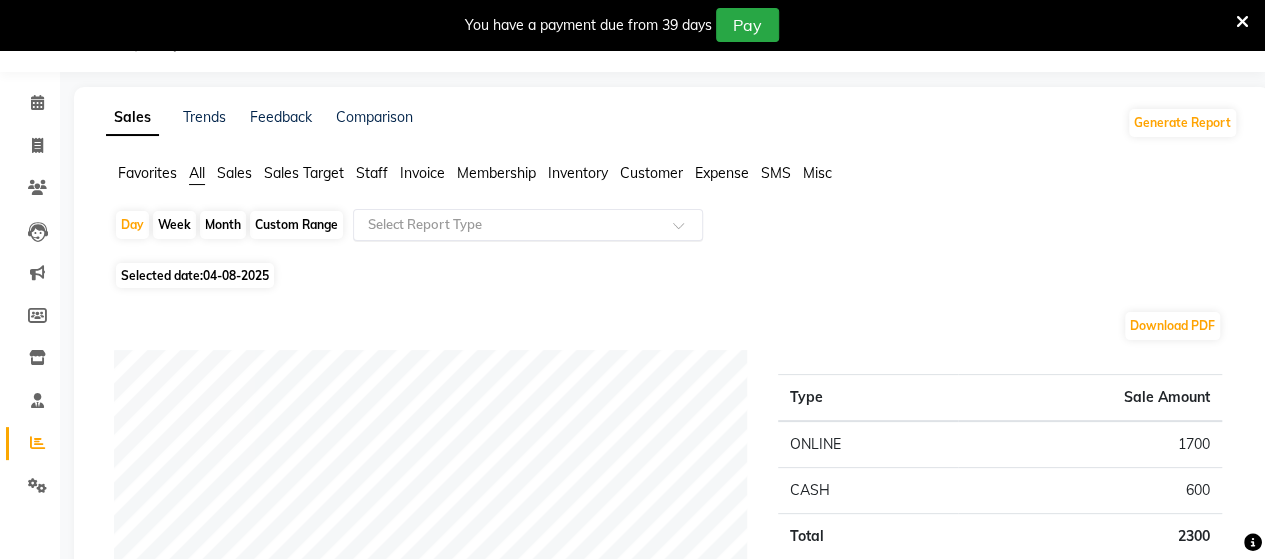 scroll, scrollTop: 346, scrollLeft: 0, axis: vertical 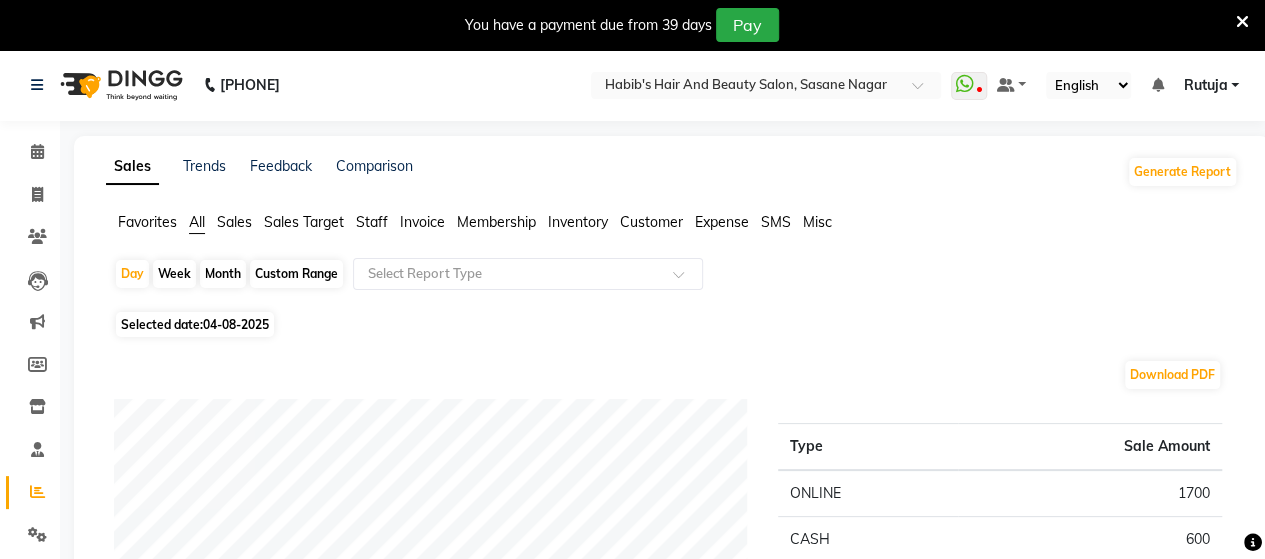 click on "Custom Range" 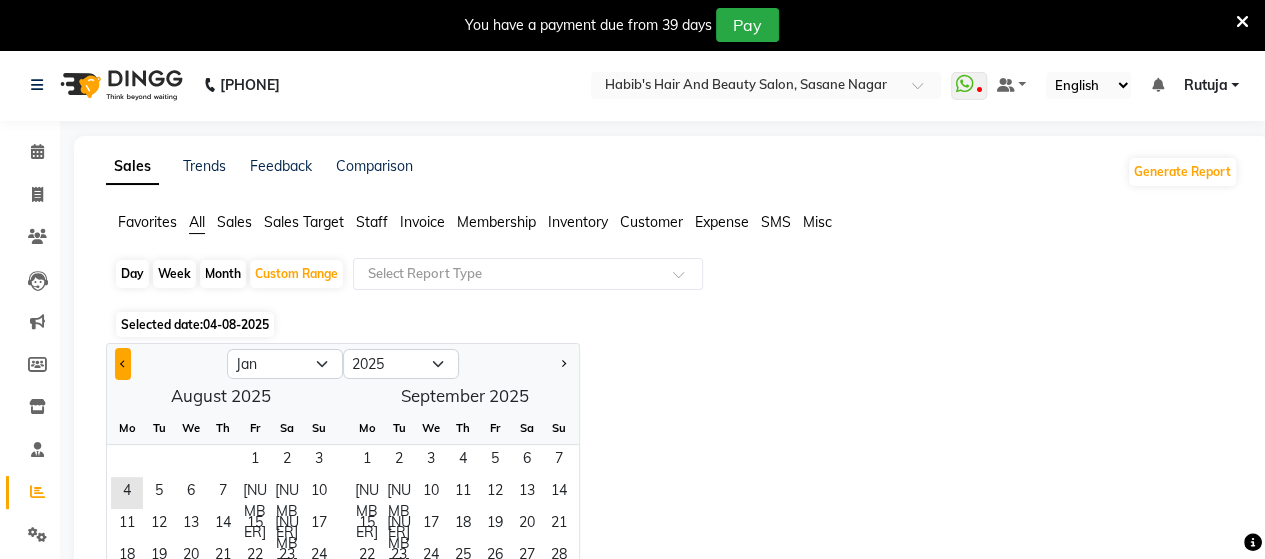 click 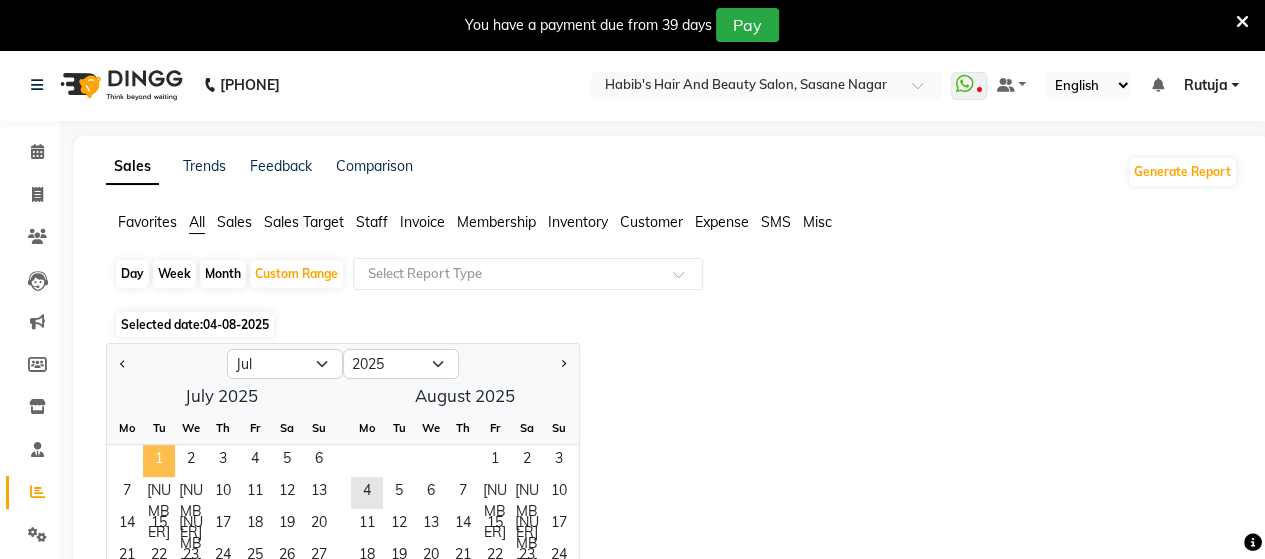 click on "1" 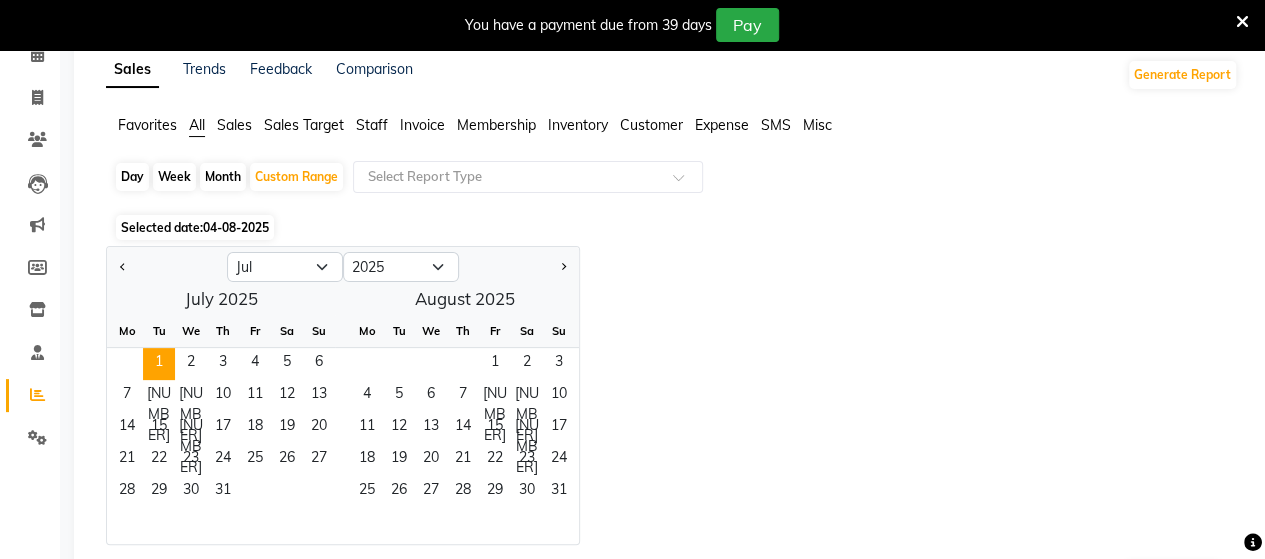scroll, scrollTop: 101, scrollLeft: 0, axis: vertical 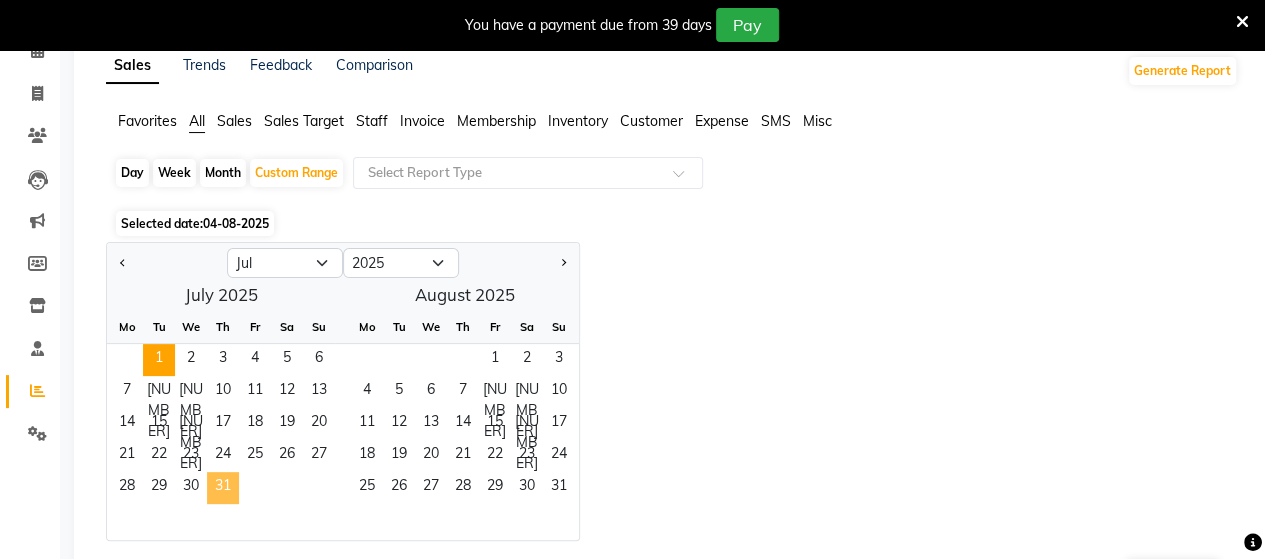 click on "31" 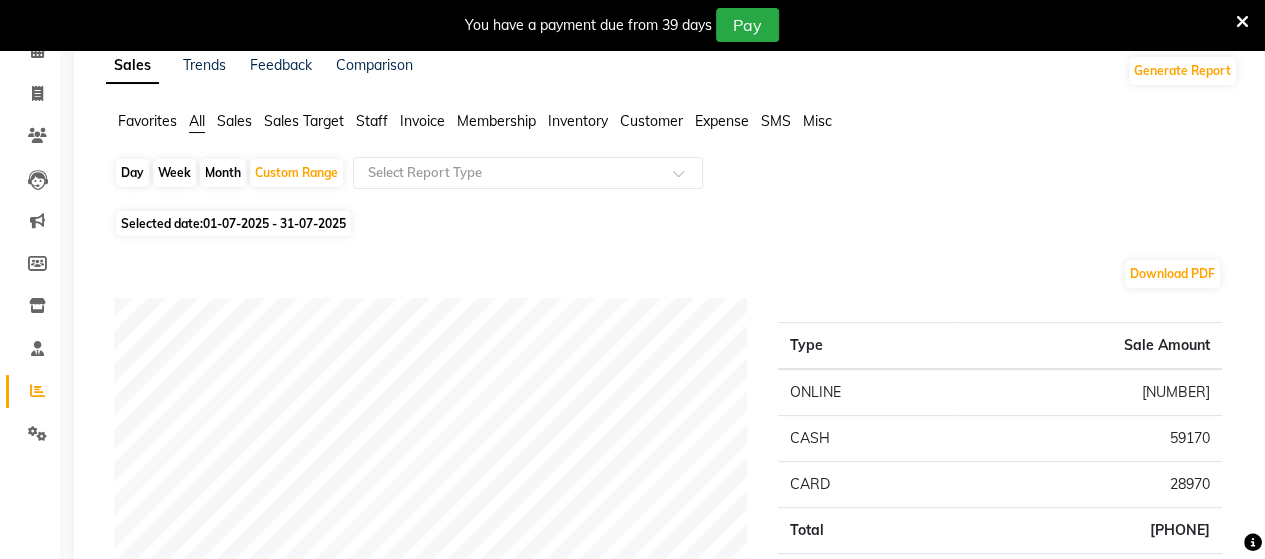 click on "Sales Trends Feedback Comparison Generate Report Favorites All Sales Sales Target Staff Invoice Membership Inventory Customer Expense SMS Misc  Day   Week   Month   Custom Range  Select Report Type Selected date:  01-07-2025 - 31-07-2025  Download PDF Payment mode Type Sale Amount ONLINE [NUMBER] CASH [NUMBER] CARD [NUMBER] Total [NUMBER] Staff summary Type Sale Amount [NAME]  [NUMBER] [NAME] [NUMBER] [NAME] [NUMBER] [NAME] [NUMBER] [NAME] [NUMBER] Total [NUMBER] Sales summary Type Sale Amount Vouchers 0 Packages 0 Tips 0 Prepaid 0 Gift card 0 Services [NUMBER] Products [NUMBER] Memberships 4000 Fee 0 Total [NUMBER] Service by category Type Sale Amount HAIR CUT [NUMBER] HAIR COLOUR [NUMBER] SPA [NUMBER] TREATMENT [NUMBER] TRIMMING [NUMBER] WASH [NUMBER] hydra facial  [NUMBER] CLEANUP [NUMBER] RICA [NUMBER] CHEMICAL TREATMENT [NUMBER] Others [NUMBER] Total [NUMBER] Service sales Type Sale Amount Hair Spa Female [NUMBER] Dry Haircut Male  [NUMBER] Botox [NUMBER] Global Color Women [NUMBER] Root Tuch Up [NUMBER] Dry Haircut Female [NUMBER] Beard Trimming [NUMBER] Wash Haircut Female [NUMBER]" 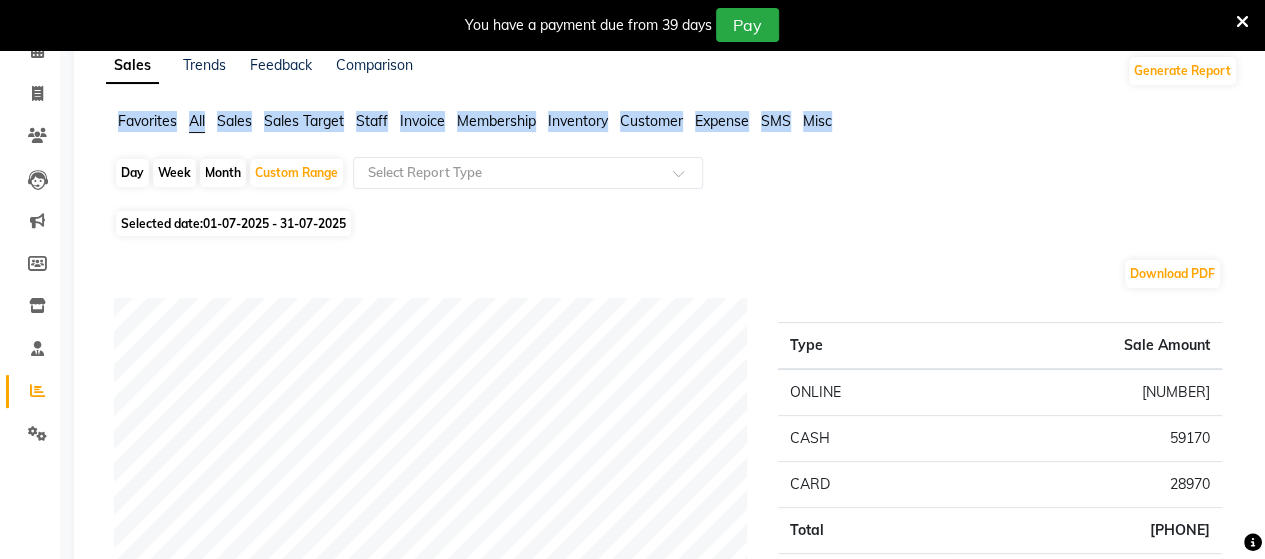 drag, startPoint x: 1260, startPoint y: 59, endPoint x: 1260, endPoint y: 99, distance: 40 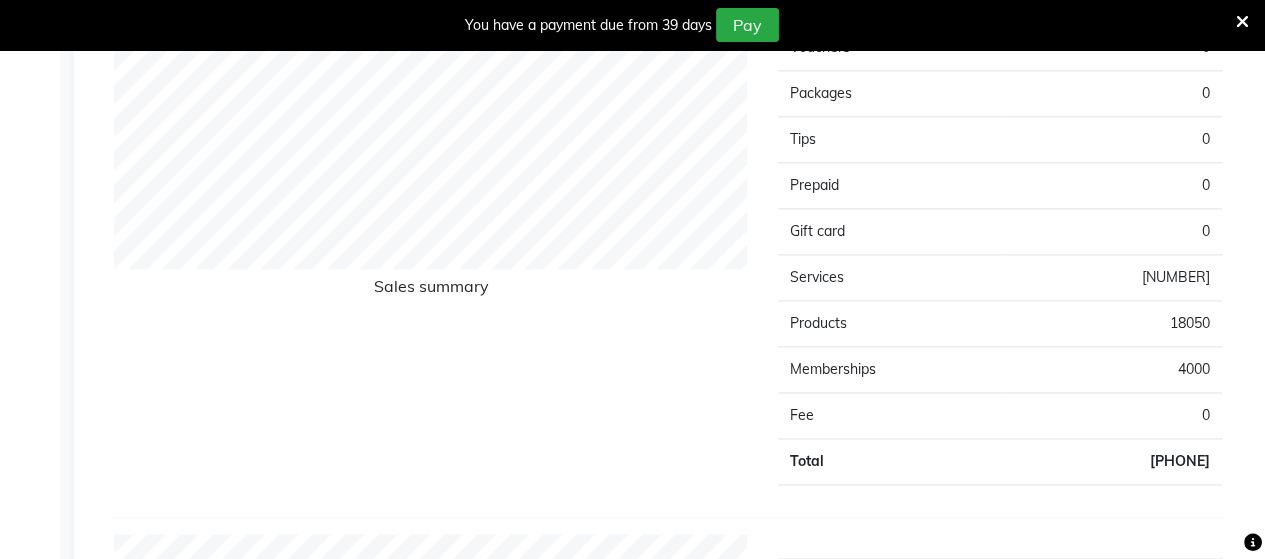 scroll, scrollTop: 1305, scrollLeft: 0, axis: vertical 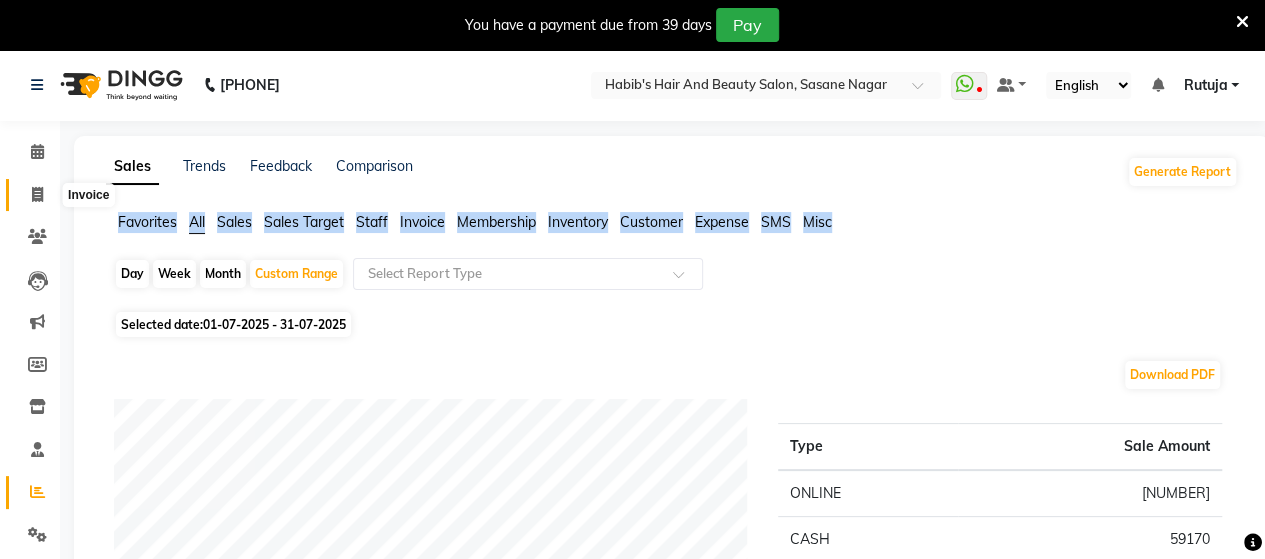 click 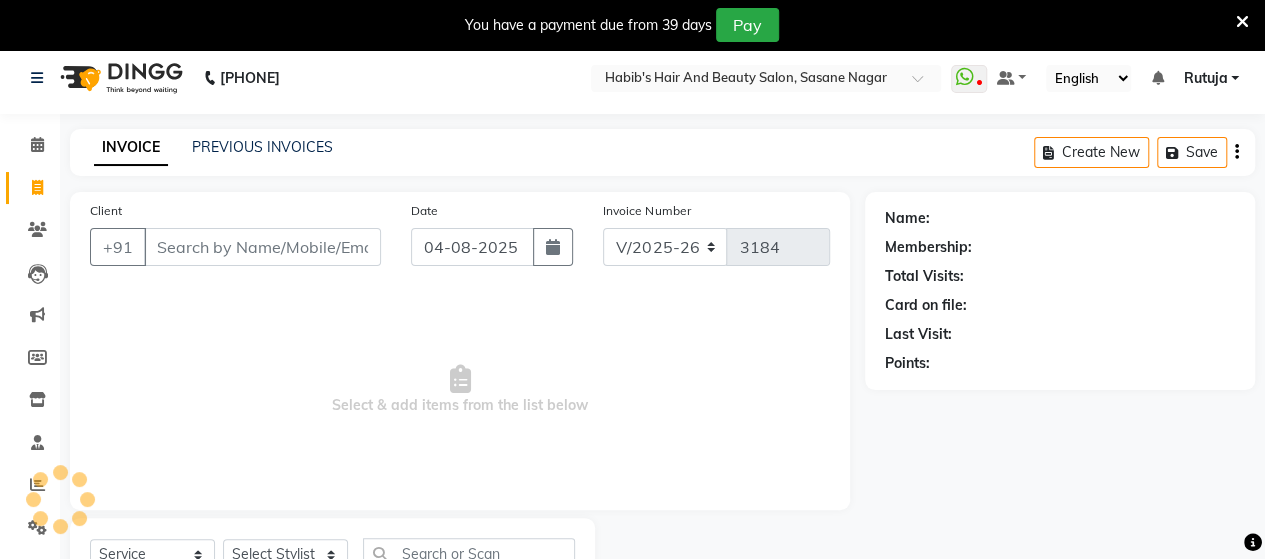 scroll, scrollTop: 90, scrollLeft: 0, axis: vertical 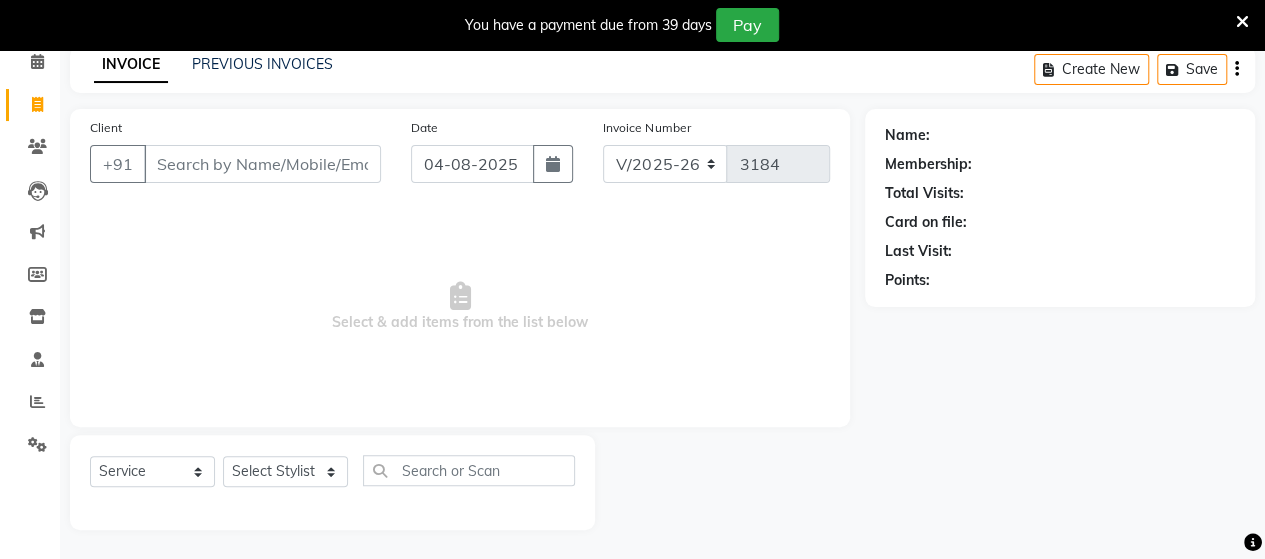 click on "Client" at bounding box center (262, 164) 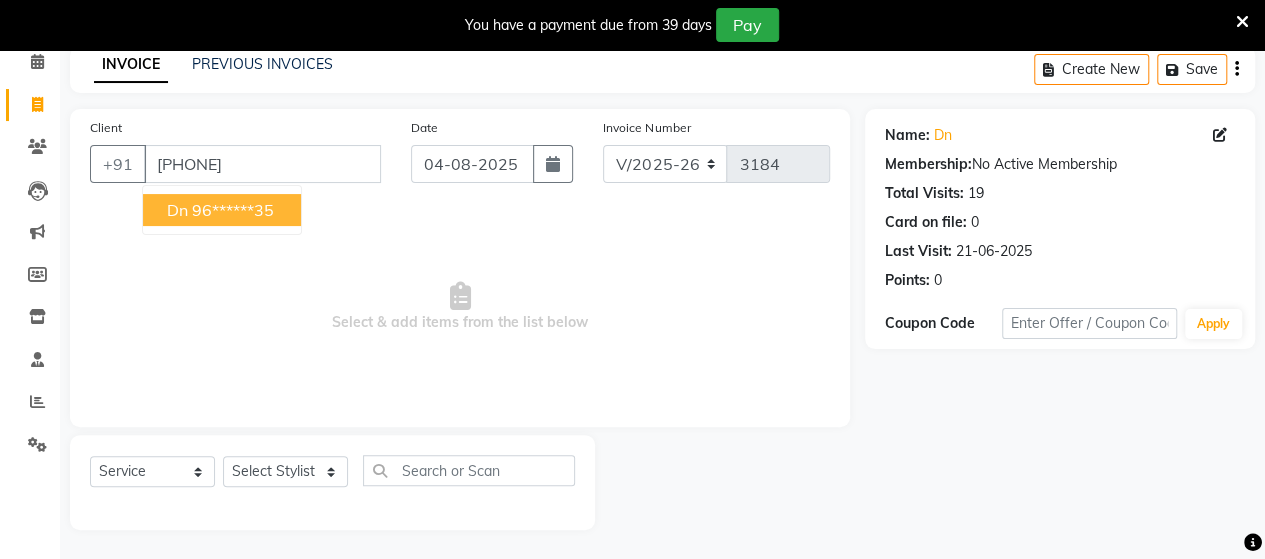 click on "96******35" at bounding box center (233, 210) 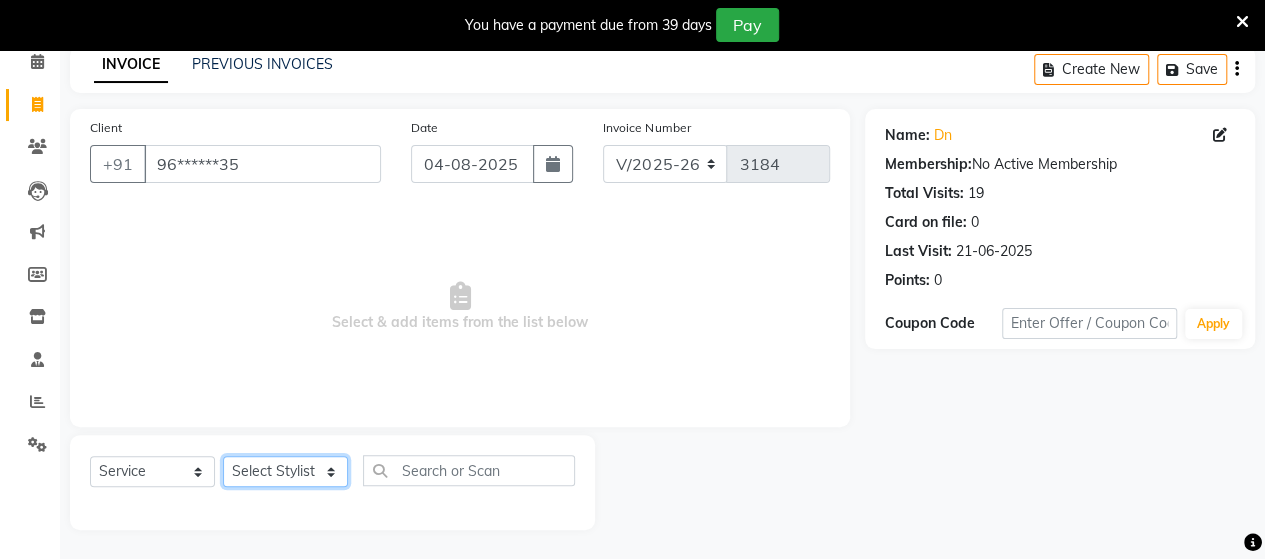 click on "Select Stylist Admin Datta  Jyoti  Krushna  Pratik  RAVI Rohit Rutuja" 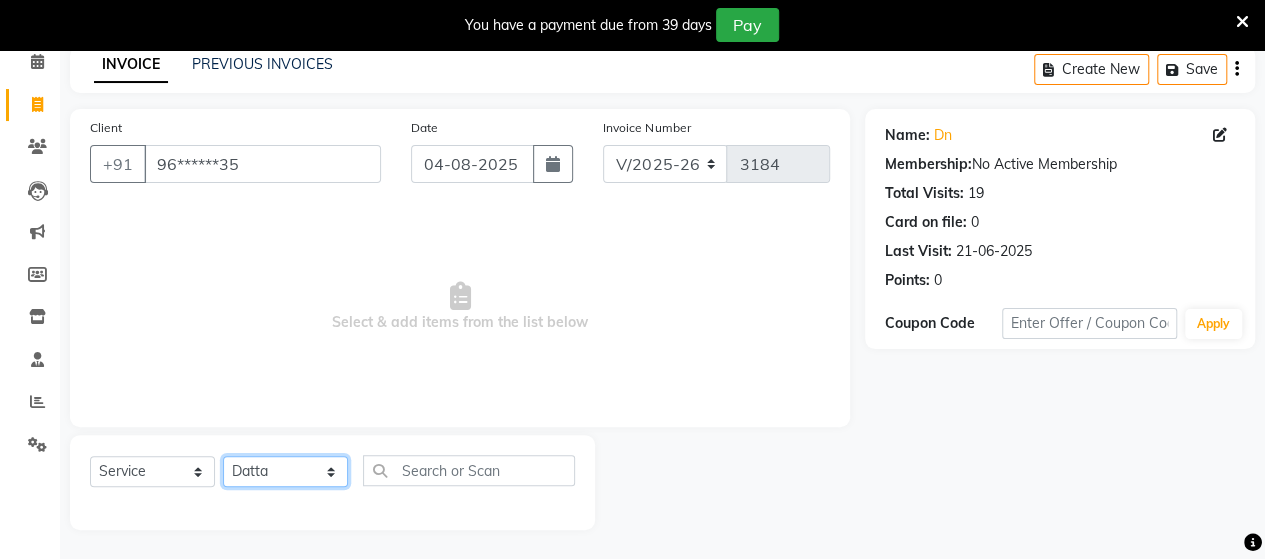 click on "Select Stylist Admin Datta  Jyoti  Krushna  Pratik  RAVI Rohit Rutuja" 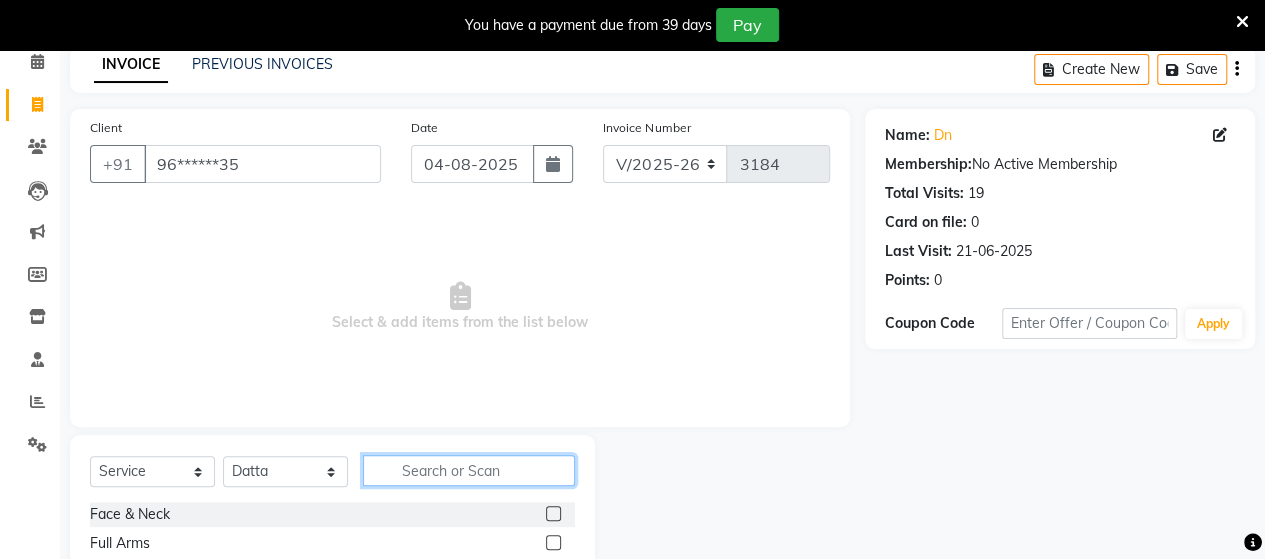 click 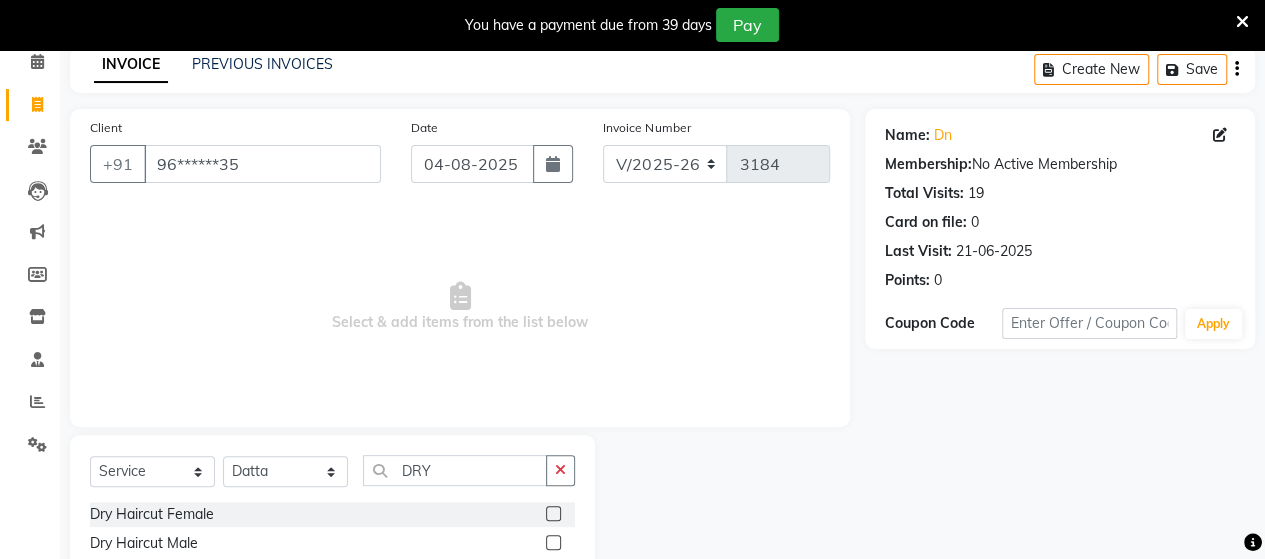 click 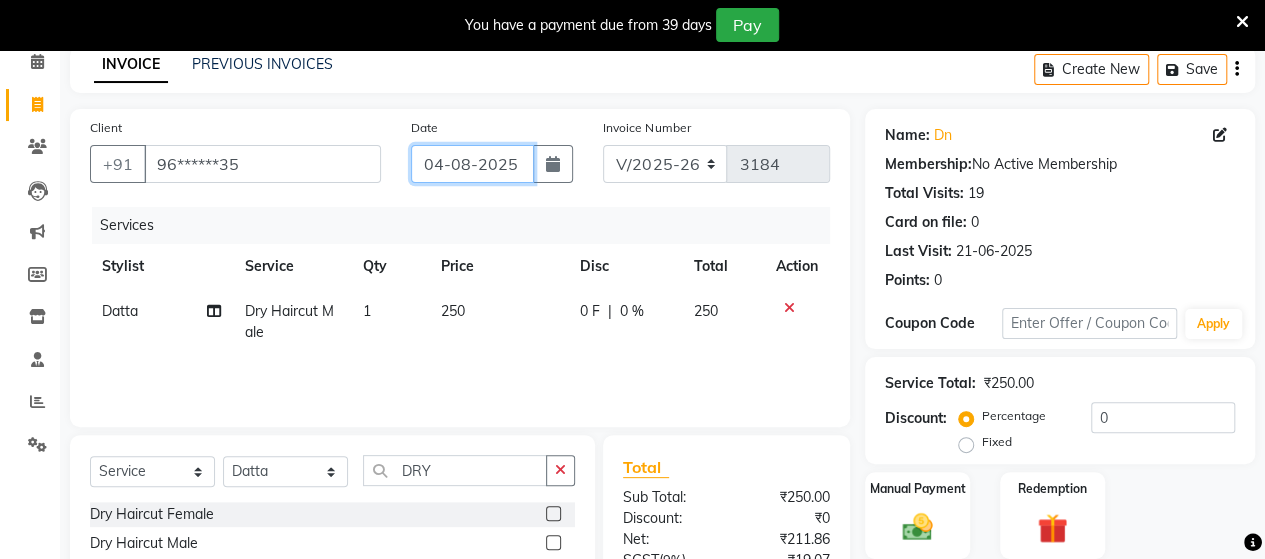 click on "04-08-2025" 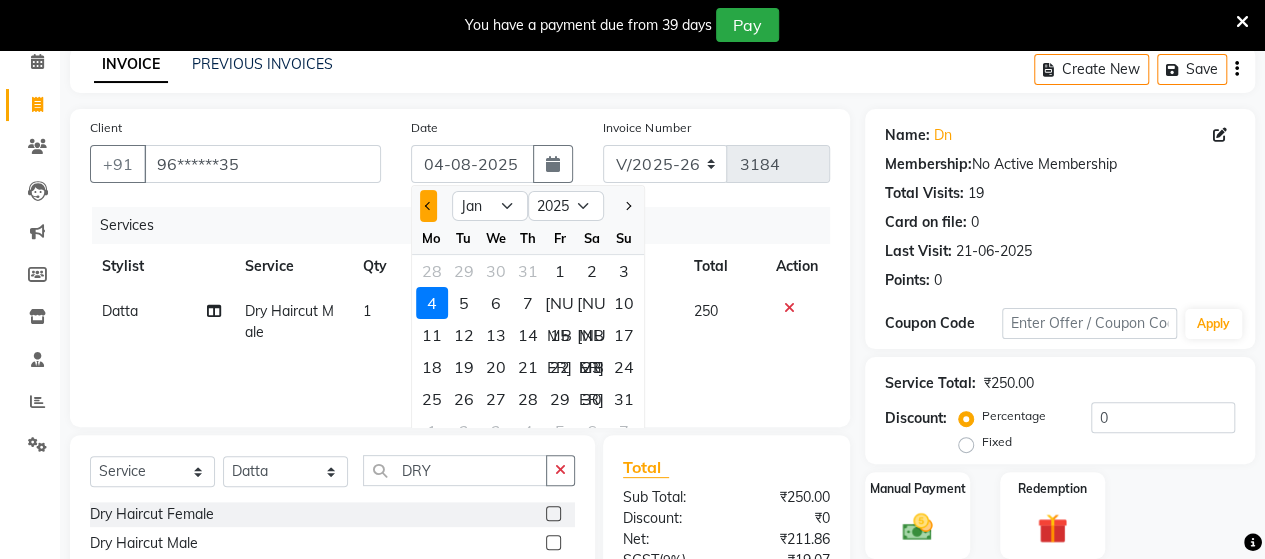 click 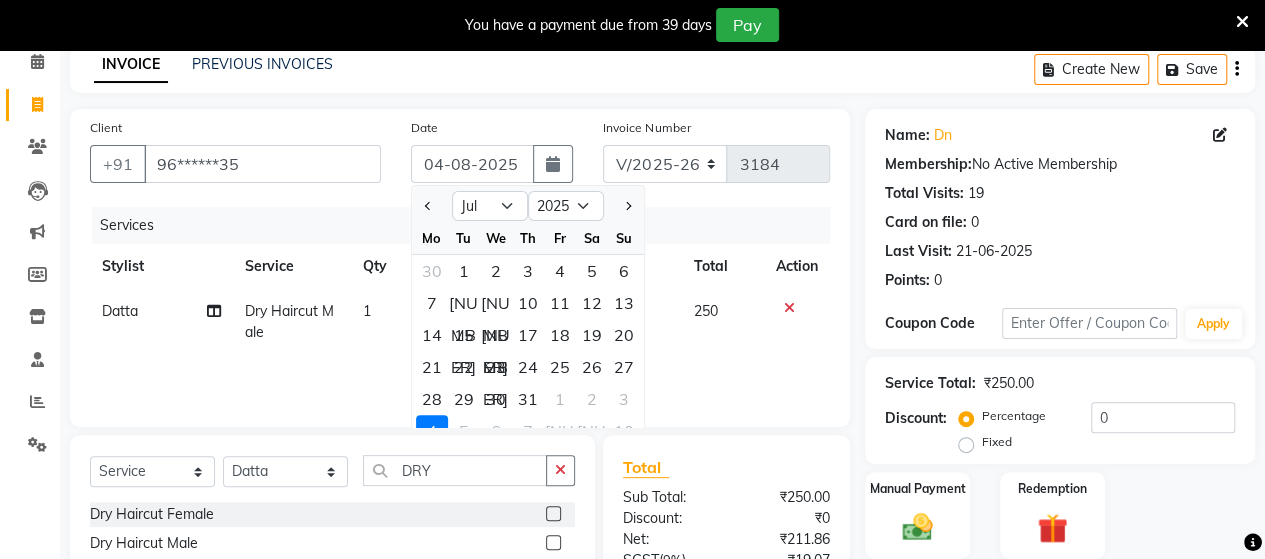 click on "Services Stylist Service Qty Price Disc Total Action Datta Dry Haircut Male 1 250 0 F | 0 % 250" 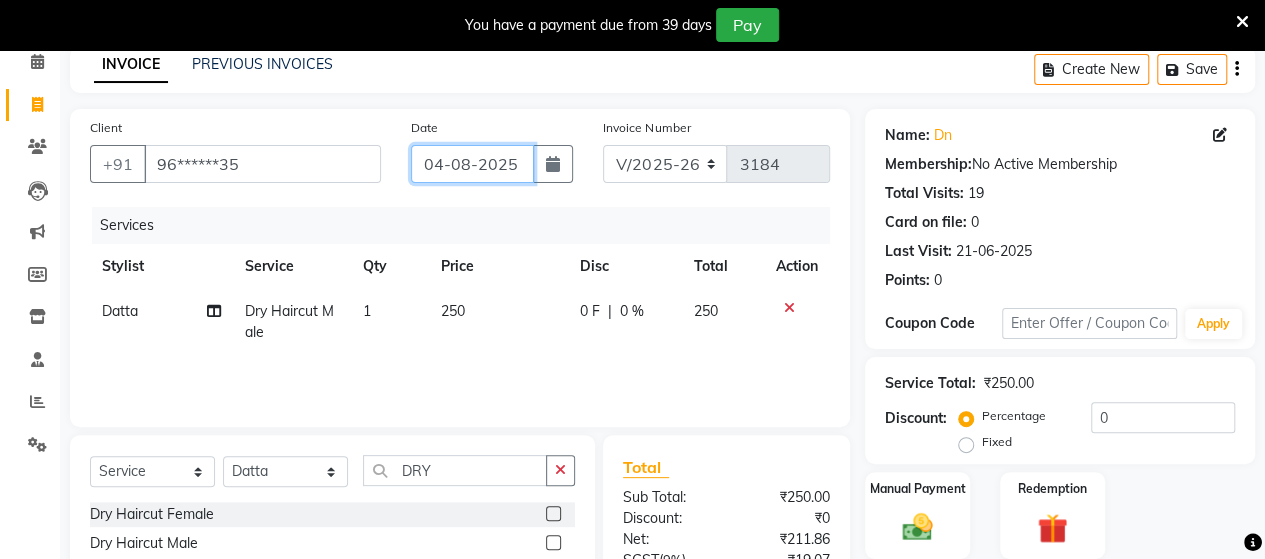 click on "04-08-2025" 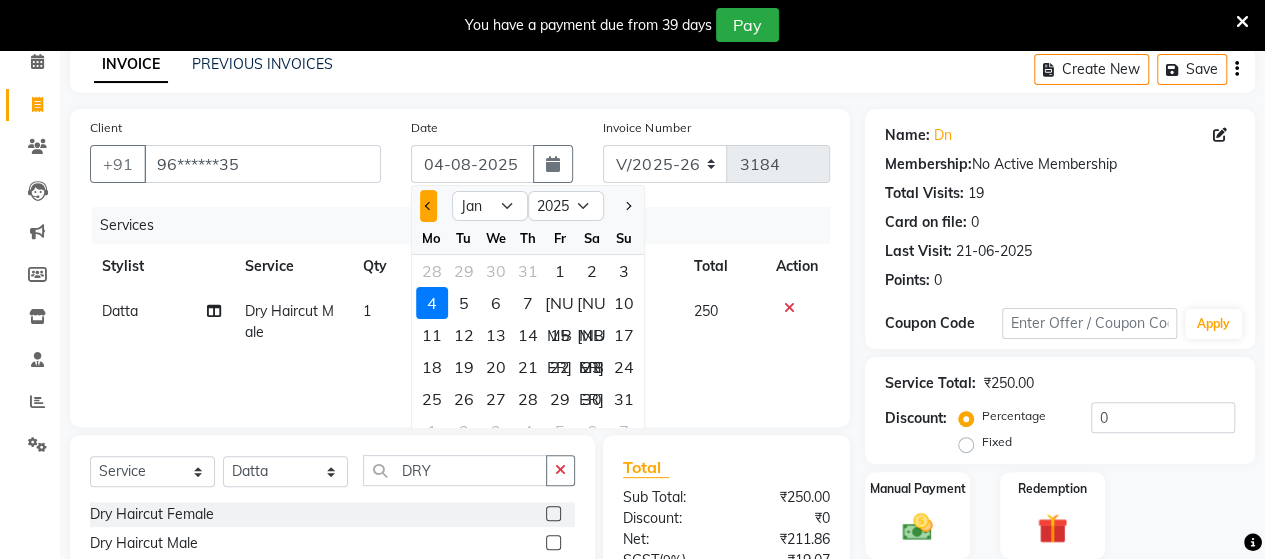 click 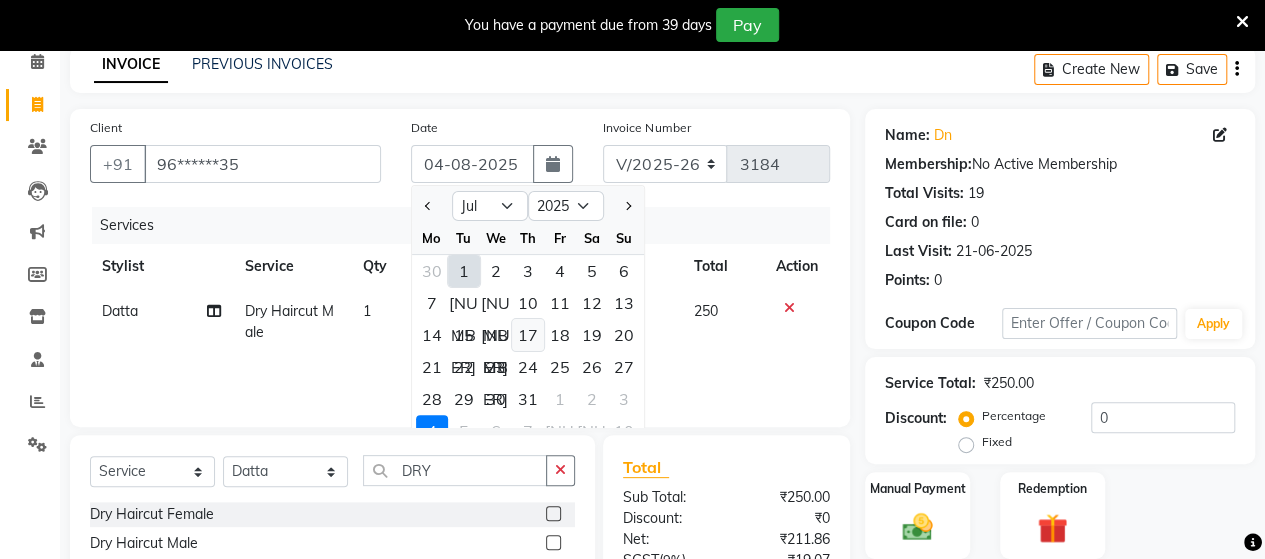 click on "17" 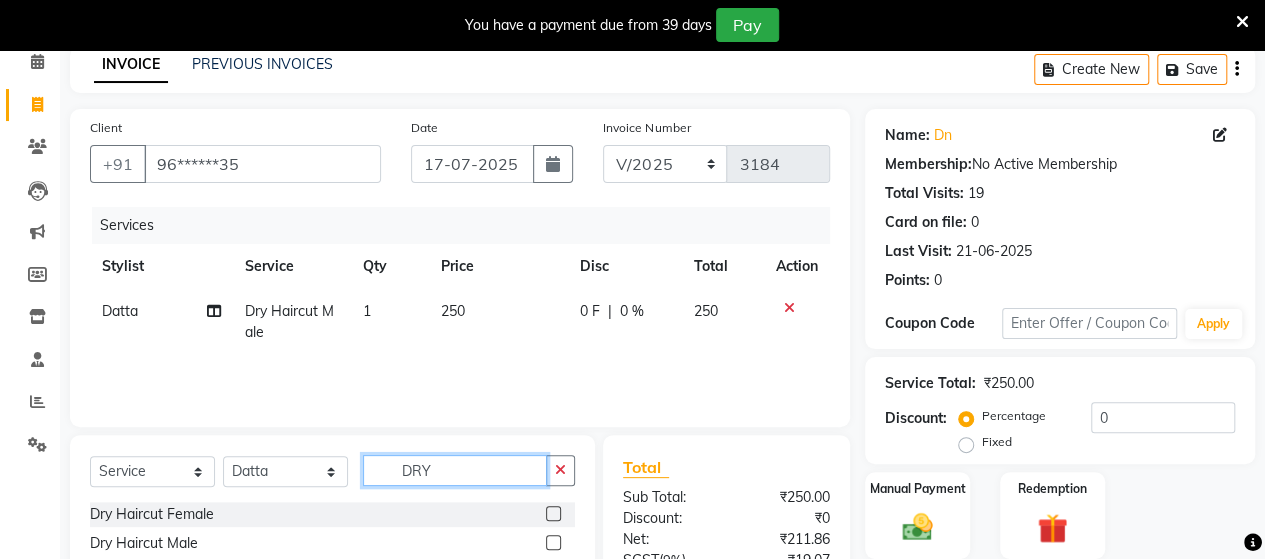 click on "DRY" 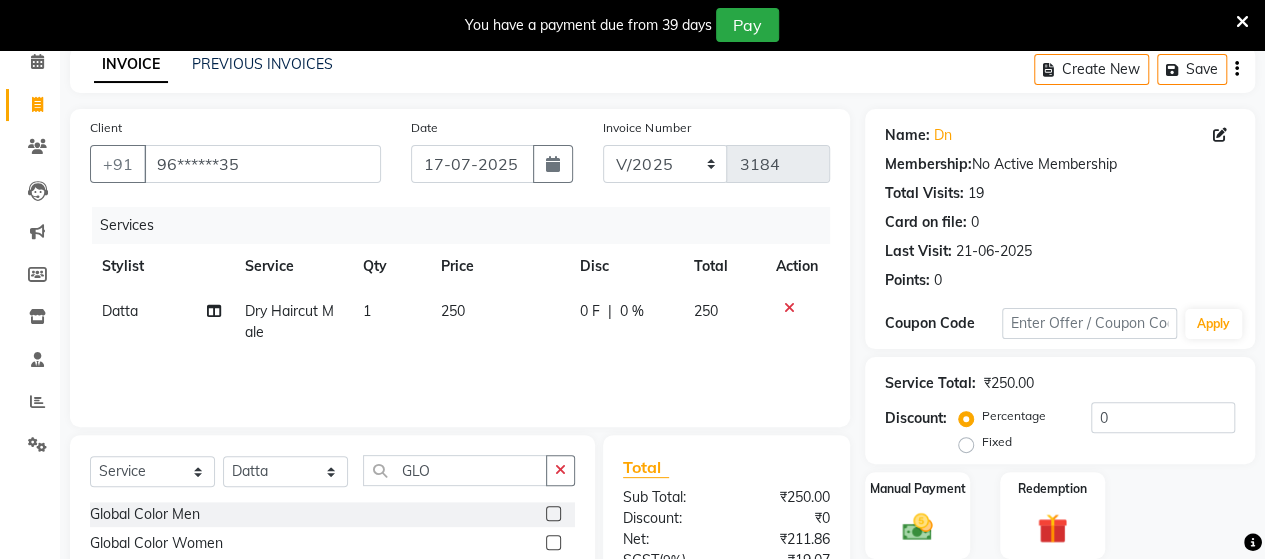 click 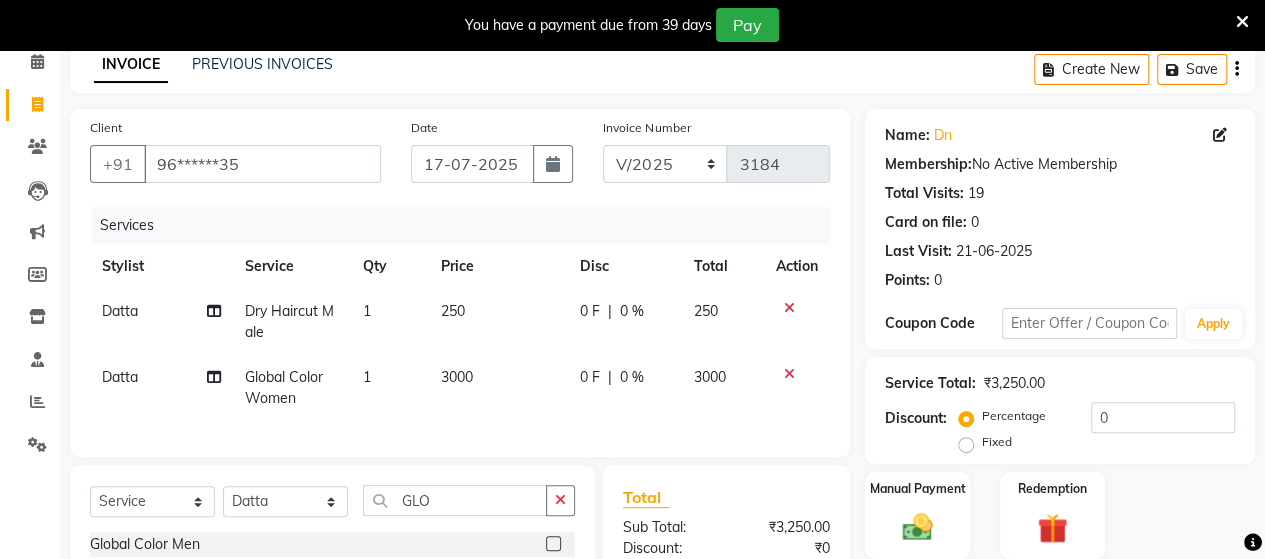 scroll, scrollTop: 334, scrollLeft: 0, axis: vertical 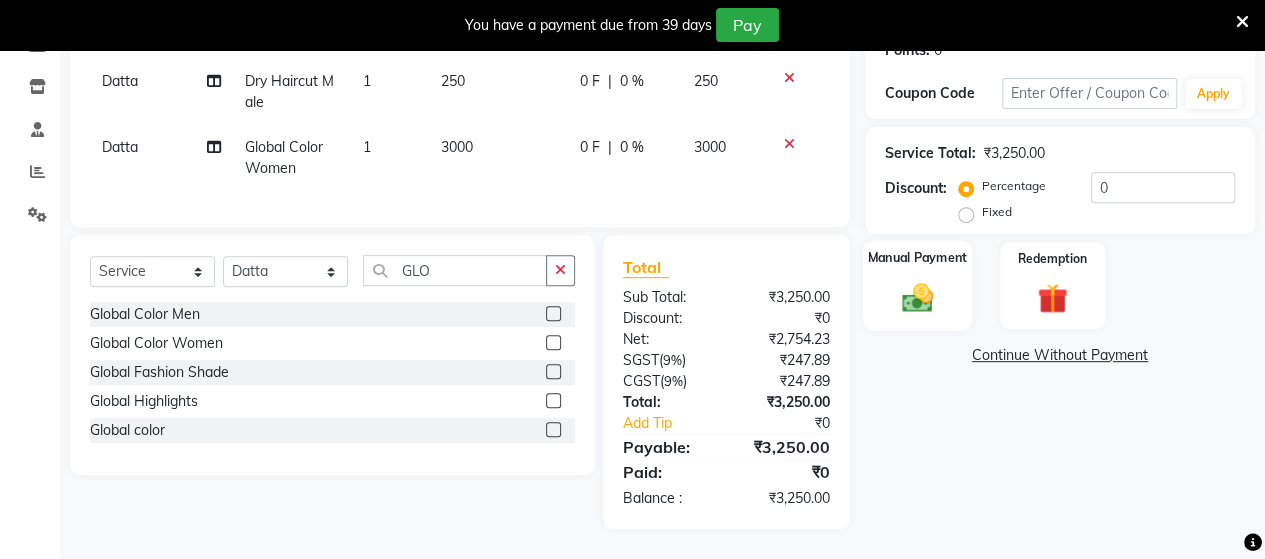 click on "Manual Payment" 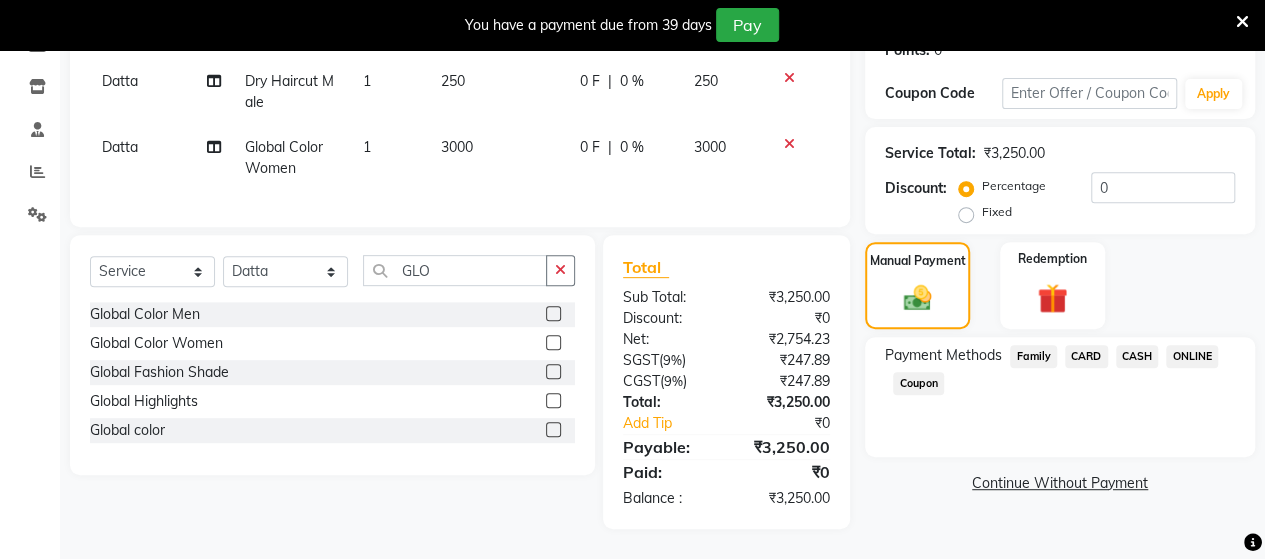 click on "ONLINE" 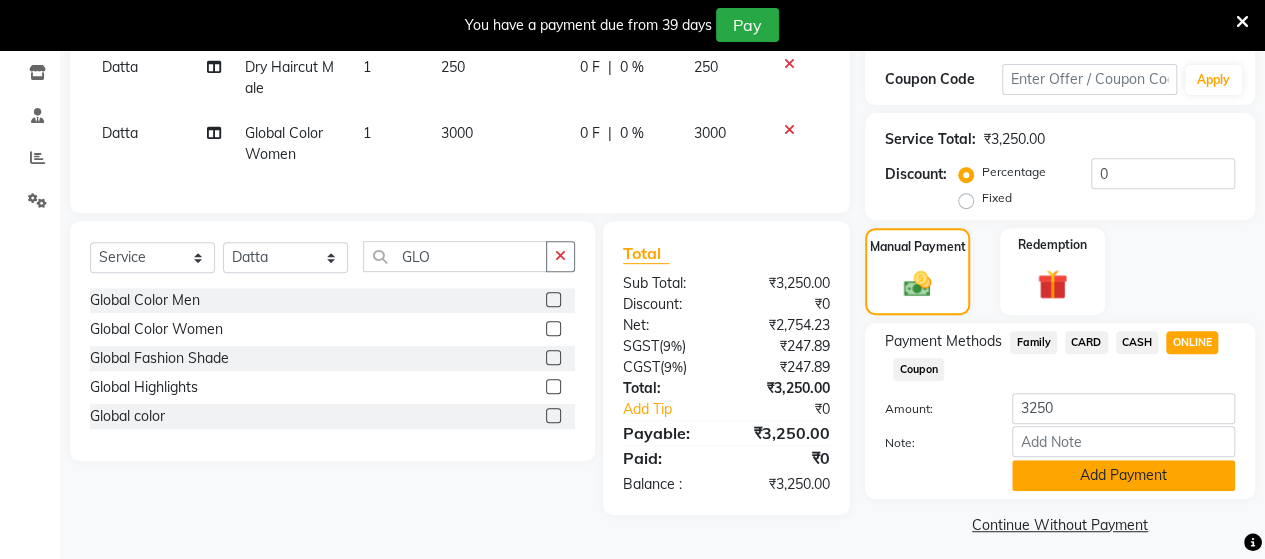 click on "Add Payment" 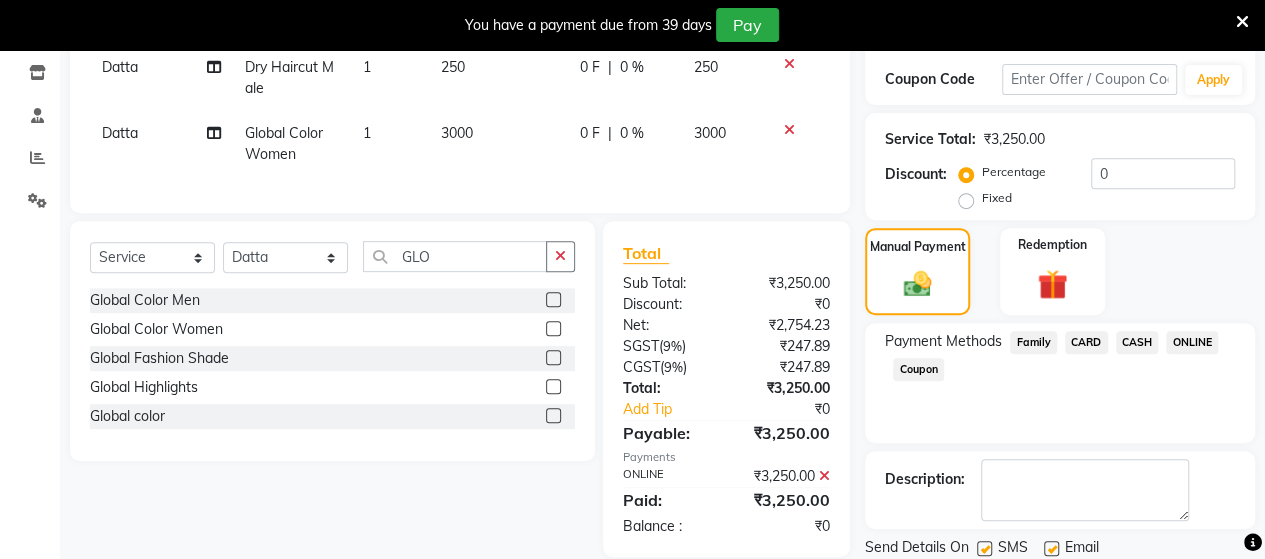 scroll, scrollTop: 400, scrollLeft: 0, axis: vertical 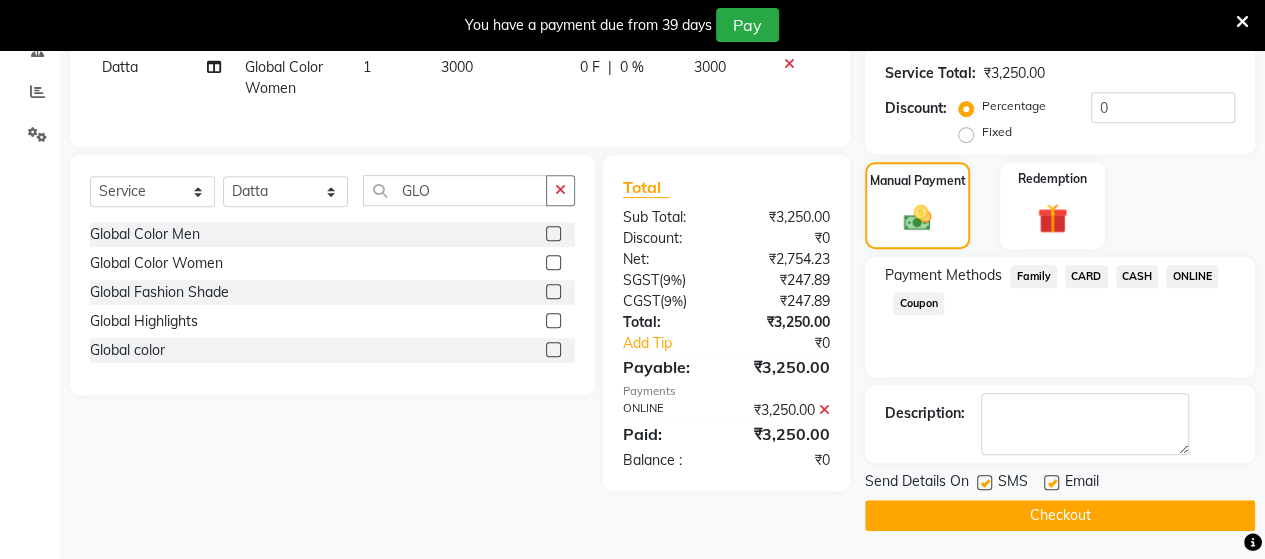 click on "Checkout" 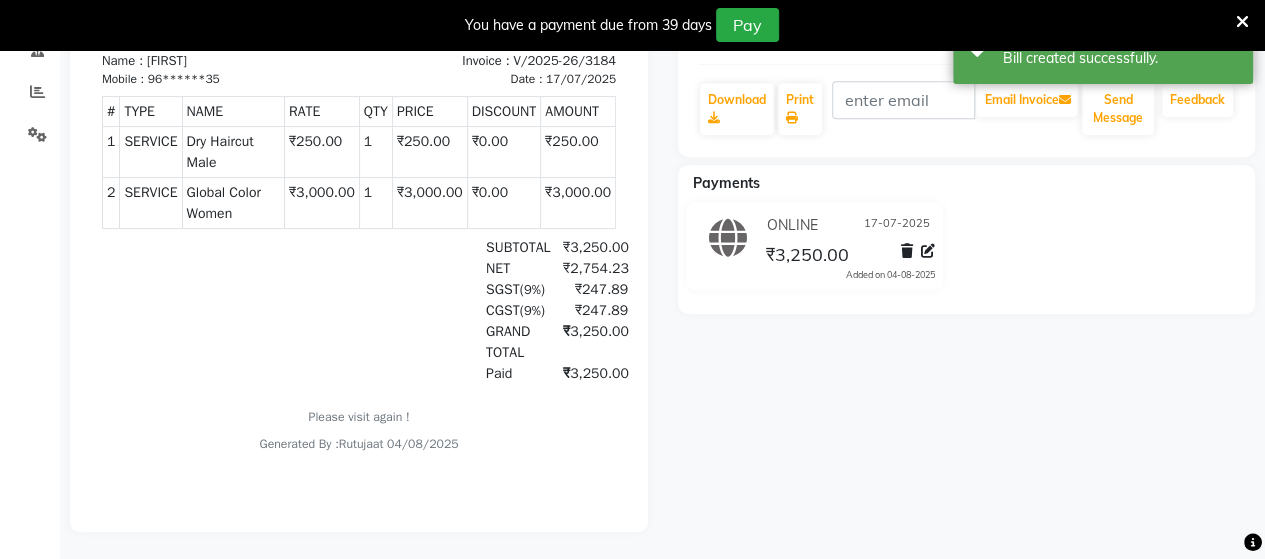 scroll, scrollTop: 0, scrollLeft: 0, axis: both 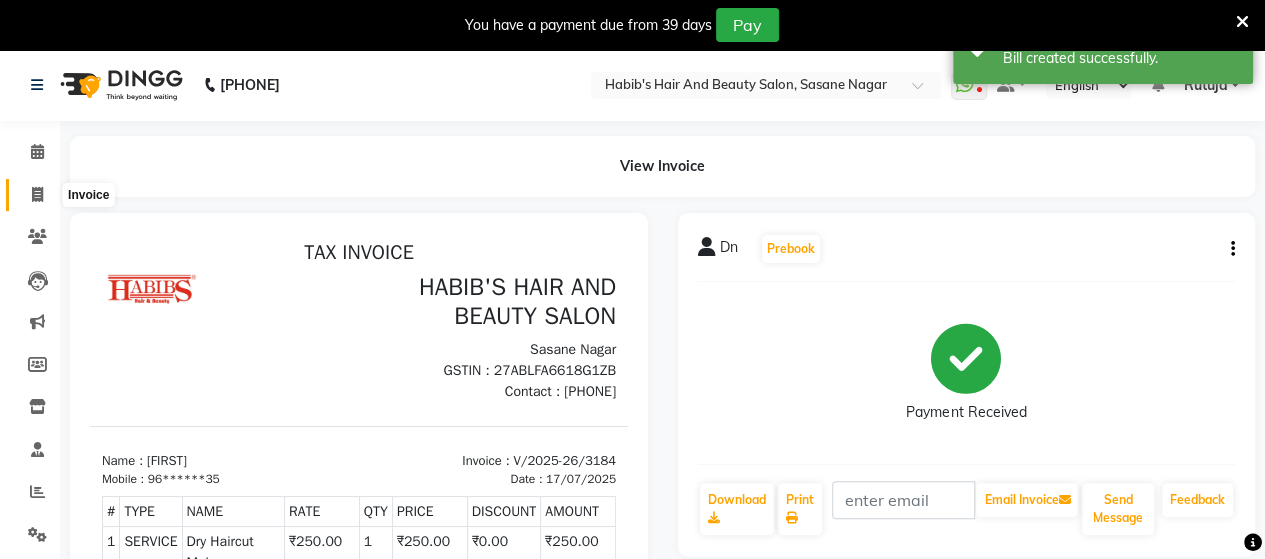 click 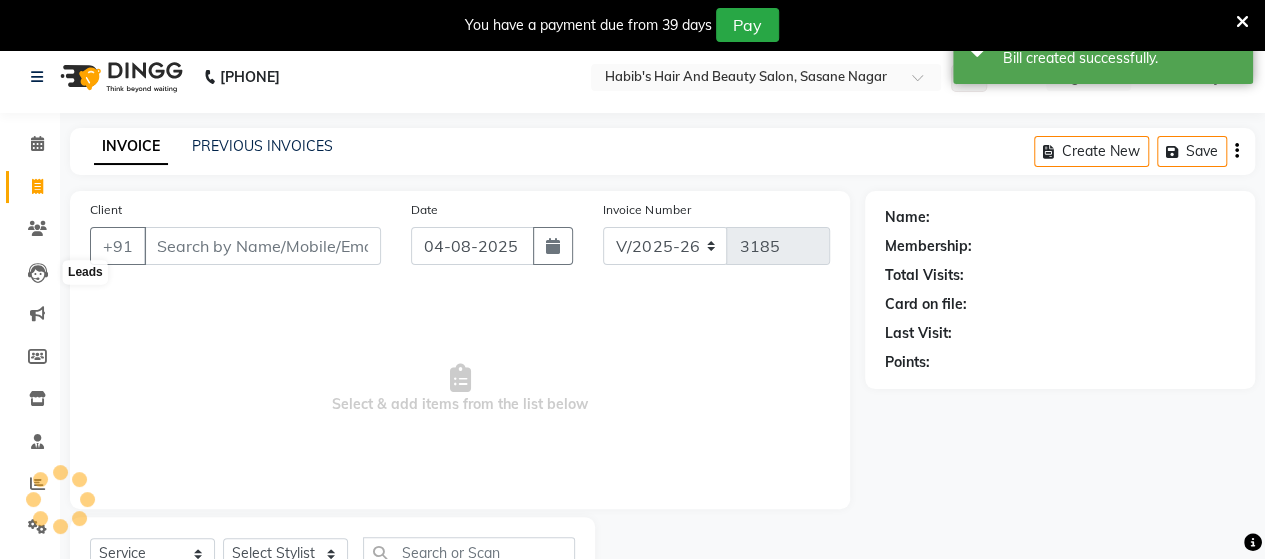 scroll, scrollTop: 90, scrollLeft: 0, axis: vertical 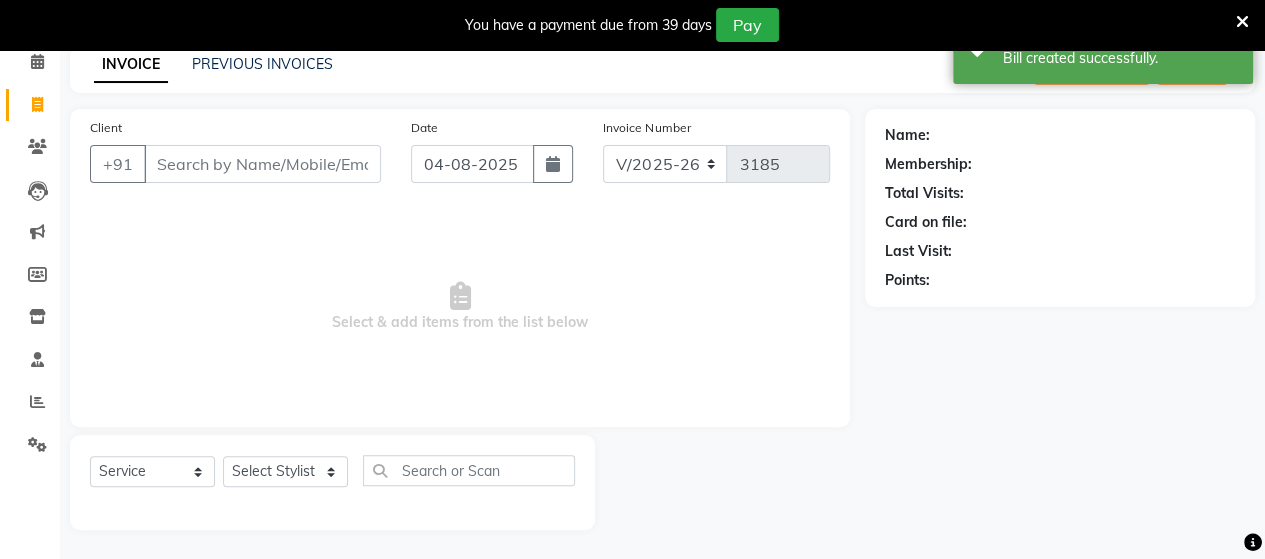 click on "Client" at bounding box center [262, 164] 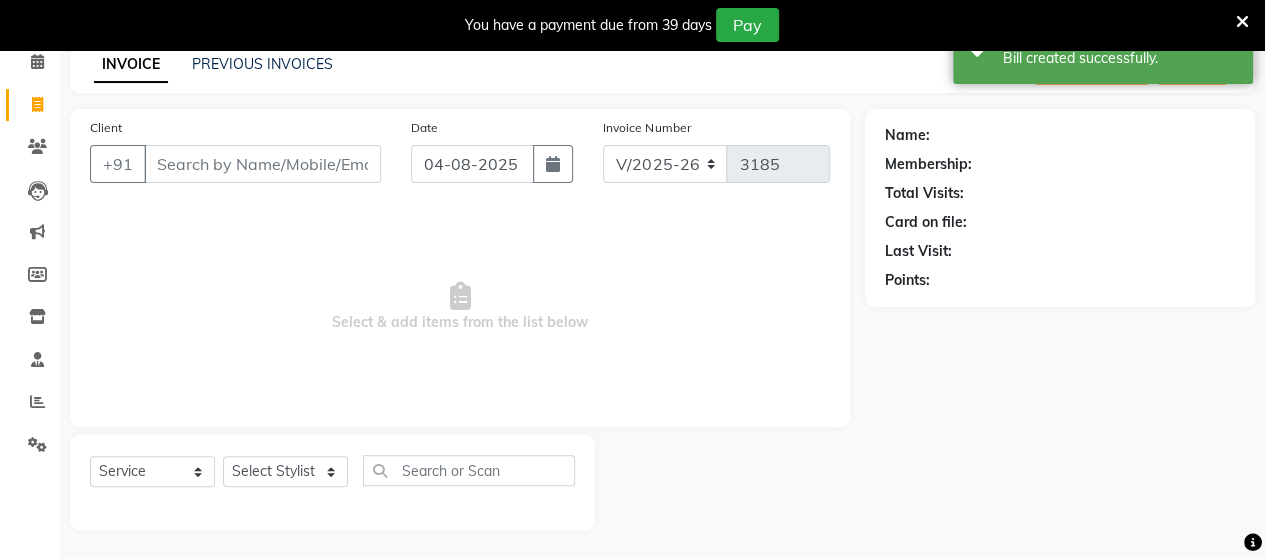 click on "Client" at bounding box center [262, 164] 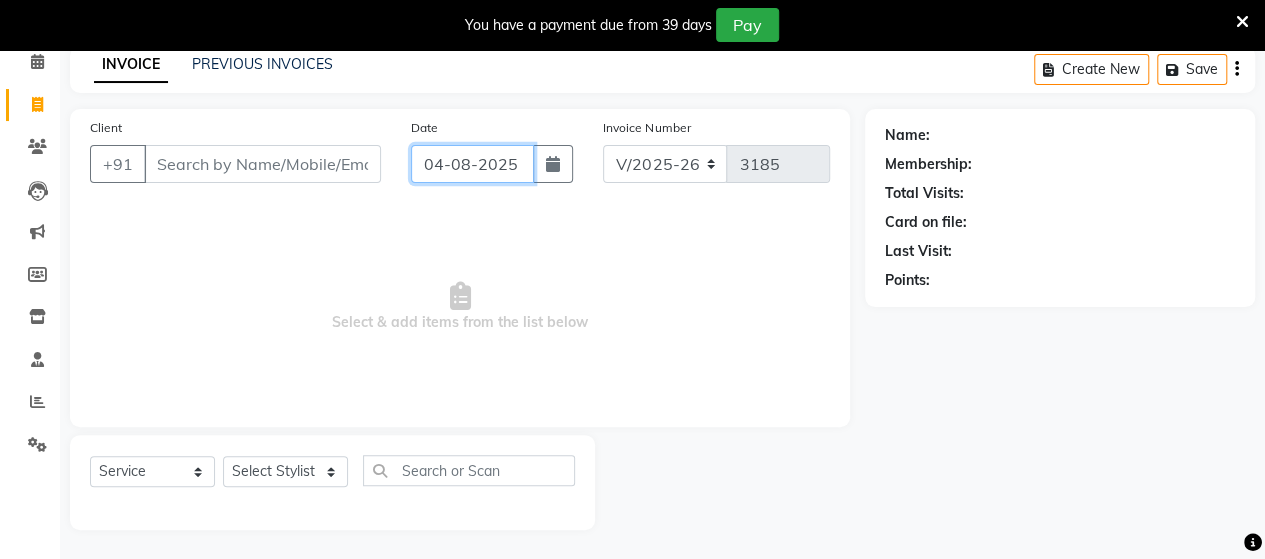 click on "04-08-2025" 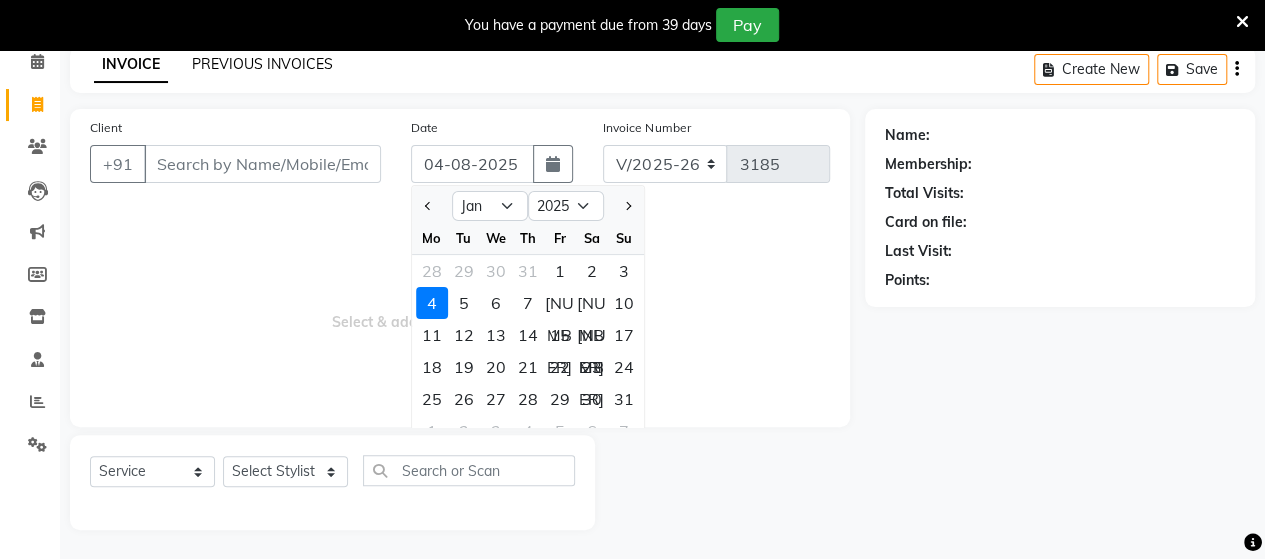 click on "PREVIOUS INVOICES" 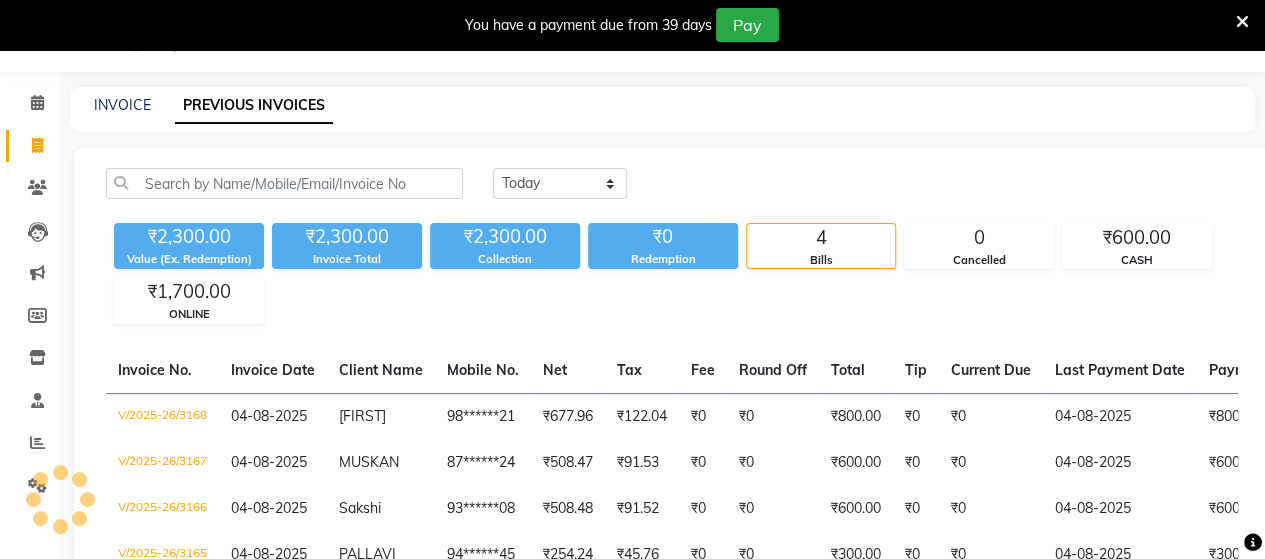 scroll, scrollTop: 90, scrollLeft: 0, axis: vertical 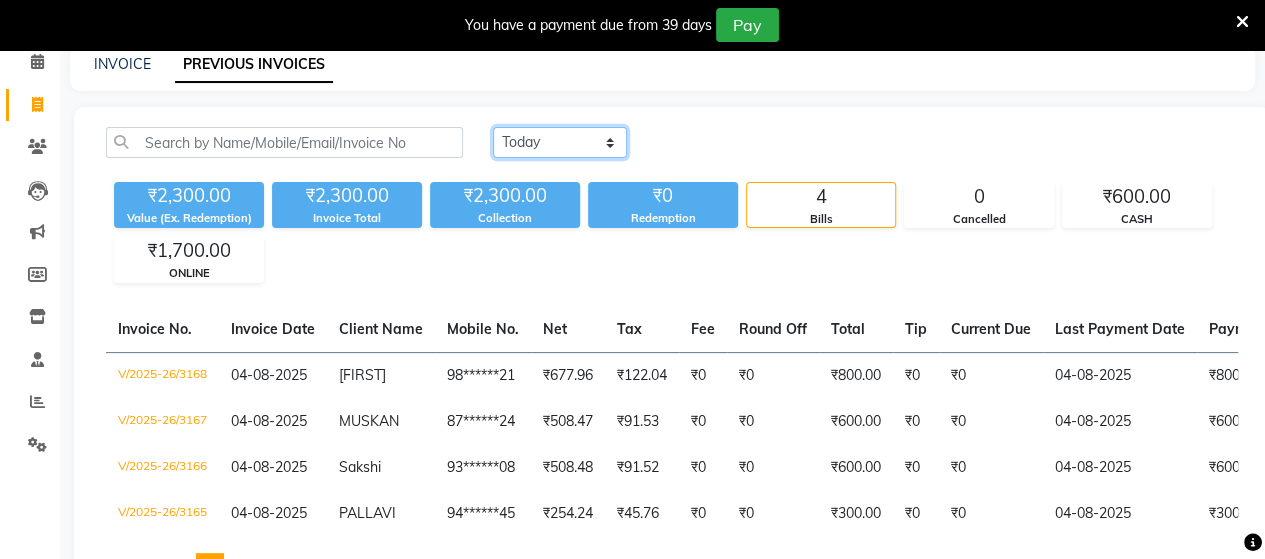 click on "Today Yesterday Custom Range" 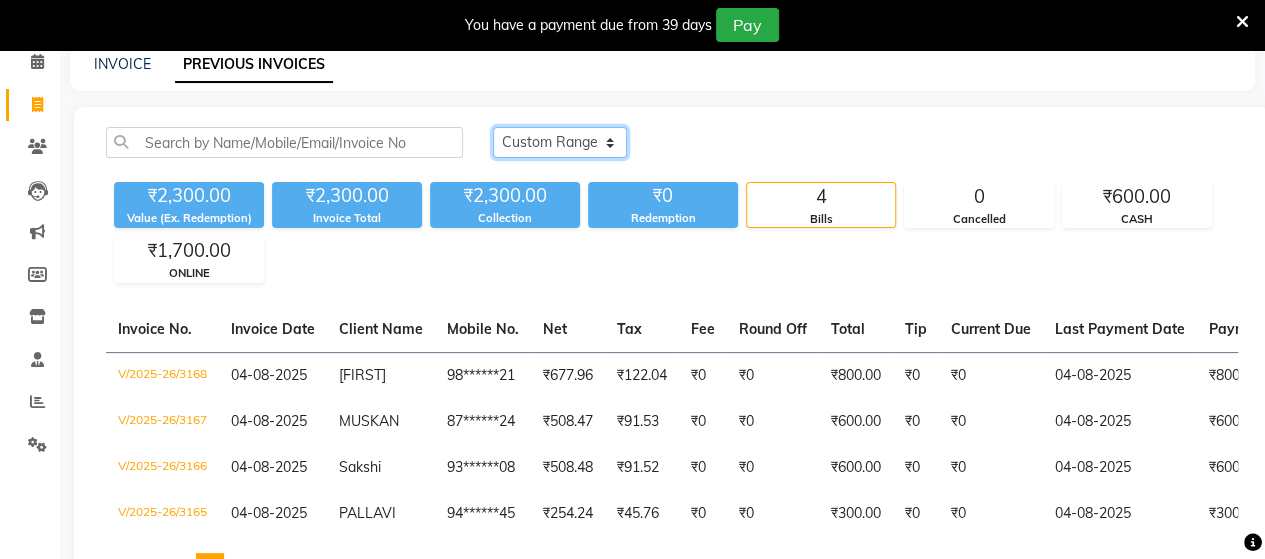 click on "Today Yesterday Custom Range" 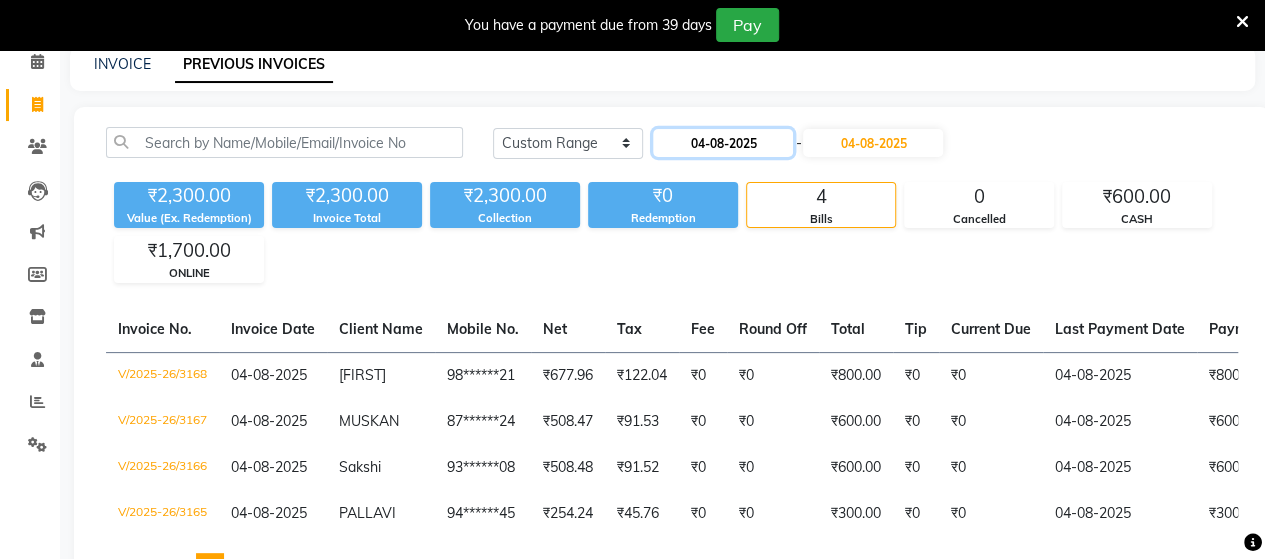 click on "04-08-2025" 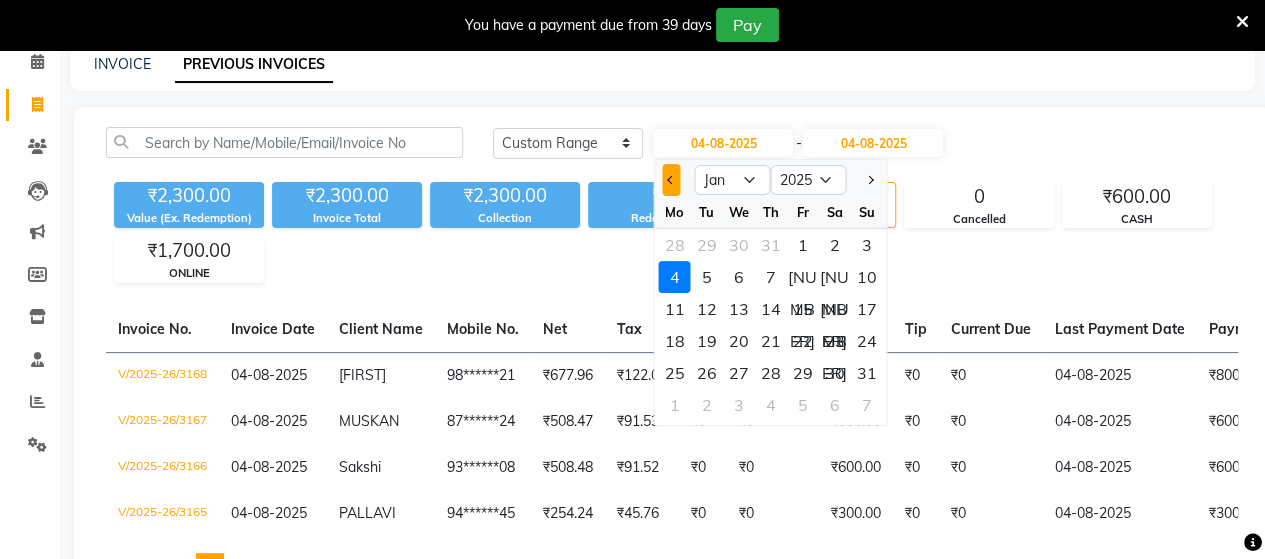 click 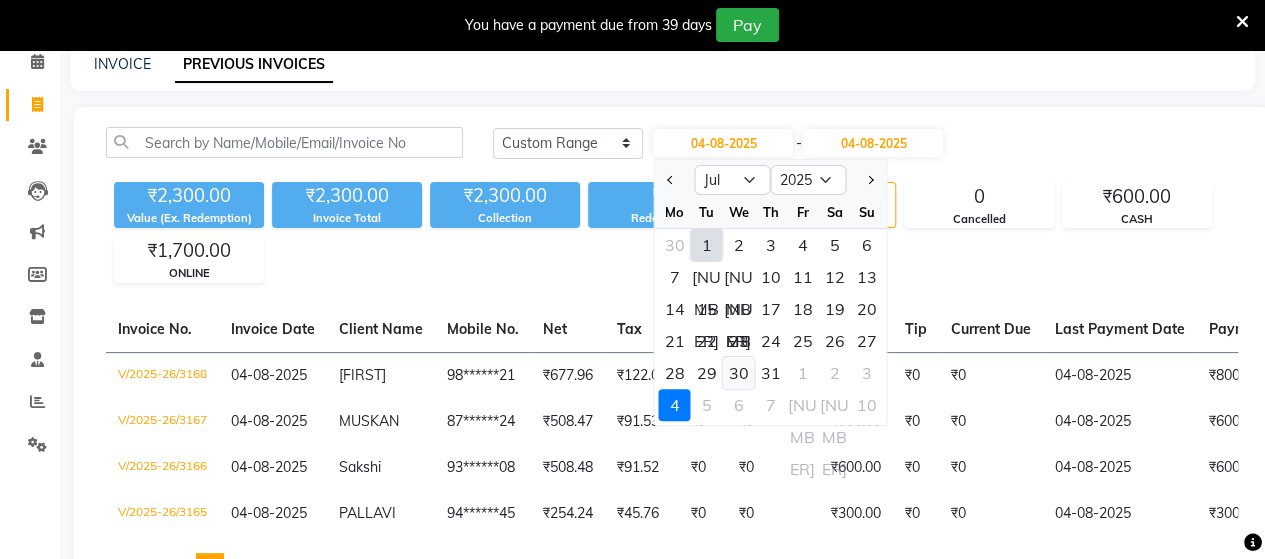 click on "30" 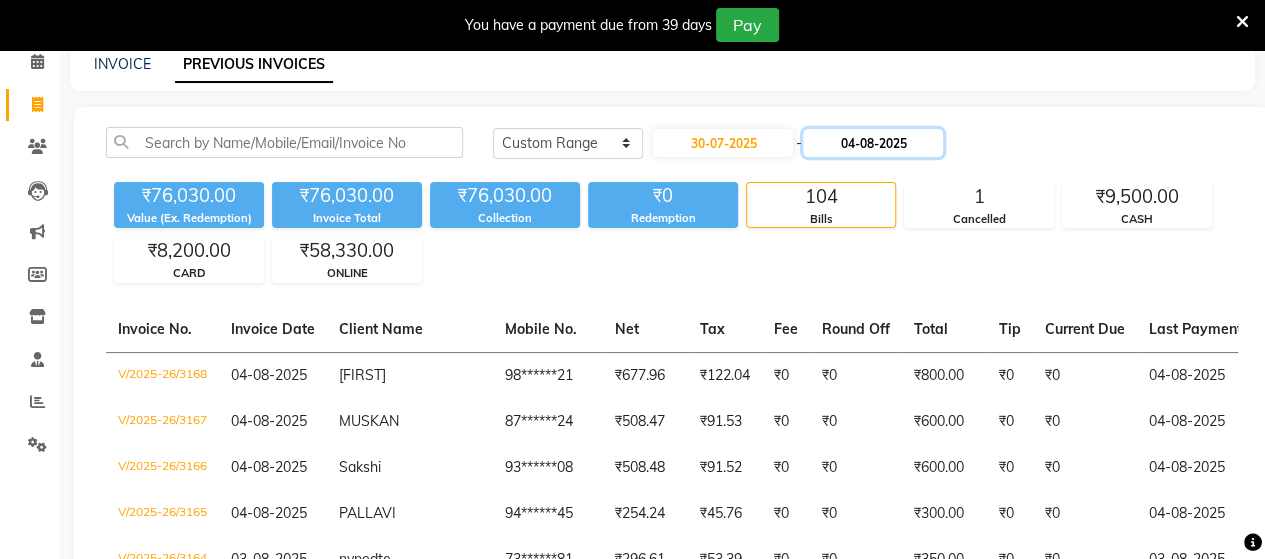 click on "04-08-2025" 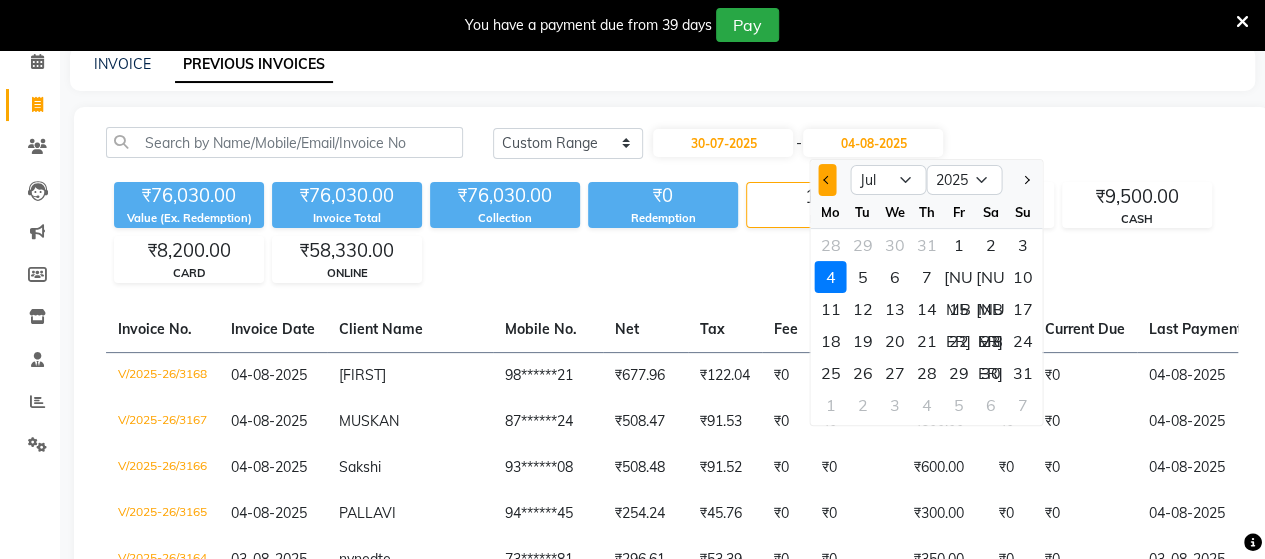 click 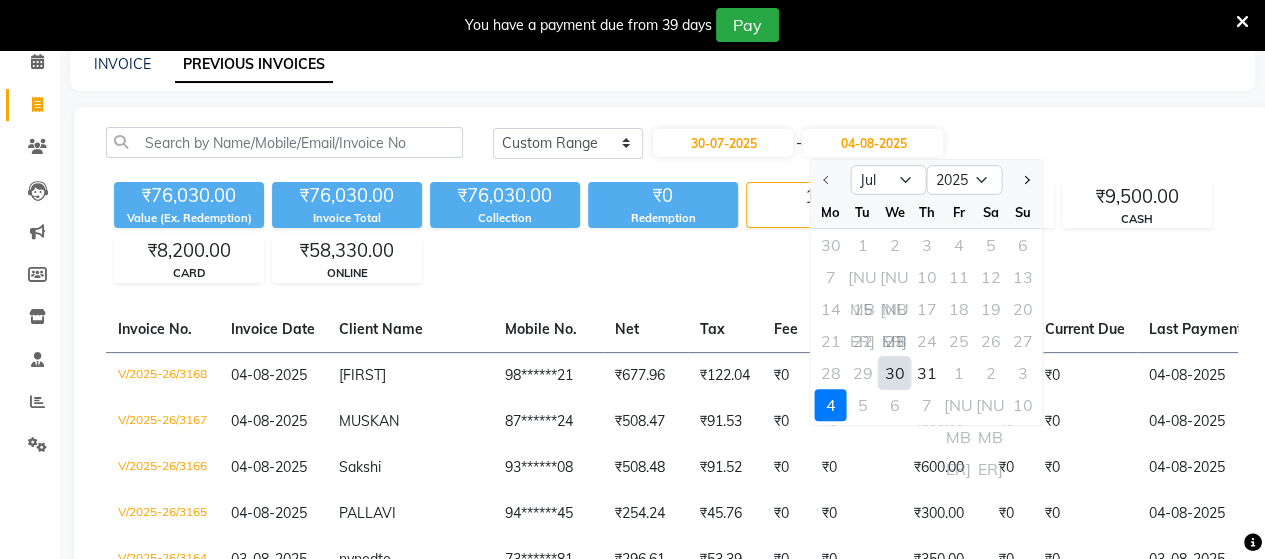 click on "30" 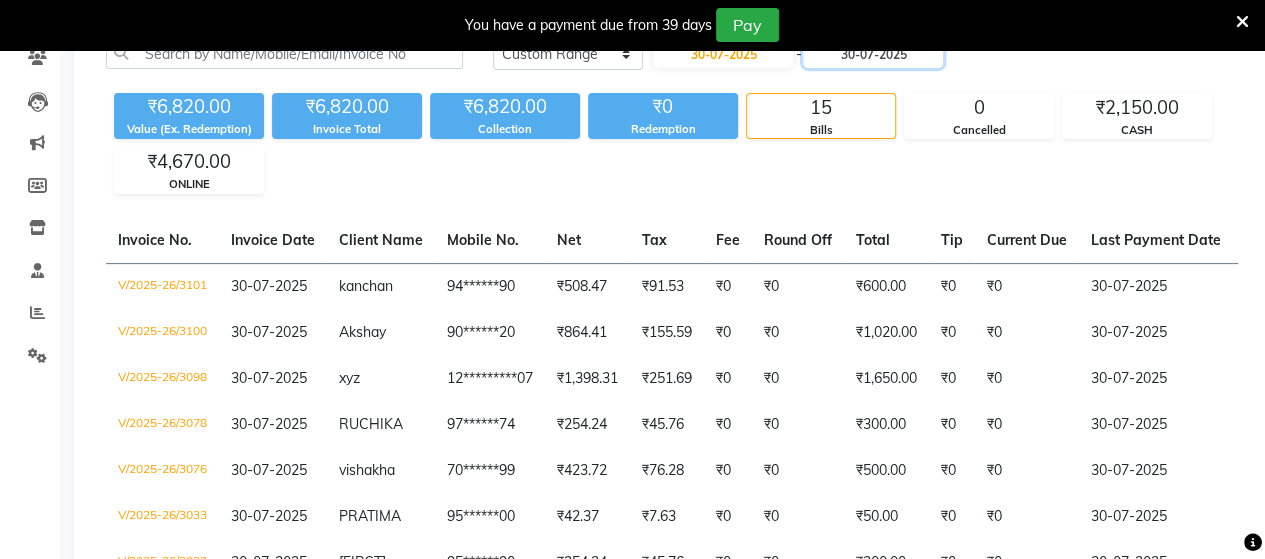 scroll, scrollTop: 0, scrollLeft: 0, axis: both 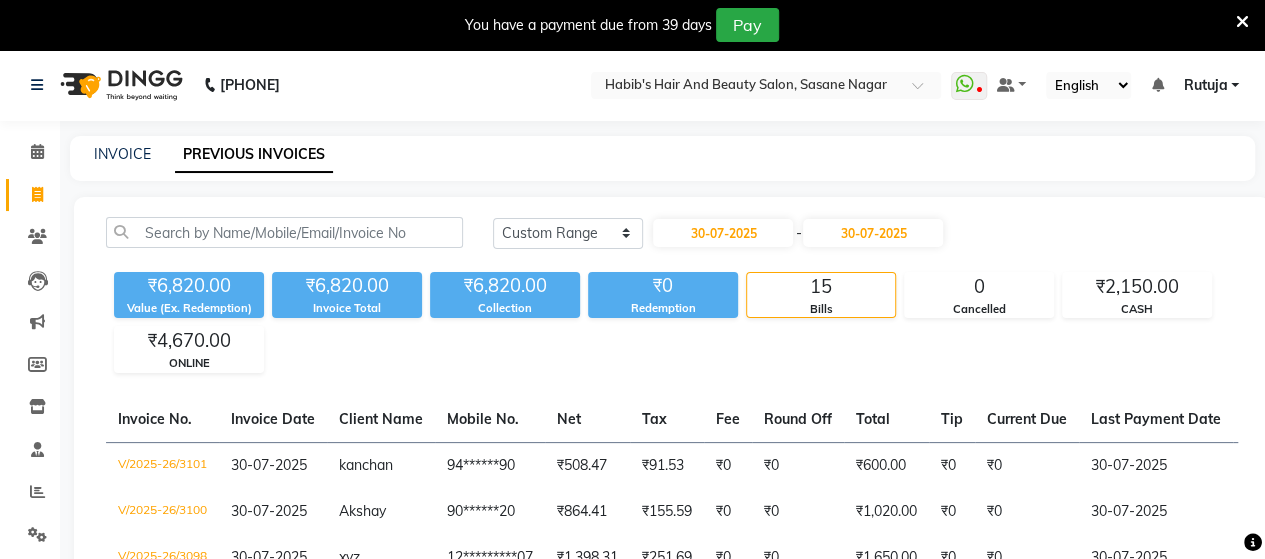 click on "Invoice" 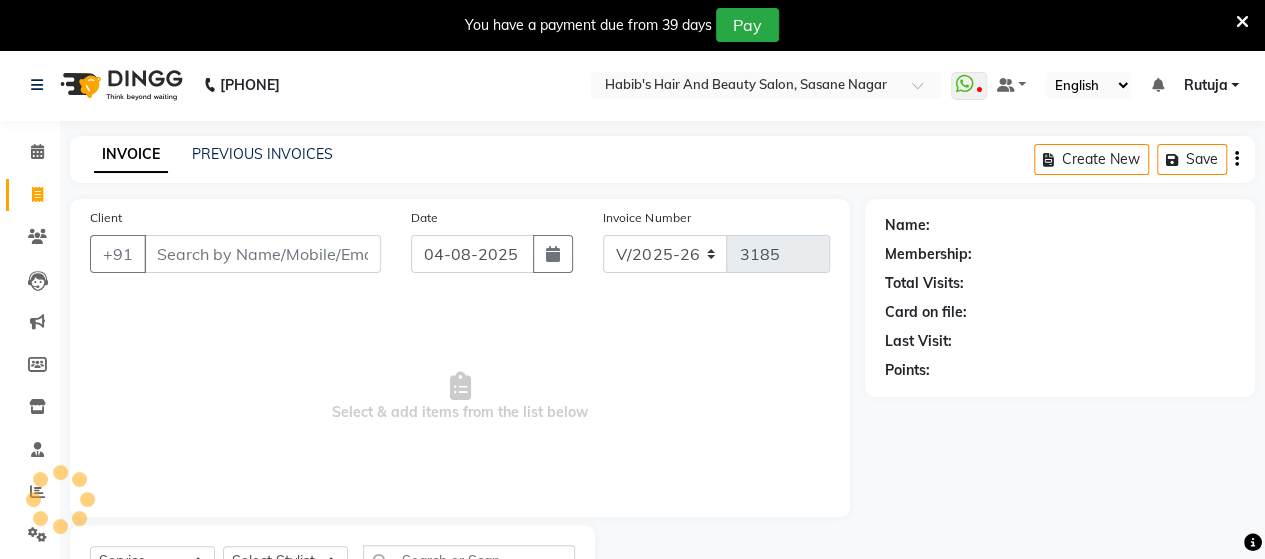 scroll, scrollTop: 90, scrollLeft: 0, axis: vertical 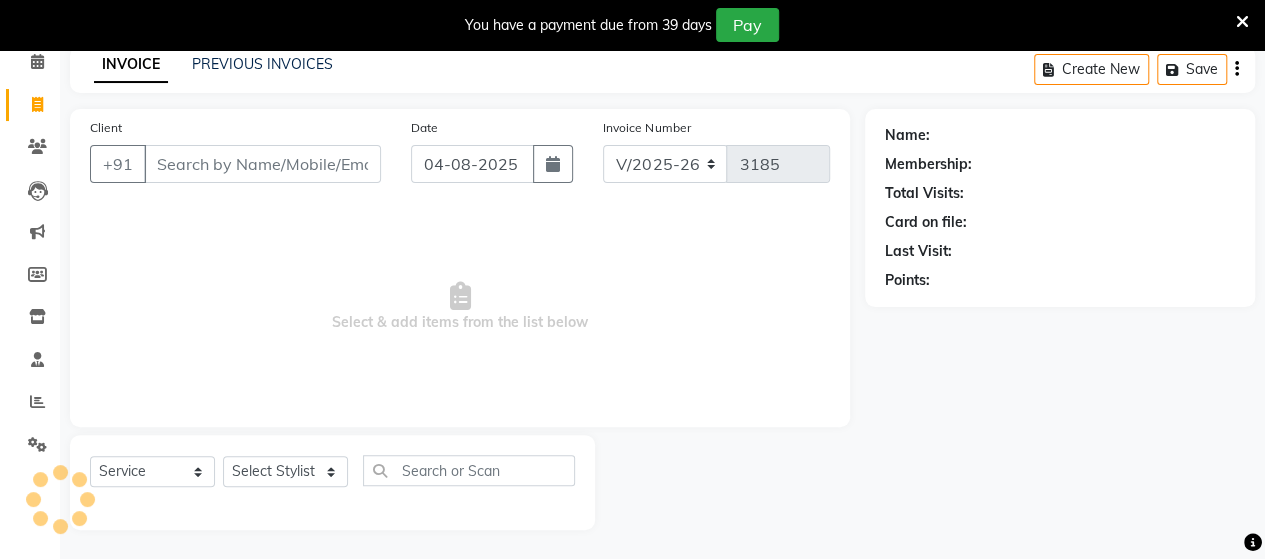 click on "Client" at bounding box center [262, 164] 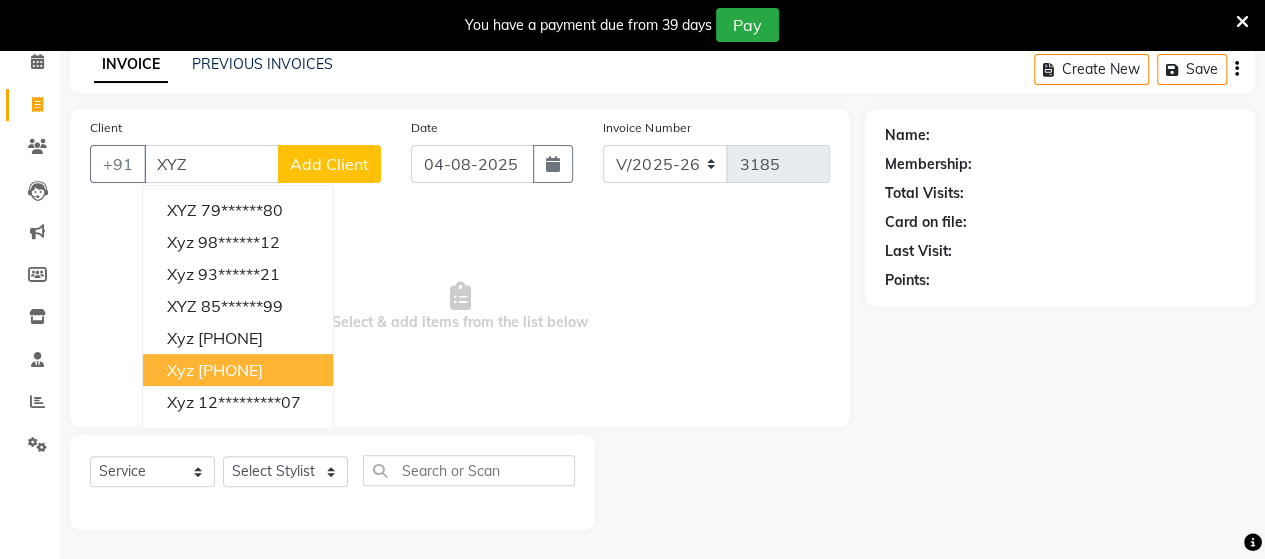 click on "[FIRST] [PHONE]" at bounding box center (238, 370) 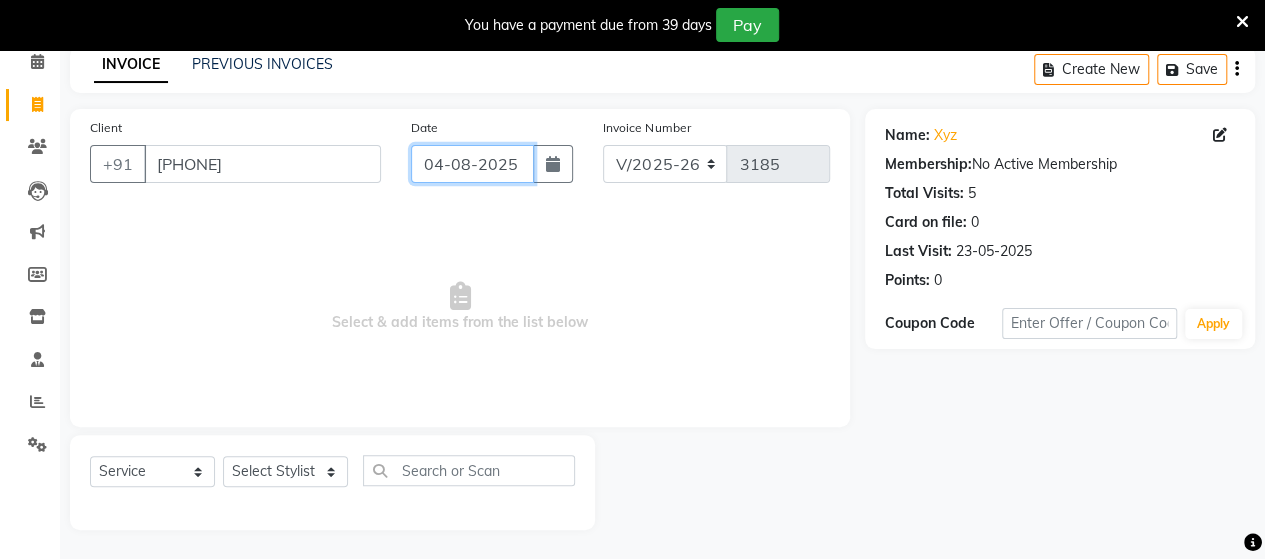 click on "04-08-2025" 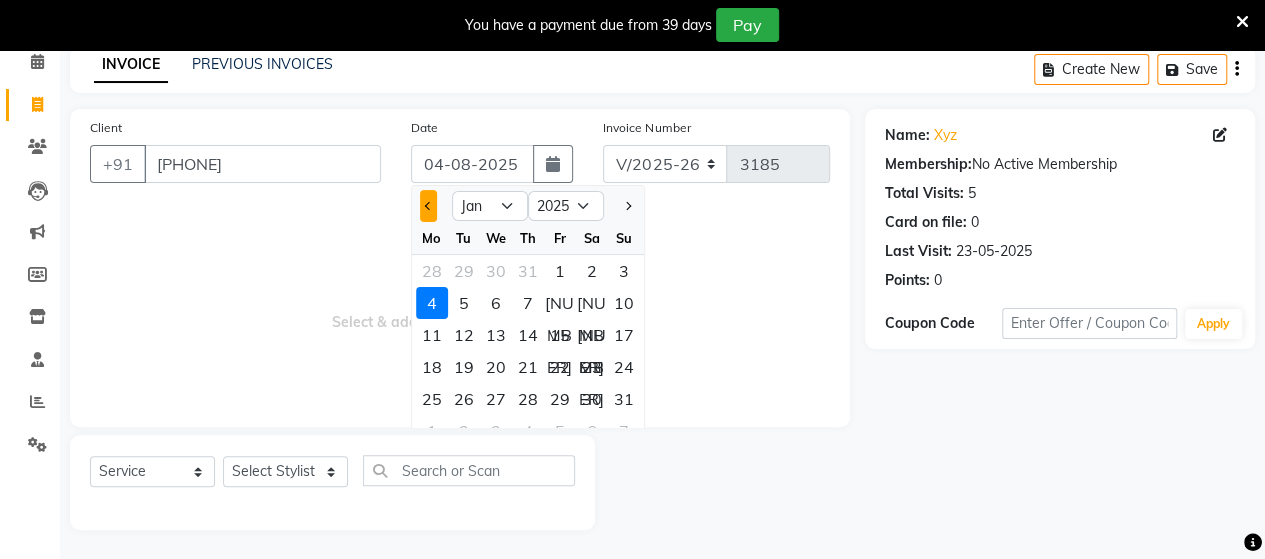 click 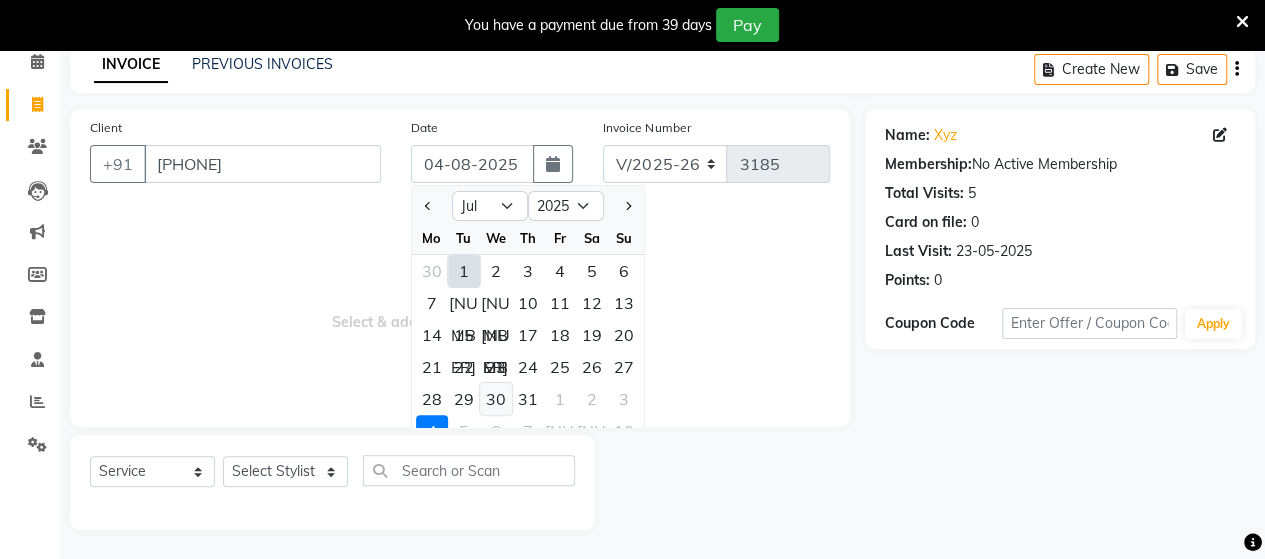 click on "30" 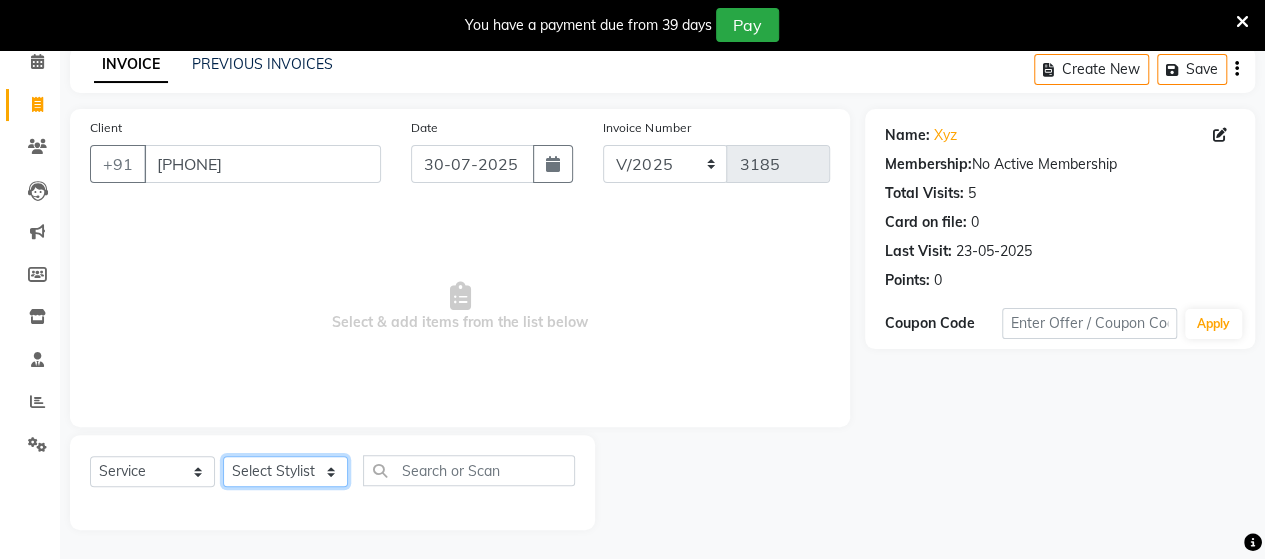 click on "Select Stylist Admin Datta  Jyoti  Krushna  Pratik  RAVI Rohit Rutuja" 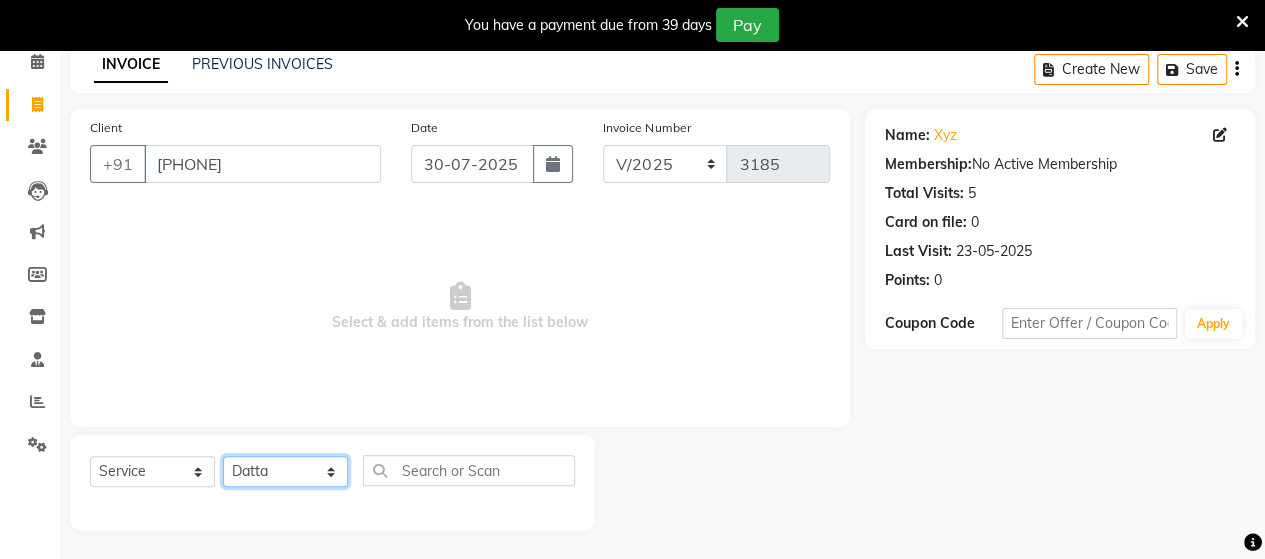 click on "Select Stylist Admin Datta  Jyoti  Krushna  Pratik  RAVI Rohit Rutuja" 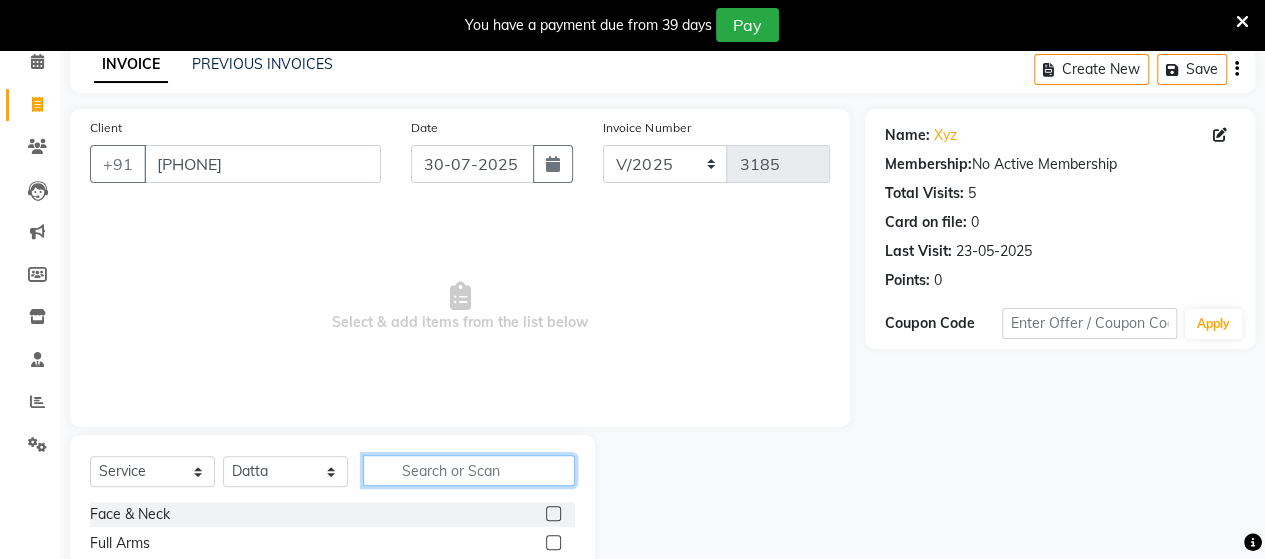 click 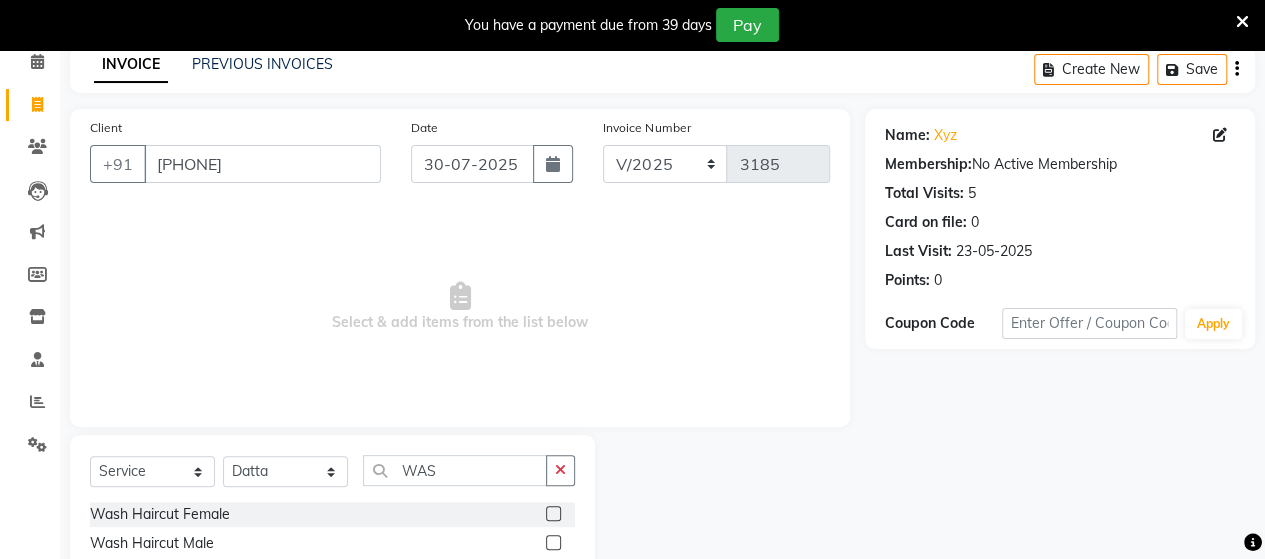 click 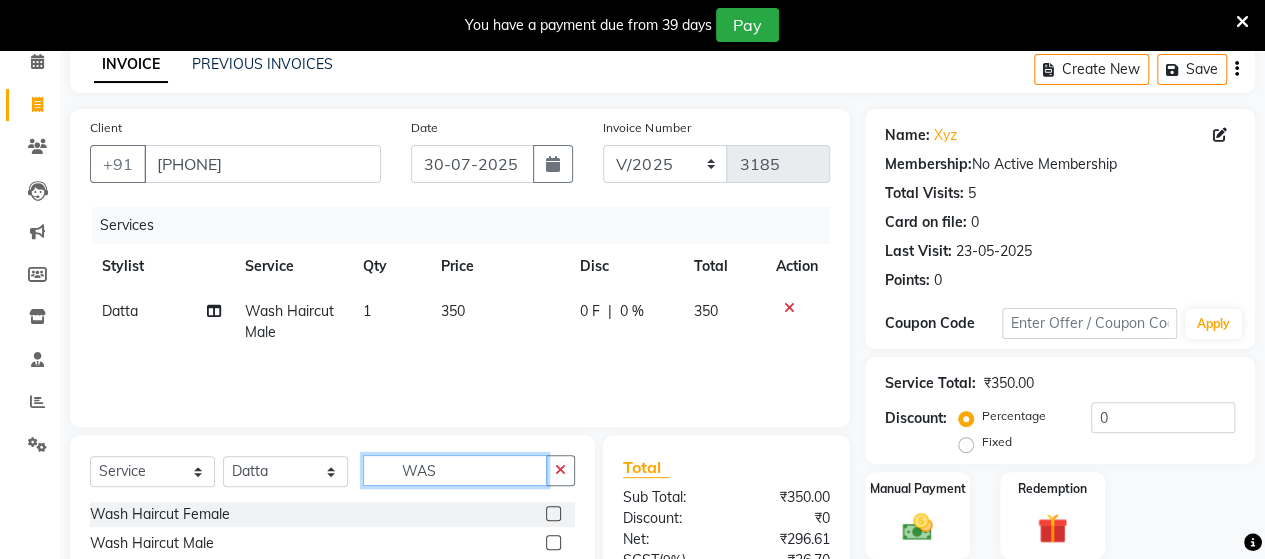 click on "WAS" 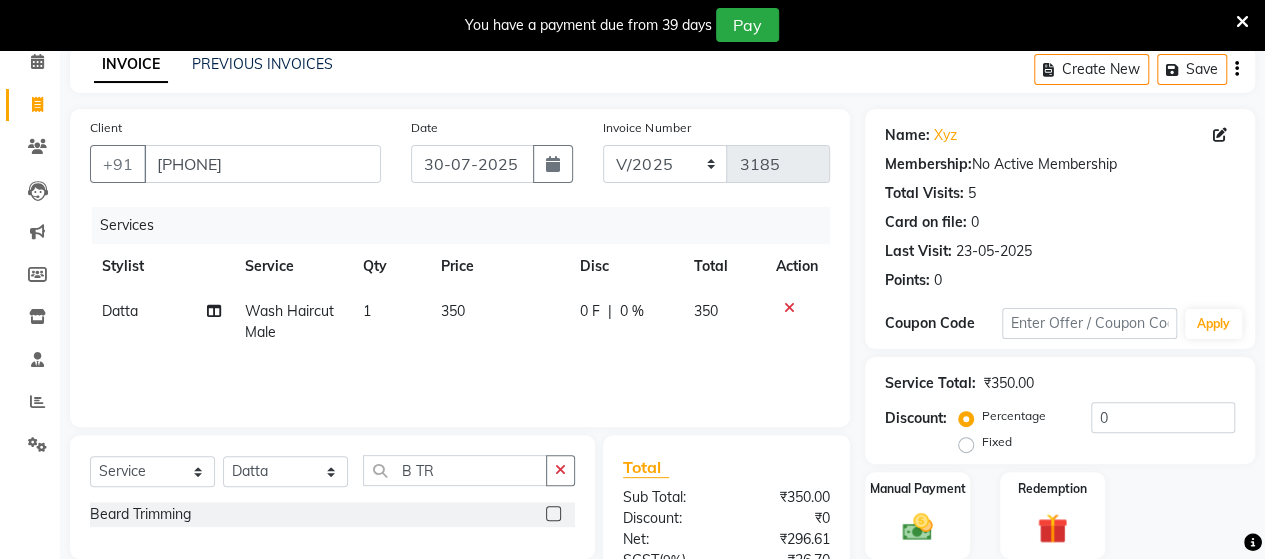 click 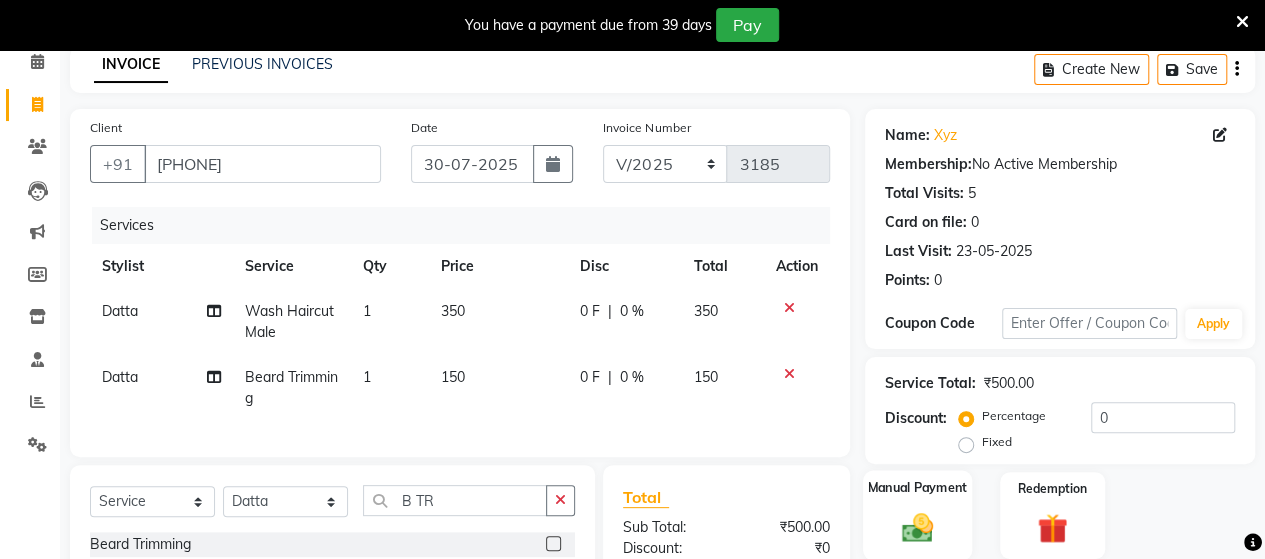 click on "Manual Payment" 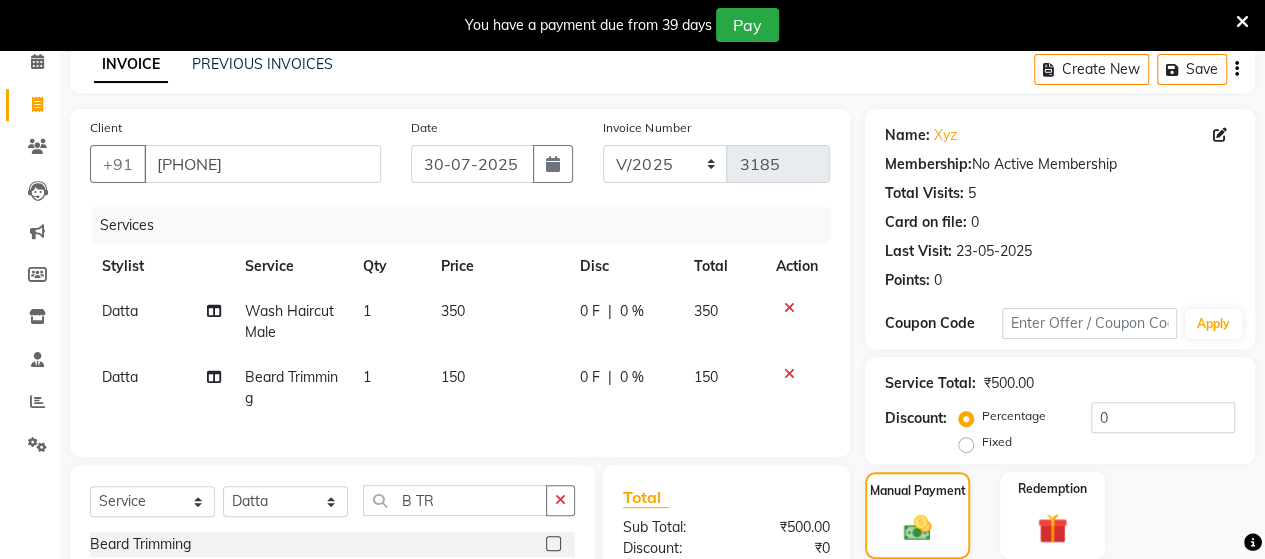 scroll, scrollTop: 334, scrollLeft: 0, axis: vertical 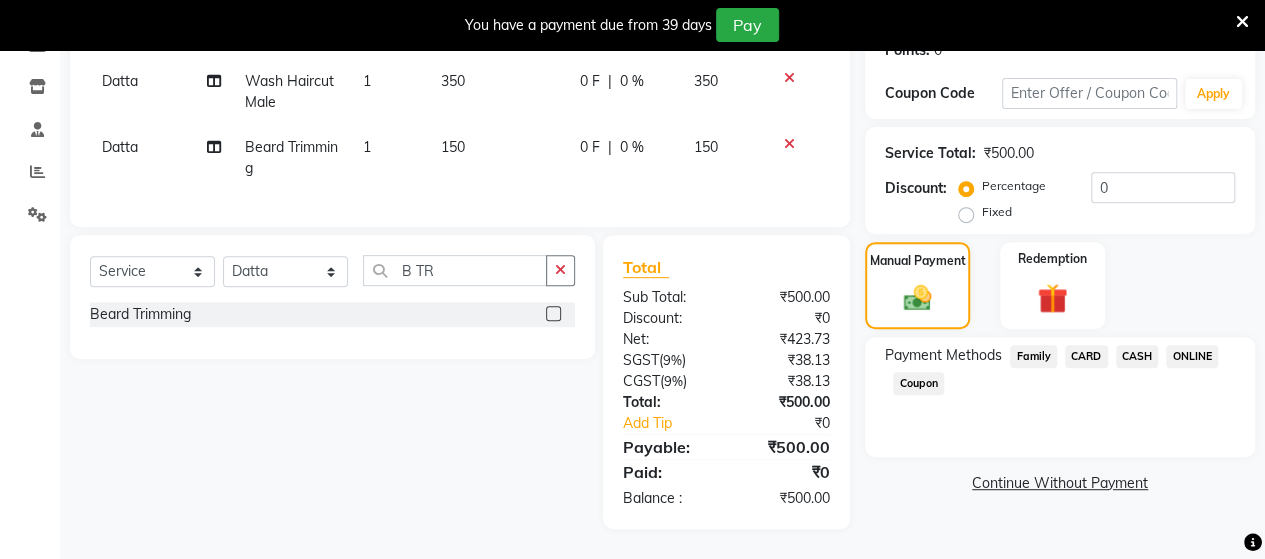 click on "CASH" 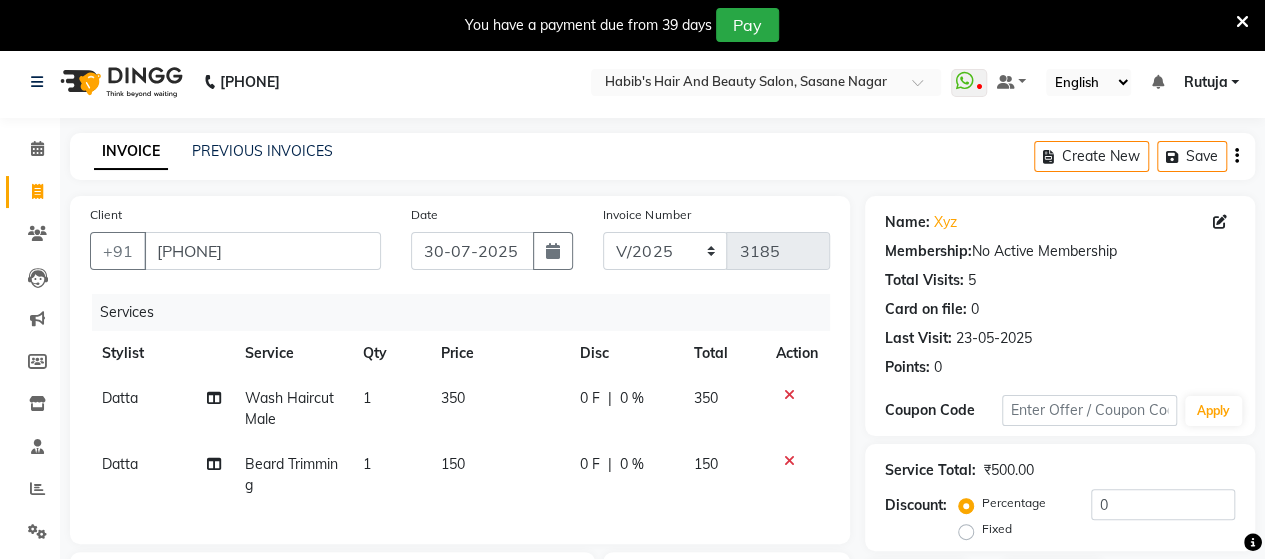 scroll, scrollTop: 344, scrollLeft: 0, axis: vertical 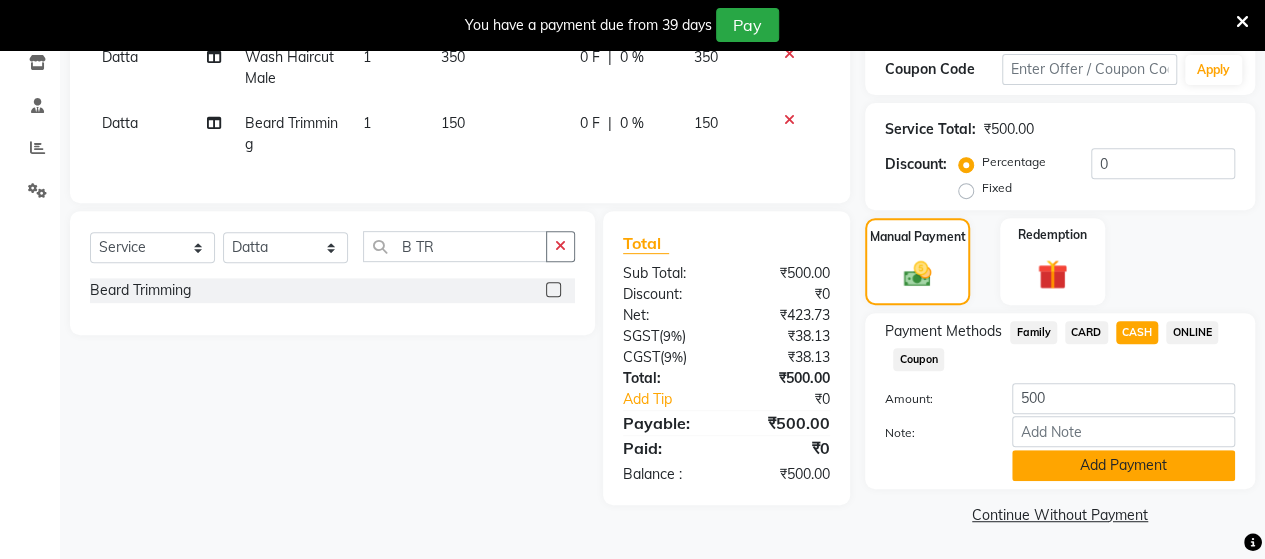 click on "Add Payment" 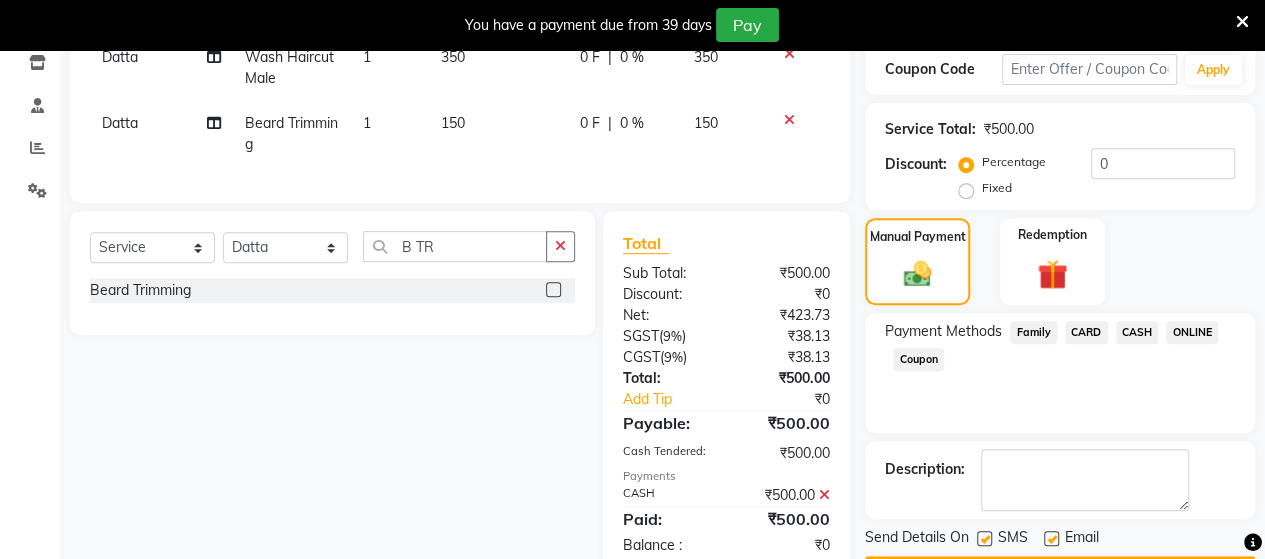 scroll, scrollTop: 404, scrollLeft: 0, axis: vertical 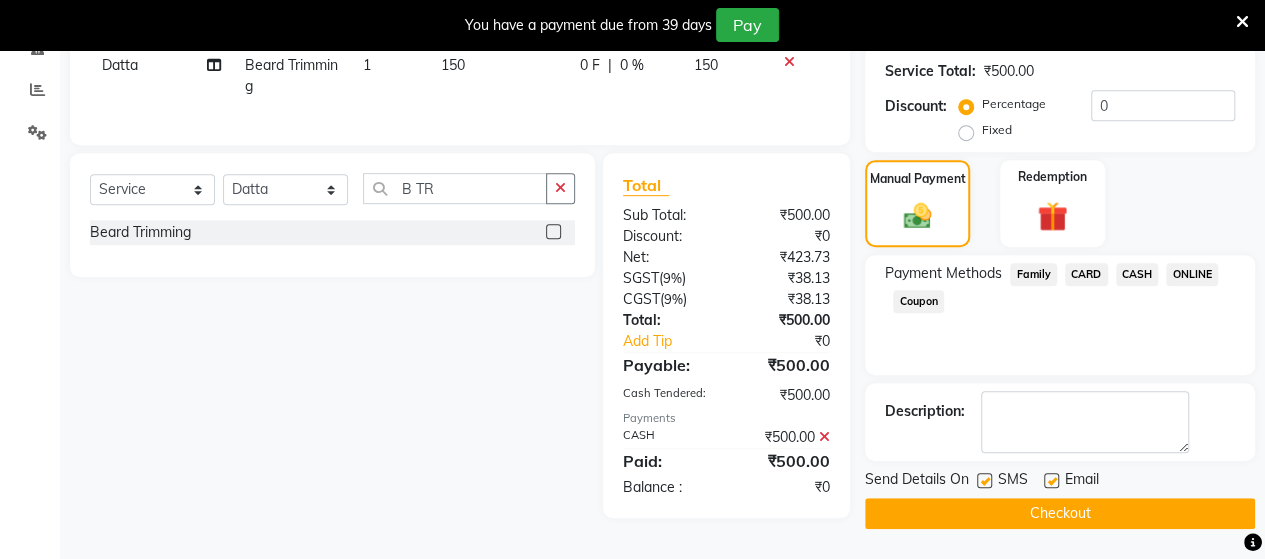 click on "Checkout" 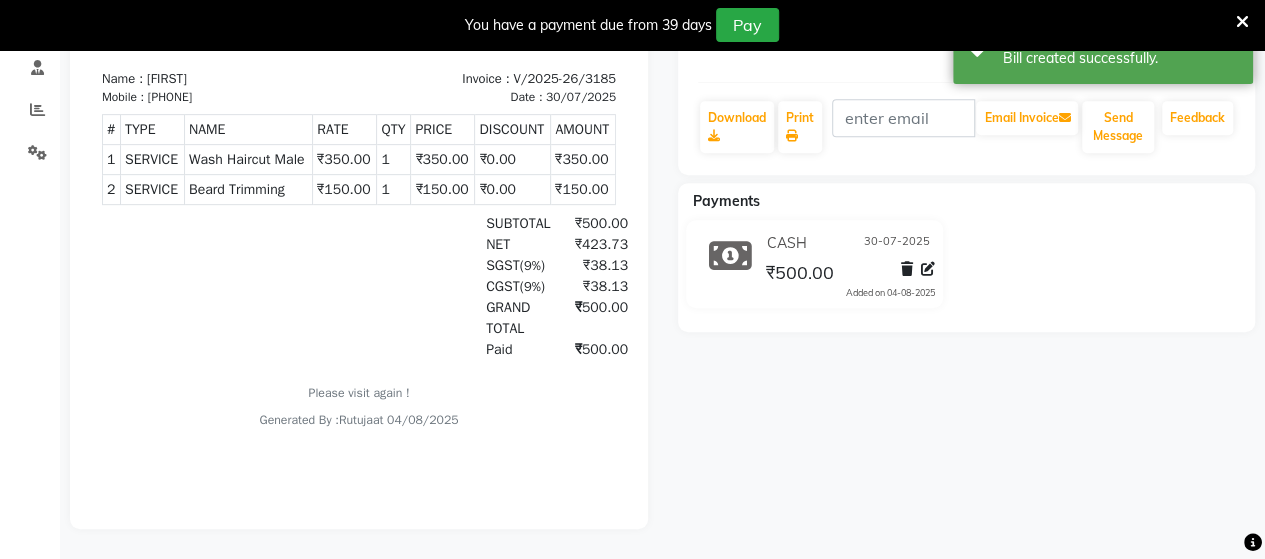 scroll, scrollTop: 0, scrollLeft: 0, axis: both 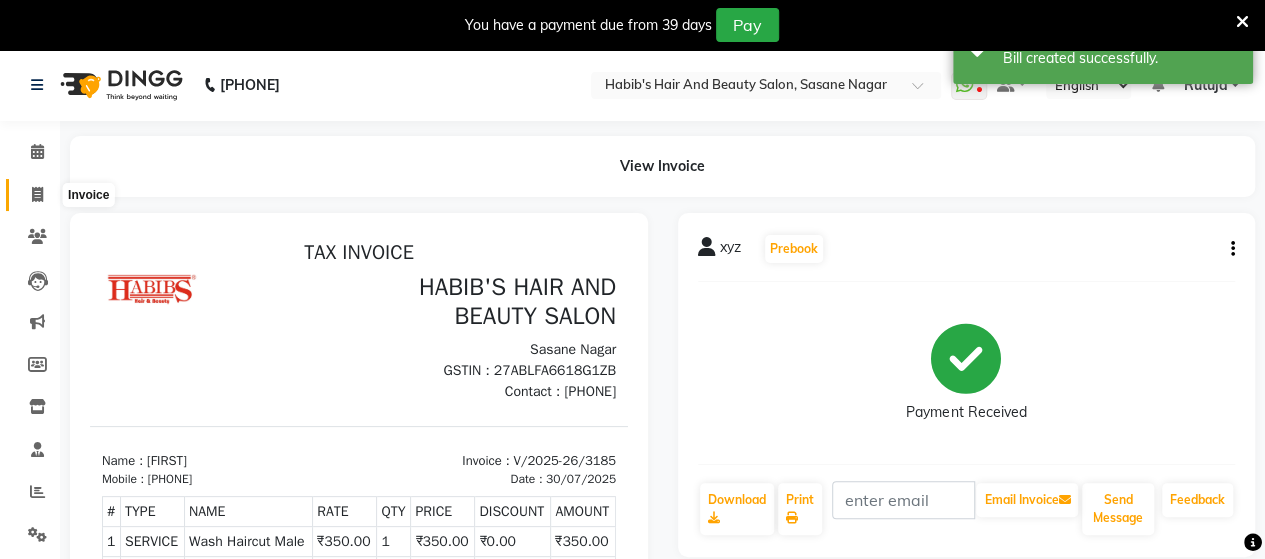 click 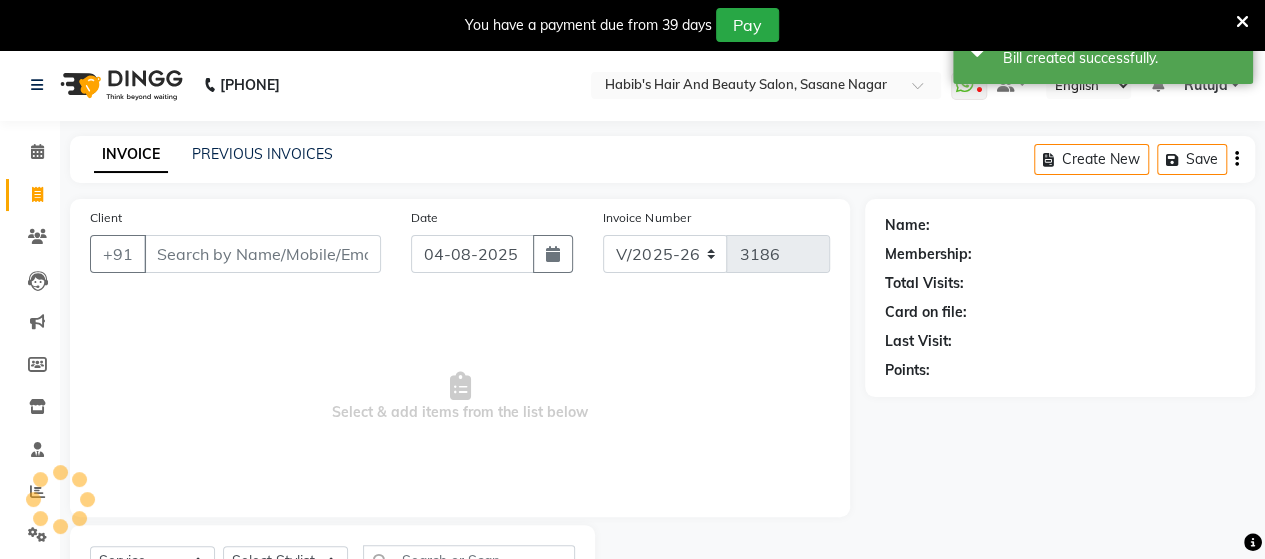 scroll, scrollTop: 90, scrollLeft: 0, axis: vertical 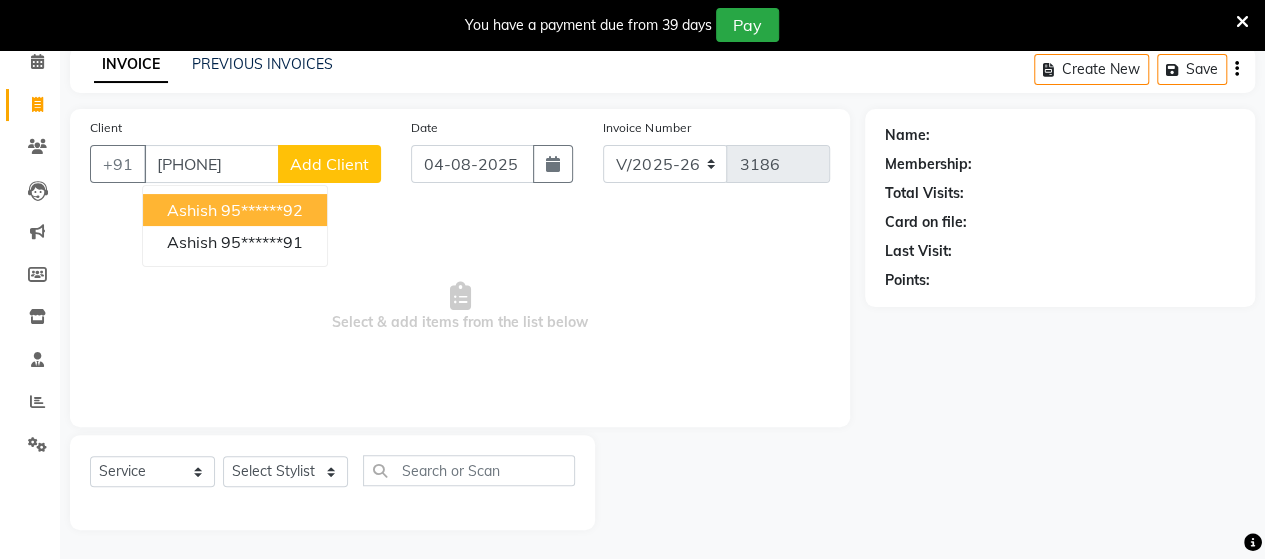 click on "95******92" at bounding box center (262, 210) 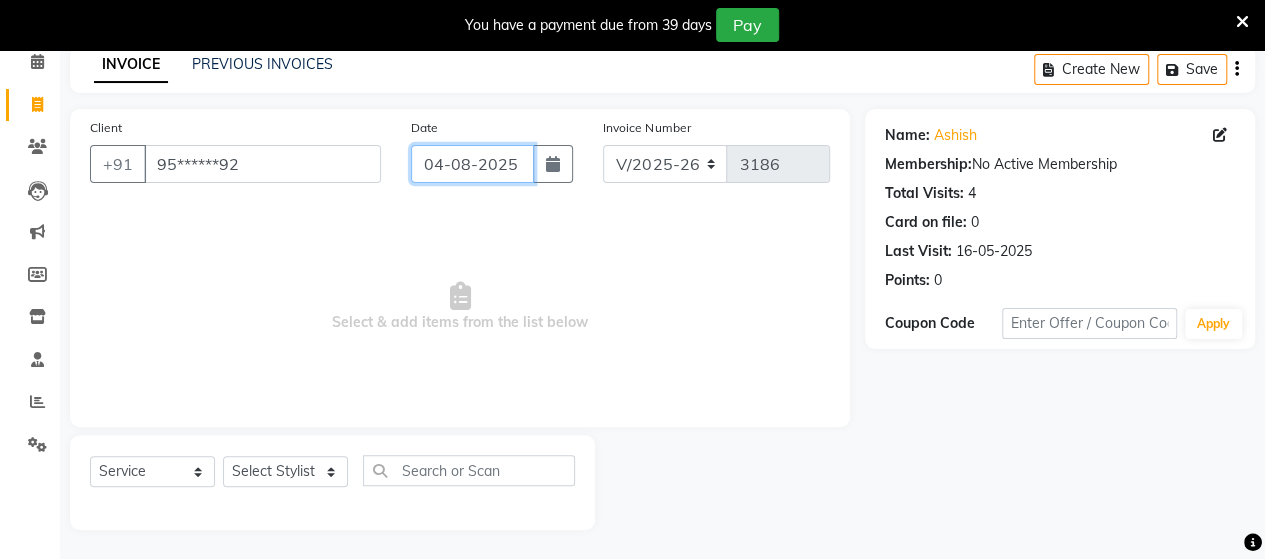 click on "04-08-2025" 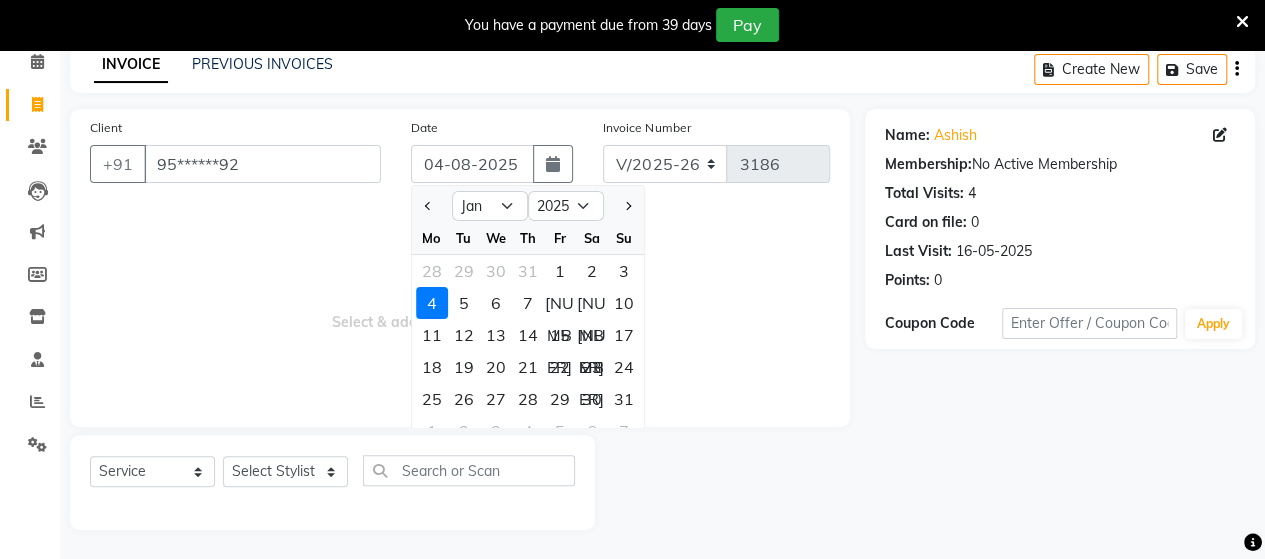 click 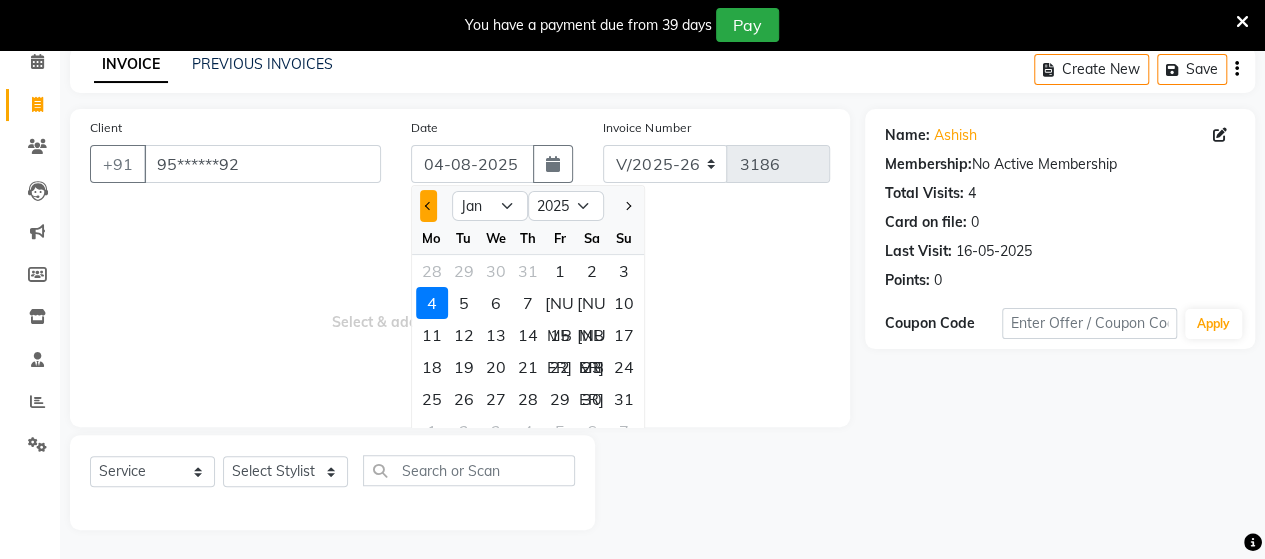 click 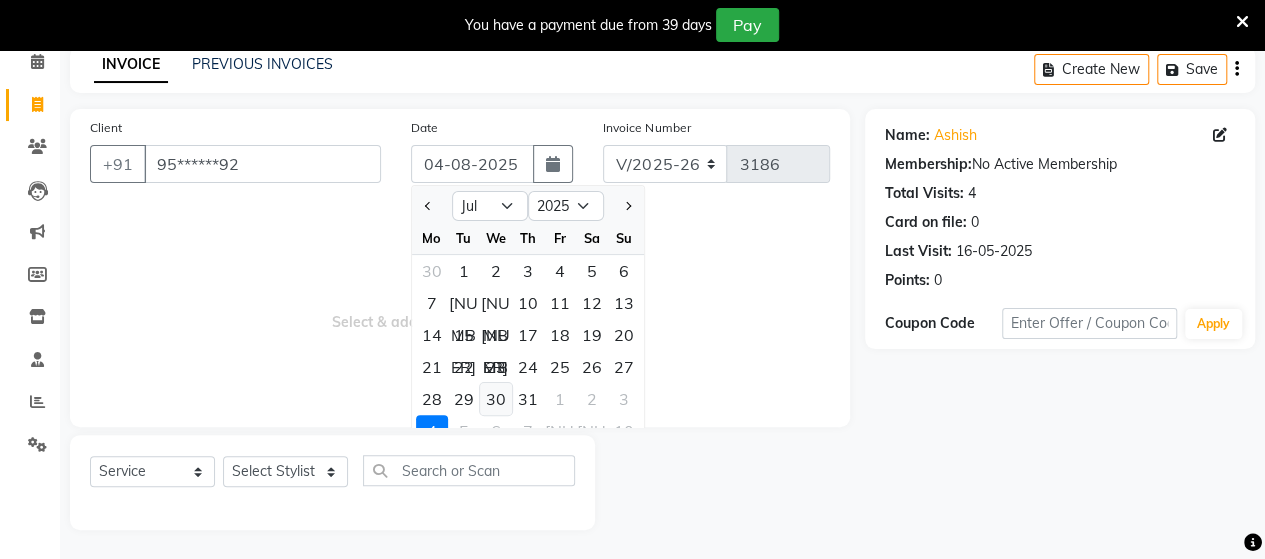 click on "30" 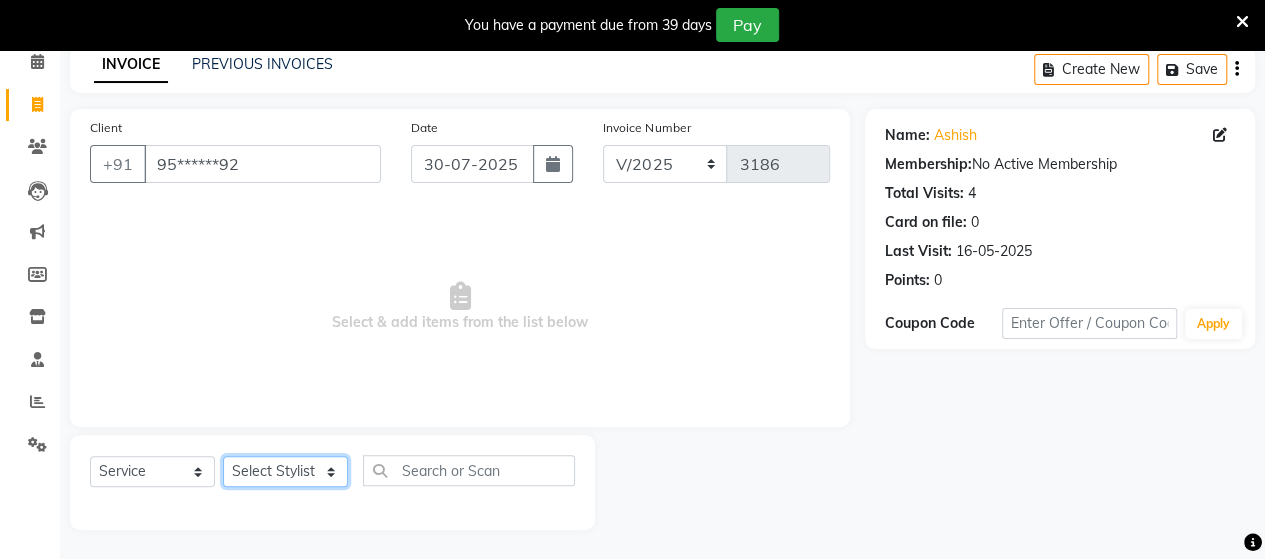 click on "Select Stylist Admin Datta  Jyoti  Krushna  Pratik  RAVI Rohit Rutuja" 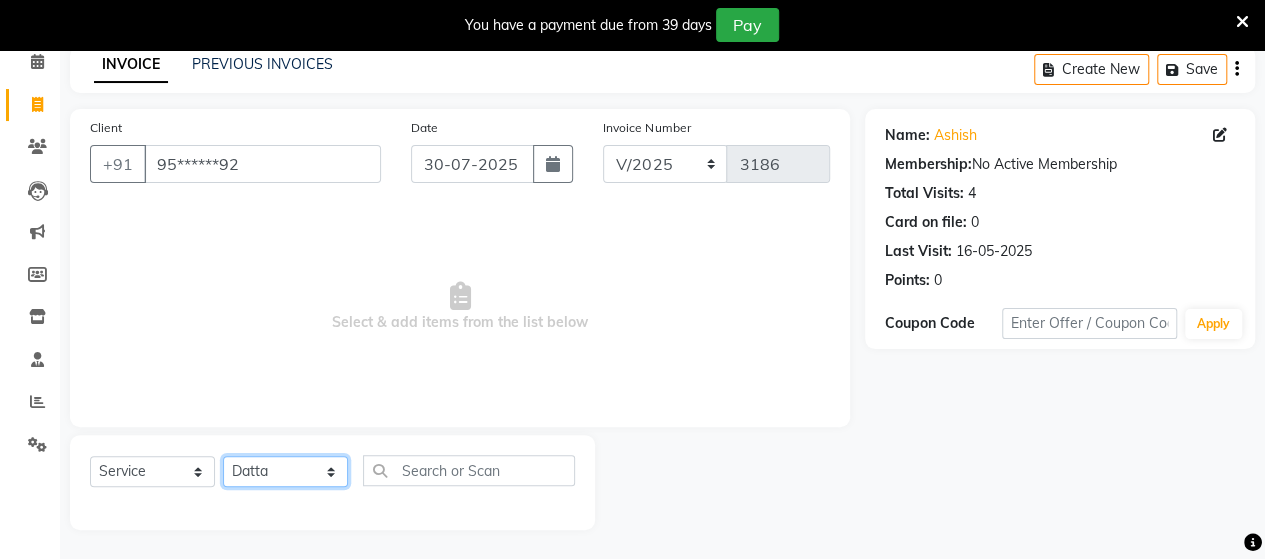 click on "Select Stylist Admin Datta  Jyoti  Krushna  Pratik  RAVI Rohit Rutuja" 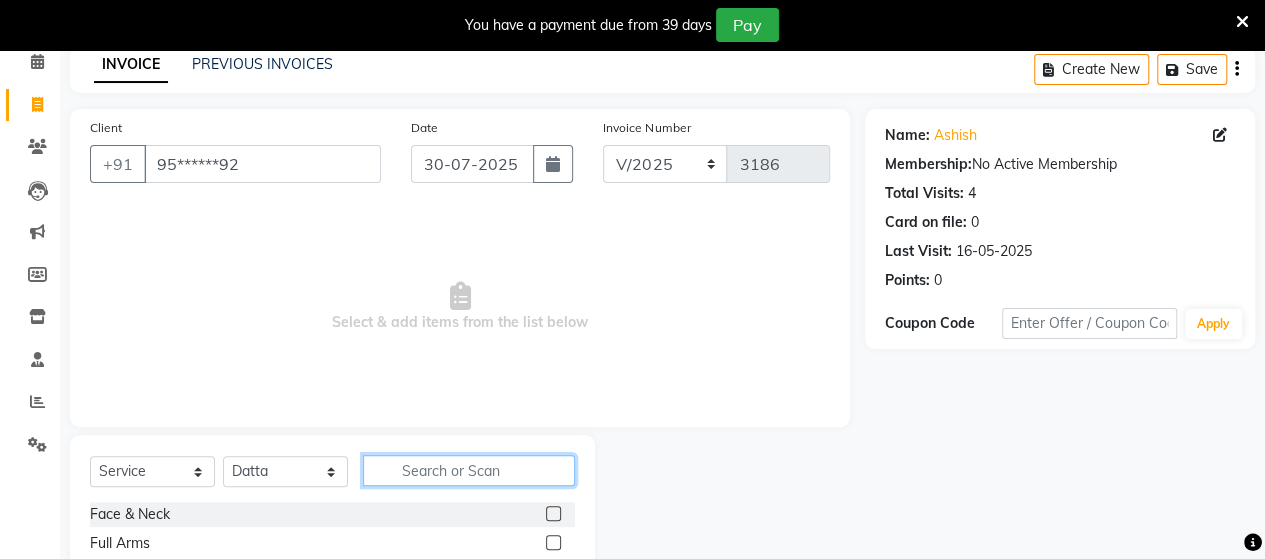 click 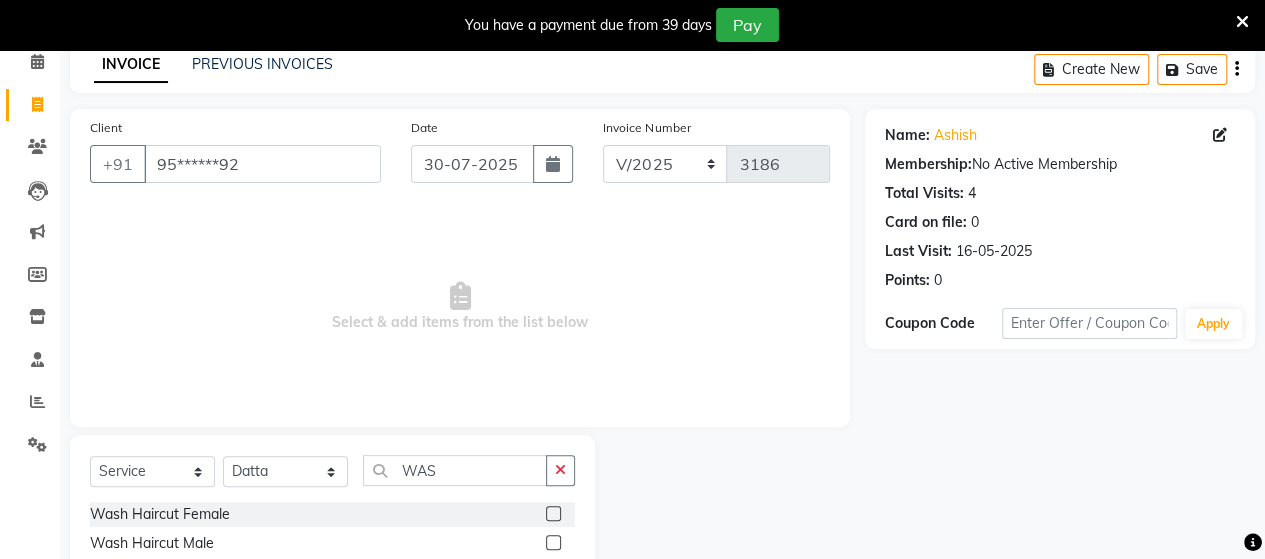 click 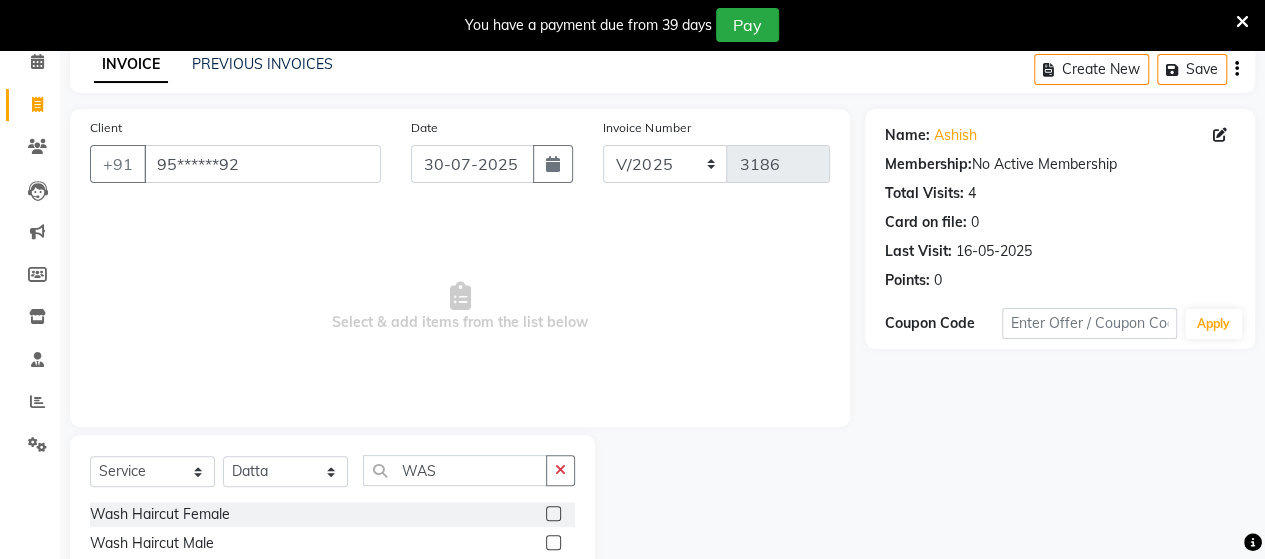 click at bounding box center [552, 543] 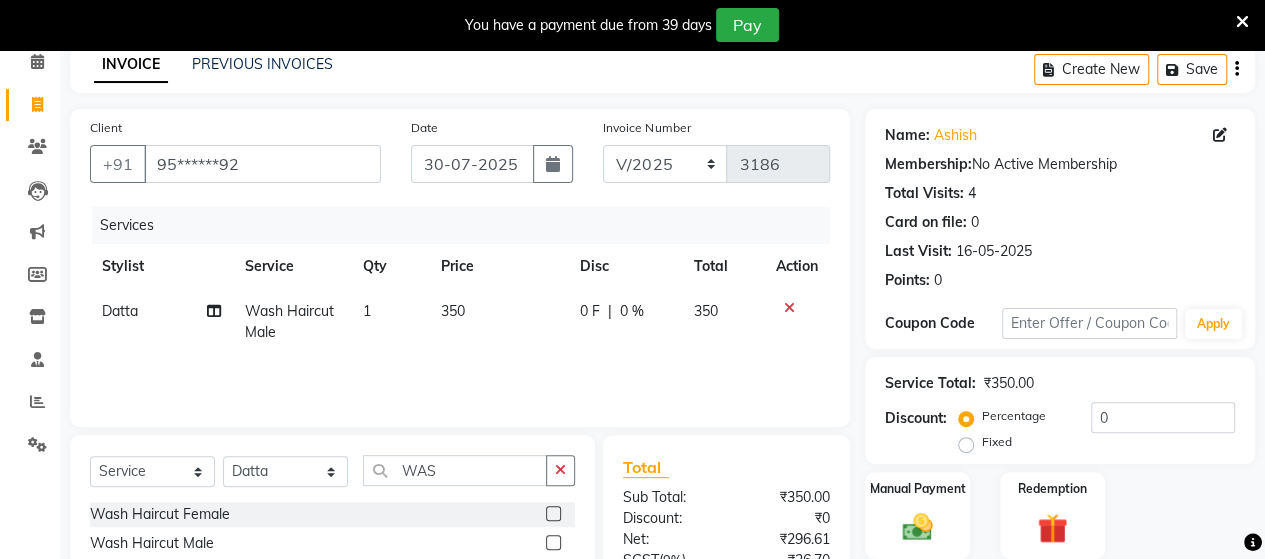 click on "Datta" 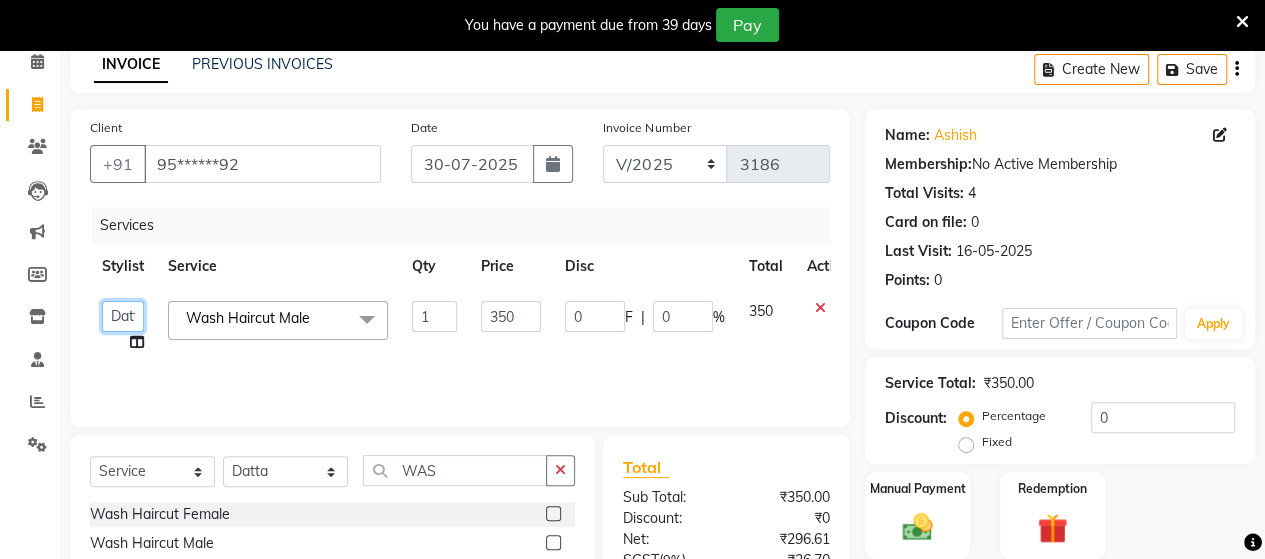 click on "Admin Datta Jyoti Krushna Pratik RAVI Rohit Rutuja" 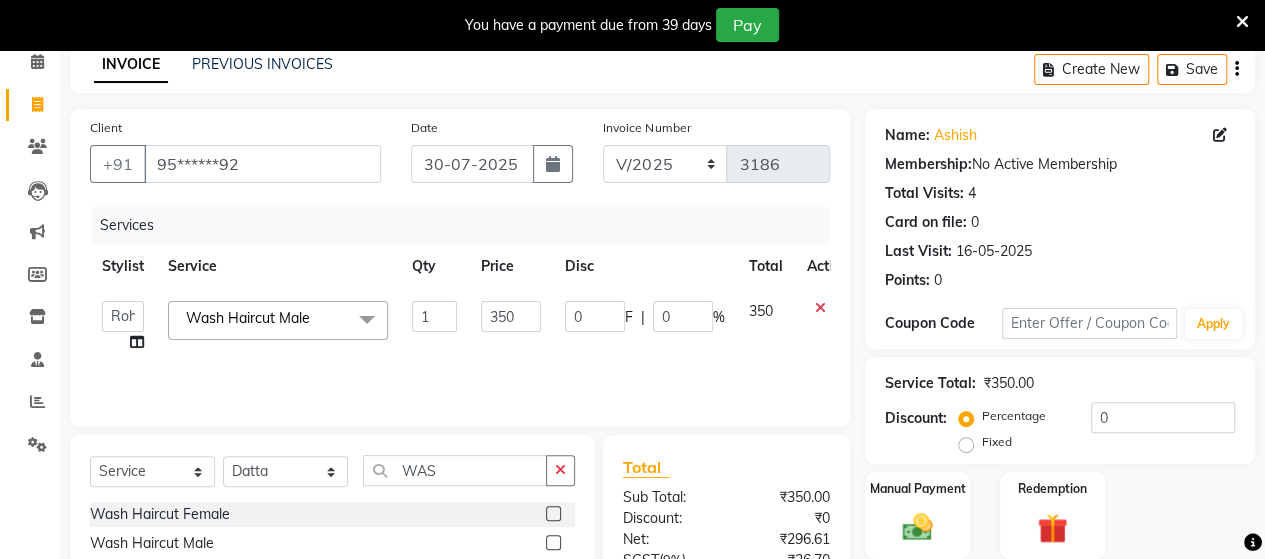 scroll, scrollTop: 288, scrollLeft: 0, axis: vertical 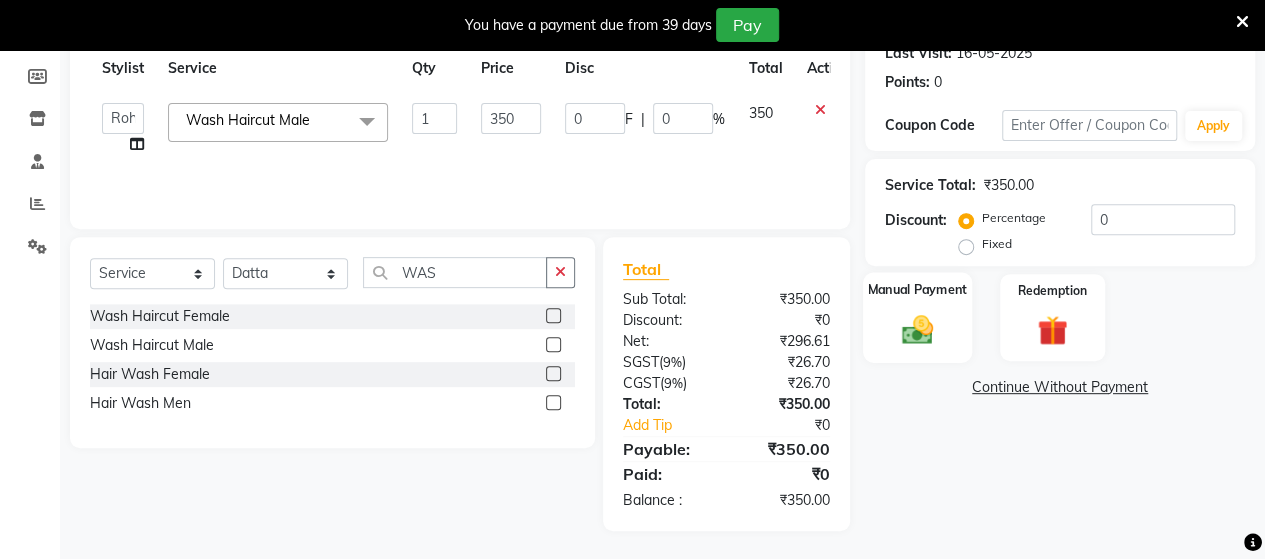 click on "Manual Payment" 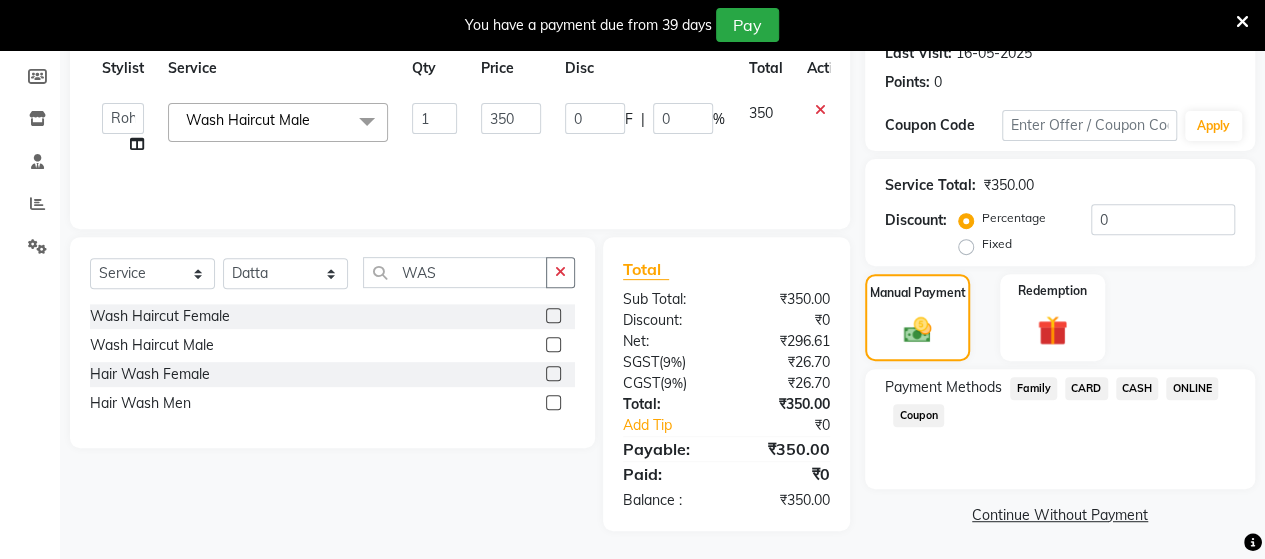 click on "CASH" 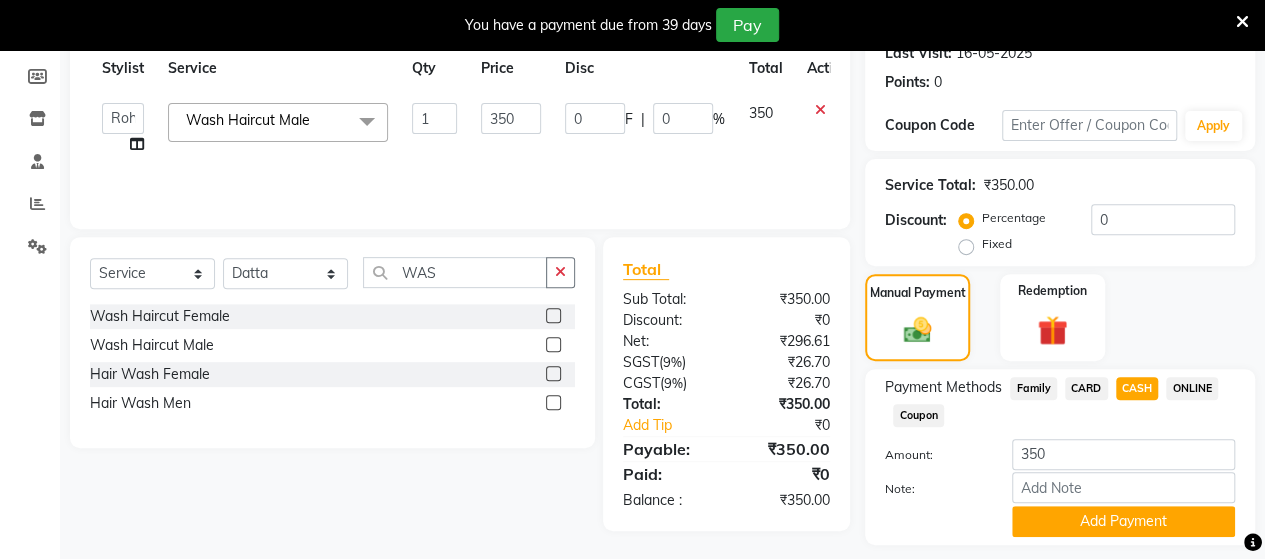 click on "ONLINE" 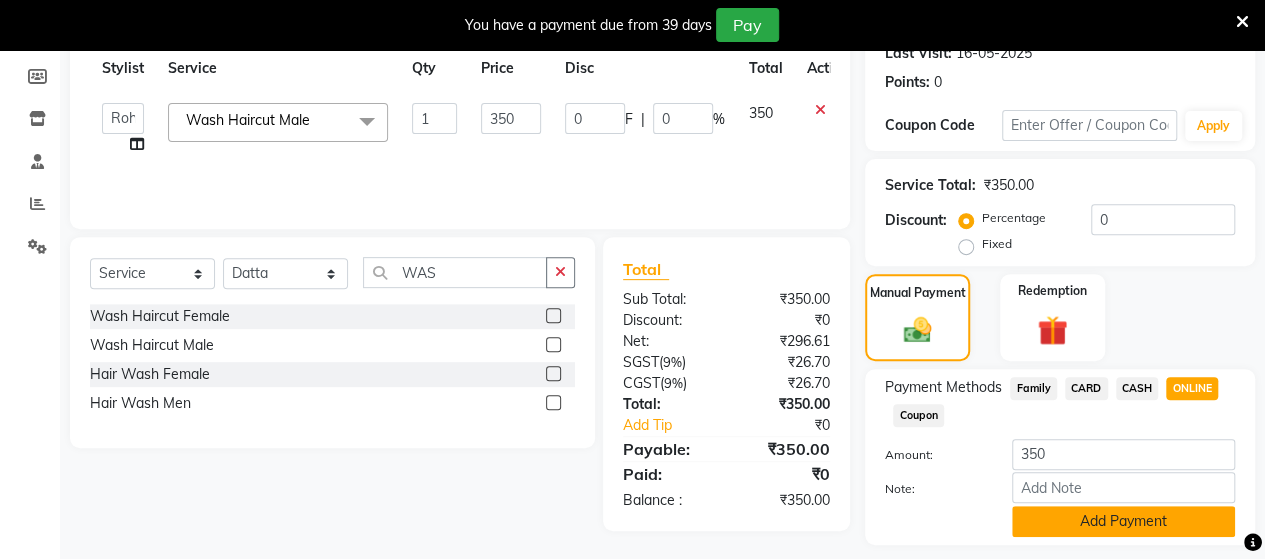 click on "Add Payment" 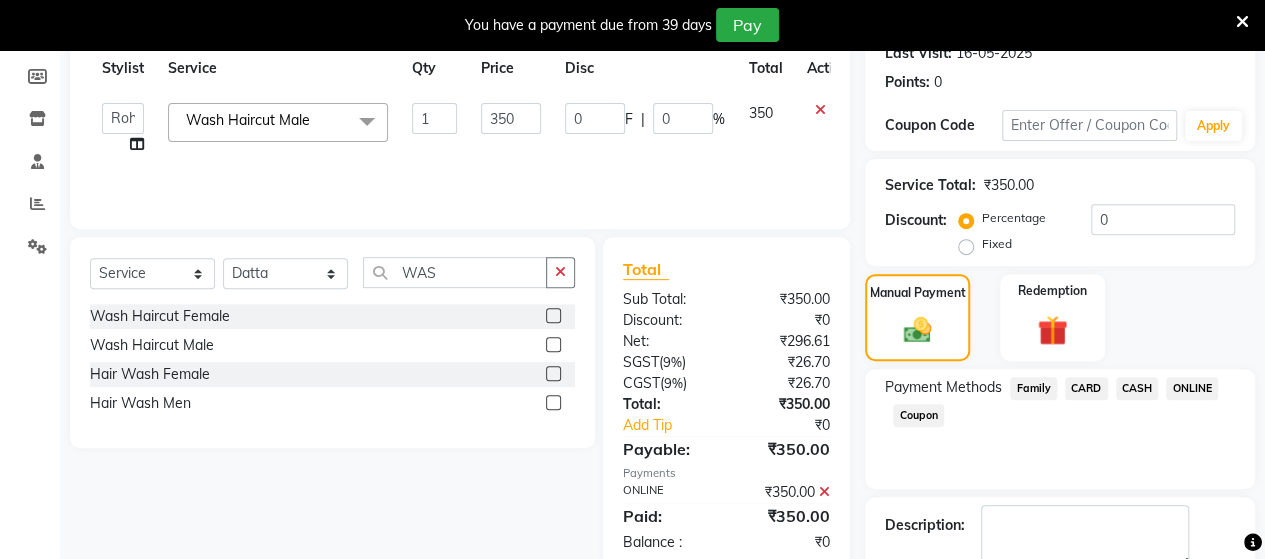 scroll, scrollTop: 400, scrollLeft: 0, axis: vertical 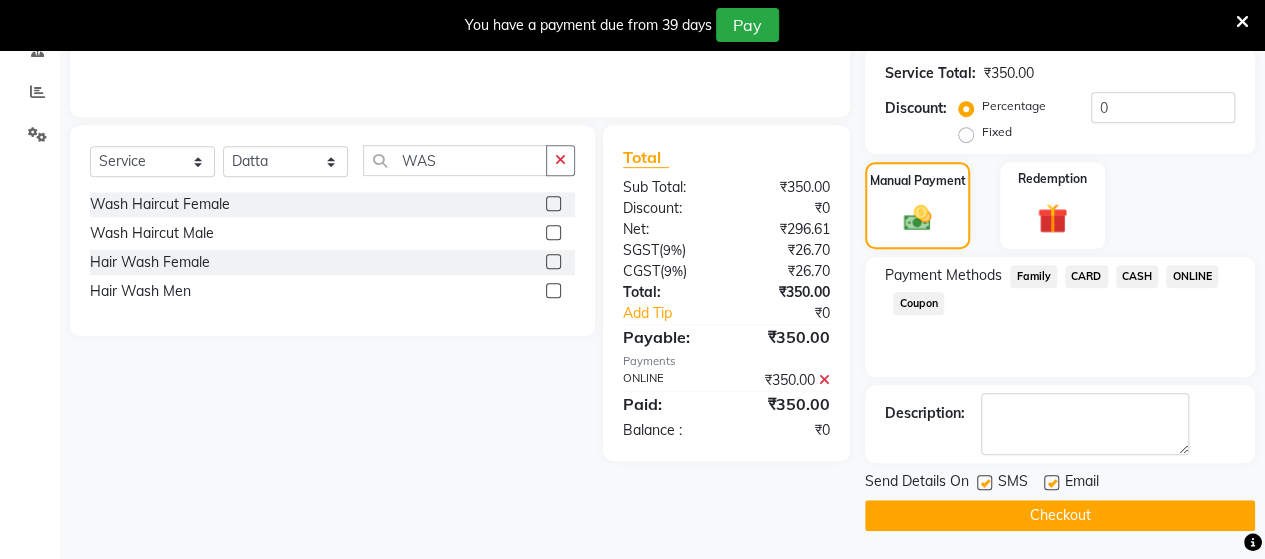 click on "Checkout" 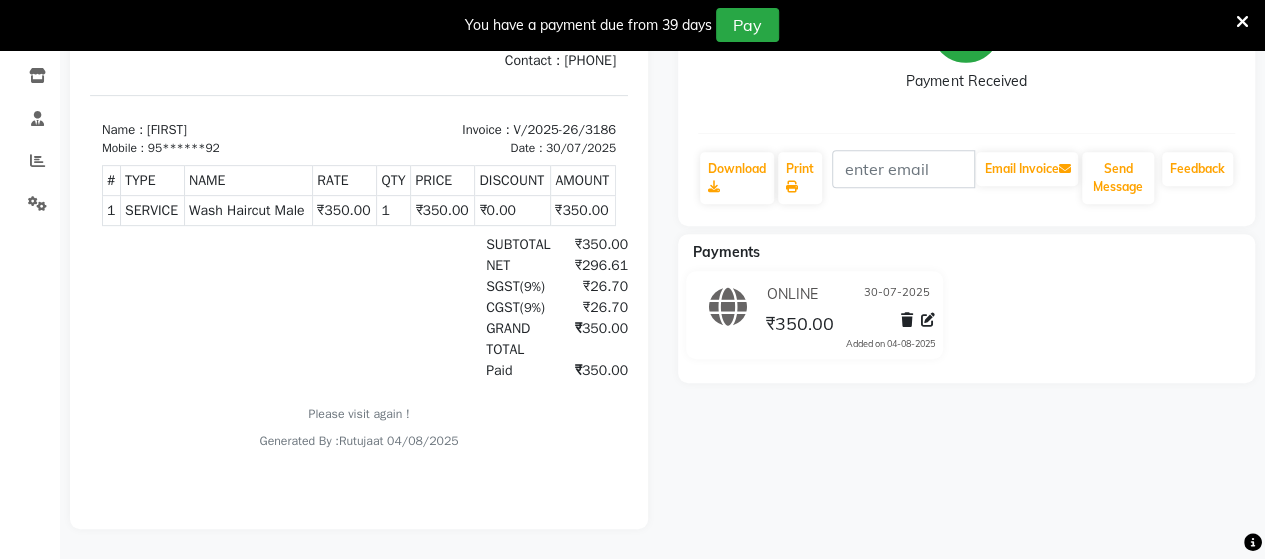 scroll, scrollTop: 0, scrollLeft: 0, axis: both 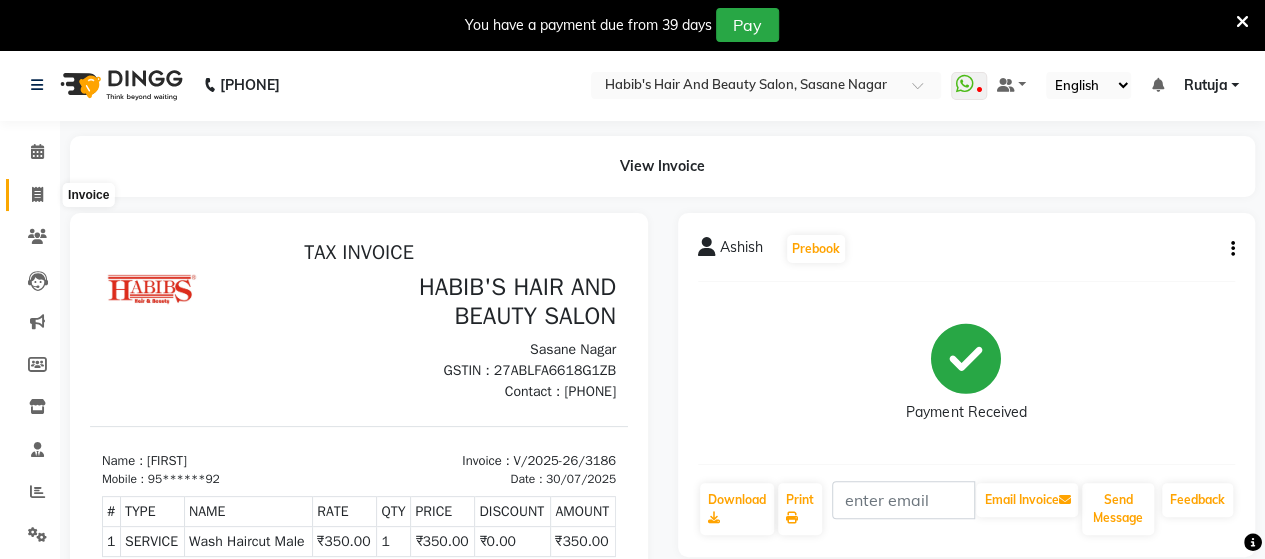 click 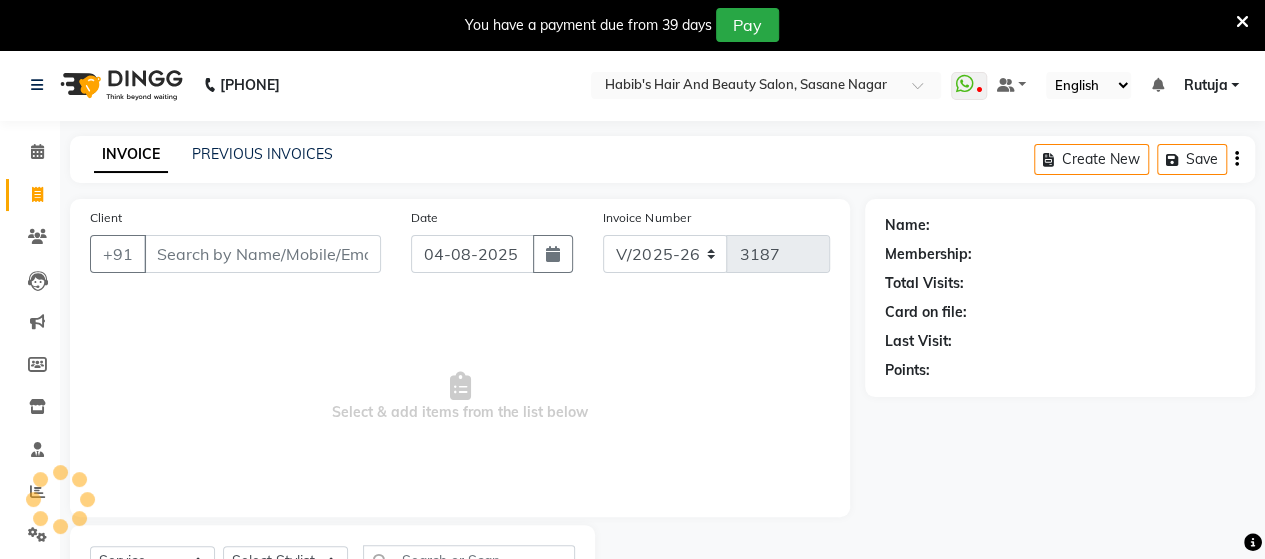 scroll, scrollTop: 90, scrollLeft: 0, axis: vertical 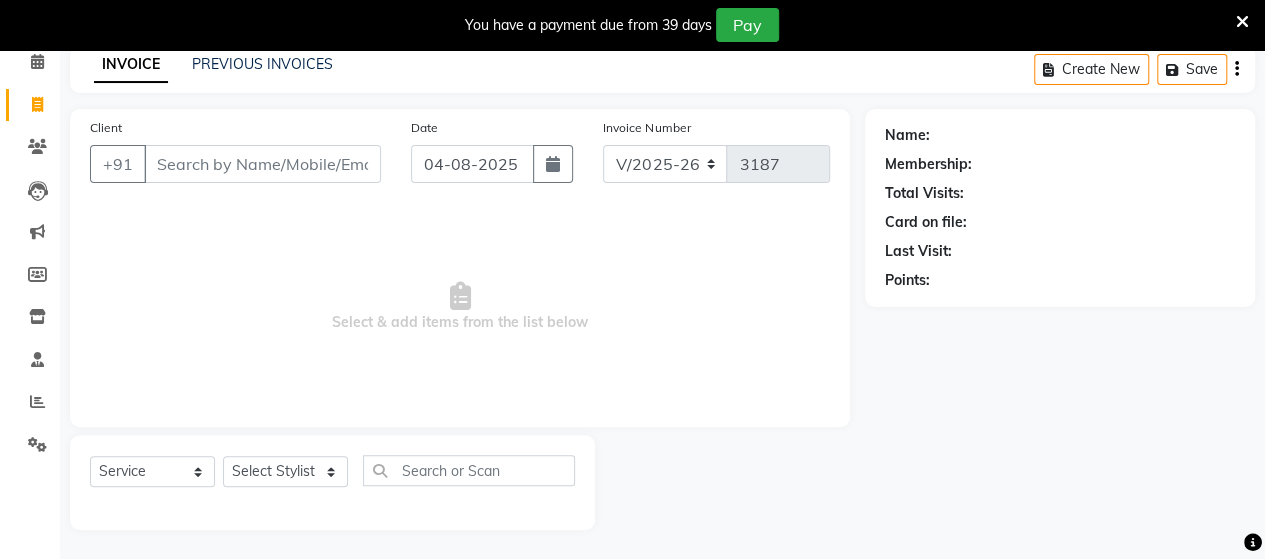 click on "Client" at bounding box center (262, 164) 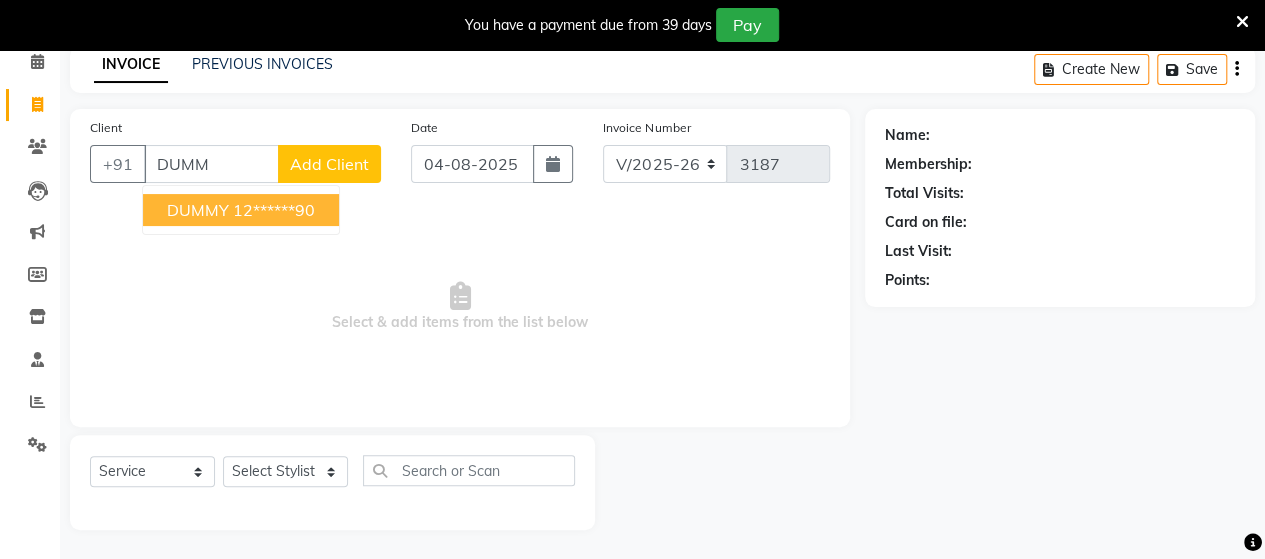 click on "12******90" at bounding box center (274, 210) 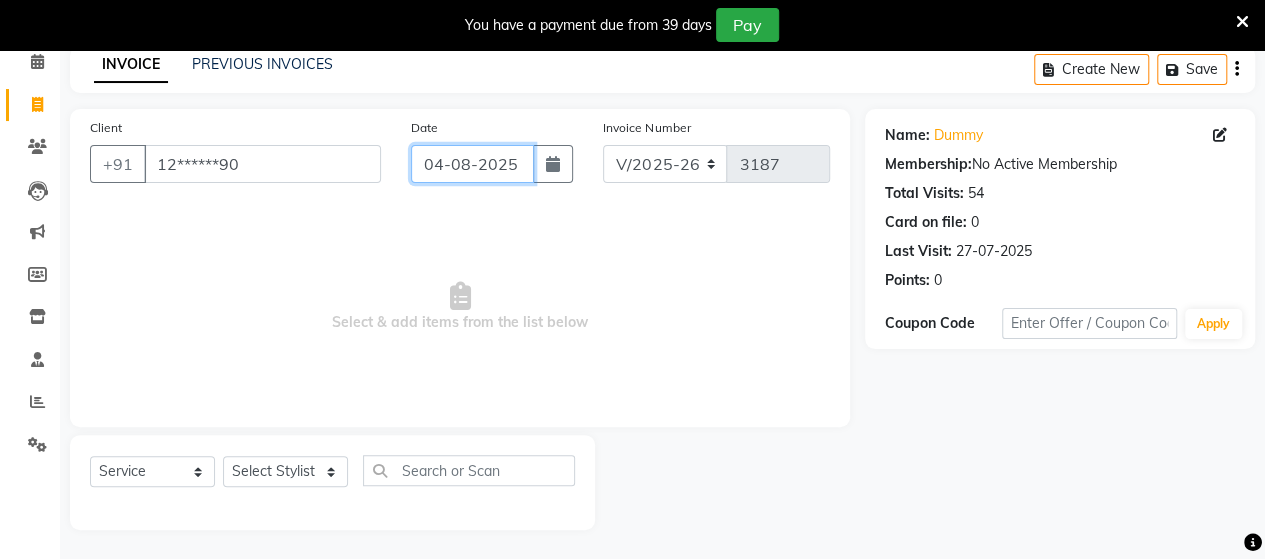 click on "04-08-2025" 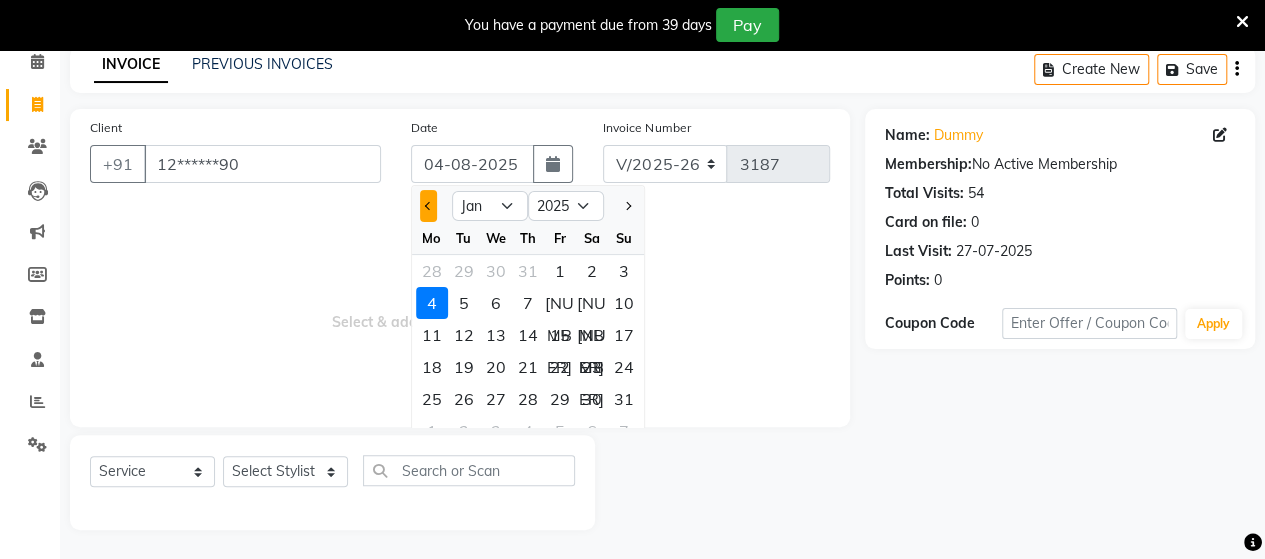 click 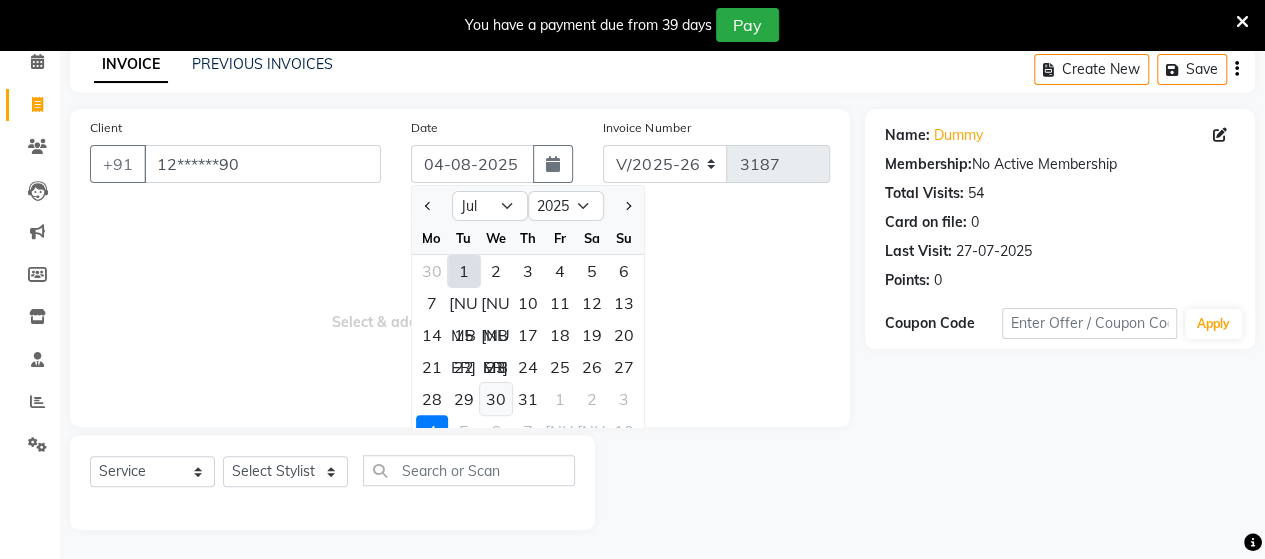 click on "30" 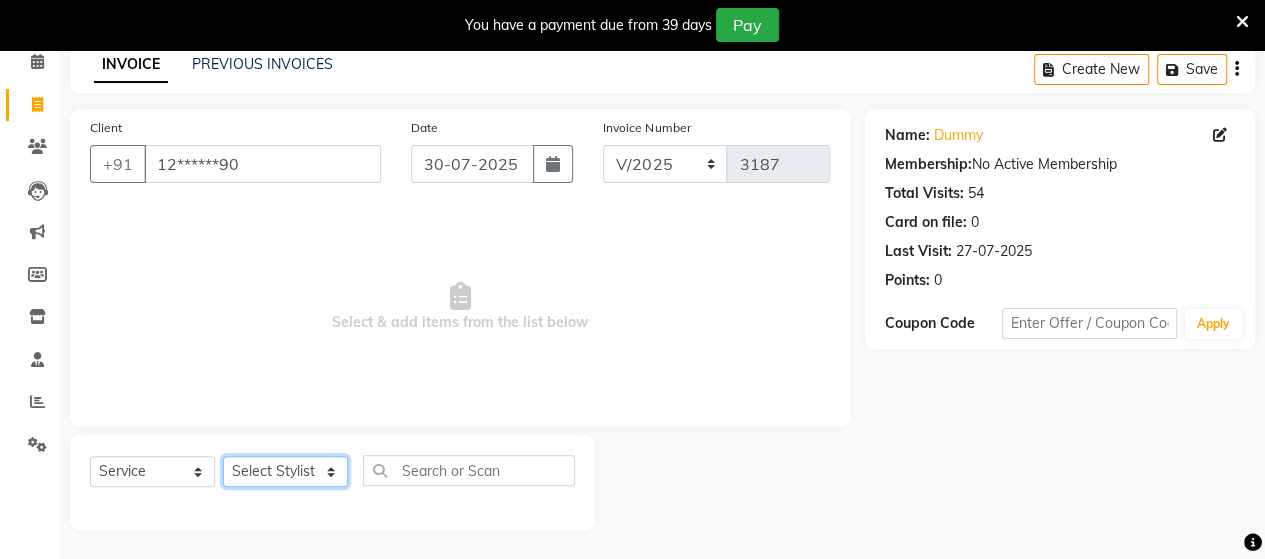 click on "Select Stylist Admin Datta  Jyoti  Krushna  Pratik  RAVI Rohit Rutuja" 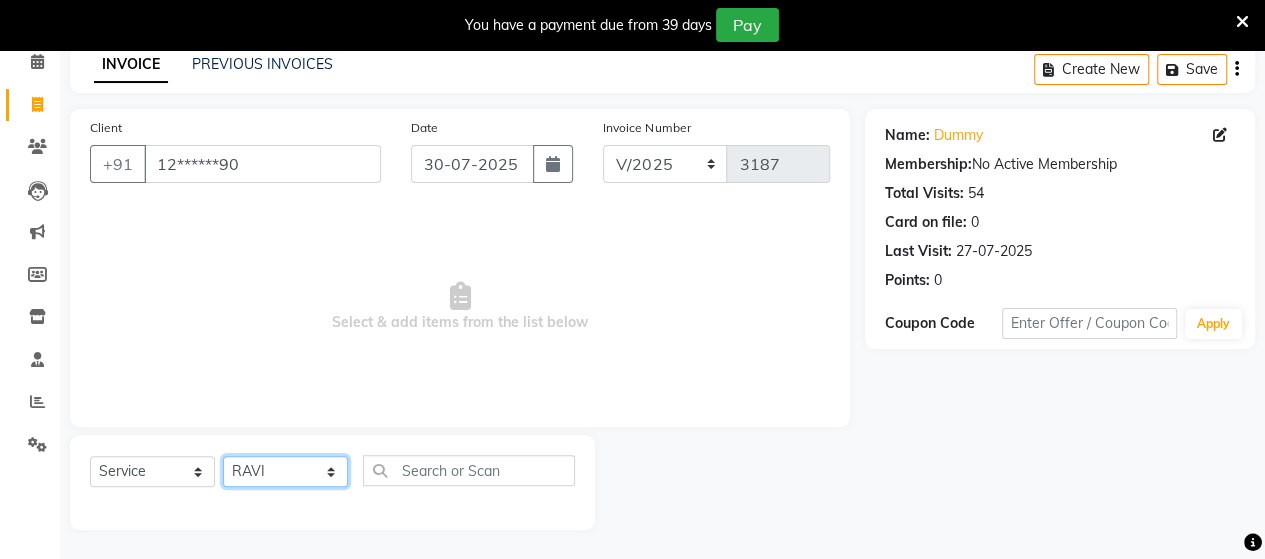 click on "Select Stylist Admin Datta  Jyoti  Krushna  Pratik  RAVI Rohit Rutuja" 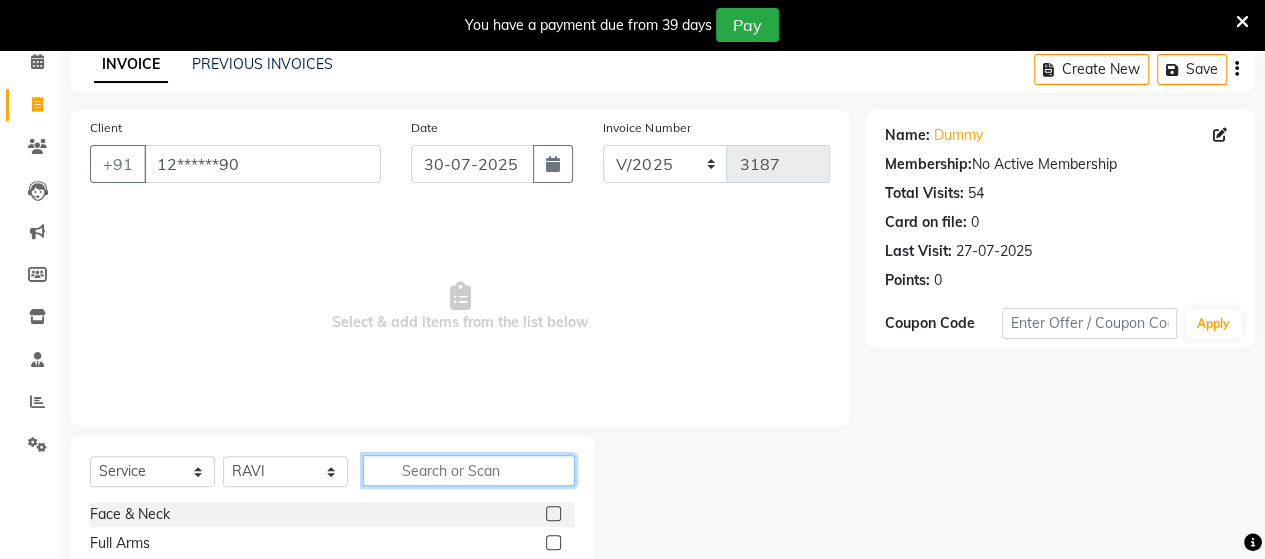 click 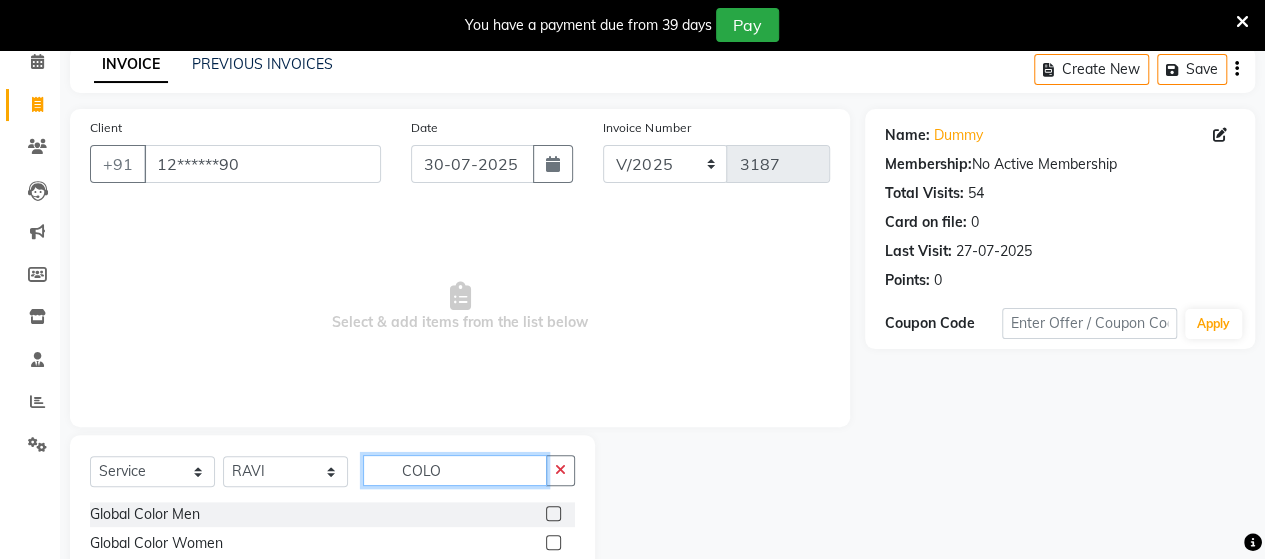 scroll, scrollTop: 206, scrollLeft: 0, axis: vertical 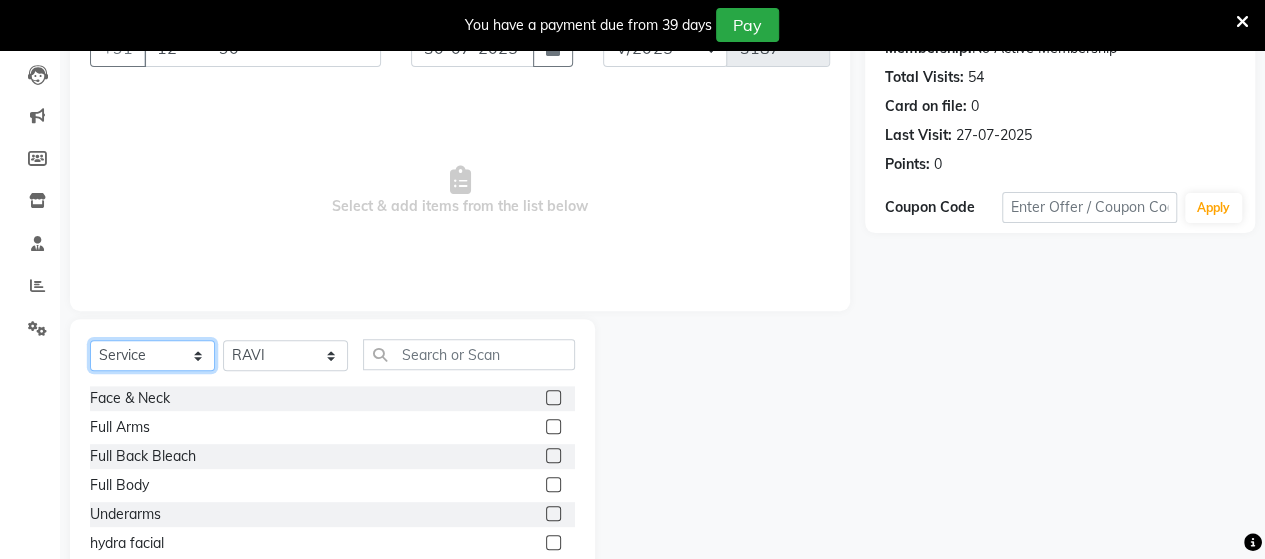 click on "Select  Service  Product  Membership  Package Voucher Prepaid Gift Card" 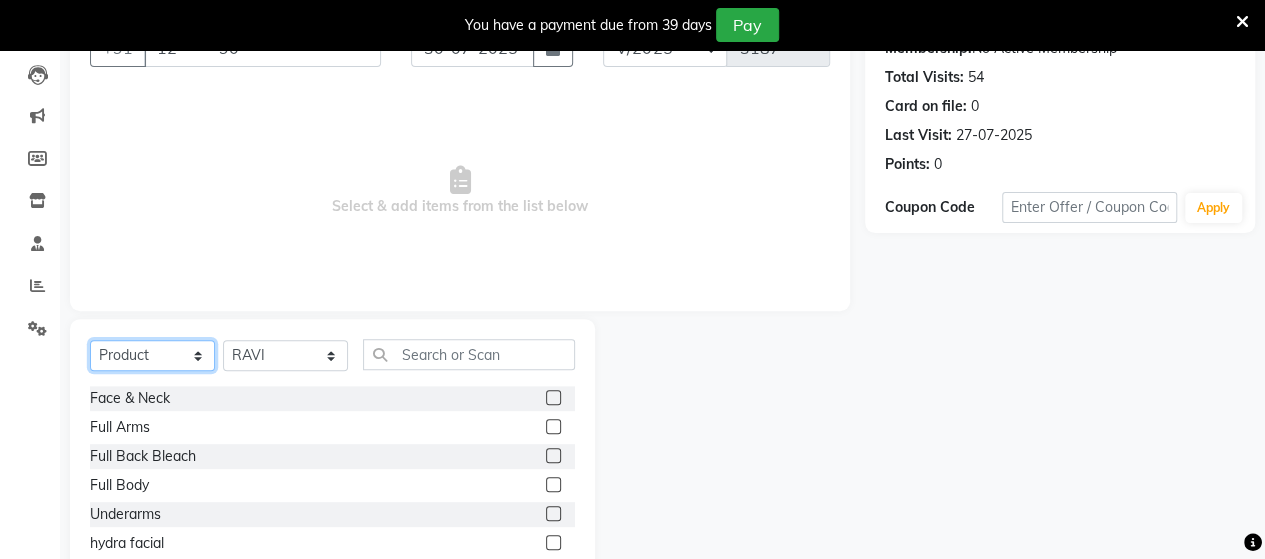 click on "Select  Service  Product  Membership  Package Voucher Prepaid Gift Card" 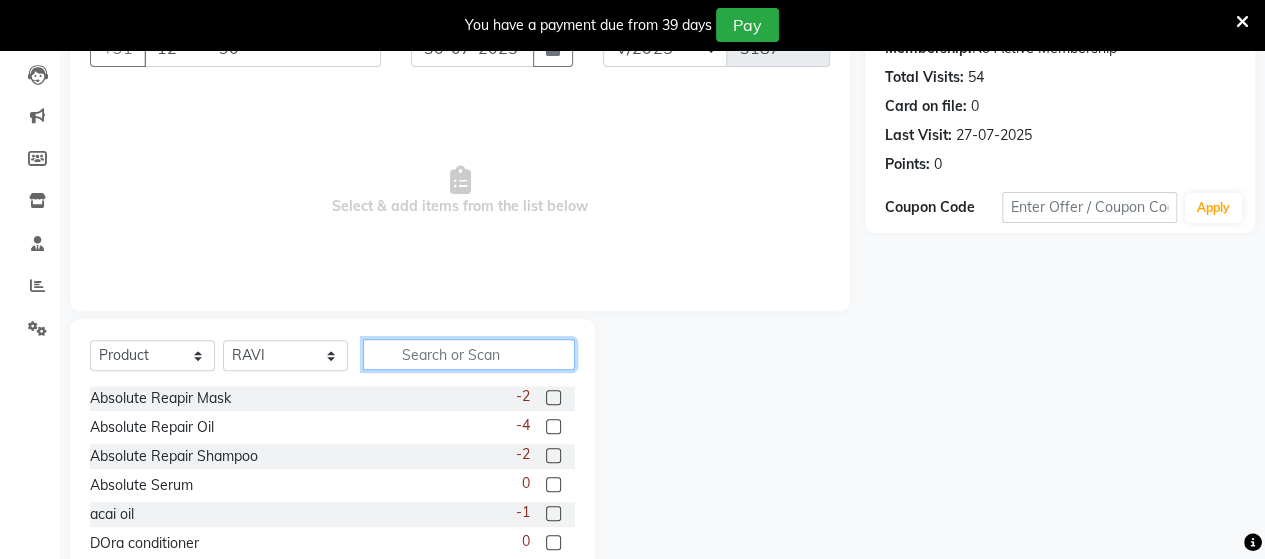 click 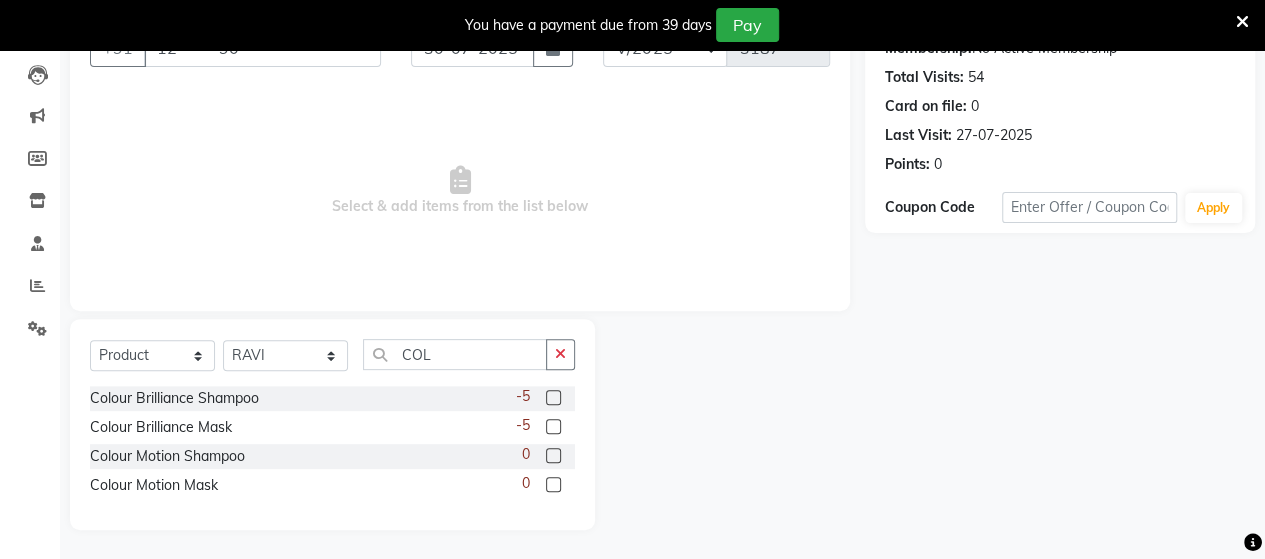 click 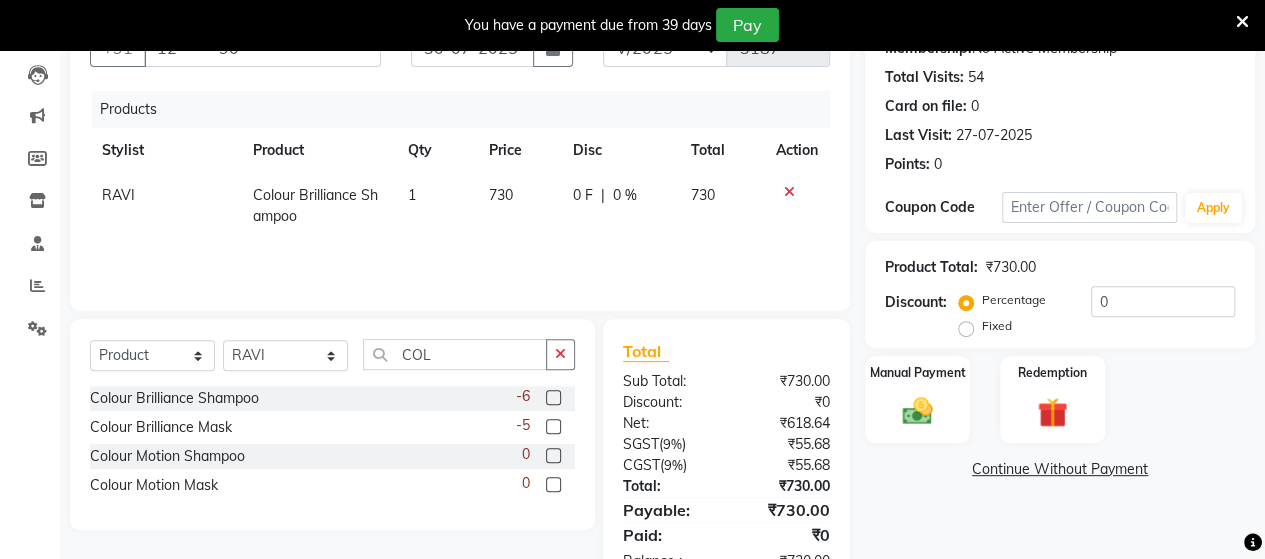 click 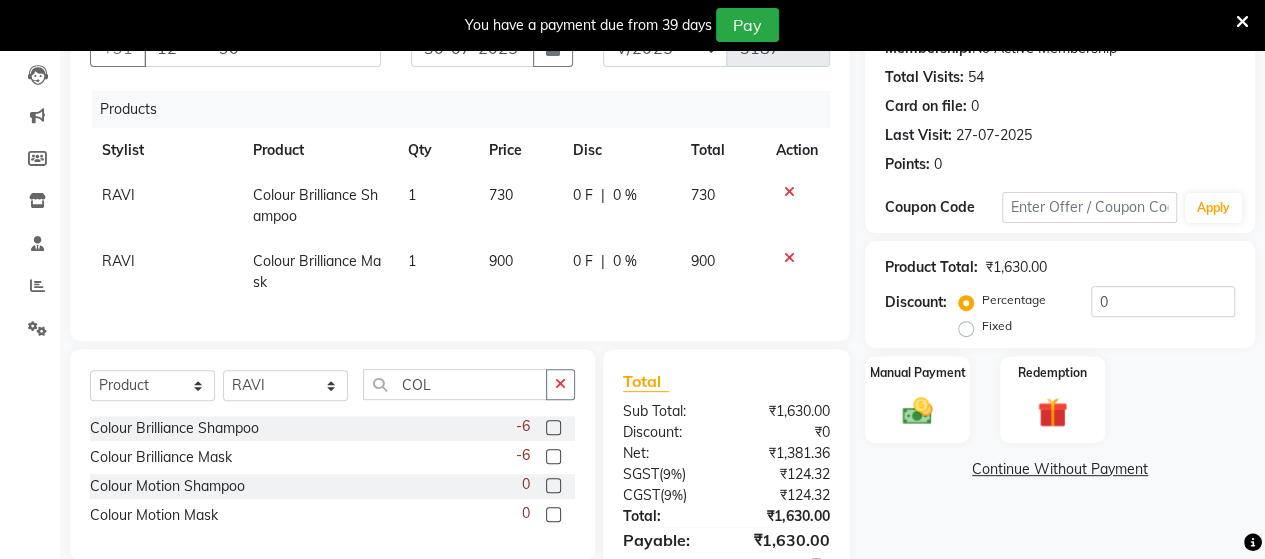 click on "730" 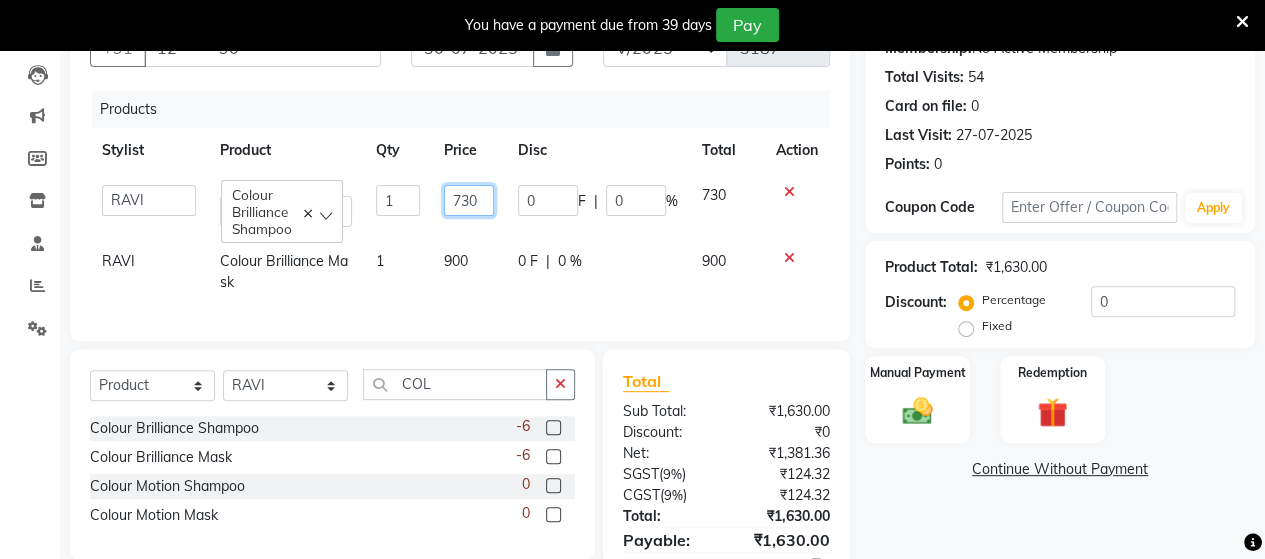 click on "730" 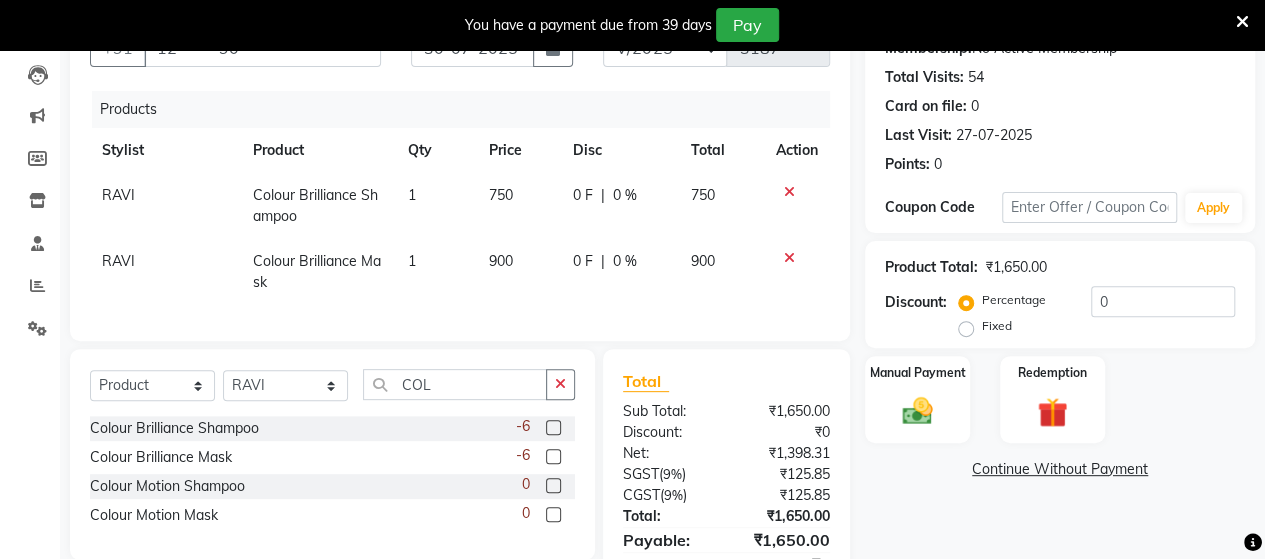 click on "900" 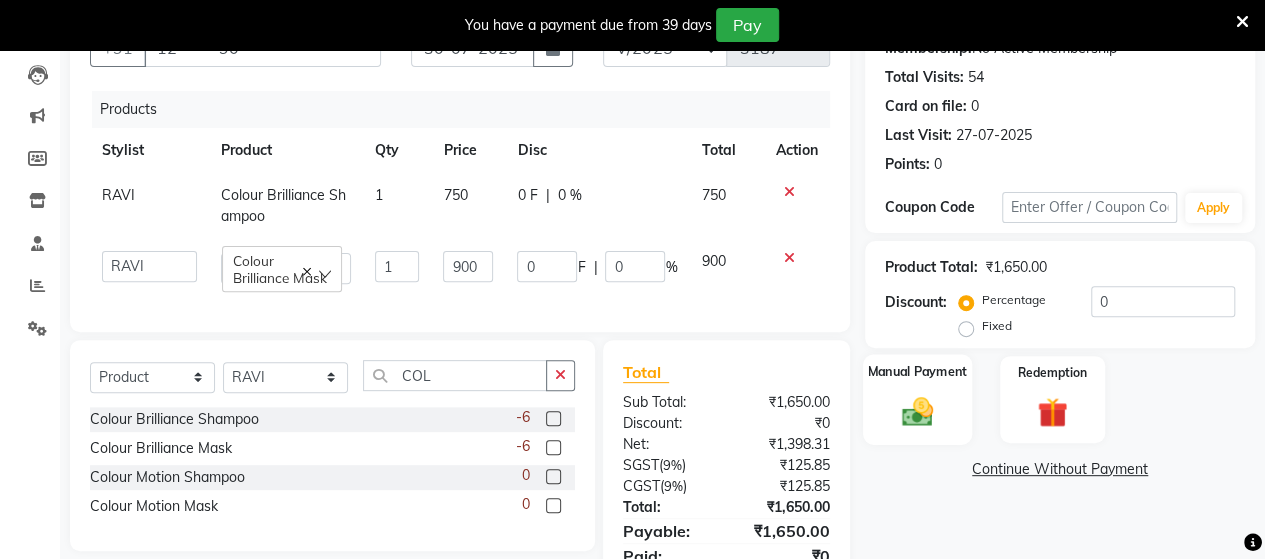 click 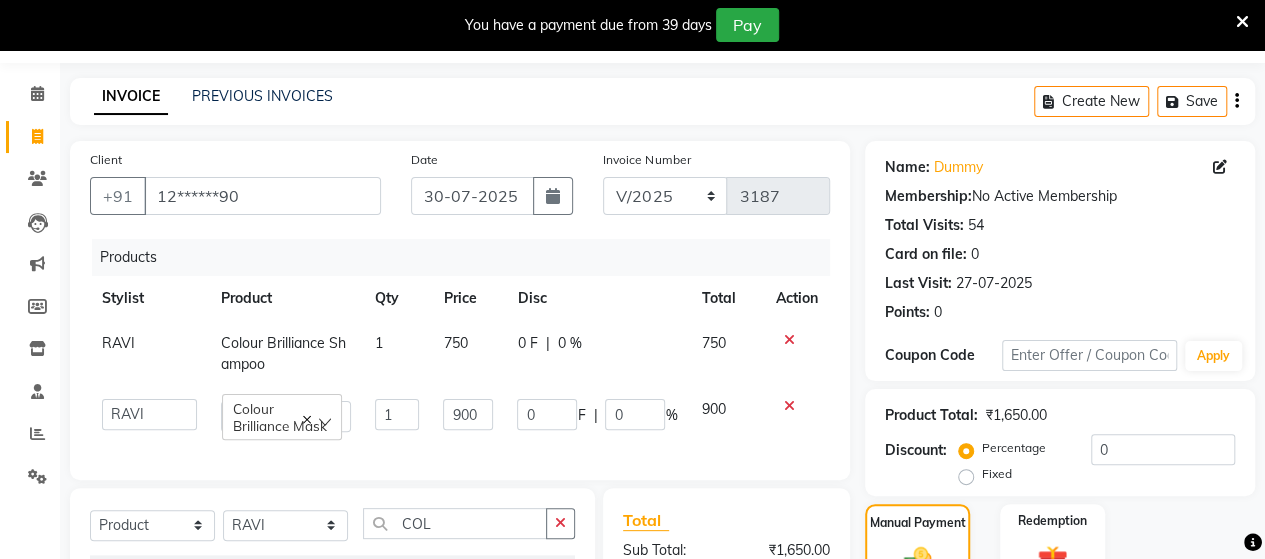 scroll, scrollTop: 305, scrollLeft: 0, axis: vertical 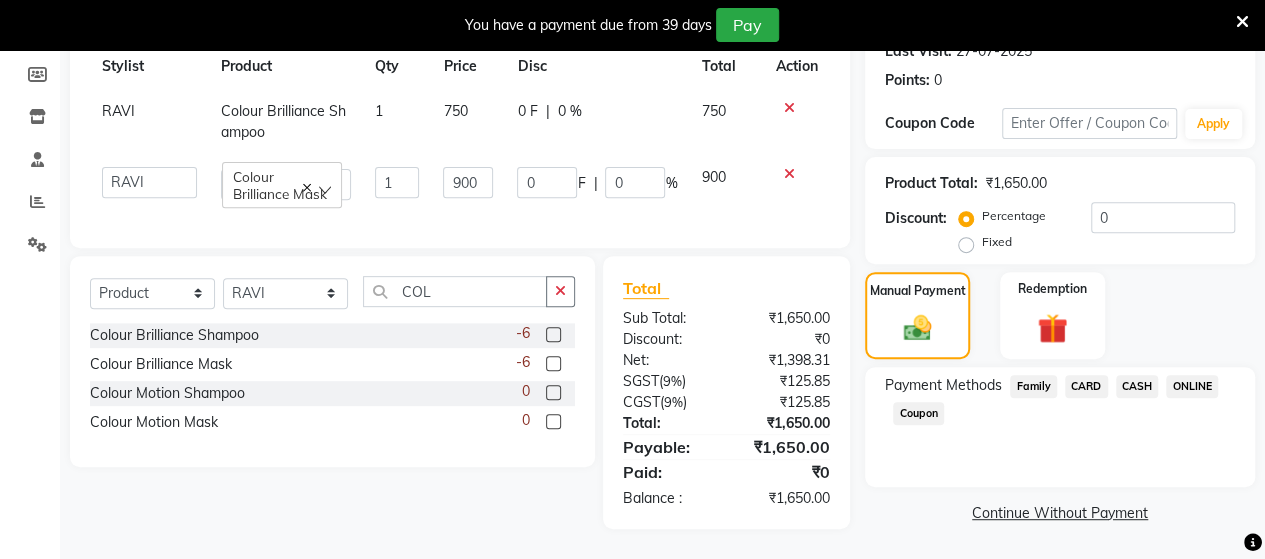 click on "CASH" 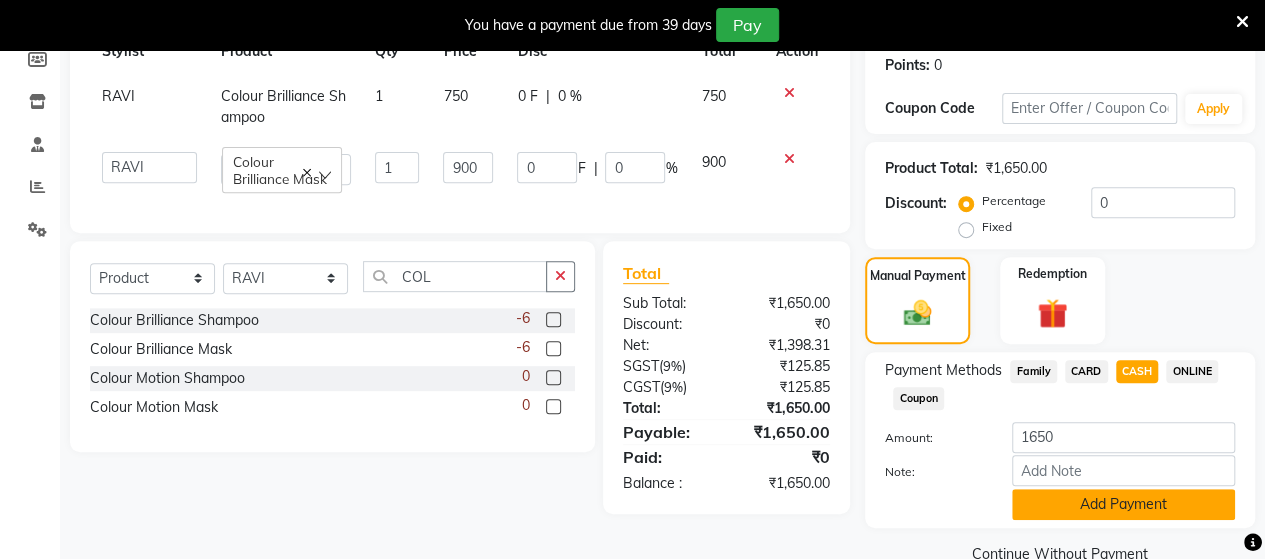 click on "Add Payment" 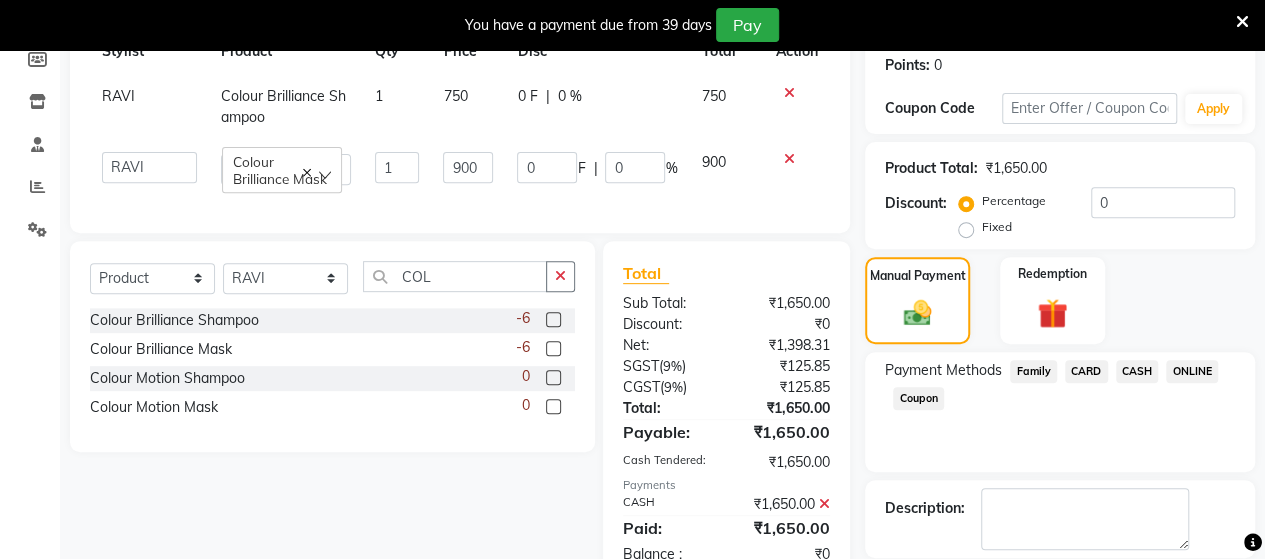 scroll, scrollTop: 400, scrollLeft: 0, axis: vertical 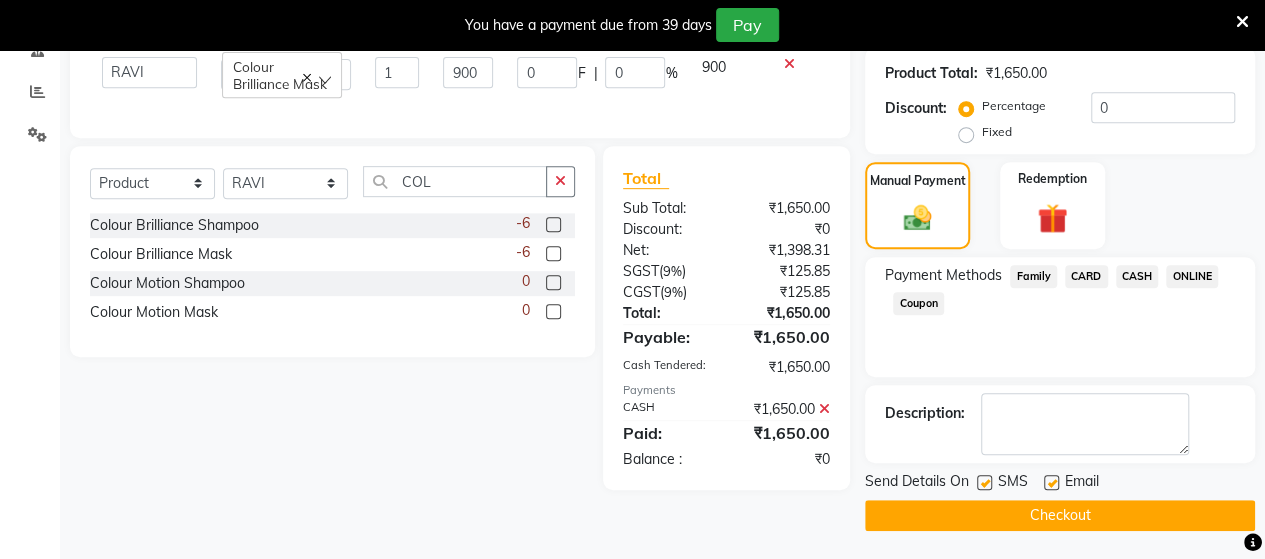 click on "Send Details On SMS Email  Checkout" 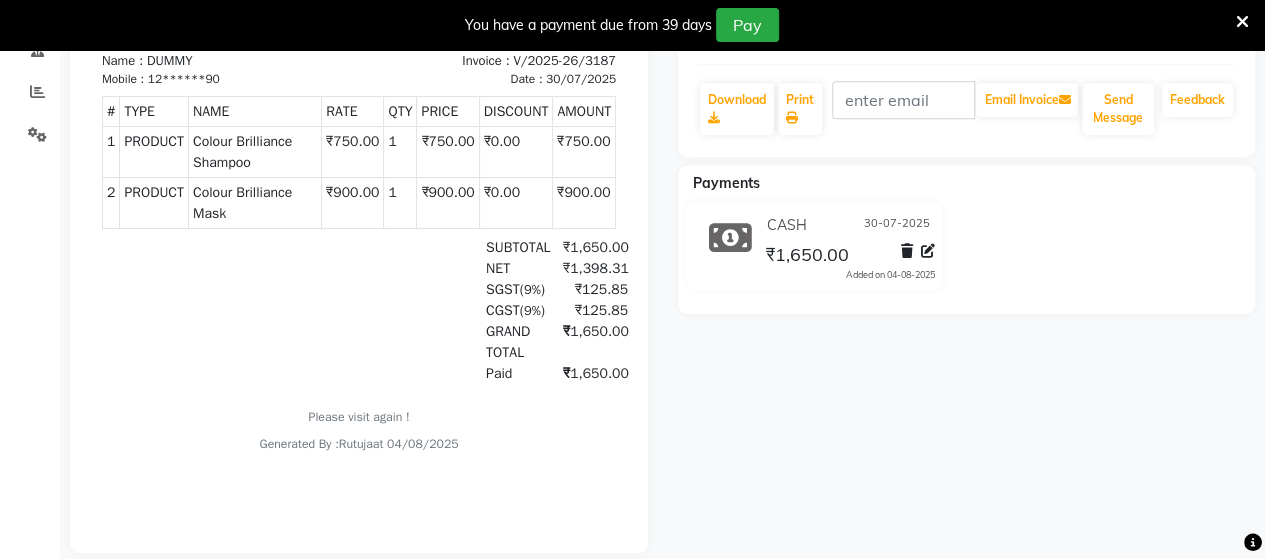 scroll, scrollTop: 0, scrollLeft: 0, axis: both 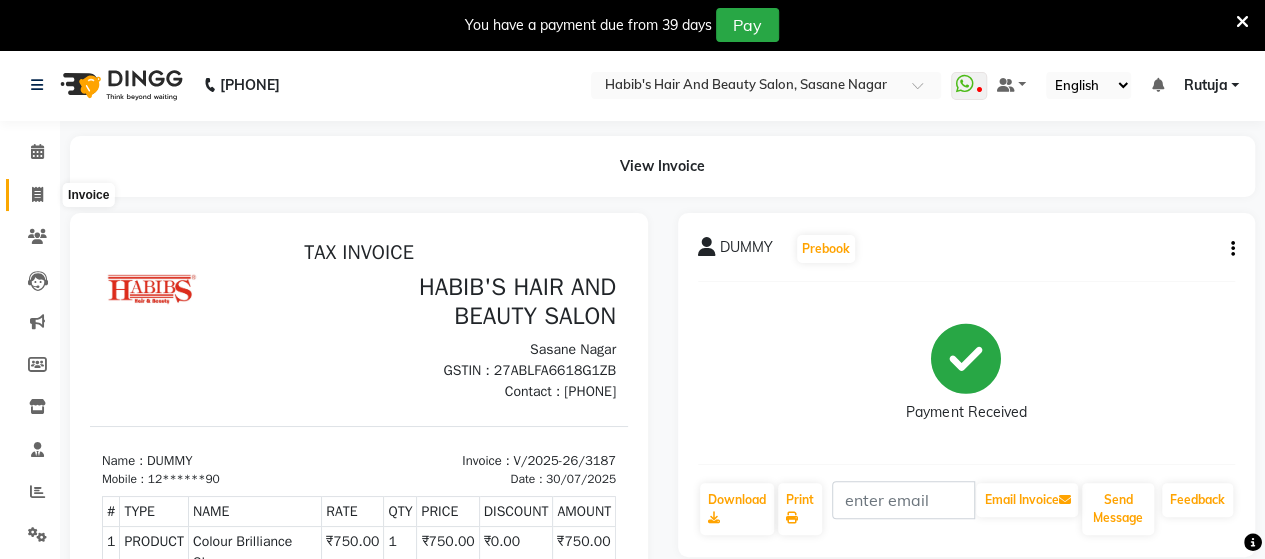 click 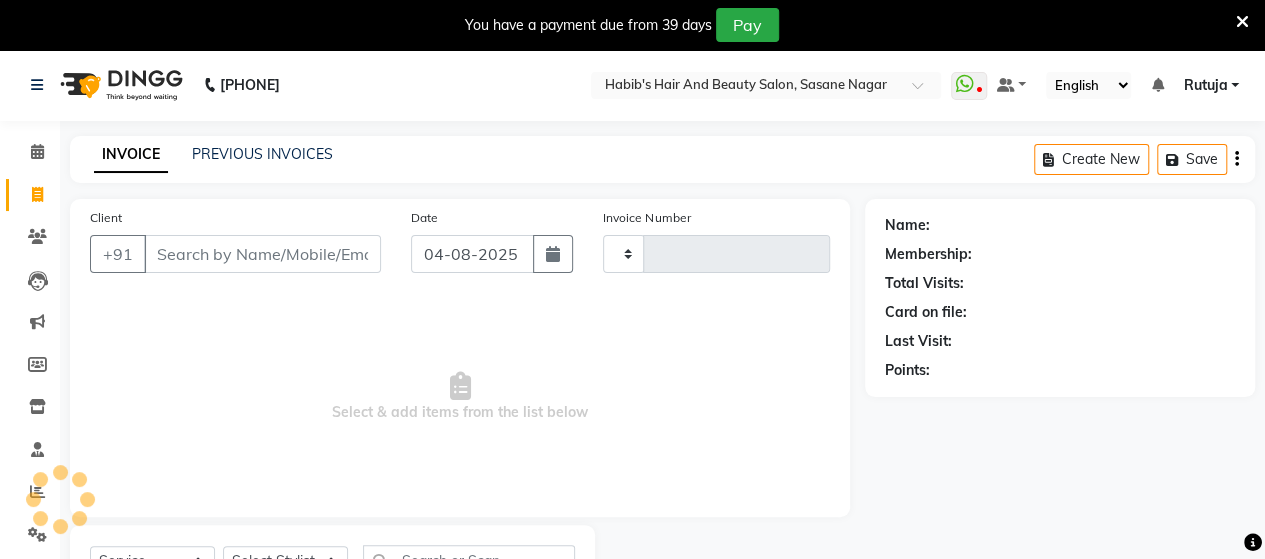scroll, scrollTop: 90, scrollLeft: 0, axis: vertical 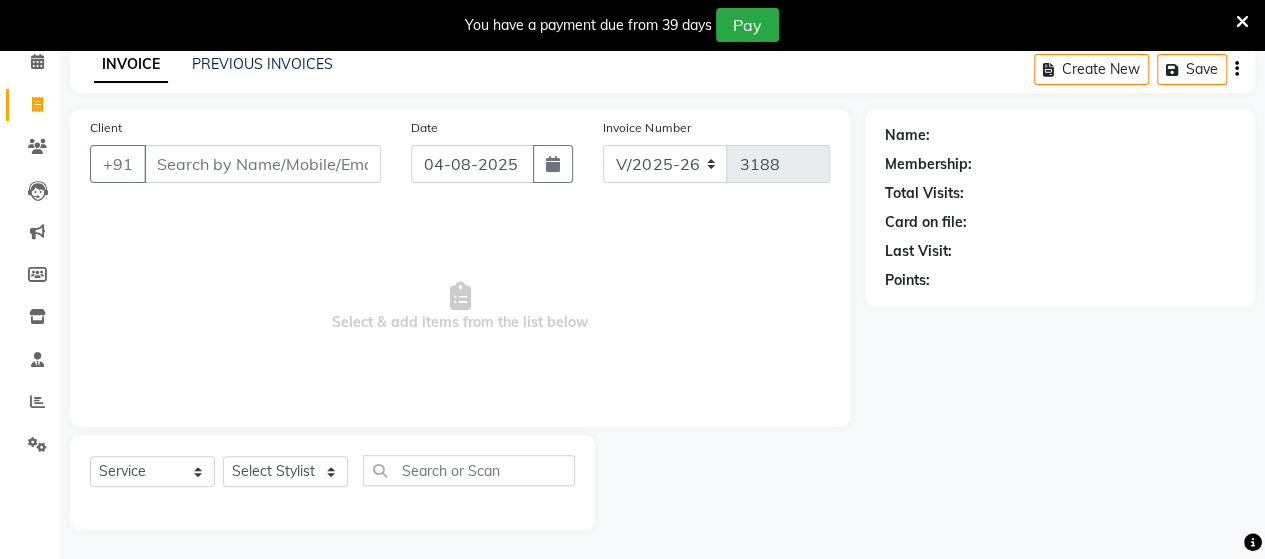 click on "Client" at bounding box center [262, 164] 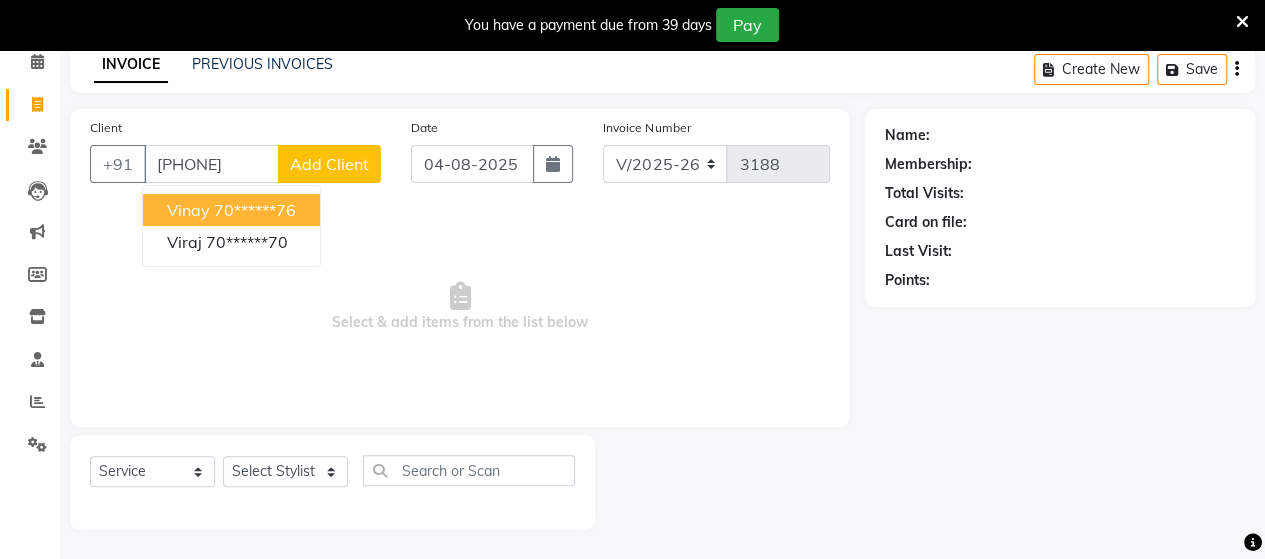 click on "70******76" at bounding box center [255, 210] 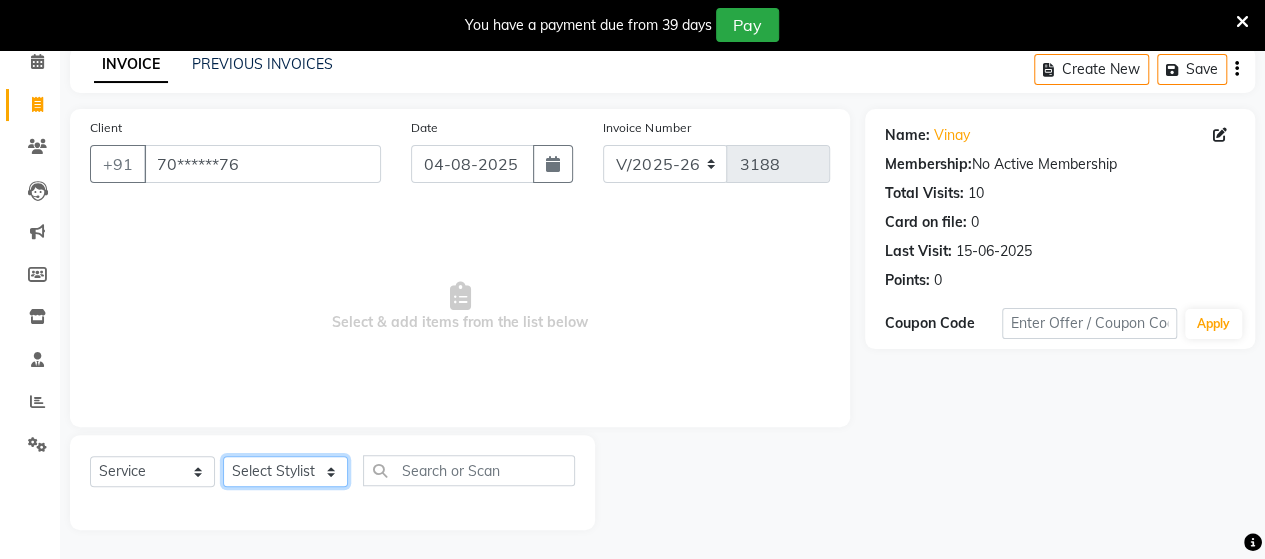 click on "Select Stylist Admin Datta  Jyoti  Krushna  Pratik  RAVI Rohit Rutuja" 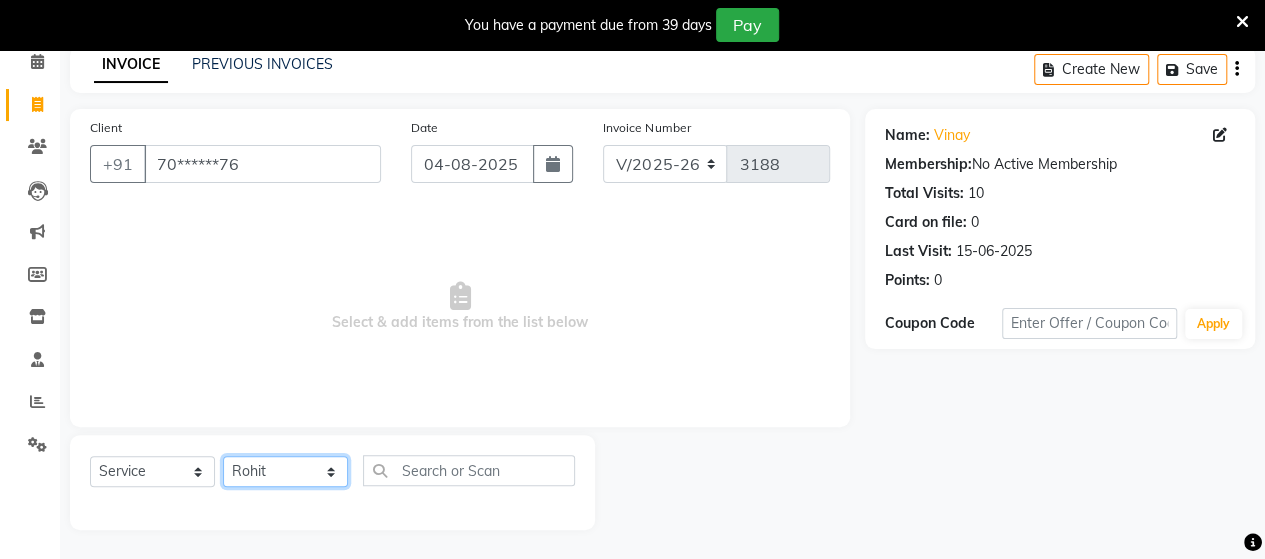 click on "Select Stylist Admin Datta  Jyoti  Krushna  Pratik  RAVI Rohit Rutuja" 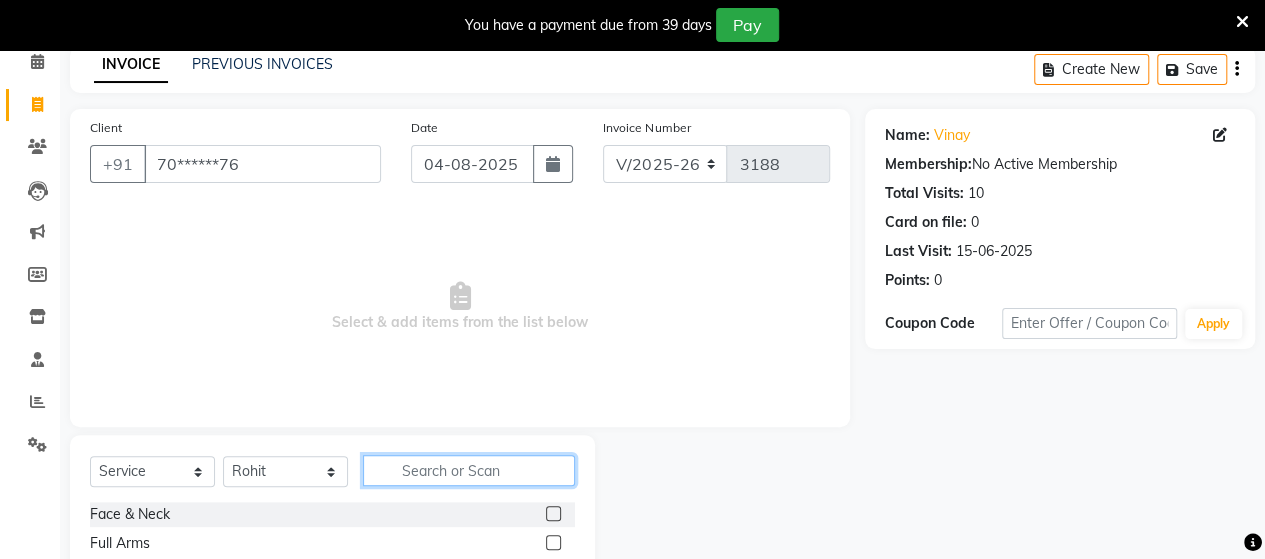 click 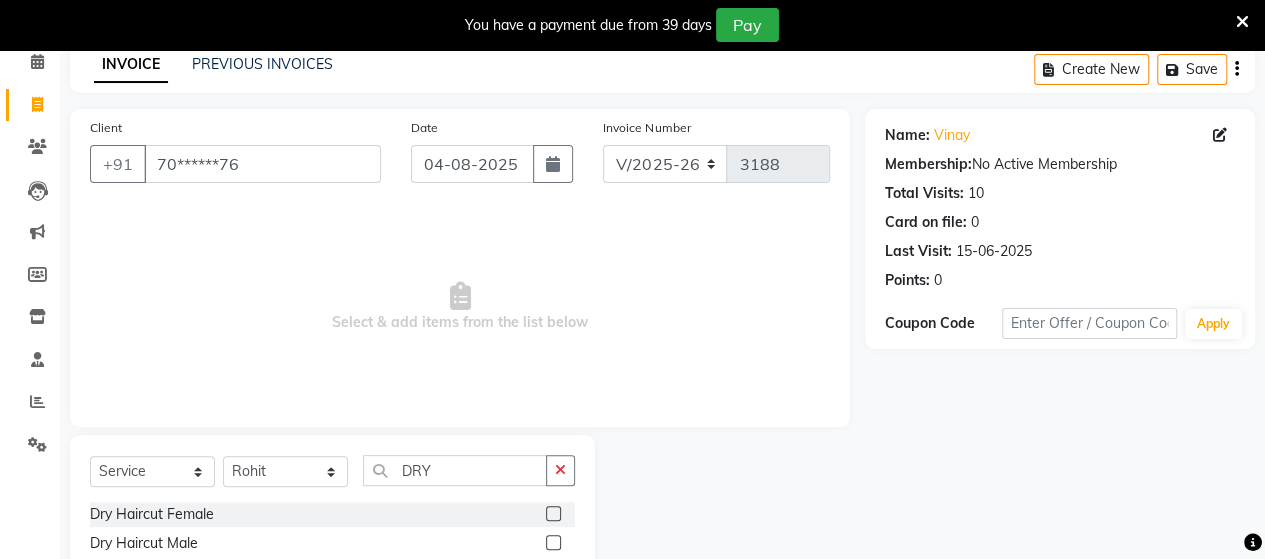 click 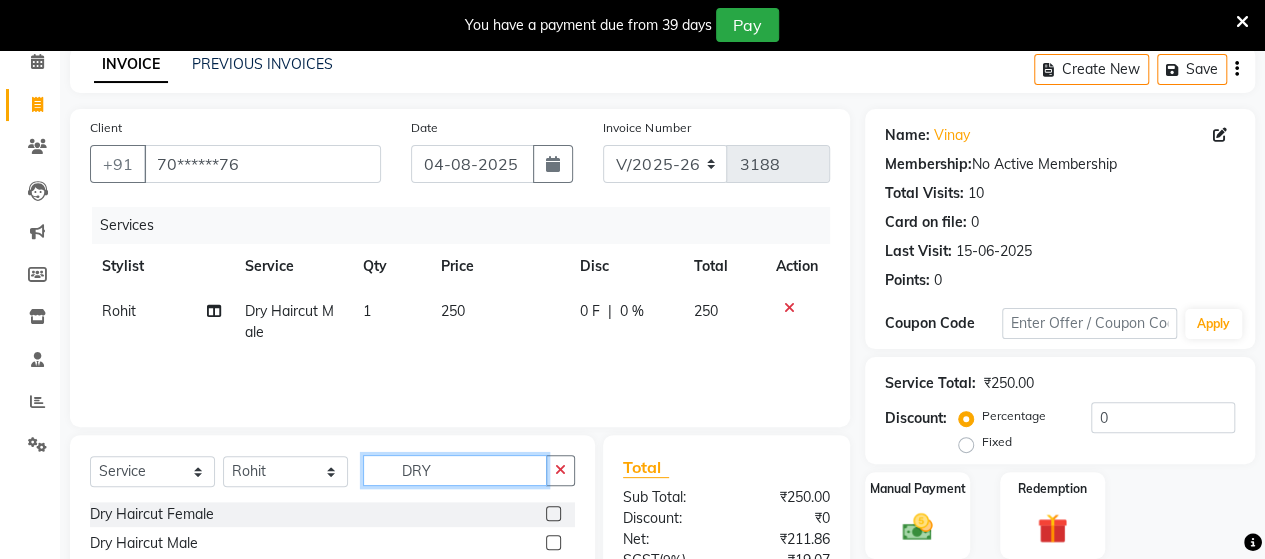 click on "DRY" 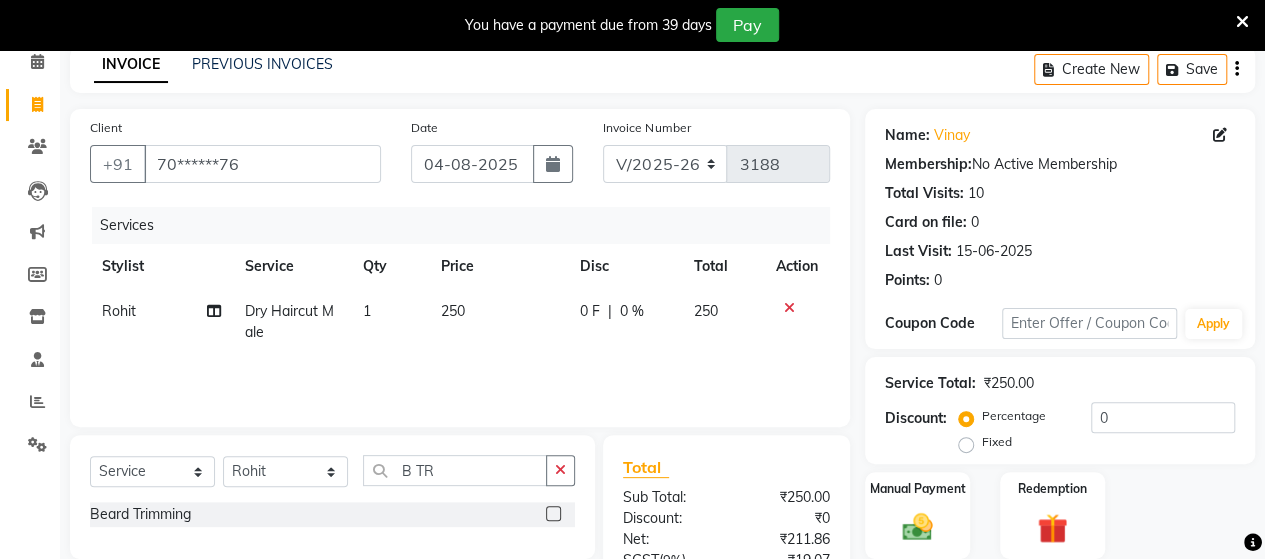 click 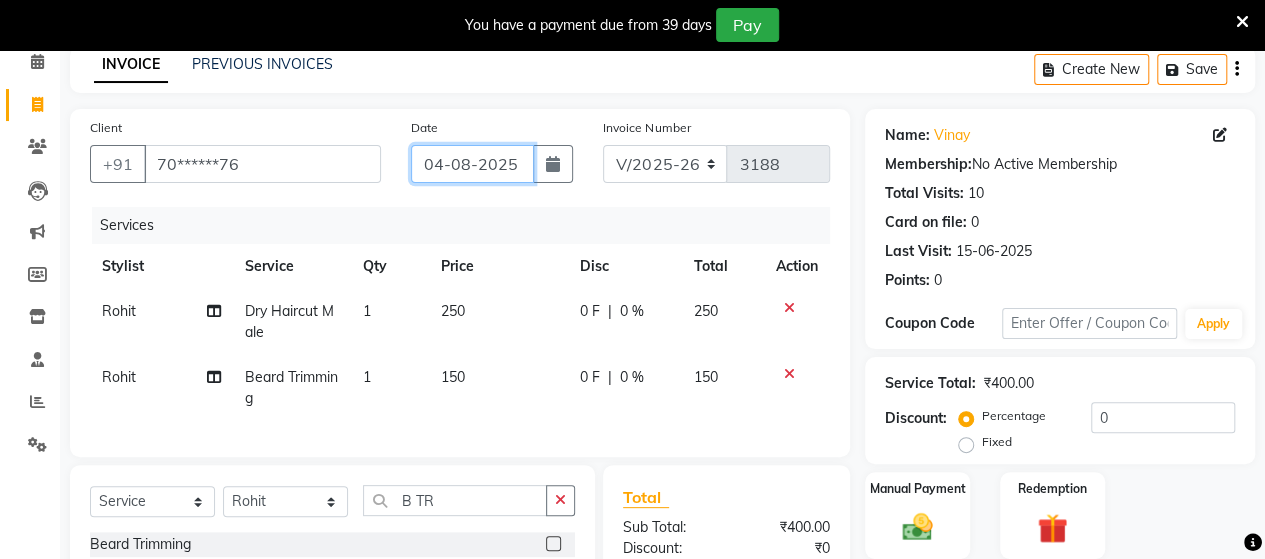 click on "04-08-2025" 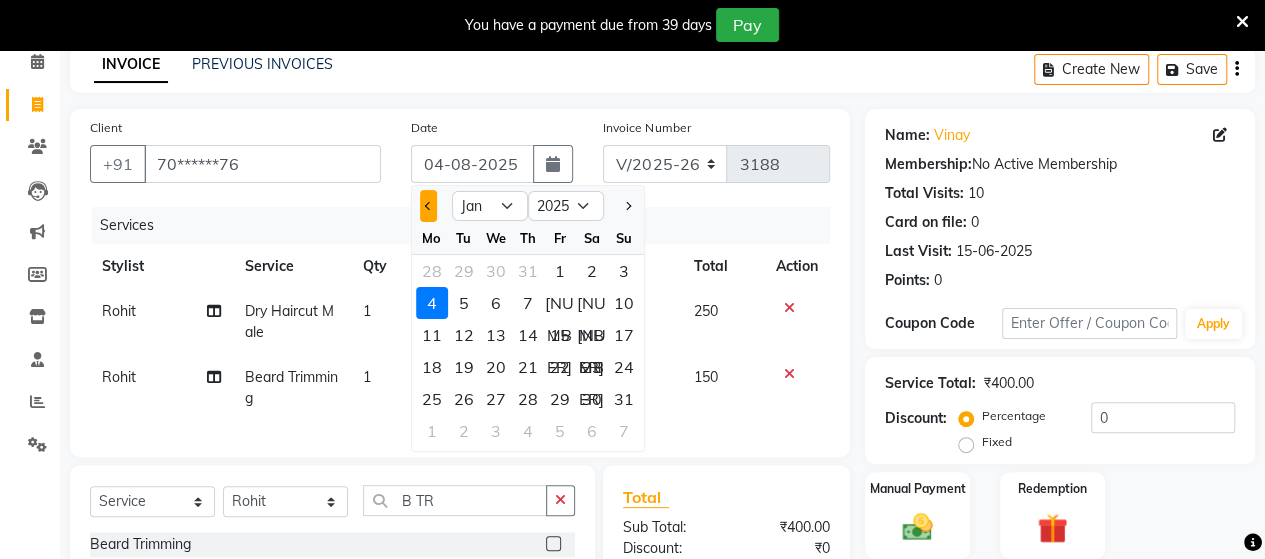 click 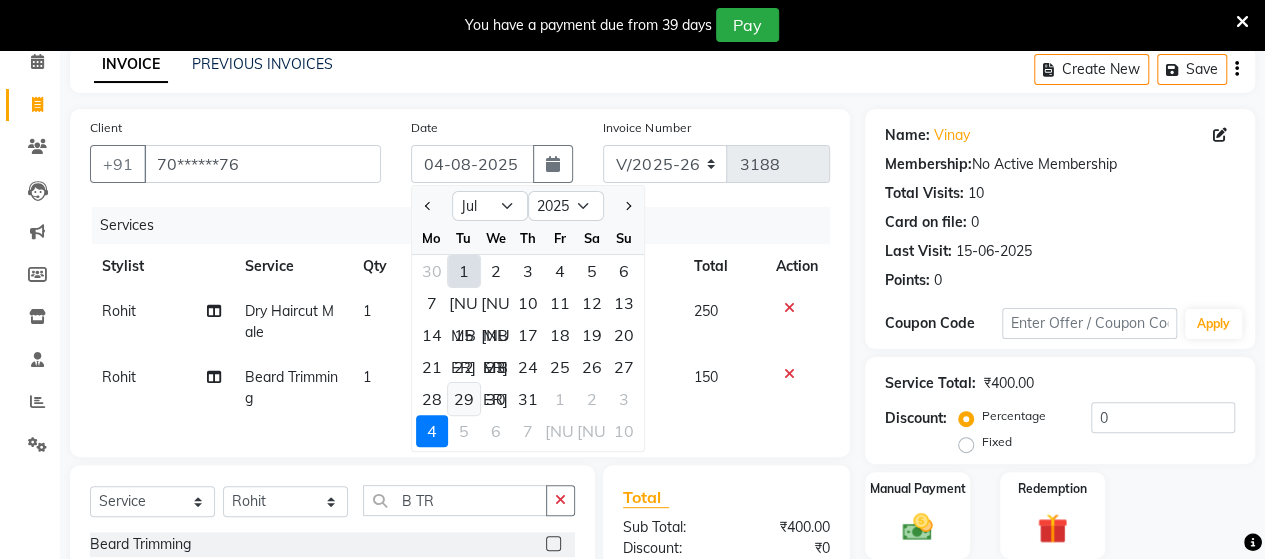 click on "29" 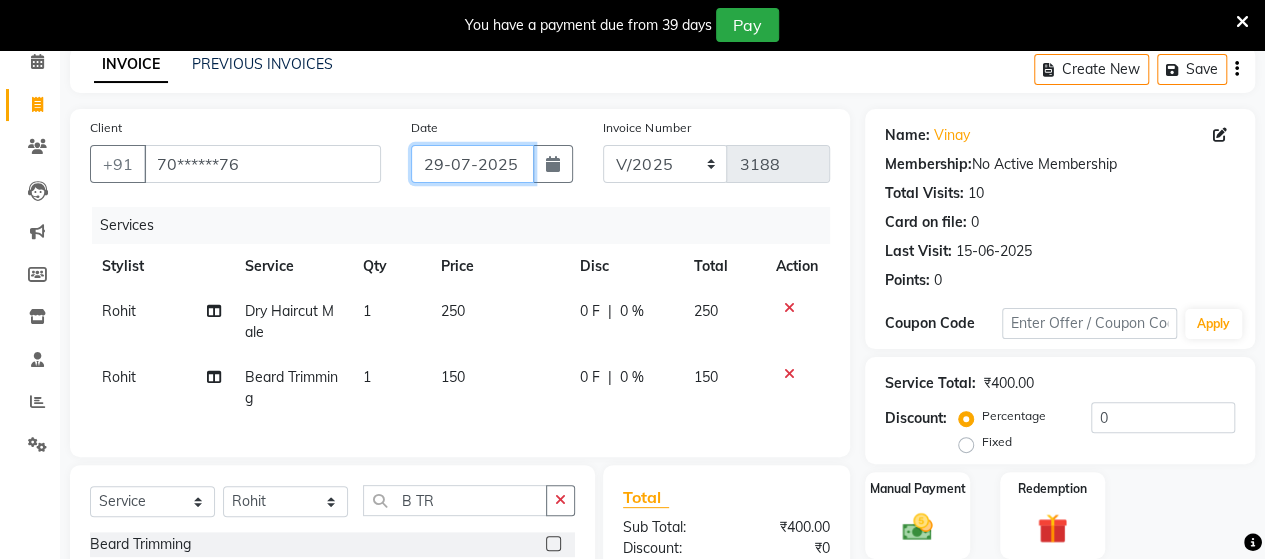 scroll, scrollTop: 334, scrollLeft: 0, axis: vertical 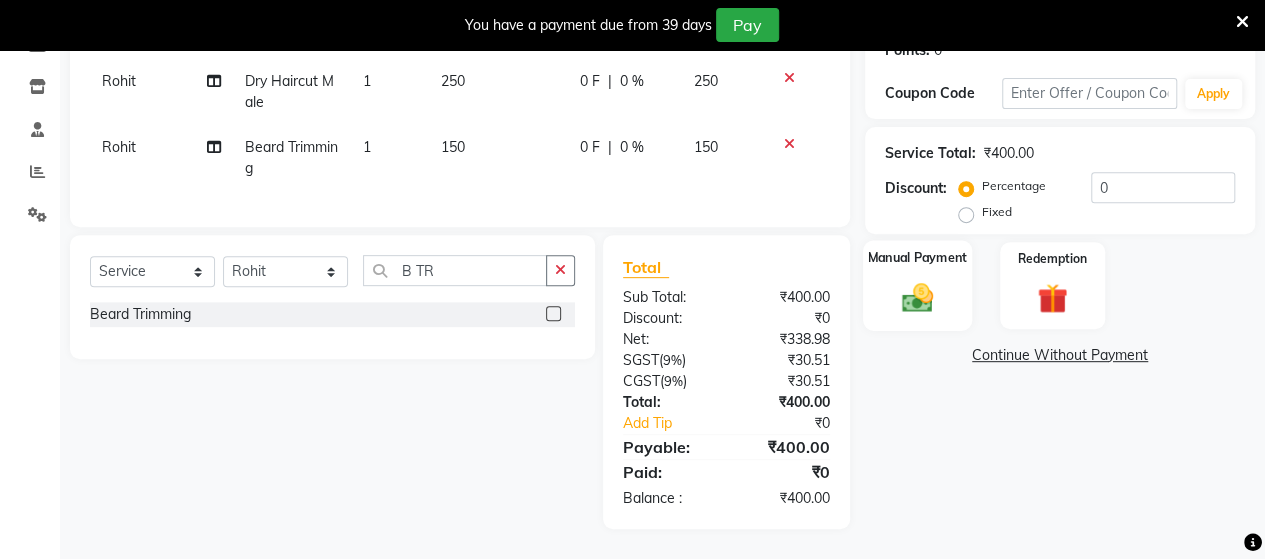 click 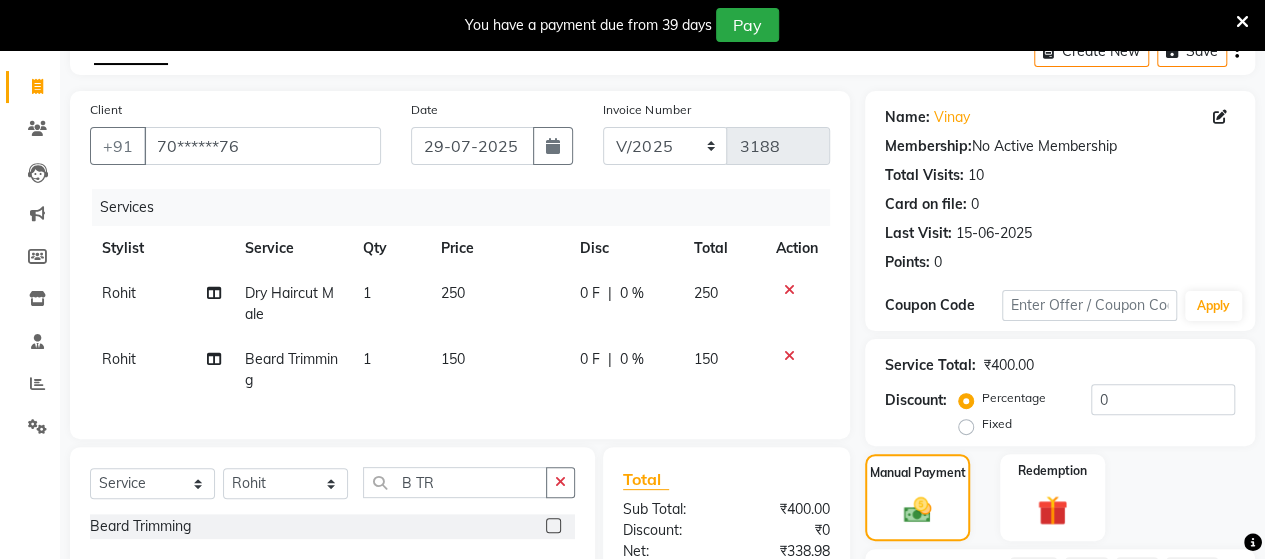 scroll, scrollTop: 334, scrollLeft: 0, axis: vertical 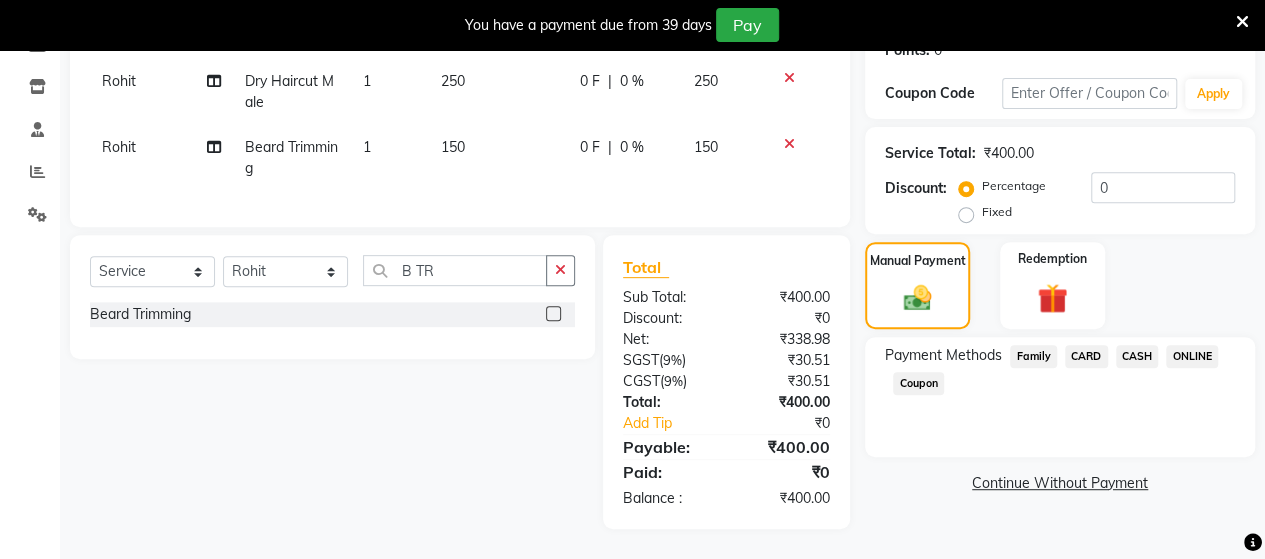 click on "ONLINE" 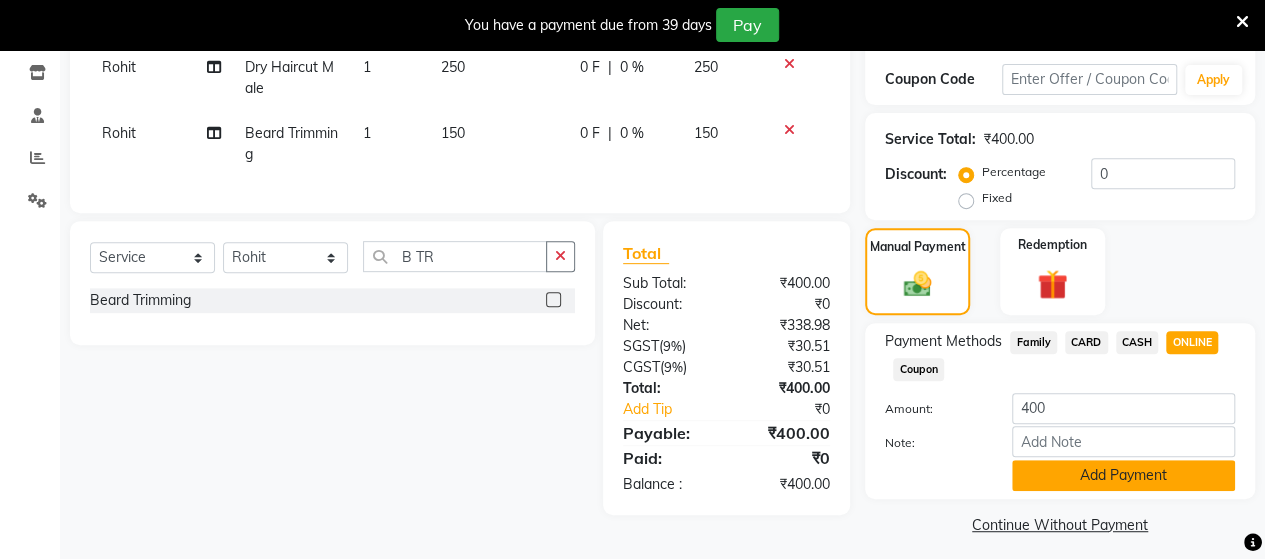 click on "Add Payment" 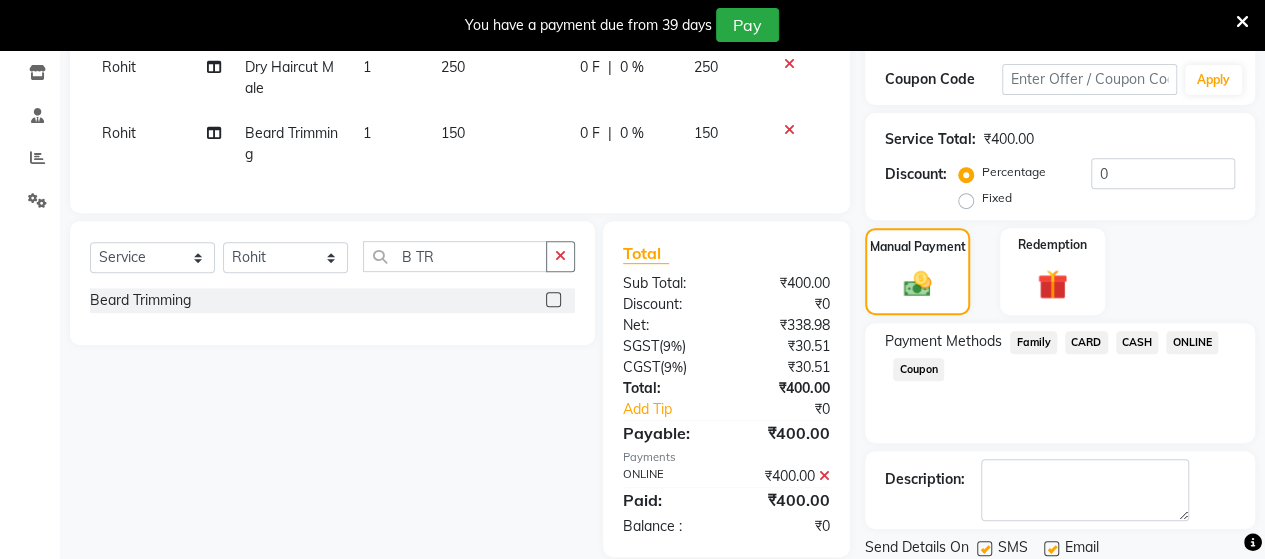 scroll, scrollTop: 400, scrollLeft: 0, axis: vertical 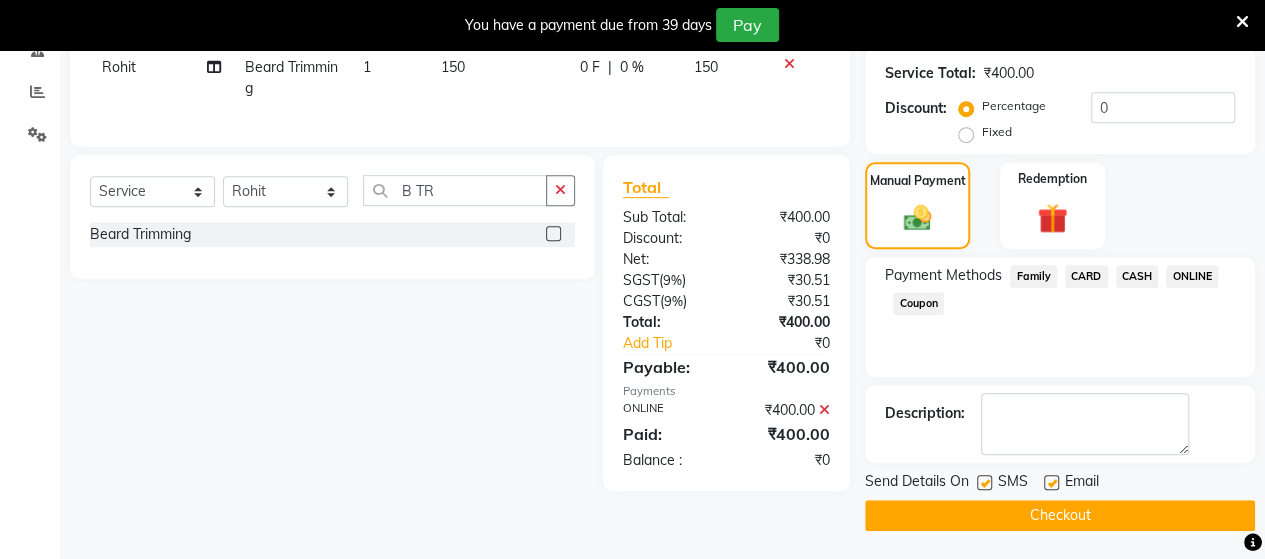 click on "Checkout" 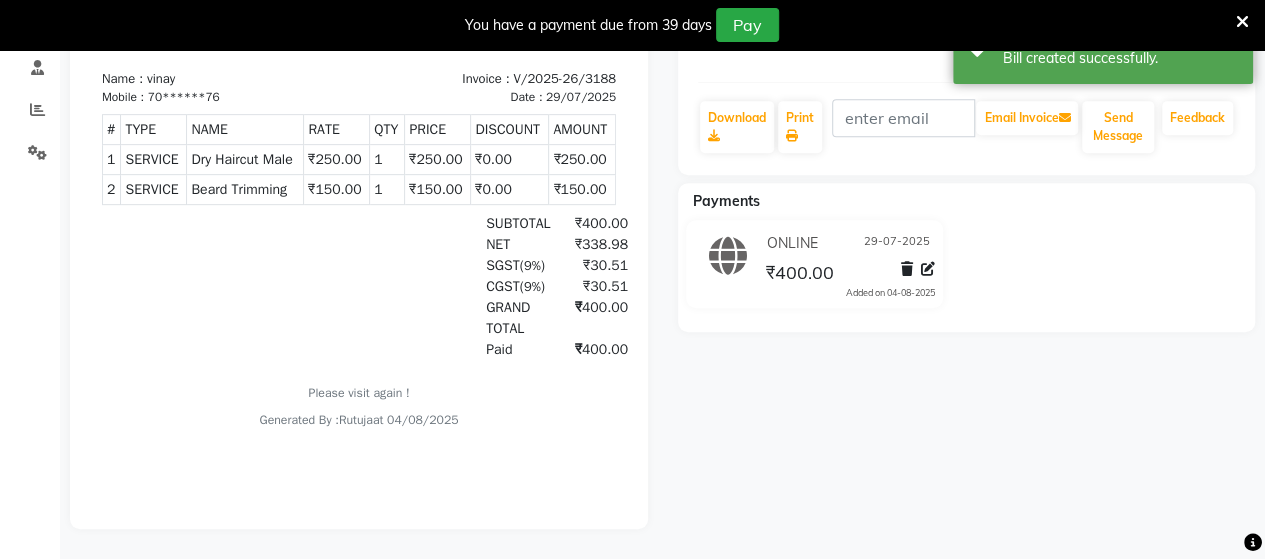 scroll, scrollTop: 0, scrollLeft: 0, axis: both 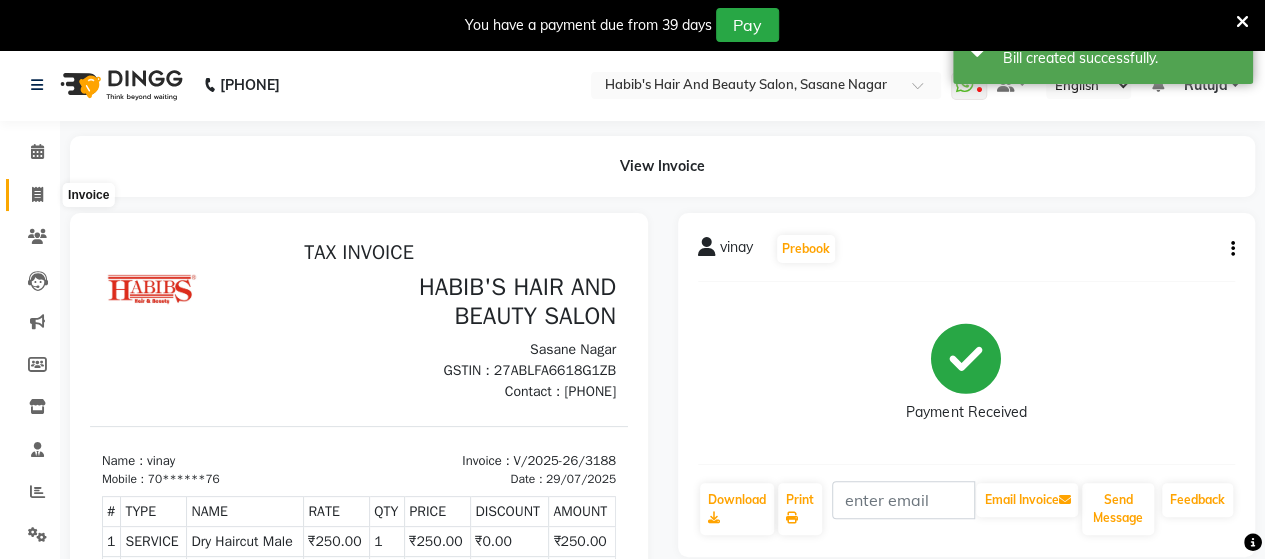 click 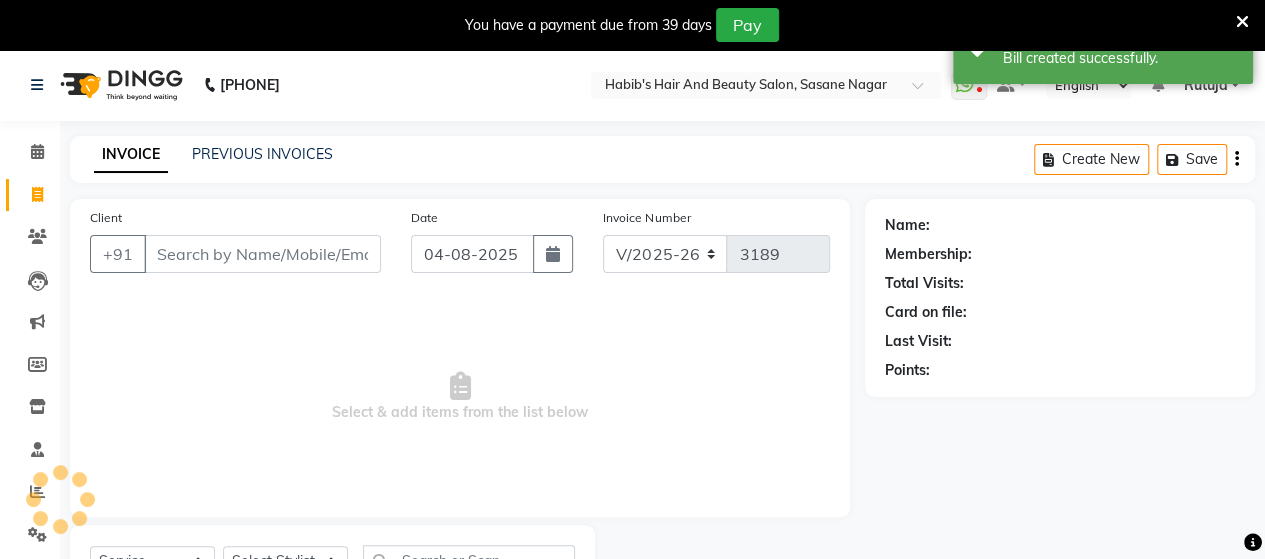 scroll, scrollTop: 90, scrollLeft: 0, axis: vertical 